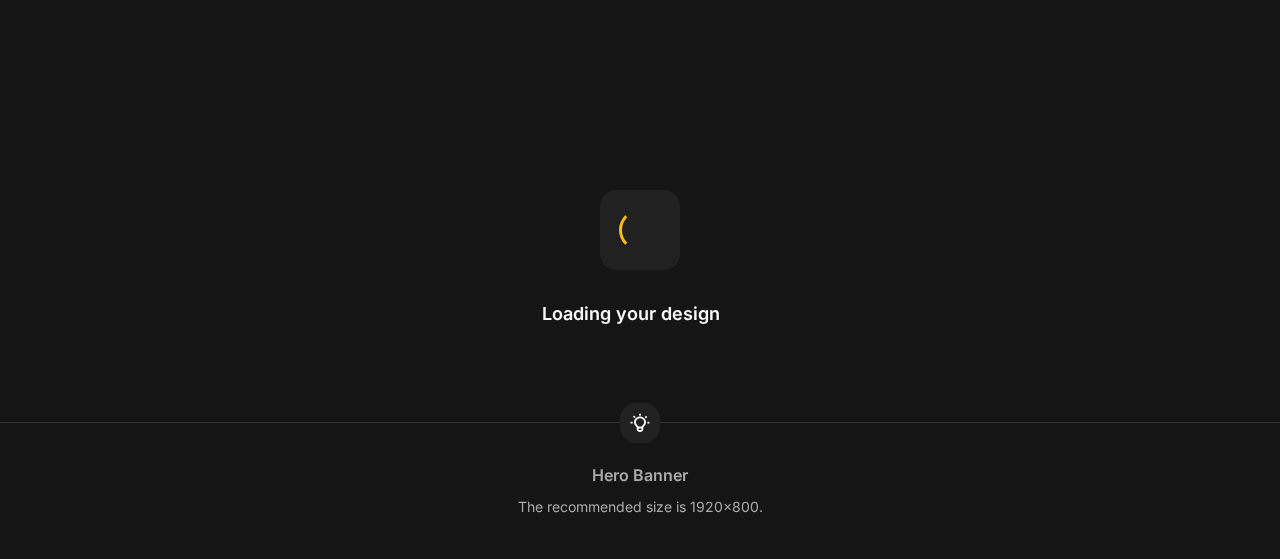 scroll, scrollTop: 0, scrollLeft: 0, axis: both 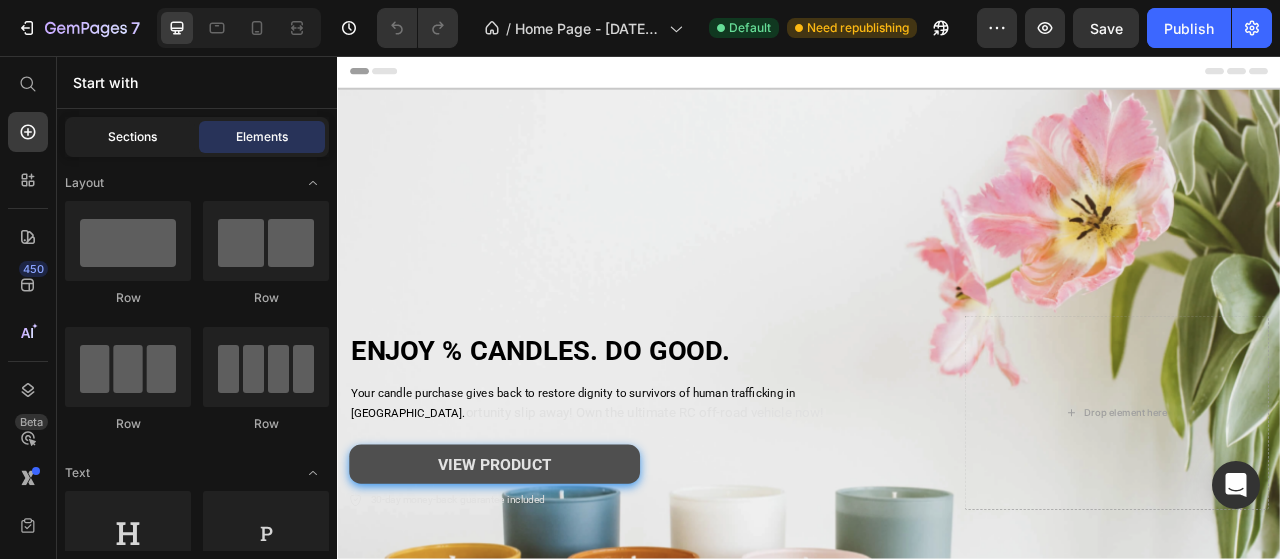 click on "Sections" at bounding box center [132, 137] 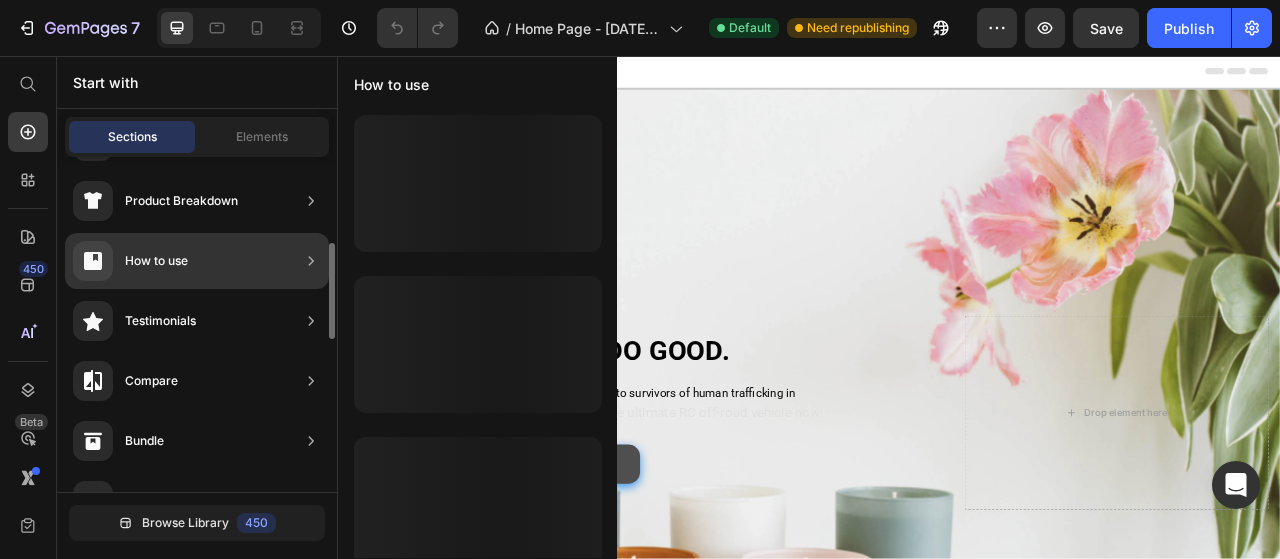 scroll, scrollTop: 700, scrollLeft: 0, axis: vertical 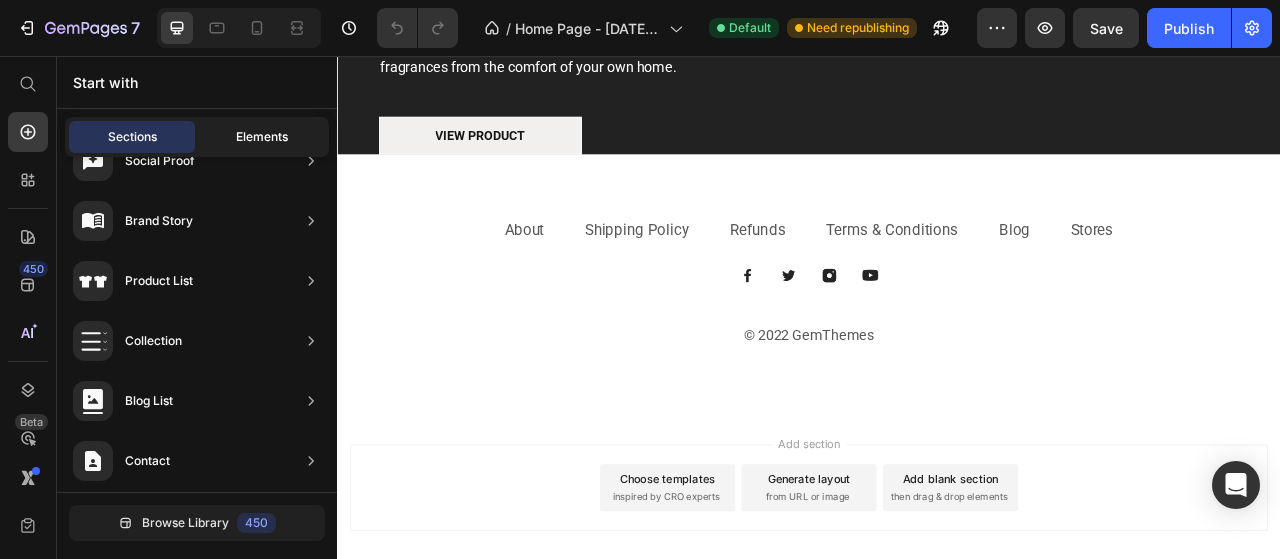 click on "Elements" at bounding box center [262, 137] 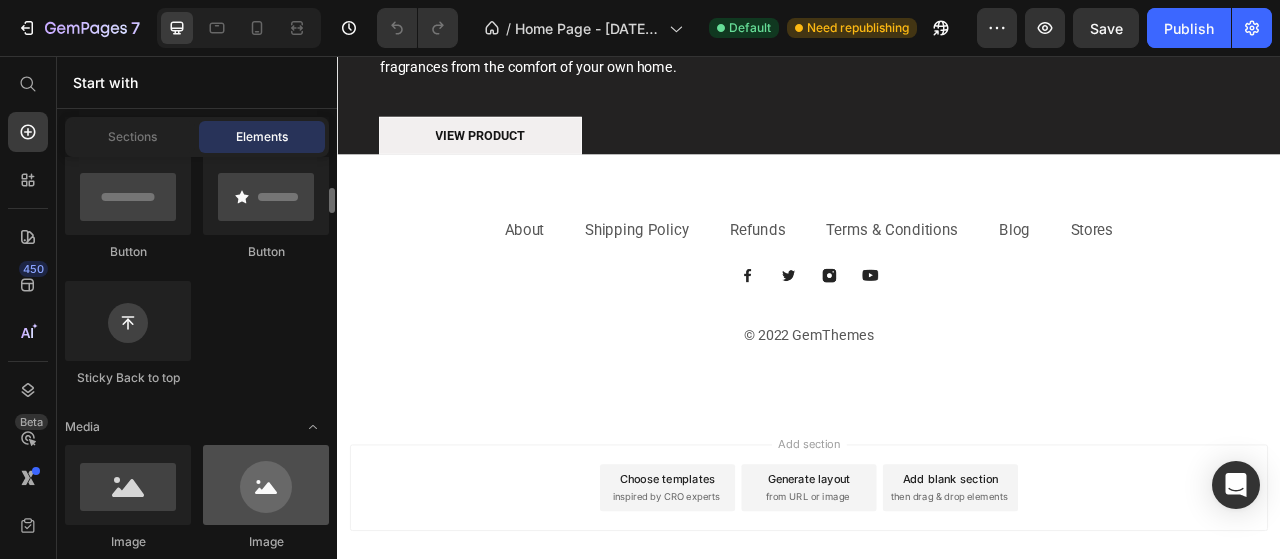 scroll, scrollTop: 600, scrollLeft: 0, axis: vertical 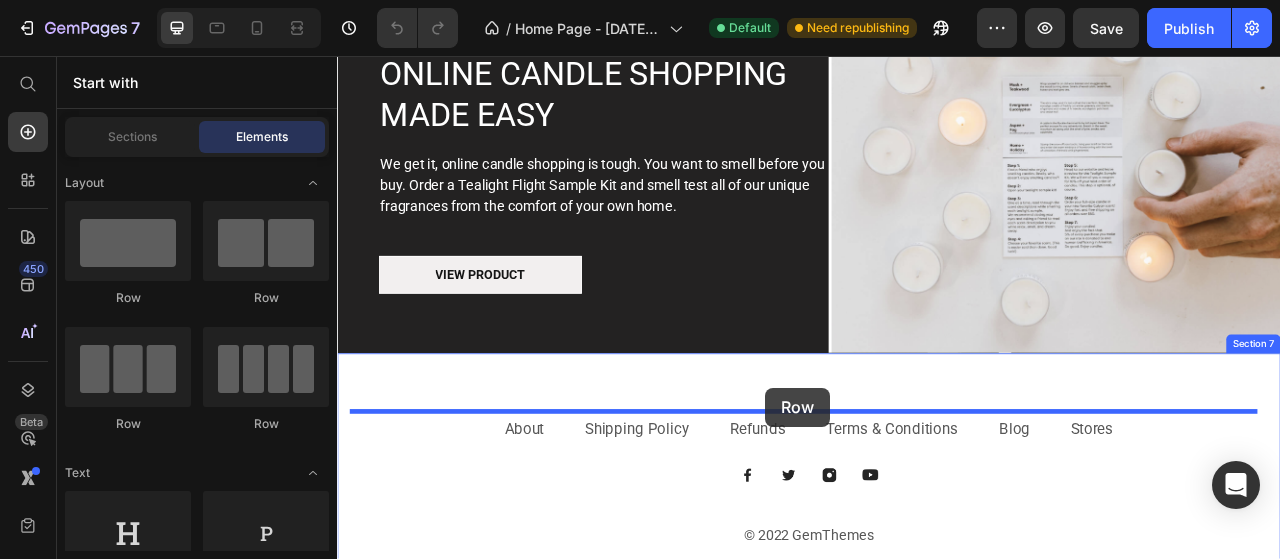 drag, startPoint x: 467, startPoint y: 408, endPoint x: 882, endPoint y: 478, distance: 420.8622 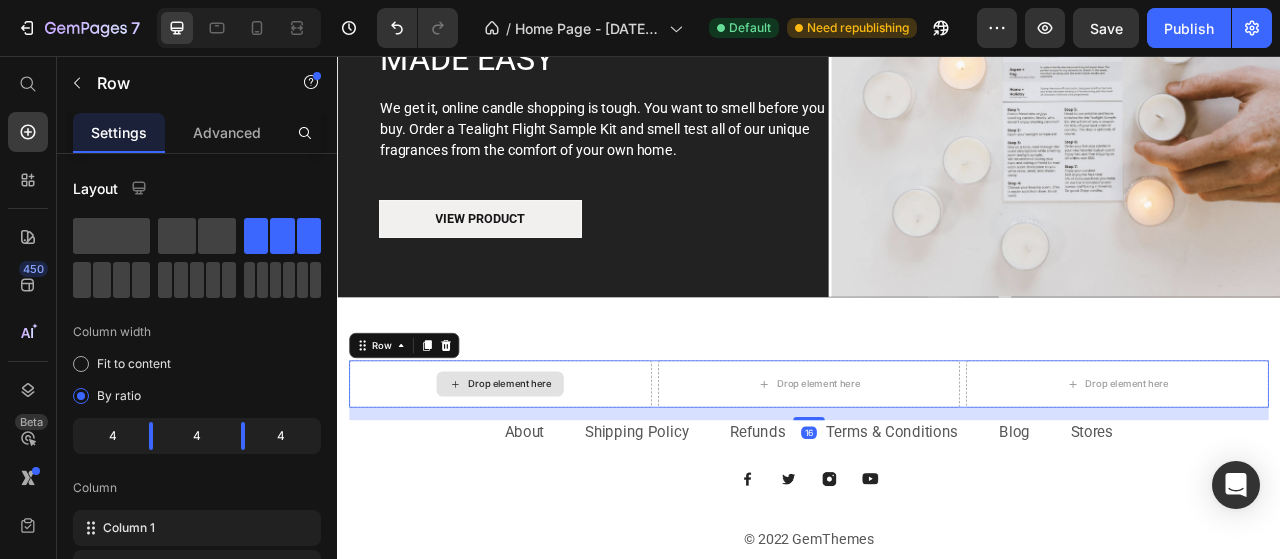 scroll, scrollTop: 3231, scrollLeft: 0, axis: vertical 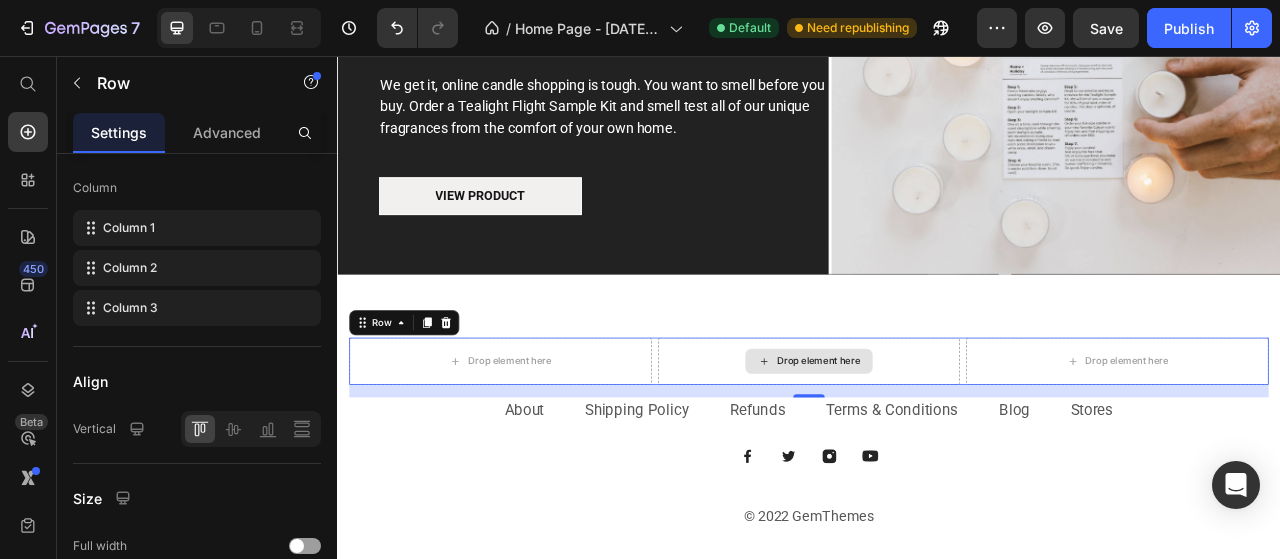 click on "Drop element here" at bounding box center [937, 445] 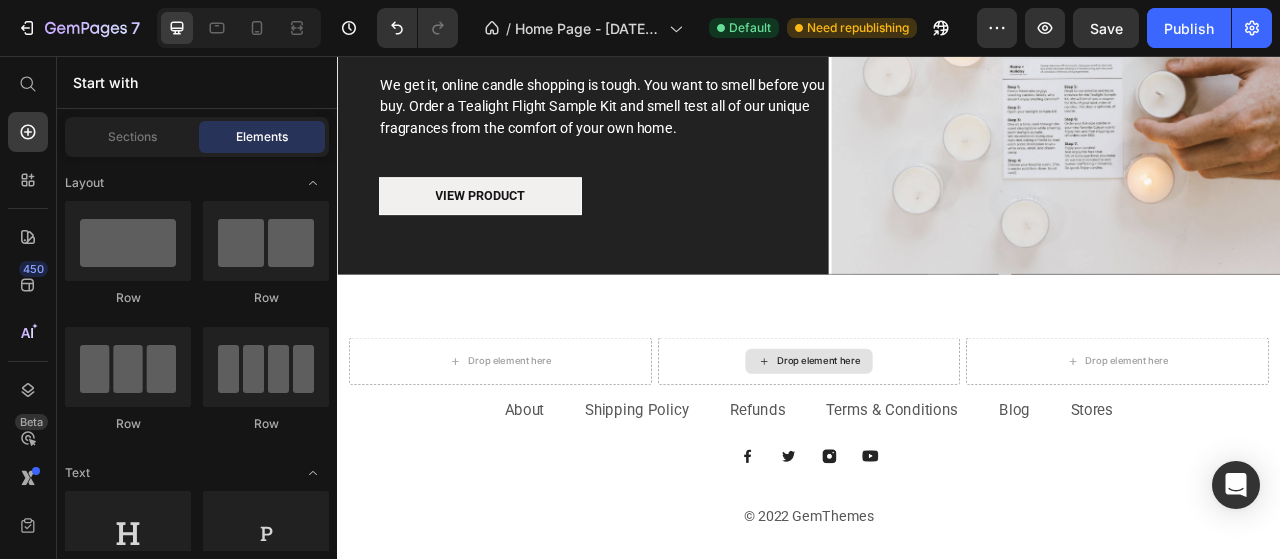 click on "Drop element here" at bounding box center (949, 445) 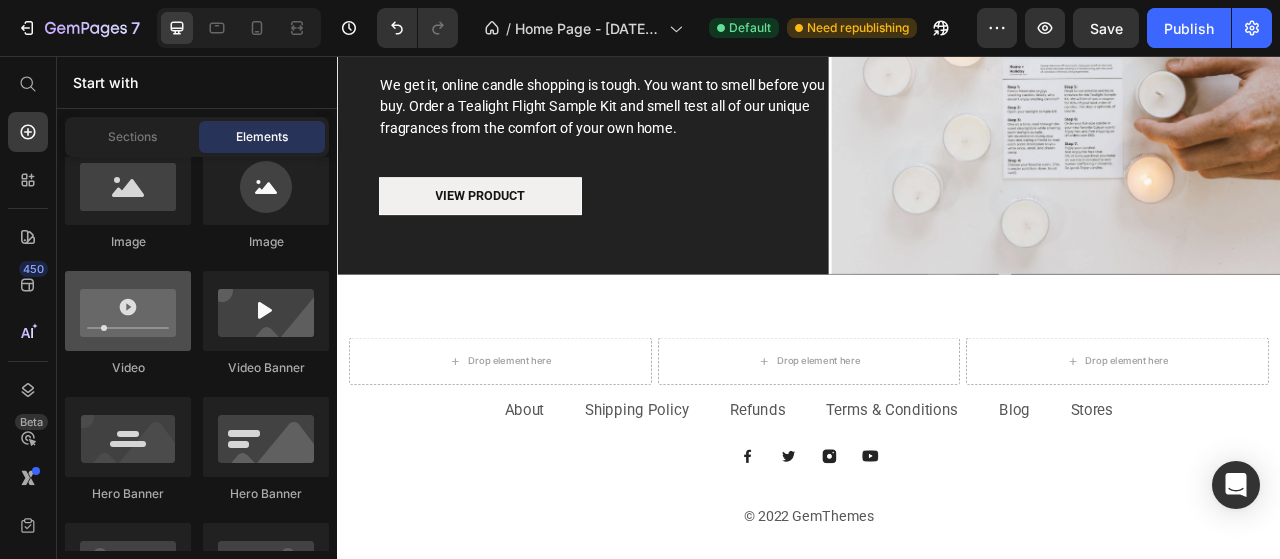 scroll, scrollTop: 700, scrollLeft: 0, axis: vertical 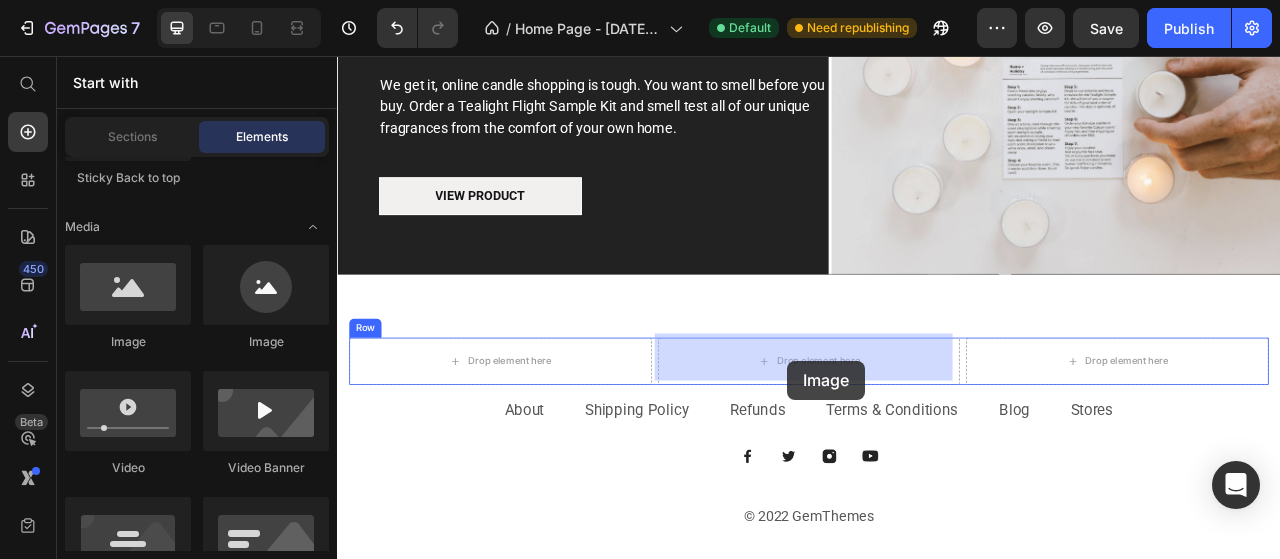 drag, startPoint x: 457, startPoint y: 349, endPoint x: 910, endPoint y: 444, distance: 462.8542 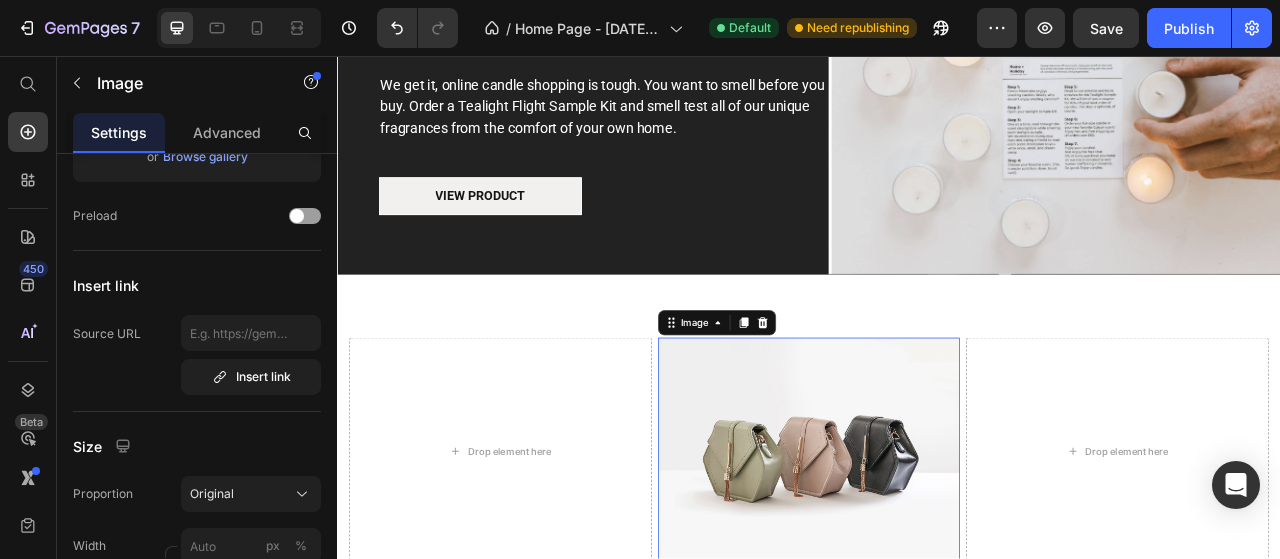 scroll, scrollTop: 0, scrollLeft: 0, axis: both 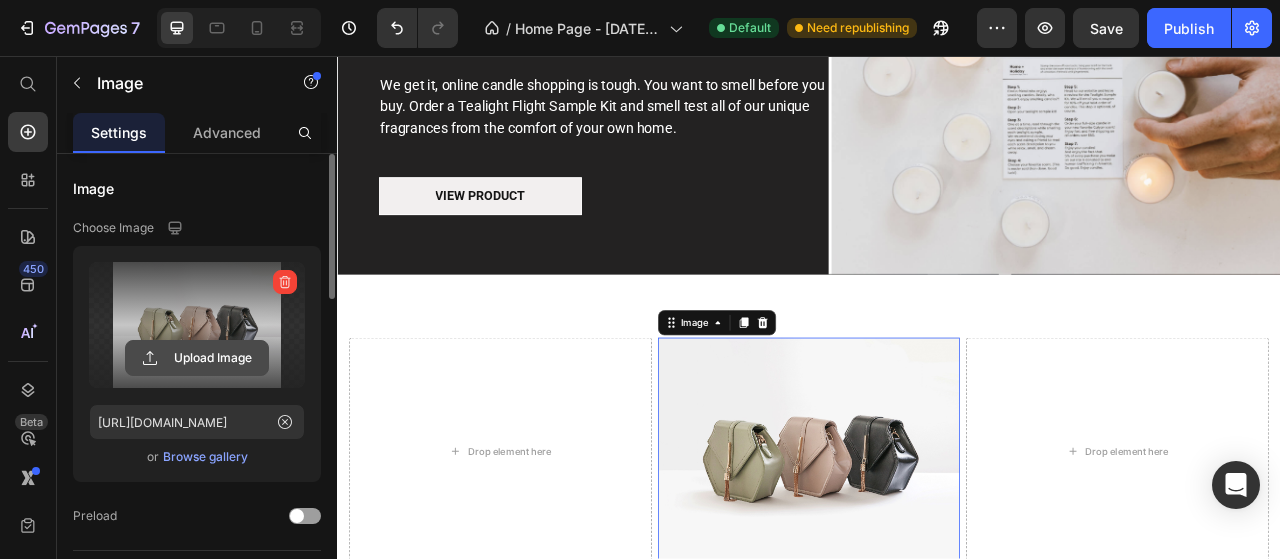 click 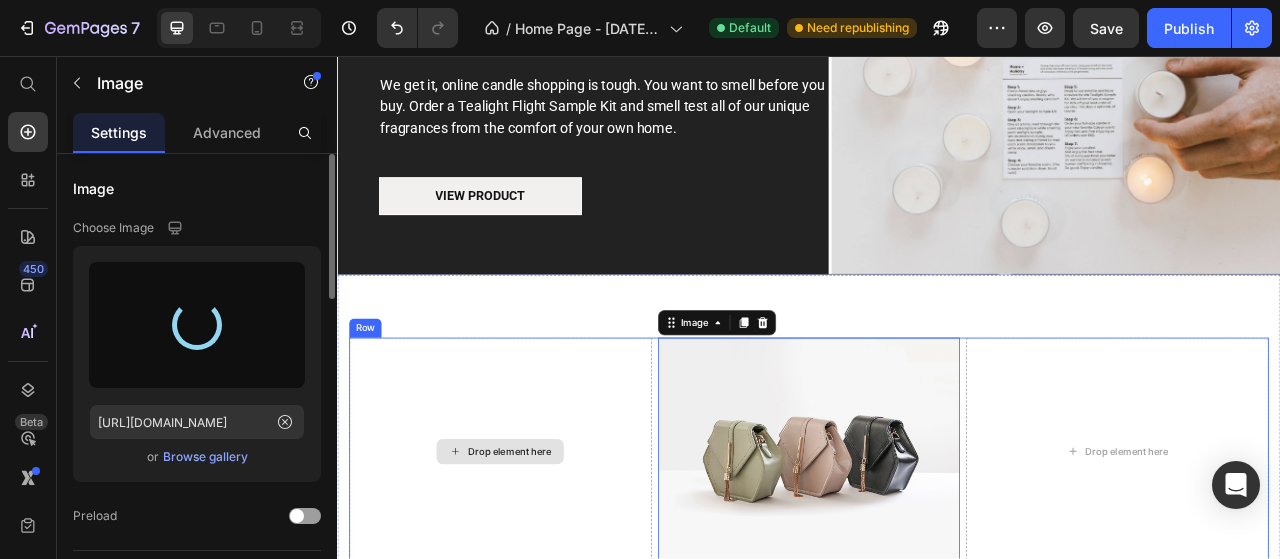 type on "[URL][DOMAIN_NAME]" 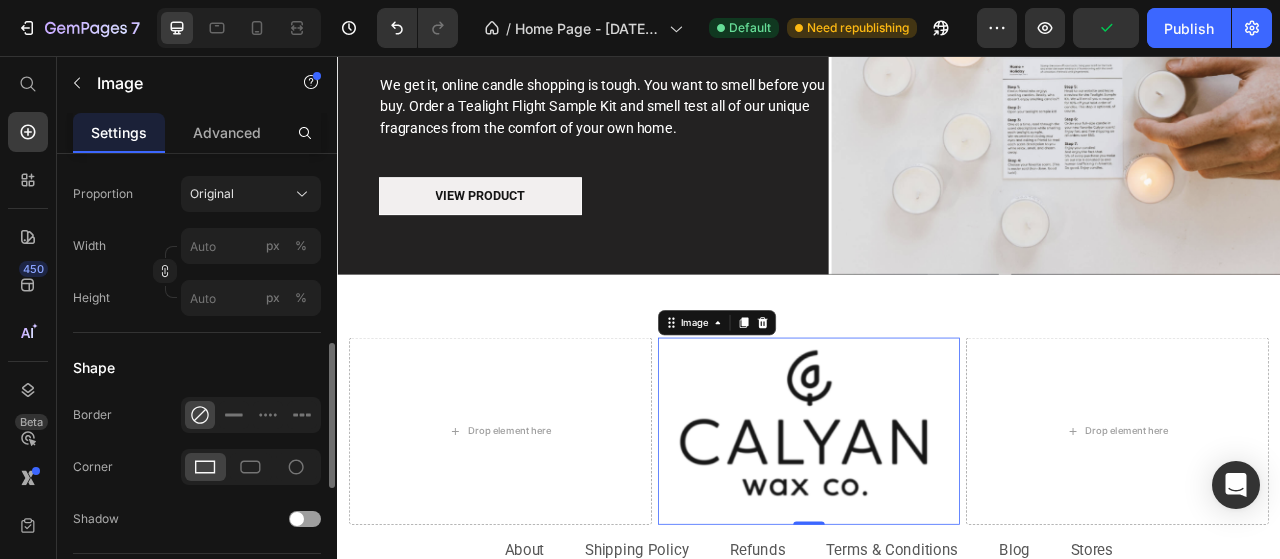 scroll, scrollTop: 500, scrollLeft: 0, axis: vertical 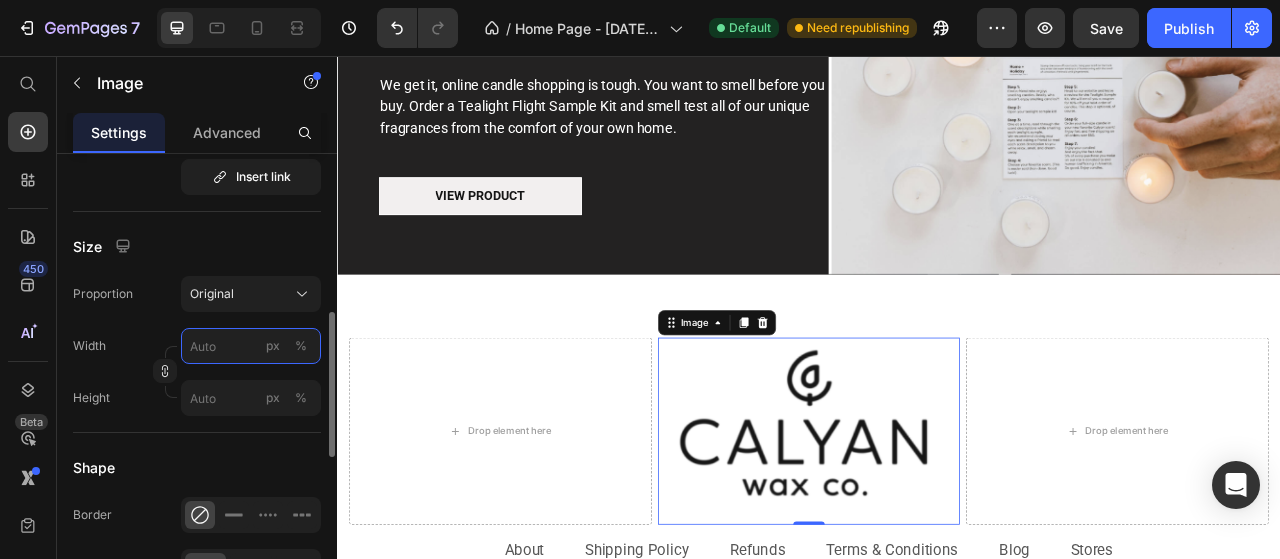 click on "px %" at bounding box center (251, 346) 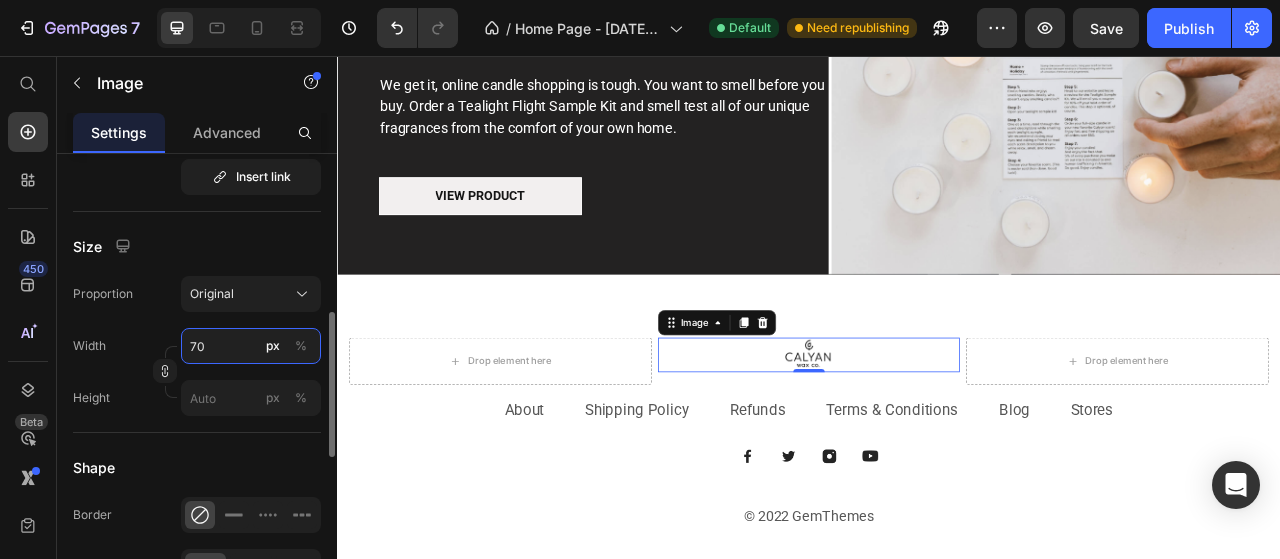 type on "70" 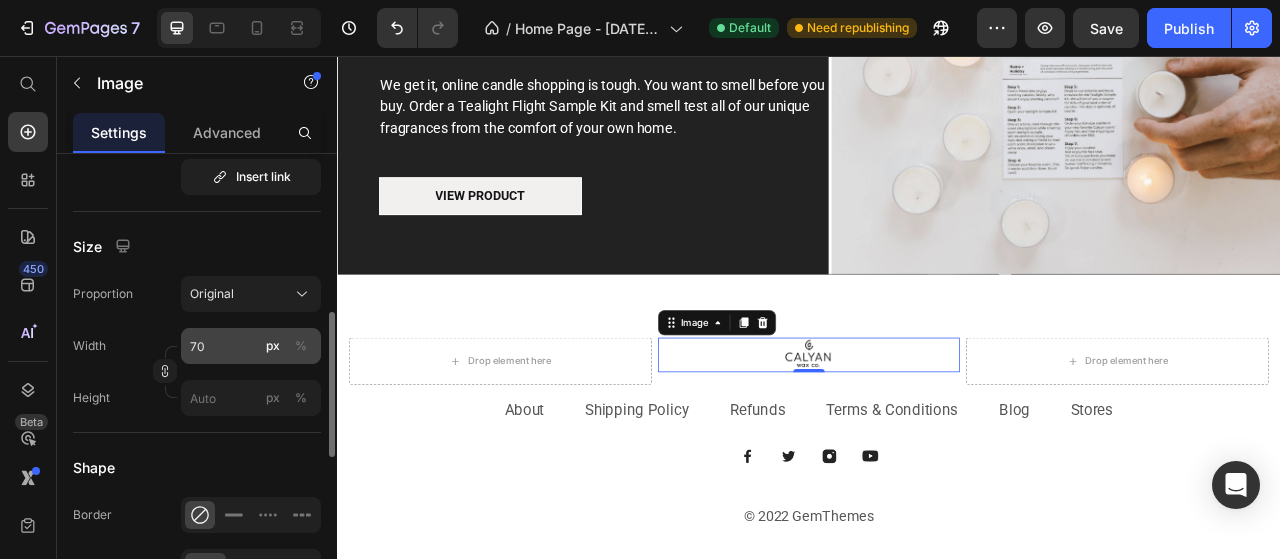 click on "%" 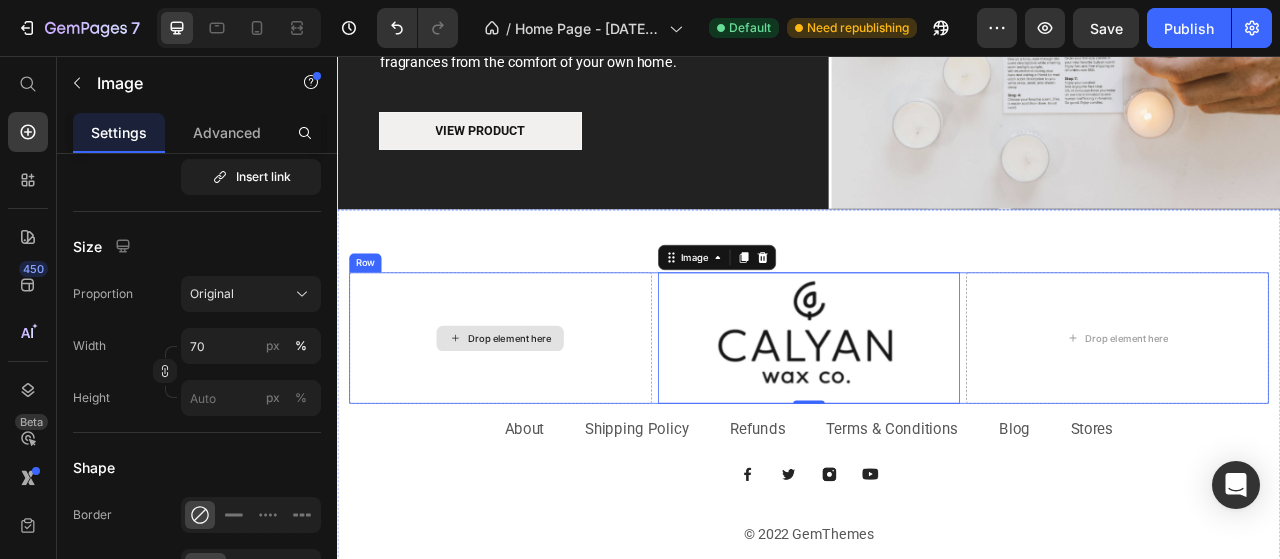 scroll, scrollTop: 3431, scrollLeft: 0, axis: vertical 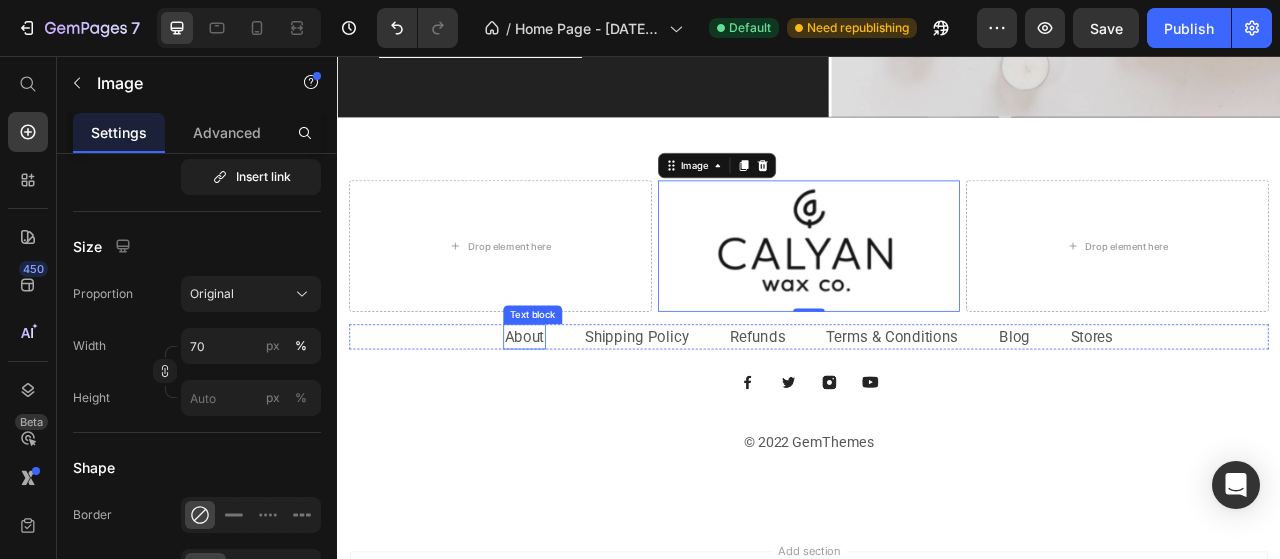 click on "About" at bounding box center [575, 413] 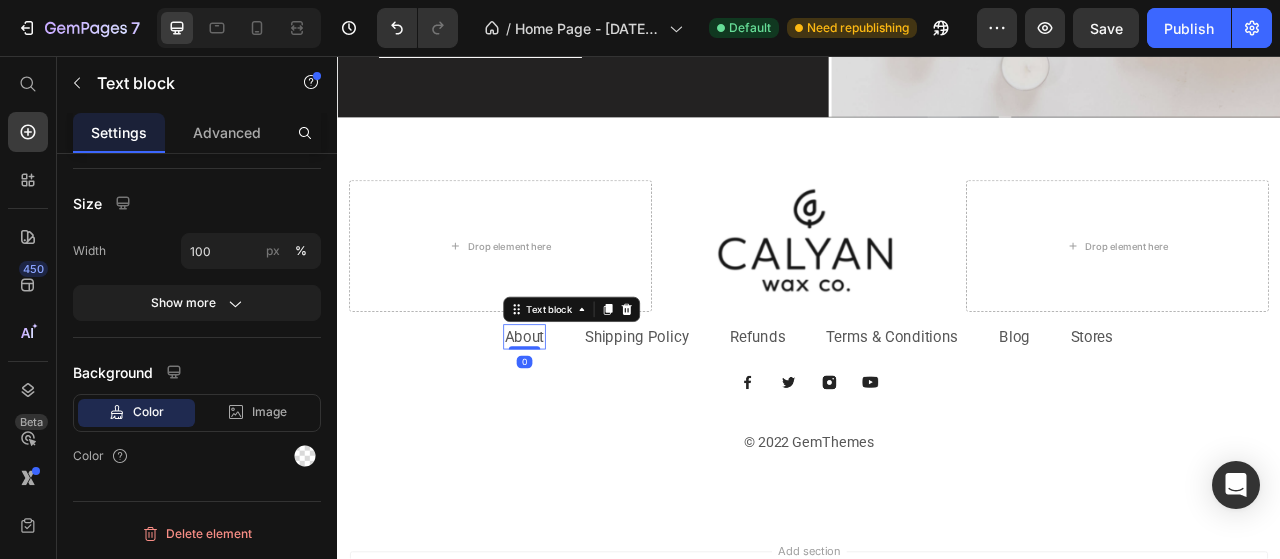 scroll, scrollTop: 0, scrollLeft: 0, axis: both 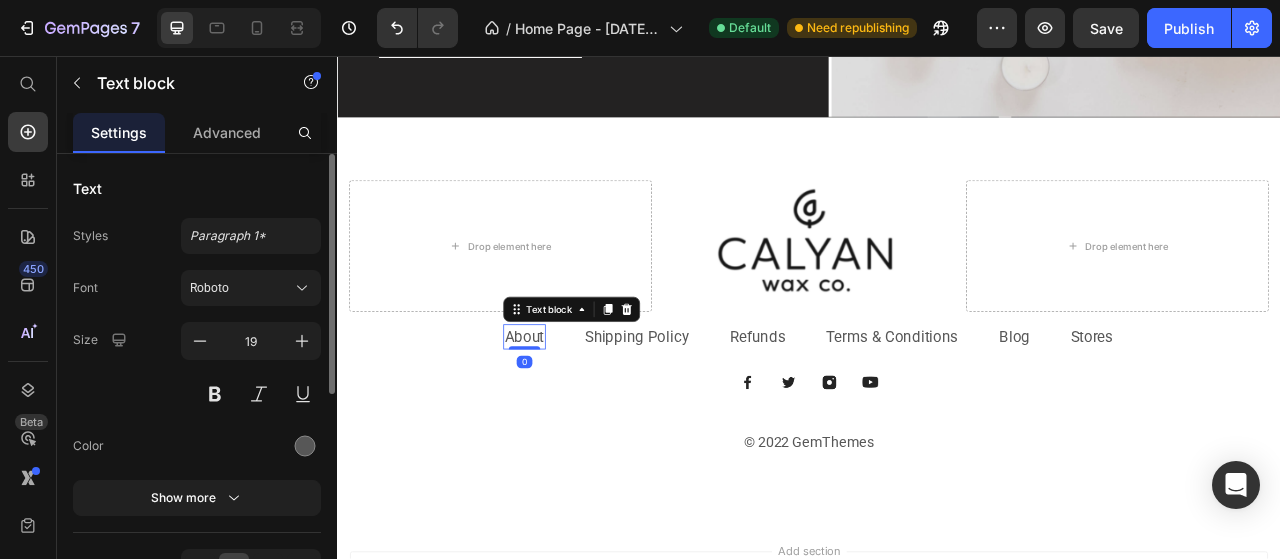 click on "About" at bounding box center [575, 413] 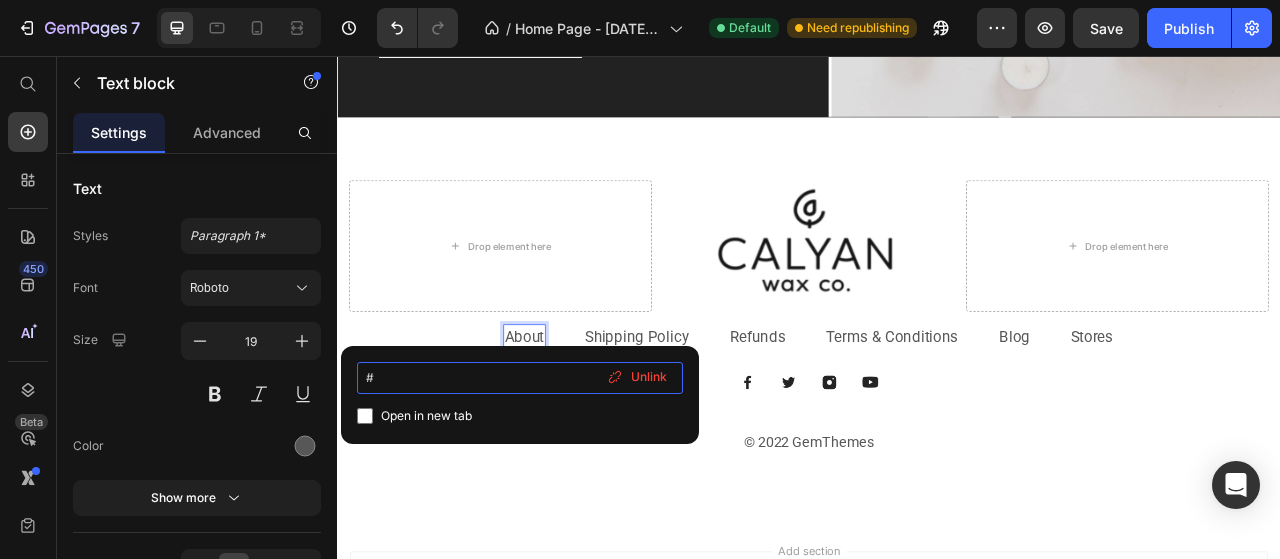 click on "#" at bounding box center (520, 378) 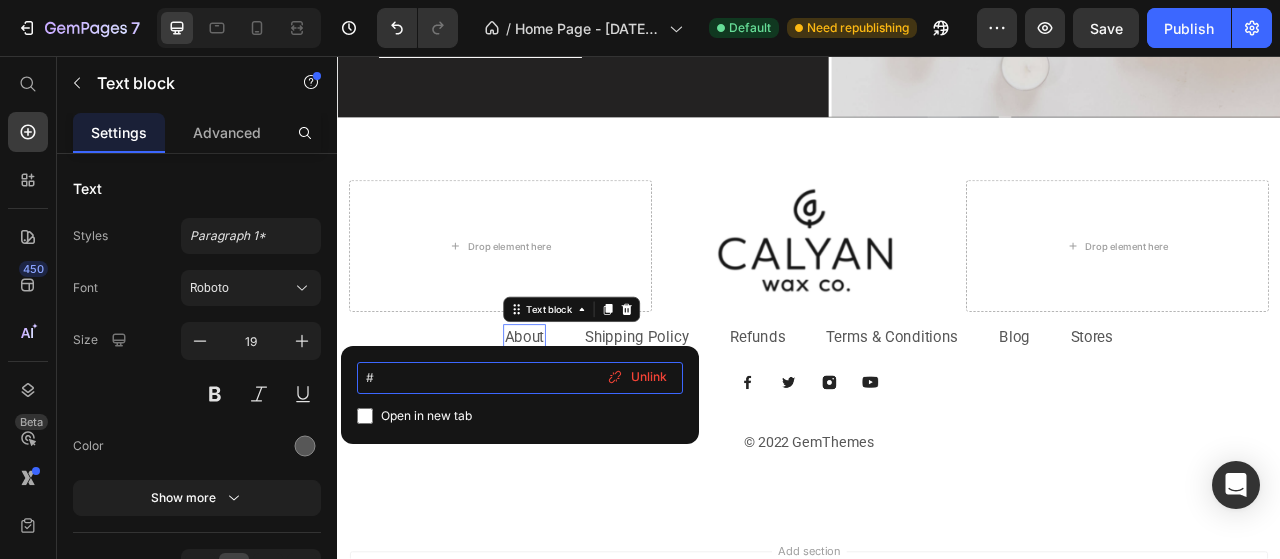 click on "#" at bounding box center [520, 378] 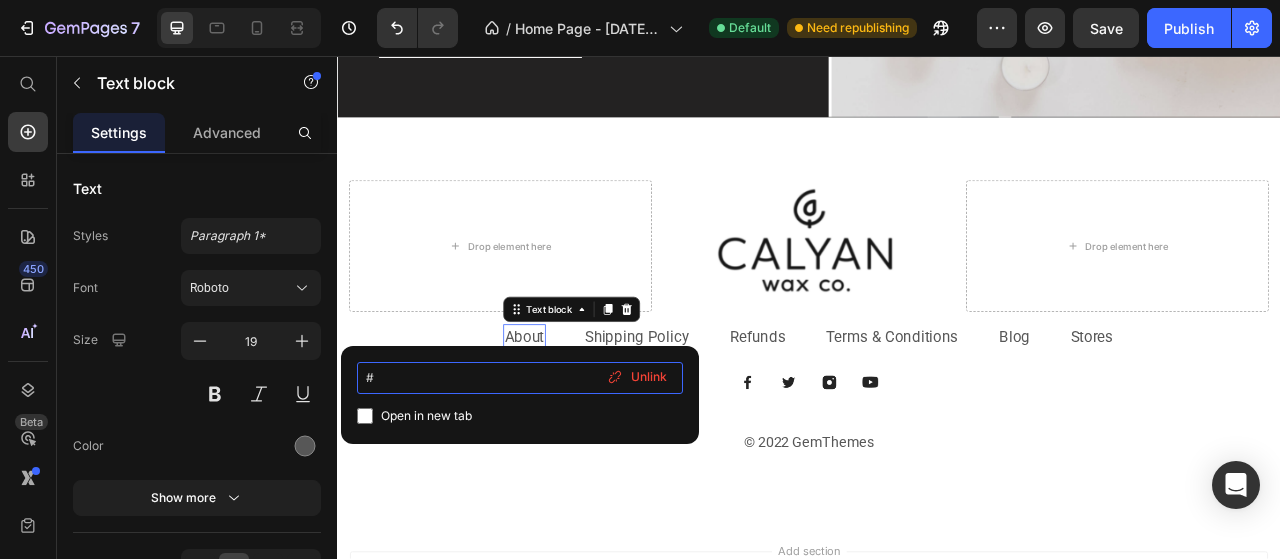 paste on "[URL][DOMAIN_NAME]" 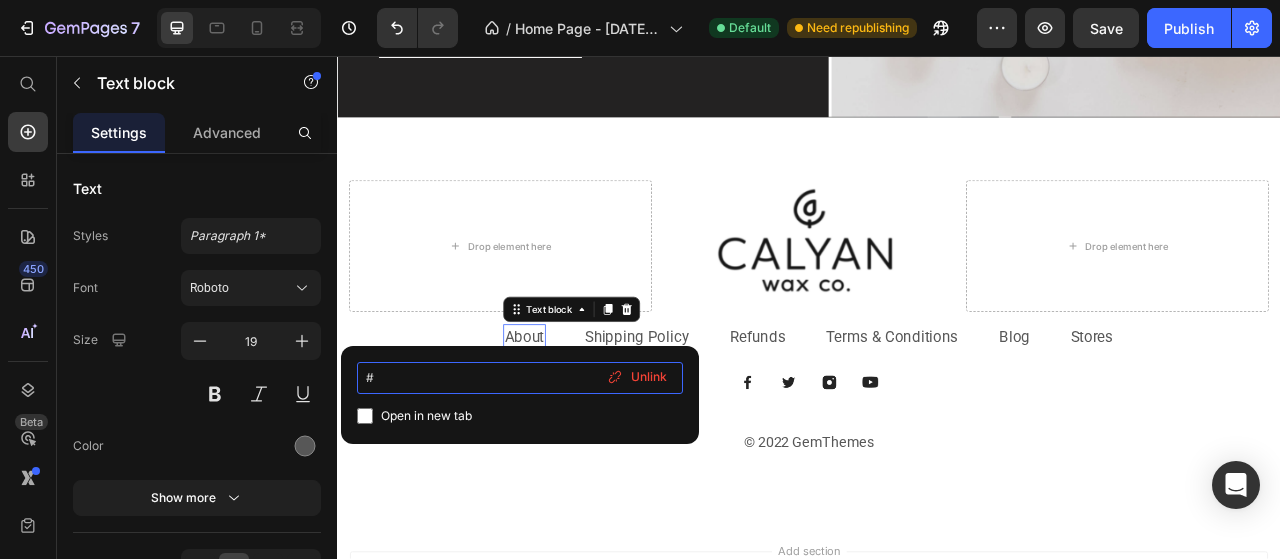 type on "#[URL][DOMAIN_NAME]" 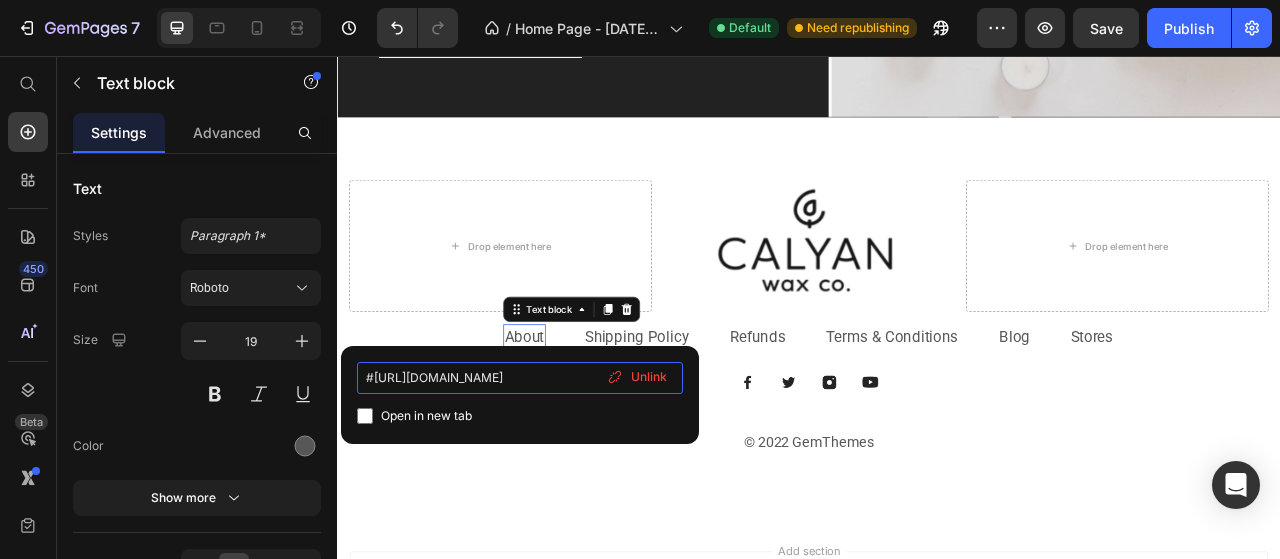 scroll, scrollTop: 0, scrollLeft: 1672, axis: horizontal 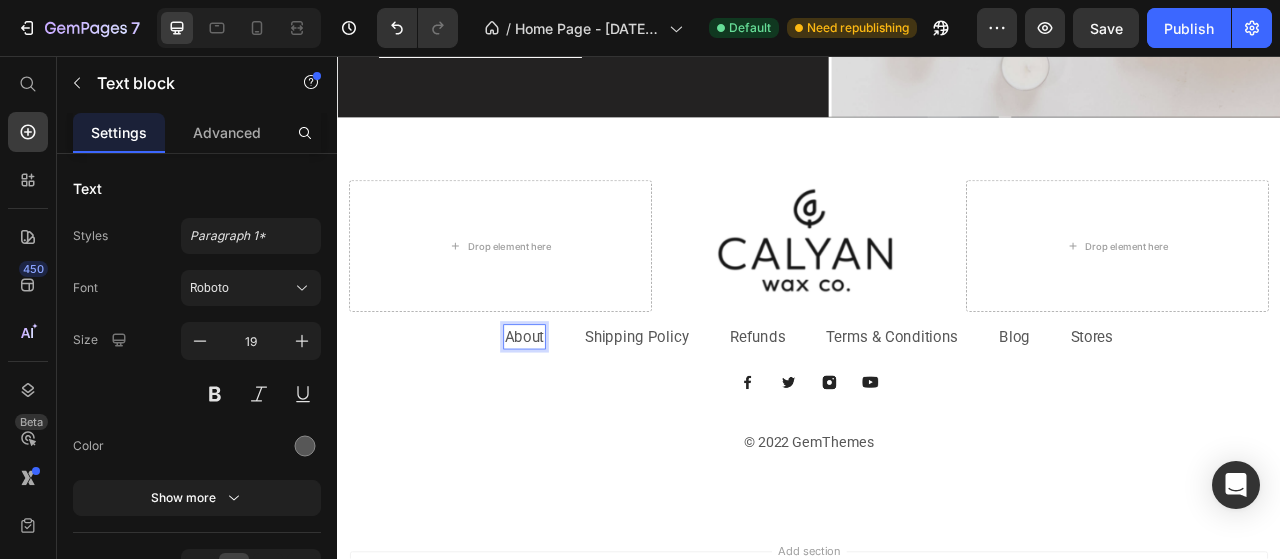 click on "About" at bounding box center (575, 413) 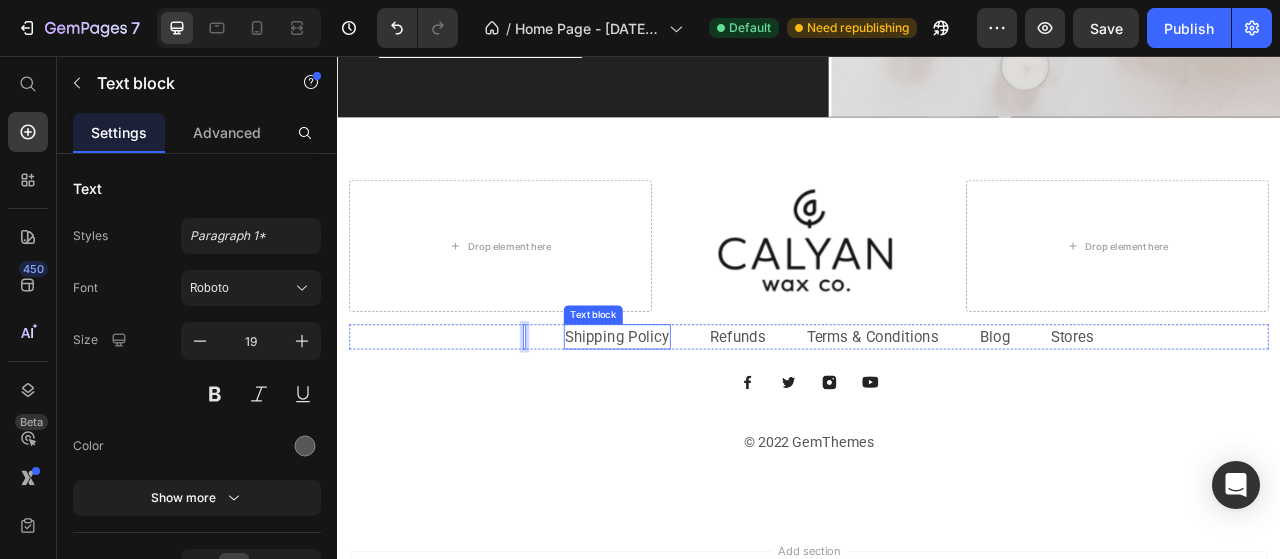 scroll, scrollTop: 3416, scrollLeft: 0, axis: vertical 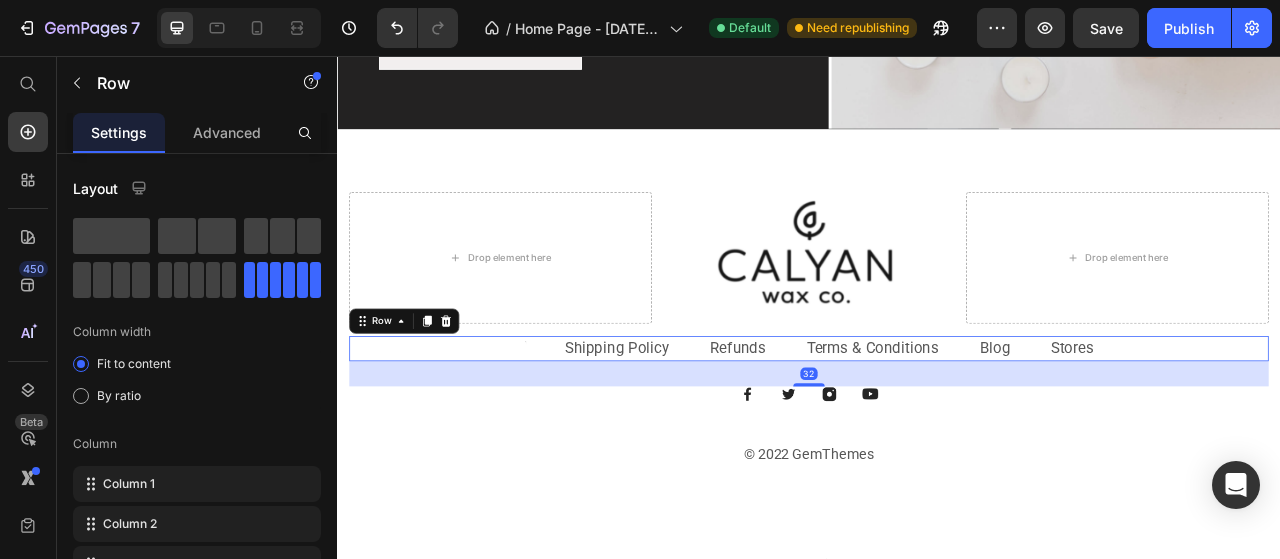 click on "Text block Shipping Policy Text block Refunds Text block Terms & Conditions Text block Blog Text block Stores Text block Row   32" at bounding box center (937, 429) 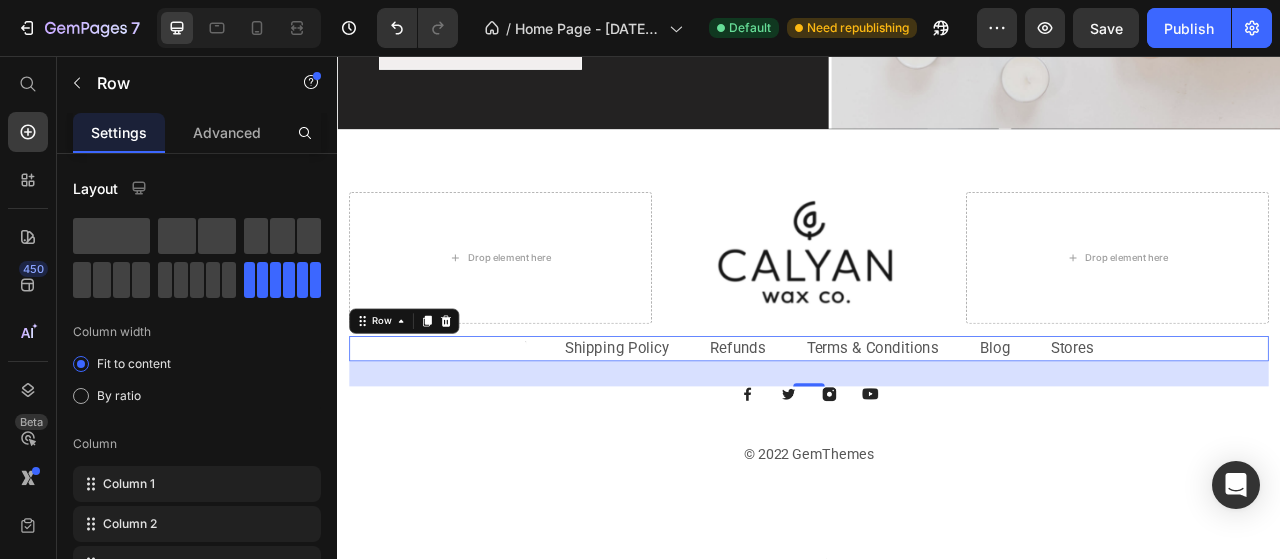 click on "Row" at bounding box center (422, 394) 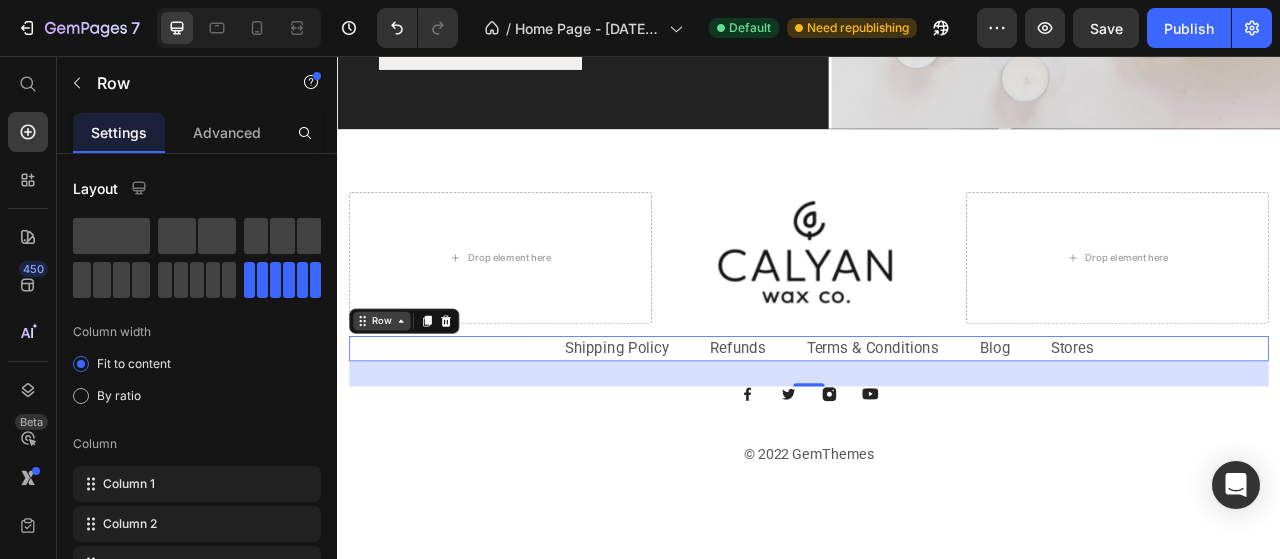 click on "Row" at bounding box center (393, 394) 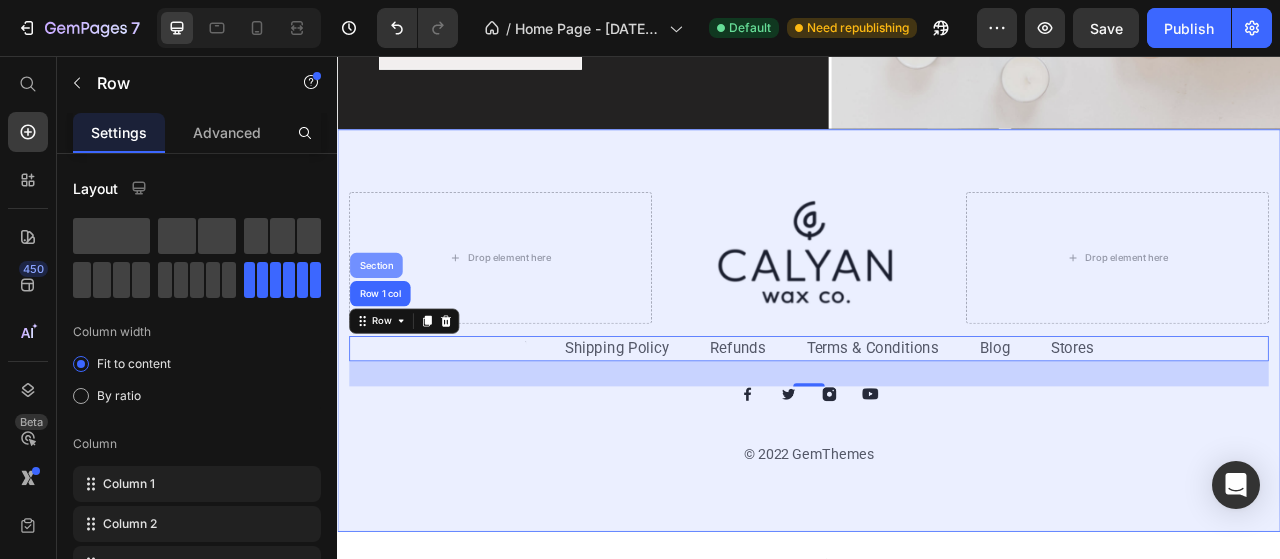 click on "Section" at bounding box center [386, 323] 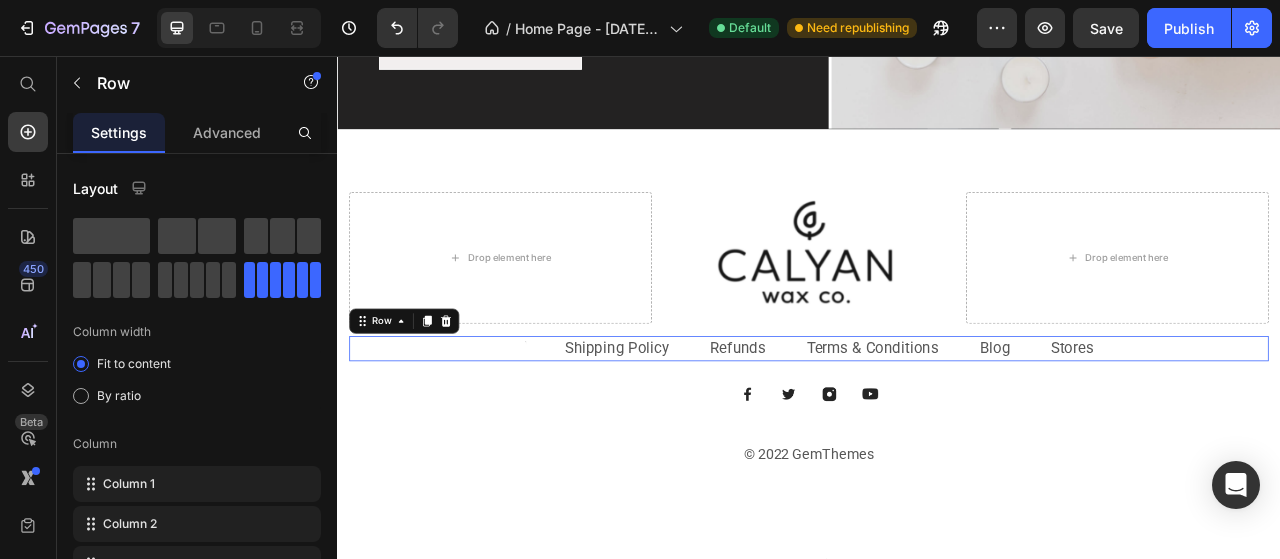 click on "Text block Shipping Policy Text block Refunds Text block Terms & Conditions Text block Blog Text block Stores Text block Row   0" at bounding box center (937, 429) 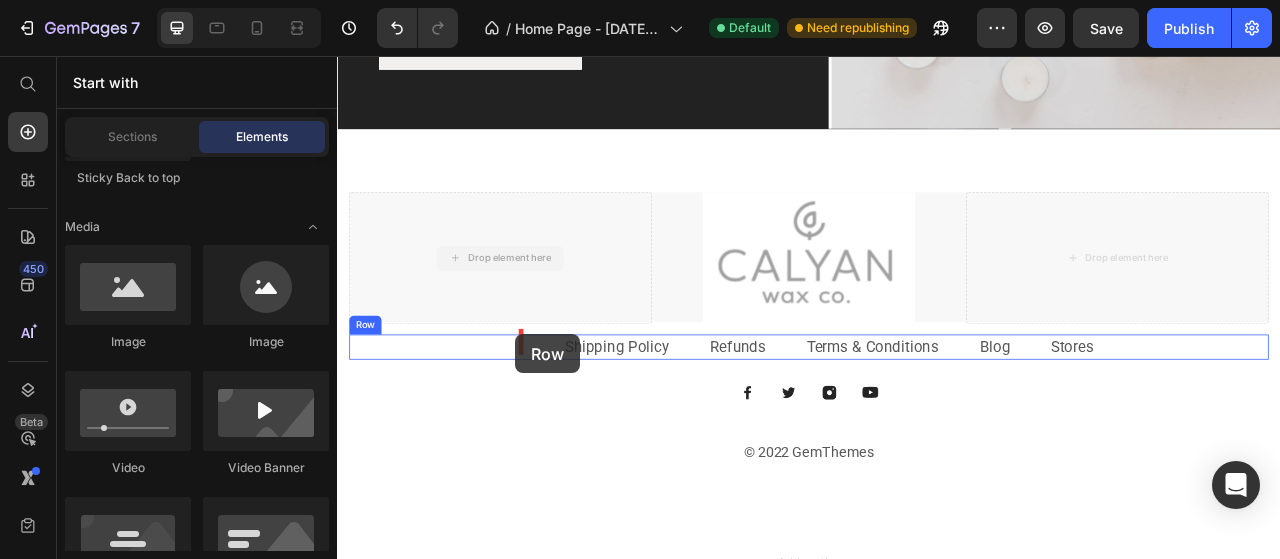 drag, startPoint x: 539, startPoint y: 294, endPoint x: 564, endPoint y: 410, distance: 118.66339 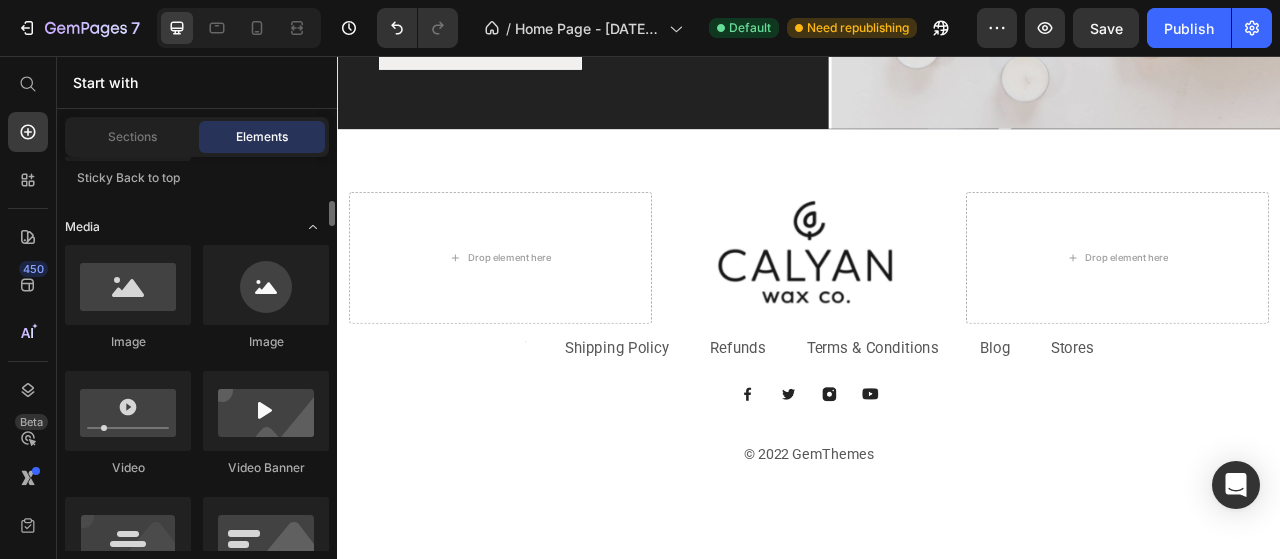 scroll, scrollTop: 500, scrollLeft: 0, axis: vertical 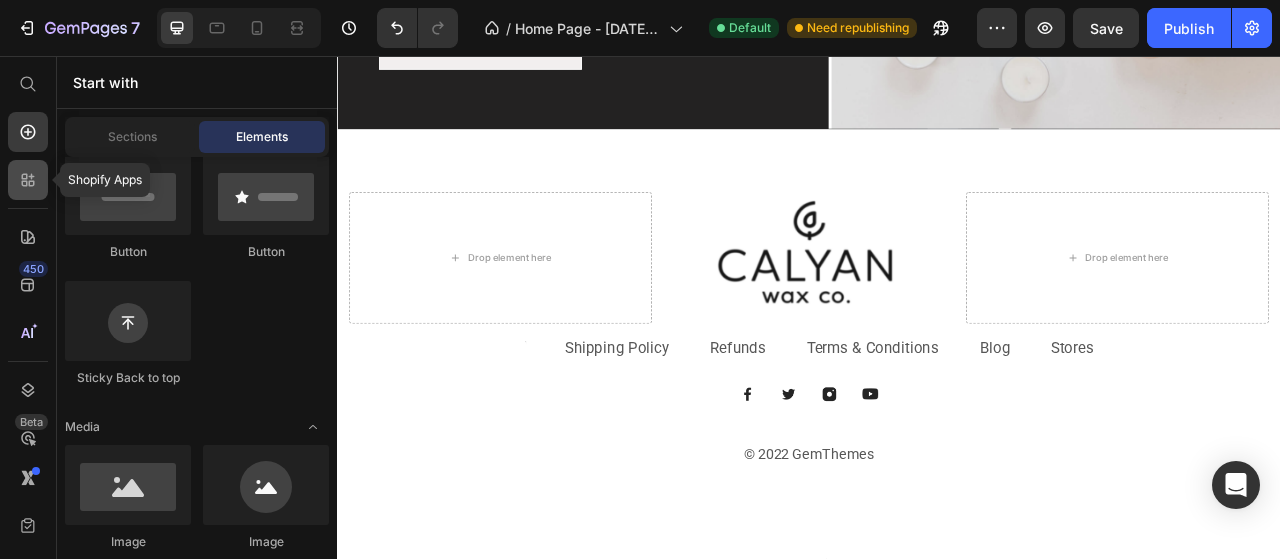 click 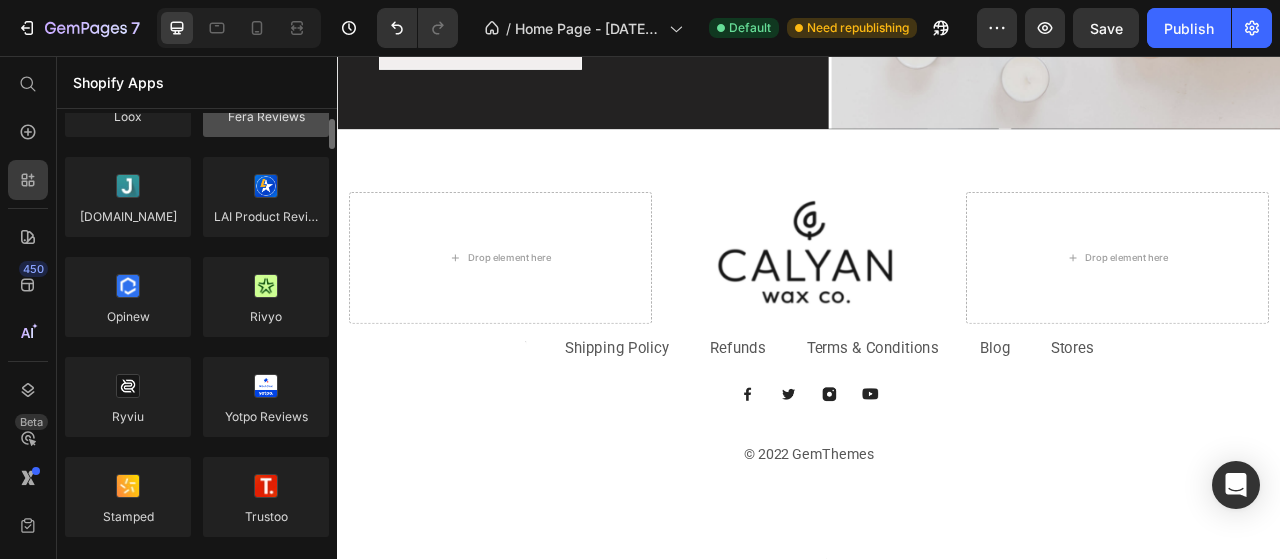 scroll, scrollTop: 0, scrollLeft: 0, axis: both 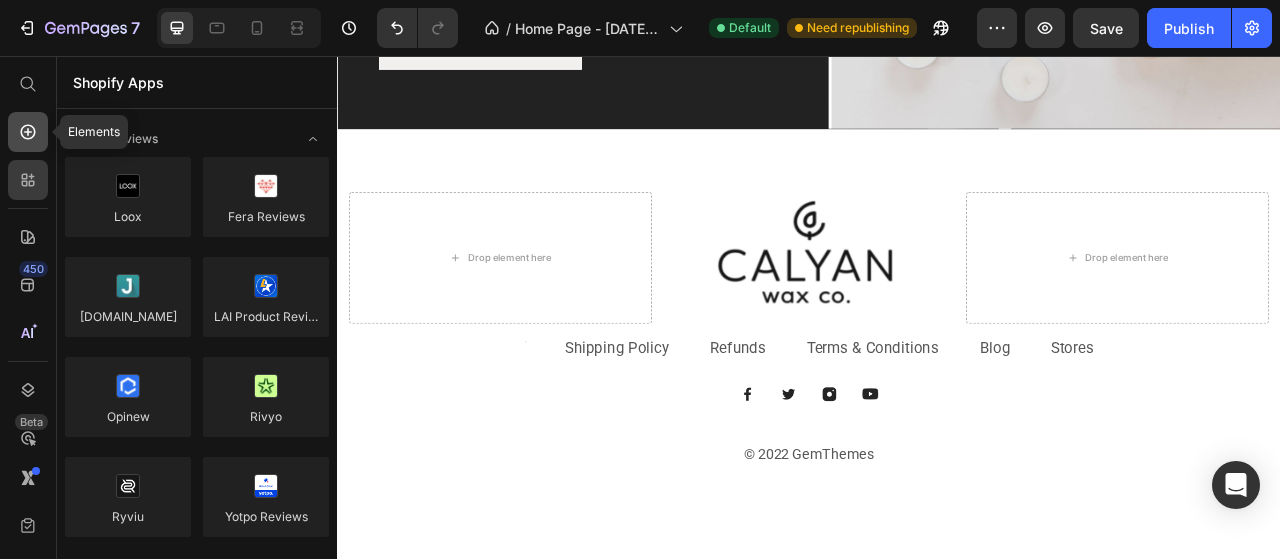 click 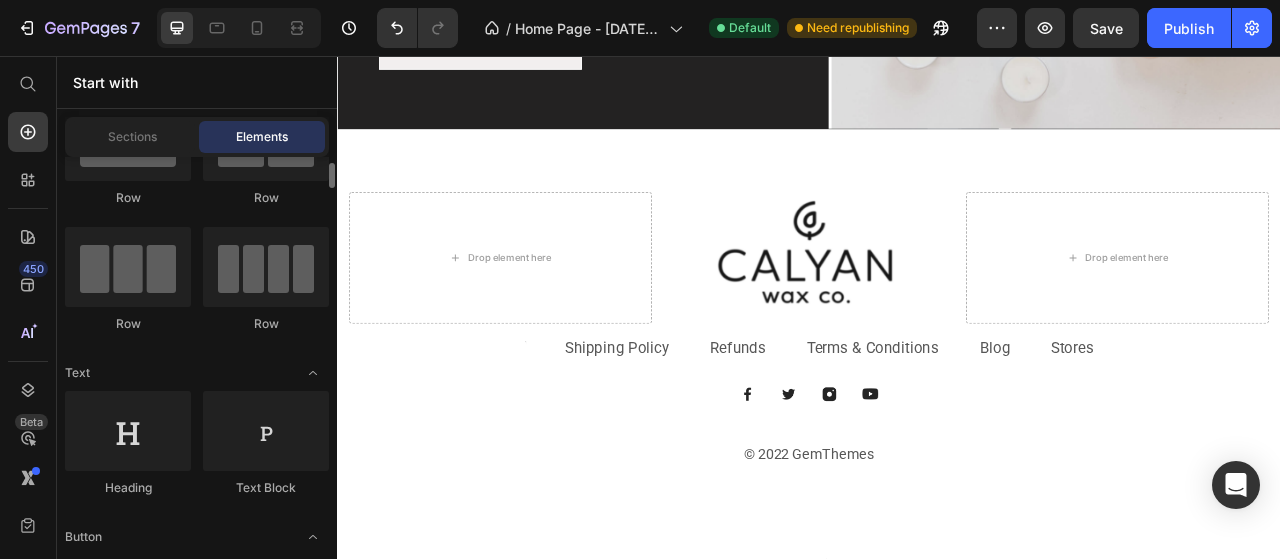 scroll, scrollTop: 200, scrollLeft: 0, axis: vertical 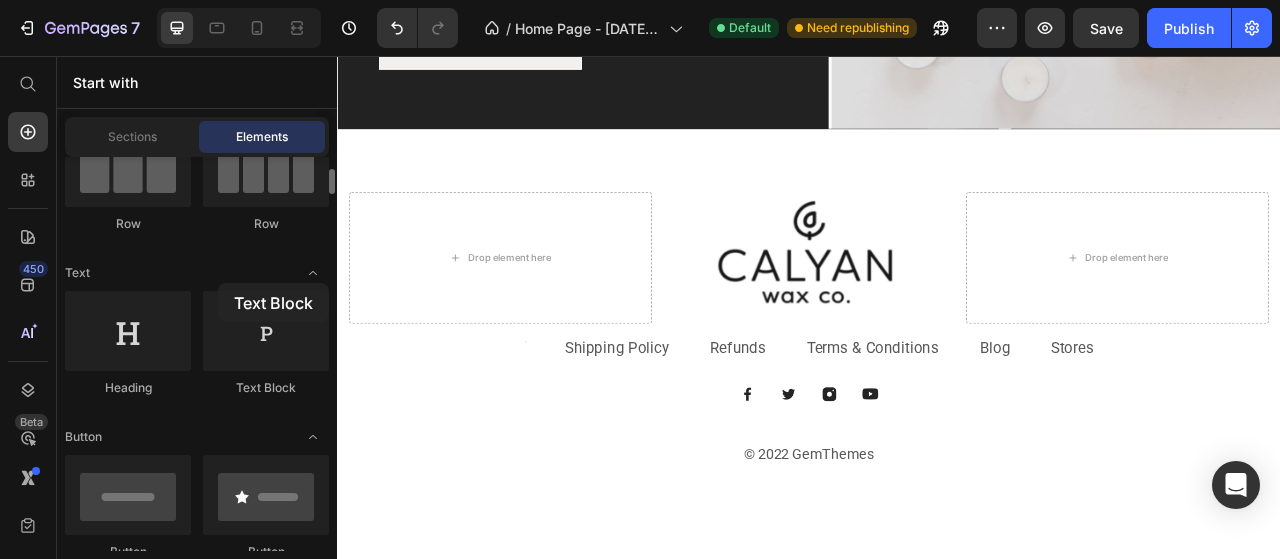 drag, startPoint x: 262, startPoint y: 335, endPoint x: 218, endPoint y: 283, distance: 68.117546 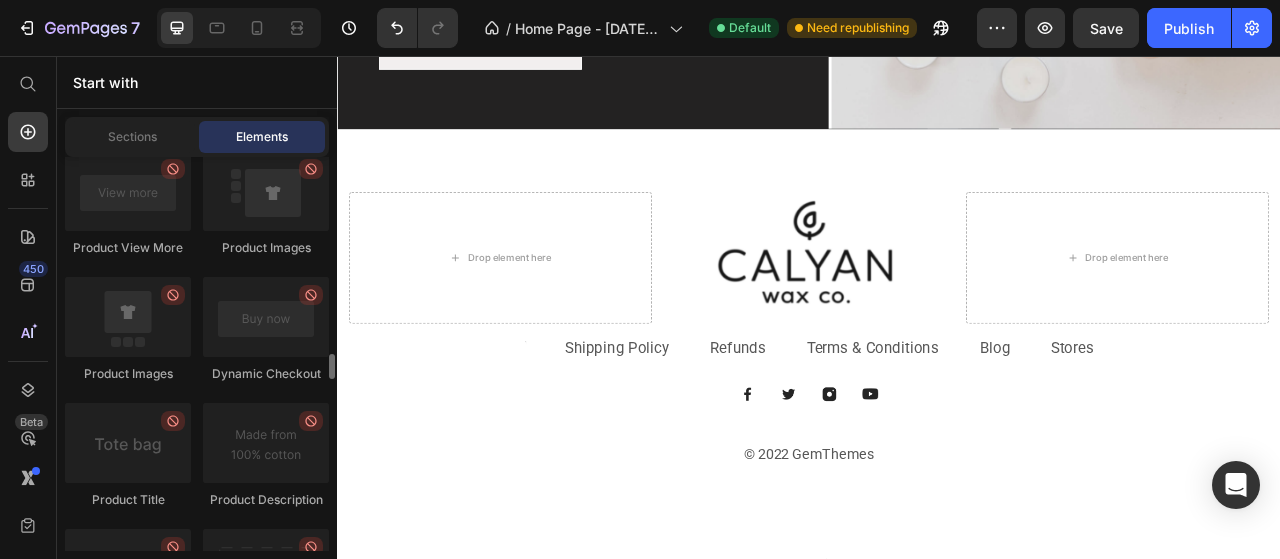 scroll, scrollTop: 3400, scrollLeft: 0, axis: vertical 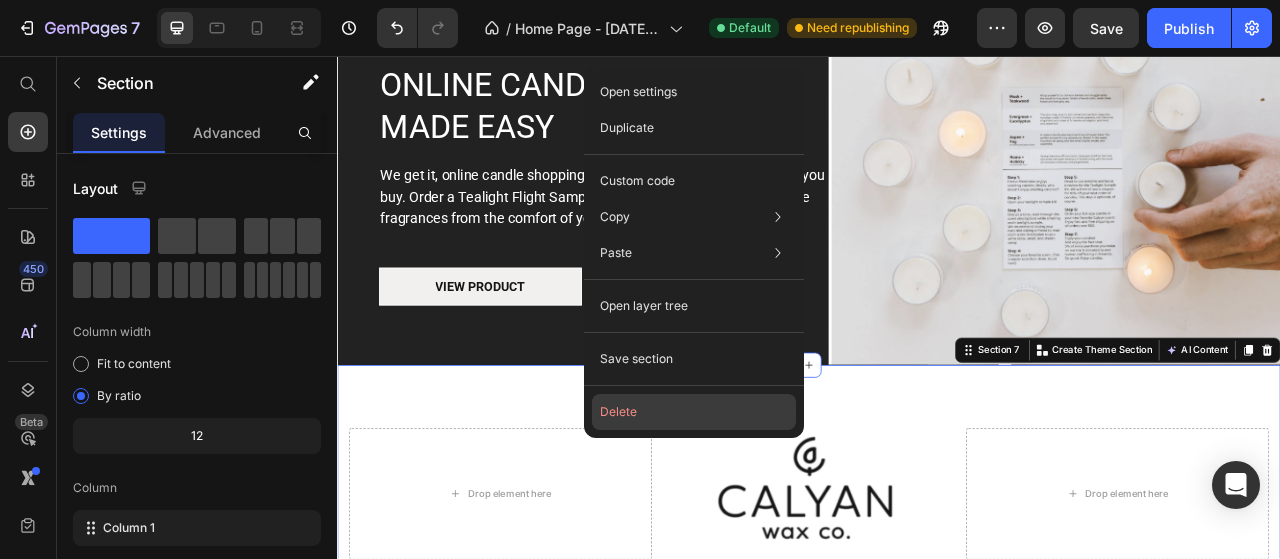 click on "Delete" 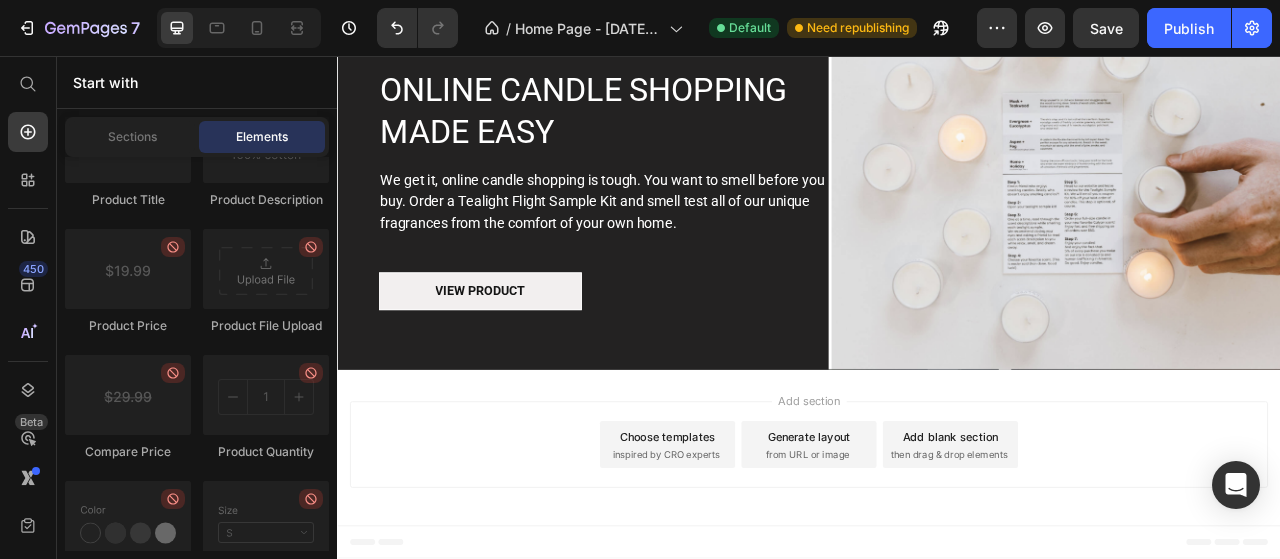 scroll, scrollTop: 3102, scrollLeft: 0, axis: vertical 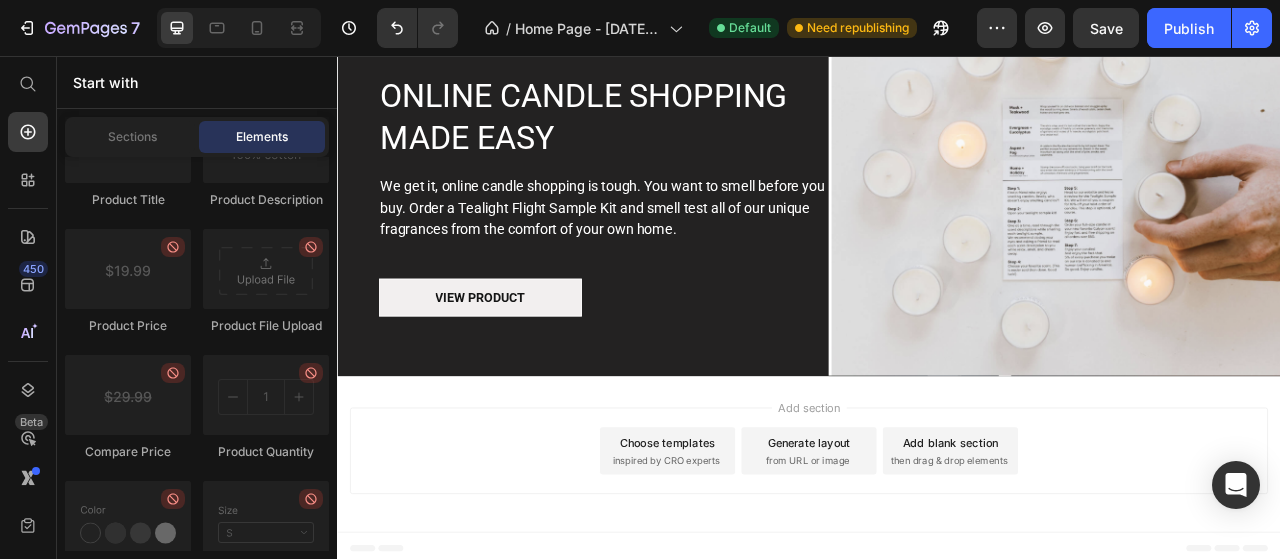 click on "Choose templates inspired by CRO experts" at bounding box center [757, 559] 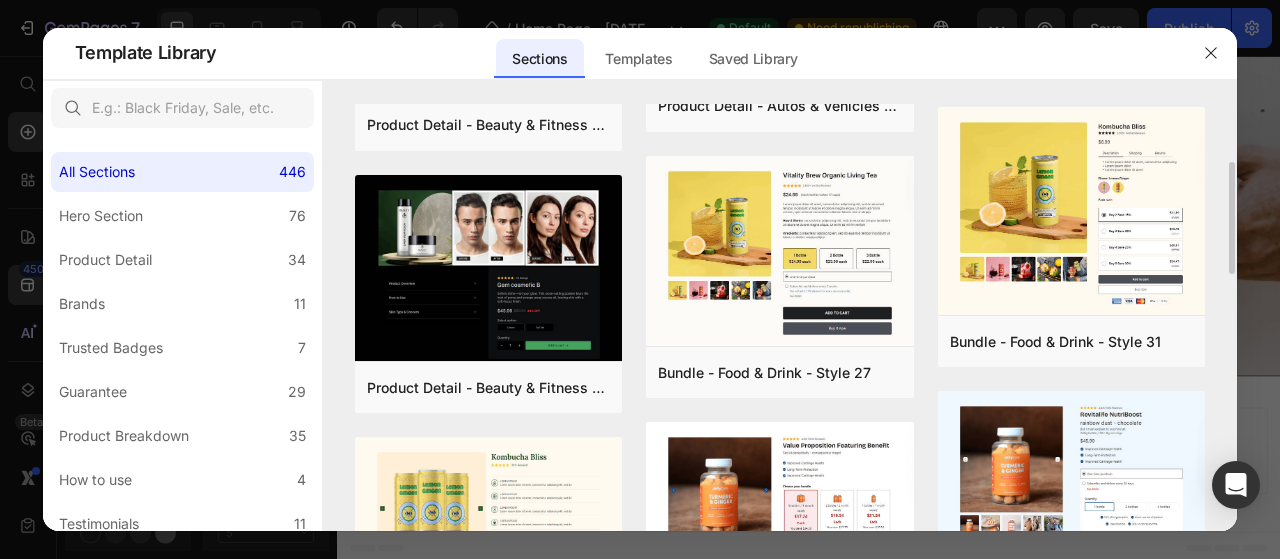 scroll, scrollTop: 800, scrollLeft: 0, axis: vertical 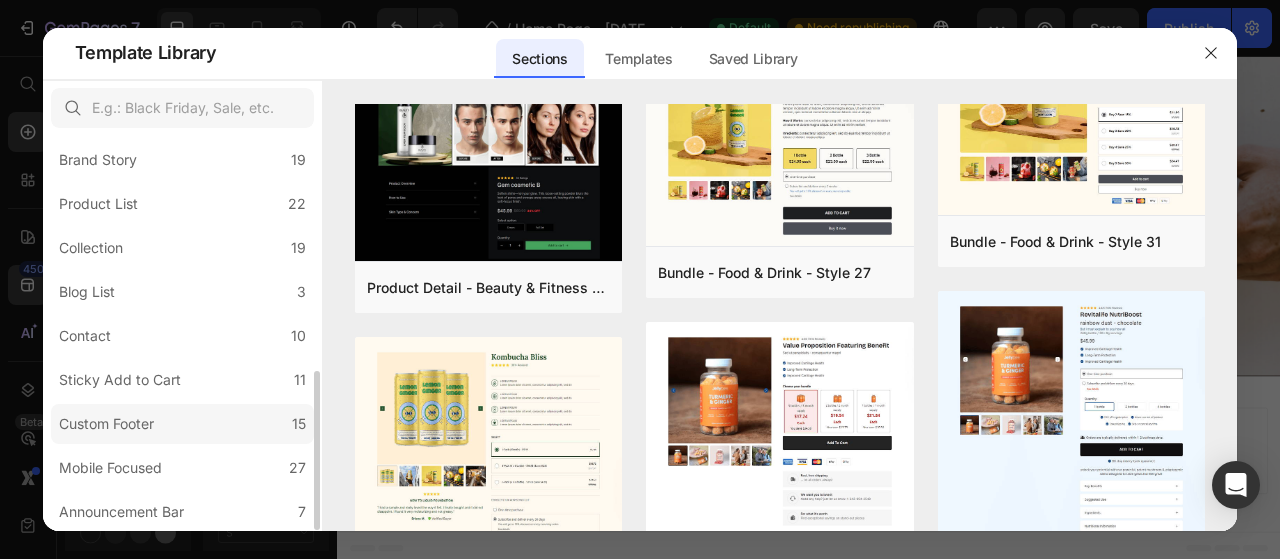 click on "Custom Footer 15" 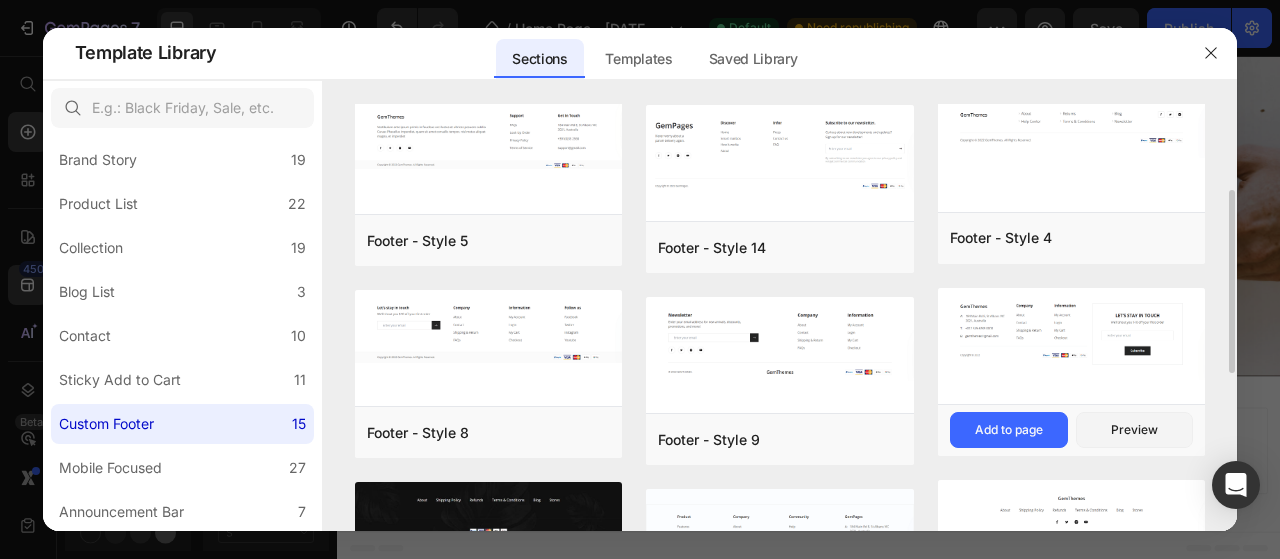scroll, scrollTop: 400, scrollLeft: 0, axis: vertical 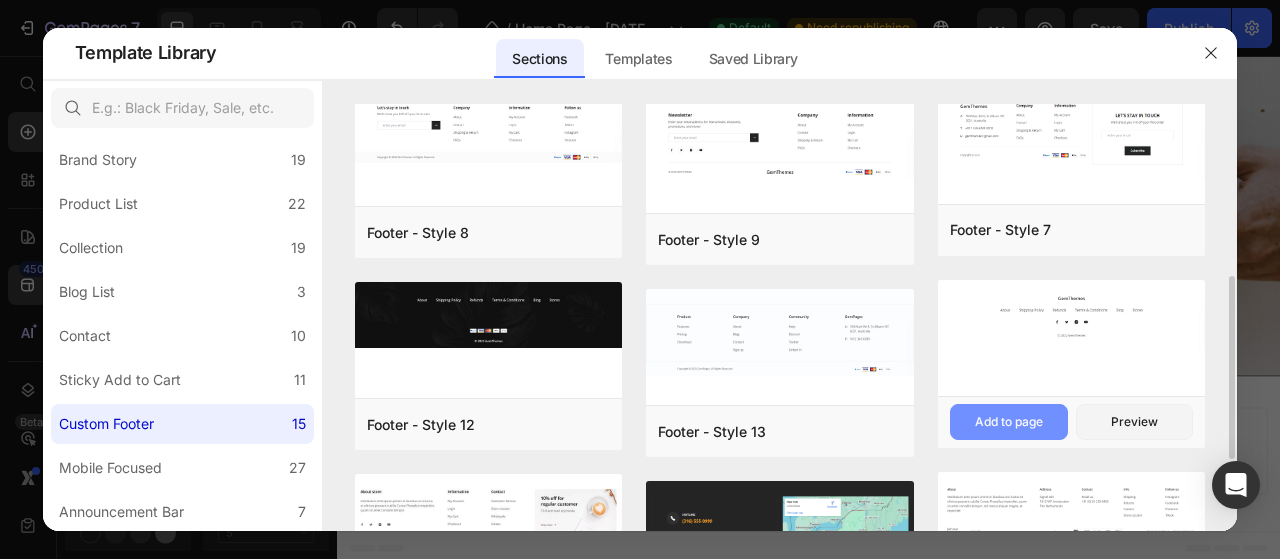 drag, startPoint x: 1007, startPoint y: 397, endPoint x: 1003, endPoint y: 416, distance: 19.416489 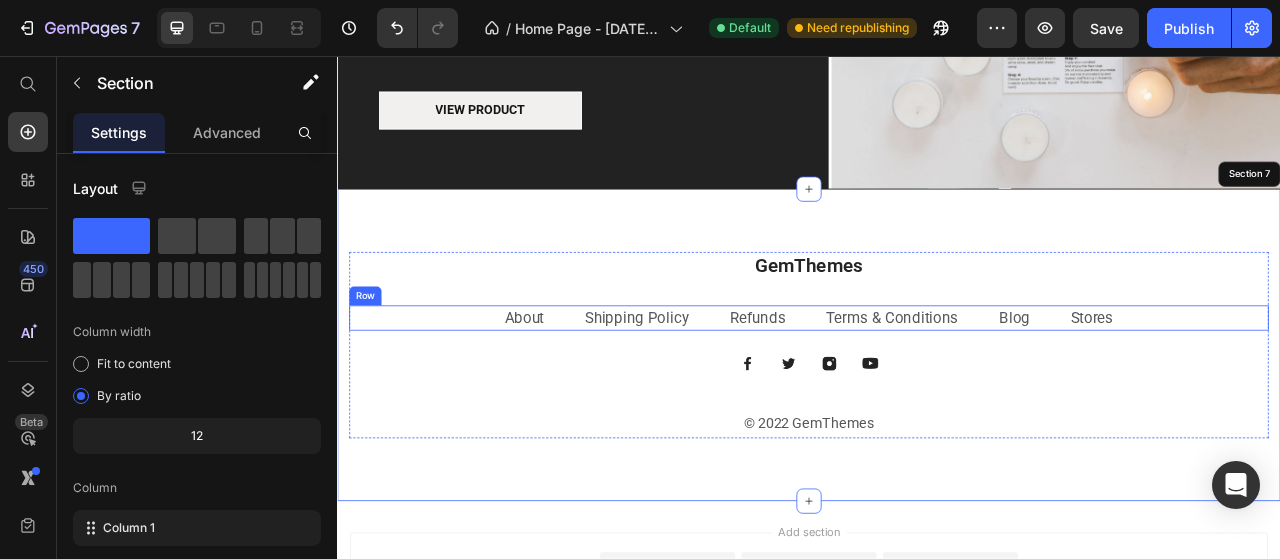 scroll, scrollTop: 3298, scrollLeft: 0, axis: vertical 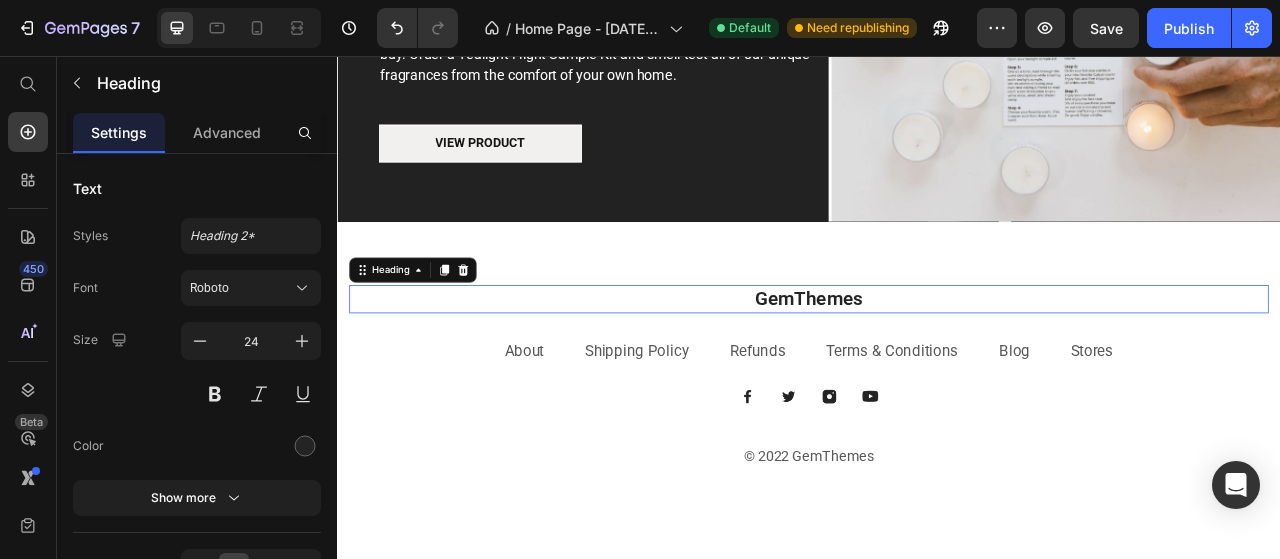 click on "GemThemes" at bounding box center (937, 365) 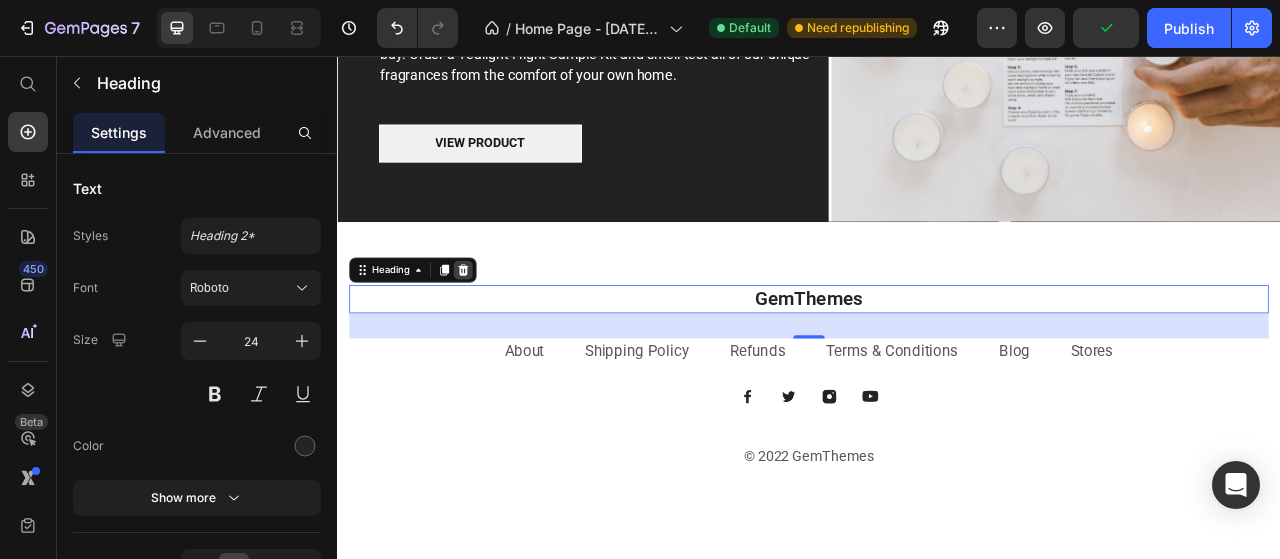 click at bounding box center (497, 329) 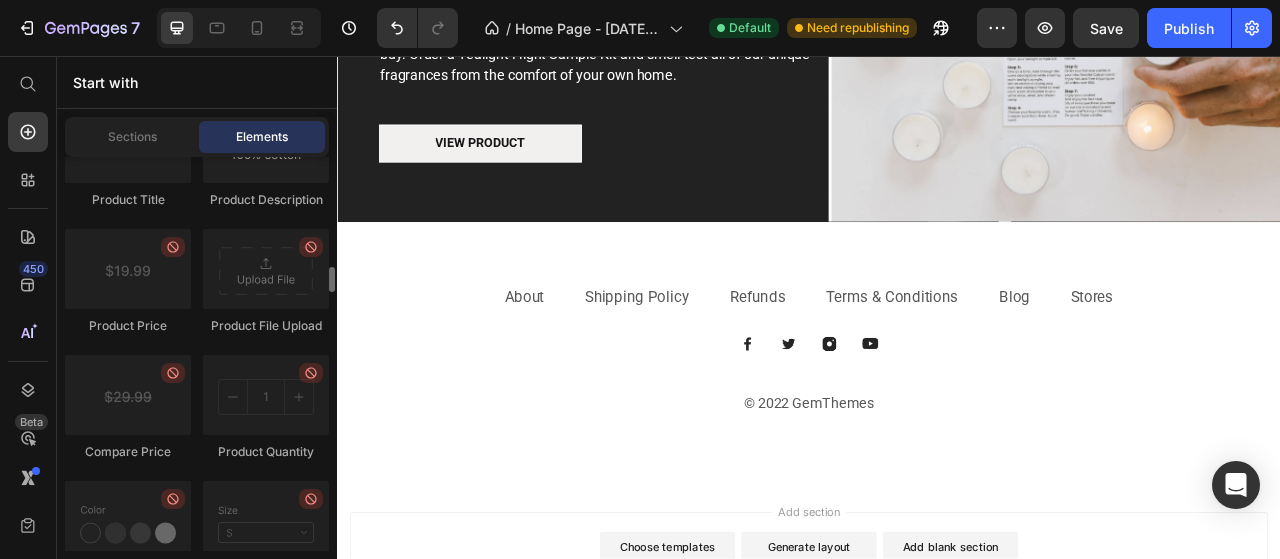 scroll, scrollTop: 3004, scrollLeft: 0, axis: vertical 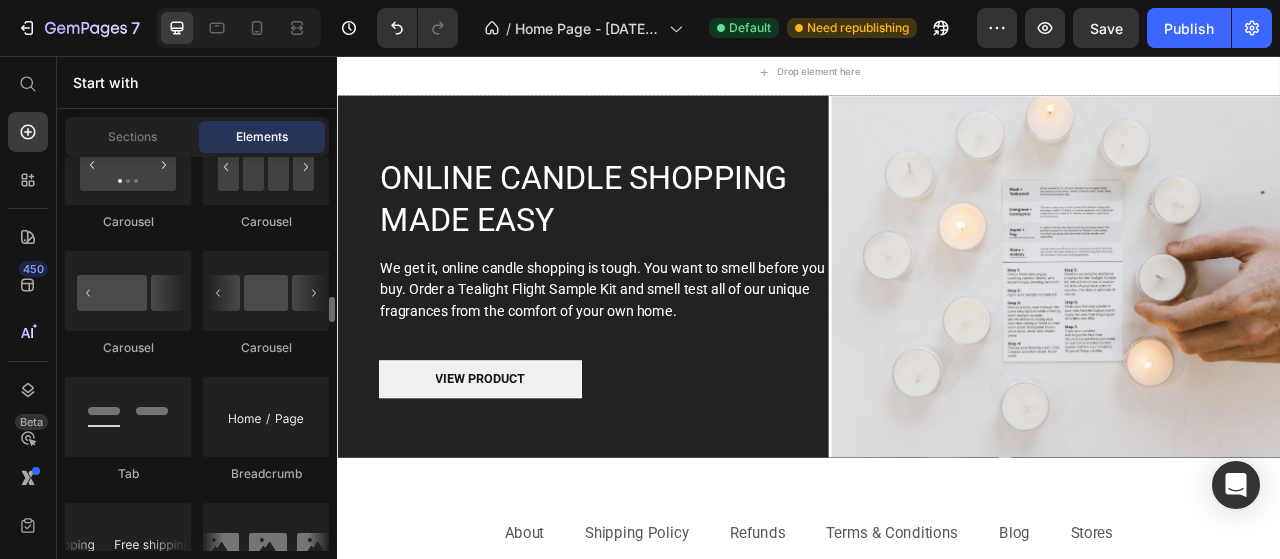 click on "Start with" at bounding box center [197, 82] 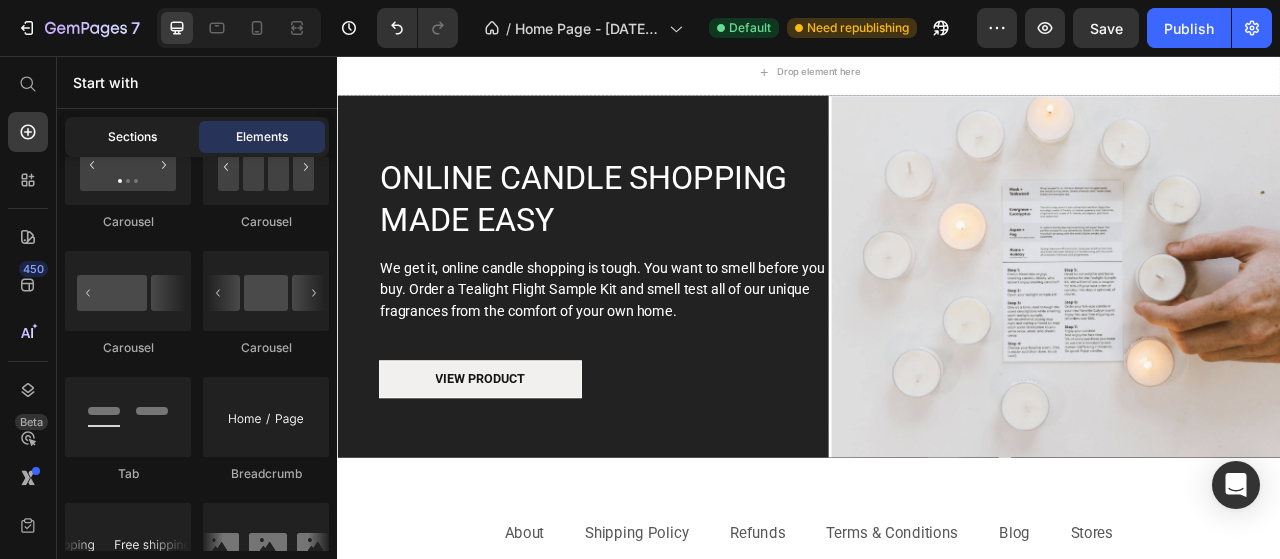 click on "Sections" 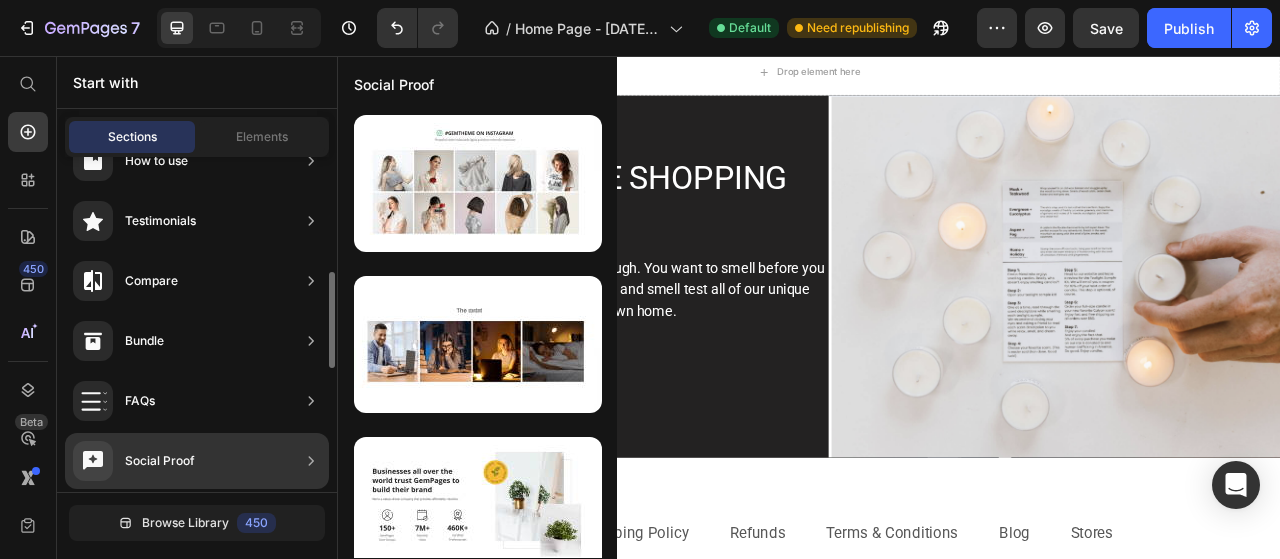 scroll, scrollTop: 300, scrollLeft: 0, axis: vertical 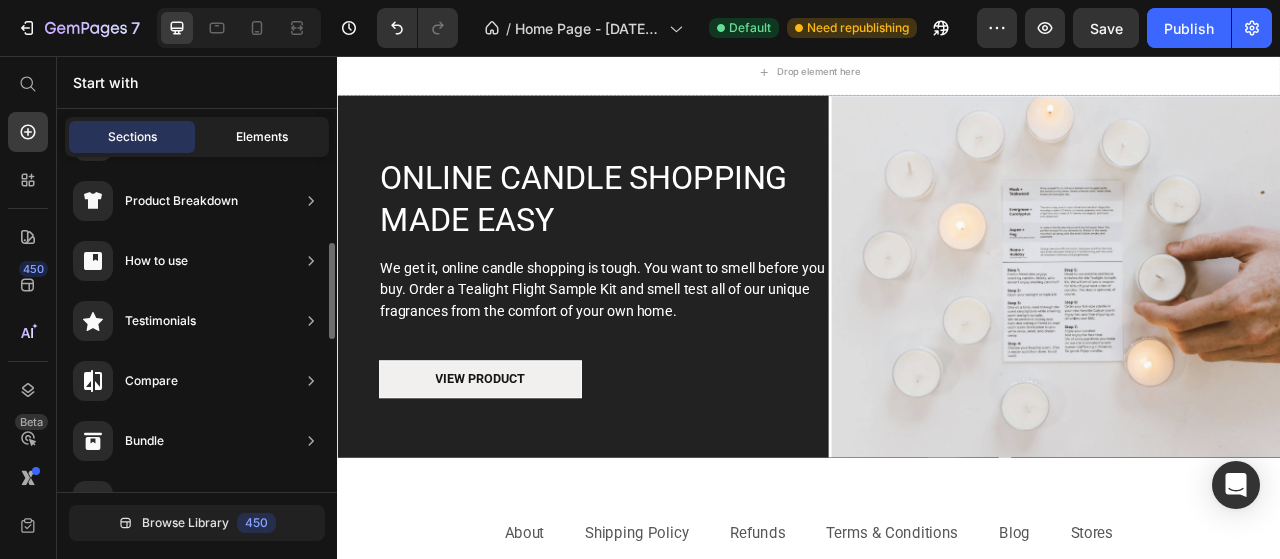 click on "Elements" 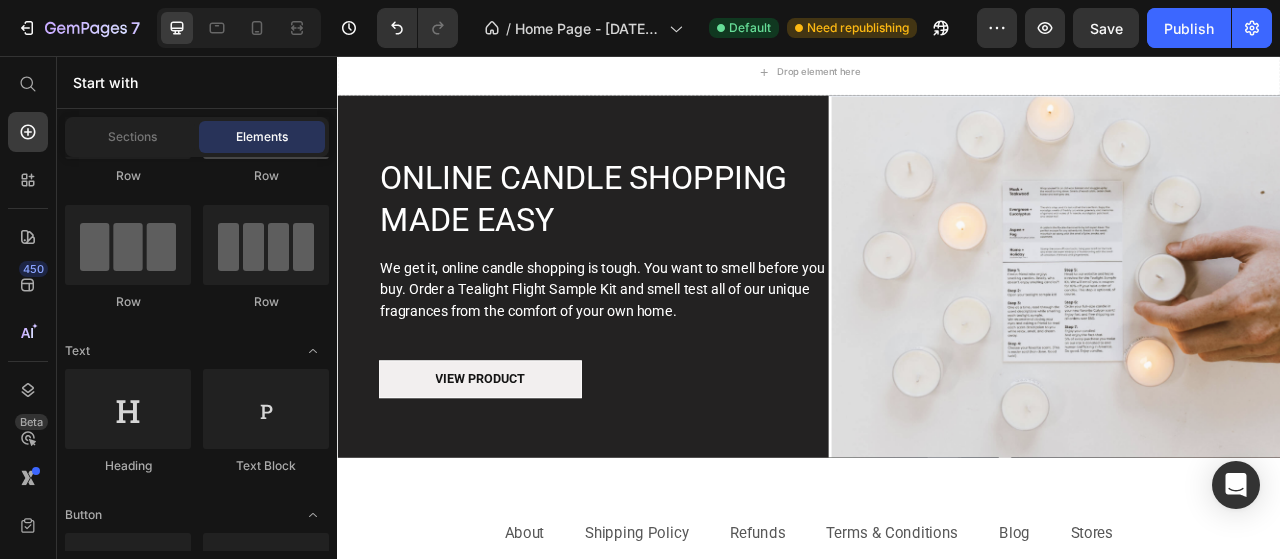 scroll, scrollTop: 0, scrollLeft: 0, axis: both 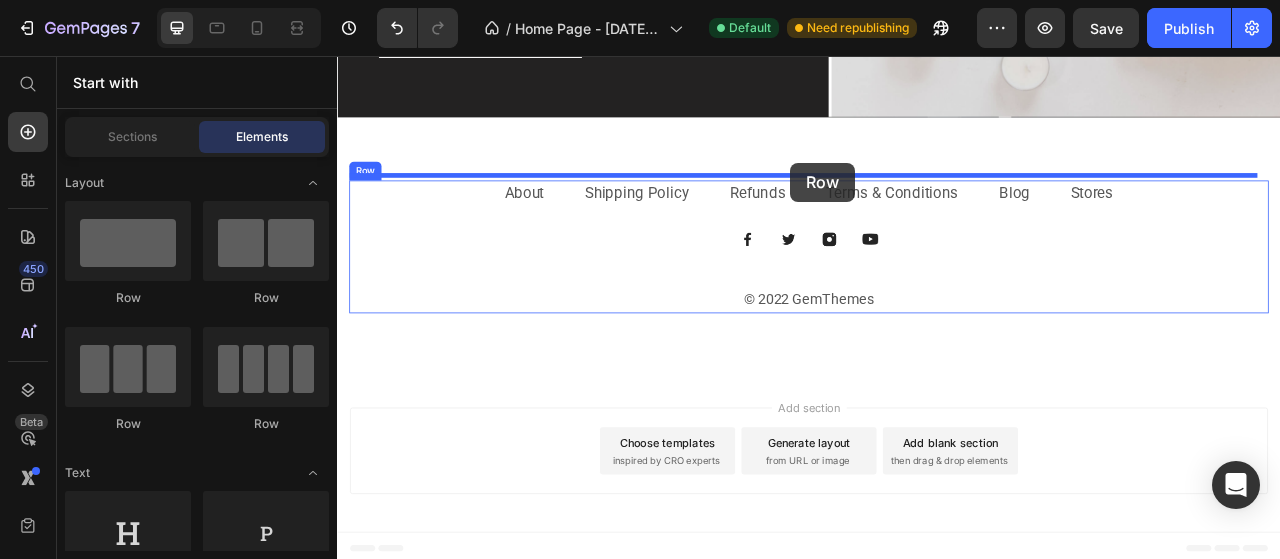 drag, startPoint x: 365, startPoint y: 525, endPoint x: 890, endPoint y: 194, distance: 620.63354 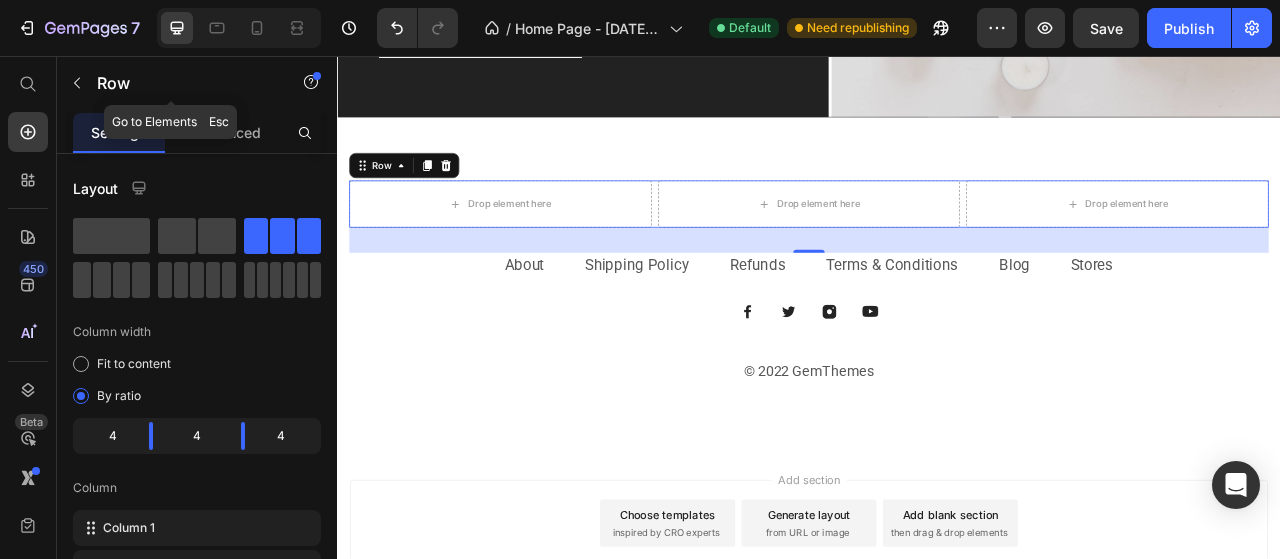 click at bounding box center (77, 83) 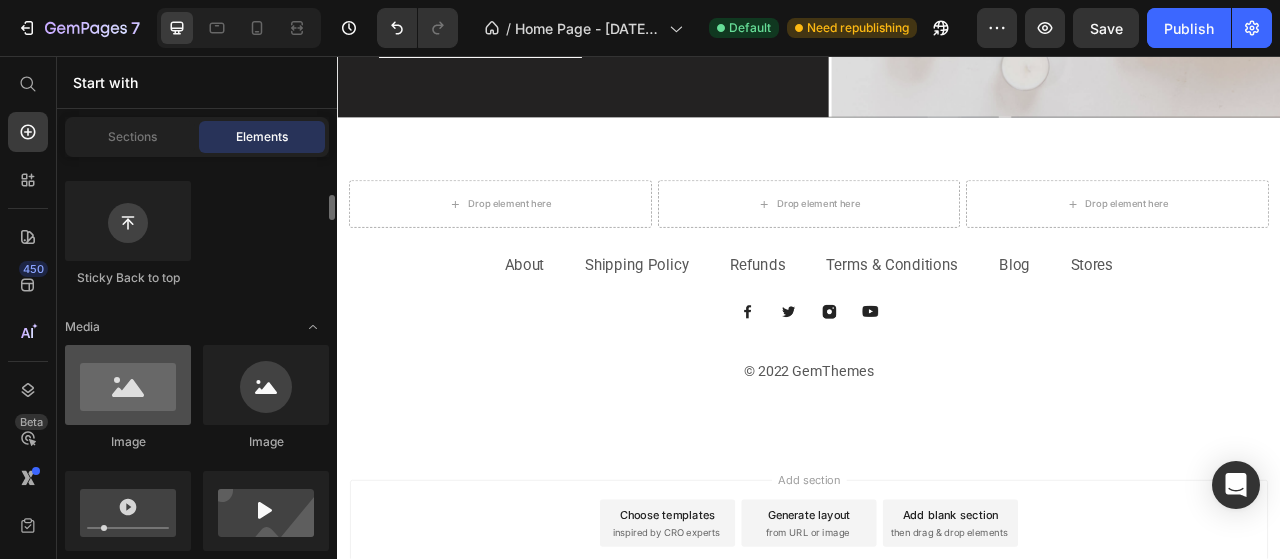 scroll, scrollTop: 700, scrollLeft: 0, axis: vertical 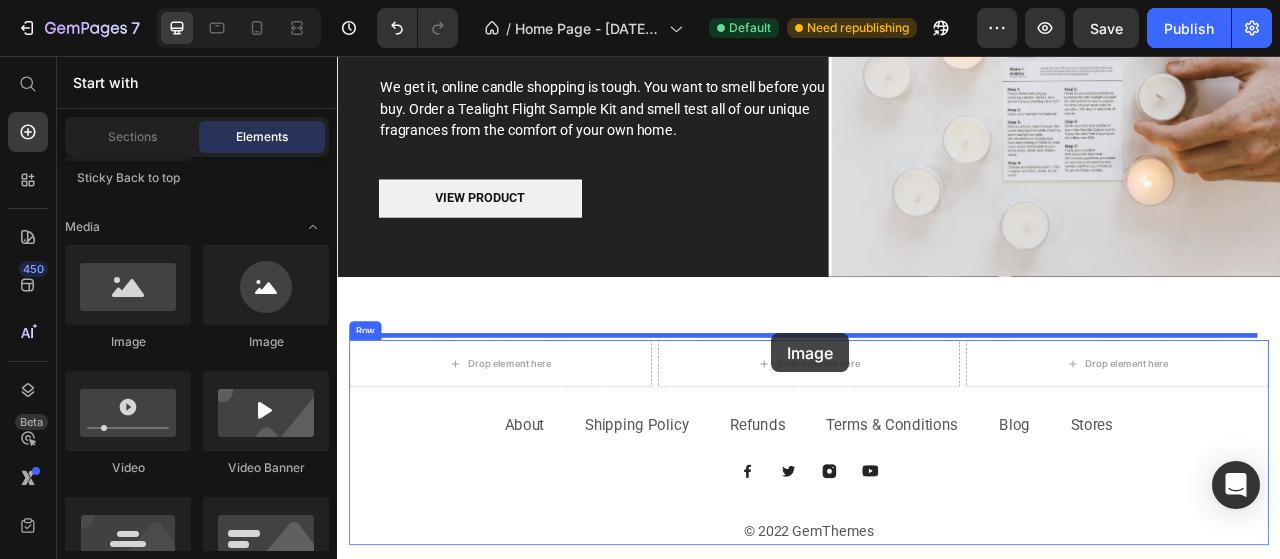 drag, startPoint x: 479, startPoint y: 373, endPoint x: 889, endPoint y: 409, distance: 411.57745 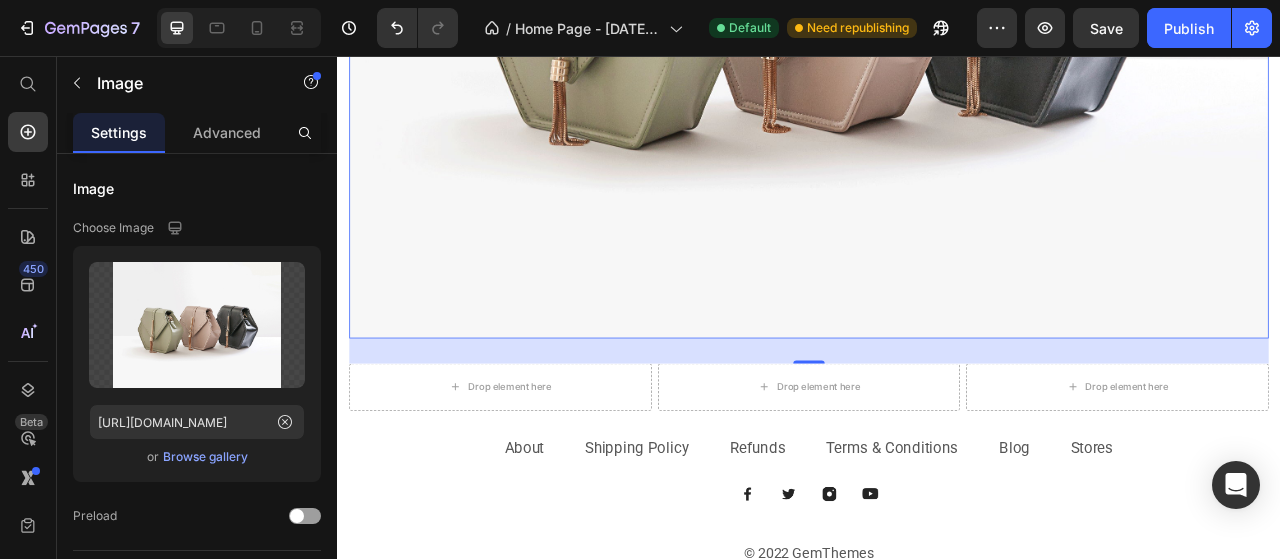 scroll, scrollTop: 4128, scrollLeft: 0, axis: vertical 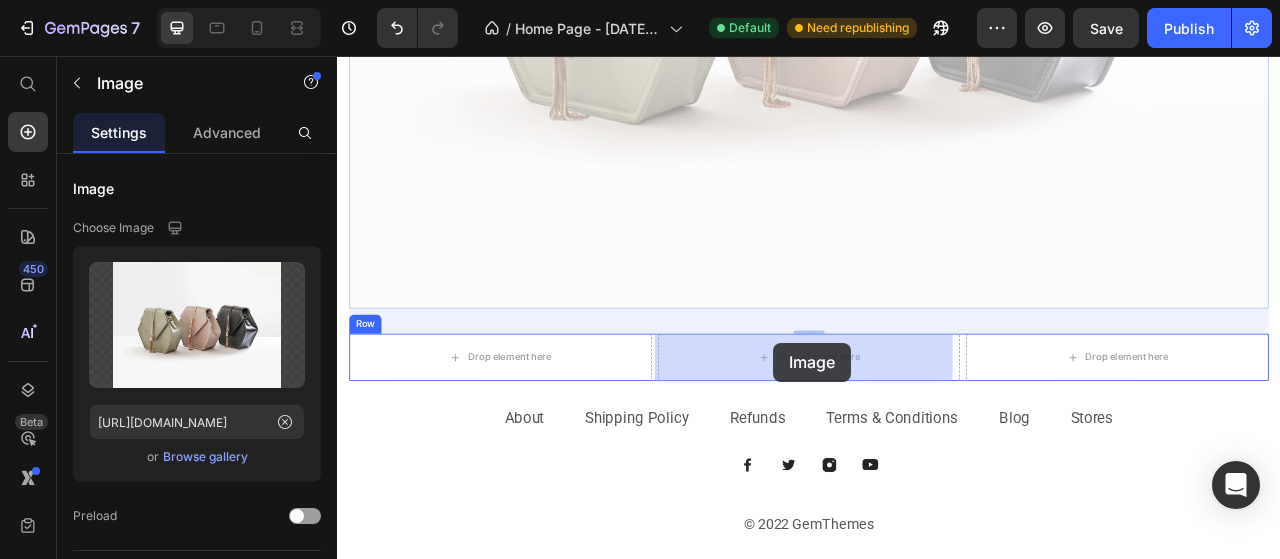 drag, startPoint x: 813, startPoint y: 254, endPoint x: 892, endPoint y: 421, distance: 184.74306 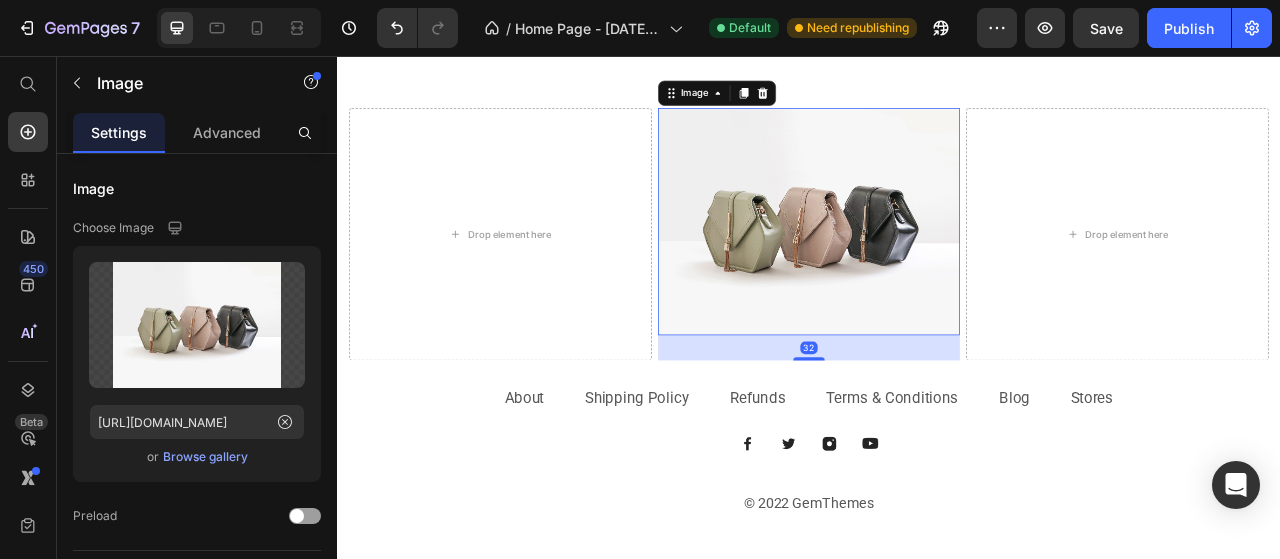 scroll, scrollTop: 3530, scrollLeft: 0, axis: vertical 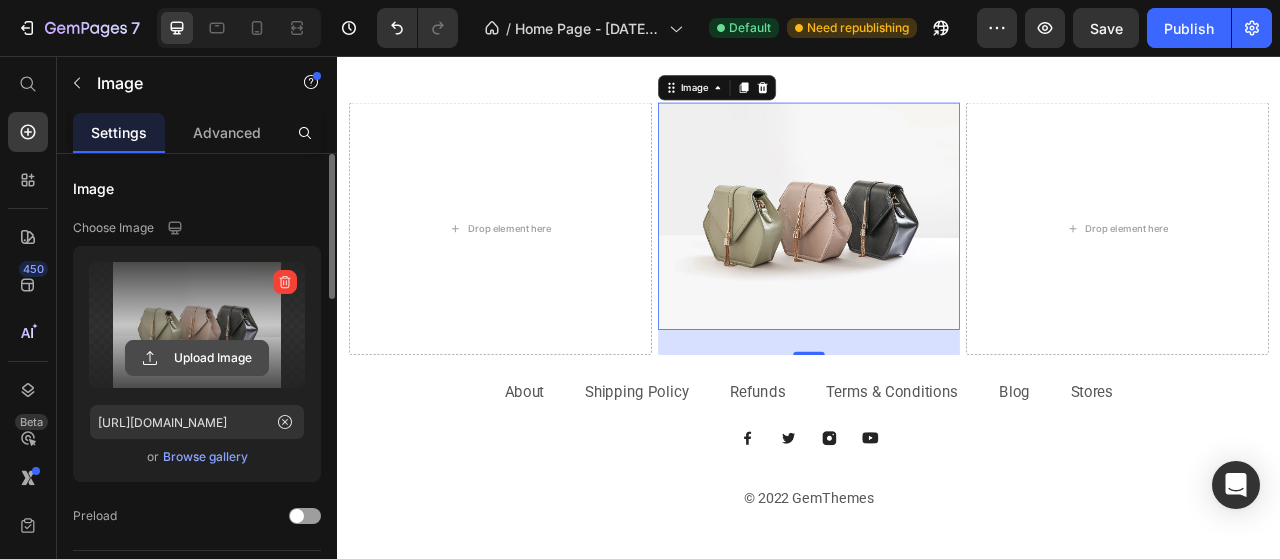 click 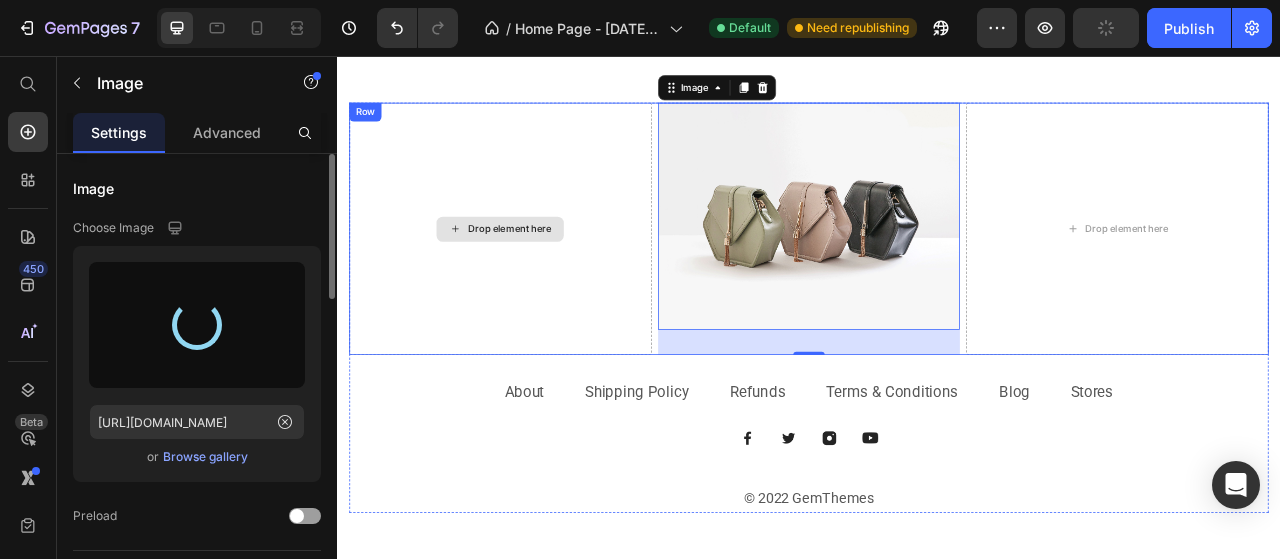 type on "[URL][DOMAIN_NAME]" 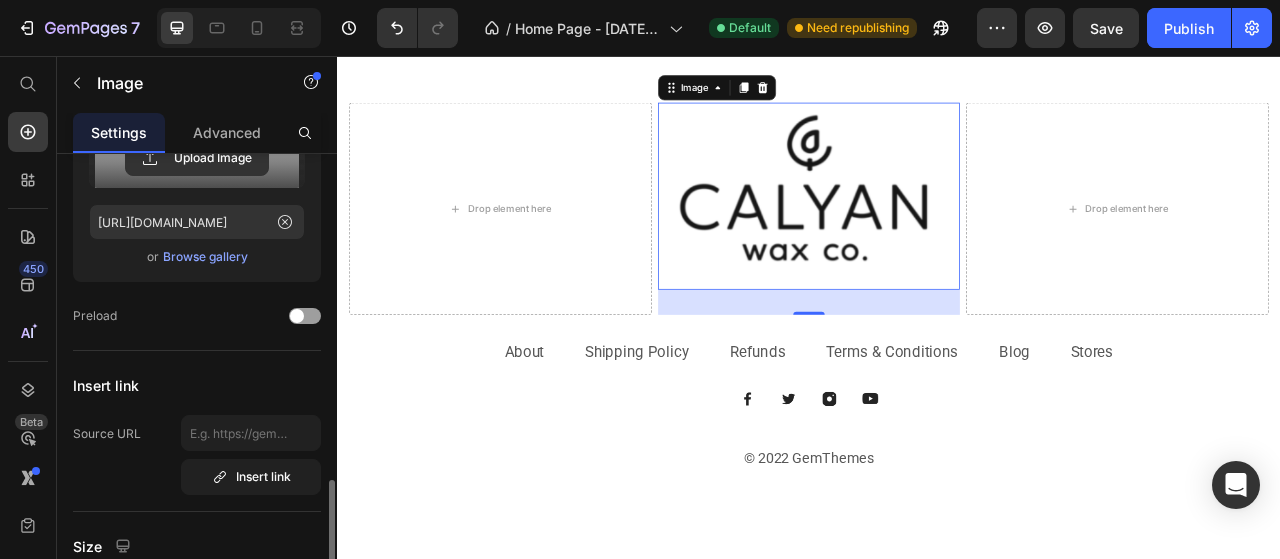 scroll, scrollTop: 400, scrollLeft: 0, axis: vertical 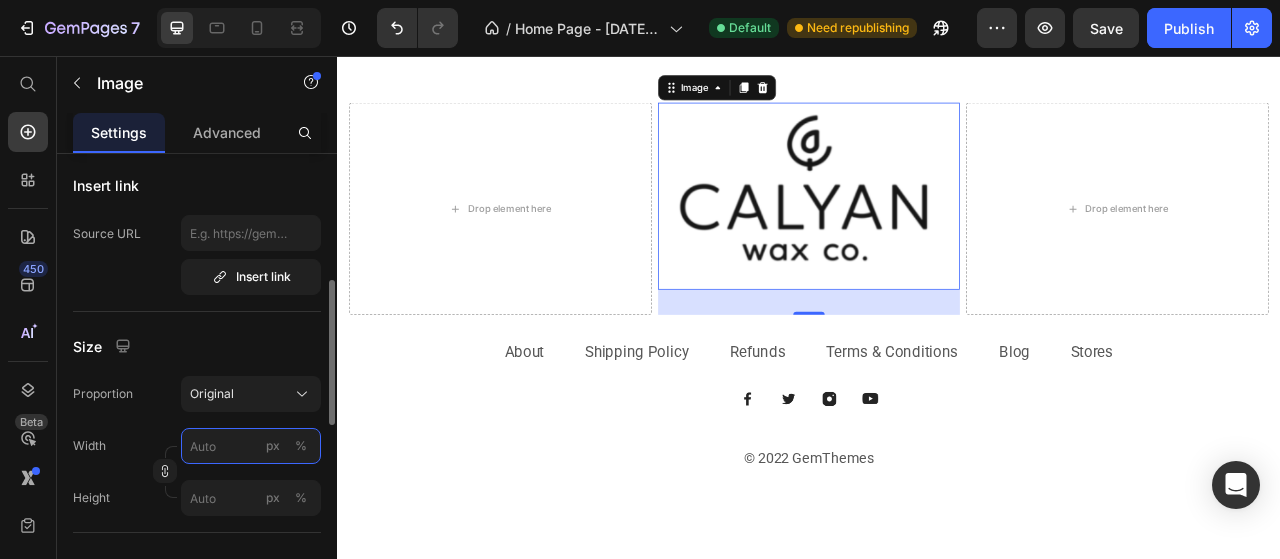 click on "px %" at bounding box center [251, 446] 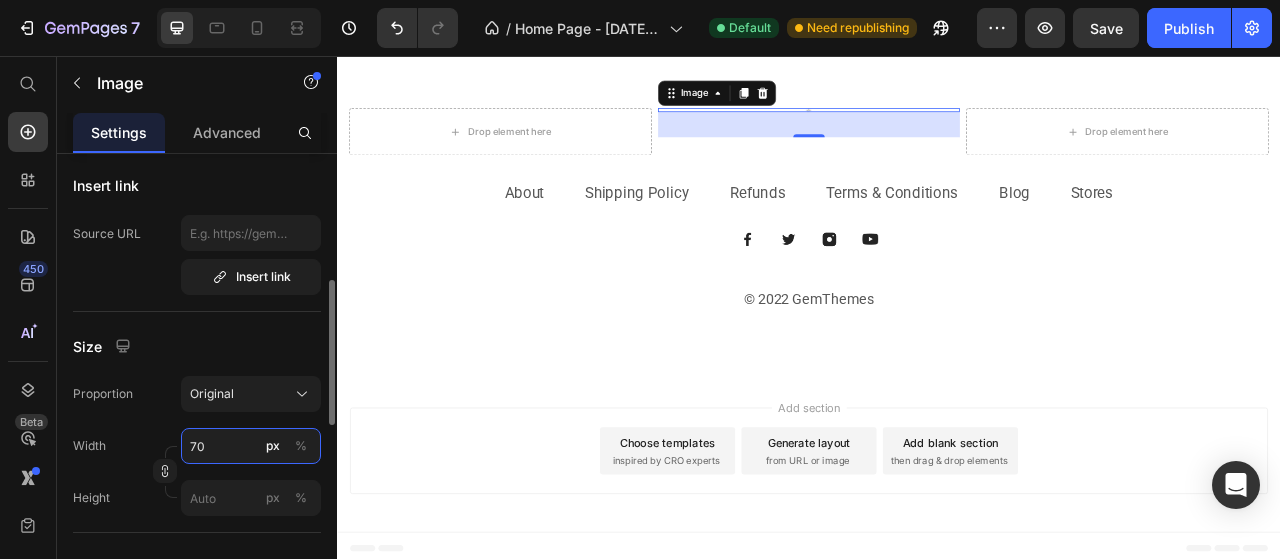 scroll, scrollTop: 3530, scrollLeft: 0, axis: vertical 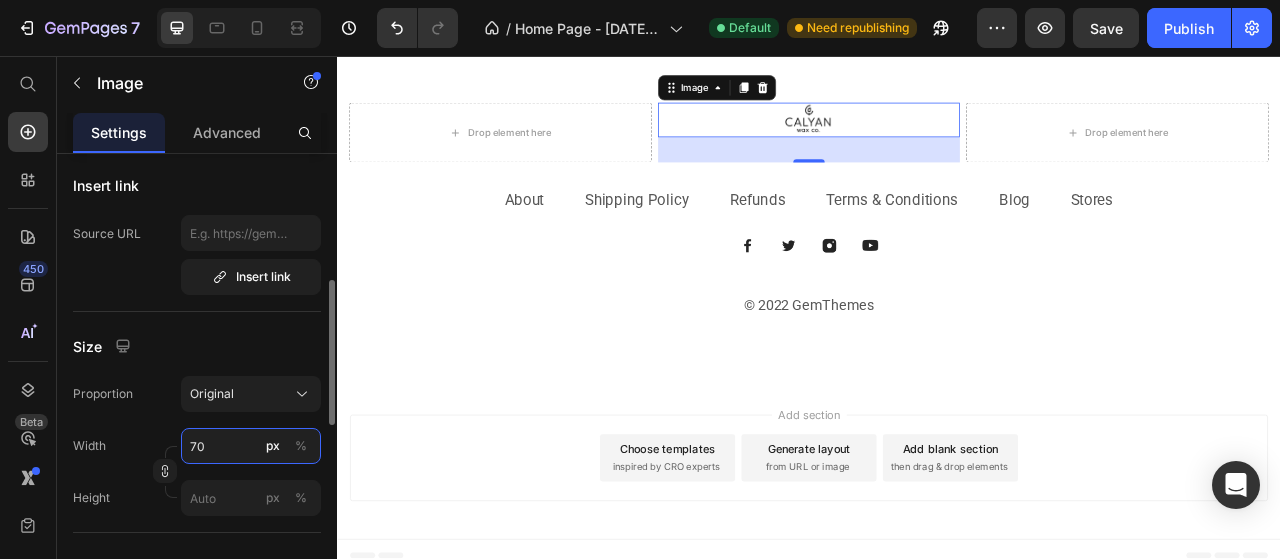 type on "70" 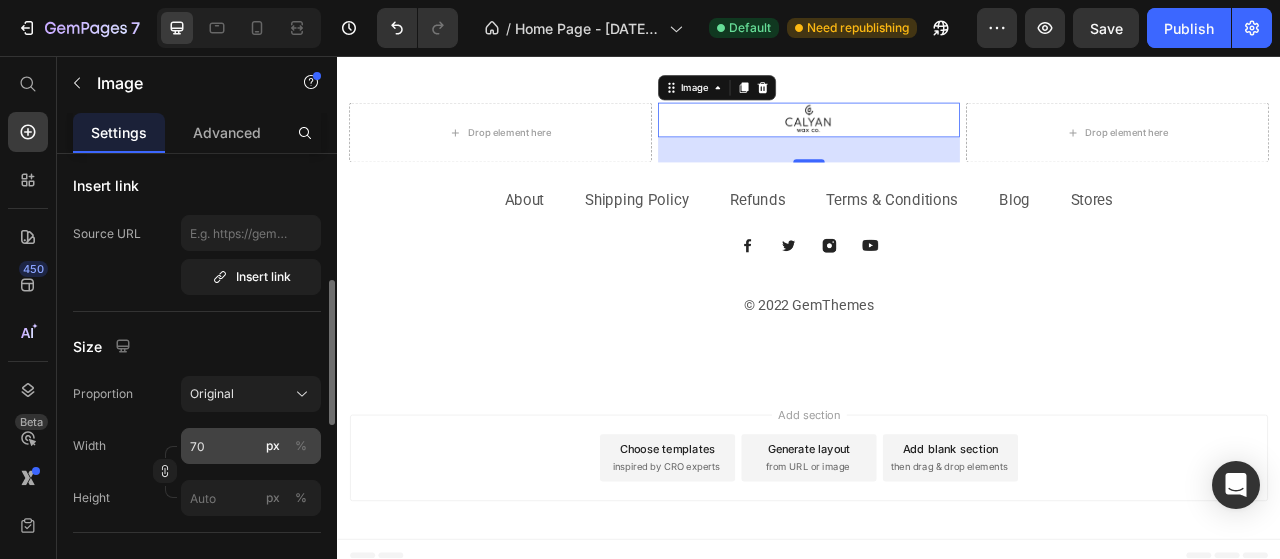 click on "%" at bounding box center (301, 446) 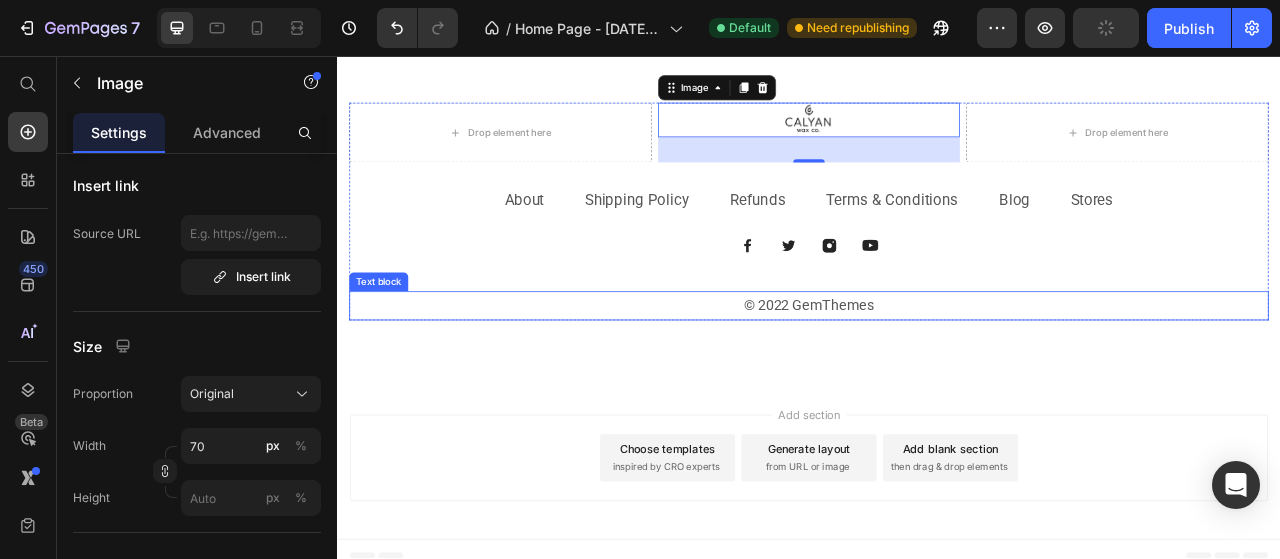 scroll, scrollTop: 3330, scrollLeft: 0, axis: vertical 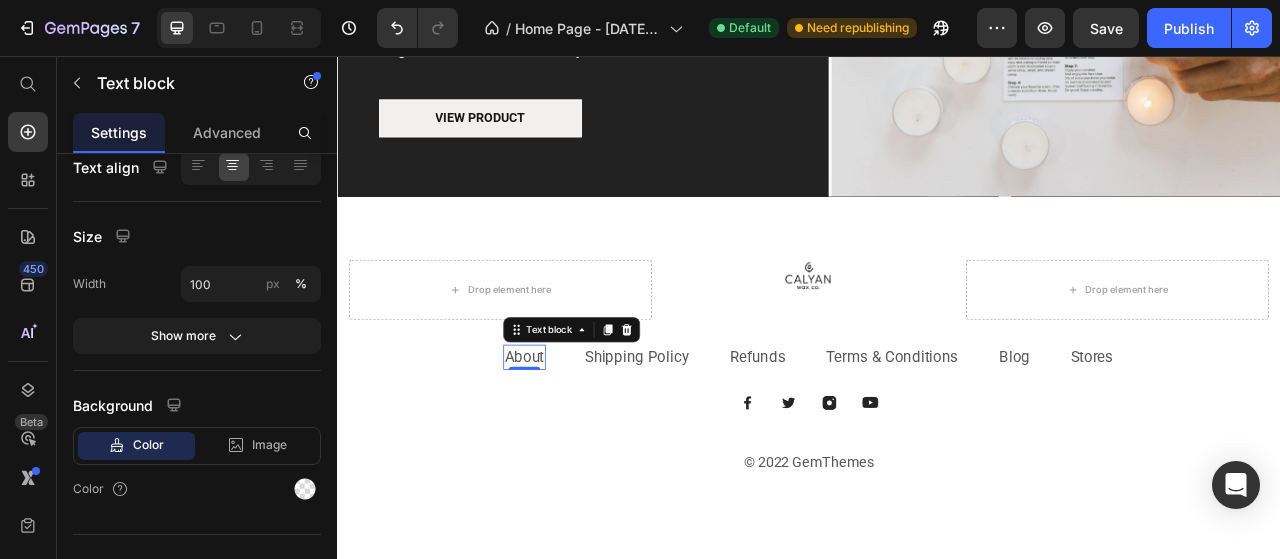 click on "About" at bounding box center [575, 439] 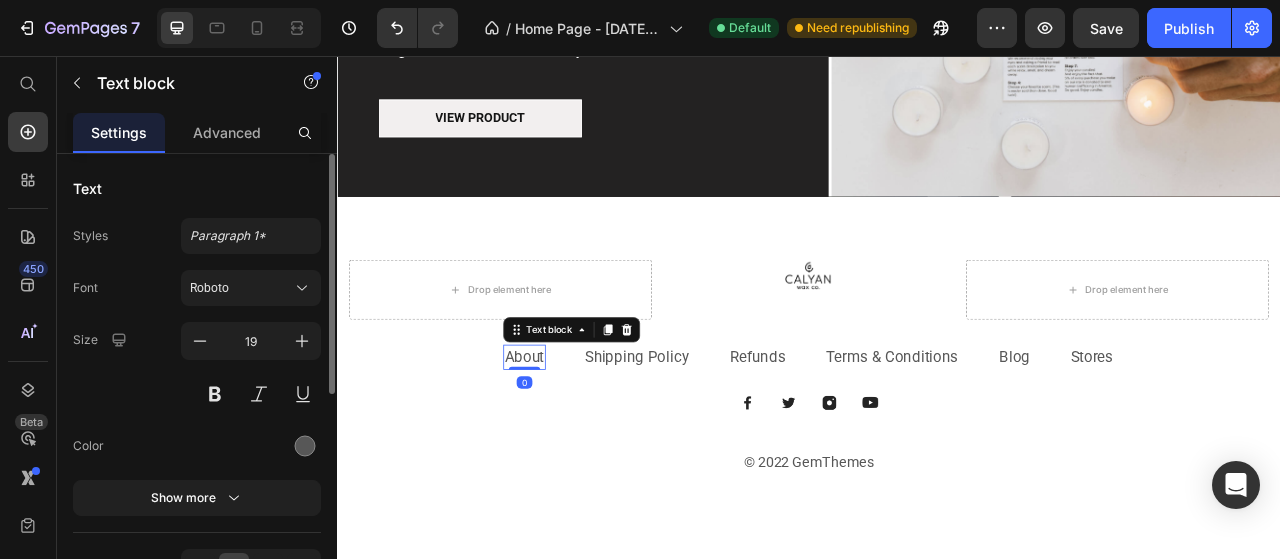 click on "About" at bounding box center (575, 439) 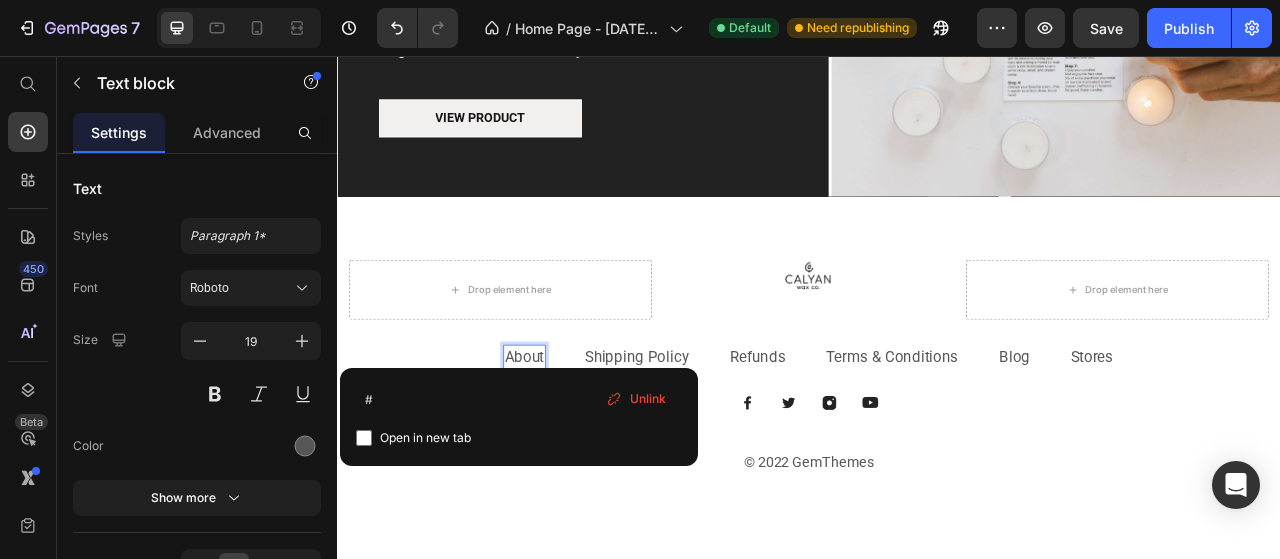 click on "About" at bounding box center (575, 439) 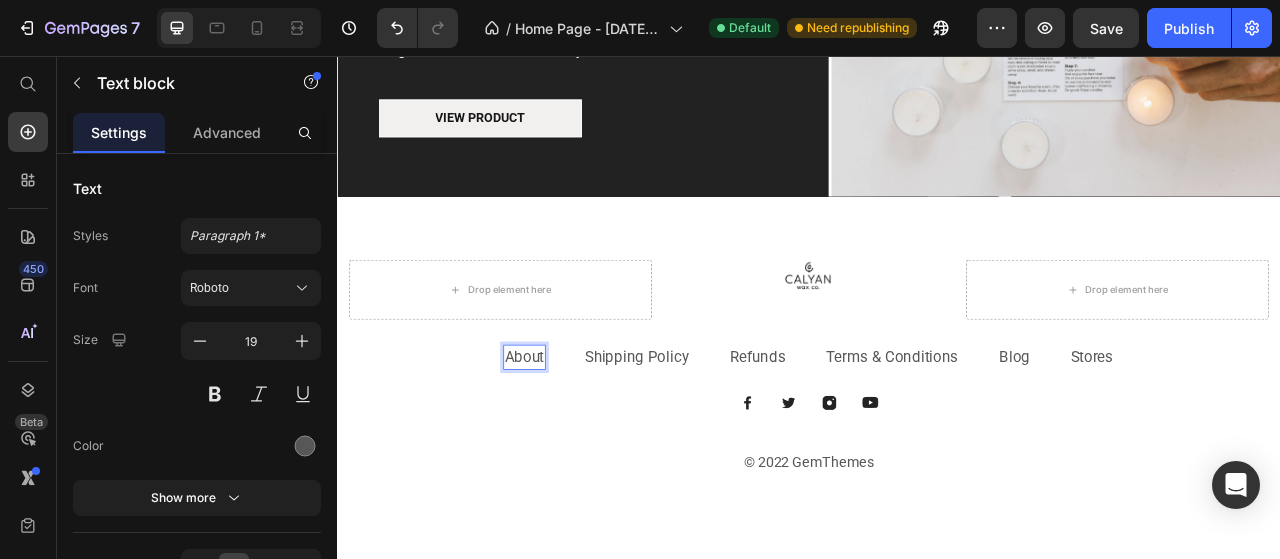 click on "About" at bounding box center [575, 439] 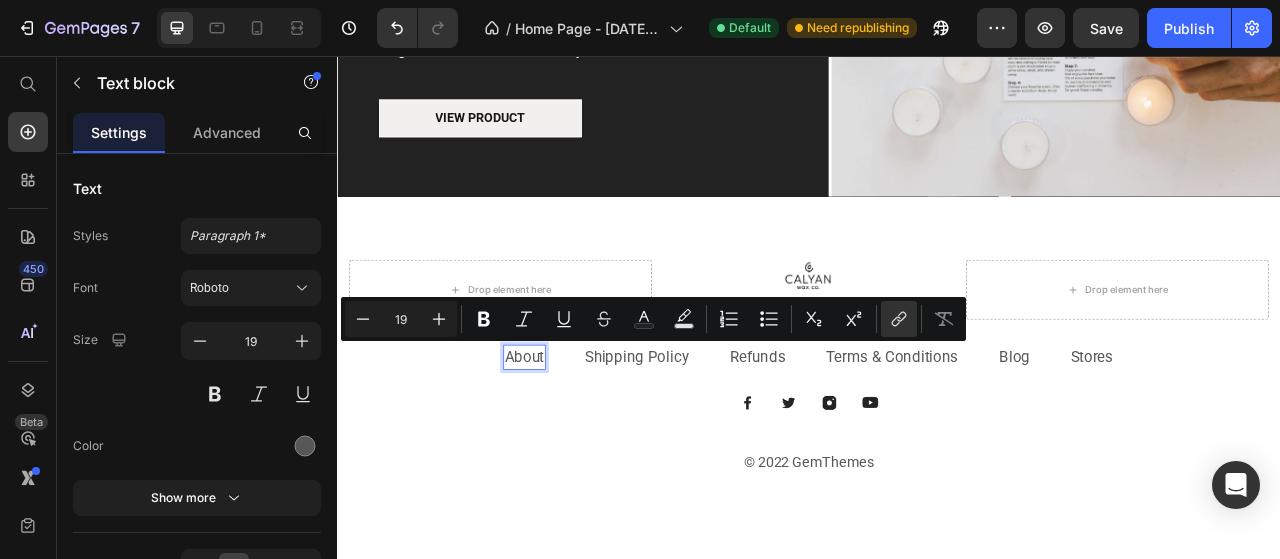 click on "About" at bounding box center (575, 439) 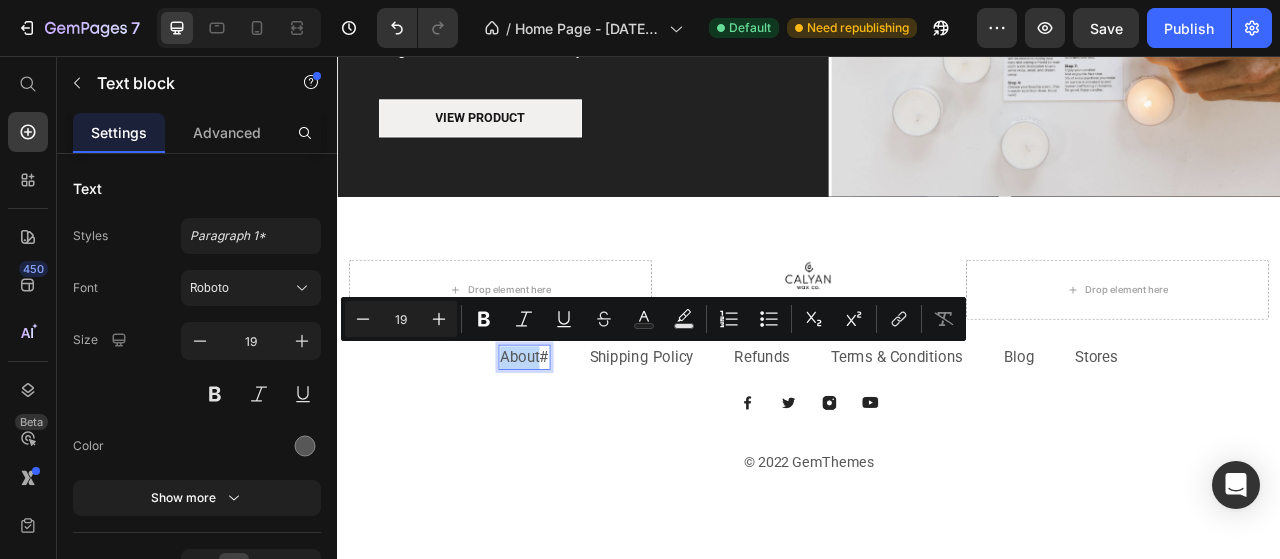 click on "About#" at bounding box center (575, 439) 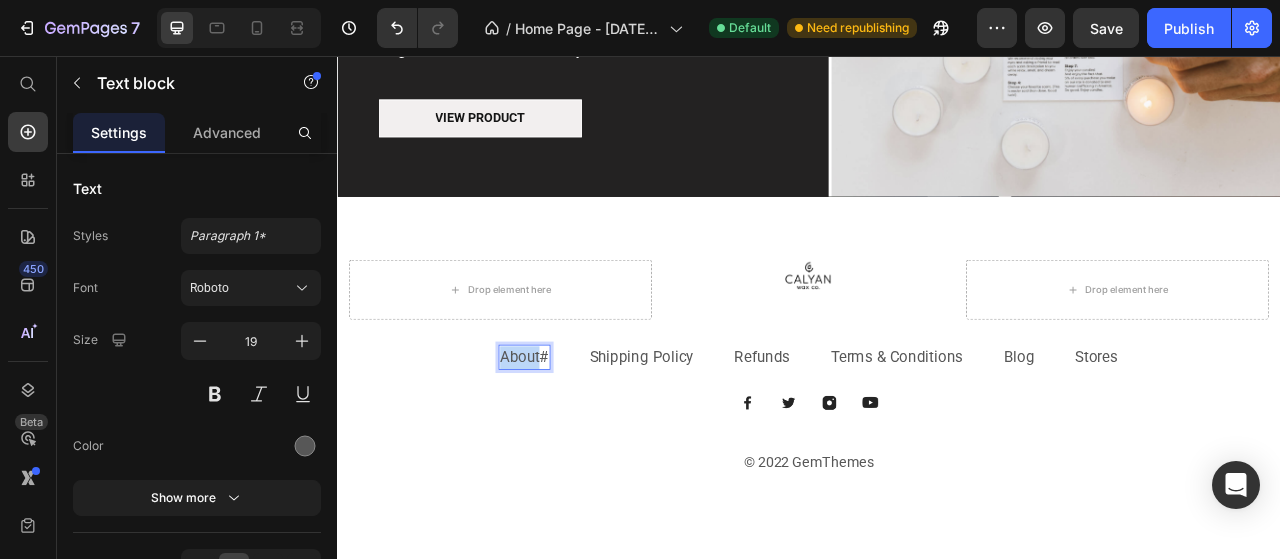 click on "About#" at bounding box center (575, 439) 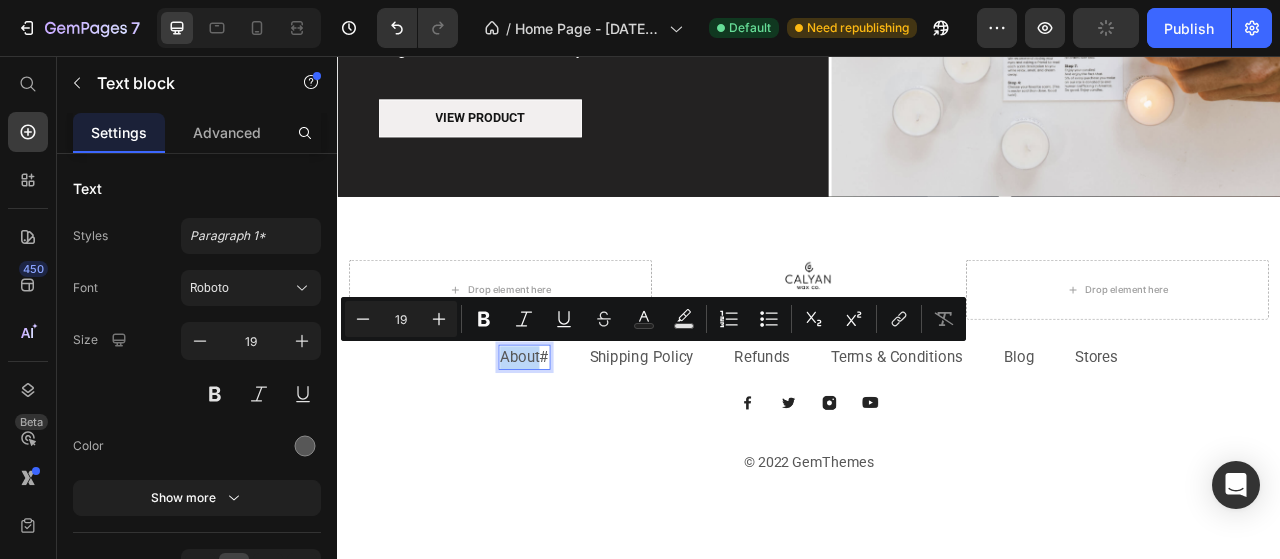 click on "About#" at bounding box center (575, 439) 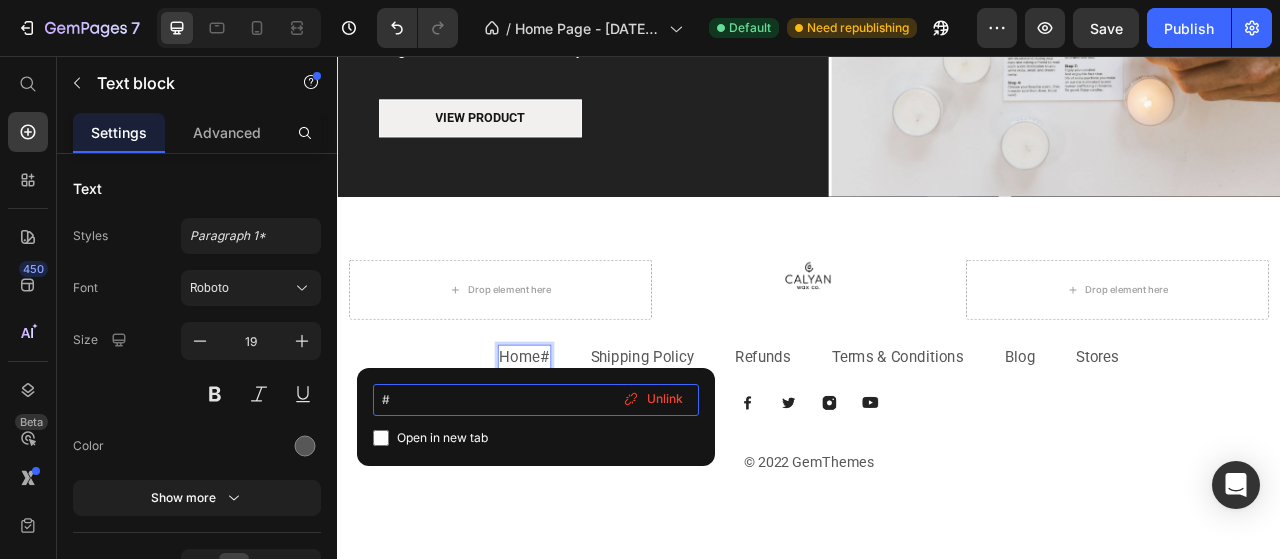 click on "#" at bounding box center [536, 400] 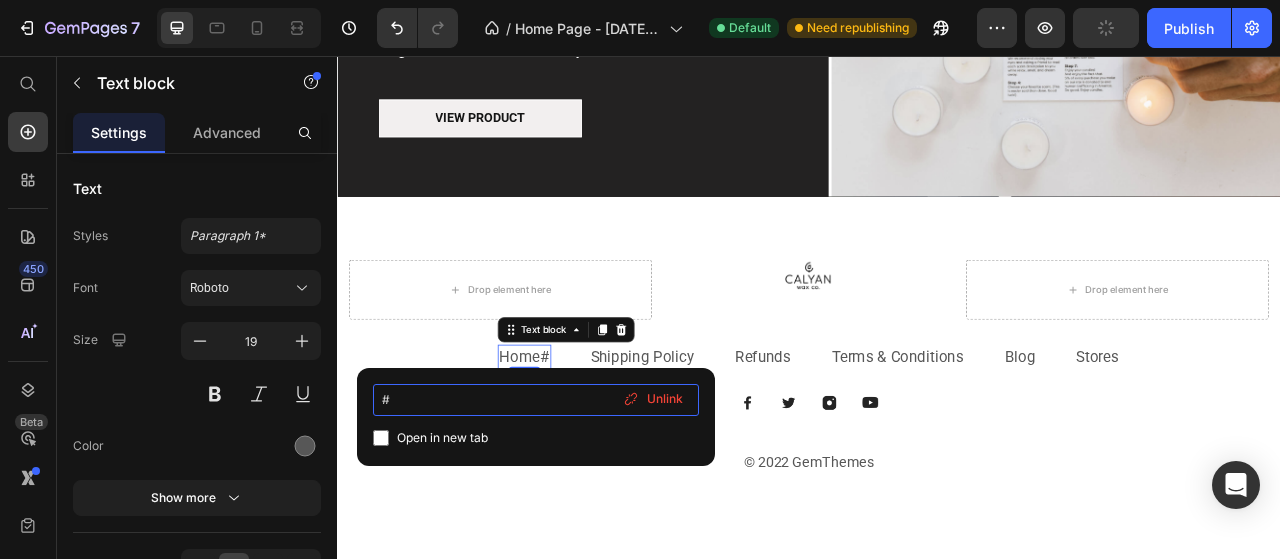 paste on "[URL][DOMAIN_NAME]" 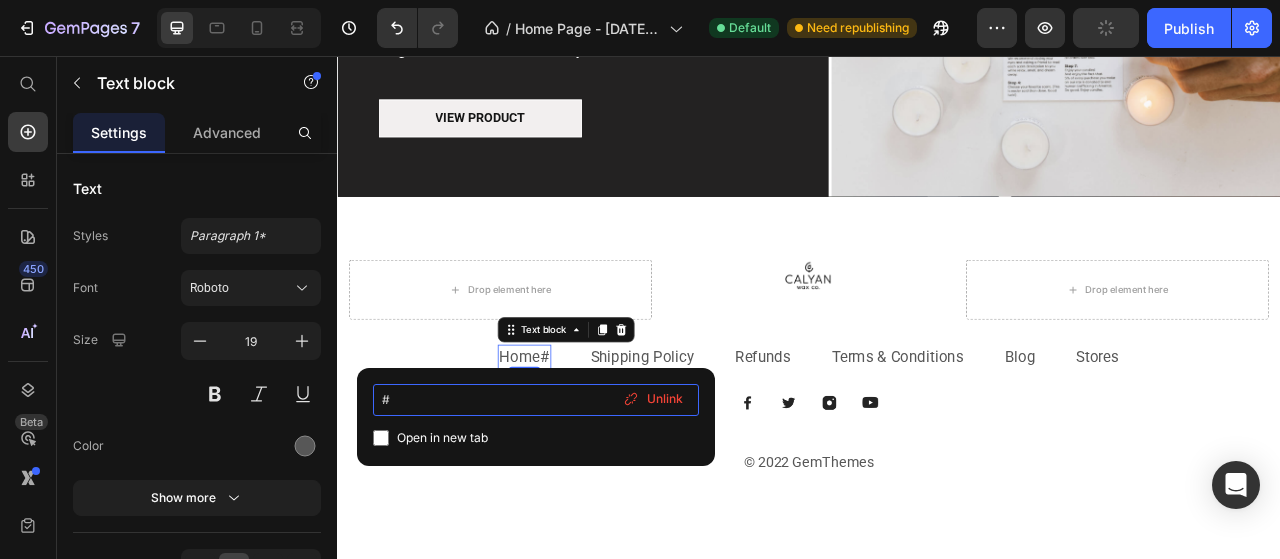 type on "#[URL][DOMAIN_NAME]" 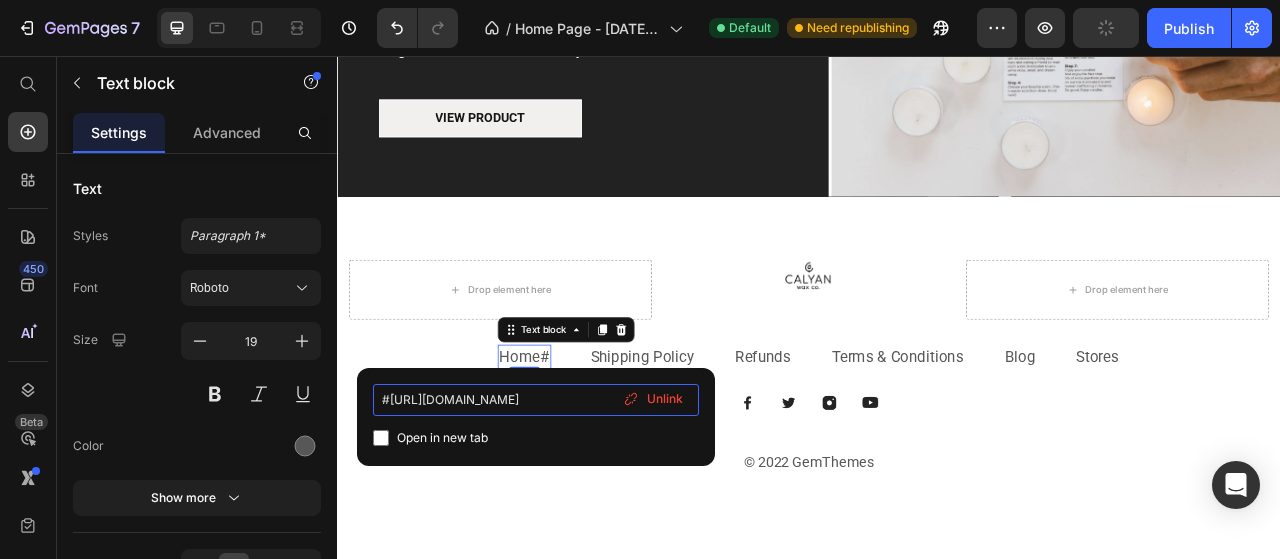 scroll, scrollTop: 0, scrollLeft: 1672, axis: horizontal 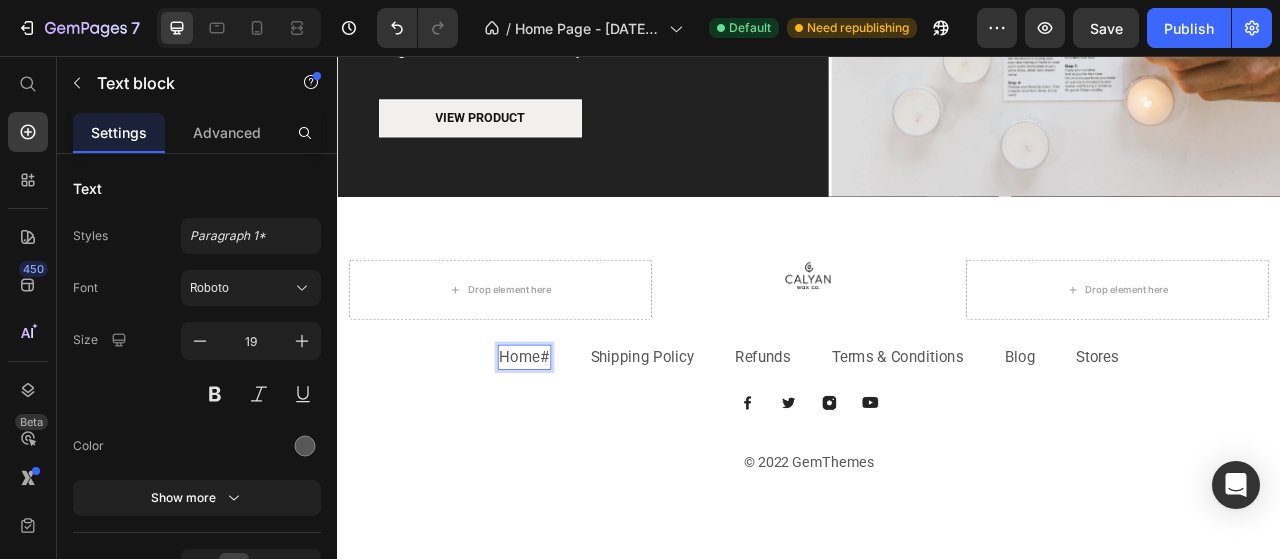 click on "Home#" at bounding box center (575, 439) 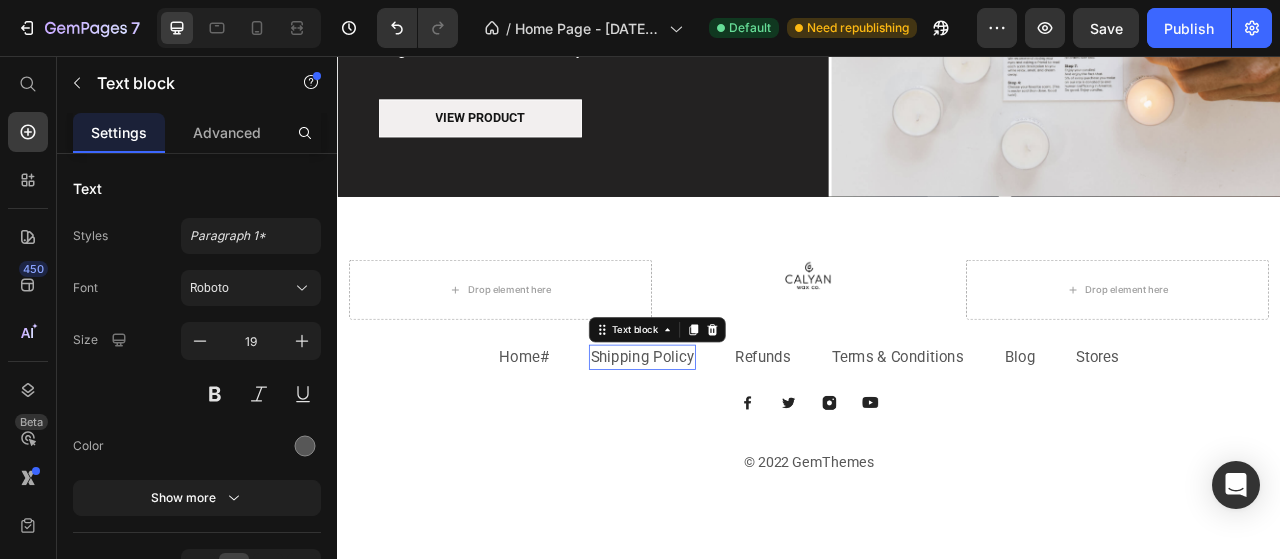 click on "Shipping Policy" at bounding box center (725, 439) 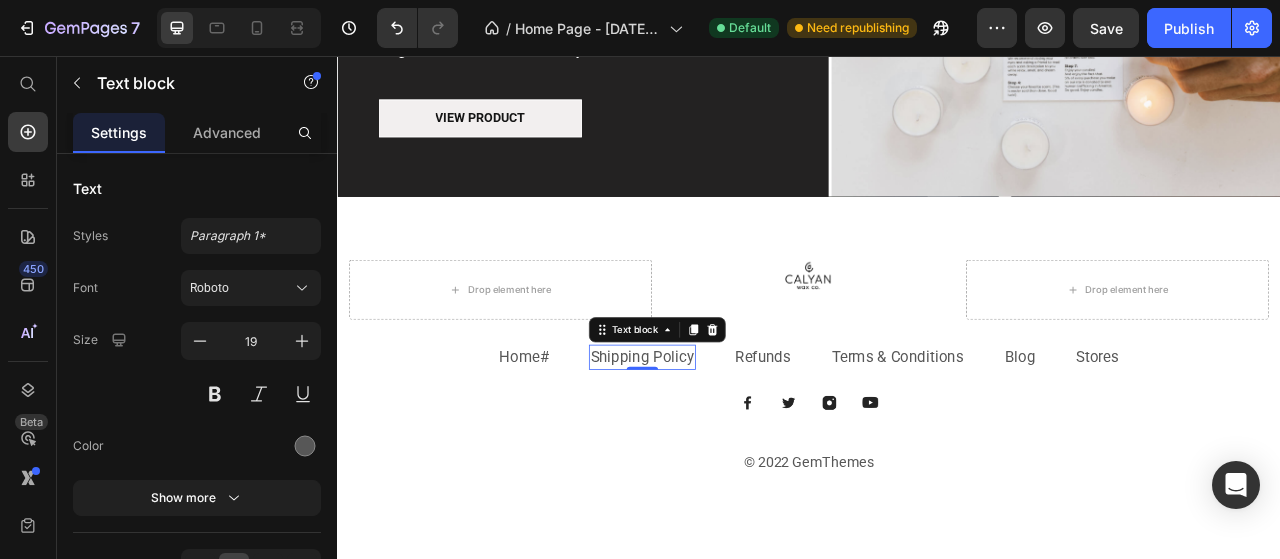 click on "Shipping Policy" at bounding box center [725, 439] 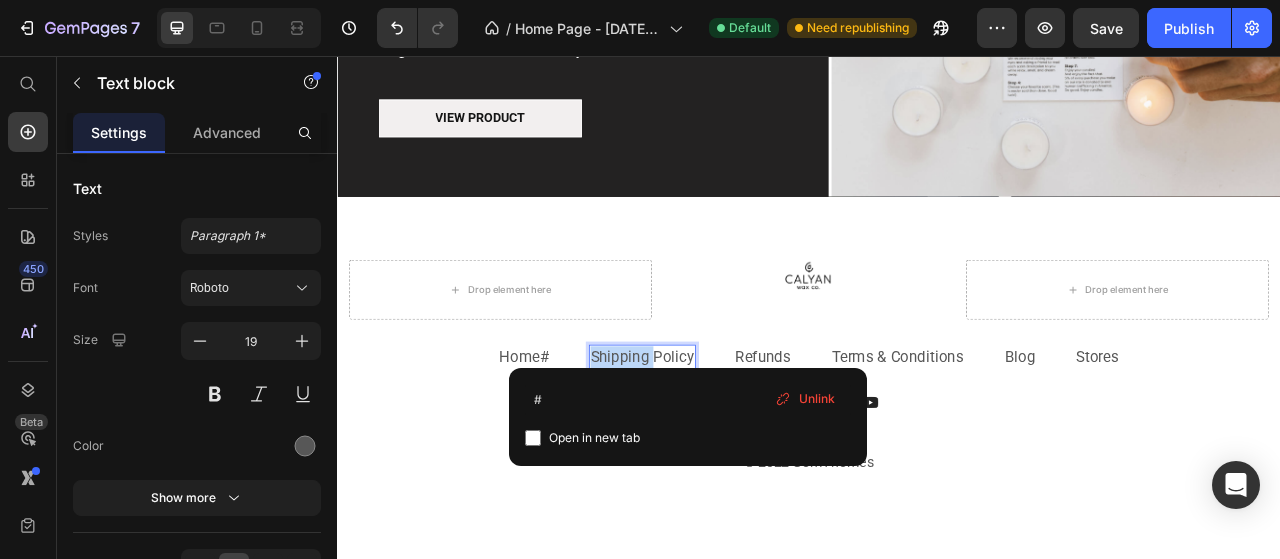 click on "Shipping Policy" at bounding box center [725, 439] 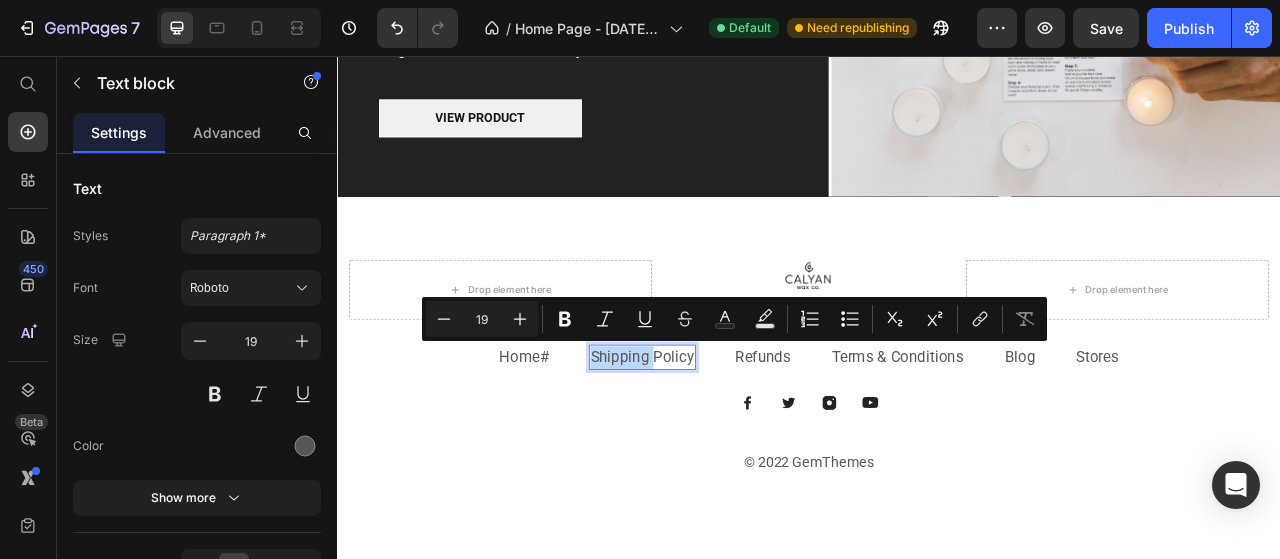 click on "Shipping Policy" at bounding box center [725, 439] 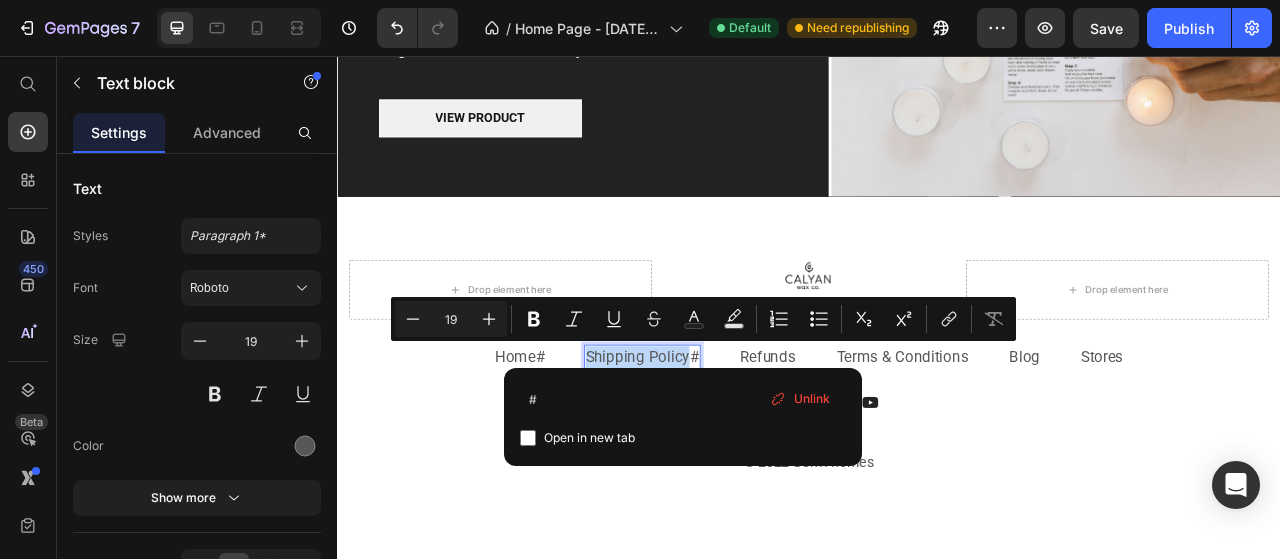 drag, startPoint x: 779, startPoint y: 430, endPoint x: 653, endPoint y: 441, distance: 126.47925 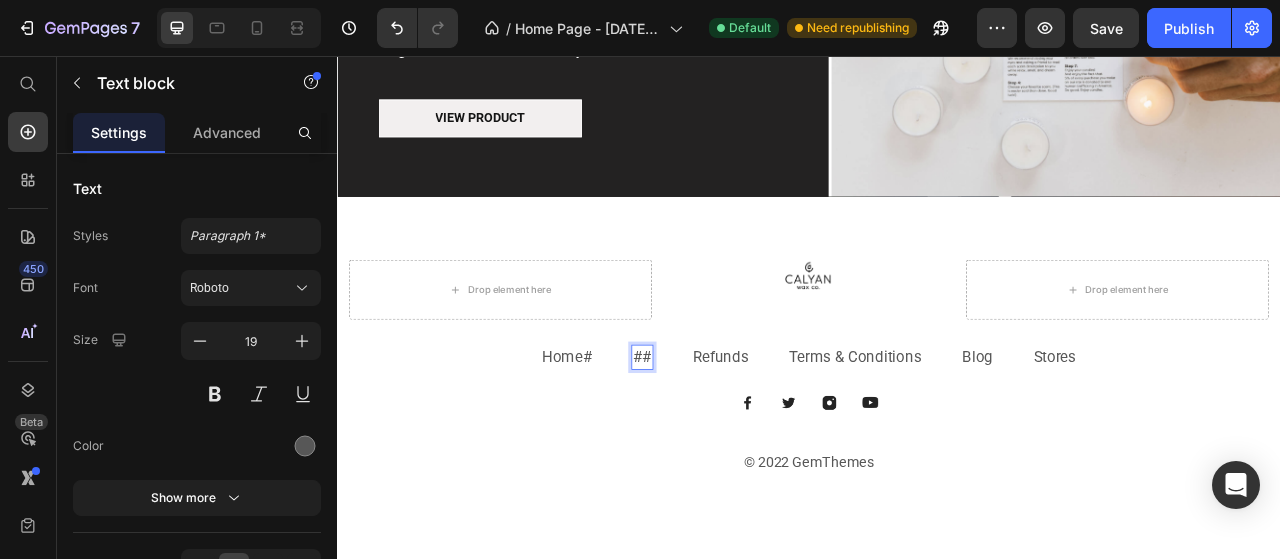 click on "#" at bounding box center (719, 439) 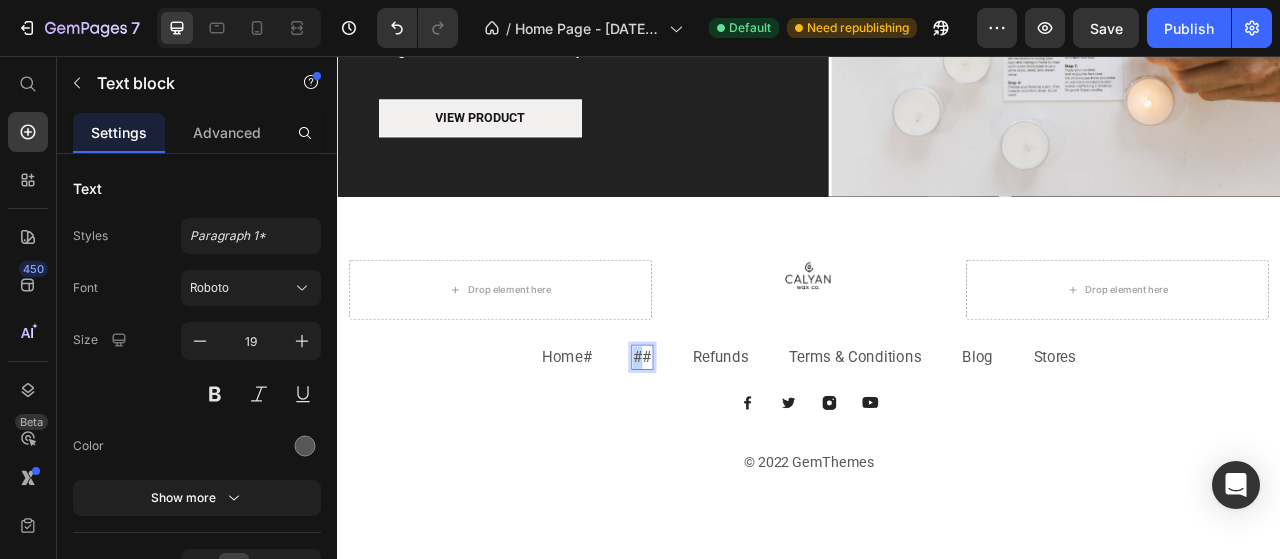 click on "#" at bounding box center (719, 439) 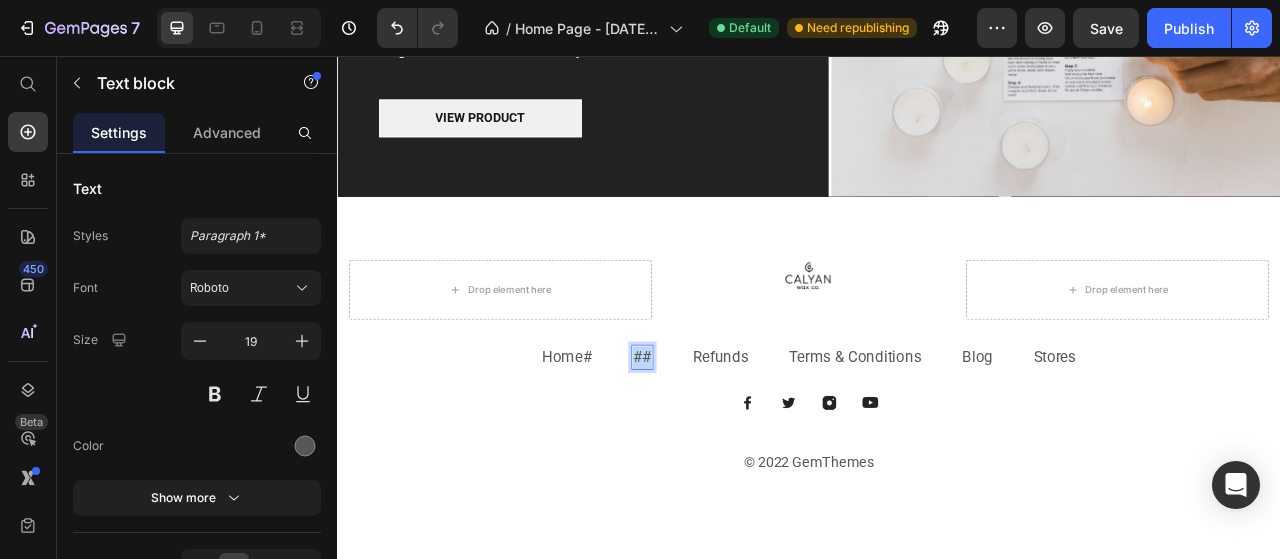 click on "##" at bounding box center (725, 439) 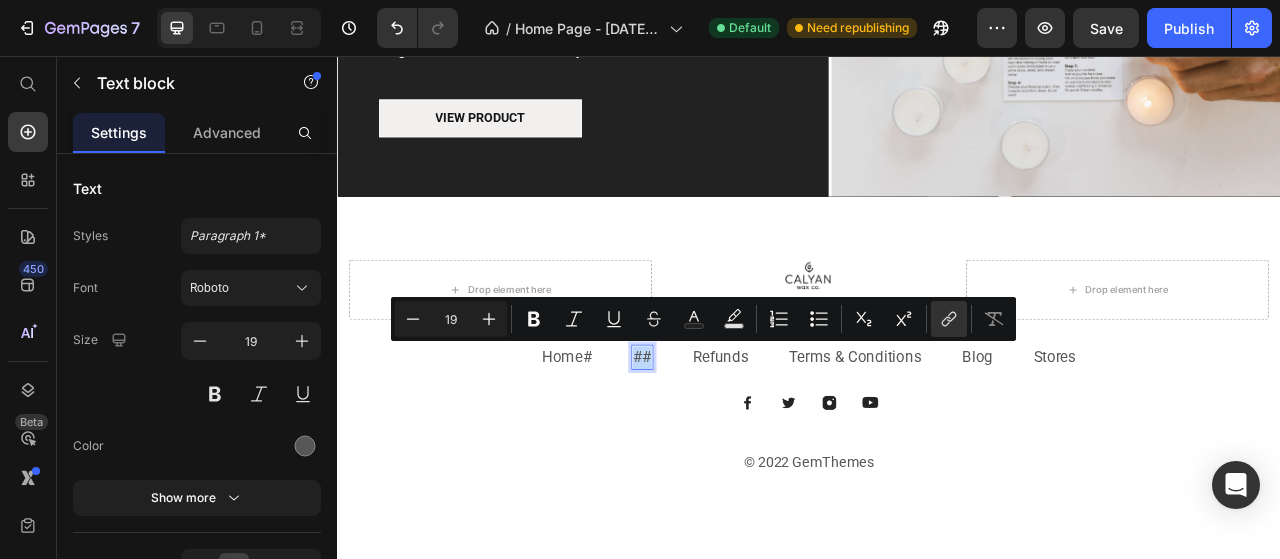 click on "##" at bounding box center [725, 439] 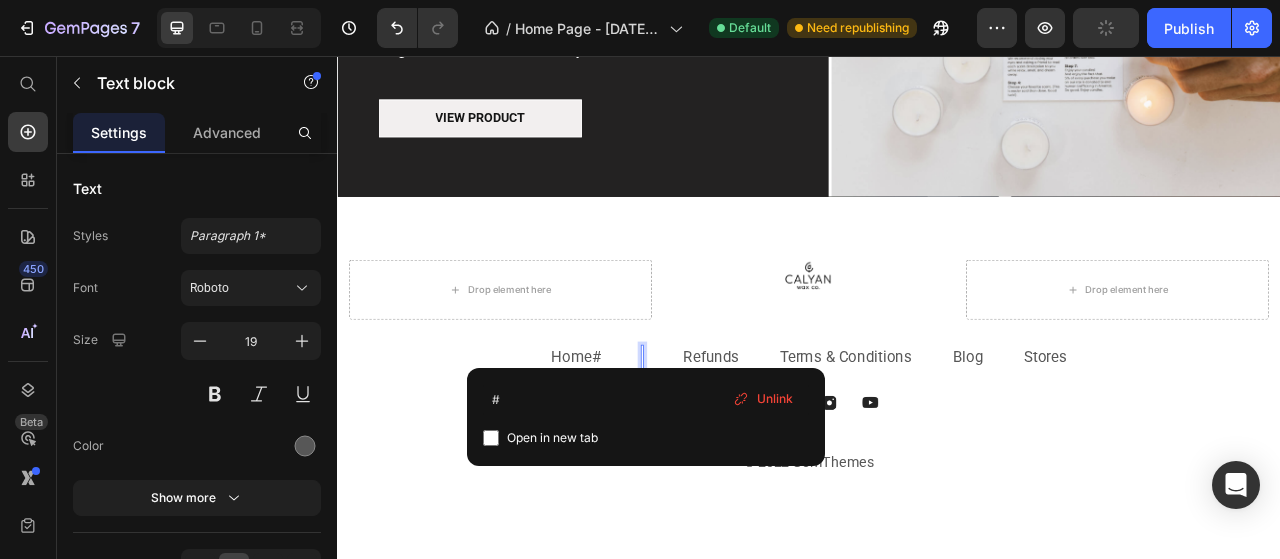 scroll, scrollTop: 3316, scrollLeft: 0, axis: vertical 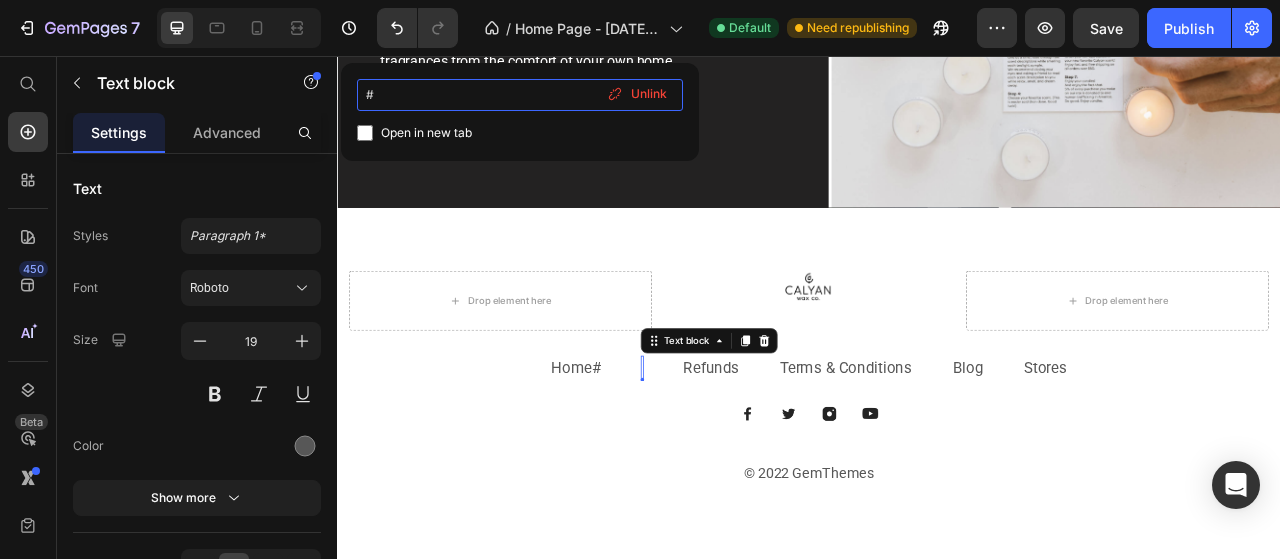 click on "#" at bounding box center [520, 95] 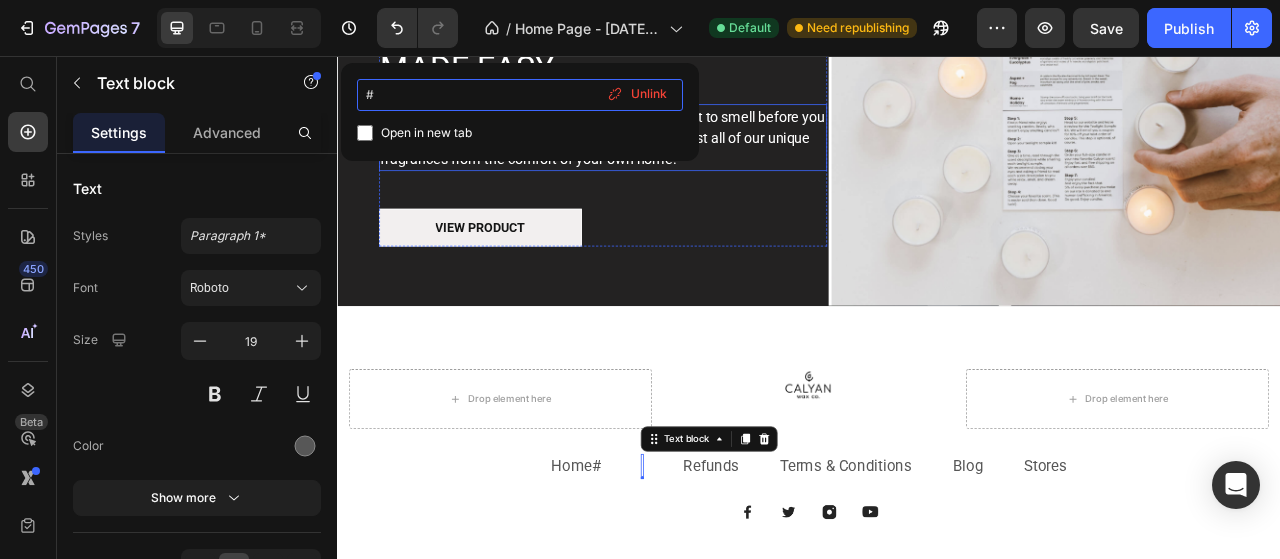 scroll, scrollTop: 3016, scrollLeft: 0, axis: vertical 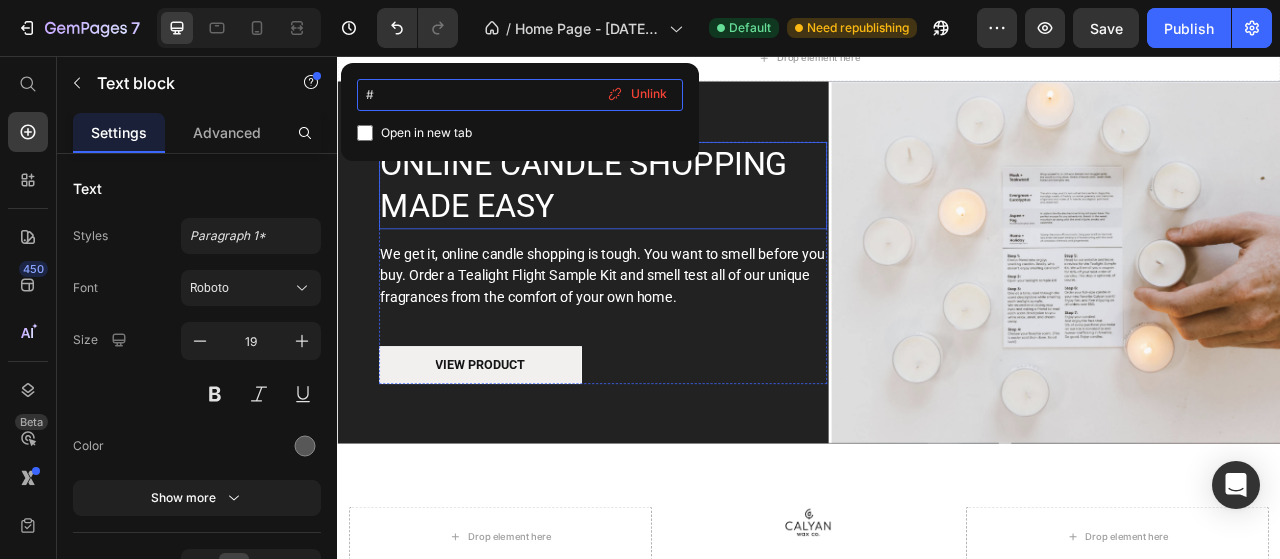 paste on "[URL][DOMAIN_NAME]" 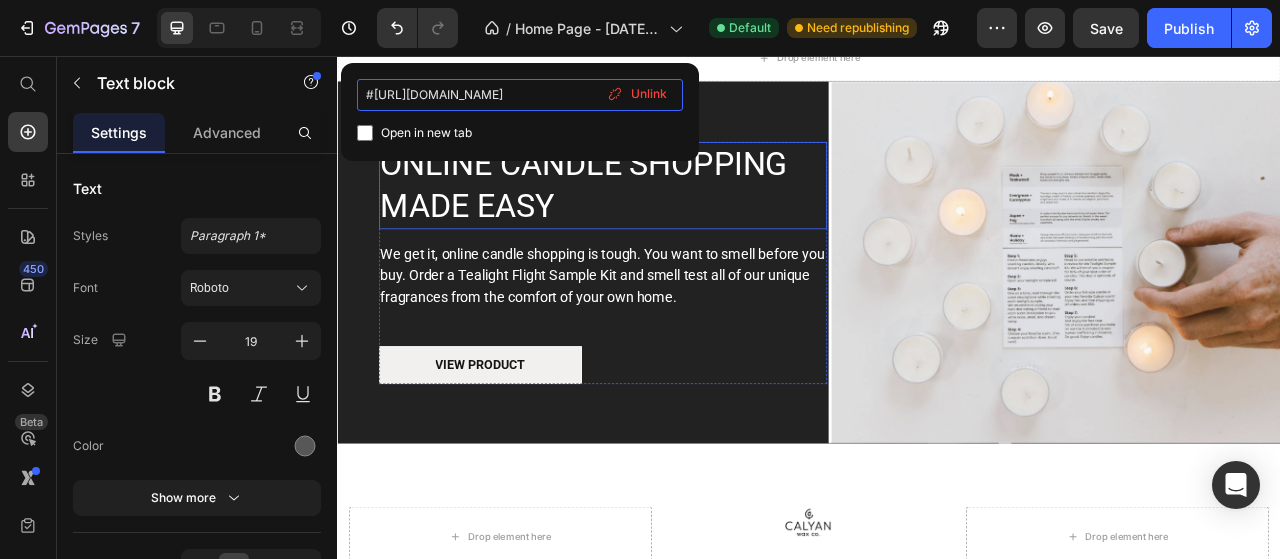 scroll, scrollTop: 0, scrollLeft: 125, axis: horizontal 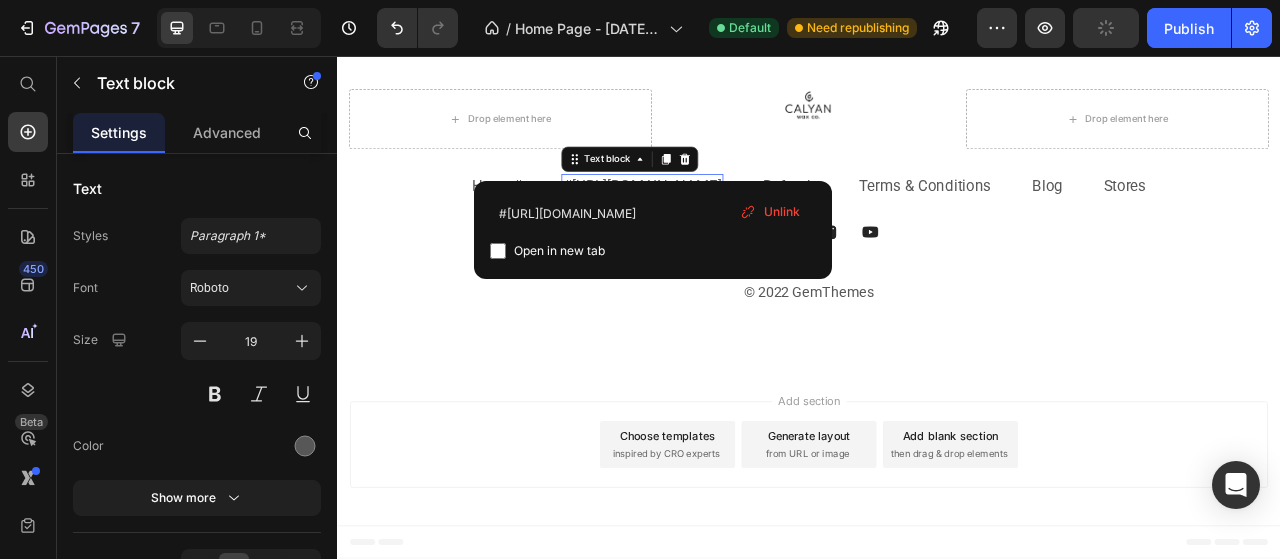 click on "#[URL][DOMAIN_NAME]" at bounding box center [725, 222] 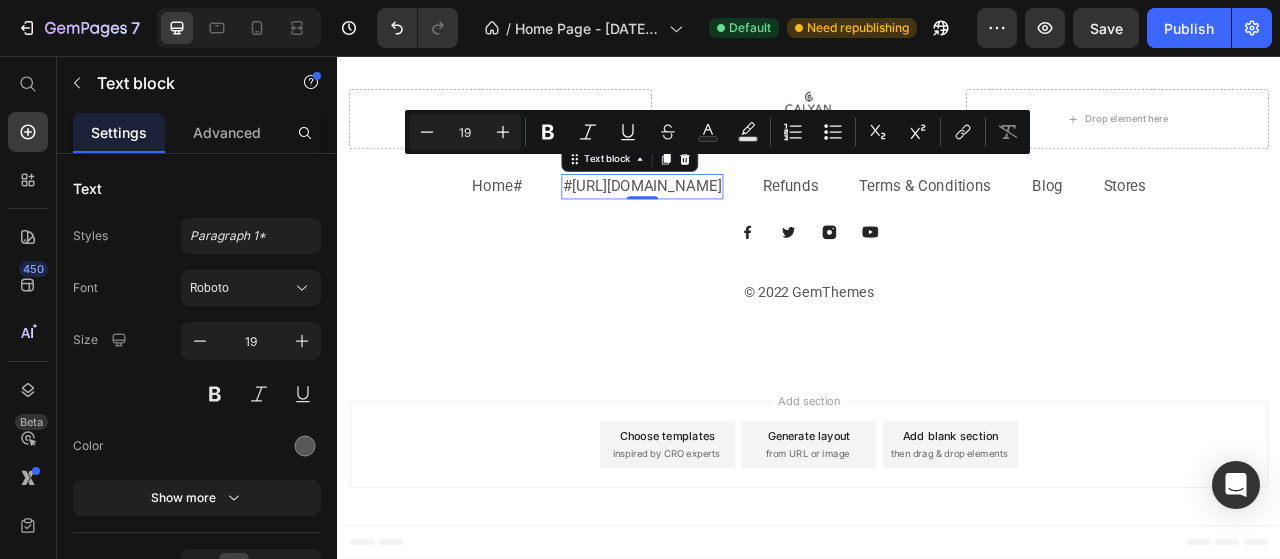click on "#[URL][DOMAIN_NAME]" at bounding box center [725, 222] 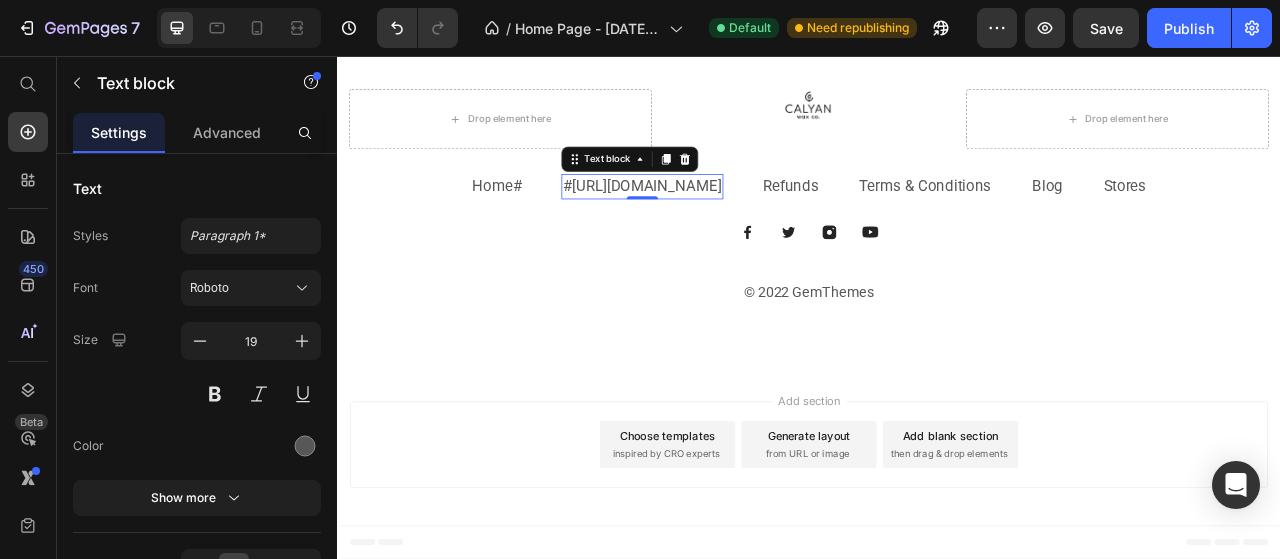 click on "#[URL][DOMAIN_NAME]" at bounding box center (725, 222) 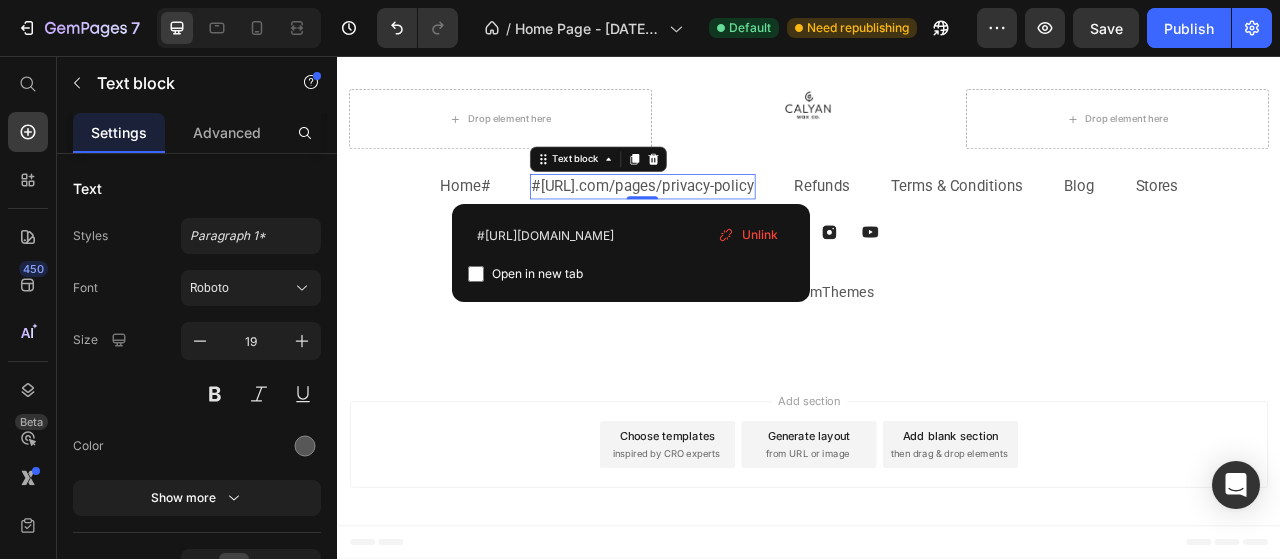 scroll, scrollTop: 3538, scrollLeft: 0, axis: vertical 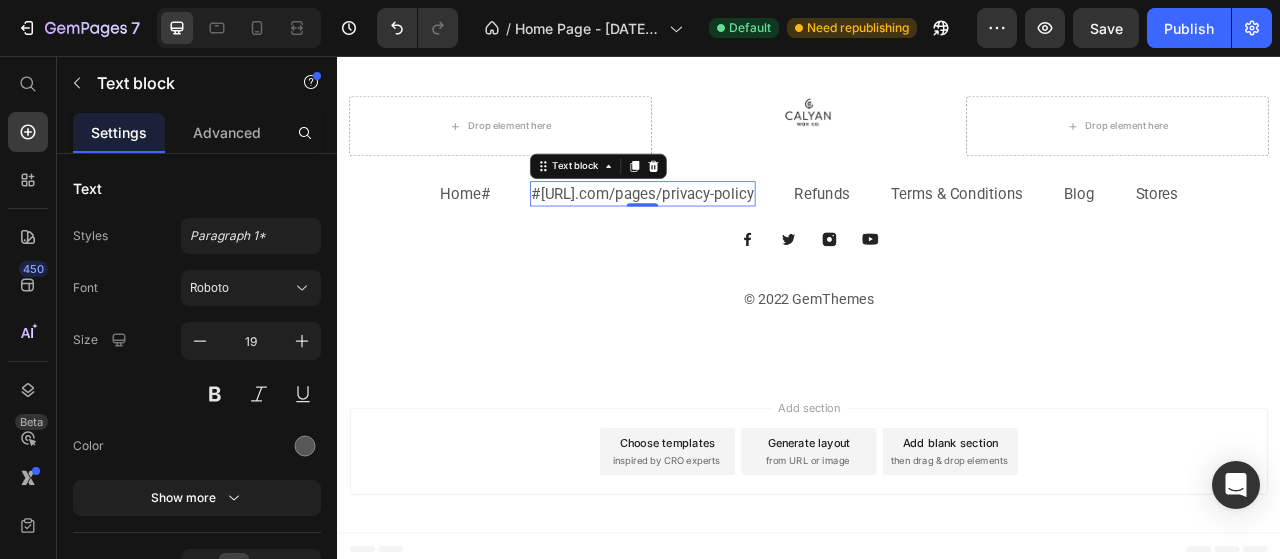 click on "#[URL].com/pages/privacy-policy" at bounding box center (725, 231) 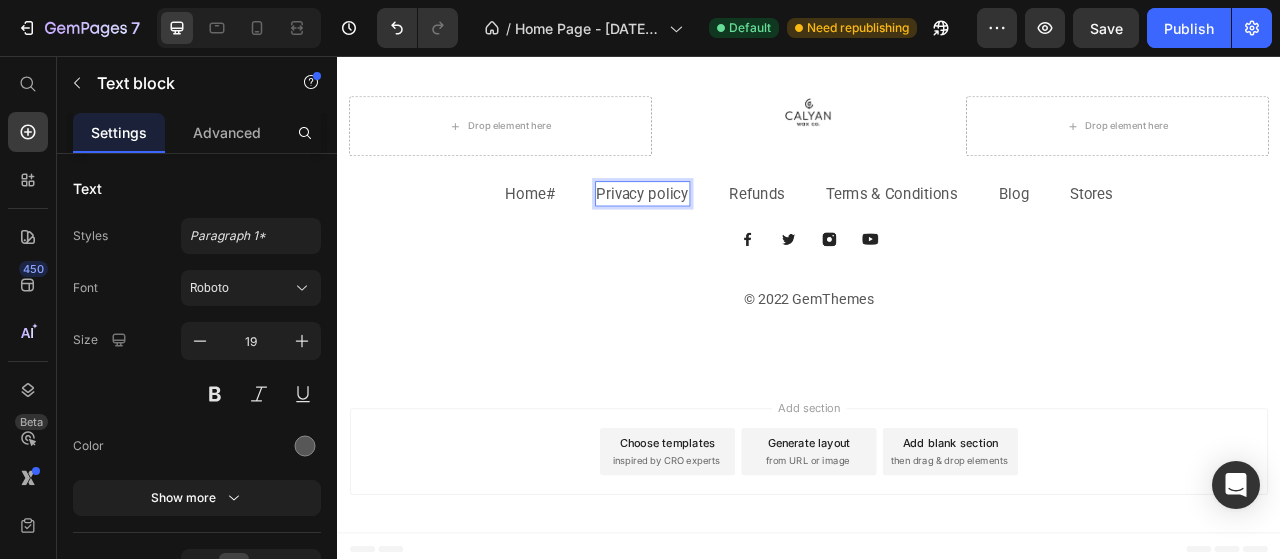 click on "Privacy policy" at bounding box center [725, 232] 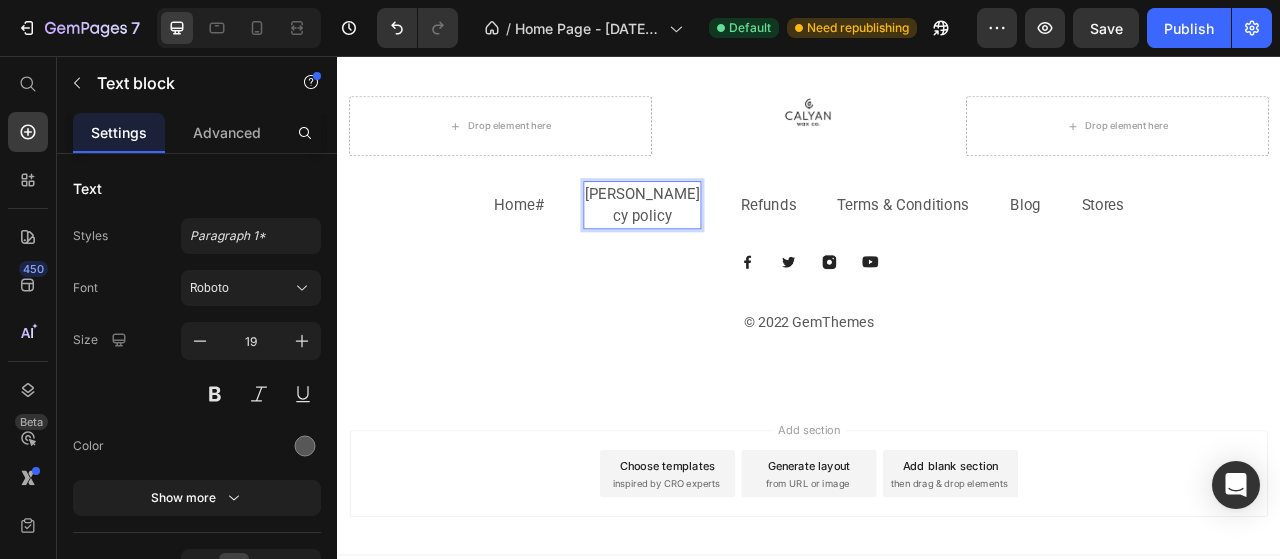 scroll, scrollTop: 3567, scrollLeft: 0, axis: vertical 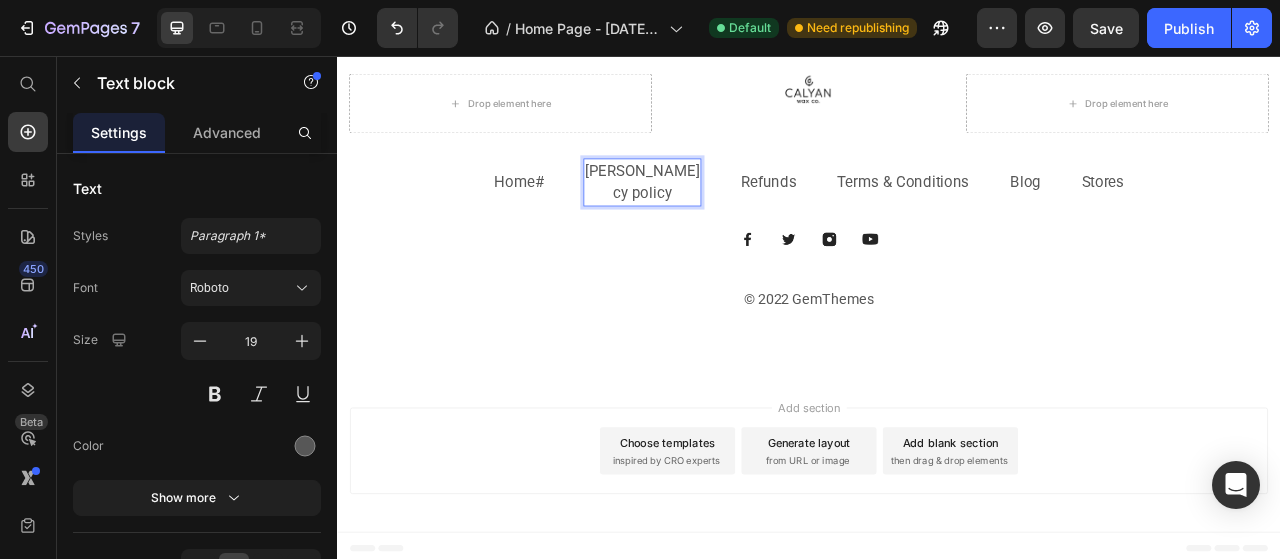 click on "cy policy" at bounding box center (725, 231) 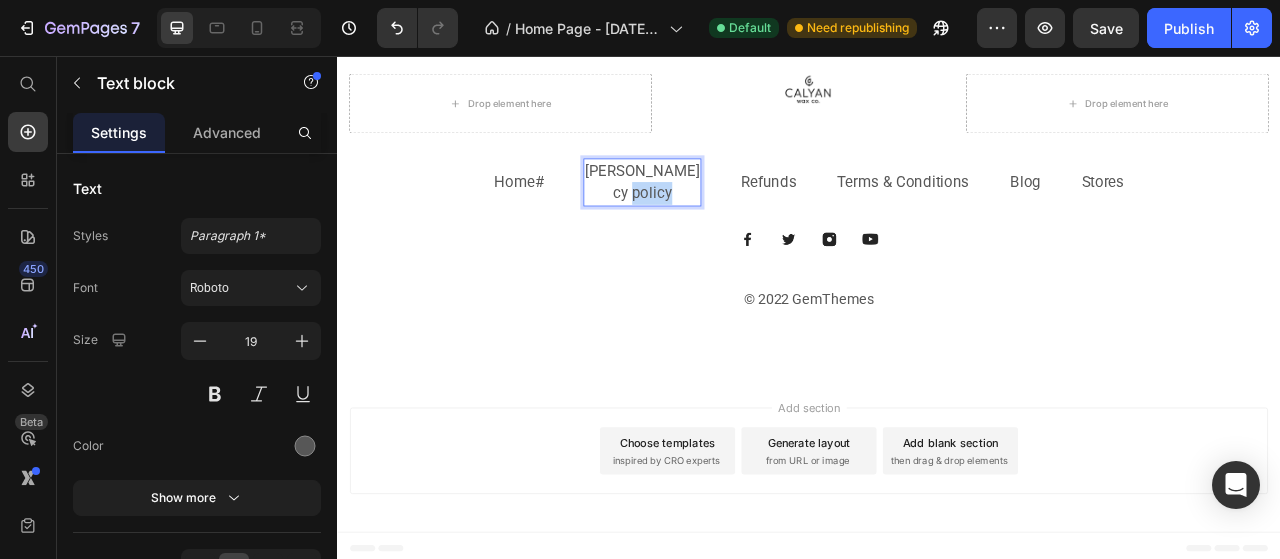 click on "cy policy" at bounding box center (725, 231) 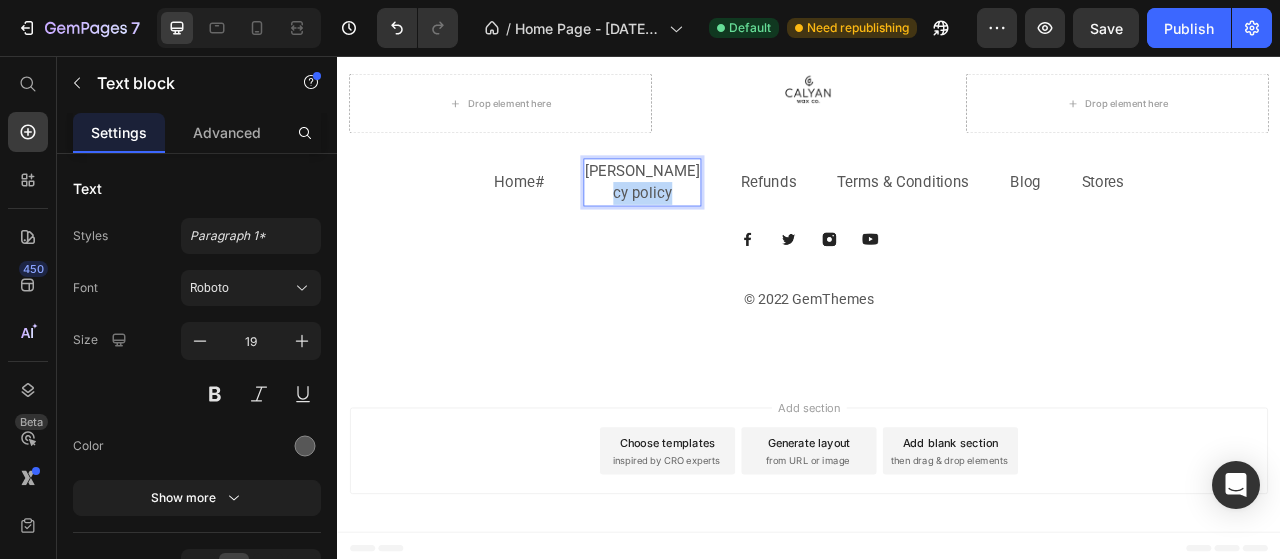 click on "cy policy" at bounding box center (725, 231) 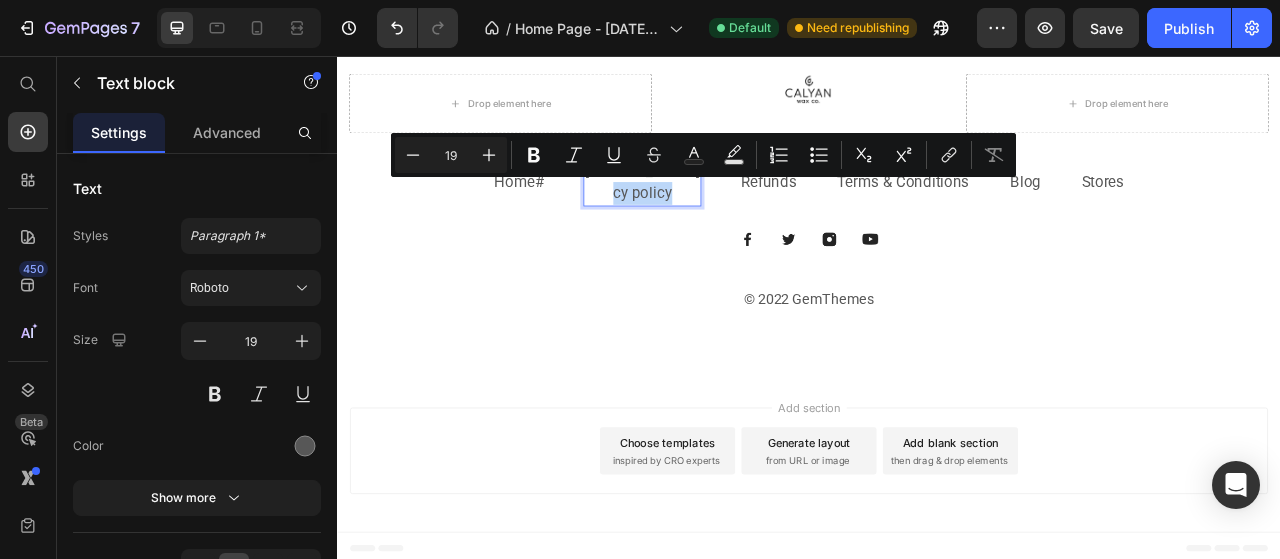 click on "cy policy" at bounding box center [725, 231] 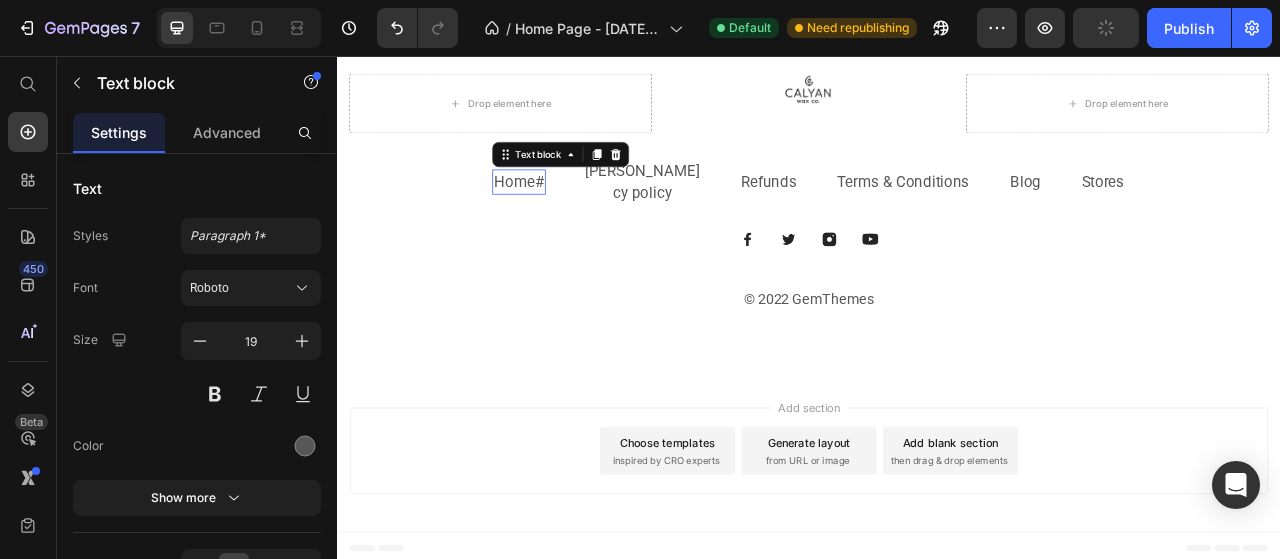 click on "Home#" at bounding box center (568, 216) 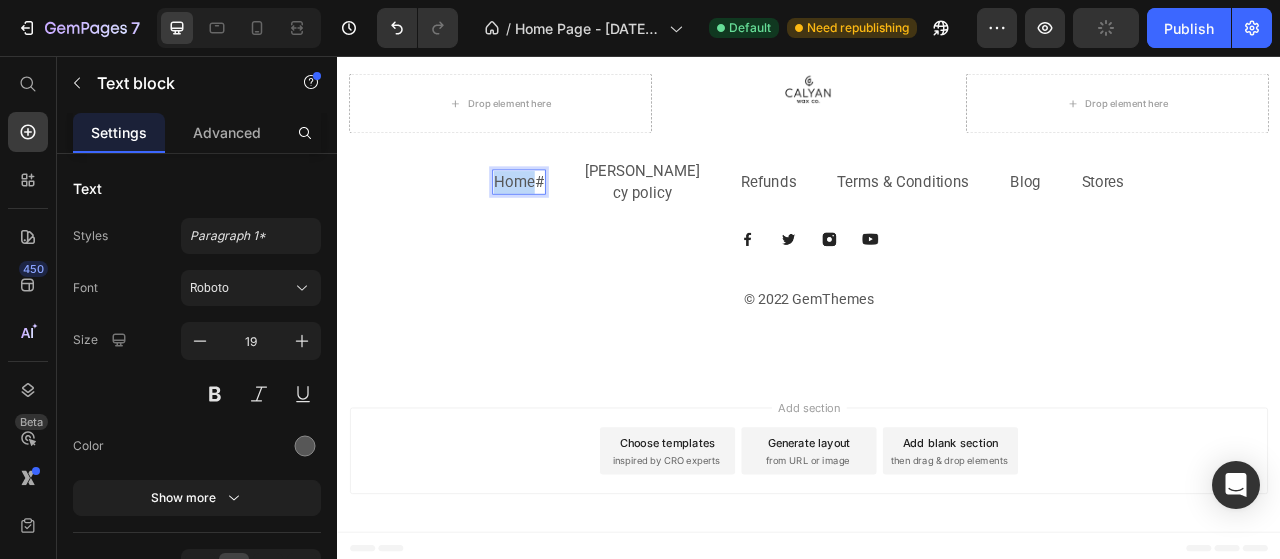 click on "Home#" at bounding box center [568, 216] 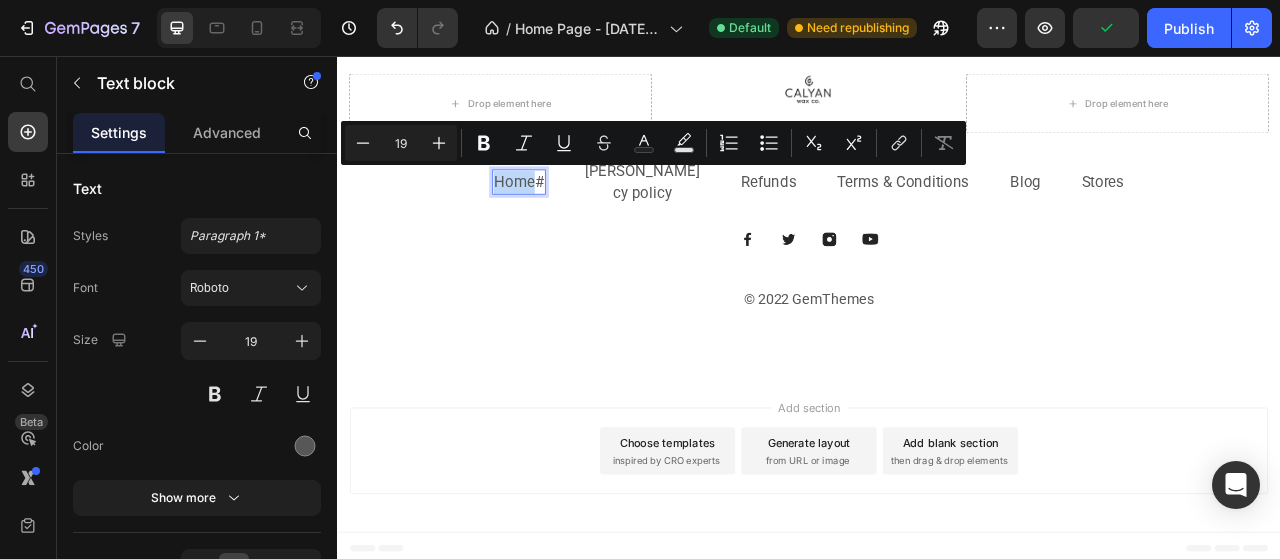 click on "Home#" at bounding box center [568, 216] 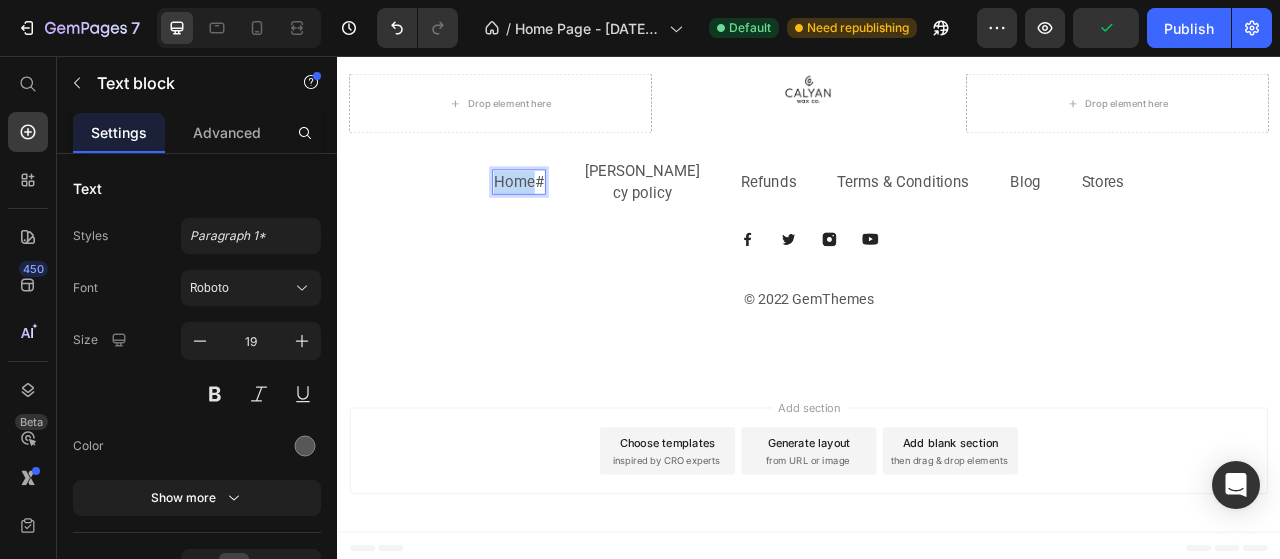 click on "Home#" at bounding box center [568, 216] 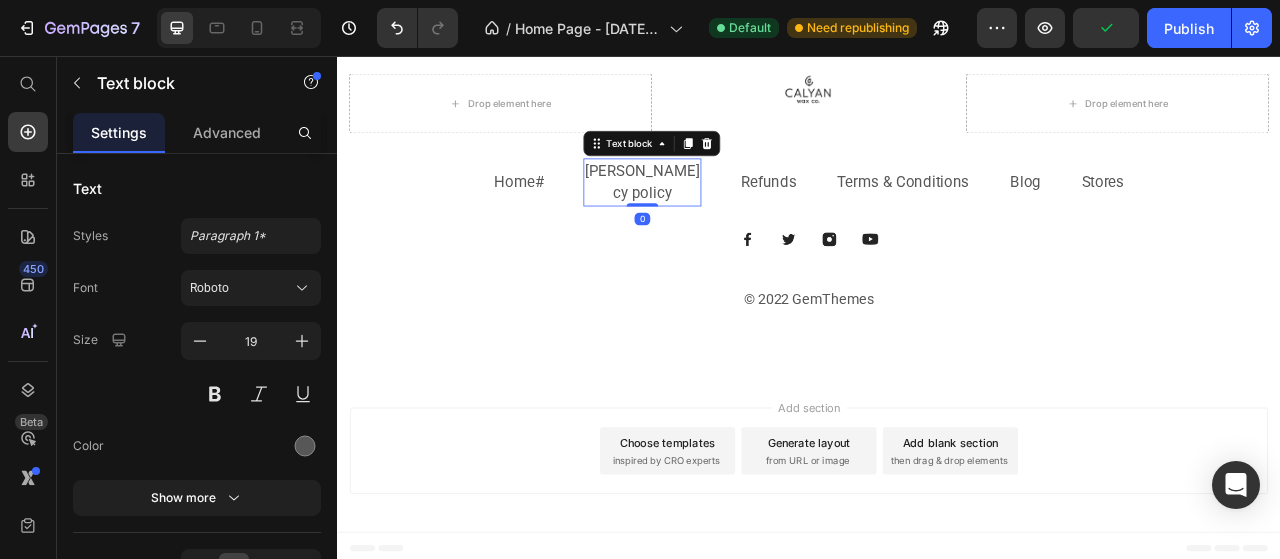 click on "[PERSON_NAME]" at bounding box center [725, 203] 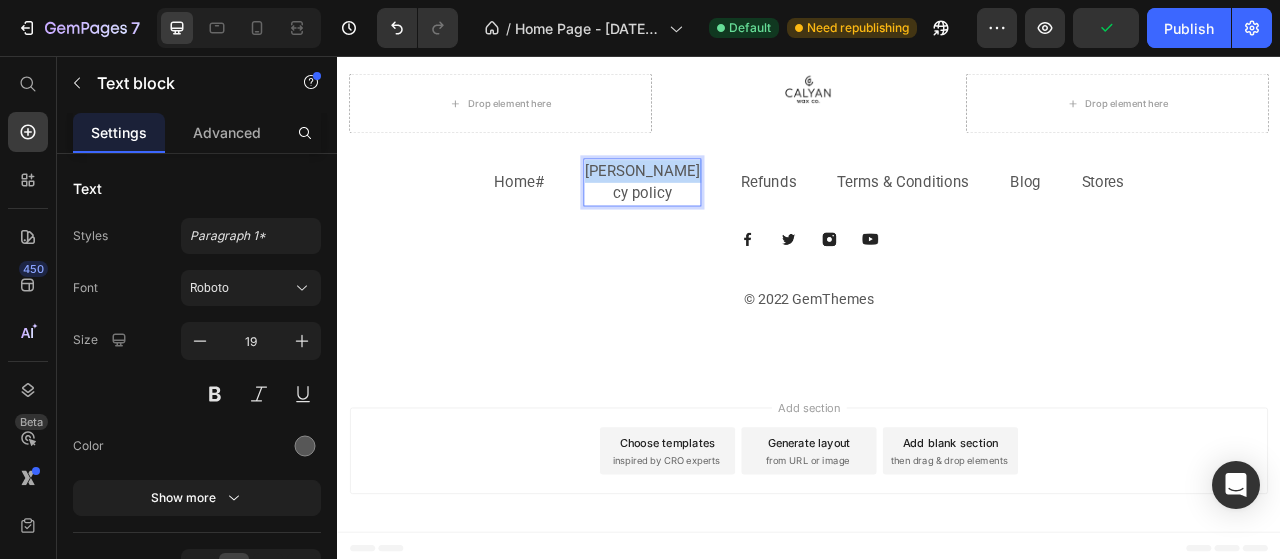 click on "[PERSON_NAME]" at bounding box center (725, 203) 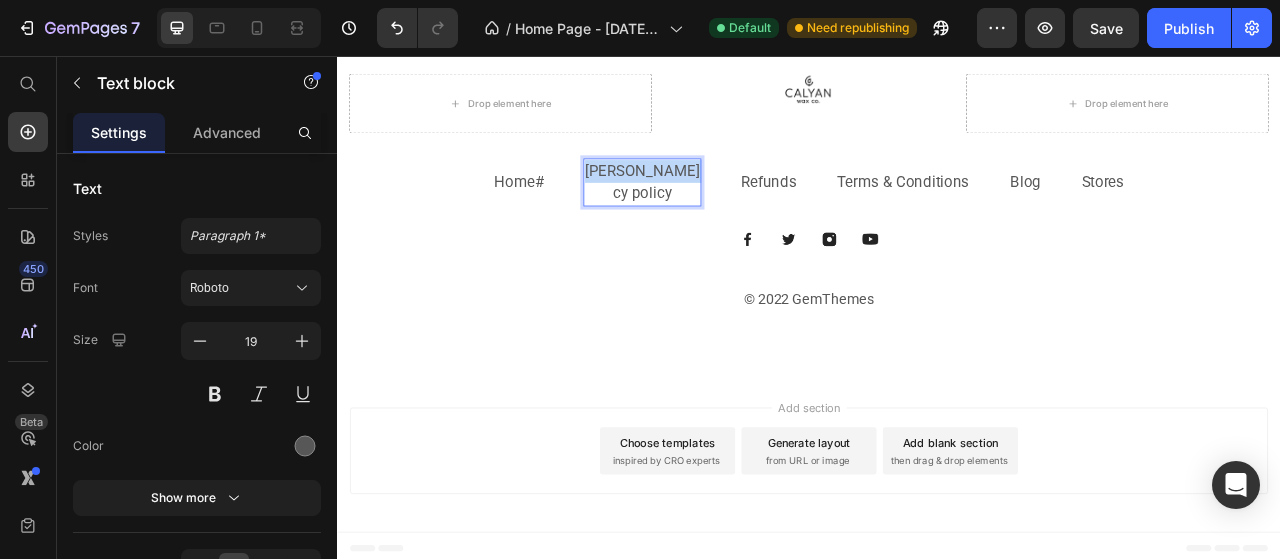 click on "[PERSON_NAME]" at bounding box center (725, 203) 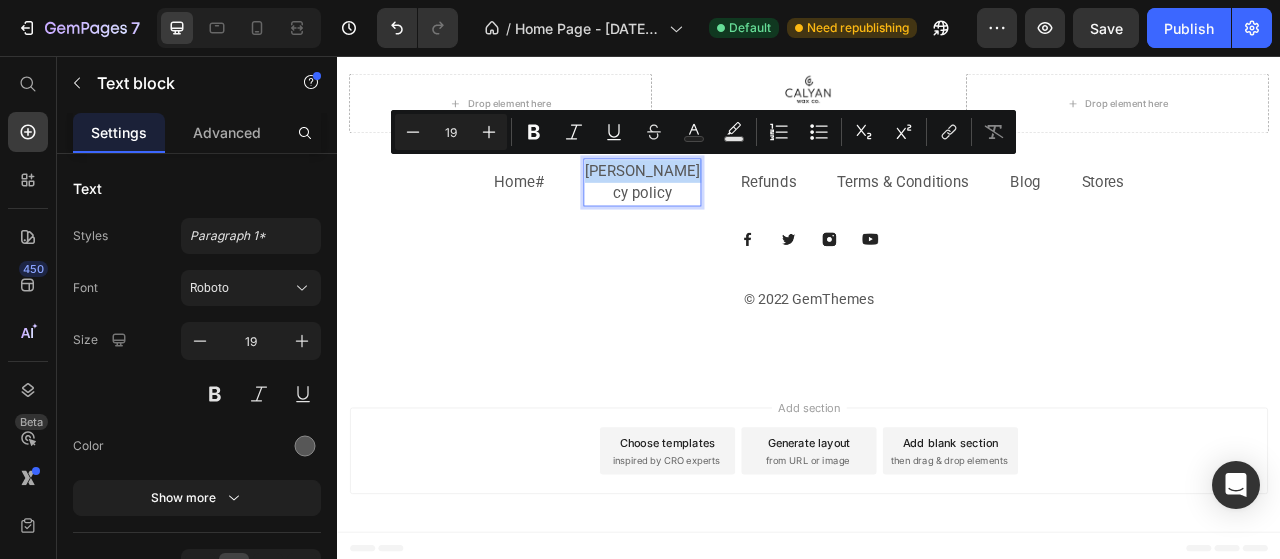 click on "[PERSON_NAME]" at bounding box center (725, 203) 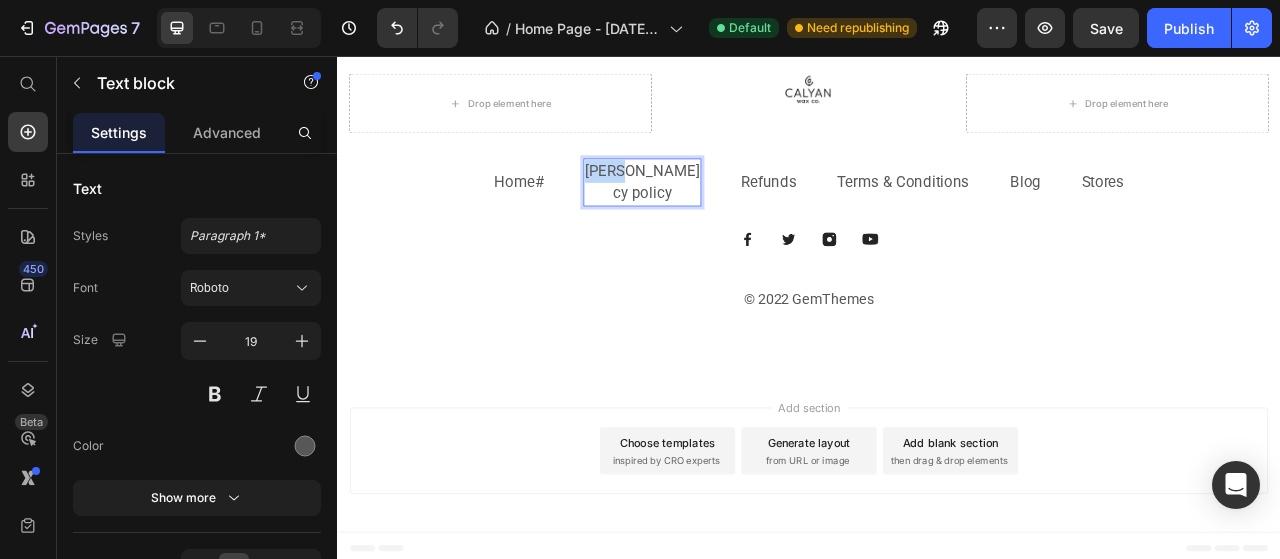 click on "[PERSON_NAME]" at bounding box center [725, 203] 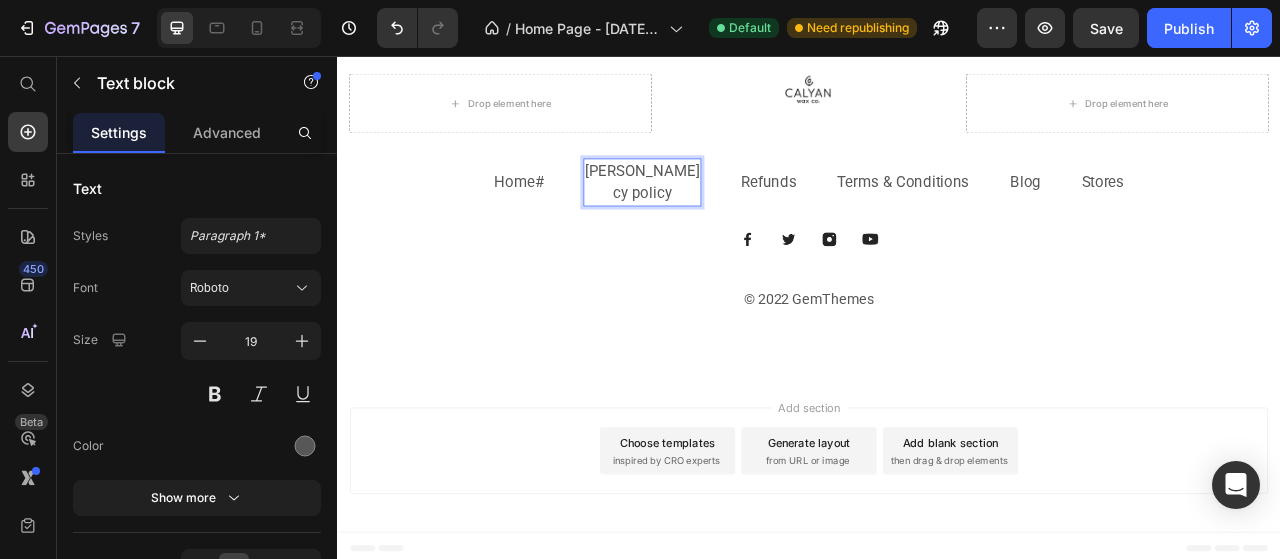 click on "cy policy" at bounding box center [725, 231] 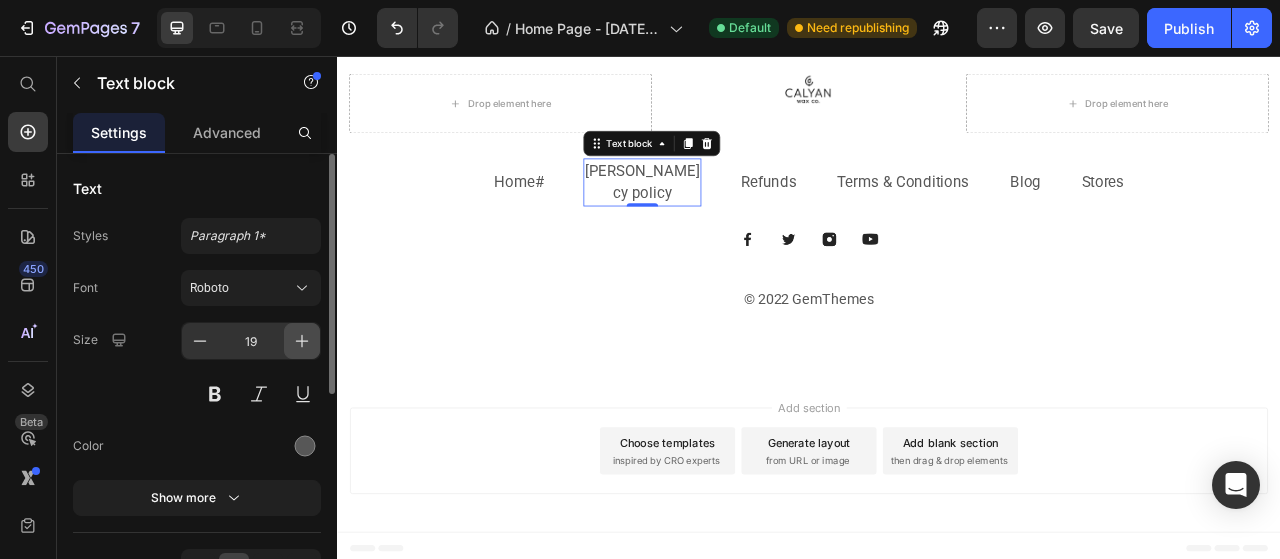 click 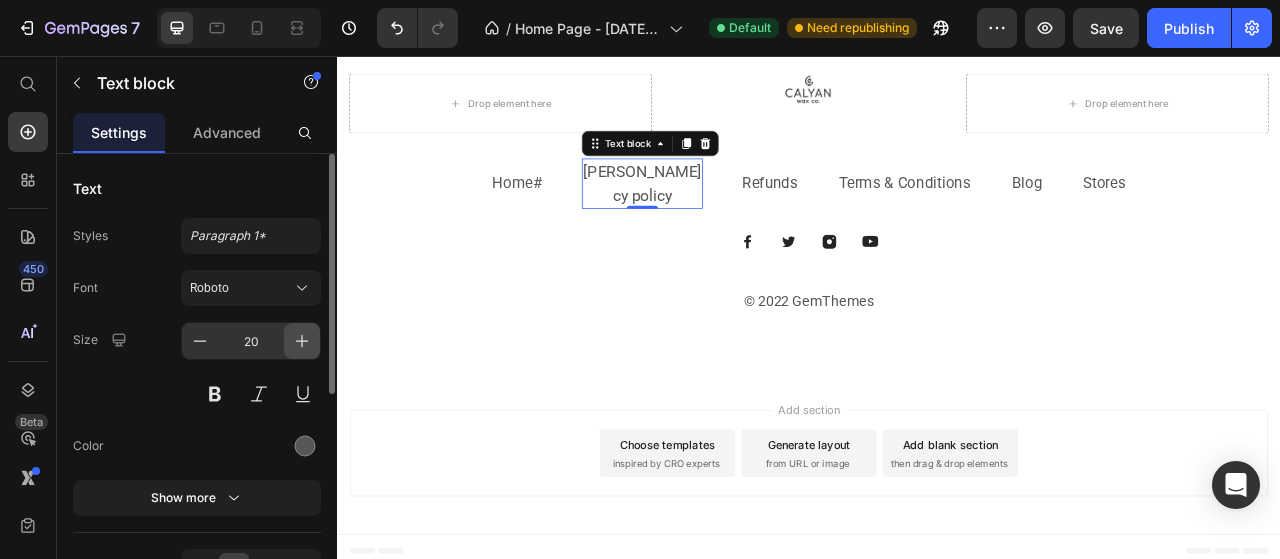 click 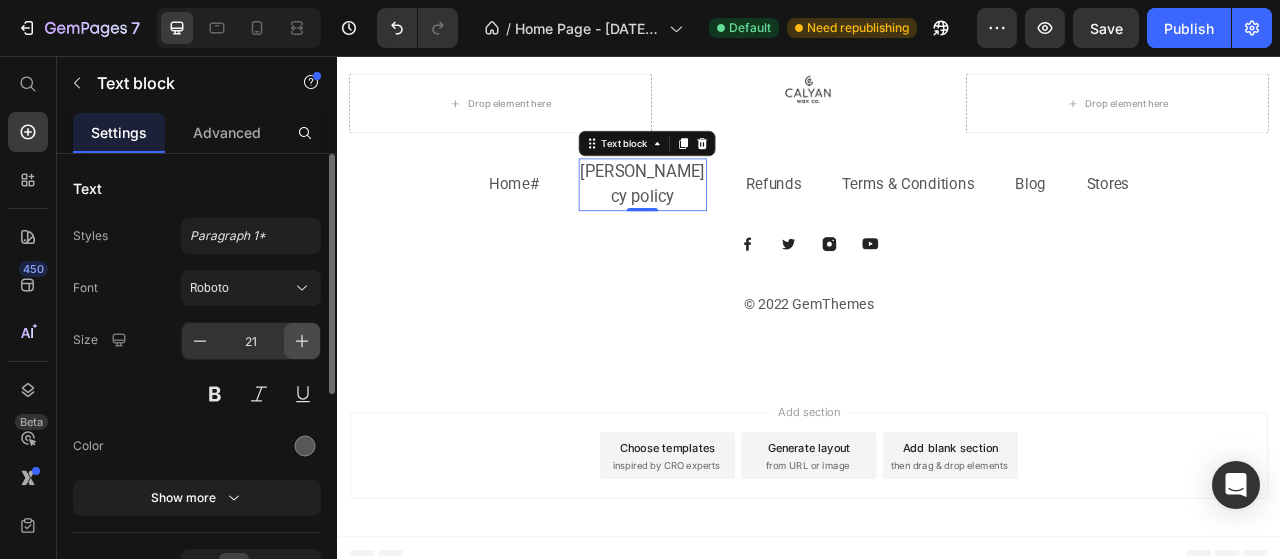 click 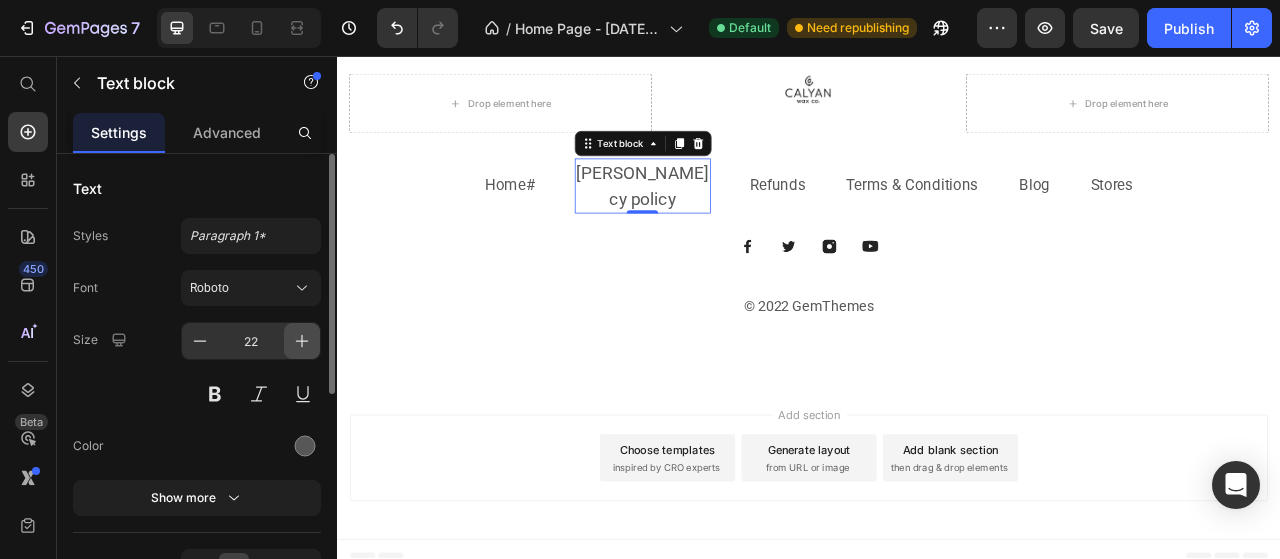 click at bounding box center (302, 341) 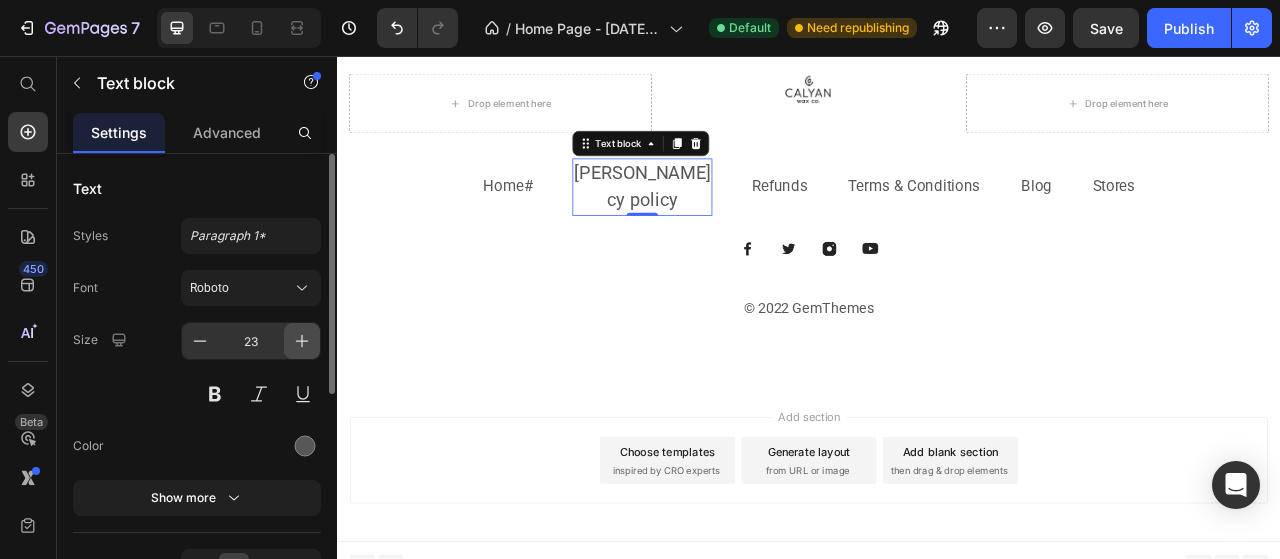click at bounding box center [302, 341] 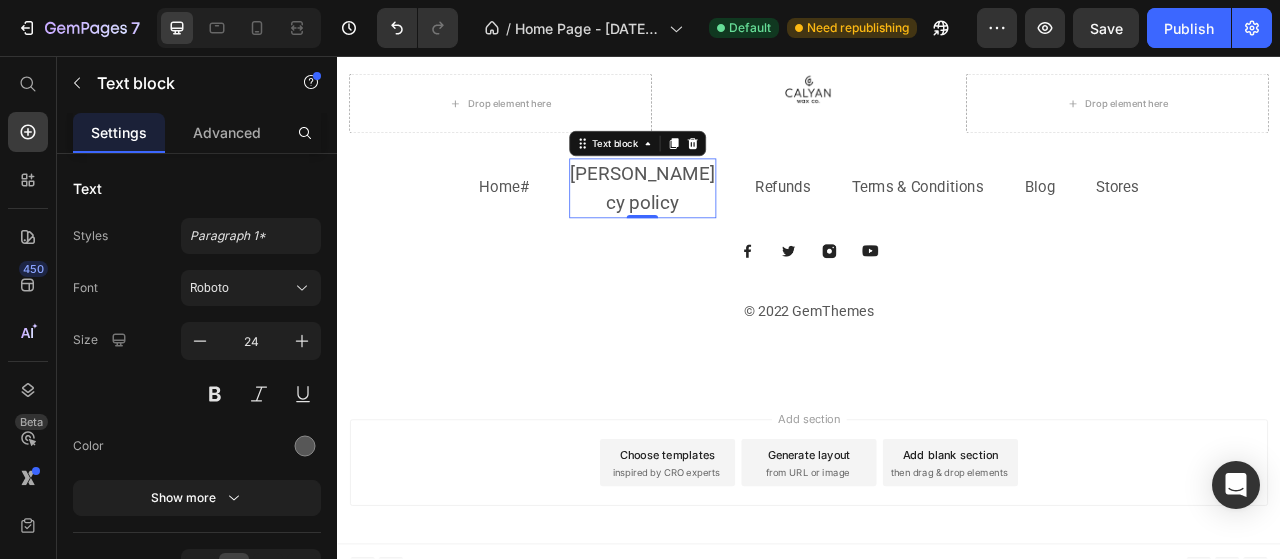 click on "[PERSON_NAME]" at bounding box center (725, 207) 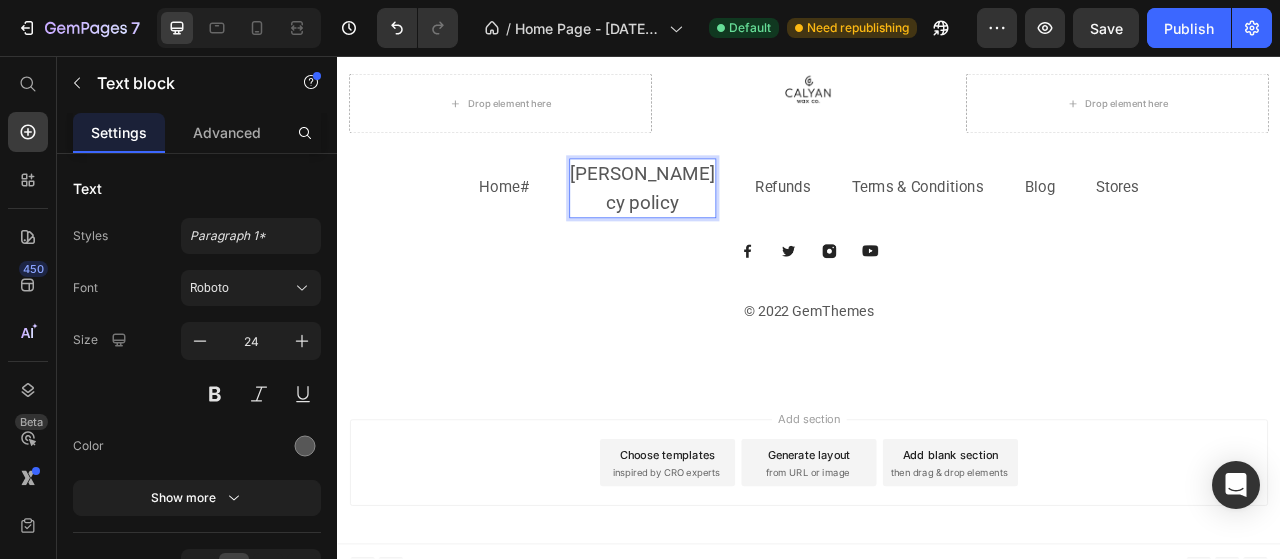 click on "[PERSON_NAME]" at bounding box center [725, 207] 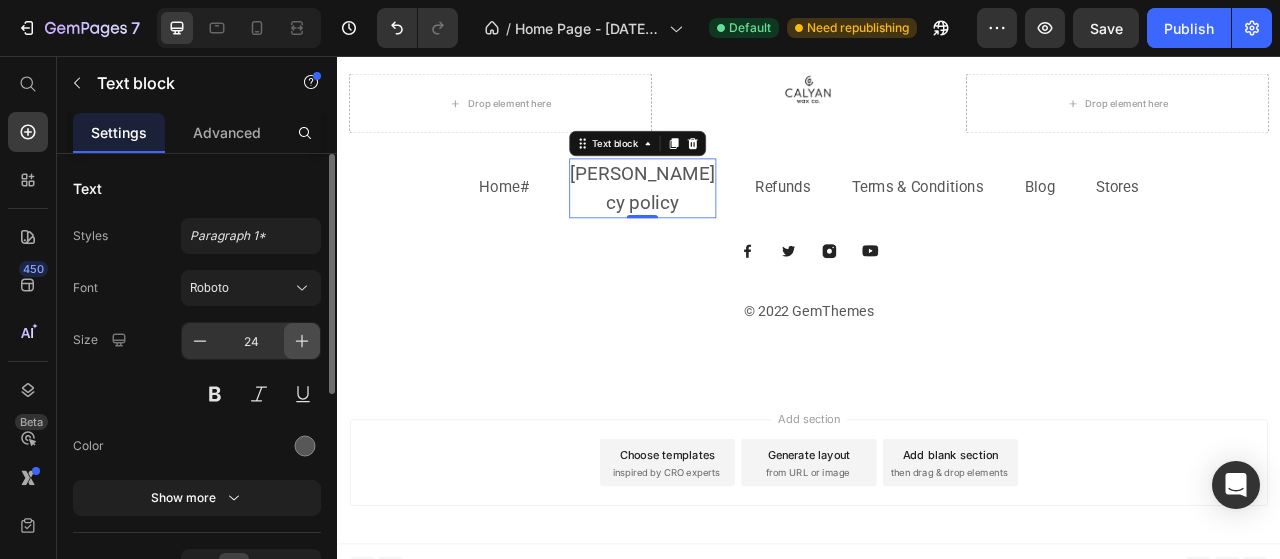 click 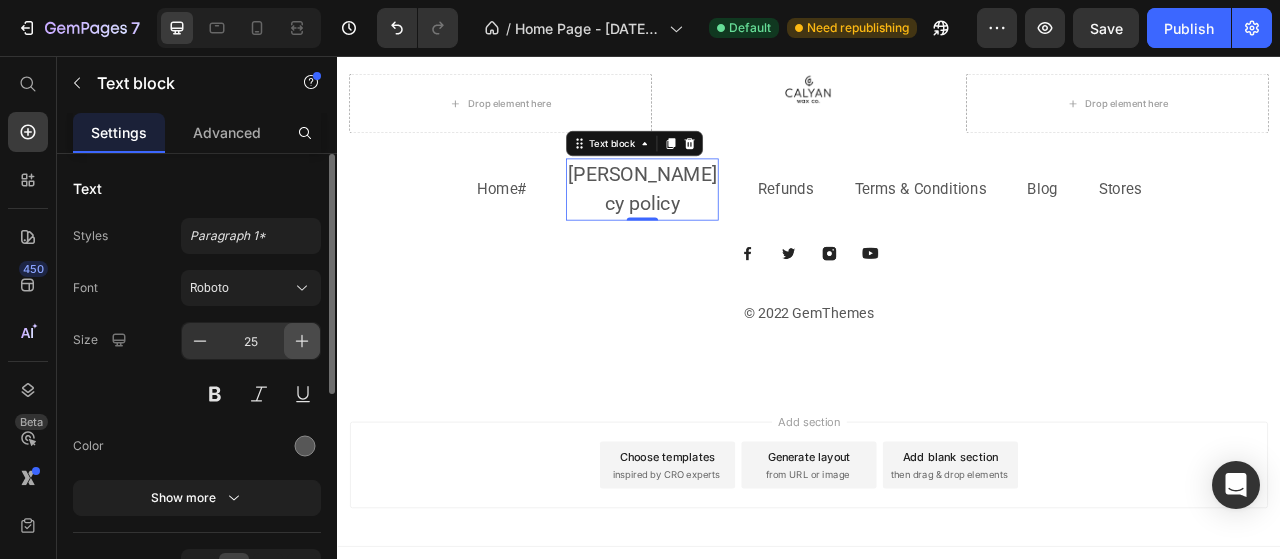 click 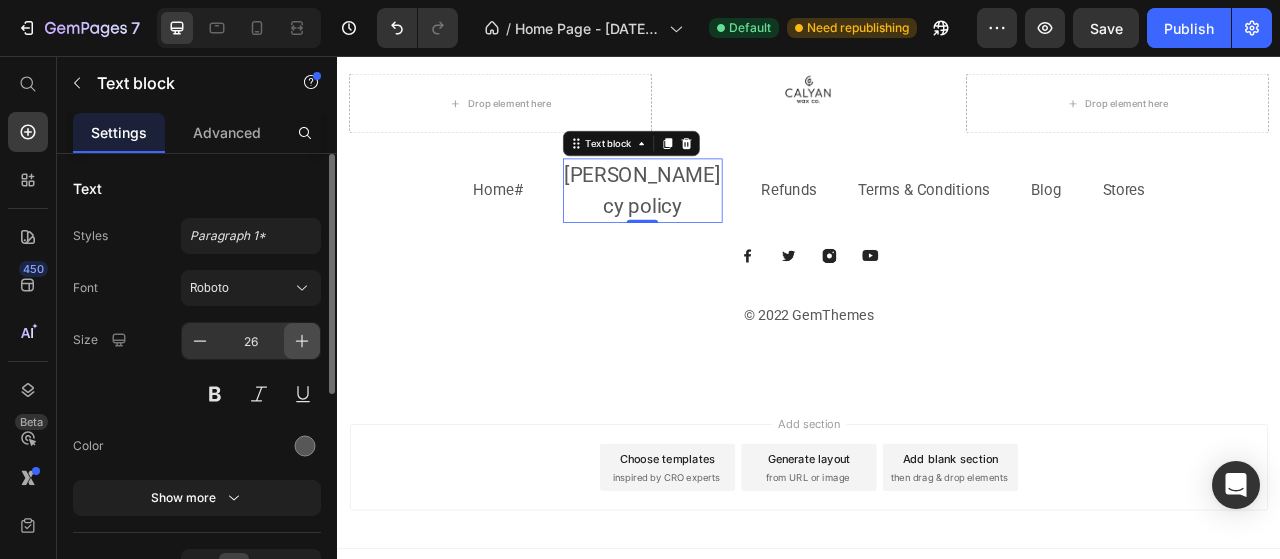 click 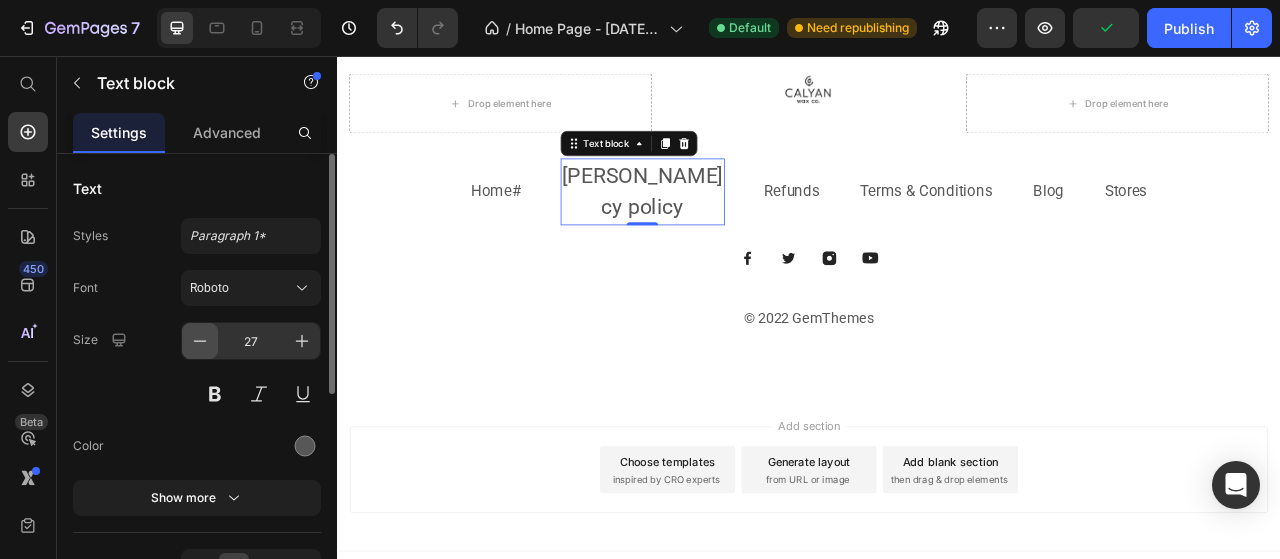 click 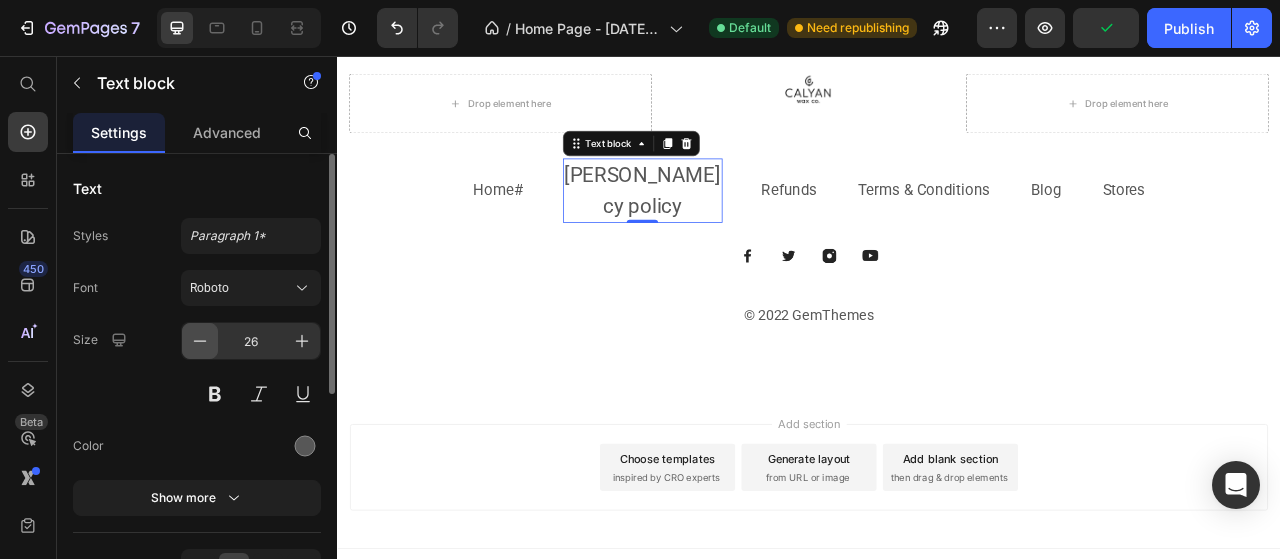 click 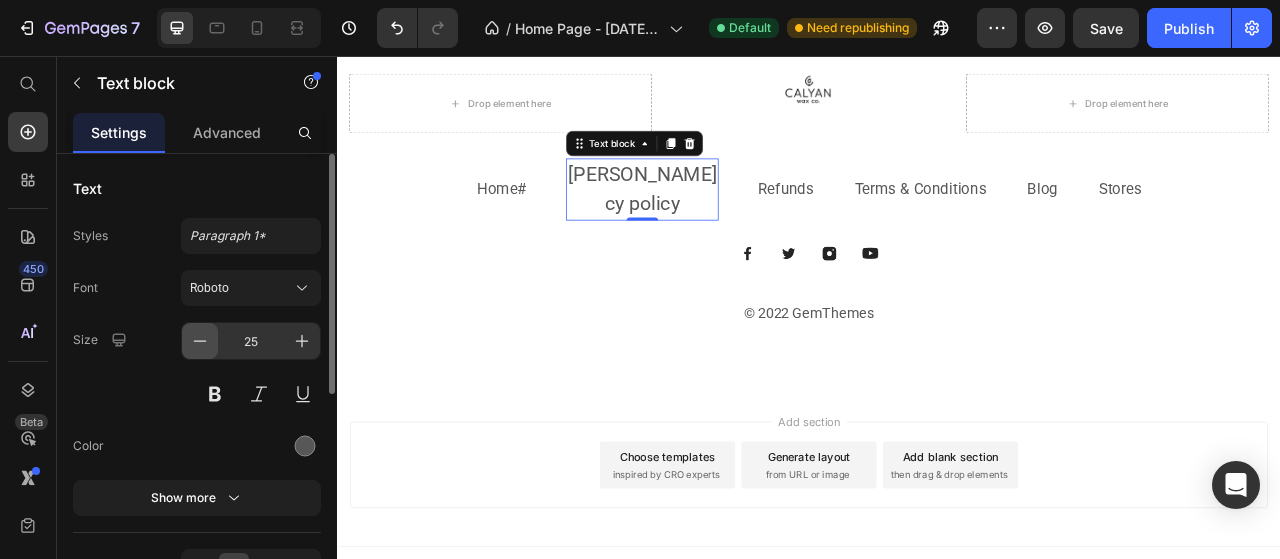 click 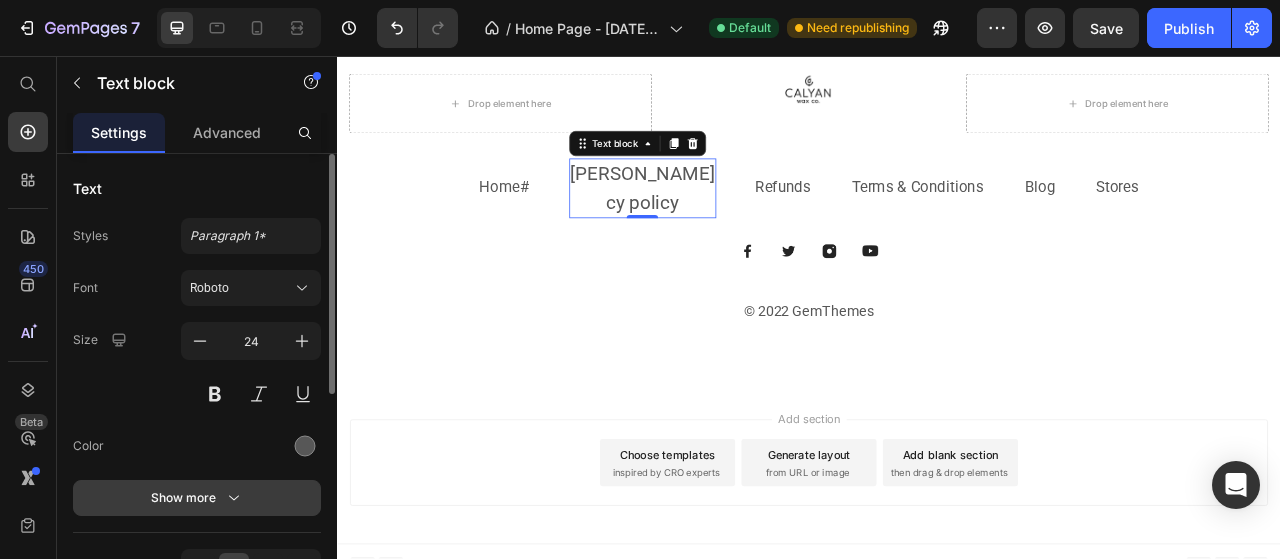 scroll, scrollTop: 100, scrollLeft: 0, axis: vertical 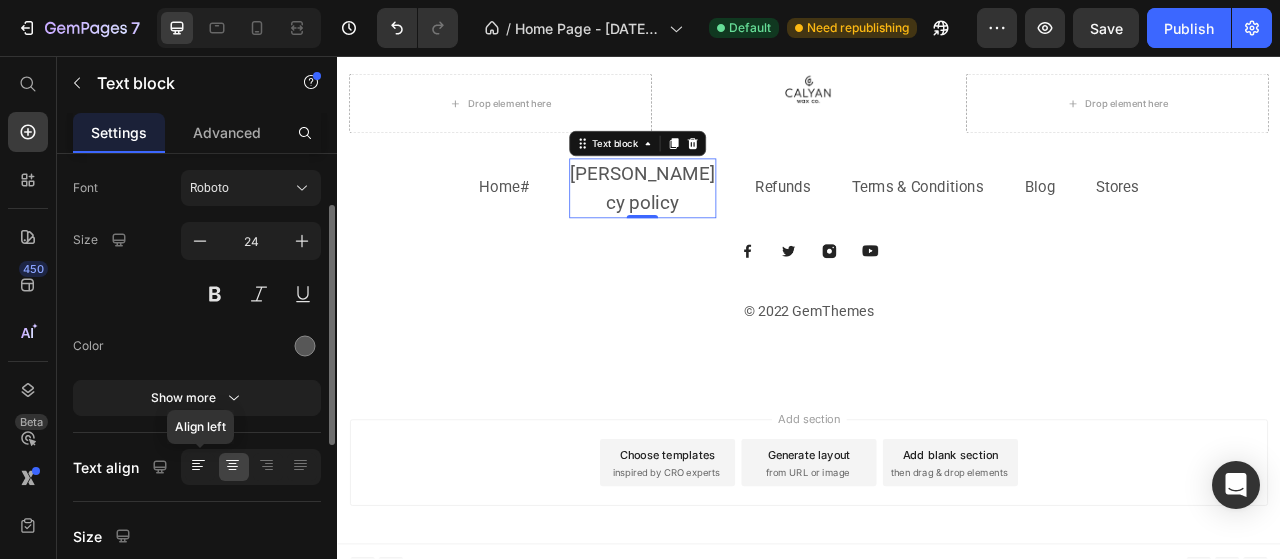click 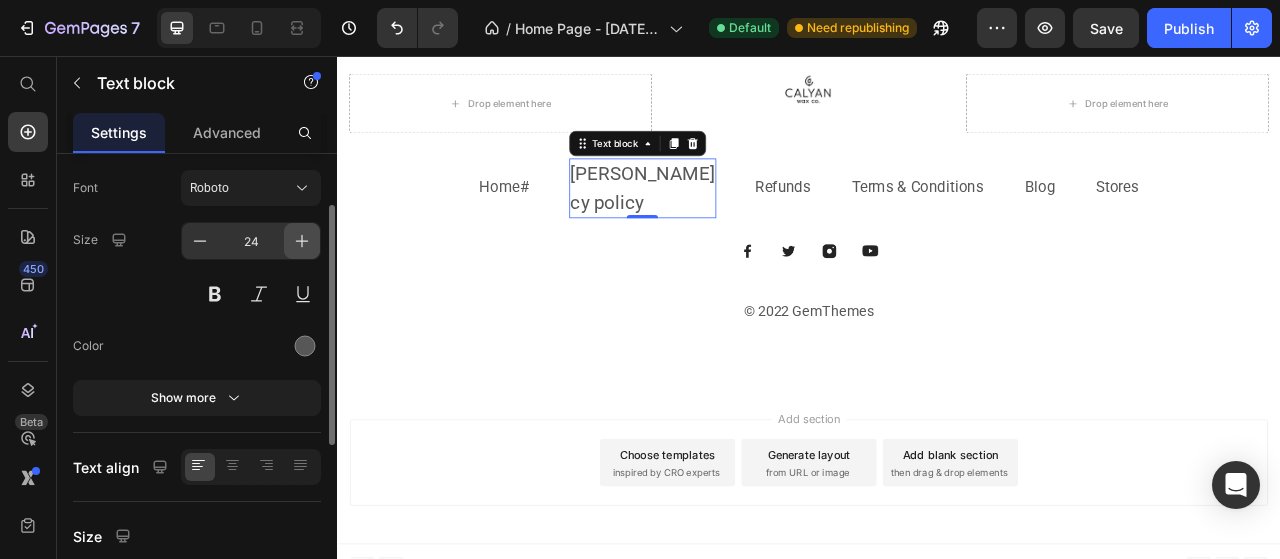click 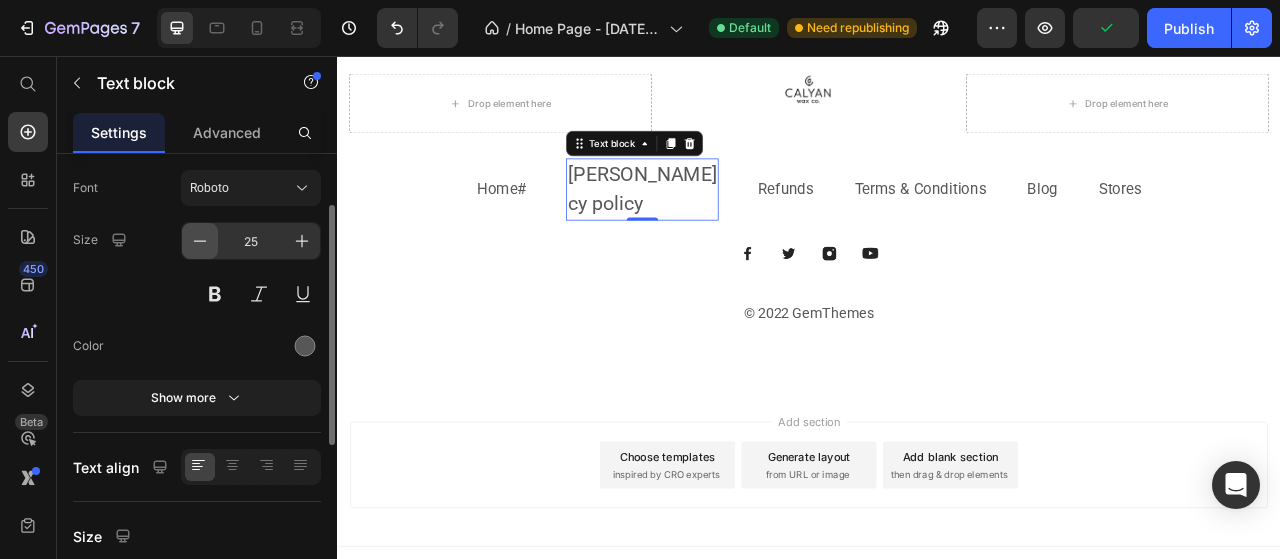 click 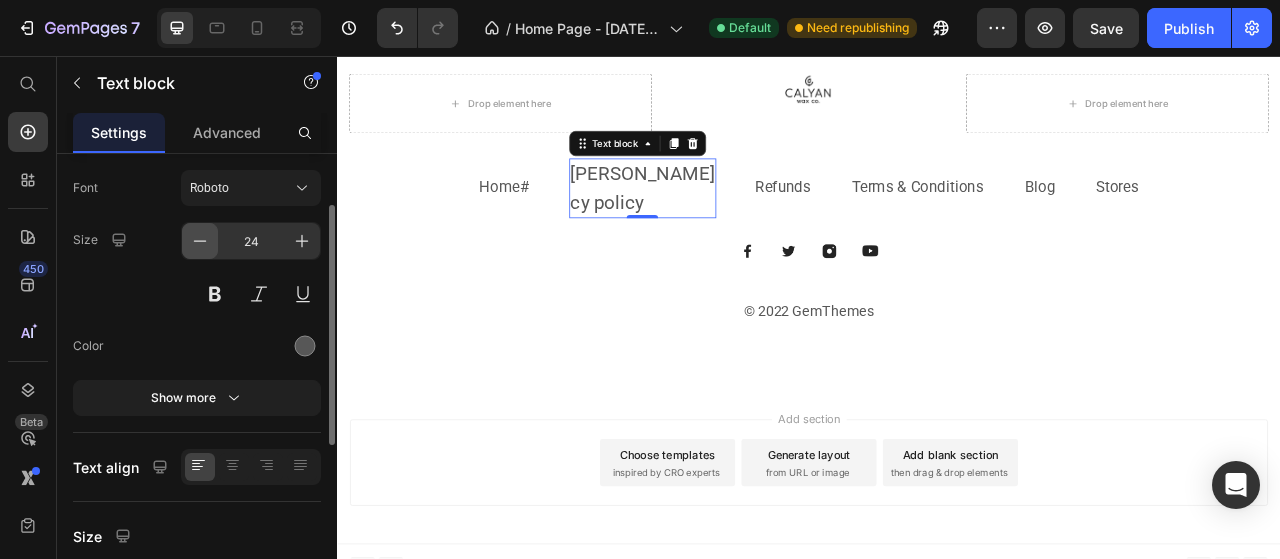 click 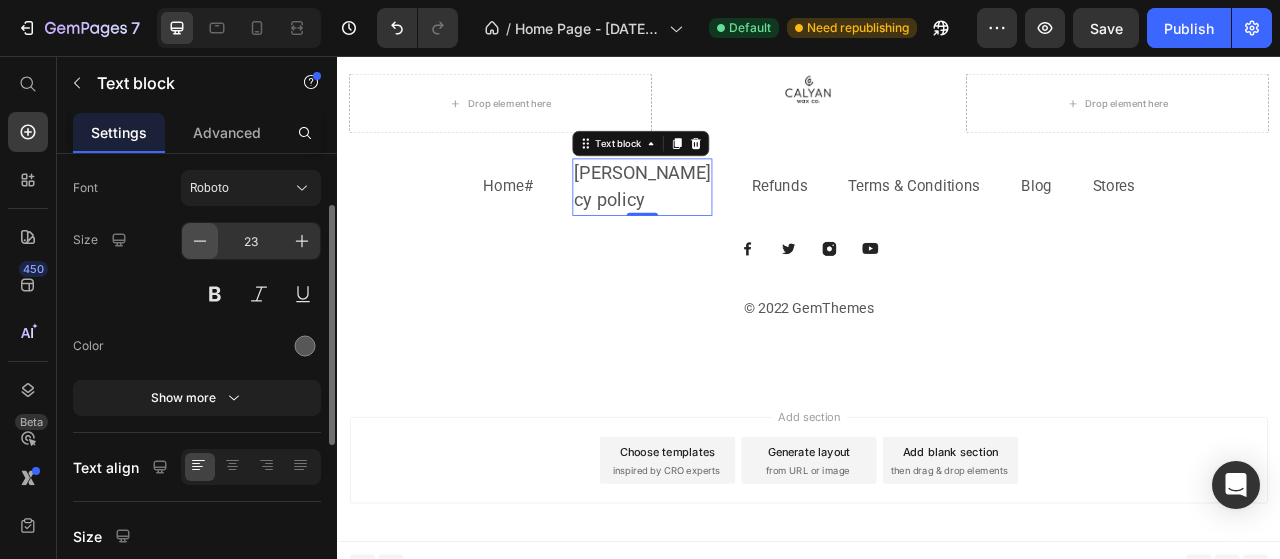 click 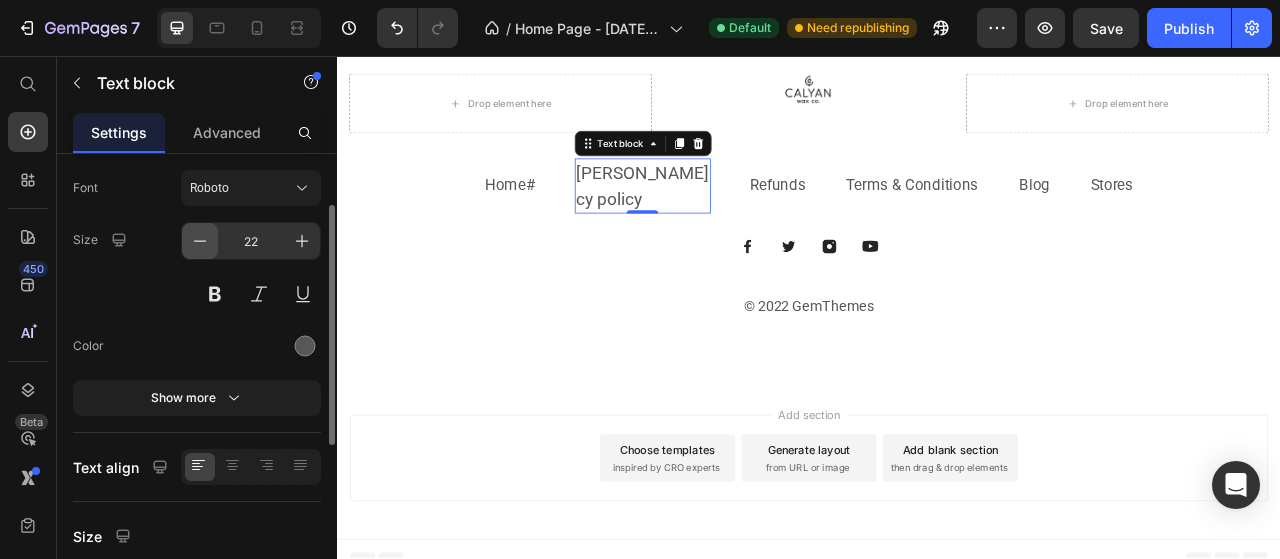 click 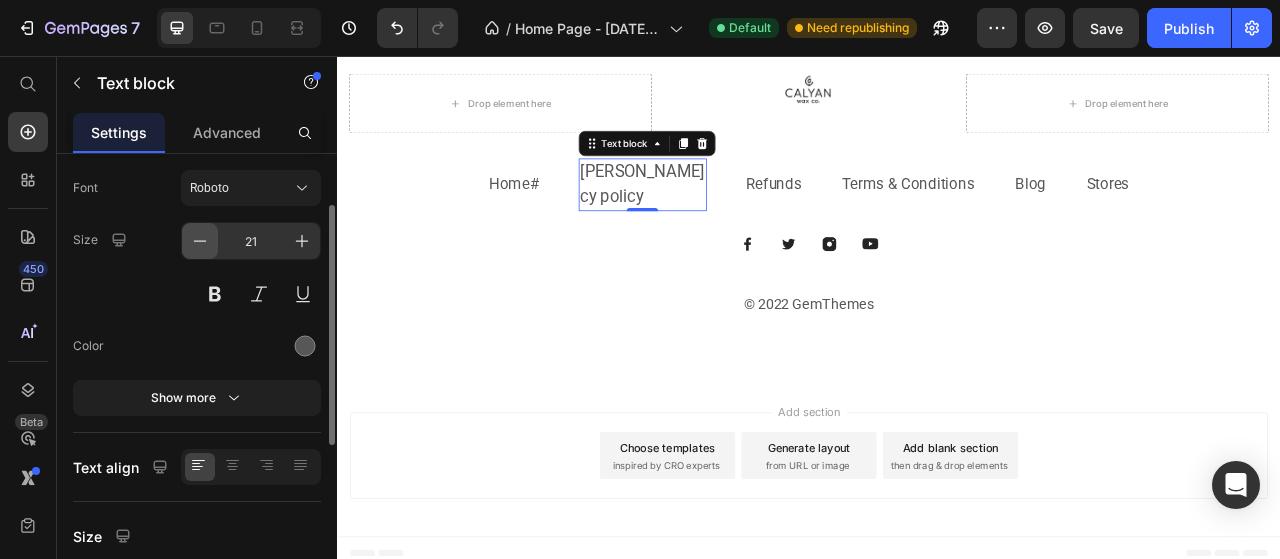 click 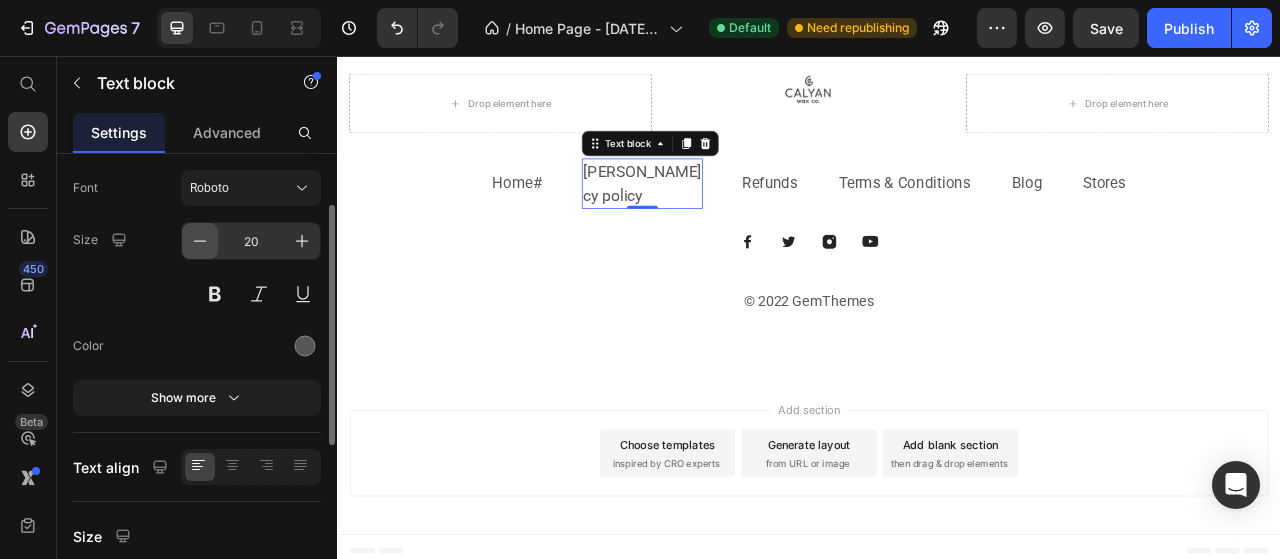 click 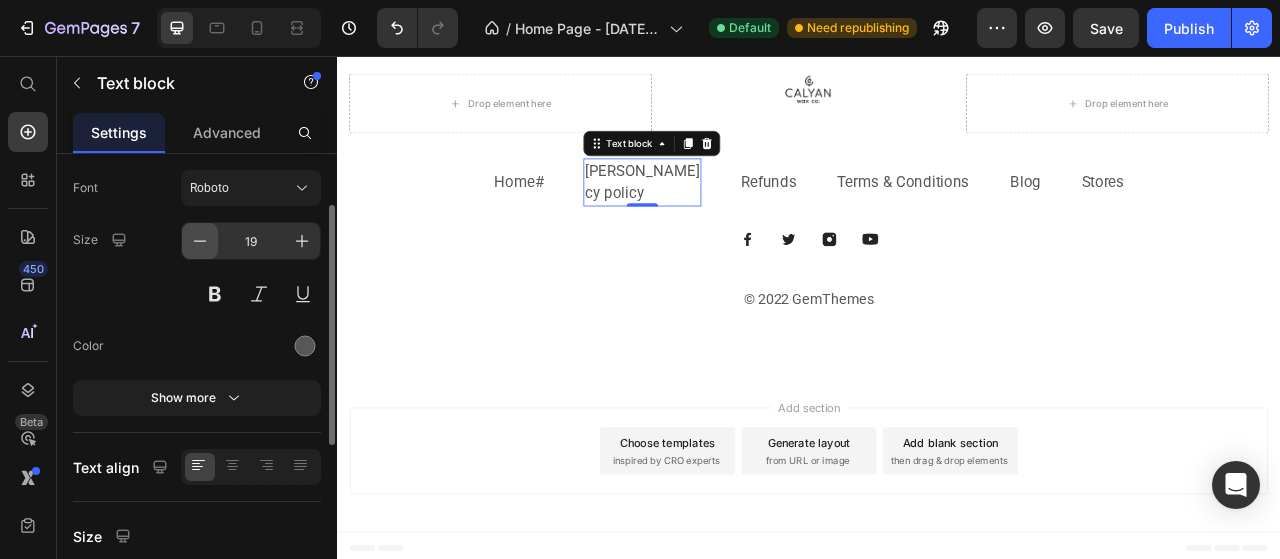 click 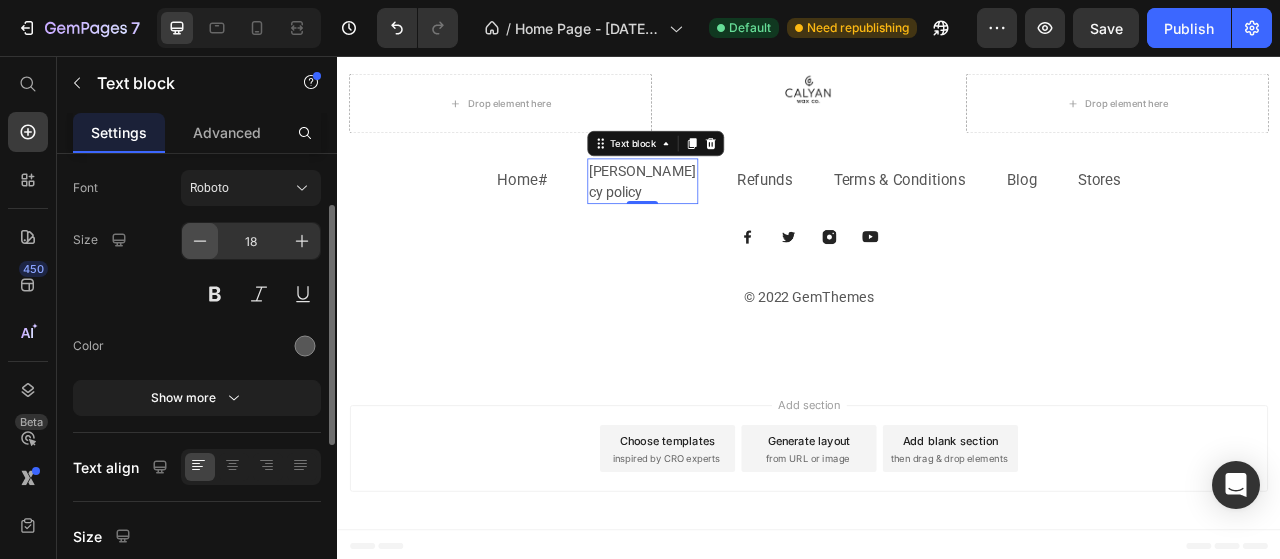scroll, scrollTop: 3564, scrollLeft: 0, axis: vertical 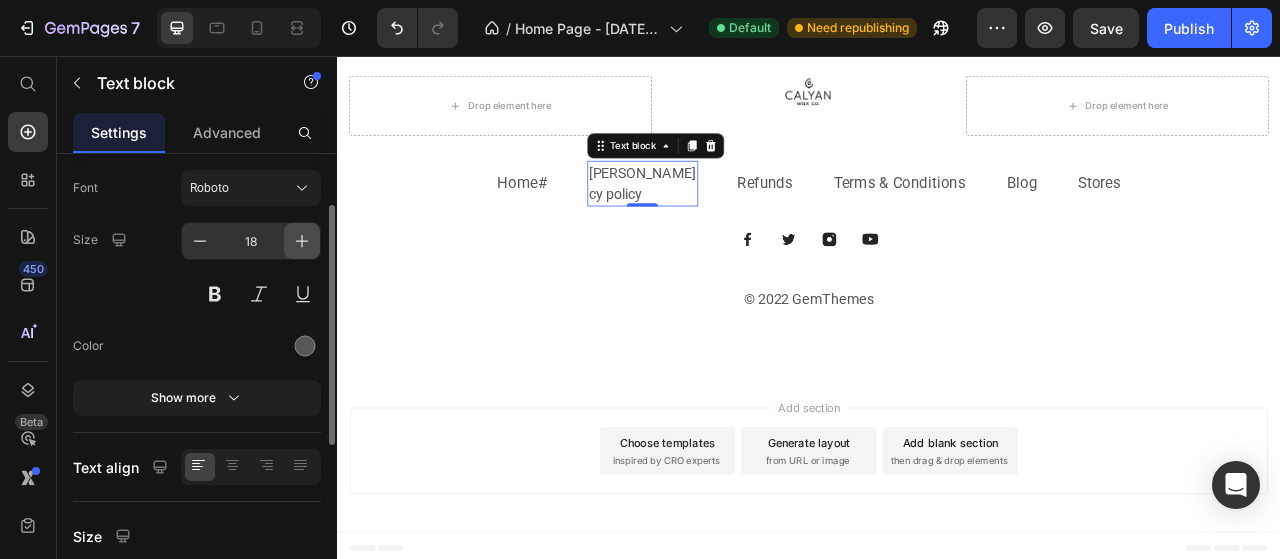 click 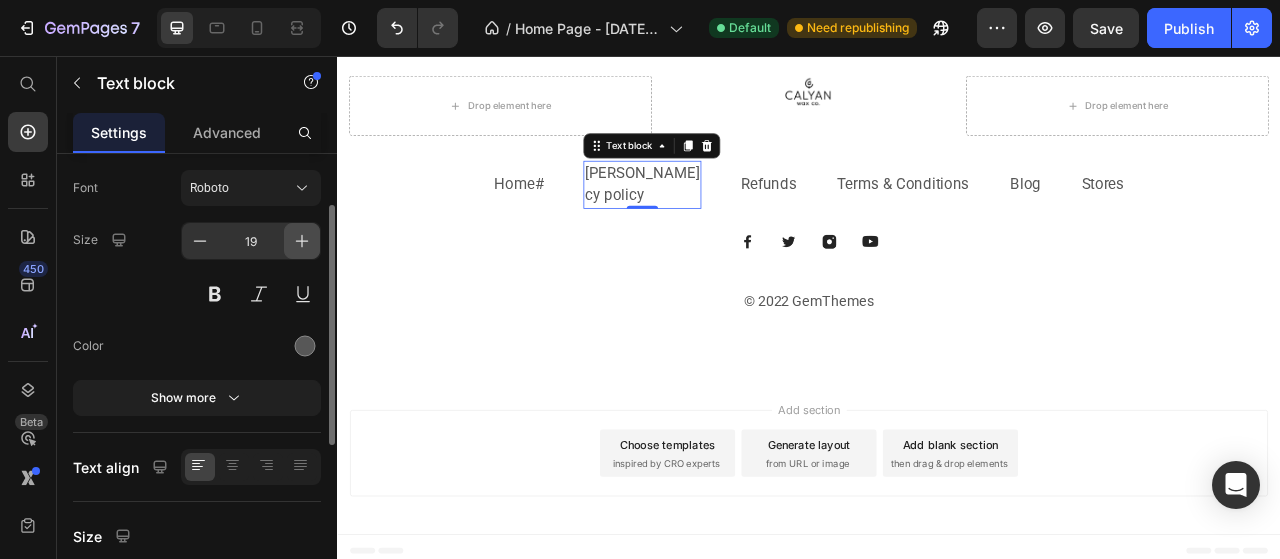 scroll, scrollTop: 3567, scrollLeft: 0, axis: vertical 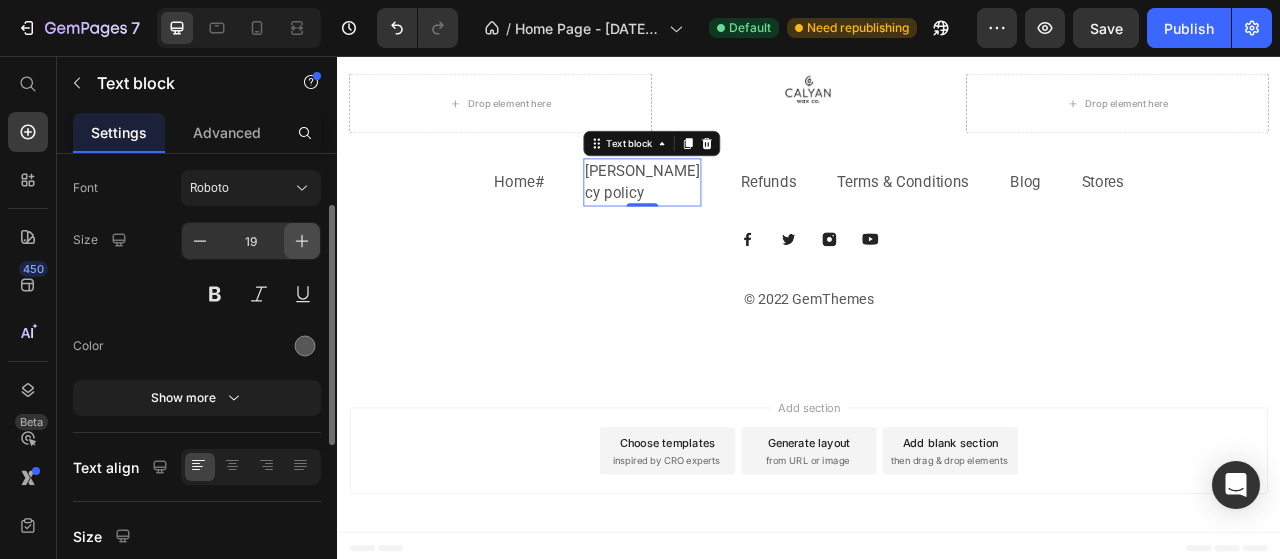 click 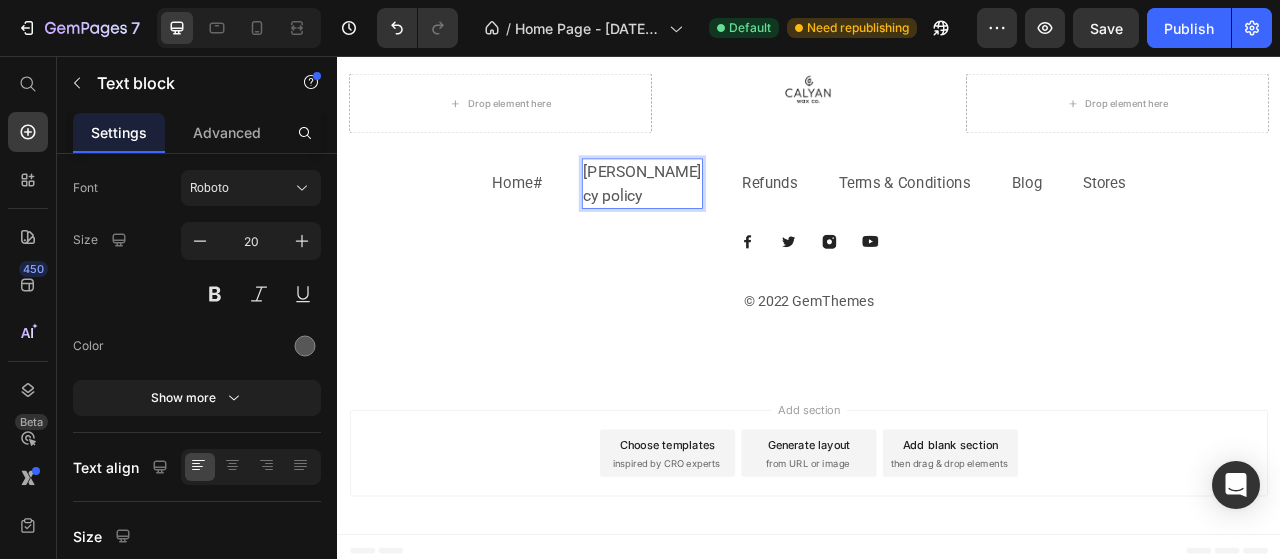 click on "[PERSON_NAME]" at bounding box center (725, 204) 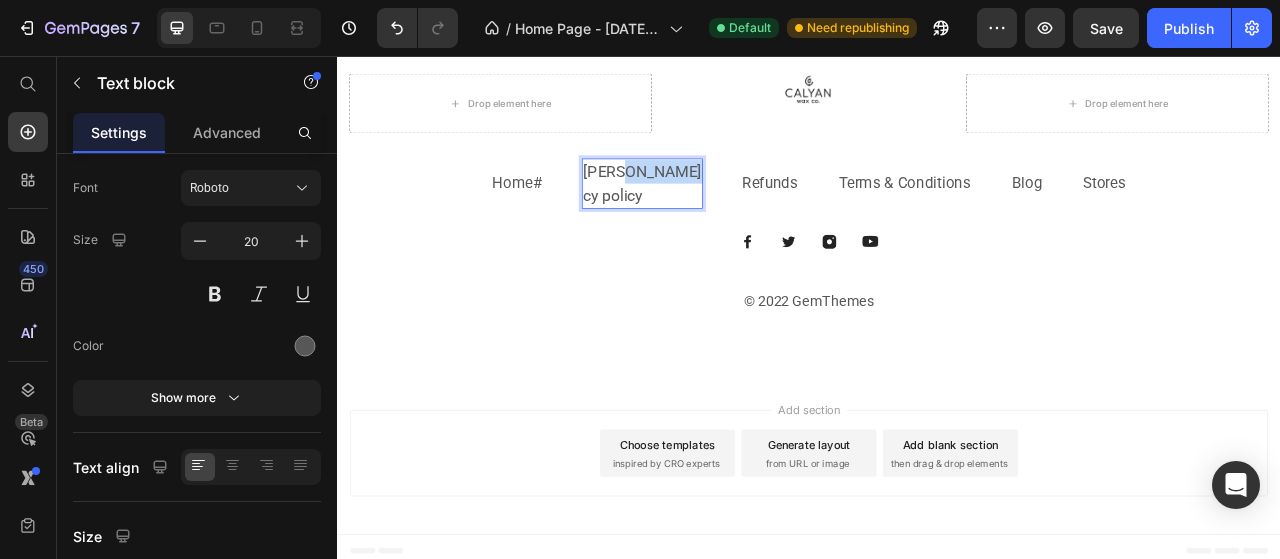 click on "[PERSON_NAME]" at bounding box center [725, 204] 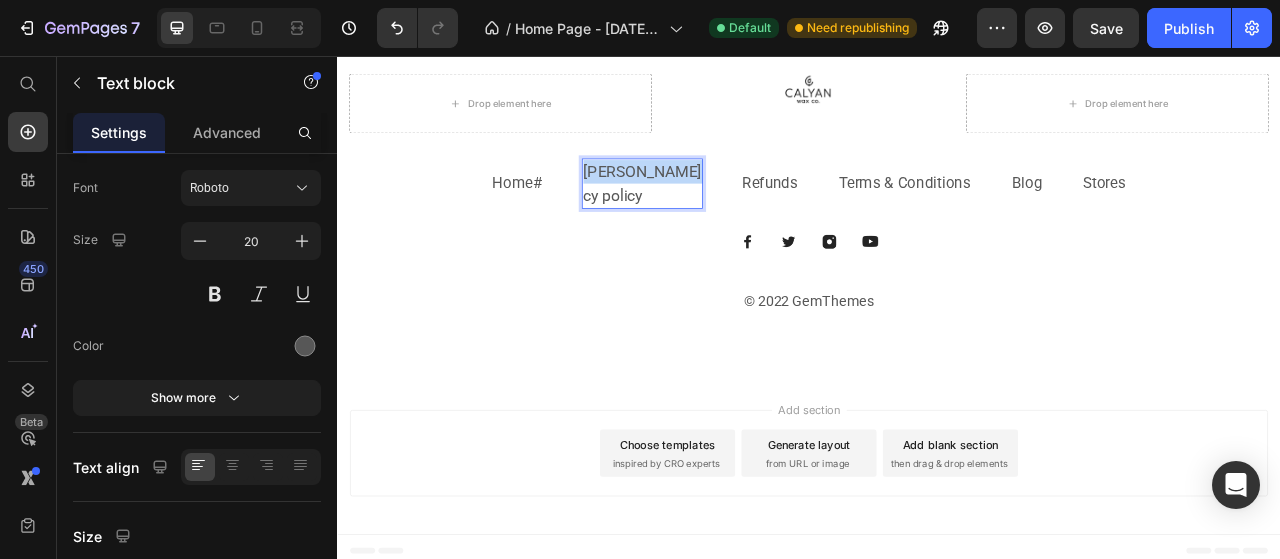 click on "[PERSON_NAME]" at bounding box center (725, 204) 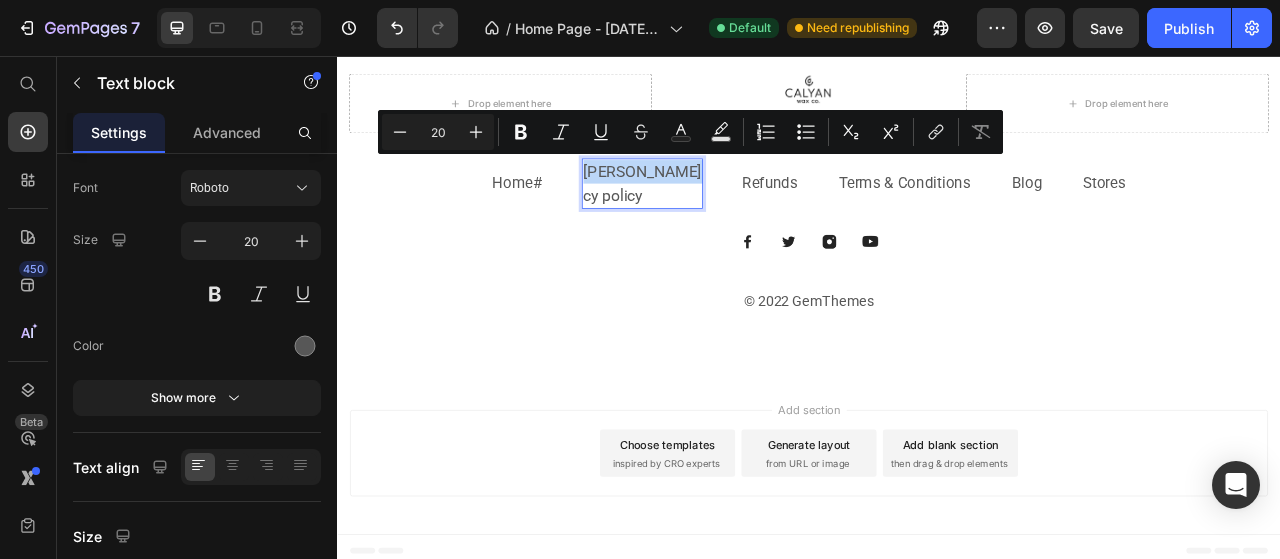 click on "[PERSON_NAME]" at bounding box center [725, 204] 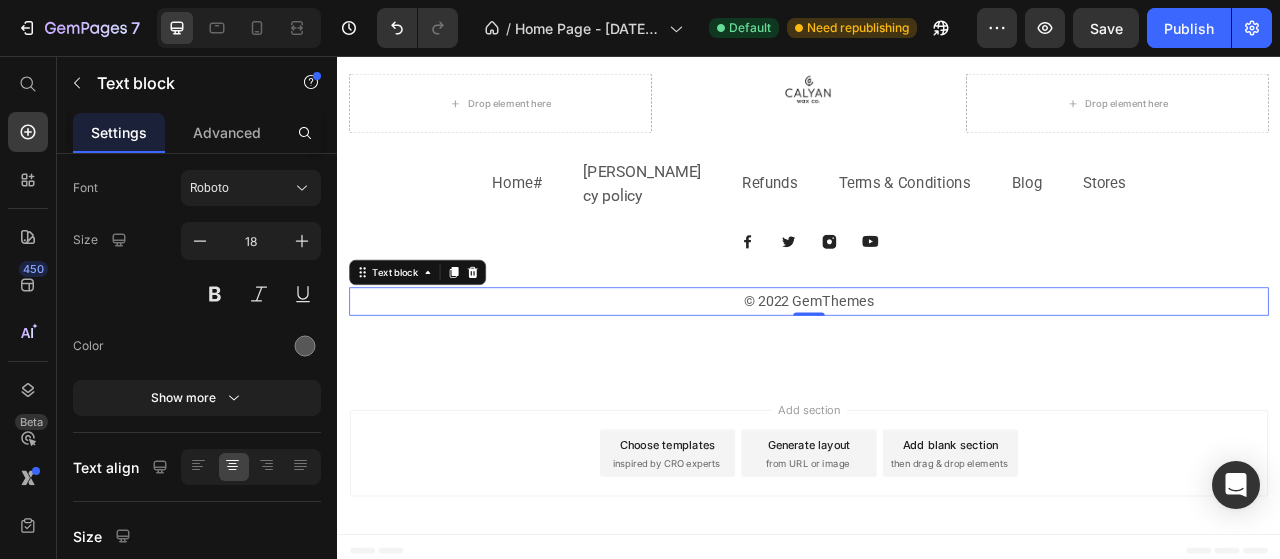 click on "© 2022 GemThemes" at bounding box center (937, 369) 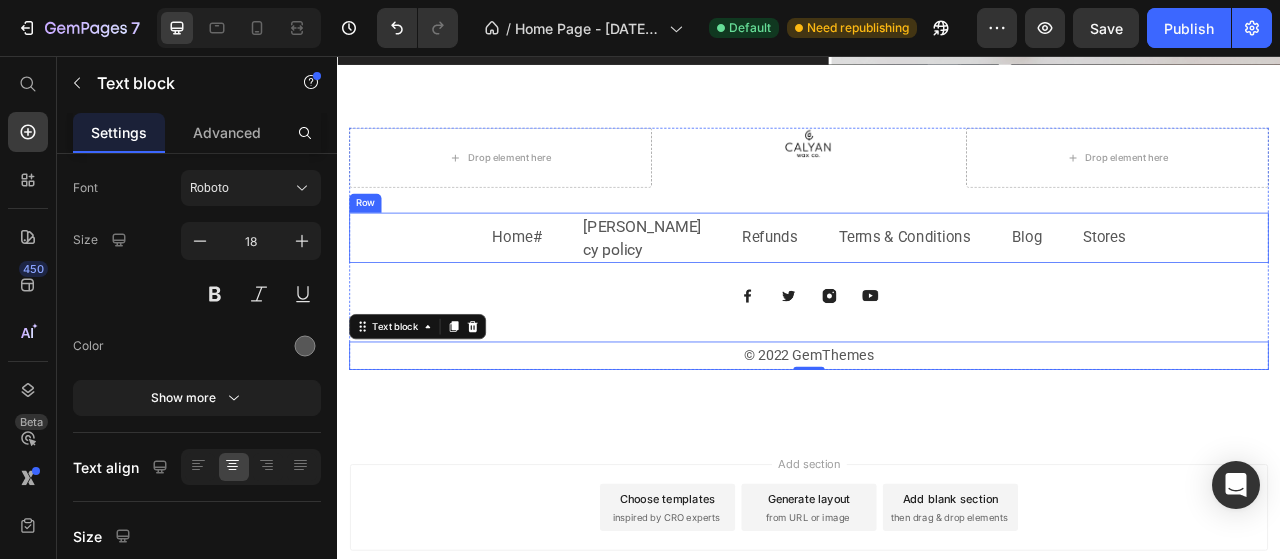 scroll, scrollTop: 3467, scrollLeft: 0, axis: vertical 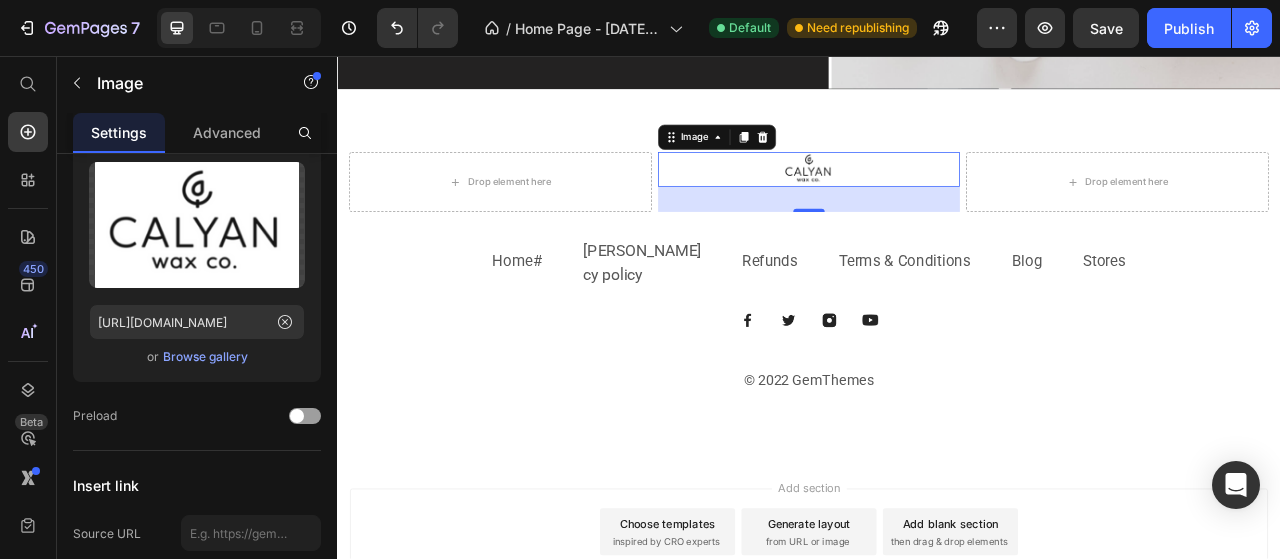 click at bounding box center [937, 200] 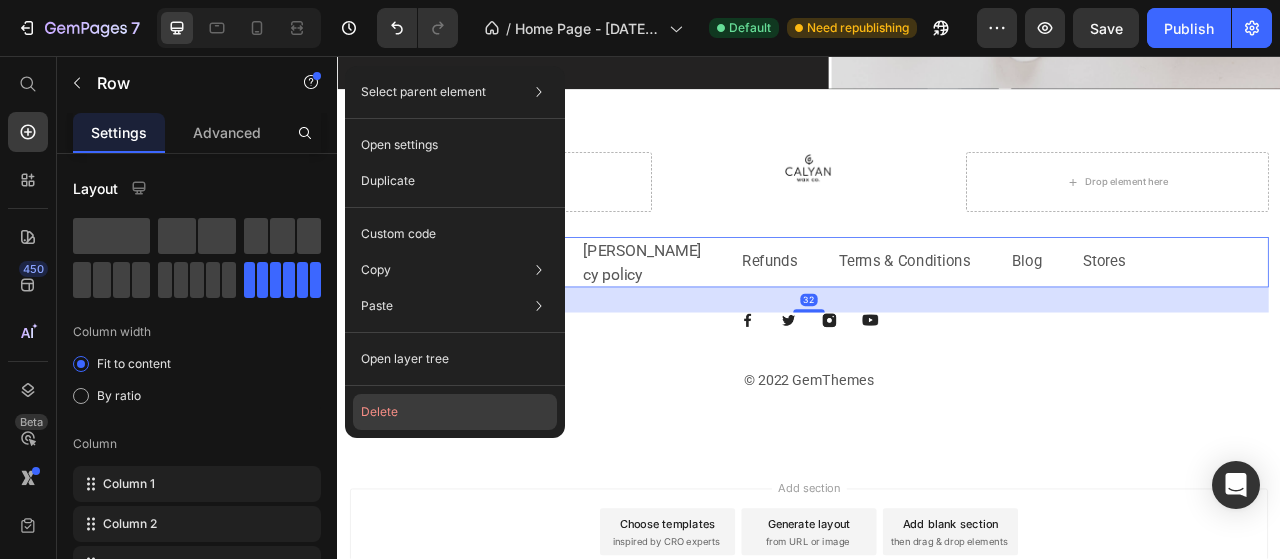 drag, startPoint x: 460, startPoint y: 397, endPoint x: 156, endPoint y: 434, distance: 306.24338 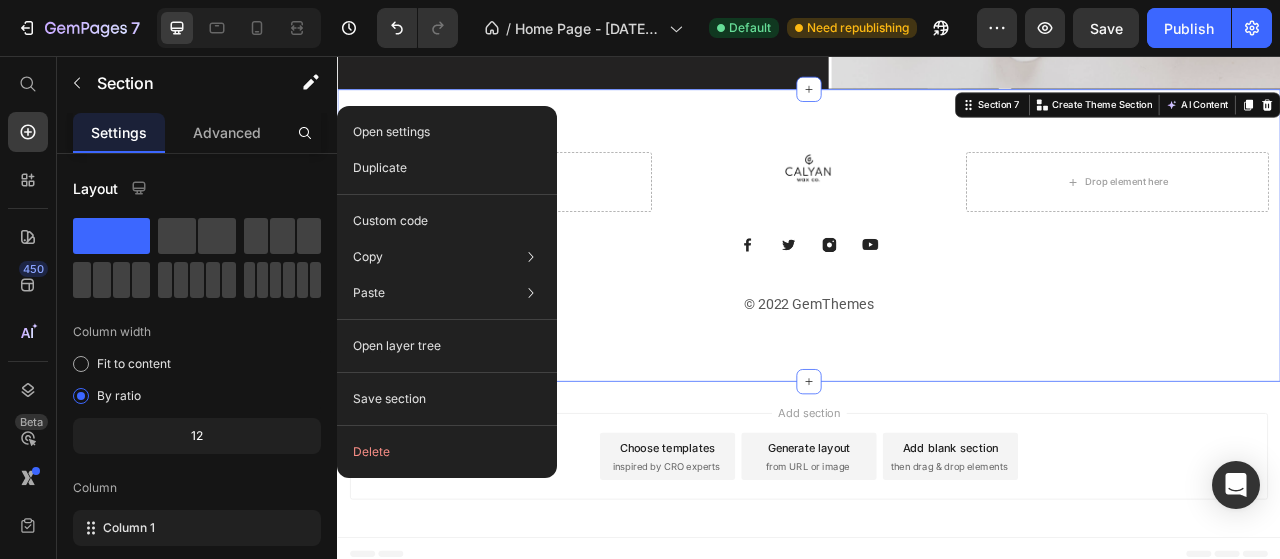 click on "Open settings Duplicate Custom code Copy Copy section  Ctrl + C Copy style  Copy class  .gYdAlboxAD Paste Paste element  Ctrl + V Paste style  Ctrl + Shift + V Open layer tree Save section  Delete" at bounding box center (447, 292) 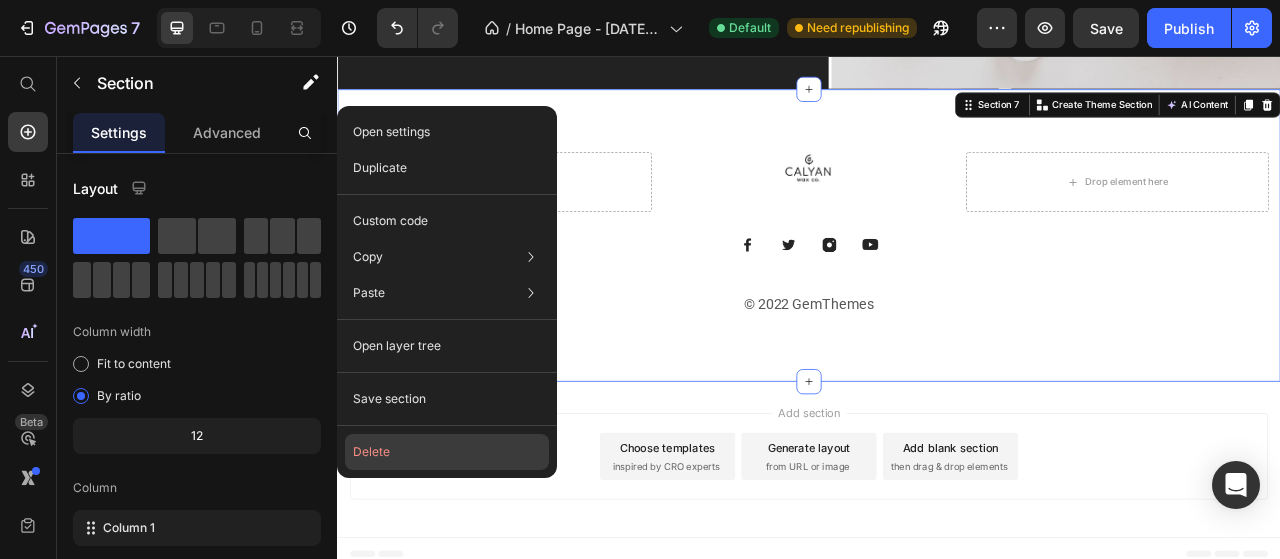 click on "Delete" 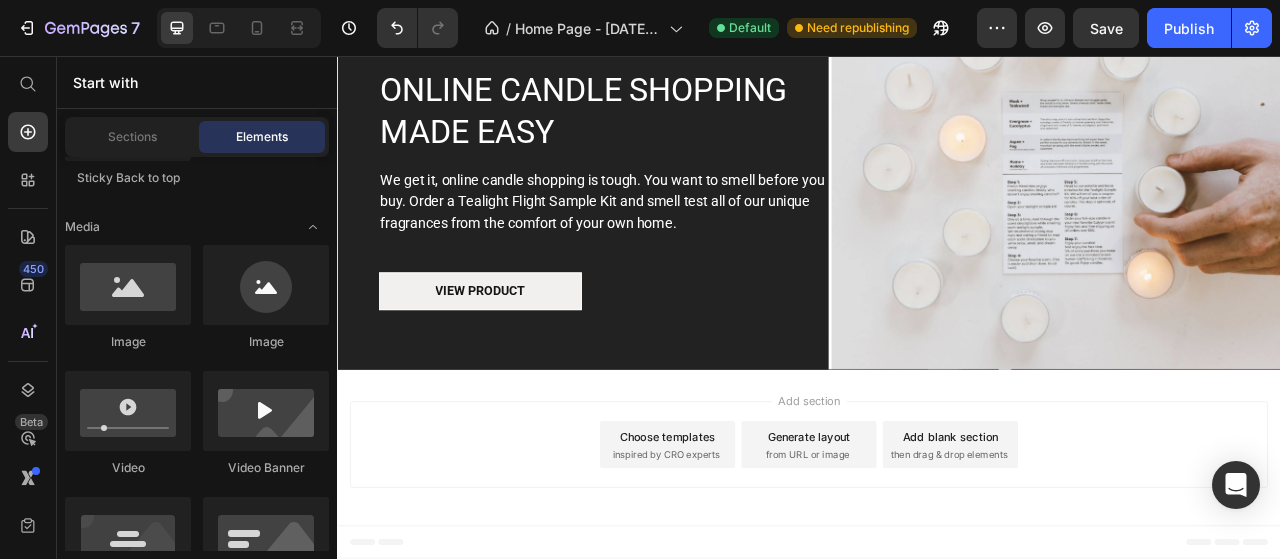 scroll, scrollTop: 3102, scrollLeft: 0, axis: vertical 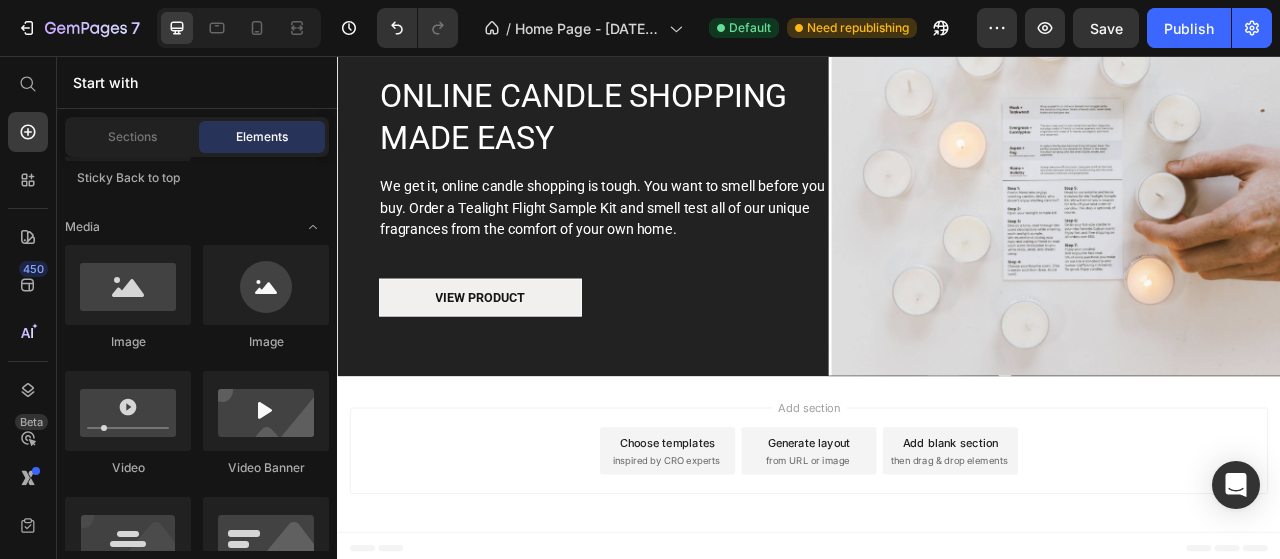 click on "Choose templates" at bounding box center [757, 548] 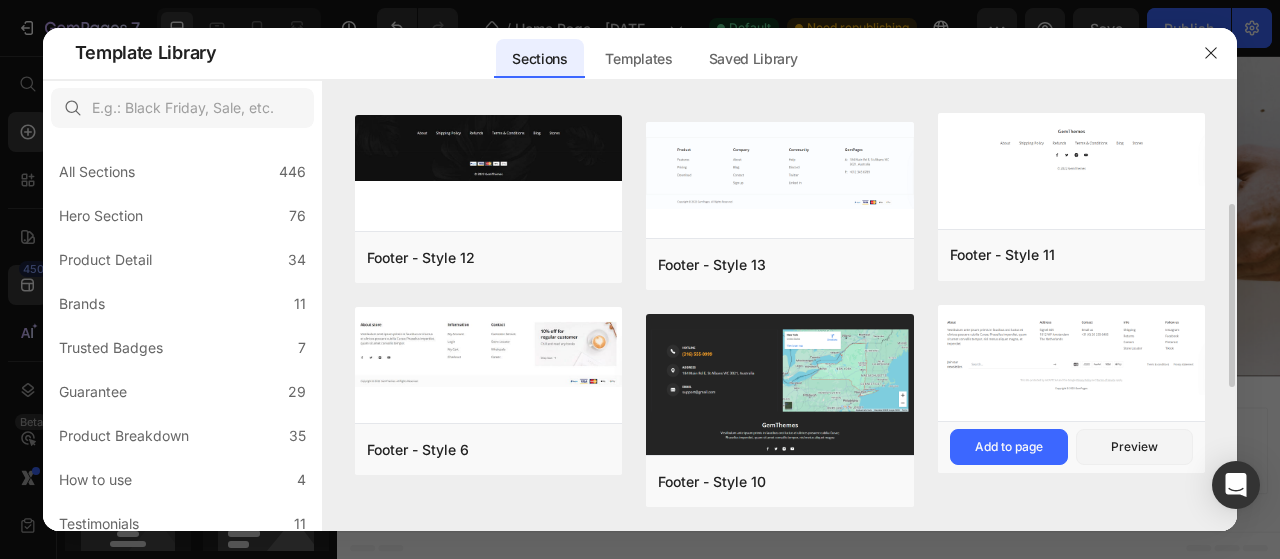 scroll, scrollTop: 367, scrollLeft: 0, axis: vertical 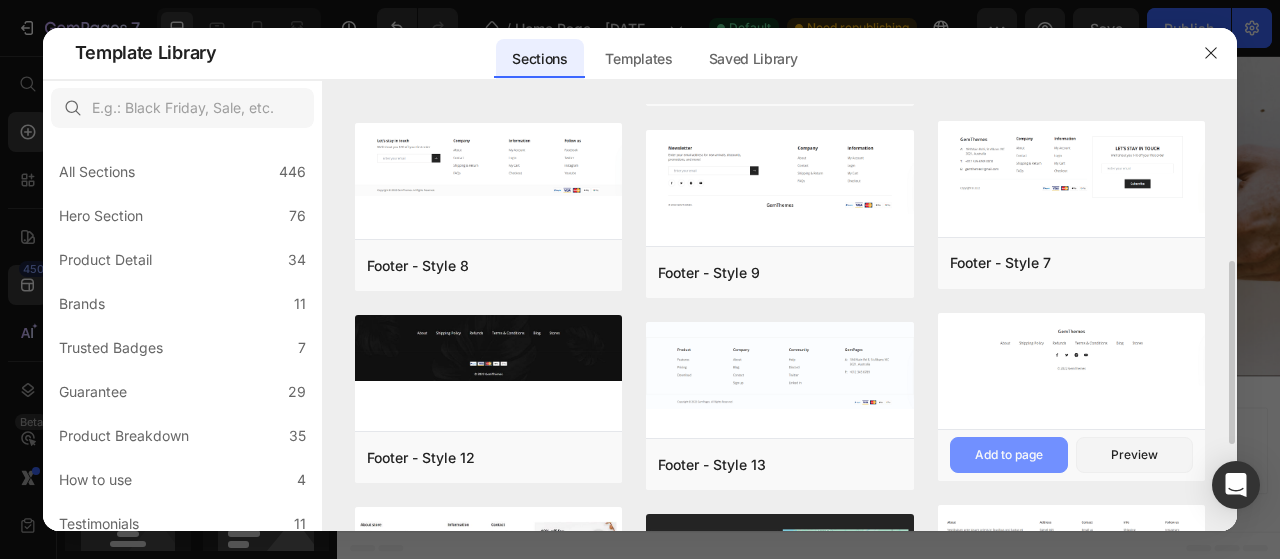 click on "Add to page" at bounding box center [1009, 455] 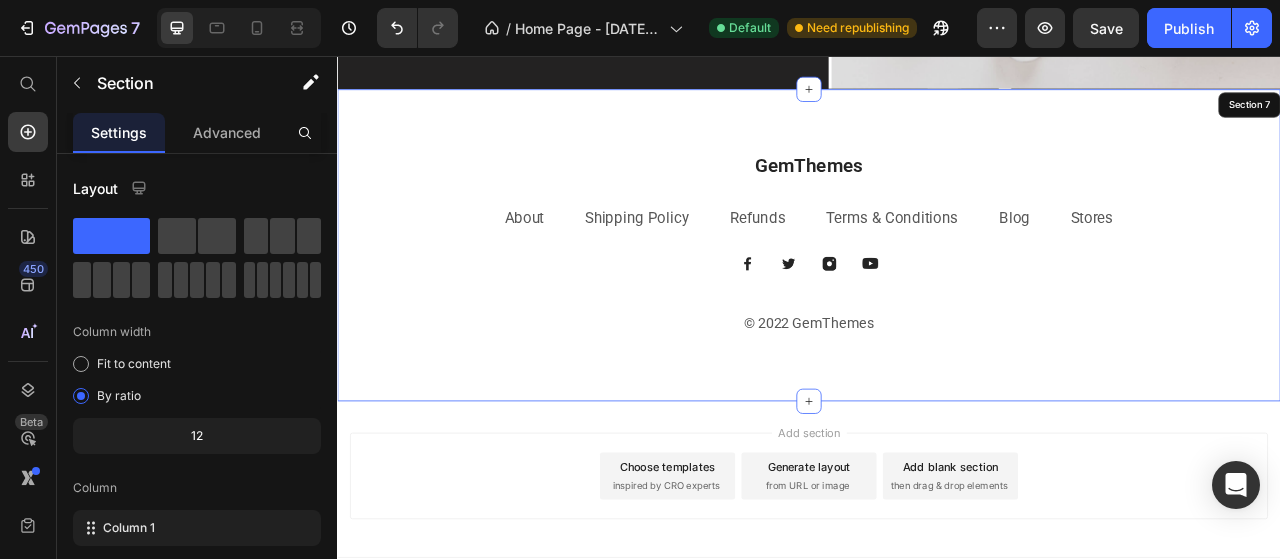 scroll, scrollTop: 3498, scrollLeft: 0, axis: vertical 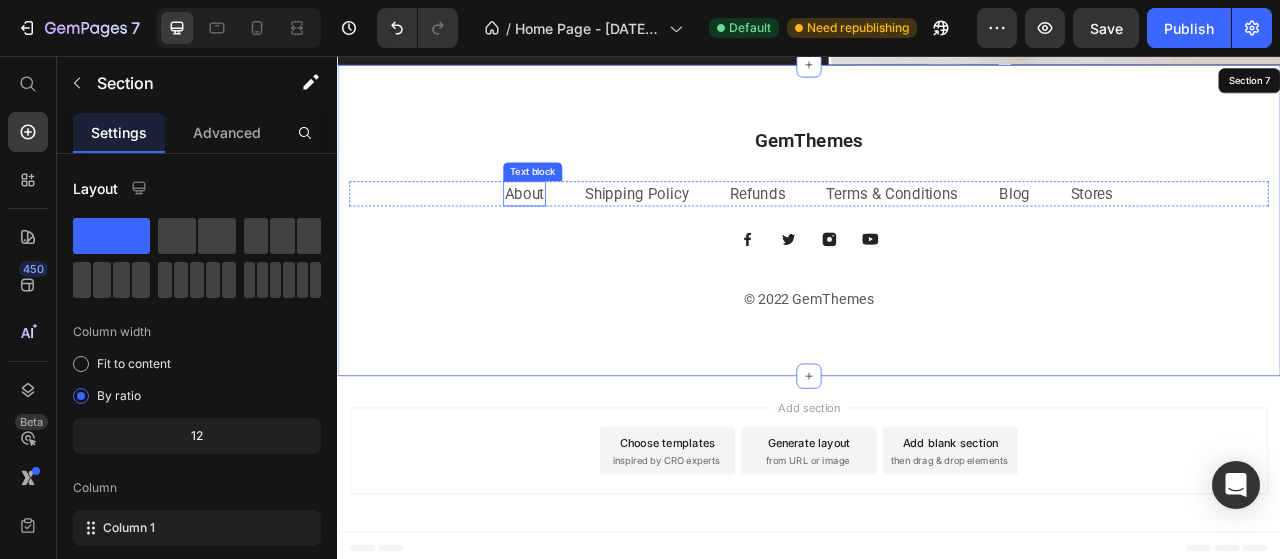 click on "About" at bounding box center [575, 231] 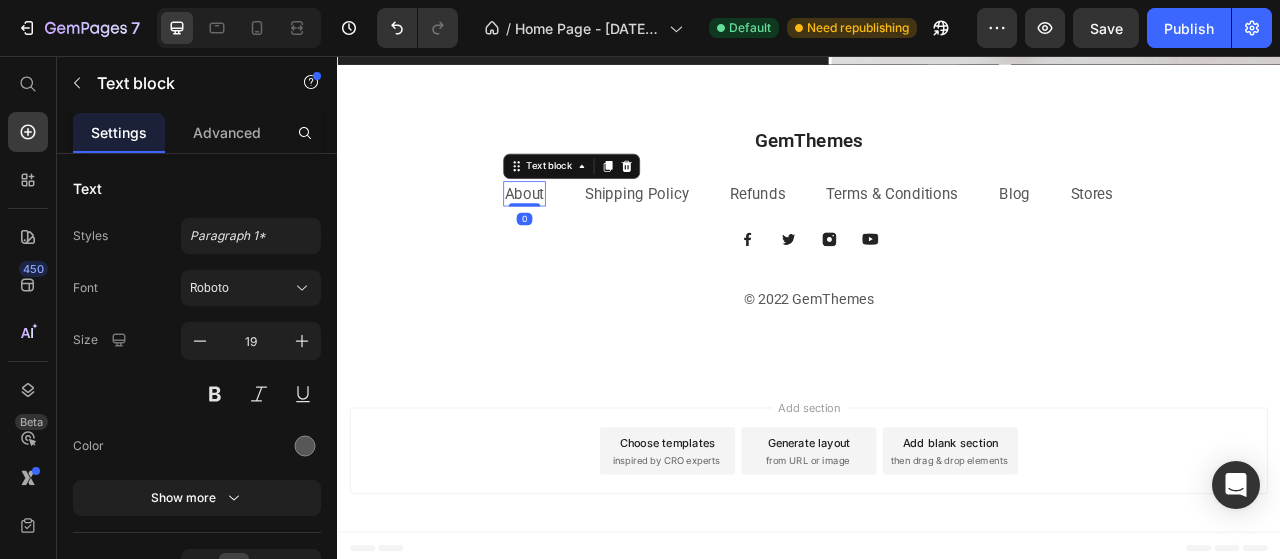 click on "About" at bounding box center (575, 231) 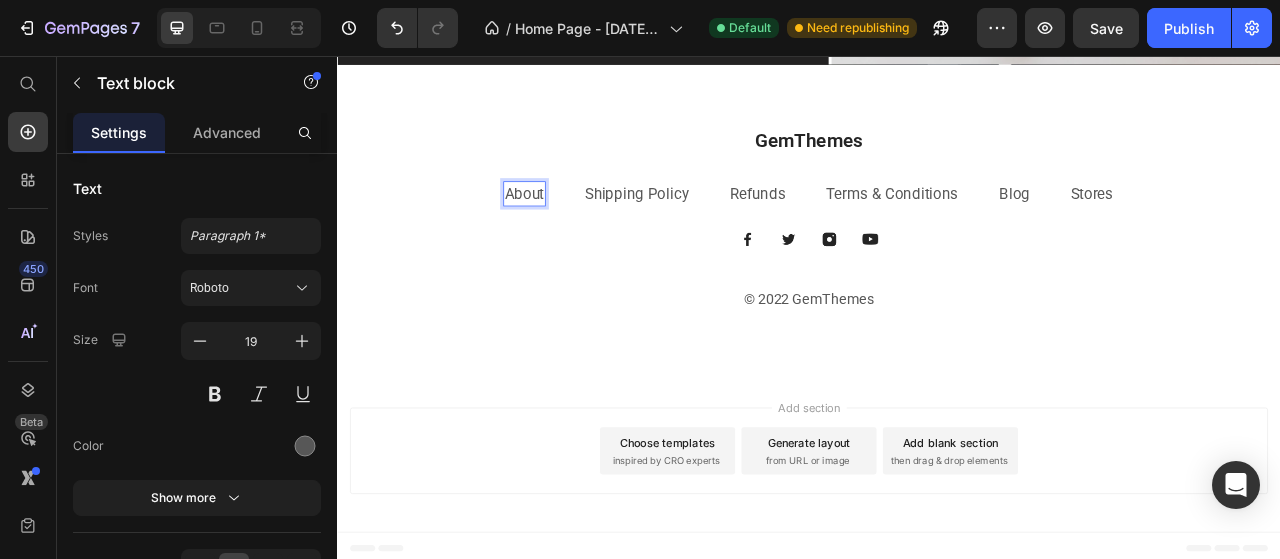 click on "About" at bounding box center (575, 231) 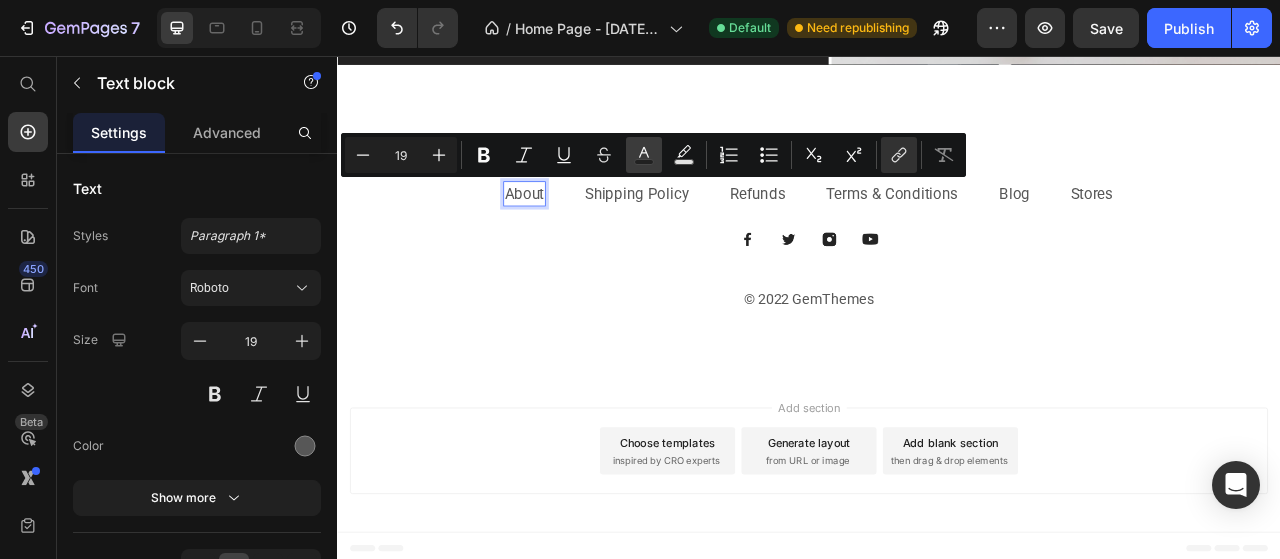 click on "Text Color" at bounding box center [644, 155] 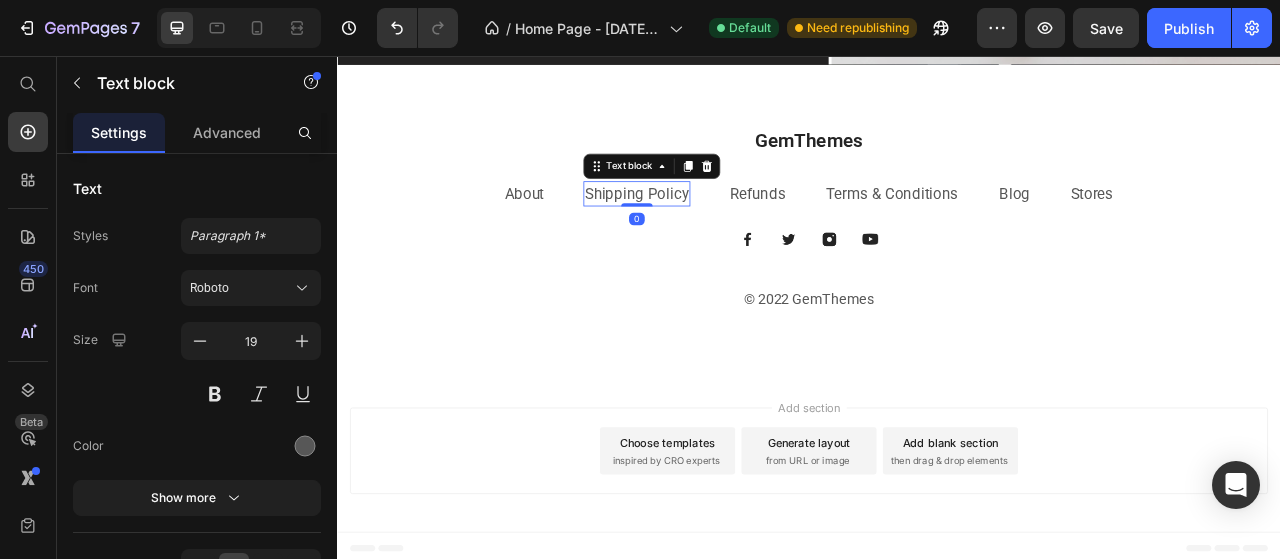 click on "Shipping Policy" at bounding box center [718, 232] 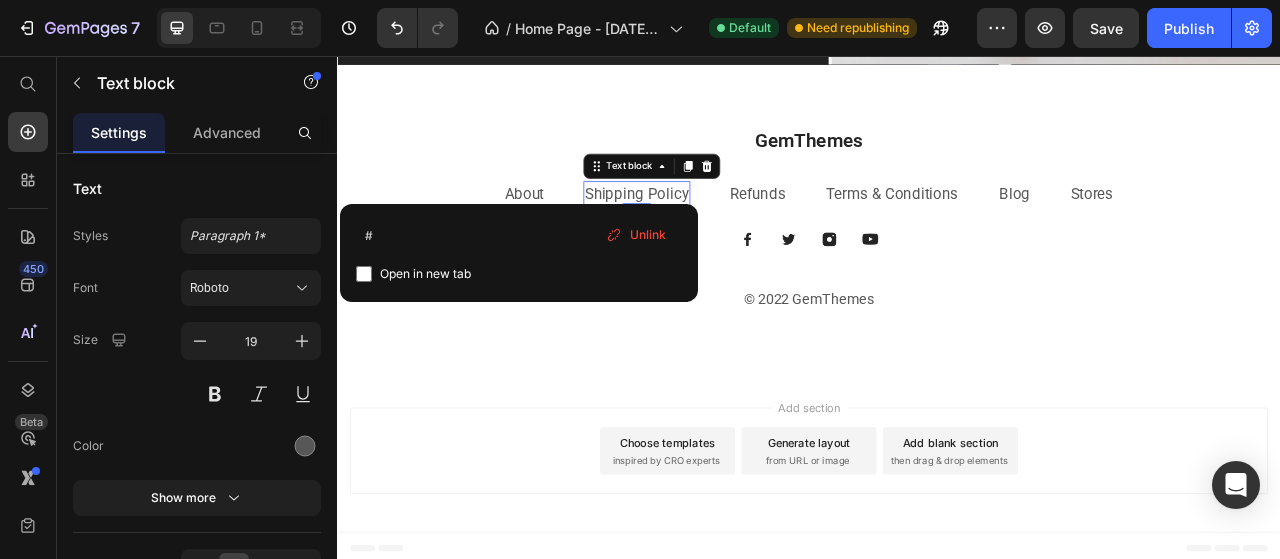 click on "Shipping Policy" at bounding box center [718, 231] 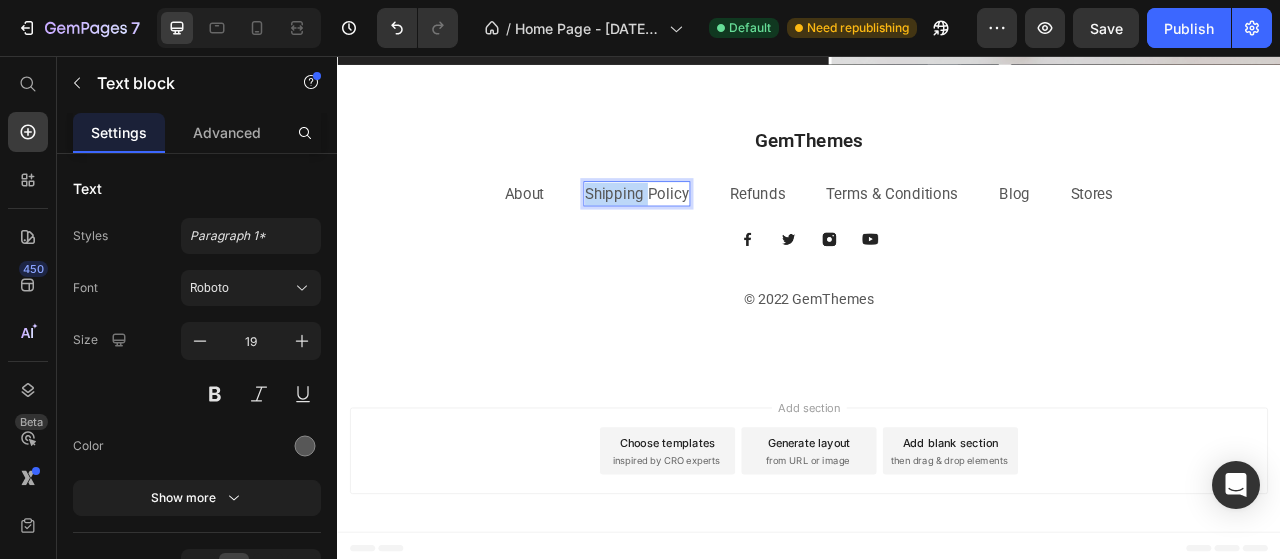 click on "Shipping Policy" at bounding box center [718, 231] 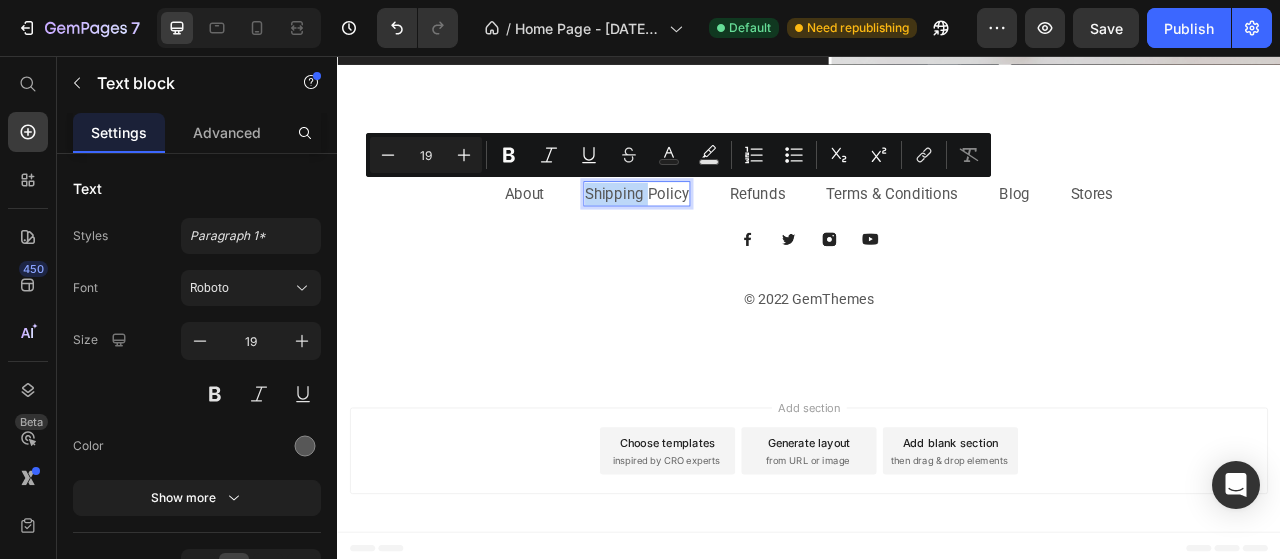 click on "Shipping Policy" at bounding box center [718, 231] 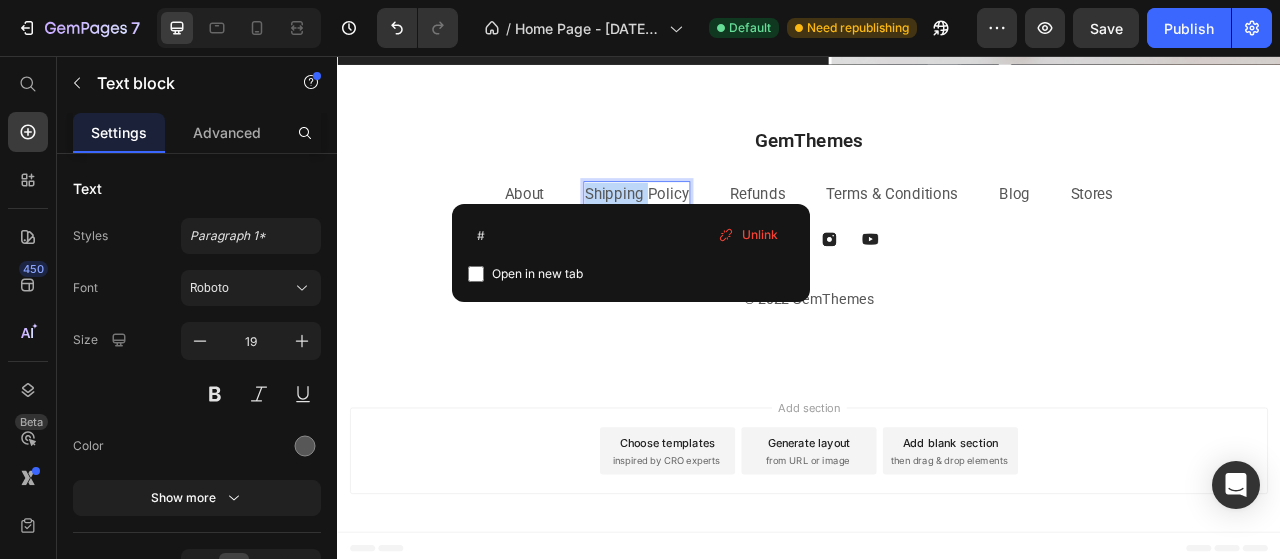 click on "Shipping Policy" at bounding box center (718, 231) 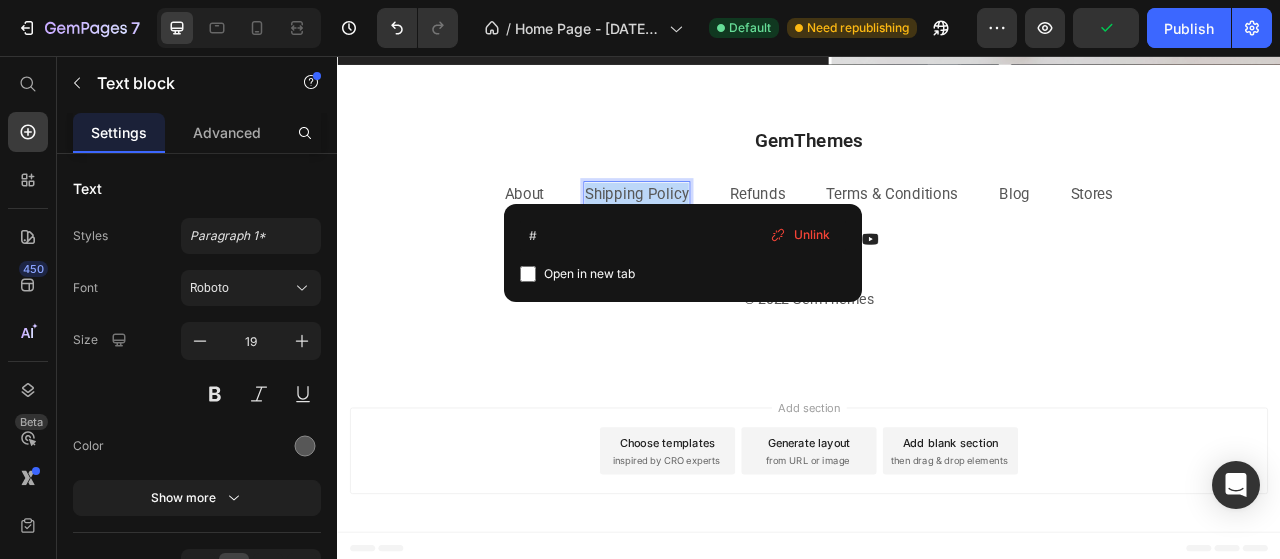 drag, startPoint x: 776, startPoint y: 216, endPoint x: 653, endPoint y: 223, distance: 123.19903 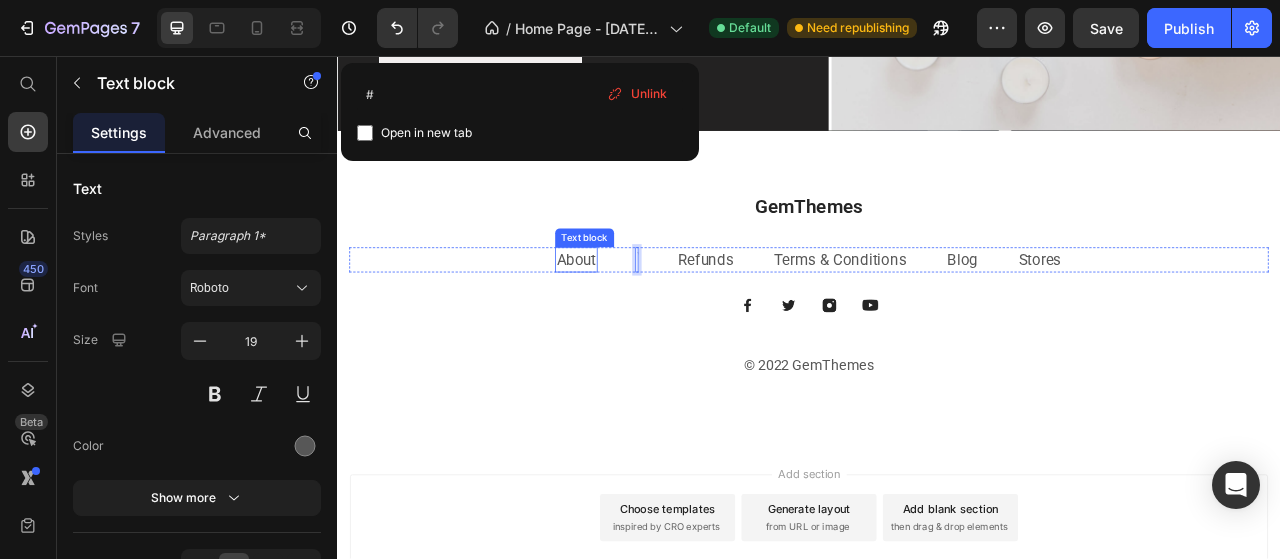 scroll, scrollTop: 3384, scrollLeft: 0, axis: vertical 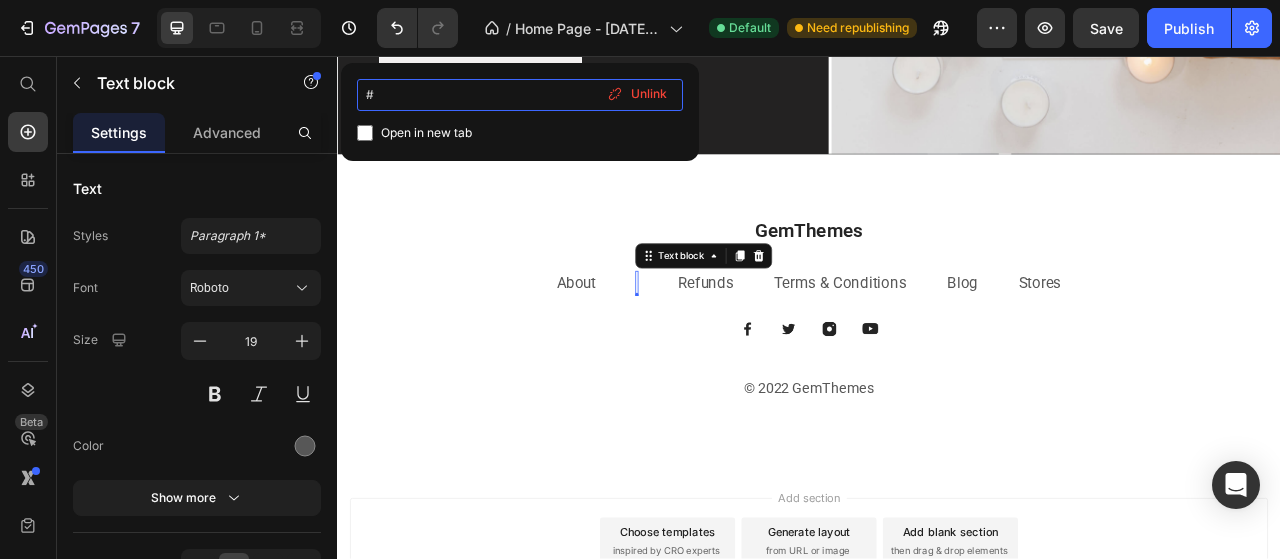 click on "#" at bounding box center (520, 95) 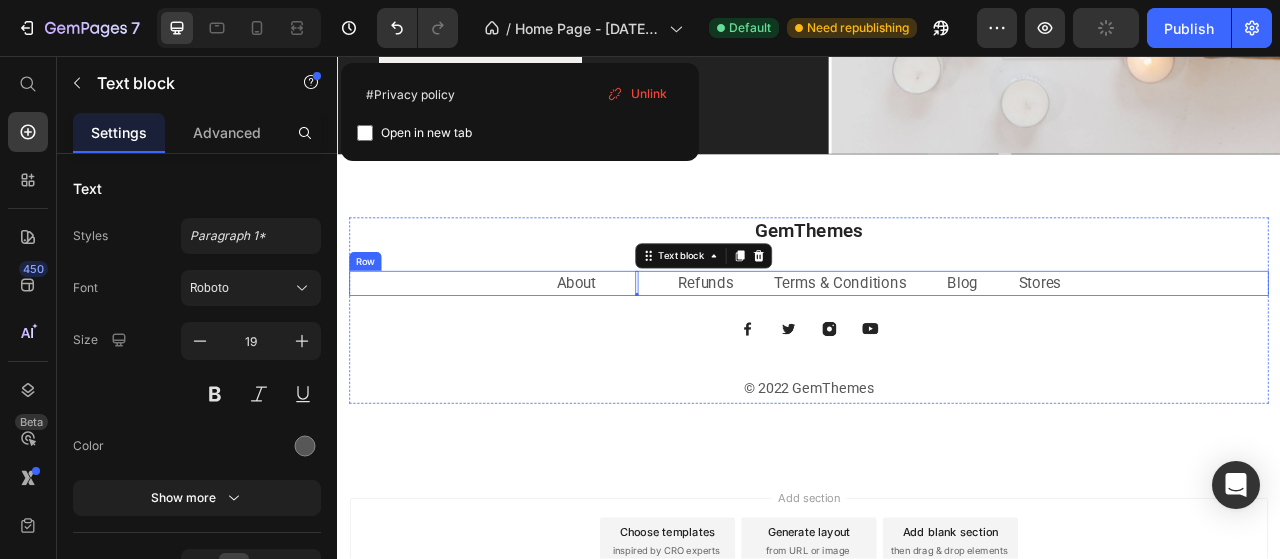click on "About Text block Text block   0 Refunds Text block Terms & Conditions Text block Blog Text block Stores Text block Row" at bounding box center (937, 346) 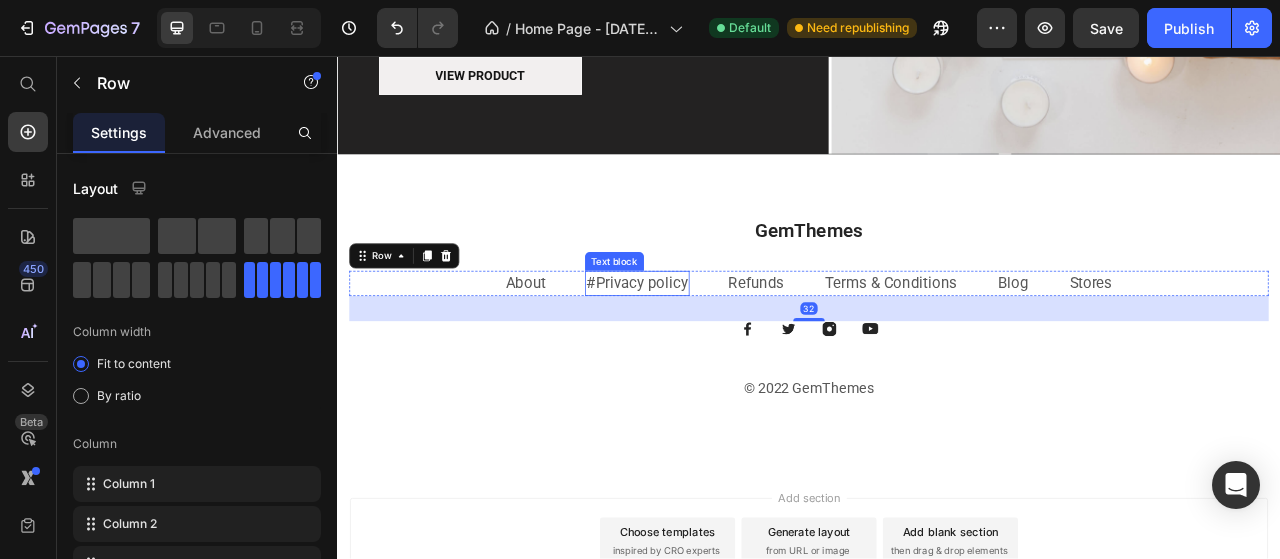 click on "#Privacy policy" at bounding box center [718, 345] 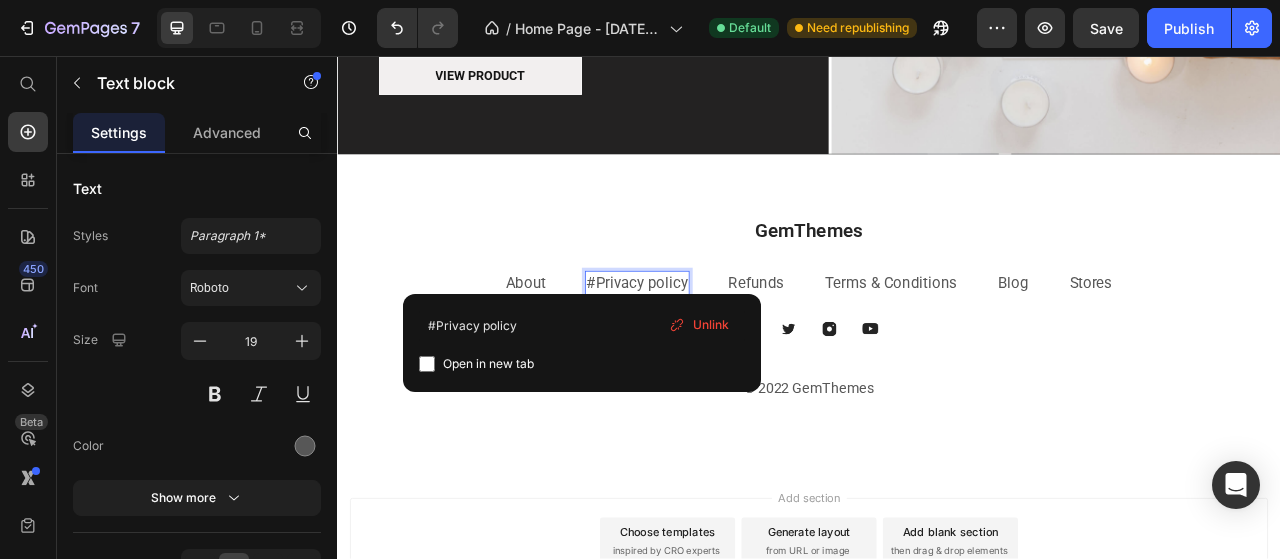 click on "#Privacy policy" at bounding box center (718, 345) 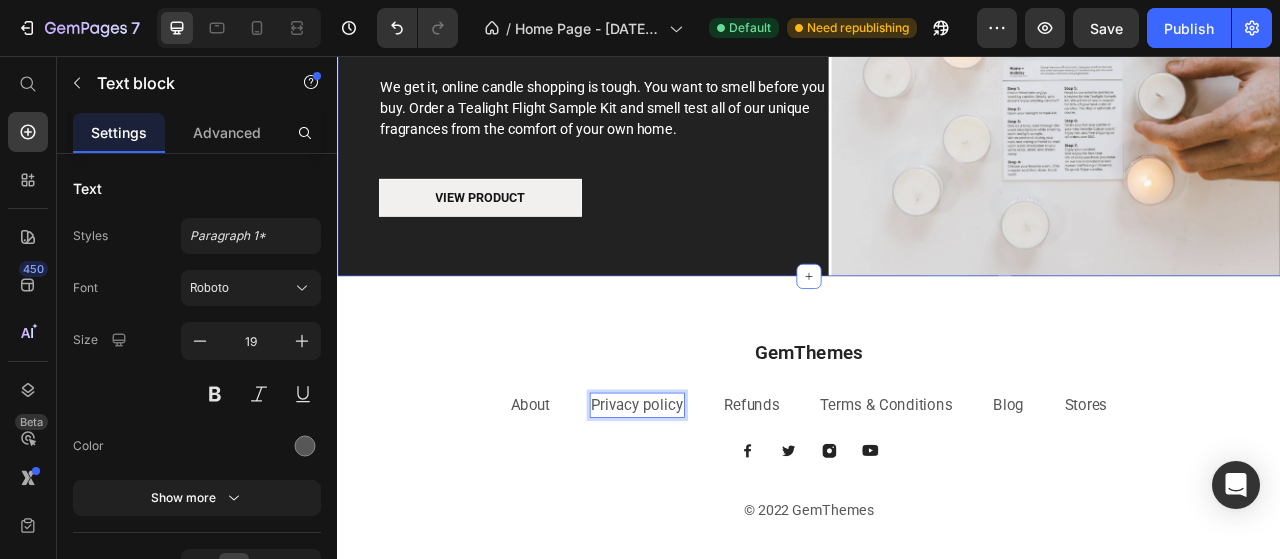scroll, scrollTop: 3270, scrollLeft: 0, axis: vertical 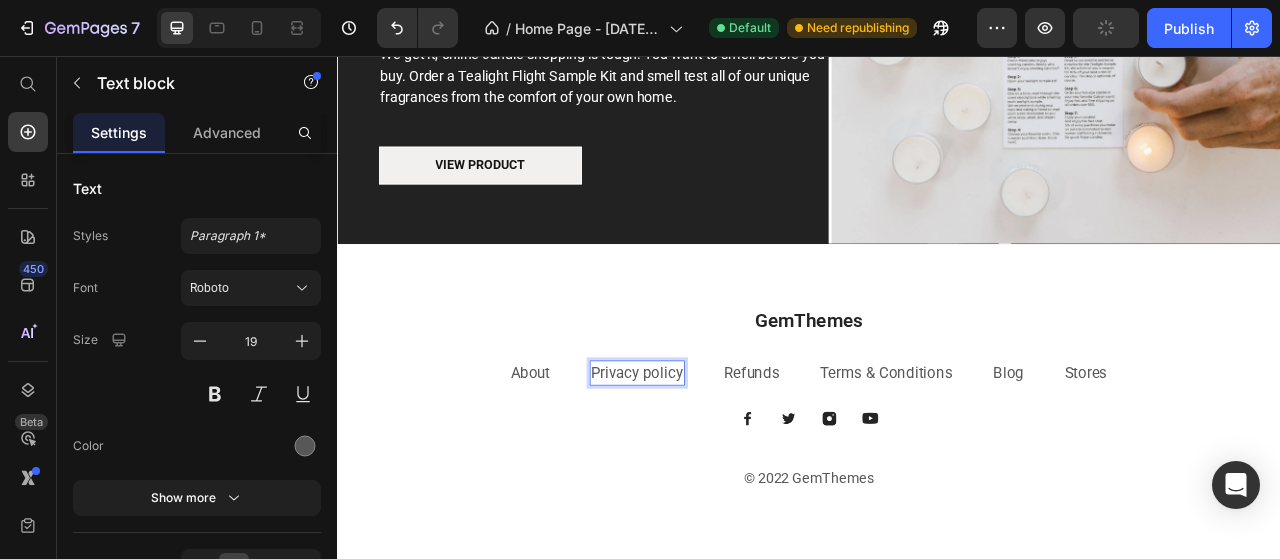 click on "Privacy policy" at bounding box center (718, 460) 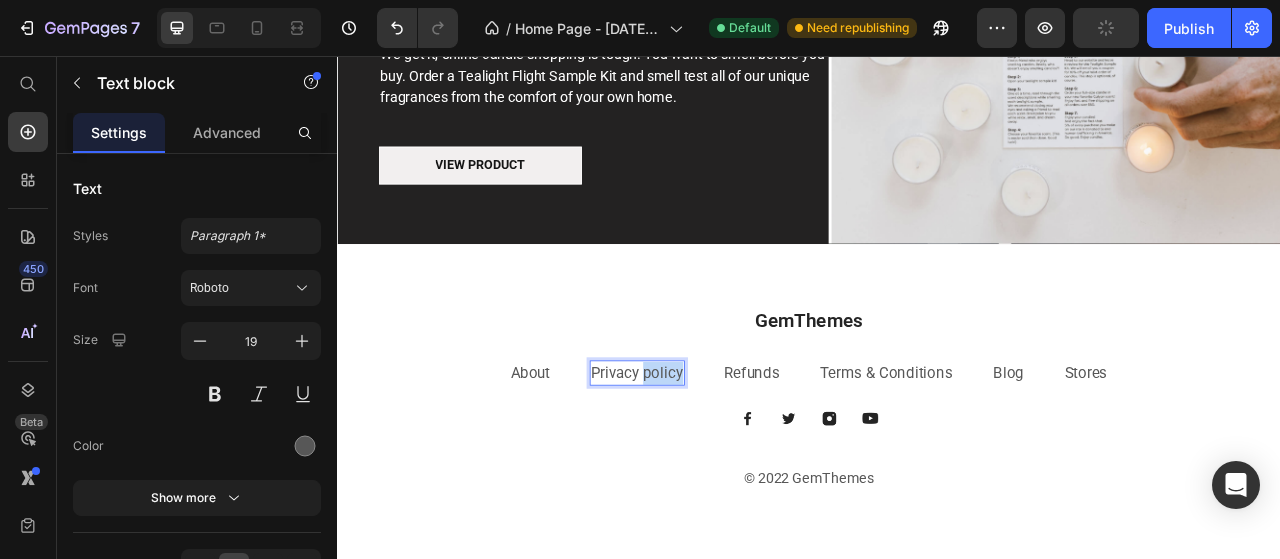 click on "Privacy policy" at bounding box center (718, 460) 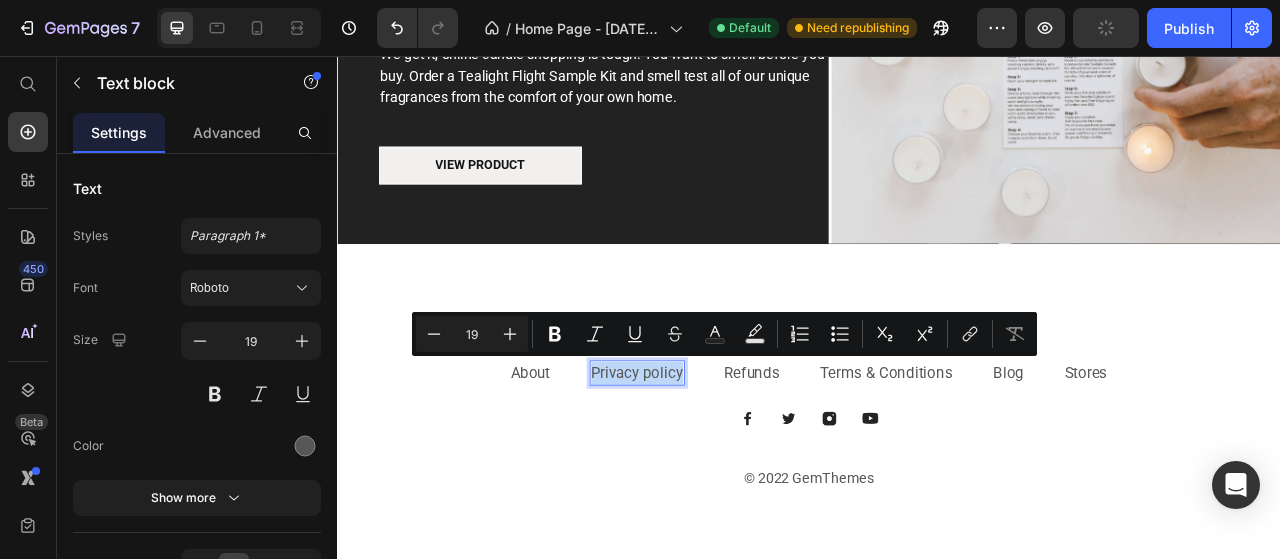 click on "Privacy policy" at bounding box center [718, 460] 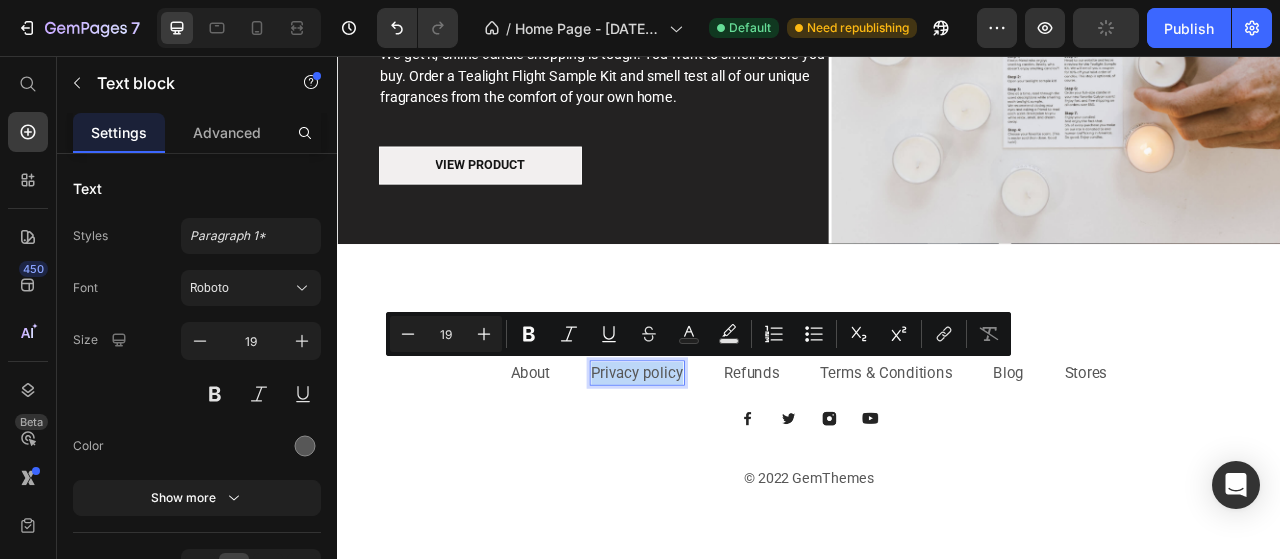 click on "Privacy policy" at bounding box center [718, 460] 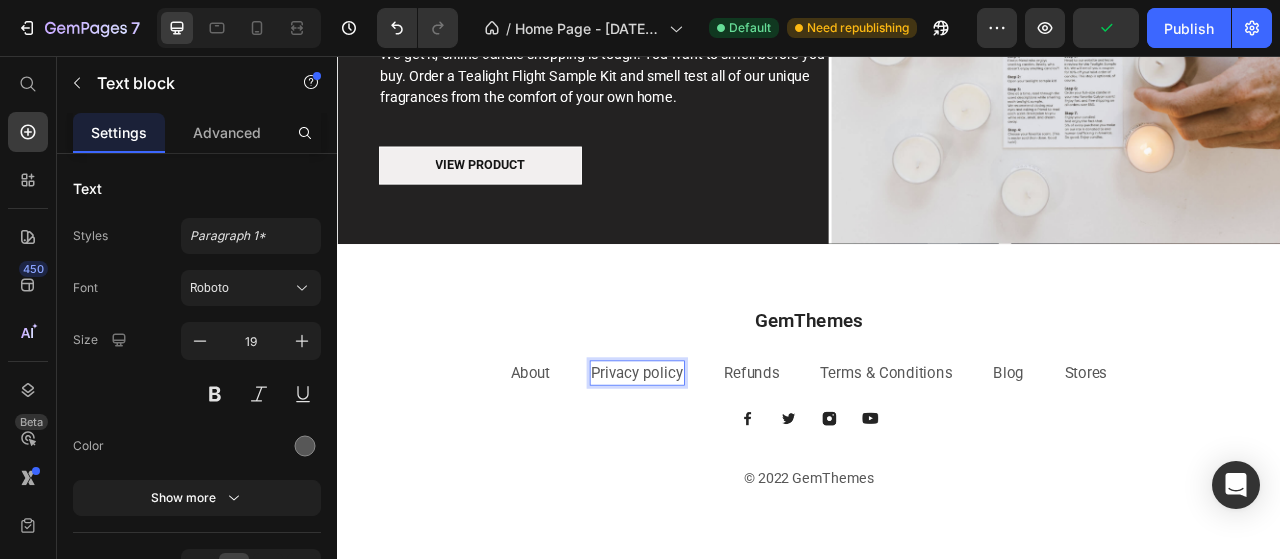 click on "Privacy policy" at bounding box center [718, 460] 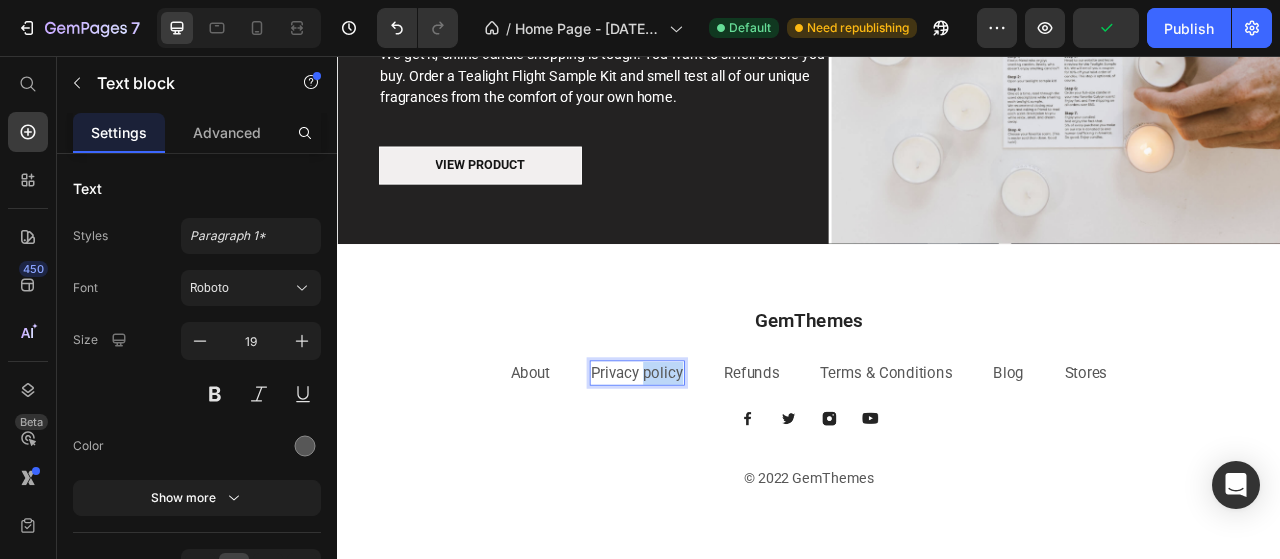 click on "Privacy policy" at bounding box center [718, 460] 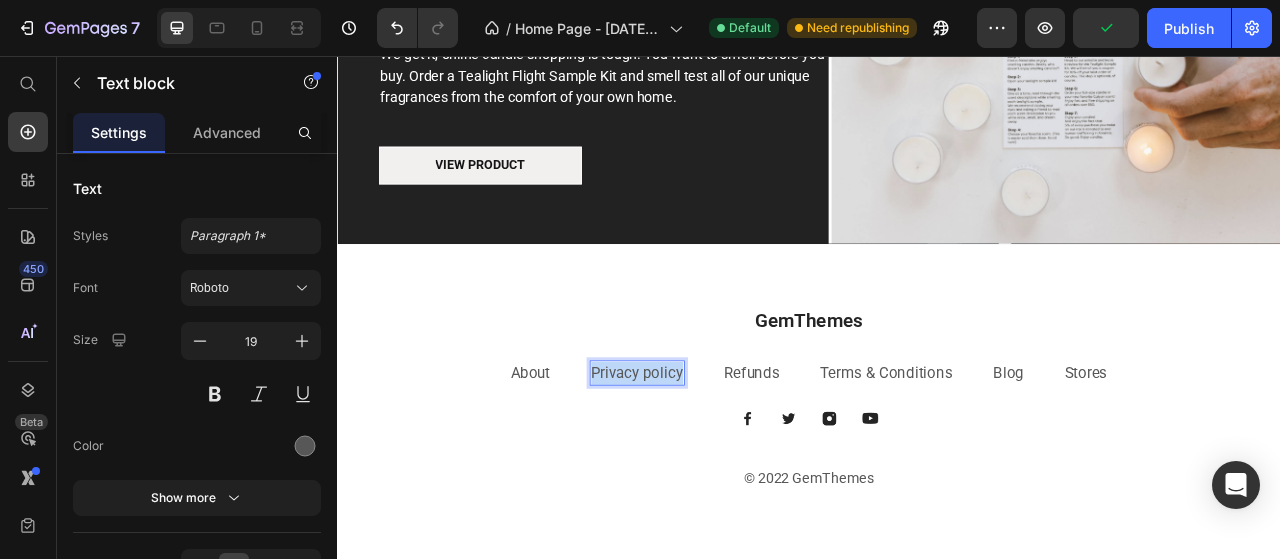 click on "Privacy policy" at bounding box center (718, 460) 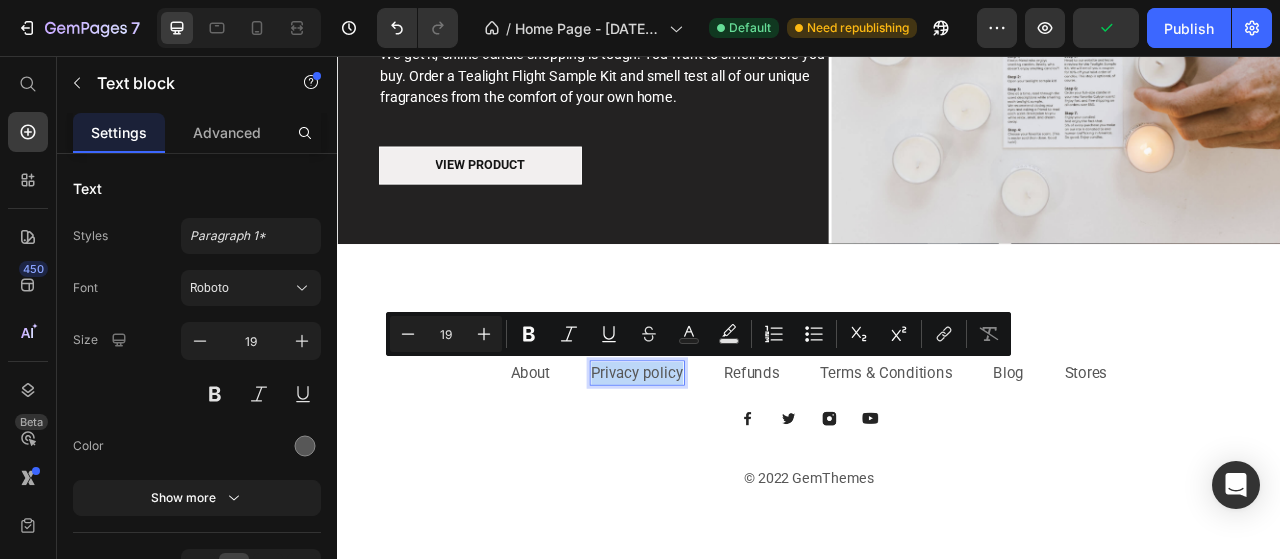 click on "Privacy policy" at bounding box center [718, 460] 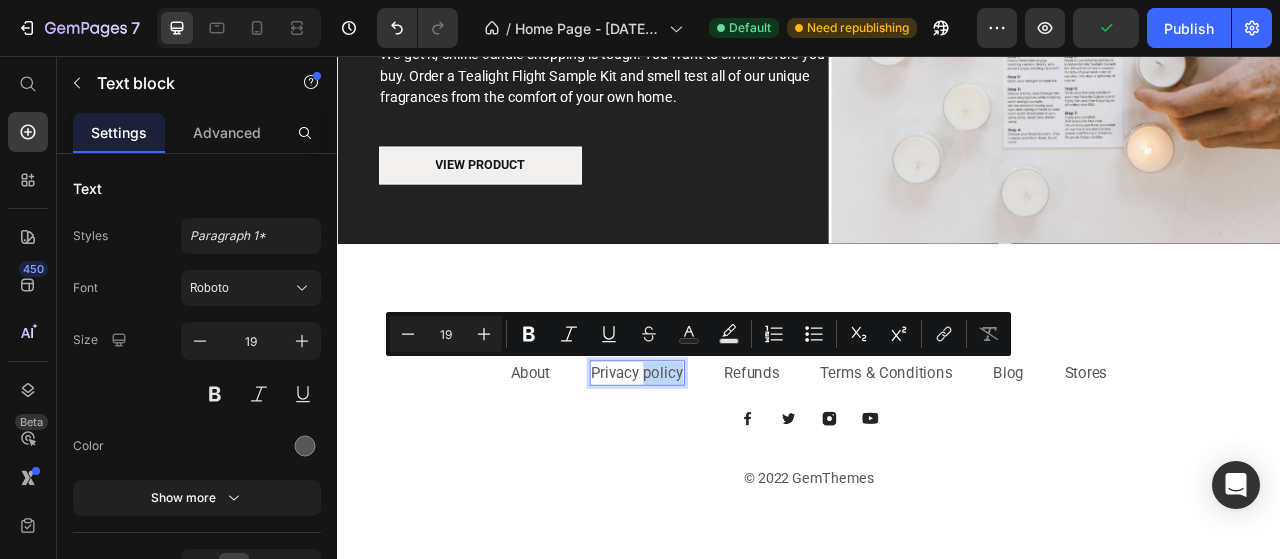 click on "Privacy policy" at bounding box center [718, 460] 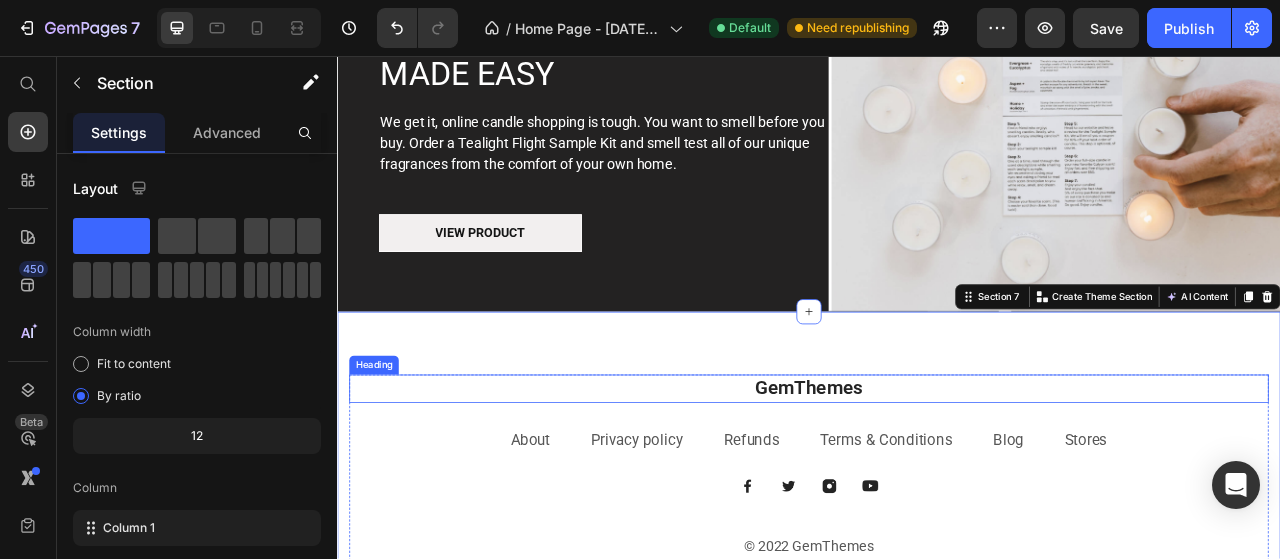 scroll, scrollTop: 3270, scrollLeft: 0, axis: vertical 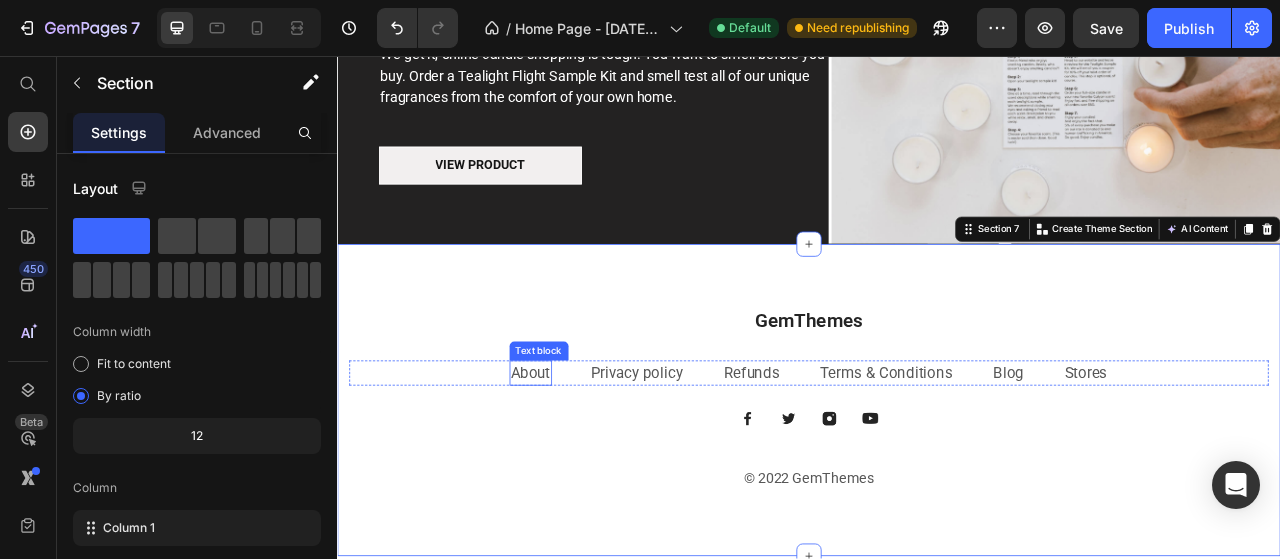 click on "About" at bounding box center [583, 459] 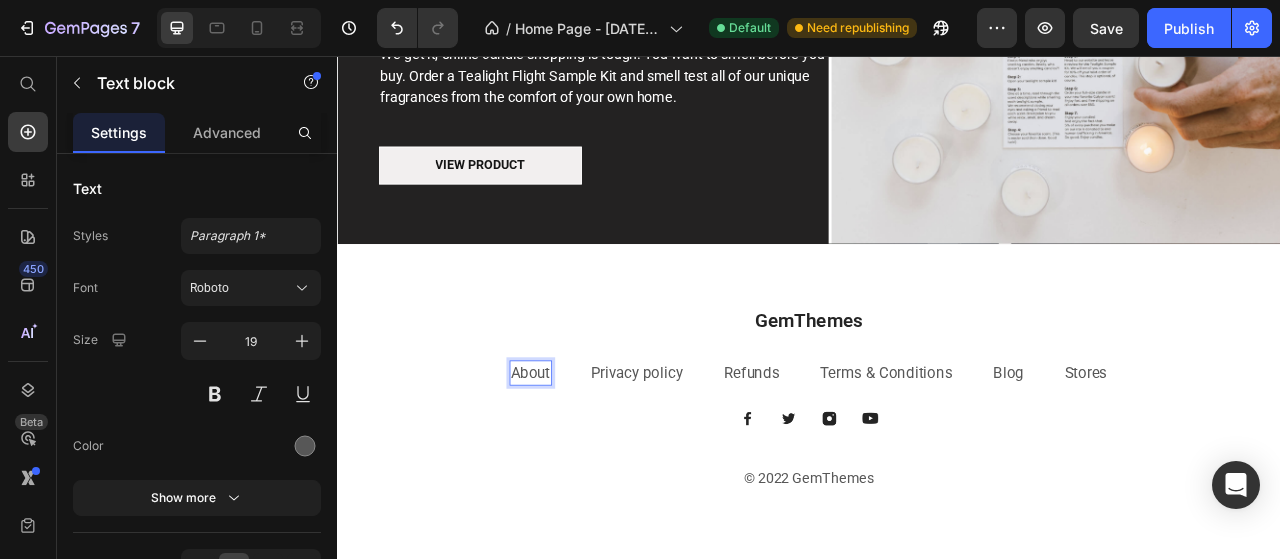 click on "About" at bounding box center [583, 459] 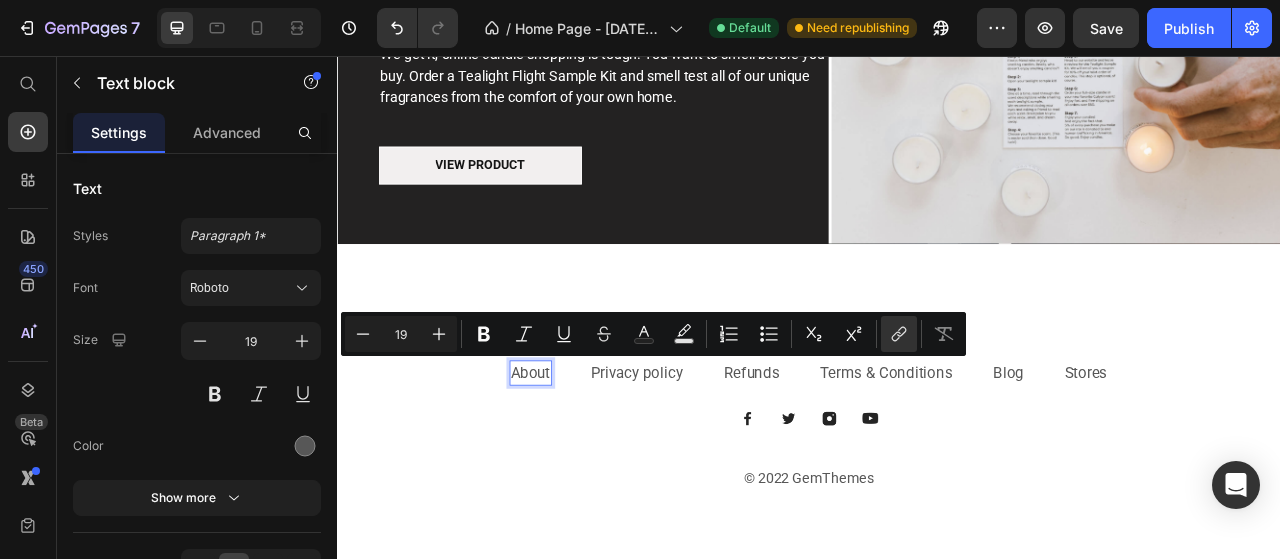 click on "Minus 19 Plus Bold Italic Underline       Strikethrough
Text Color
Text Background Color Numbered List Bulleted List Subscript Superscript       link Remove Format" at bounding box center [653, 334] 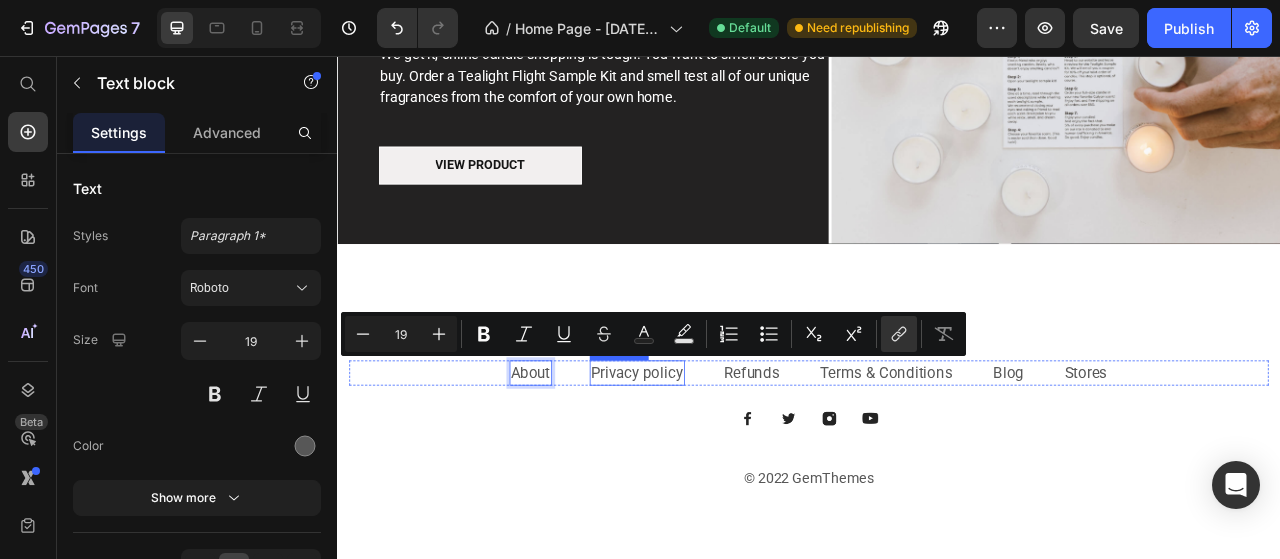click on "Privacy policy" at bounding box center (718, 460) 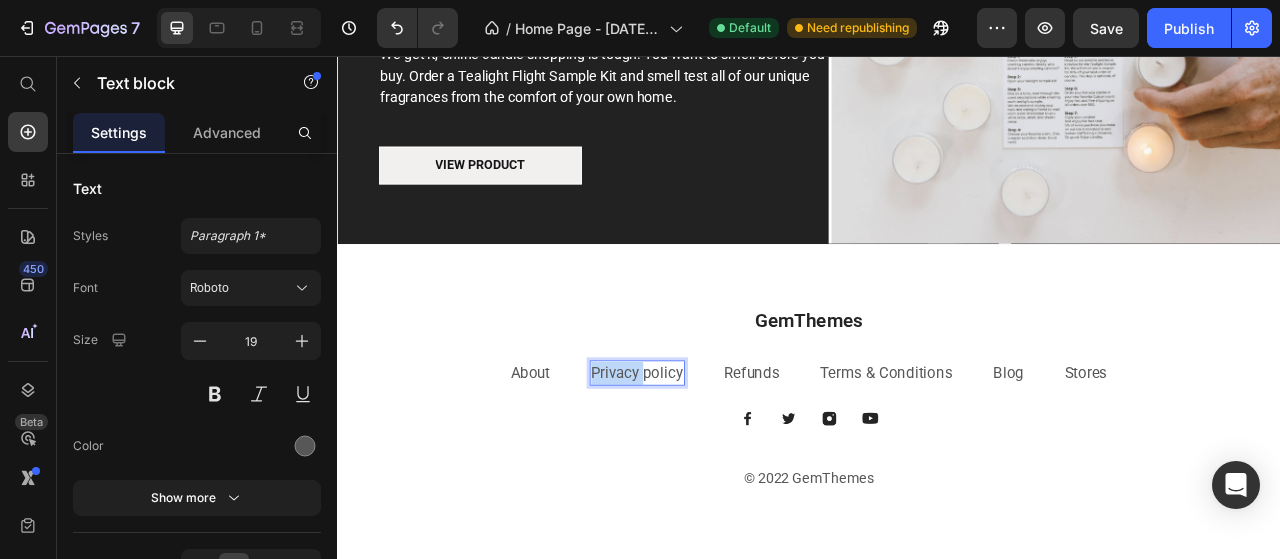click on "Privacy policy" at bounding box center (718, 460) 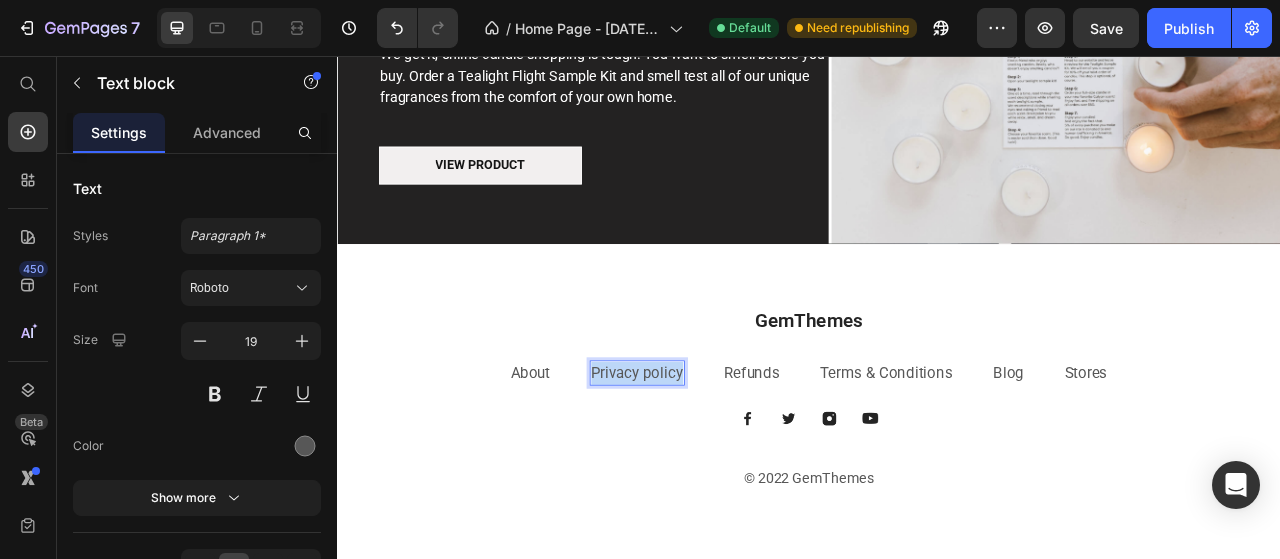 click on "Privacy policy" at bounding box center (718, 460) 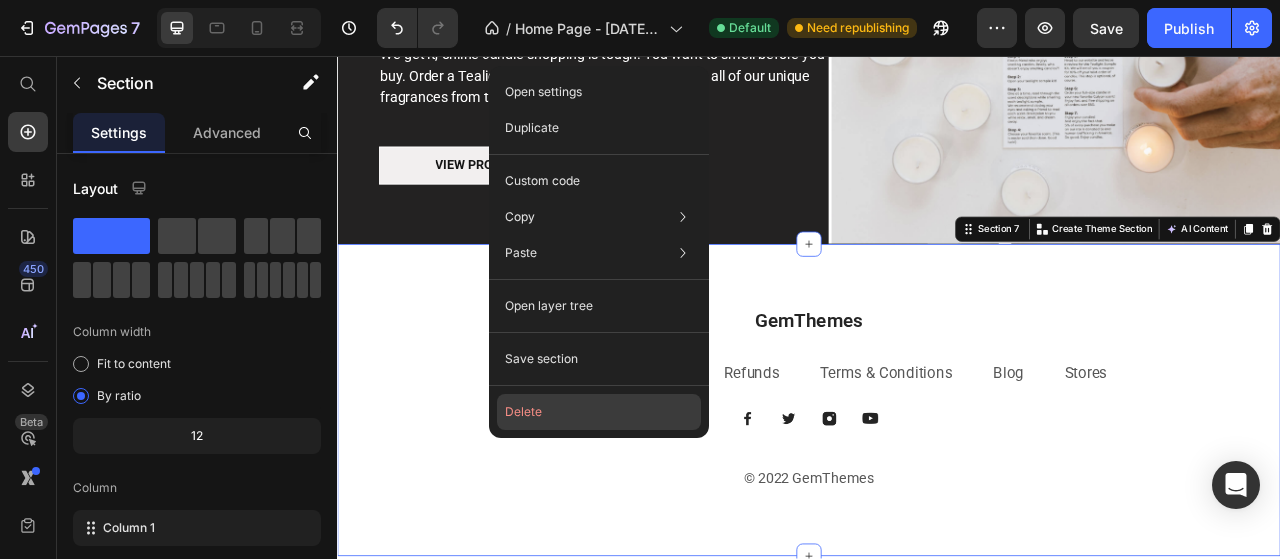 click on "Delete" 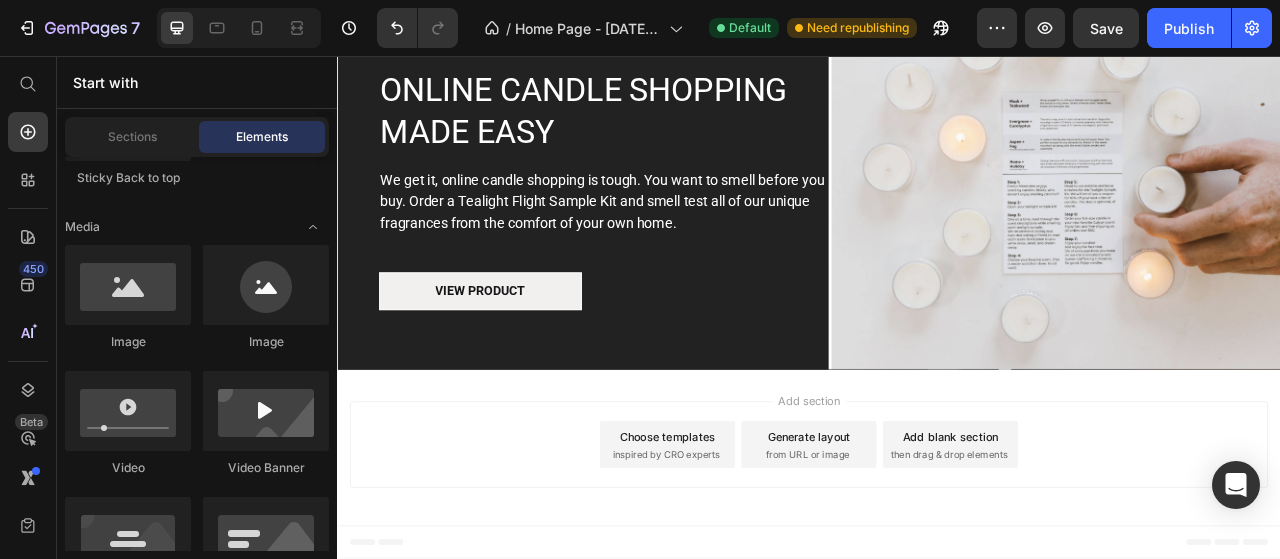 scroll, scrollTop: 3102, scrollLeft: 0, axis: vertical 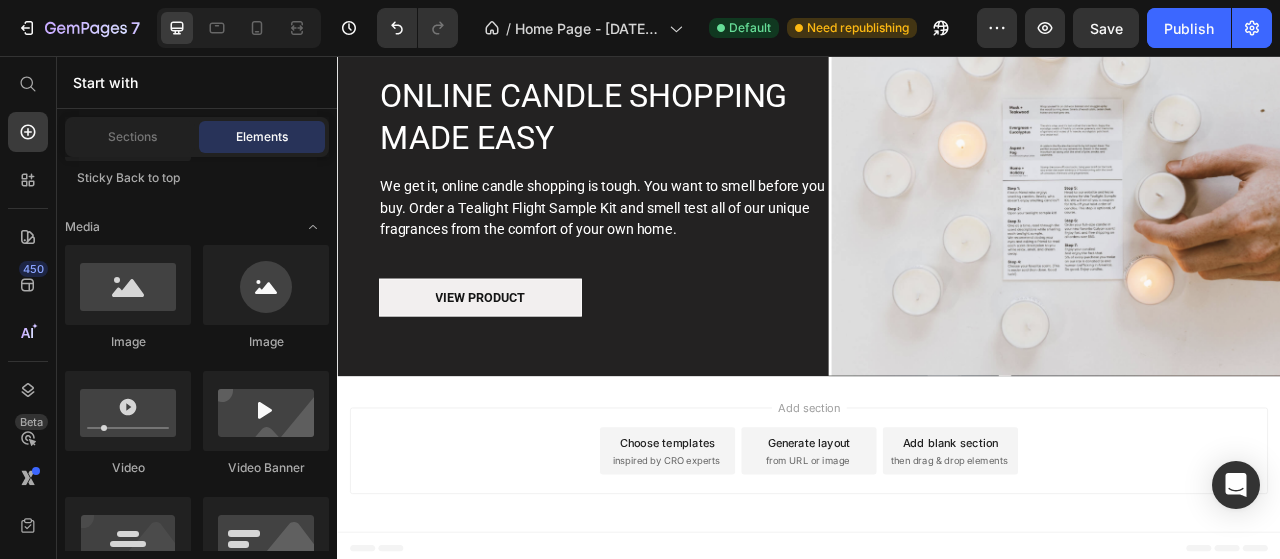 click on "Choose templates" at bounding box center (757, 548) 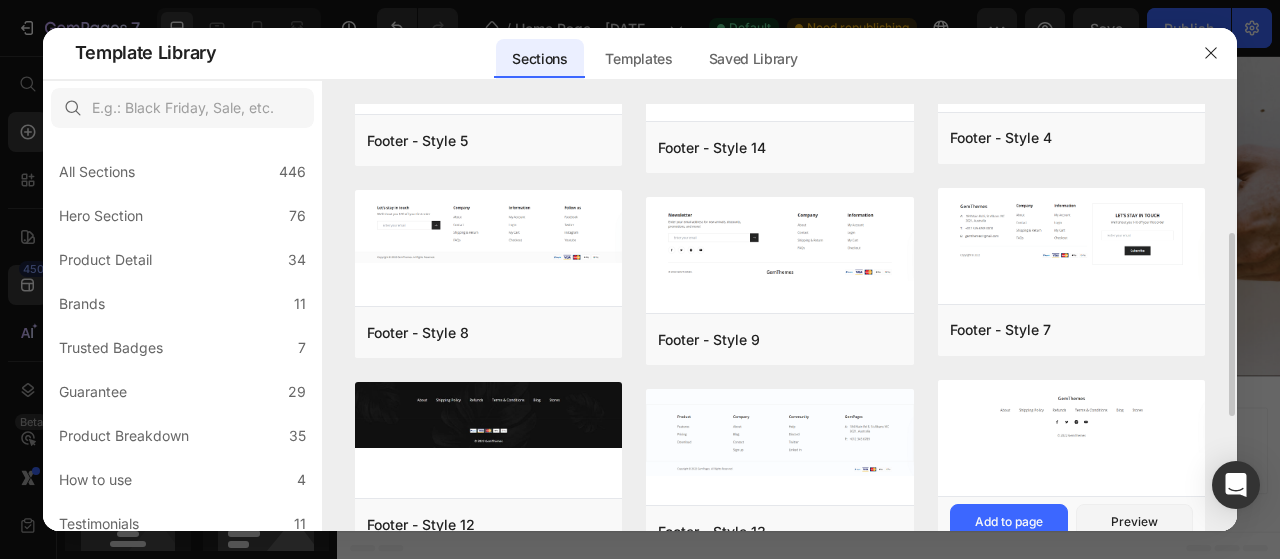 scroll, scrollTop: 400, scrollLeft: 0, axis: vertical 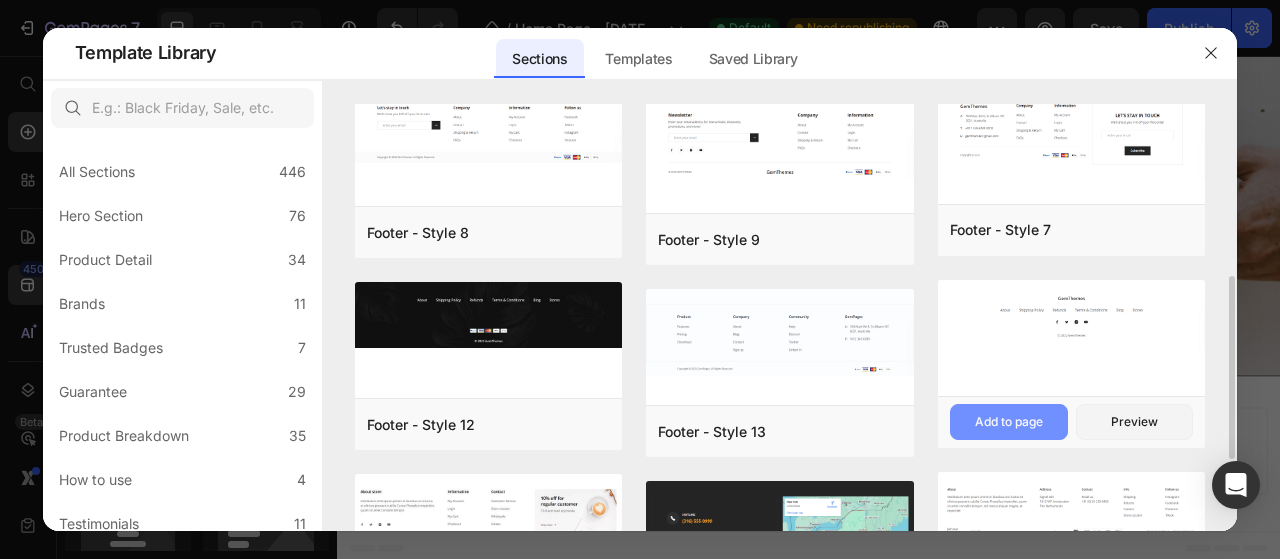 click on "Add to page" at bounding box center [1009, 422] 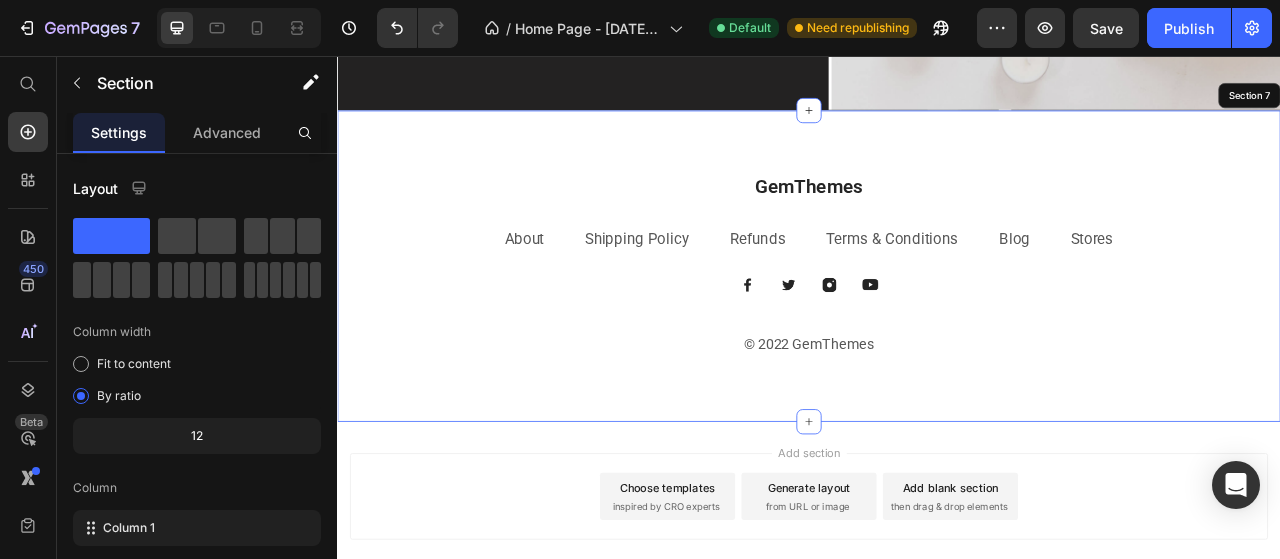 scroll, scrollTop: 3498, scrollLeft: 0, axis: vertical 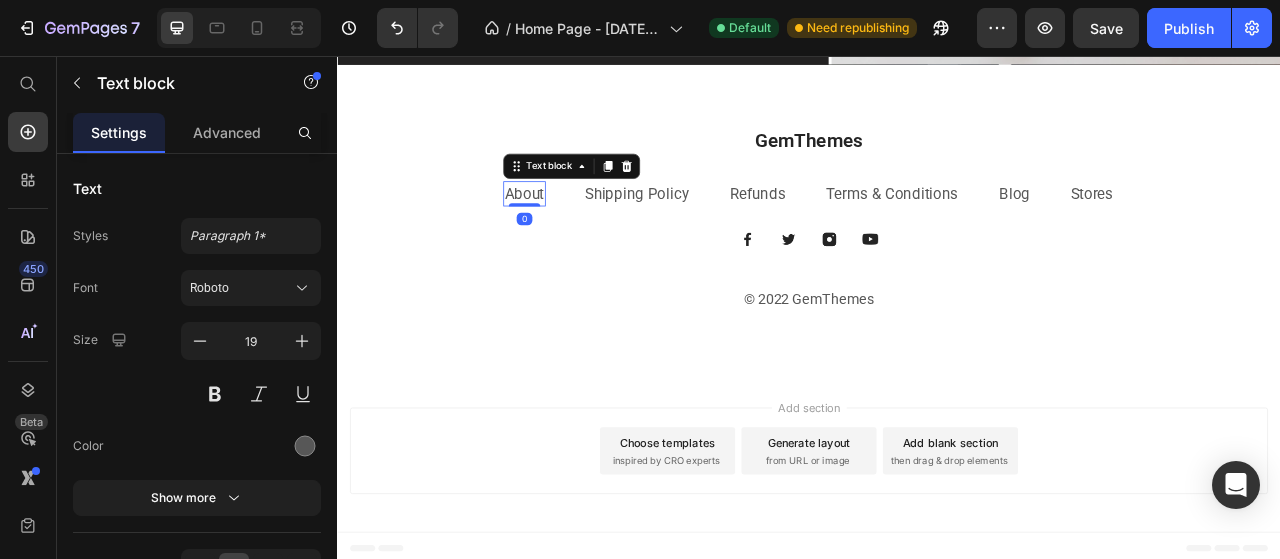 click on "About" at bounding box center [575, 231] 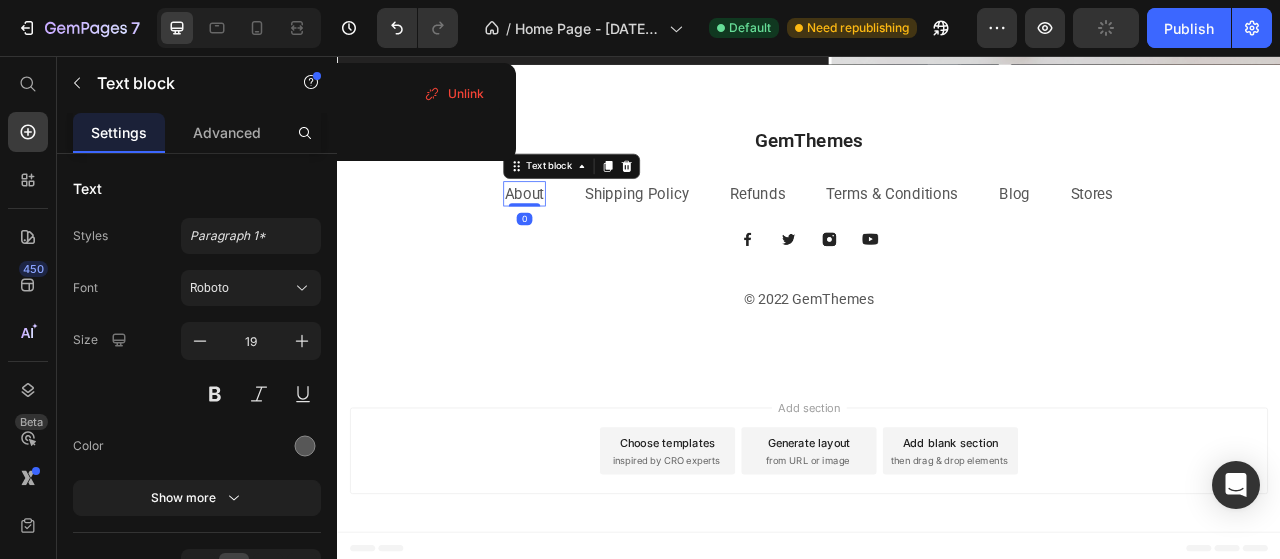click on "About" at bounding box center [575, 231] 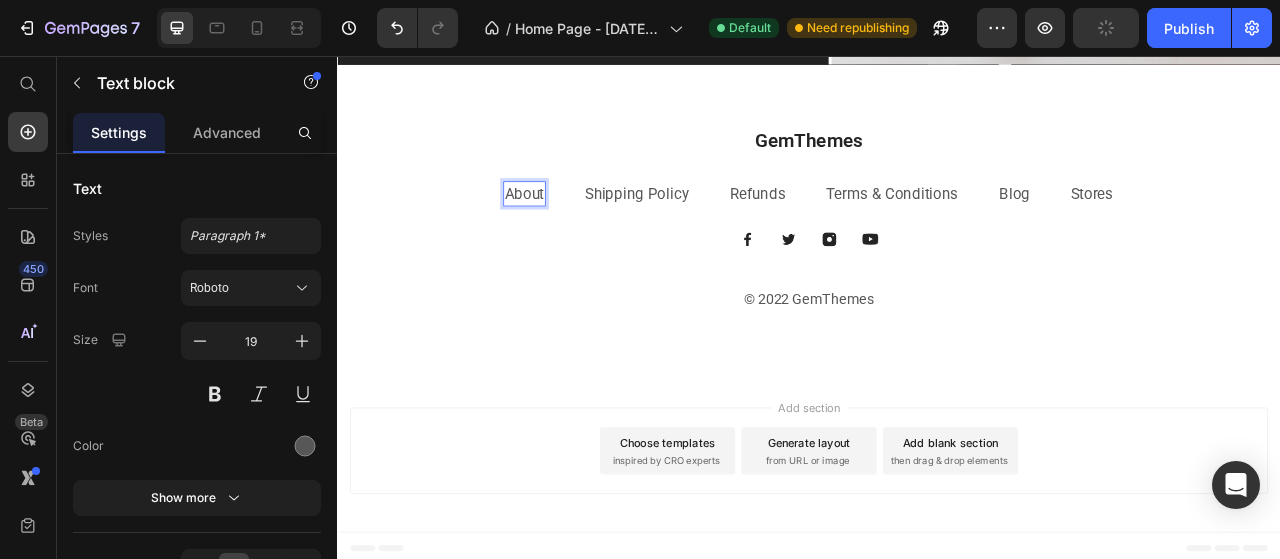 click on "About" at bounding box center [575, 231] 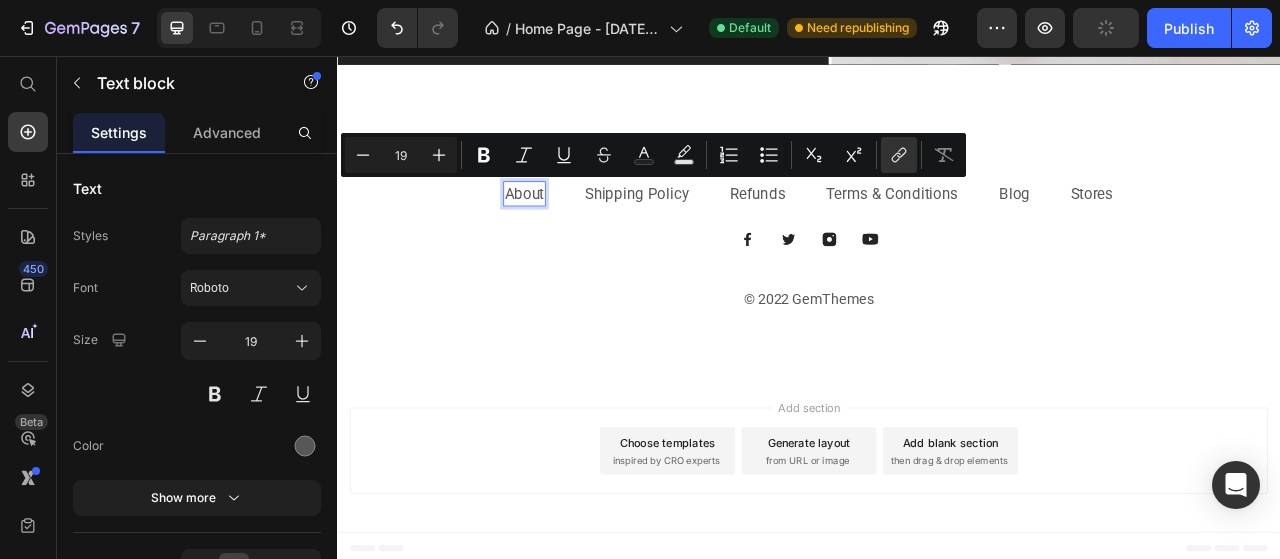 click on "About" at bounding box center [575, 231] 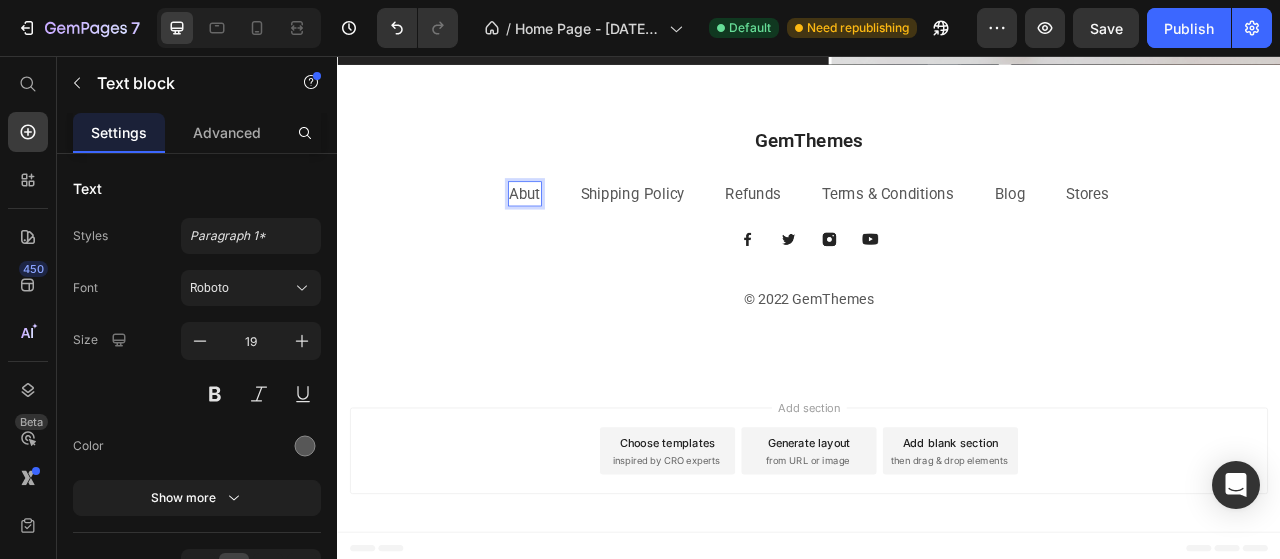 click on "Abut ⁠⁠⁠⁠⁠⁠⁠" at bounding box center (575, 232) 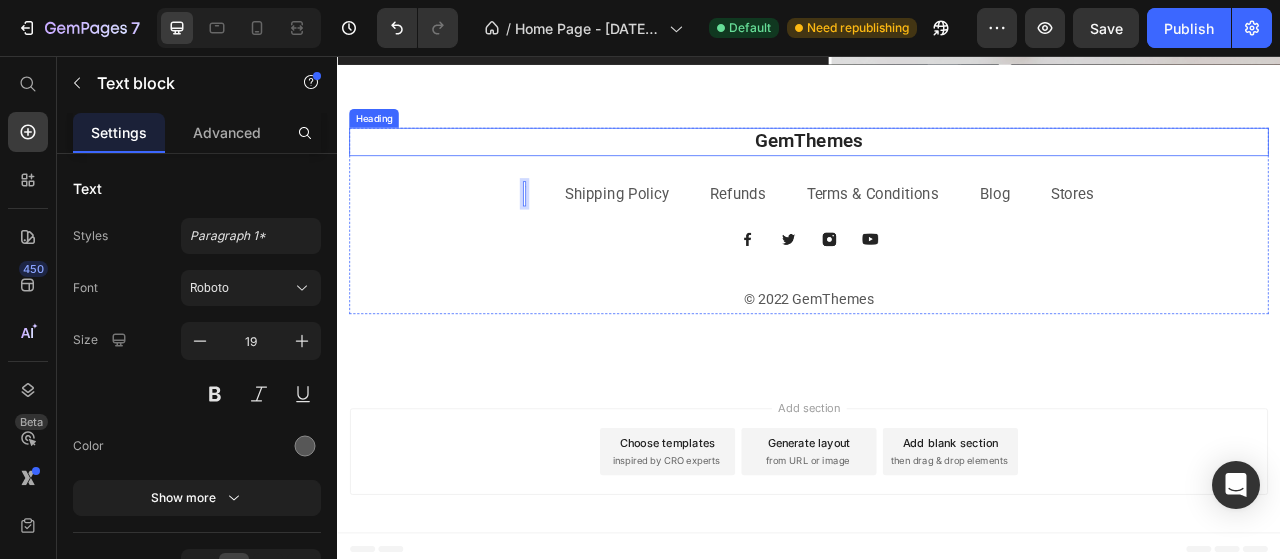 scroll, scrollTop: 3484, scrollLeft: 0, axis: vertical 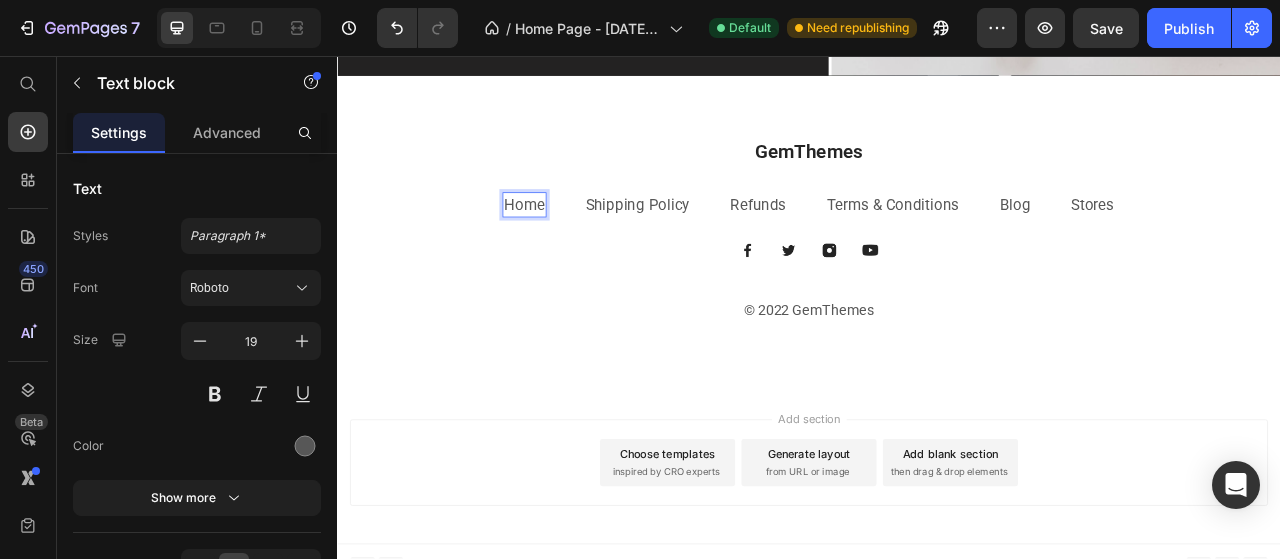 click on "Home" at bounding box center (575, 246) 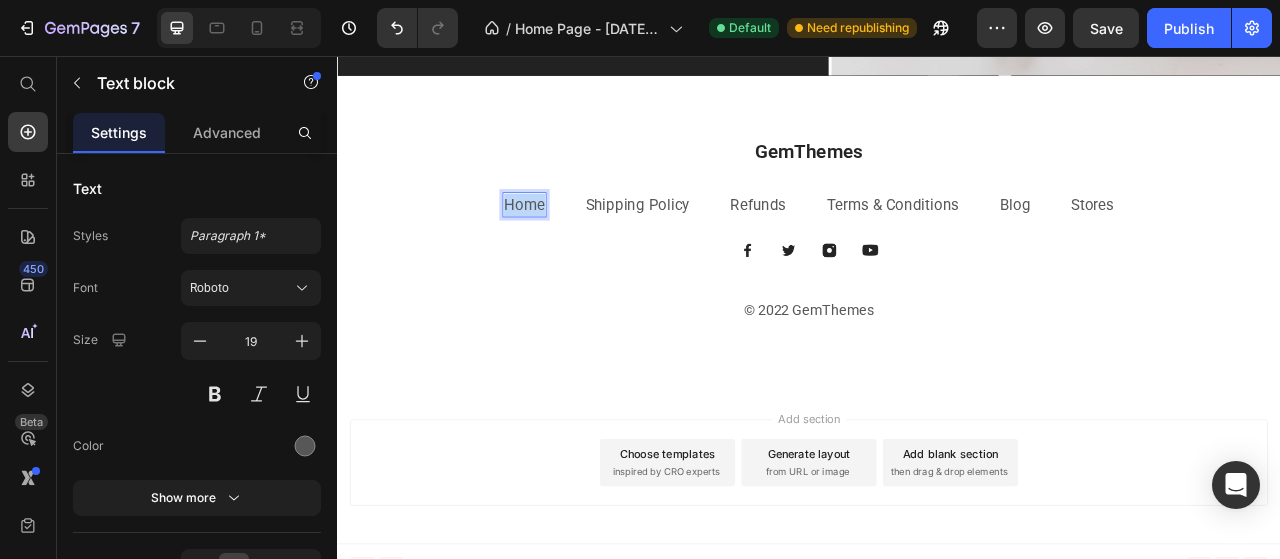 click on "Home" at bounding box center (575, 246) 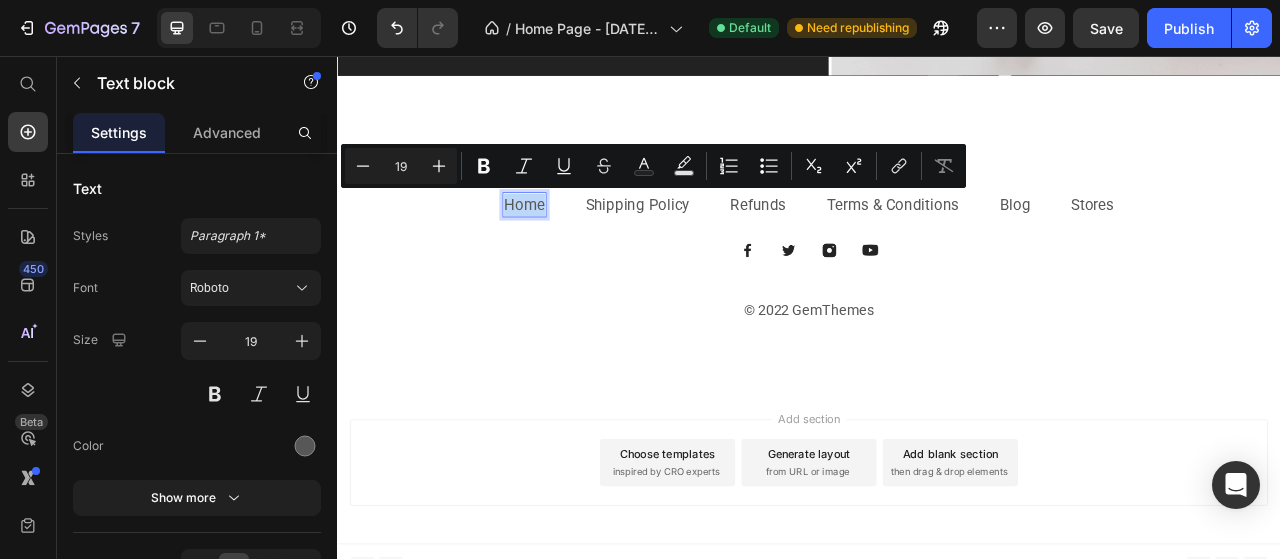 click on "Home" at bounding box center (575, 246) 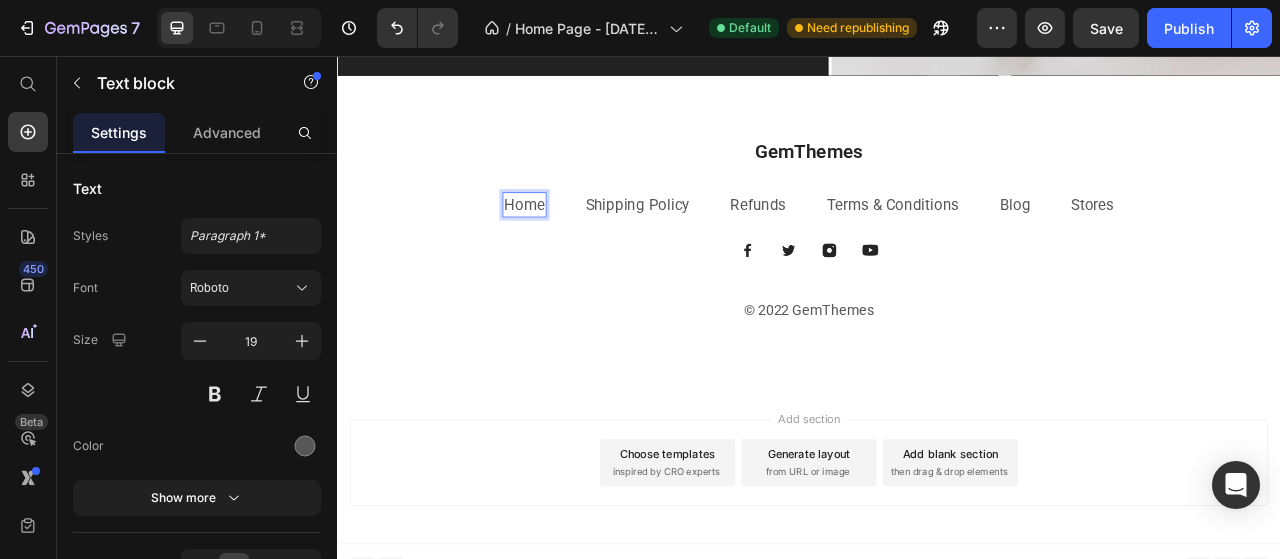drag, startPoint x: 556, startPoint y: 232, endPoint x: 556, endPoint y: 243, distance: 11 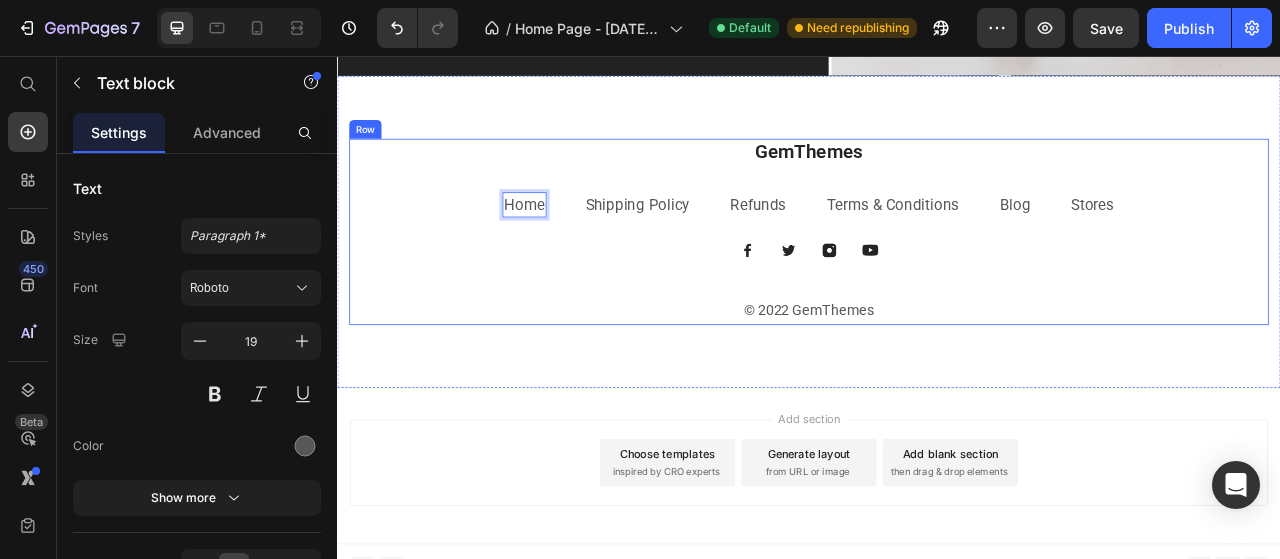click on "GemThemes Heading Home Text block   0 Shipping Policy Text block Refunds Text block Terms & Conditions Text block Blog Text block Stores Text block Row Image Image Image Image Row © 2022 GemThemes Text block" at bounding box center (937, 280) 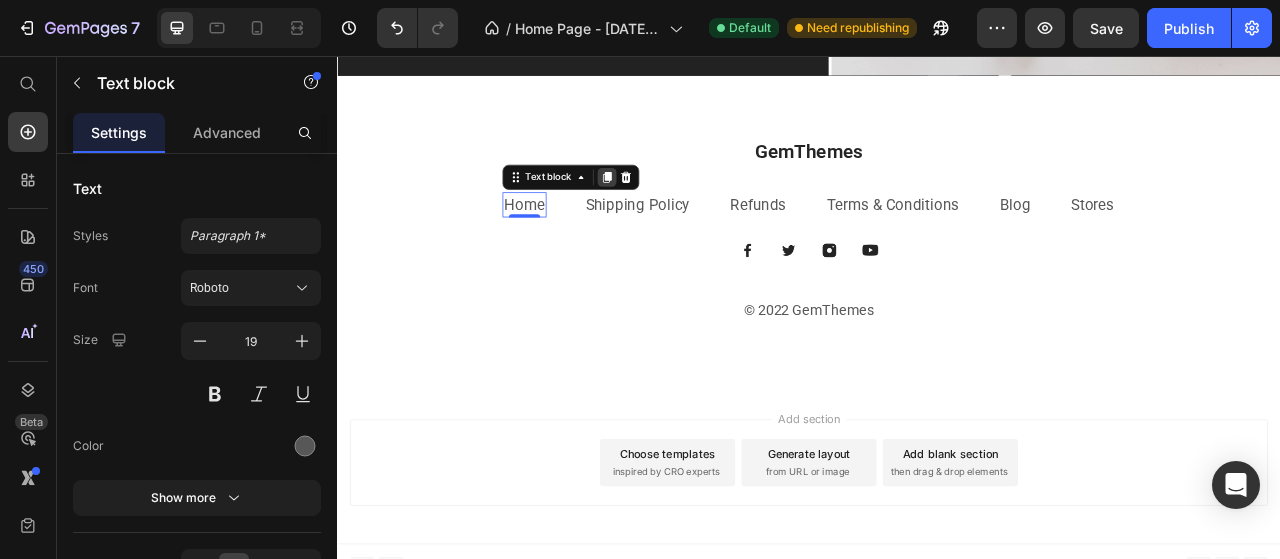 click at bounding box center (680, 211) 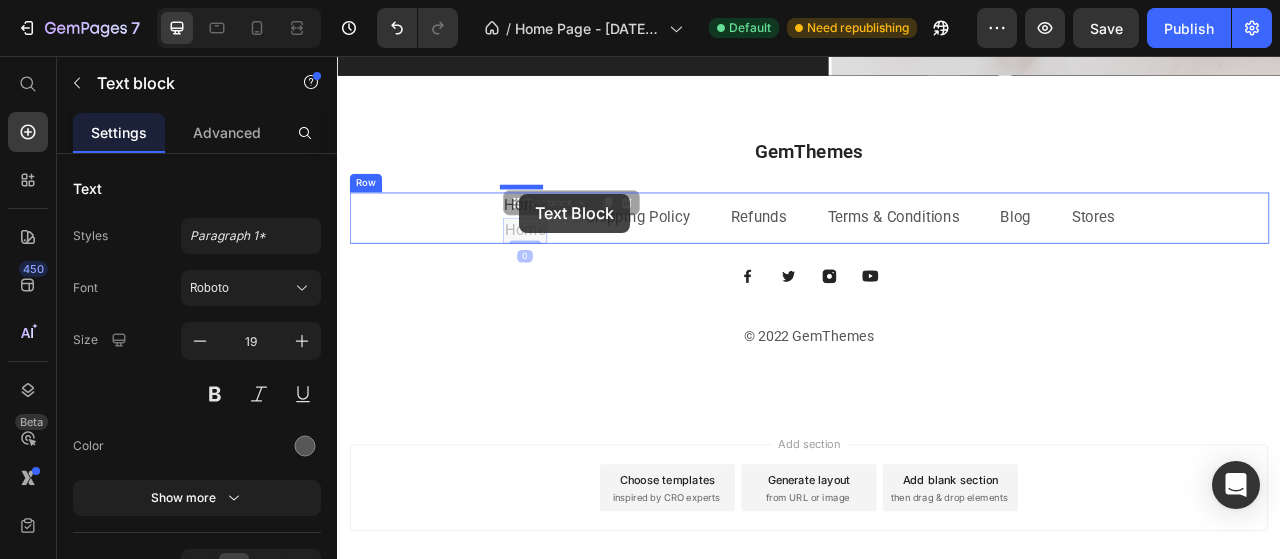 click on "Header AWESOME (AND HAPPY) CUSTOMERS Heading Row `                Icon                Icon                Icon                Icon
Icon Icon List Hoz You're walking on a cloud! Heading "I am very sensitive to overly strong scents. I like this grapefruit floral candle because it is has a clean citrus smell that is subtle to my senses." Text block - [PERSON_NAME] Text block                Icon                Icon                Icon                Icon
Icon Icon List Hoz You're walking on a cloud! Heading "I am super picky about scents, and can honestly say these are the most amazing candles ever!" Text block -Duni D. Text block                Icon                Icon                Icon                Icon
Icon Icon List Hoz You're walking on a cloud! Heading "I don’t only love smell but also the message. Thankful to be able to support an amazing cause with quality products." Text block --[PERSON_NAME] Text block ` Carousel Row Section 4
Section 5 Row" at bounding box center (937, -1339) 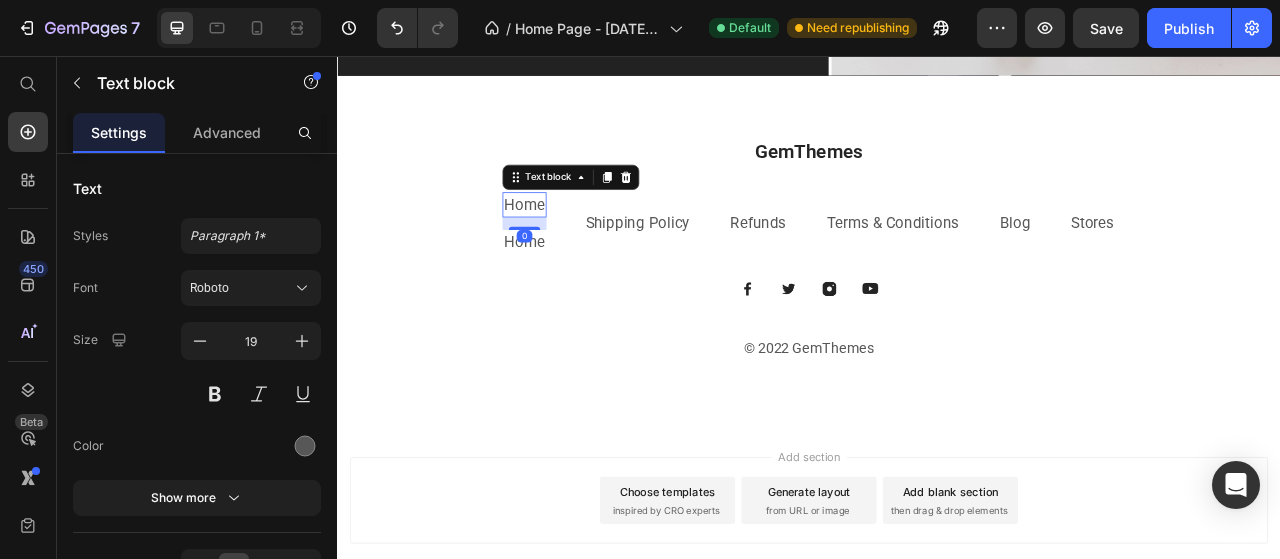 click on "Home" at bounding box center (575, 246) 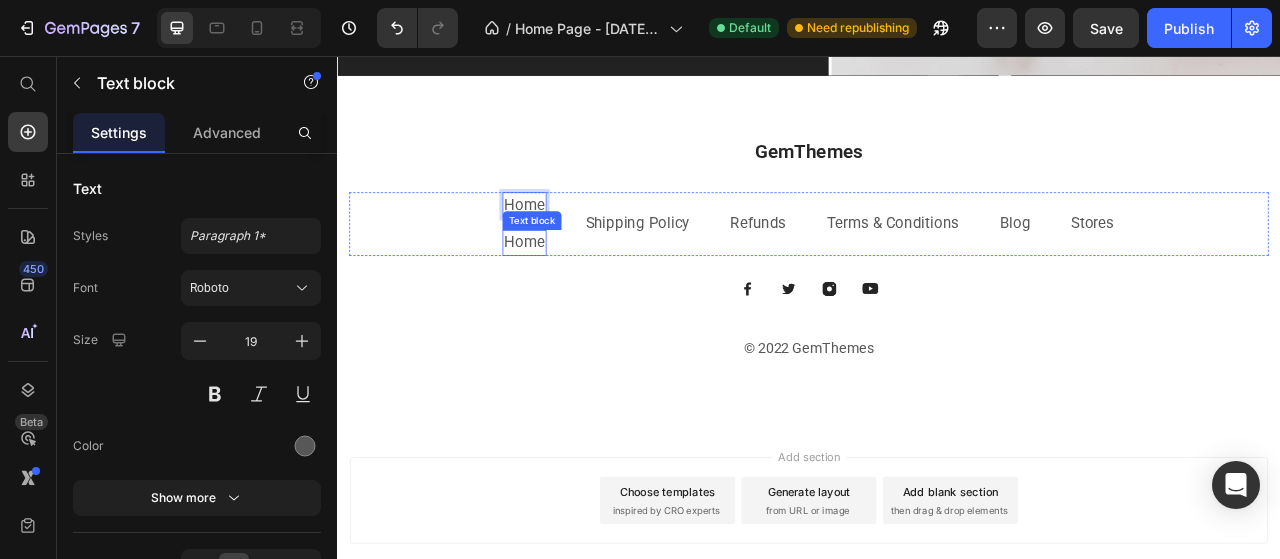 click on "Home" at bounding box center (575, 294) 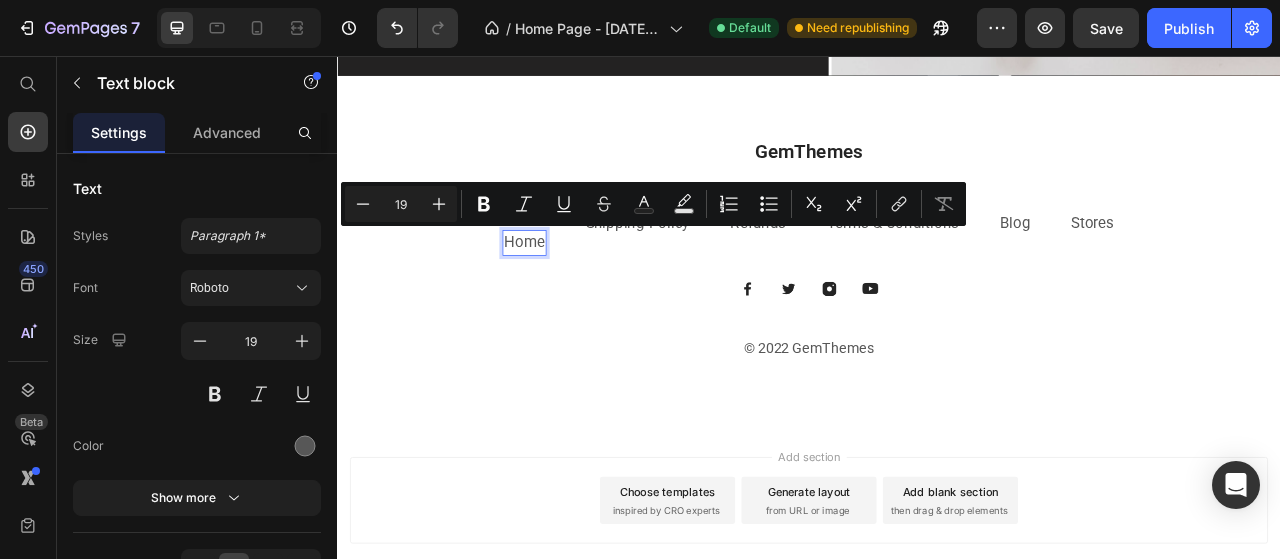 click on "Home" at bounding box center [575, 294] 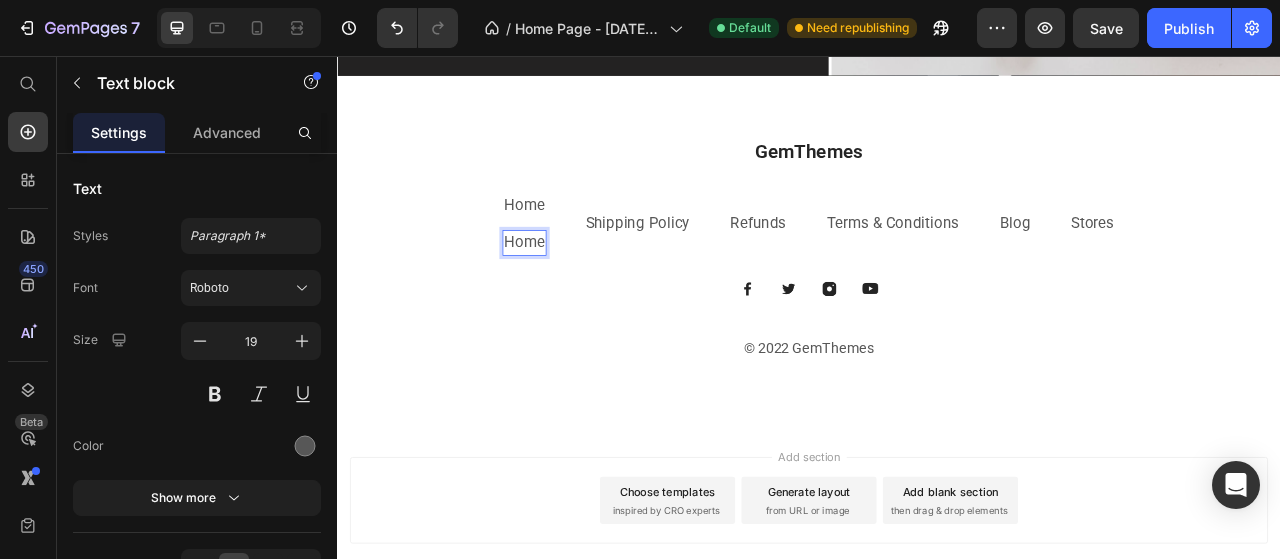 click on "Home" at bounding box center [575, 294] 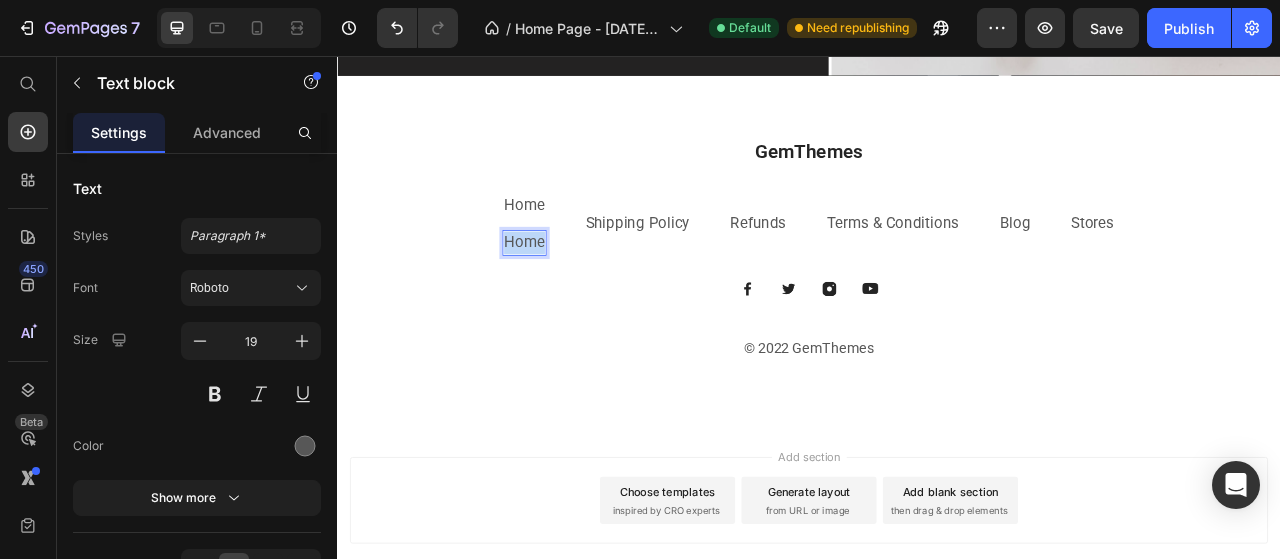 click on "Home" at bounding box center (575, 294) 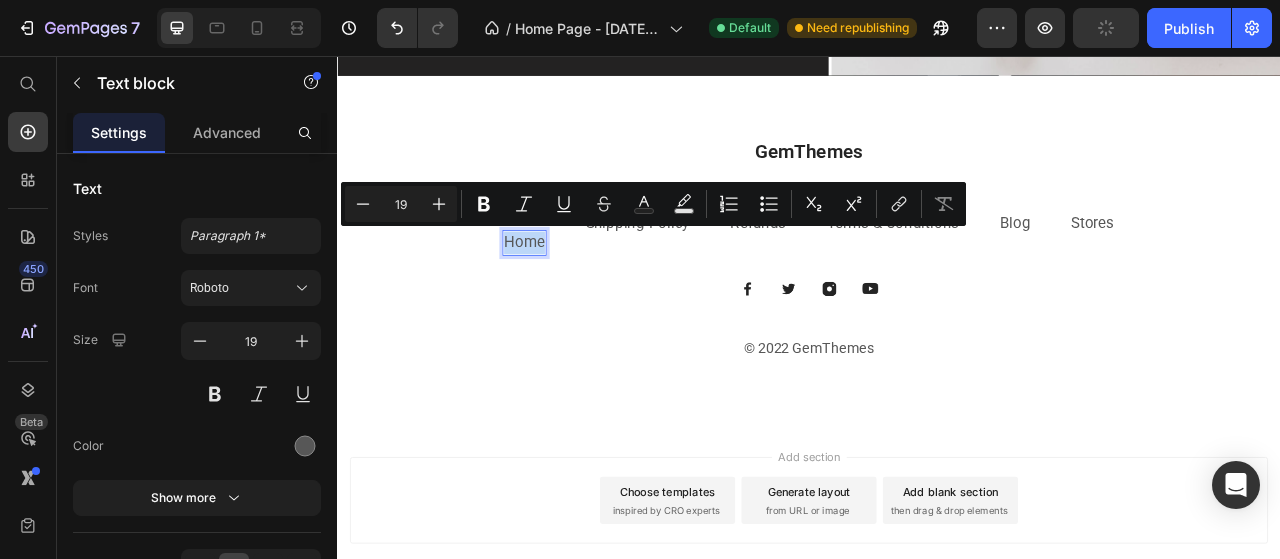 click on "Home" at bounding box center (575, 294) 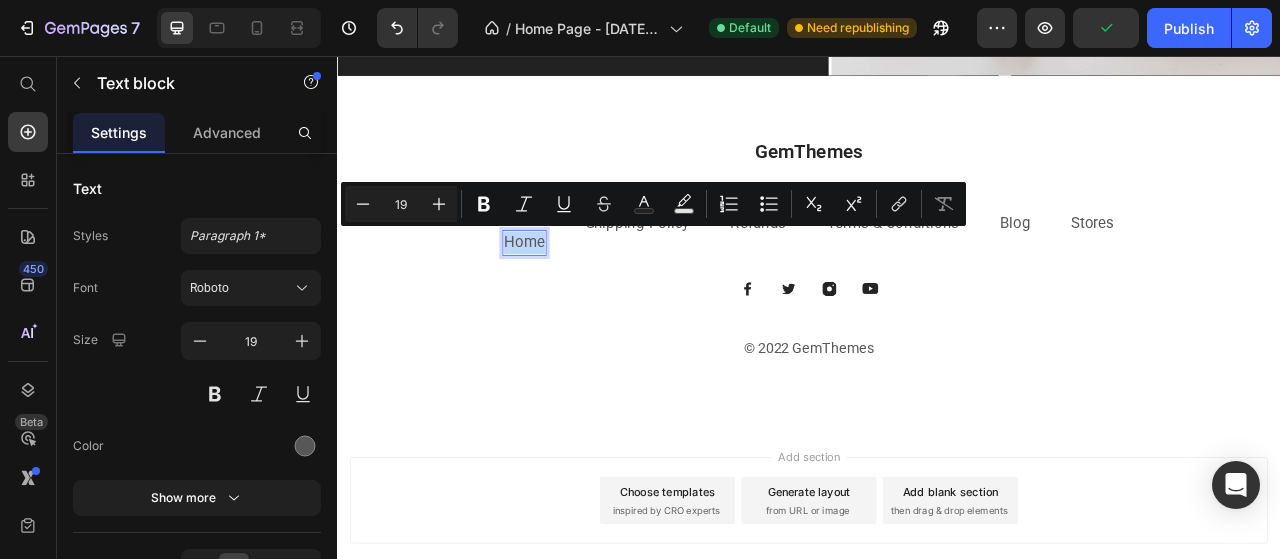 click on "Home" at bounding box center [575, 294] 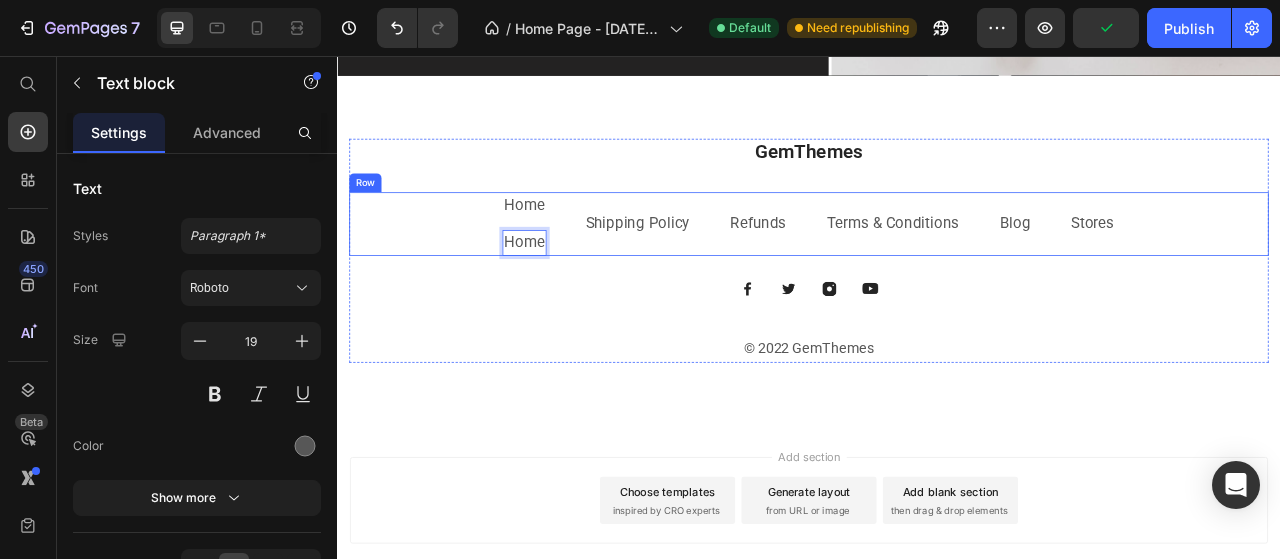 click on "Shipping Policy" at bounding box center (719, 269) 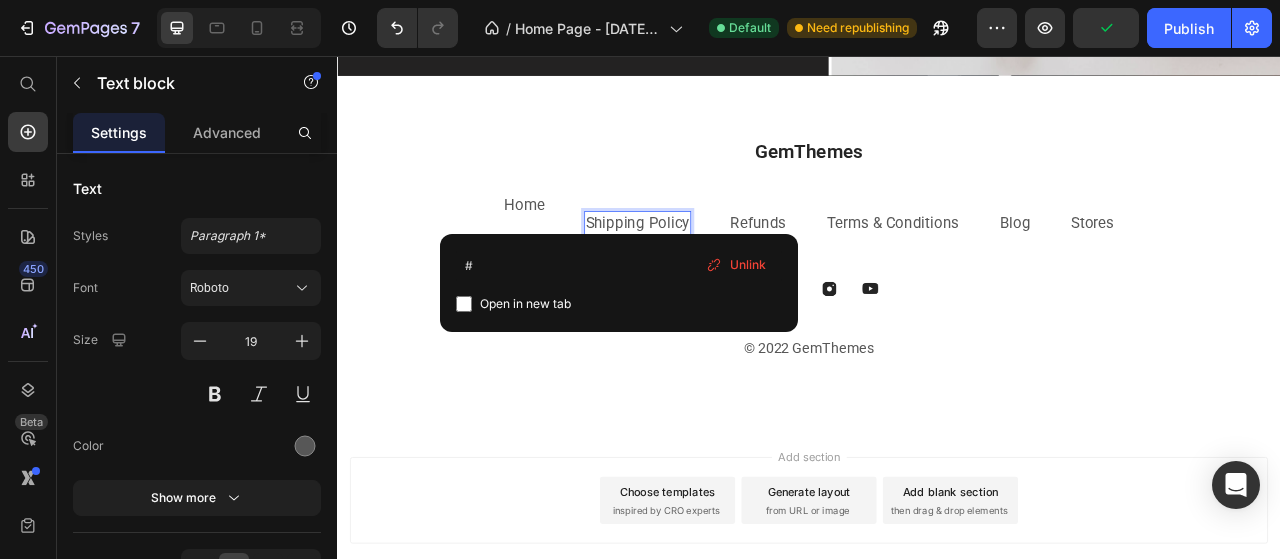 click on "Shipping Policy" at bounding box center [719, 269] 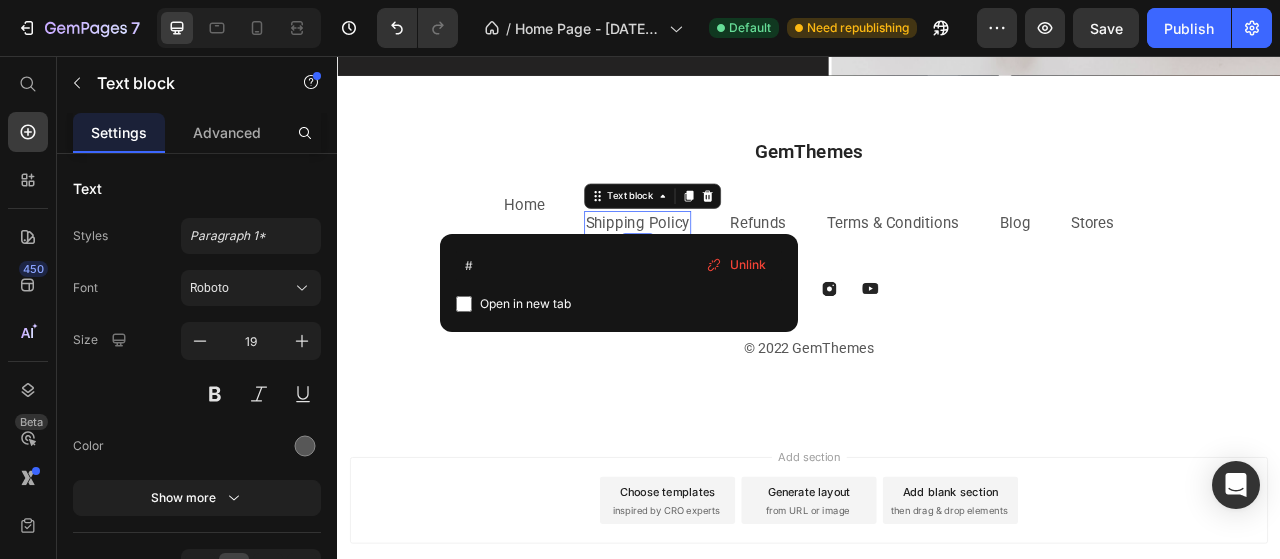 click on "Open in new tab" at bounding box center [525, 304] 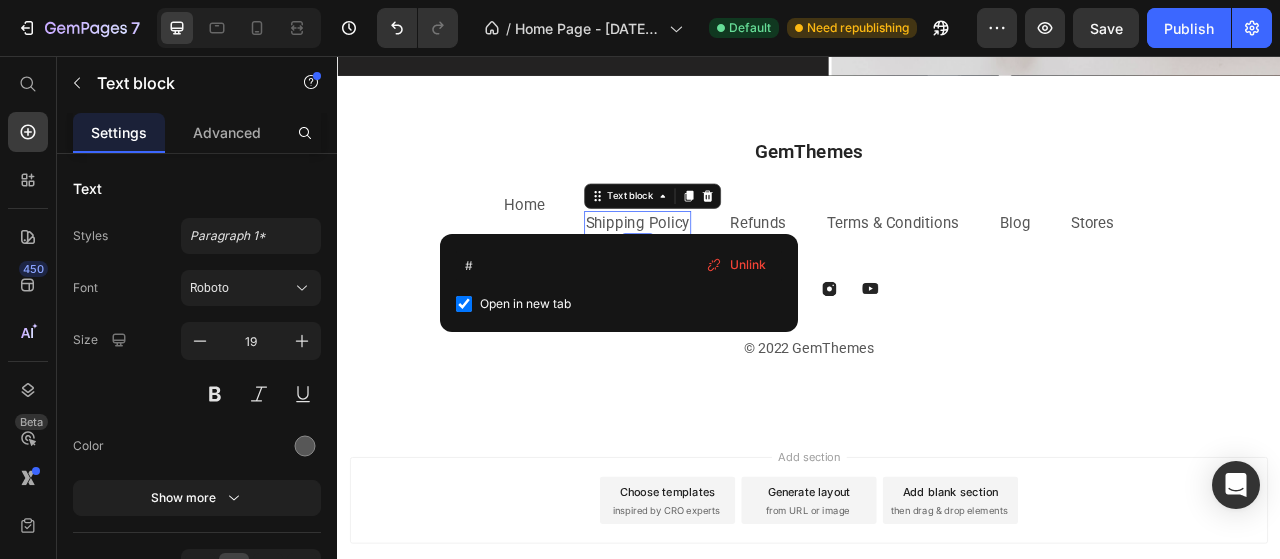checkbox on "true" 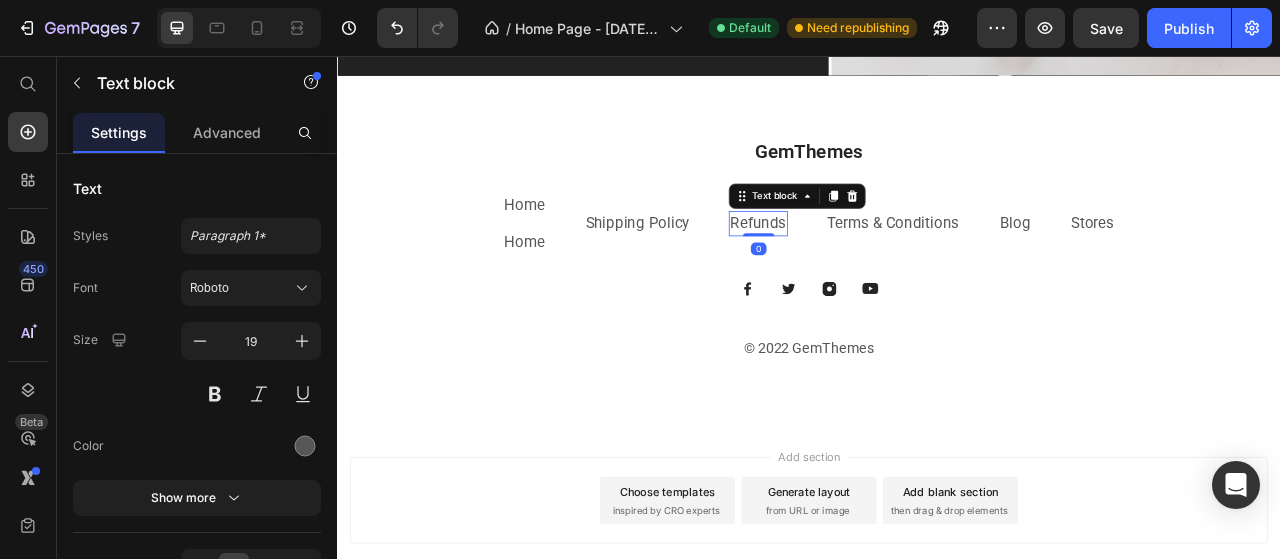 click on "Refunds" at bounding box center [872, 269] 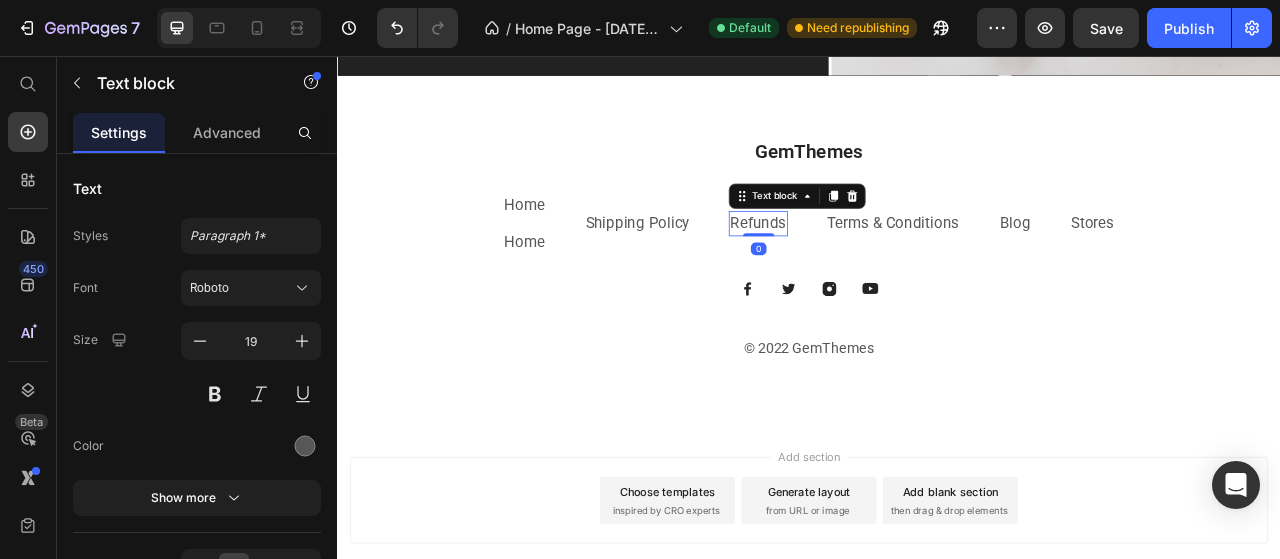 click on "Refunds" at bounding box center (872, 269) 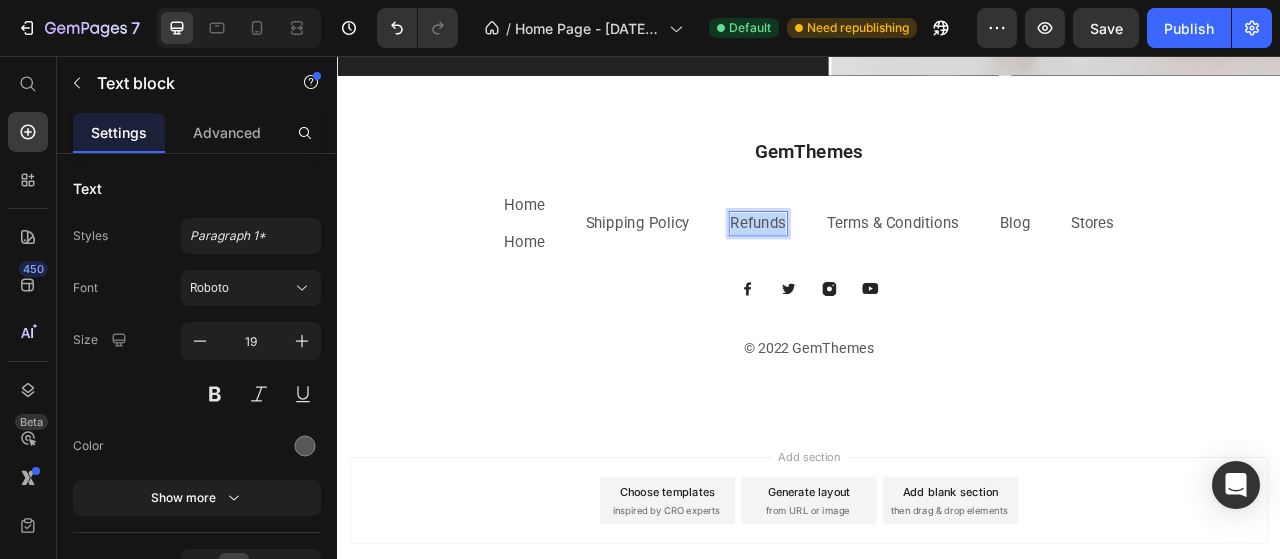 click on "Refunds" at bounding box center (872, 269) 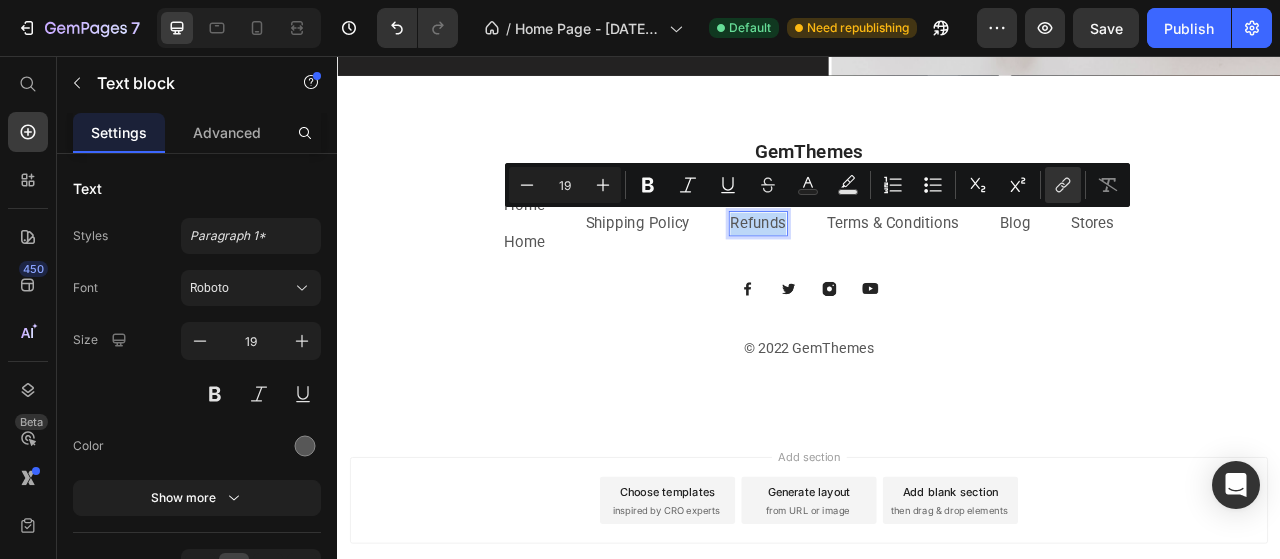 click on "Refunds" at bounding box center (872, 269) 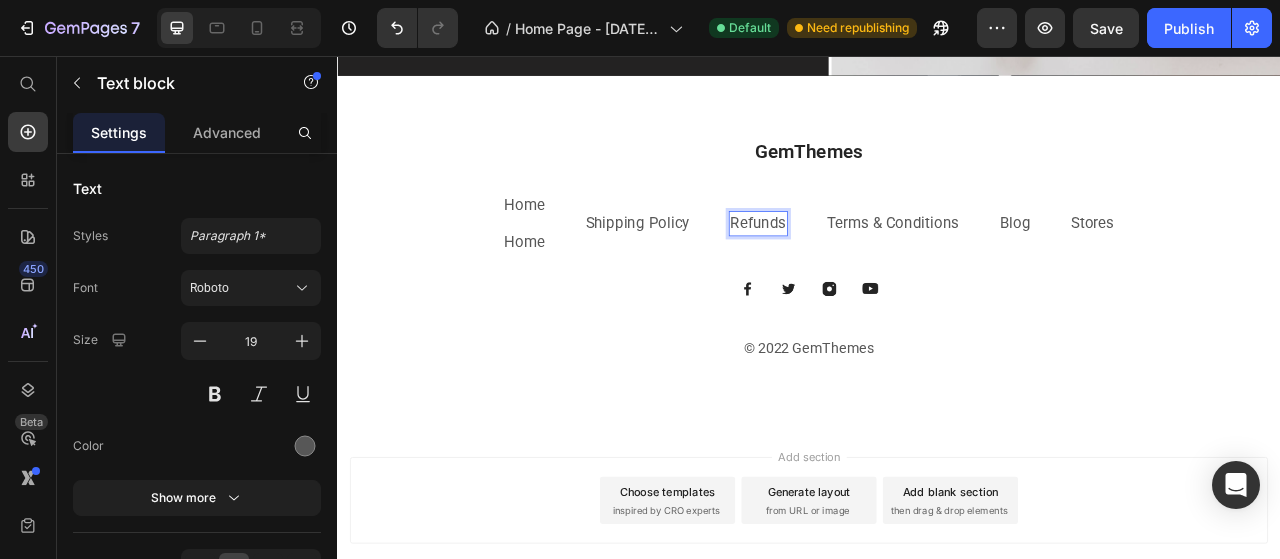 click on "Refunds" at bounding box center (872, 269) 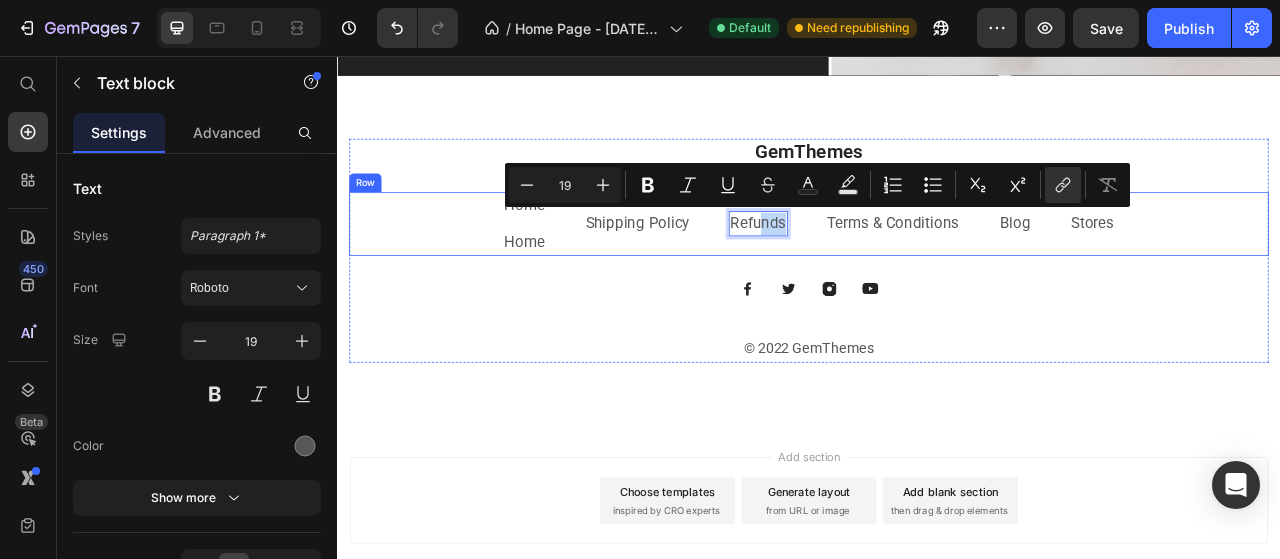 drag, startPoint x: 870, startPoint y: 271, endPoint x: 867, endPoint y: 287, distance: 16.27882 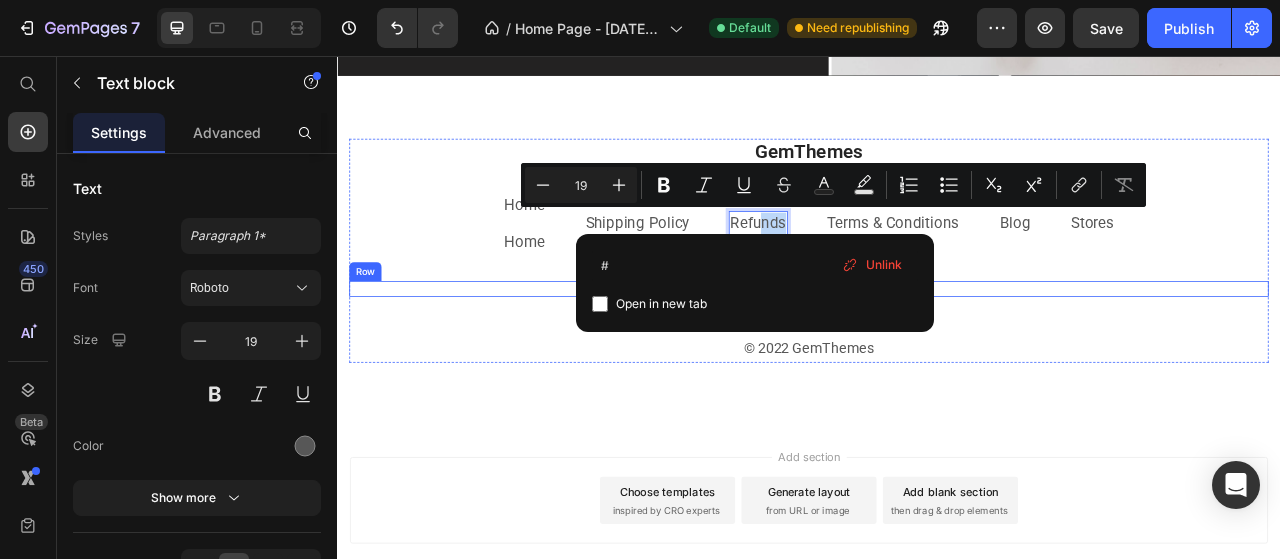 click on "Image Image Image Image Row" at bounding box center [937, 353] 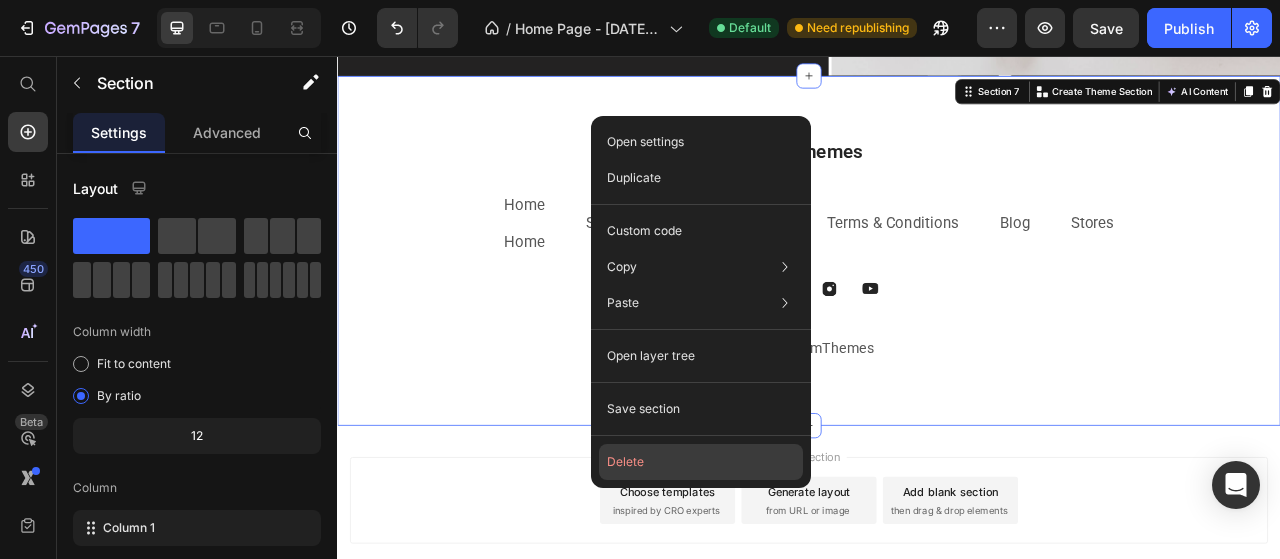 click on "Delete" 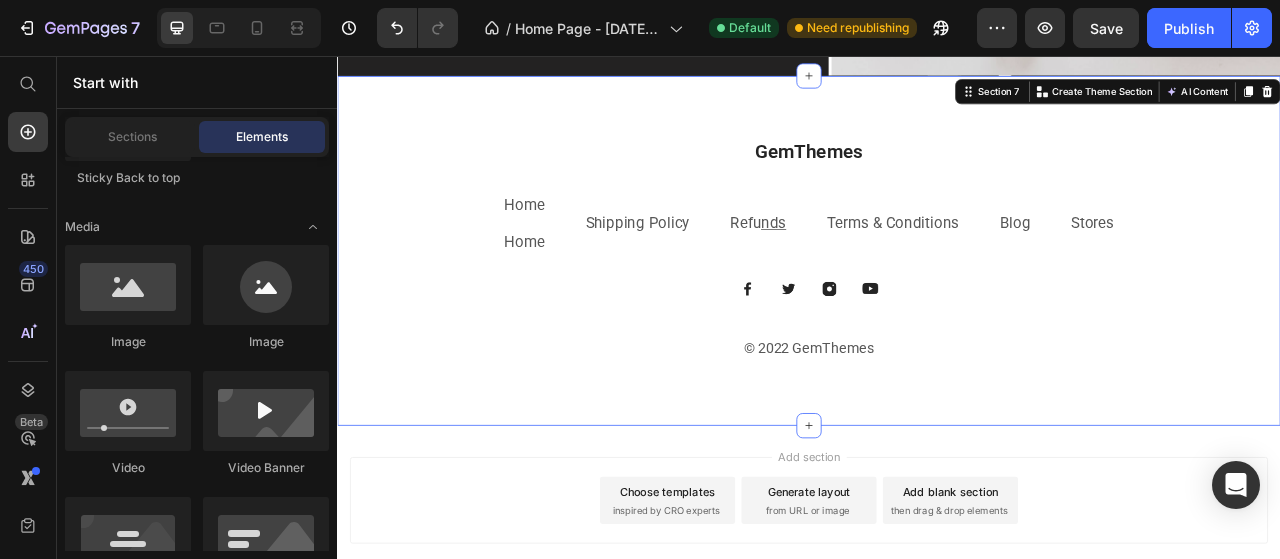 scroll, scrollTop: 3102, scrollLeft: 0, axis: vertical 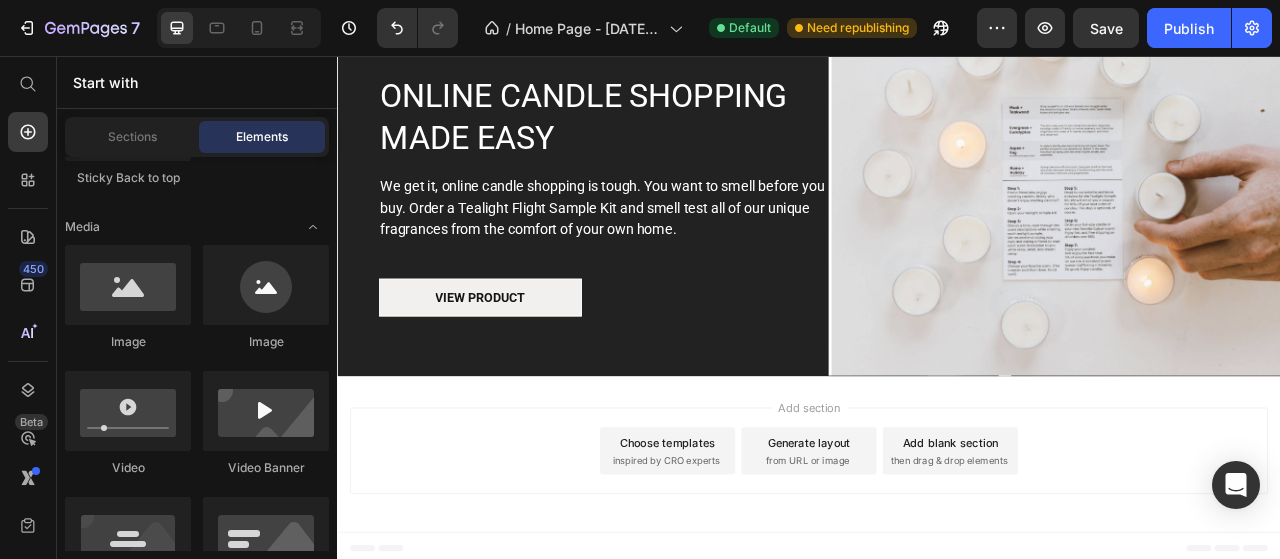 click on "Choose templates" at bounding box center [757, 548] 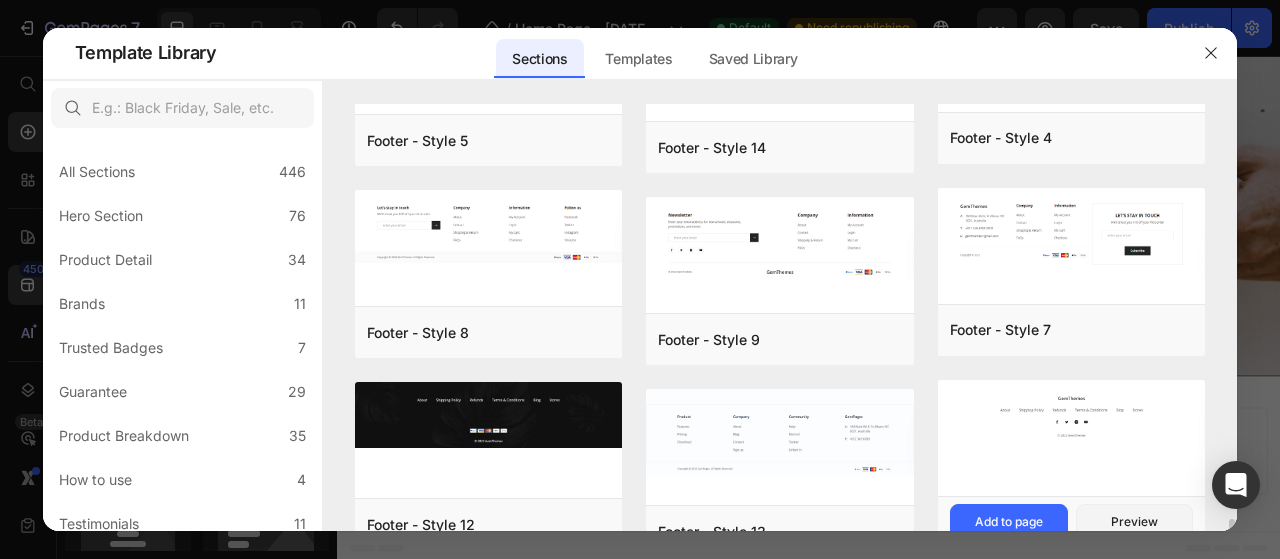 scroll, scrollTop: 500, scrollLeft: 0, axis: vertical 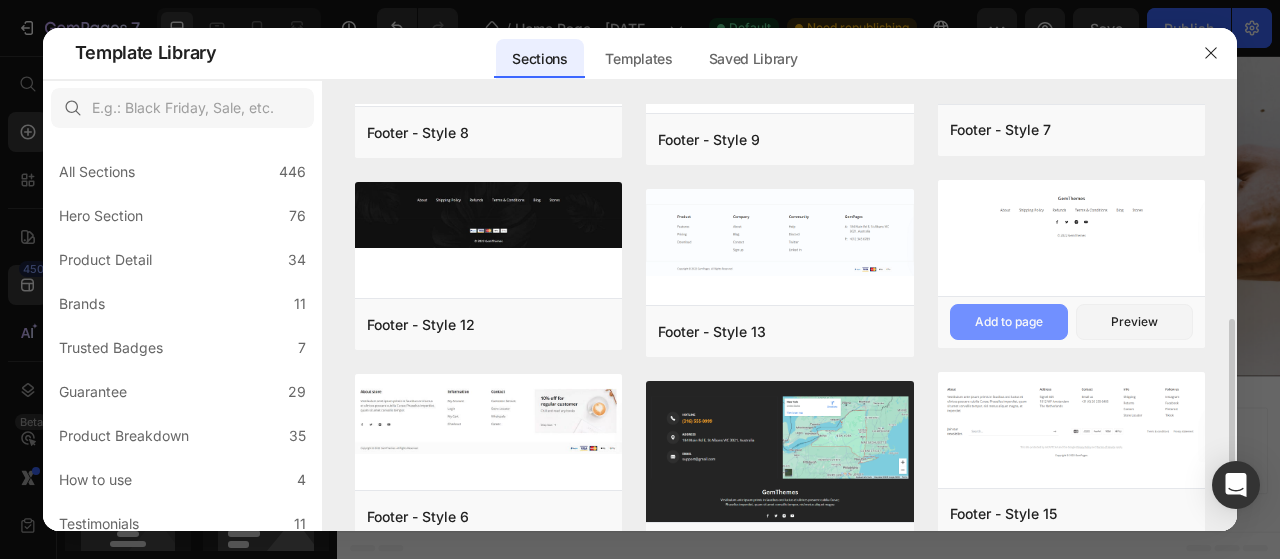 click on "Add to page" at bounding box center (1009, 322) 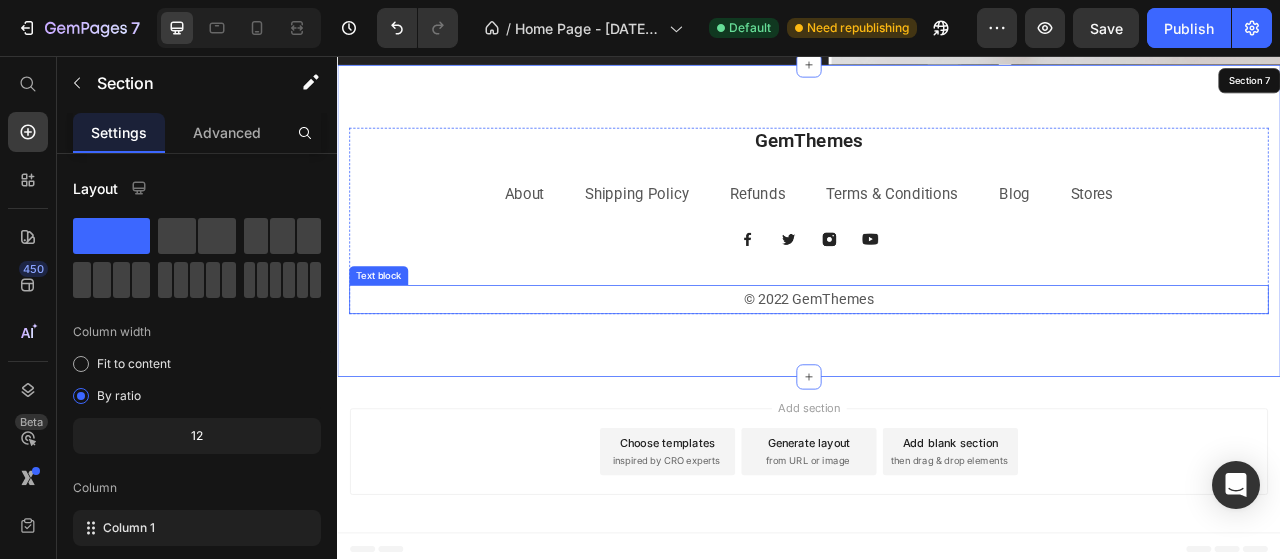 scroll, scrollTop: 3398, scrollLeft: 0, axis: vertical 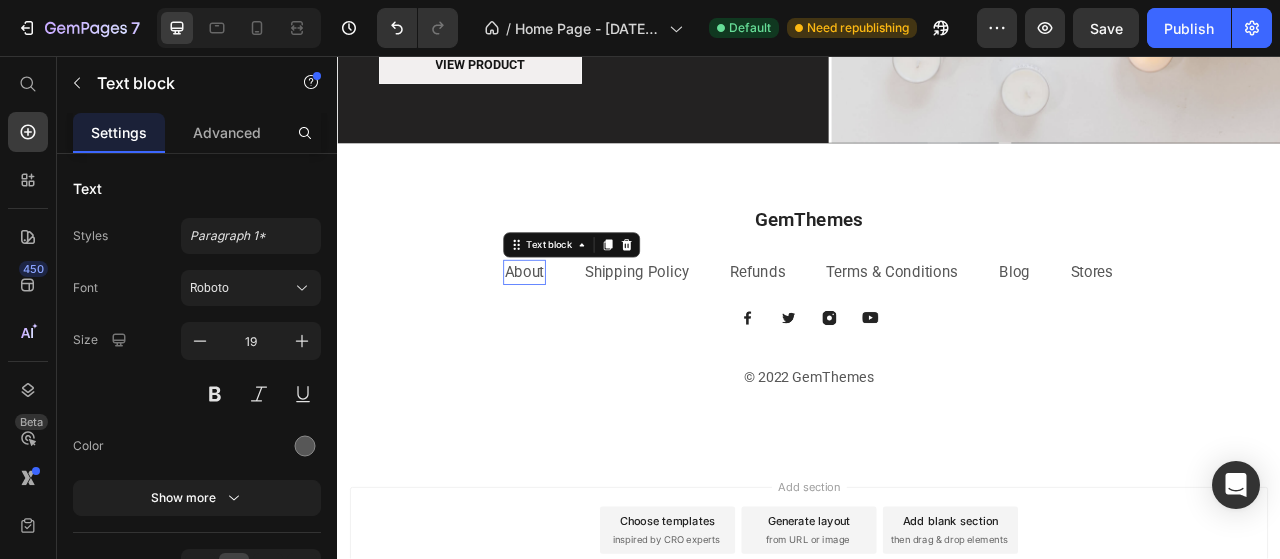 click on "About" at bounding box center (575, 331) 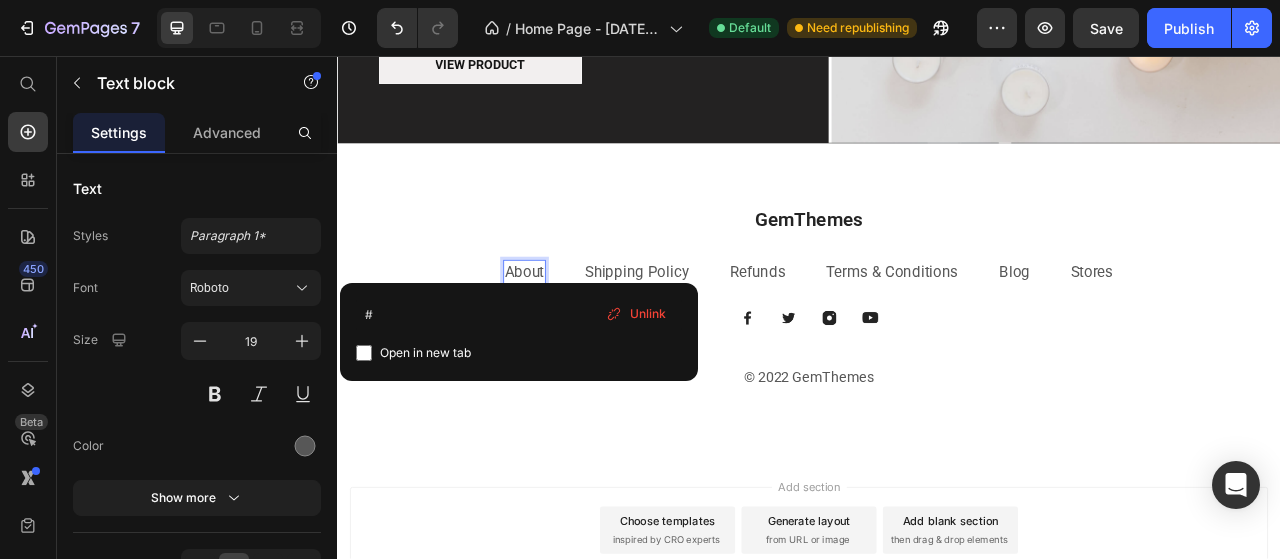 click on "About" at bounding box center [575, 331] 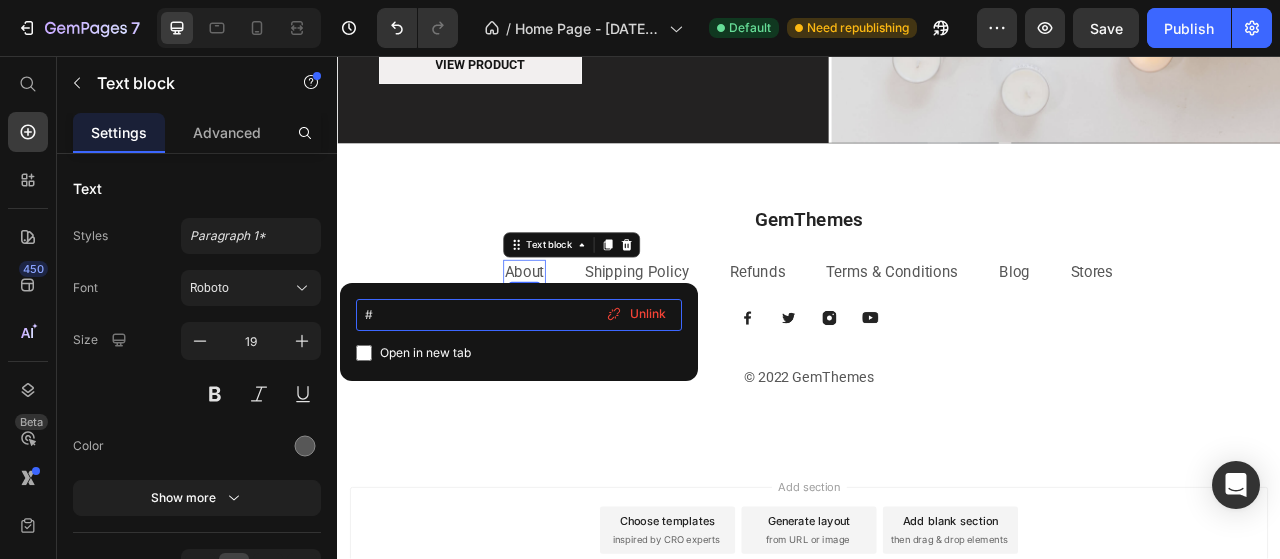 click on "#" at bounding box center [519, 315] 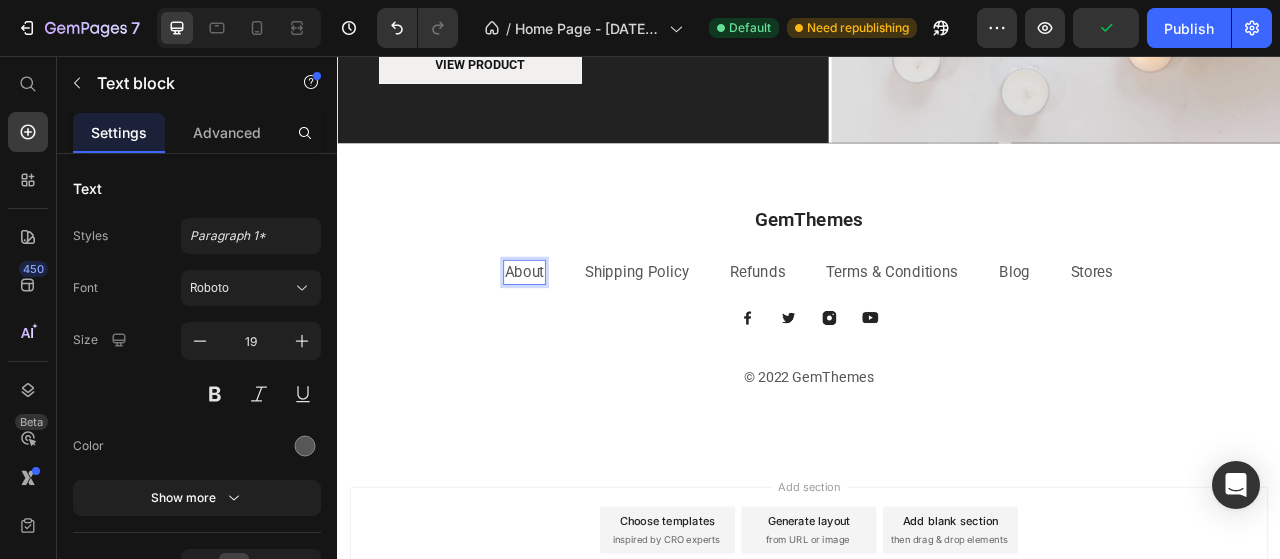 click on "About ⁠⁠⁠⁠⁠⁠⁠" at bounding box center [575, 332] 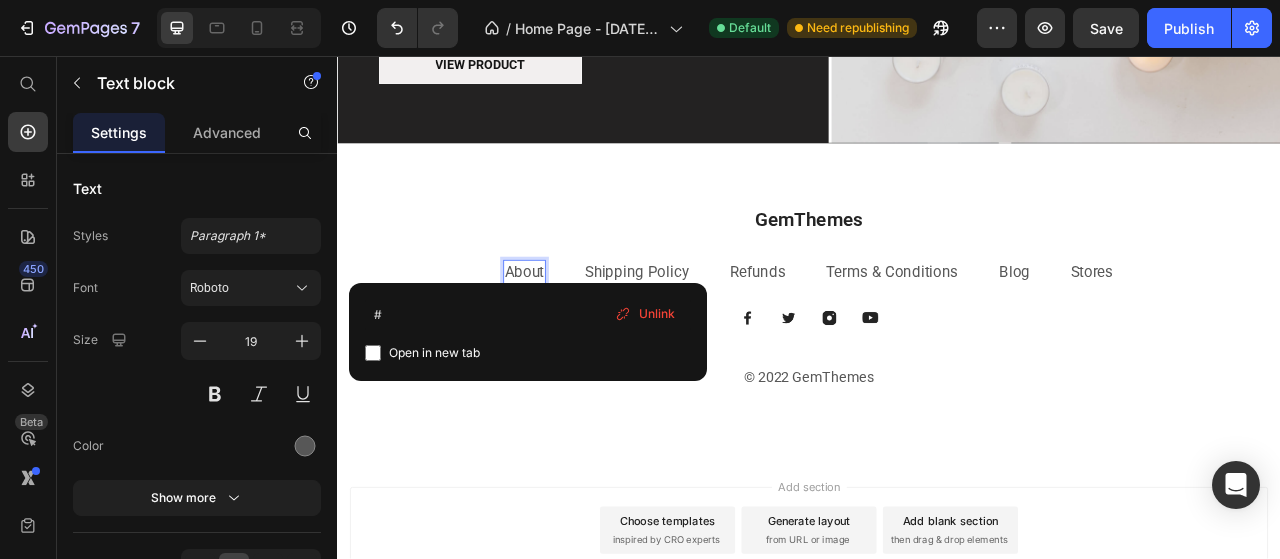 click on "About" at bounding box center (575, 331) 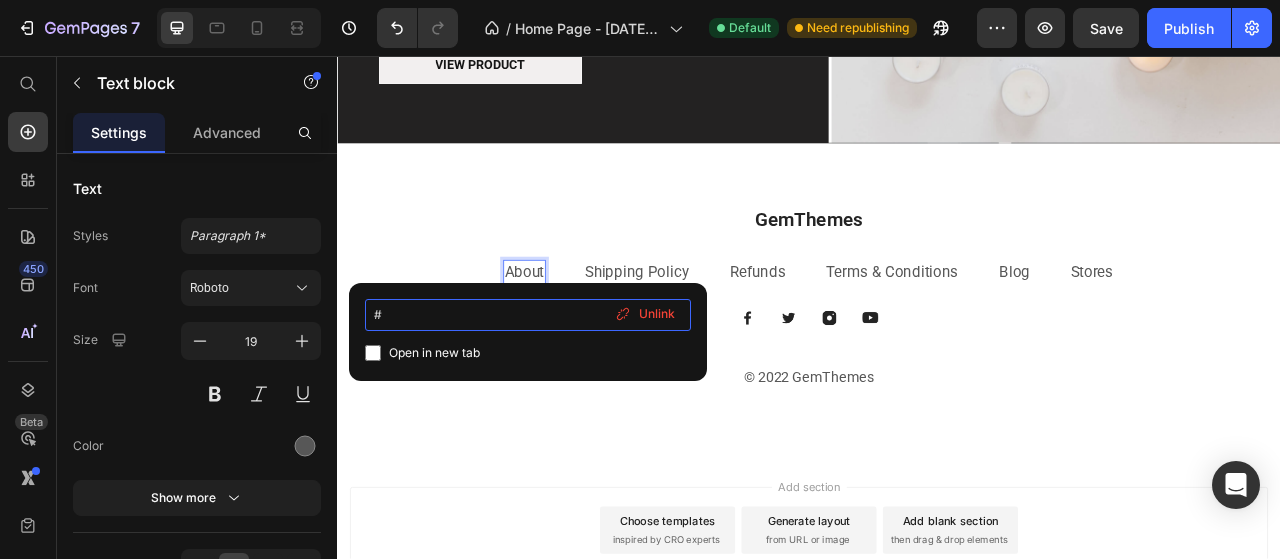 click on "#" at bounding box center [528, 315] 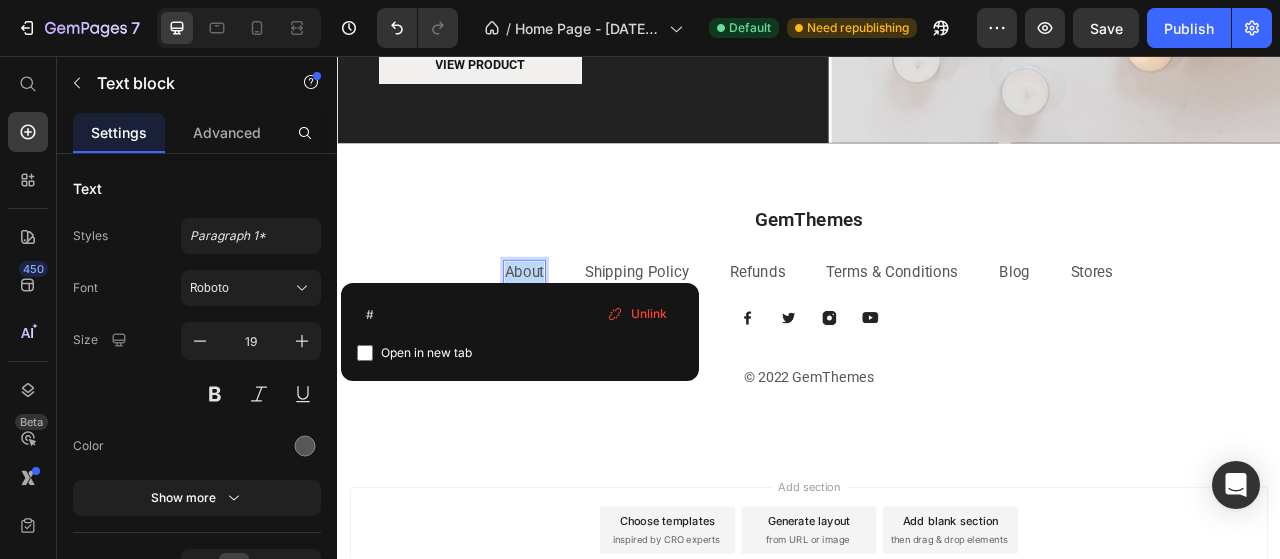 drag, startPoint x: 543, startPoint y: 323, endPoint x: 598, endPoint y: 324, distance: 55.00909 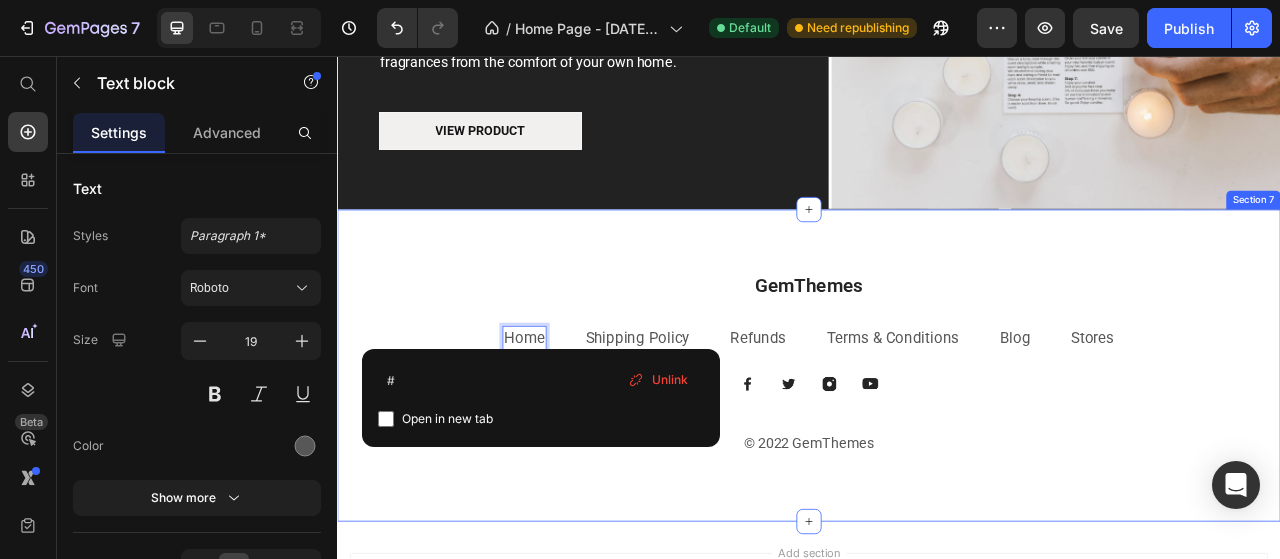 scroll, scrollTop: 3284, scrollLeft: 0, axis: vertical 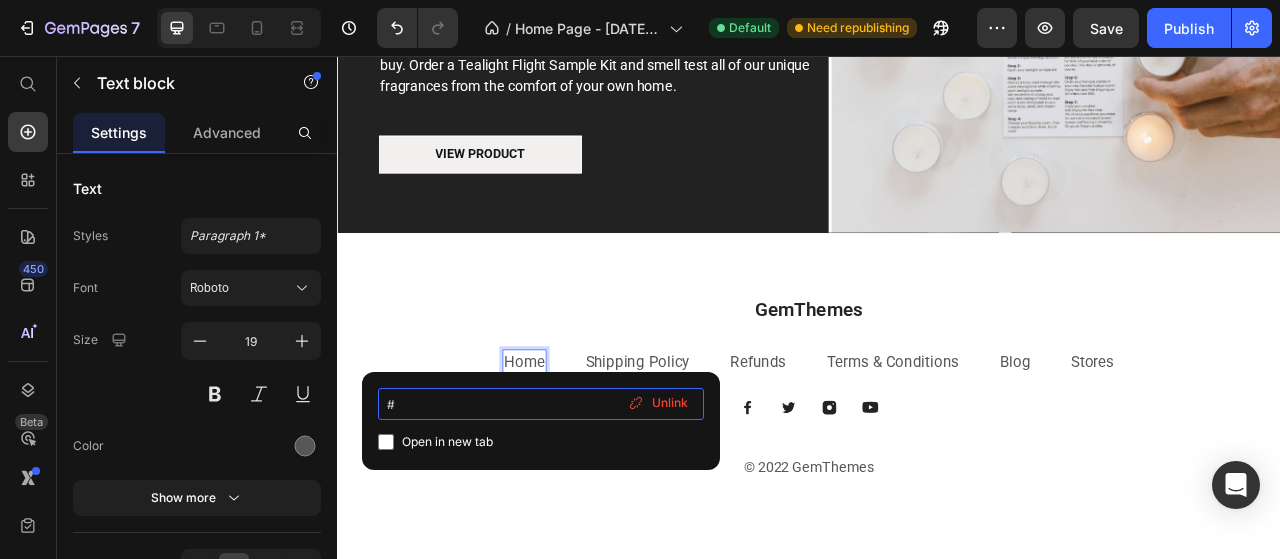 click on "#" at bounding box center (541, 404) 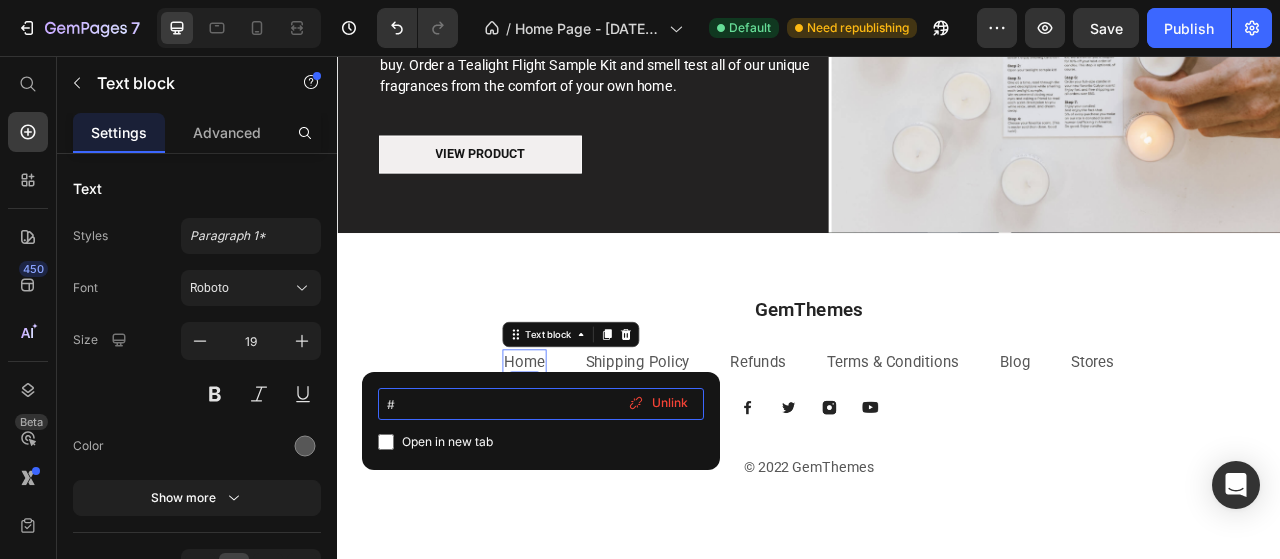 paste on "[URL][DOMAIN_NAME]" 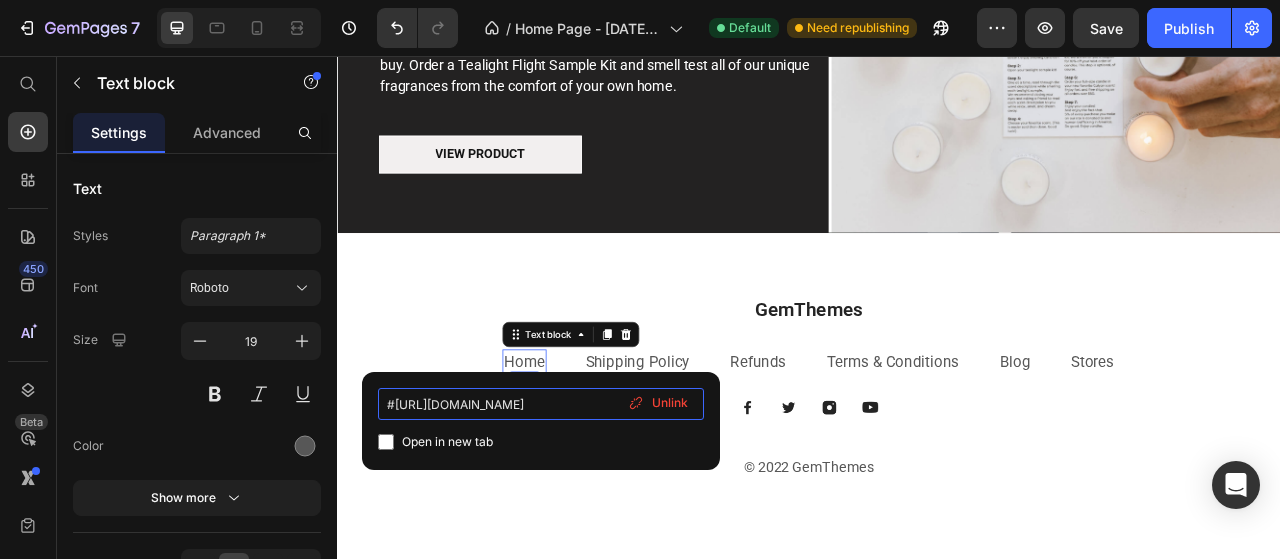 scroll, scrollTop: 0, scrollLeft: 1672, axis: horizontal 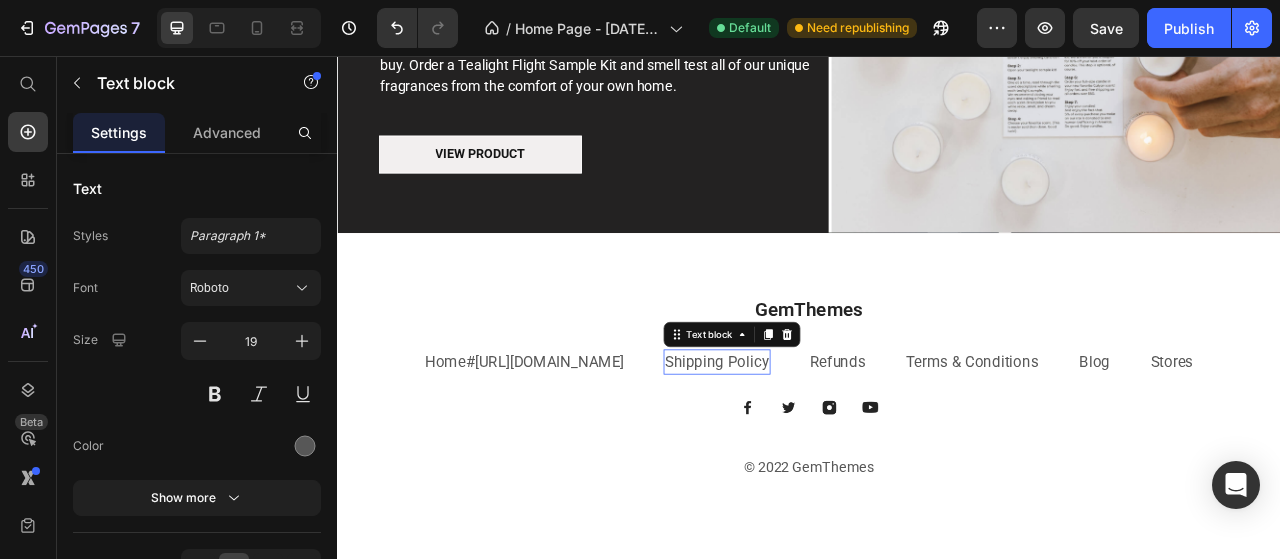 click on "Shipping Policy" at bounding box center [820, 445] 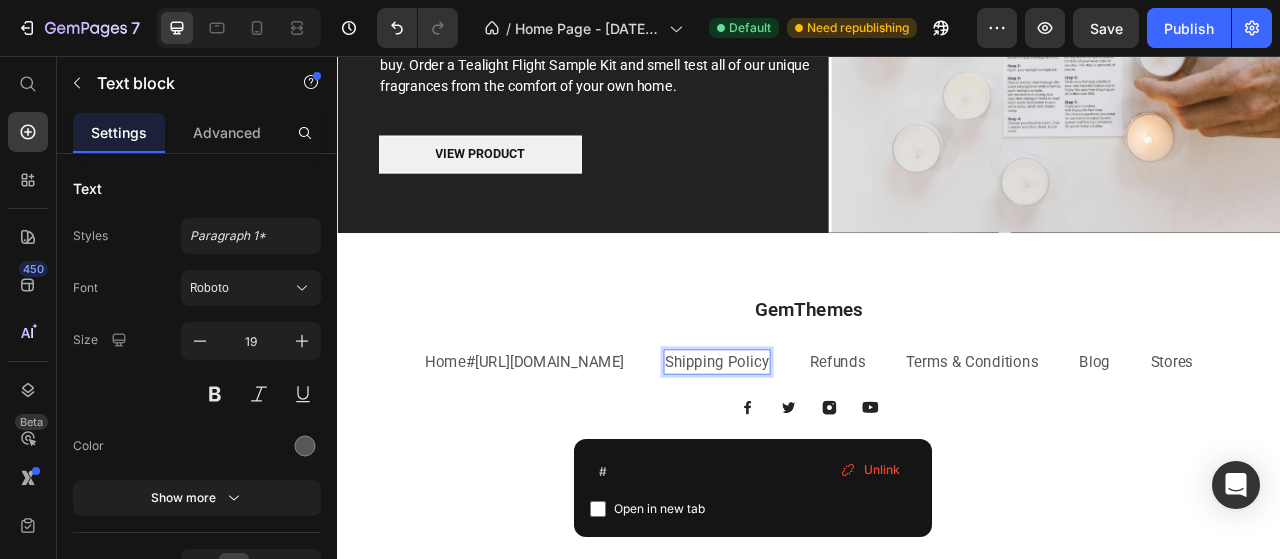 click on "Shipping Policy" at bounding box center [820, 445] 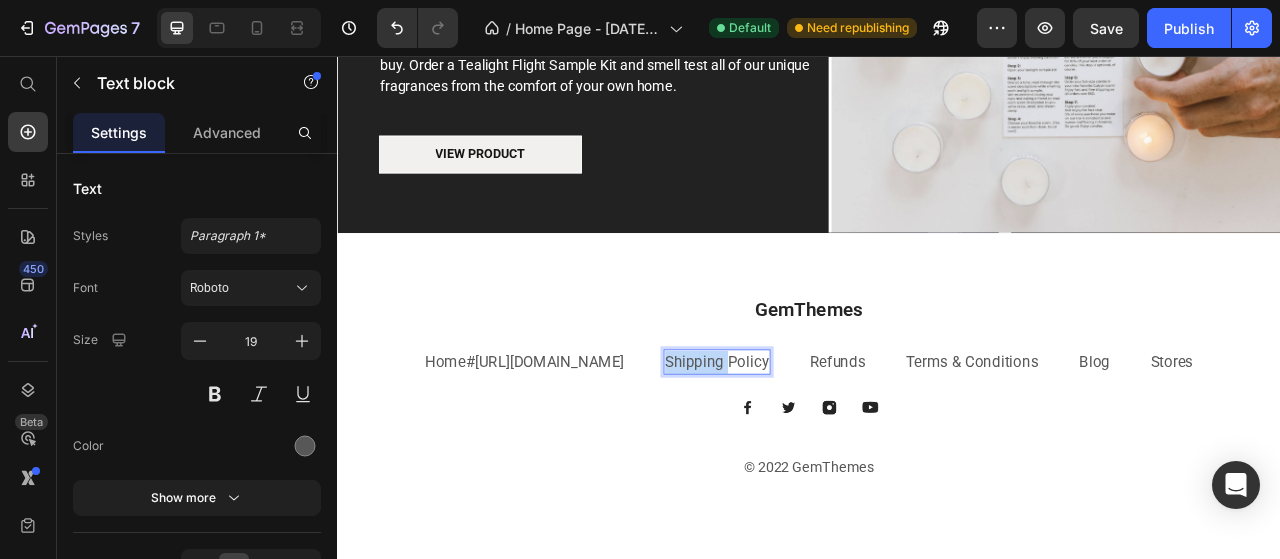 click on "Shipping Policy" at bounding box center (820, 445) 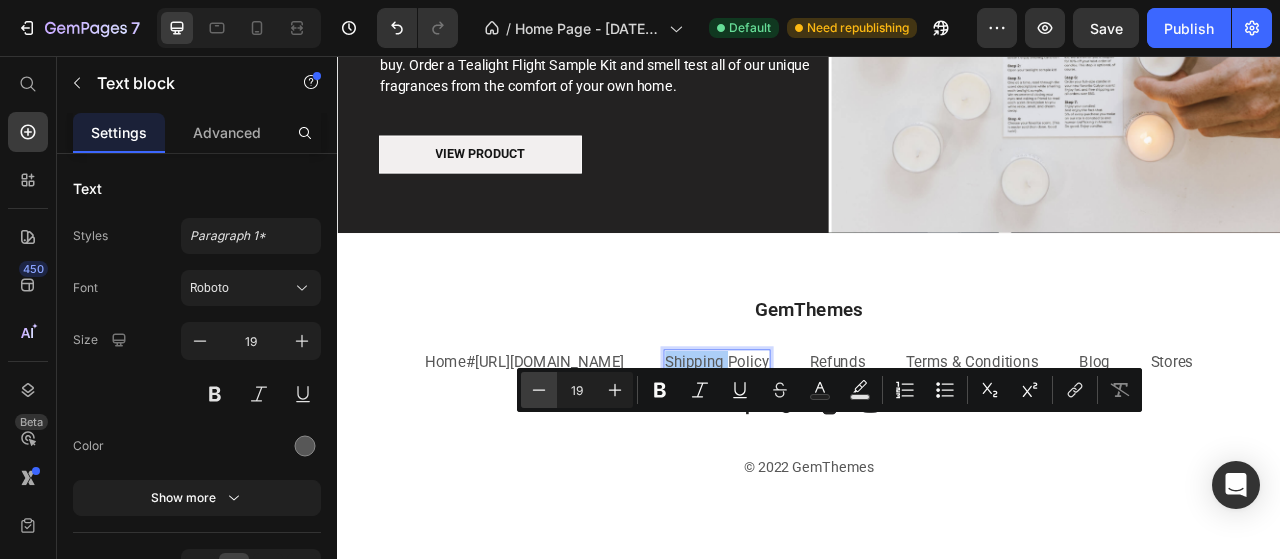 click 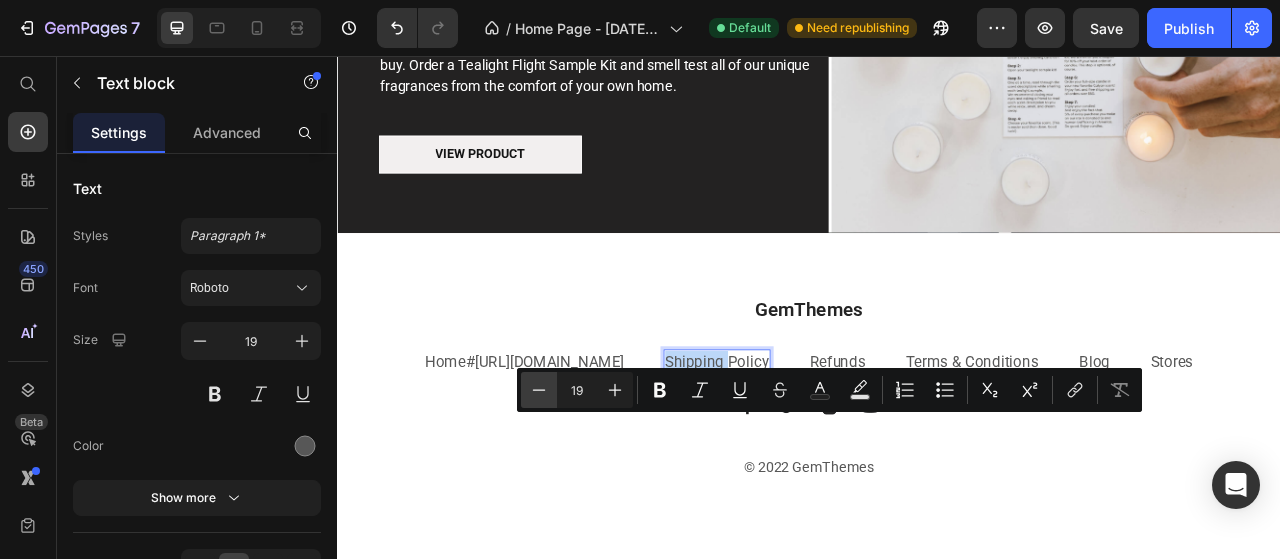 type on "18" 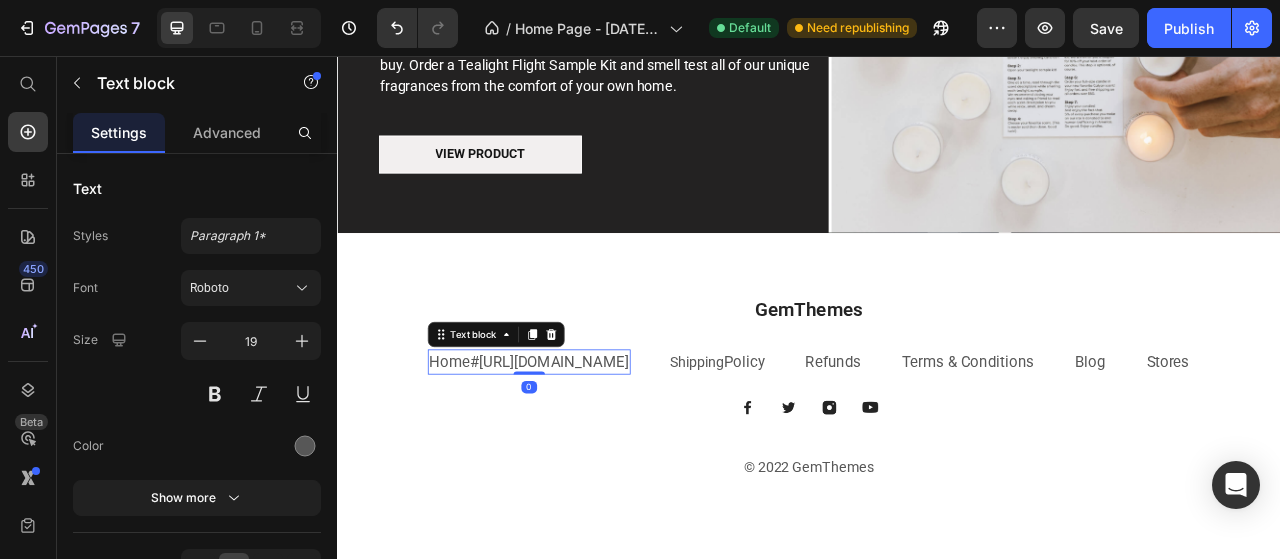 click on "#[URL][DOMAIN_NAME]" at bounding box center (607, 445) 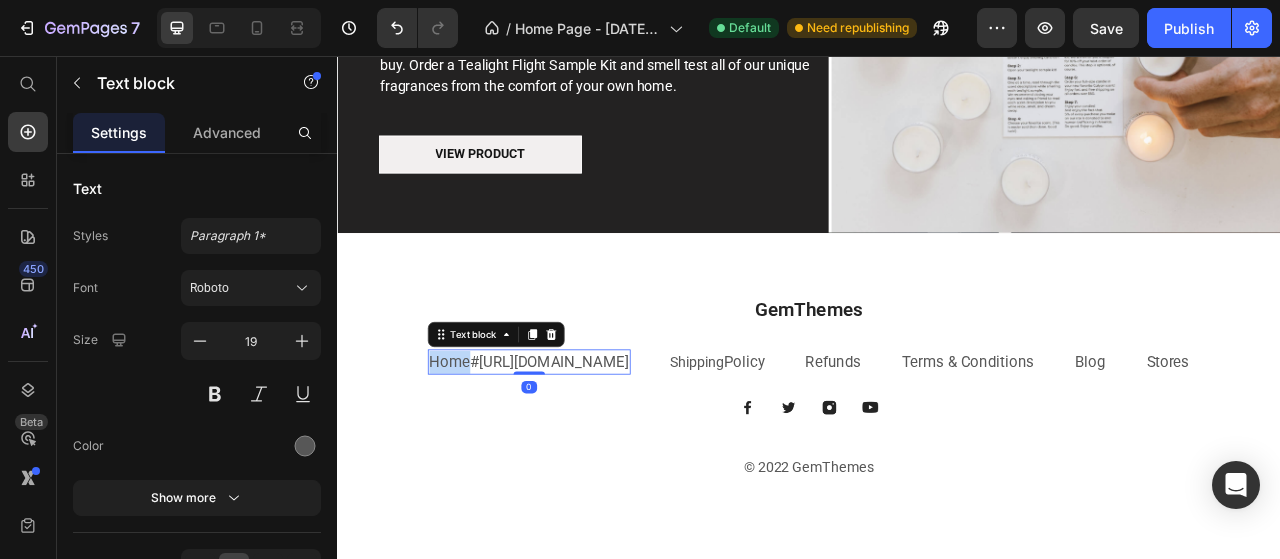 click on "#[URL][DOMAIN_NAME]" at bounding box center (607, 445) 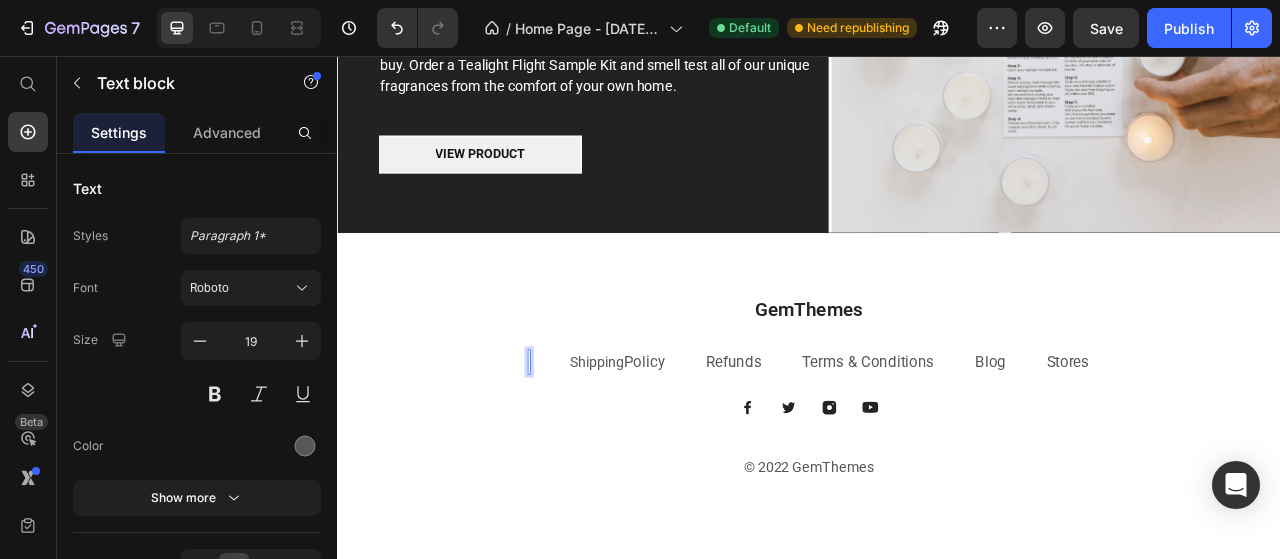 scroll, scrollTop: 3270, scrollLeft: 0, axis: vertical 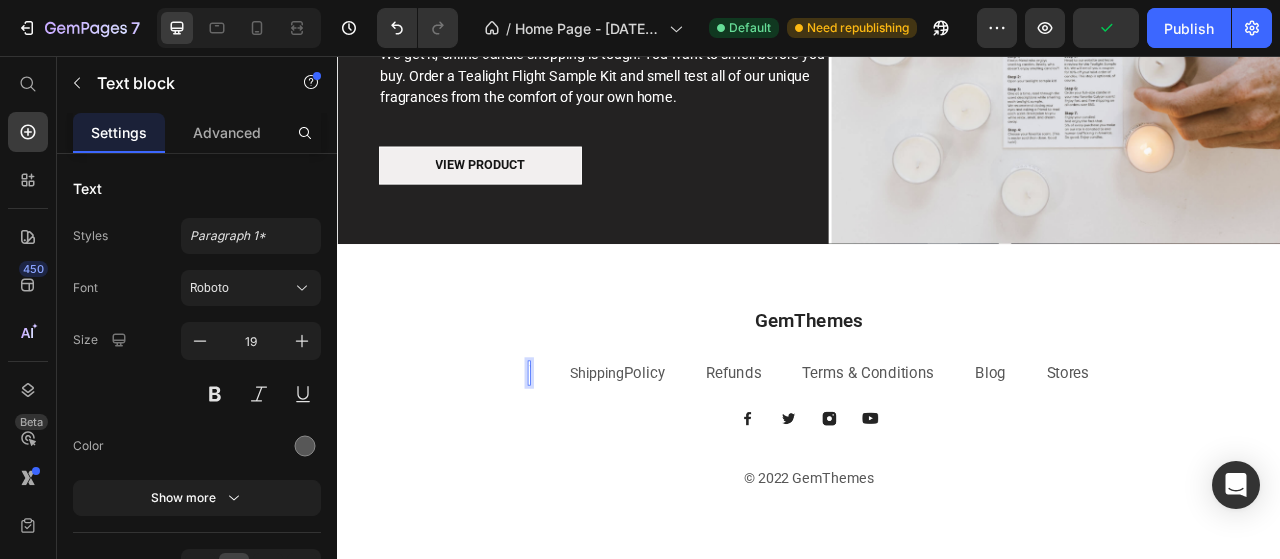 click at bounding box center (581, 460) 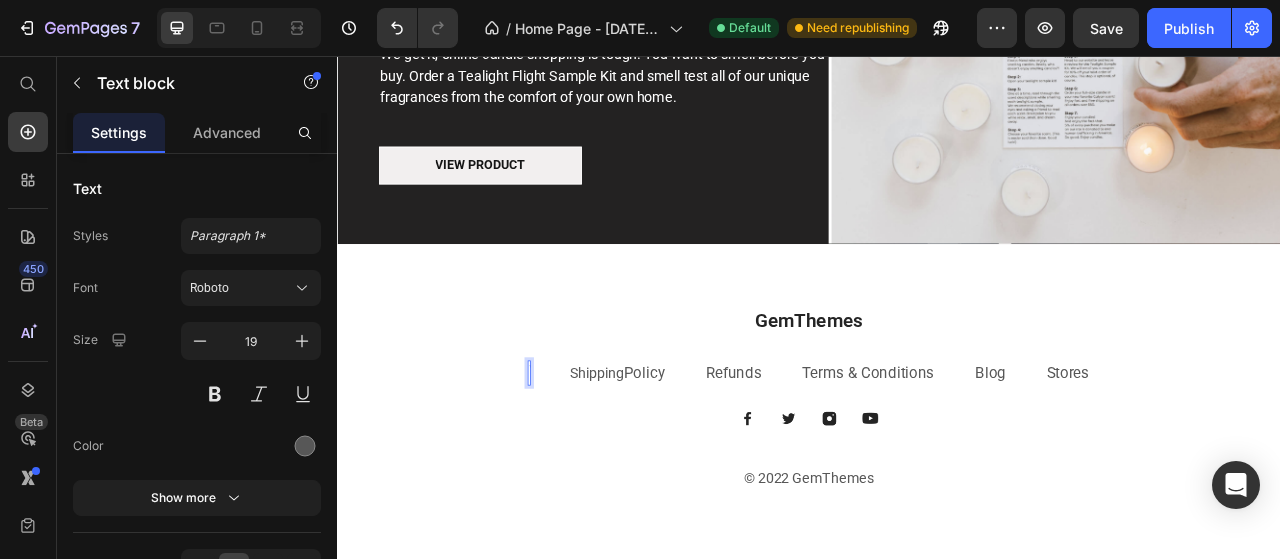 click at bounding box center (581, 460) 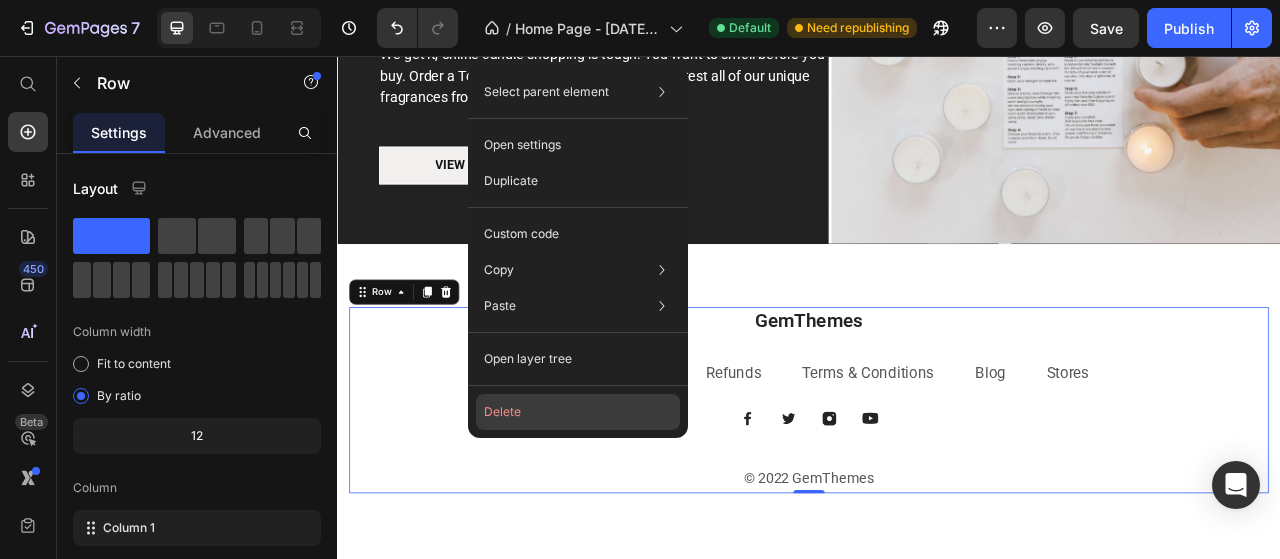 click on "Delete" 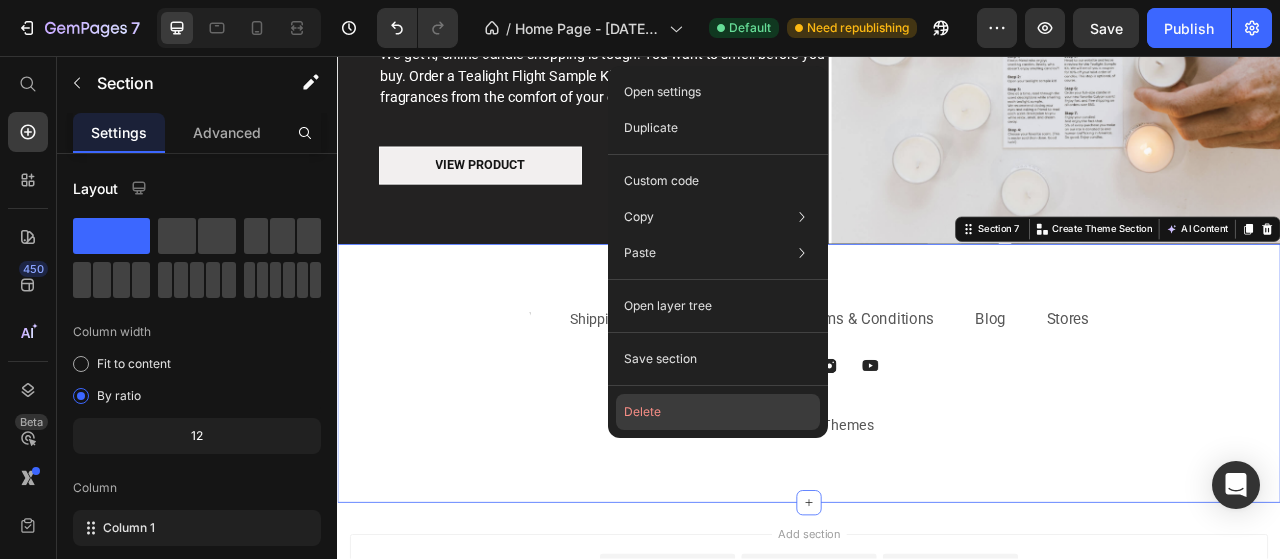 drag, startPoint x: 479, startPoint y: 459, endPoint x: 714, endPoint y: 417, distance: 238.7237 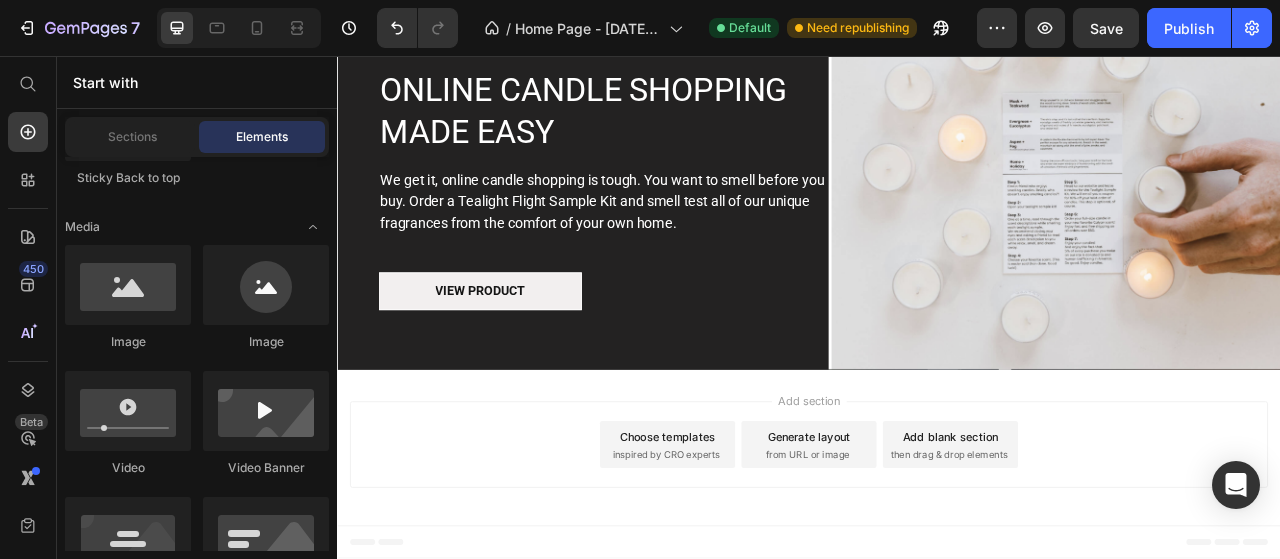 scroll, scrollTop: 3102, scrollLeft: 0, axis: vertical 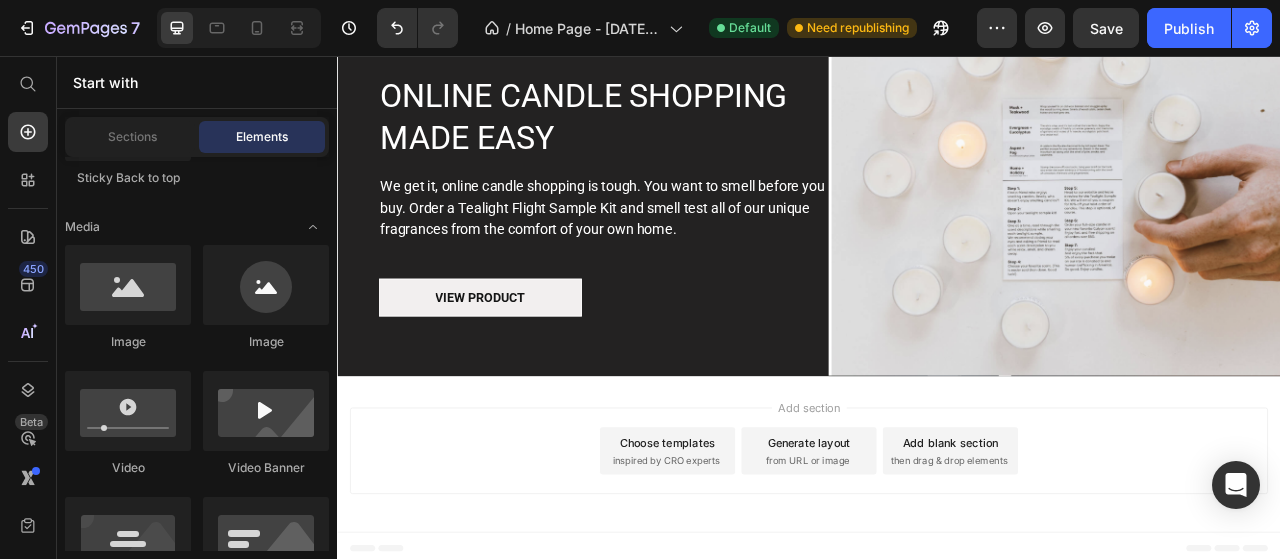 click on "inspired by CRO experts" at bounding box center [755, 572] 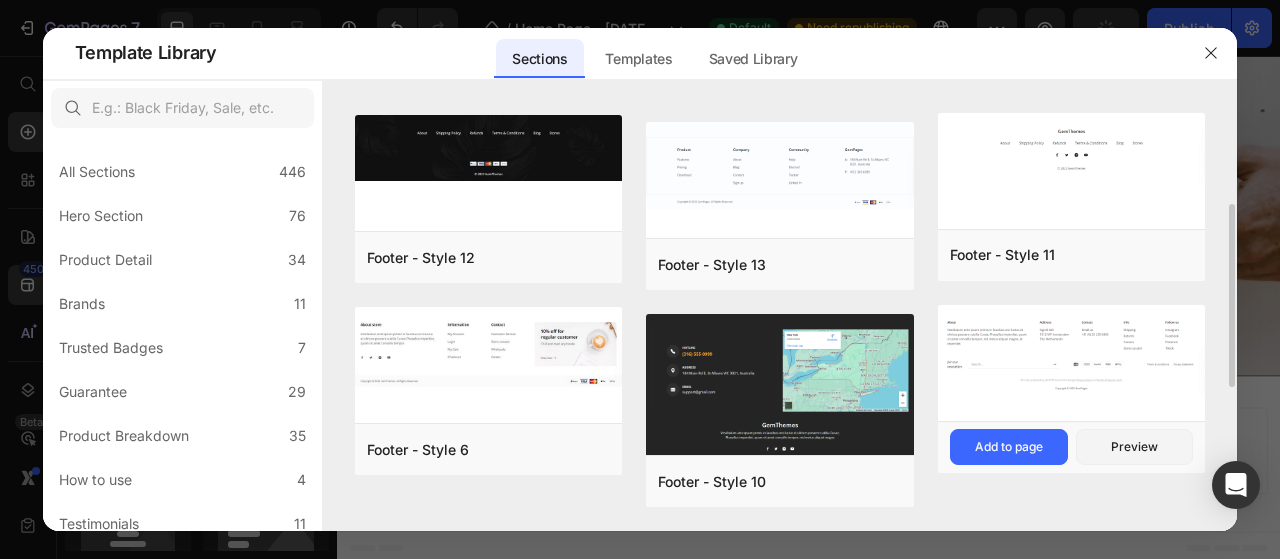 scroll, scrollTop: 467, scrollLeft: 0, axis: vertical 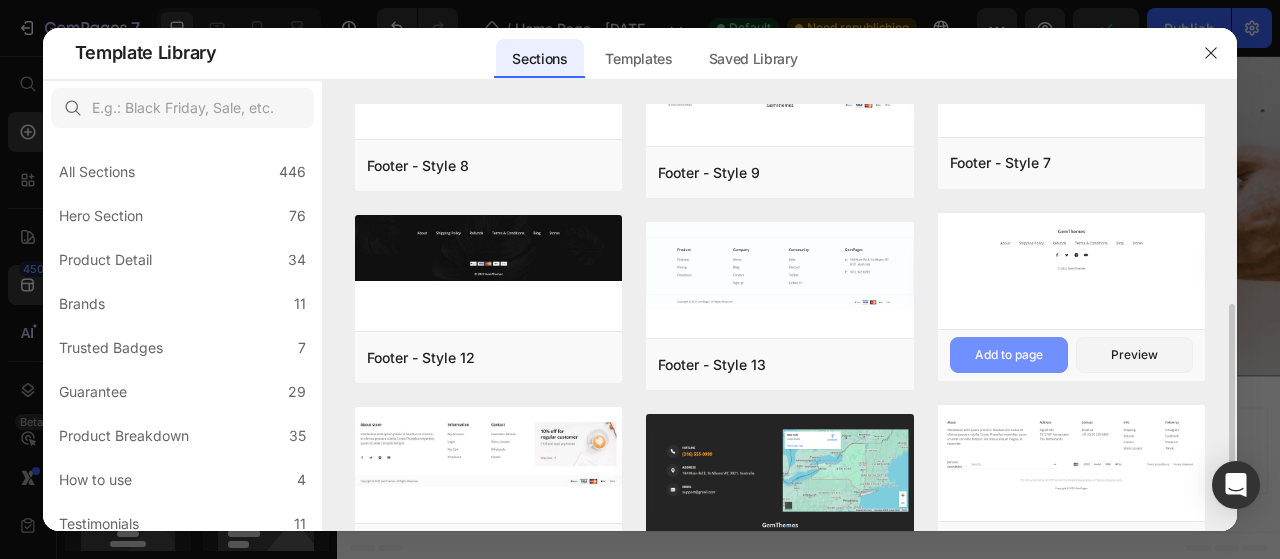 click on "Add to page" at bounding box center [1009, 355] 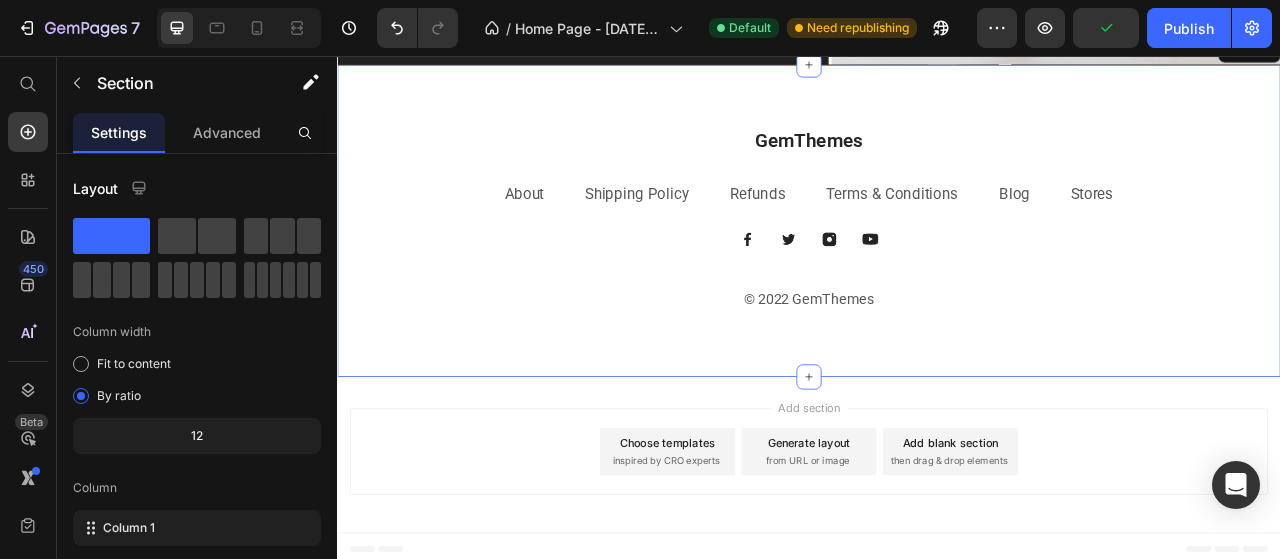 scroll, scrollTop: 3498, scrollLeft: 0, axis: vertical 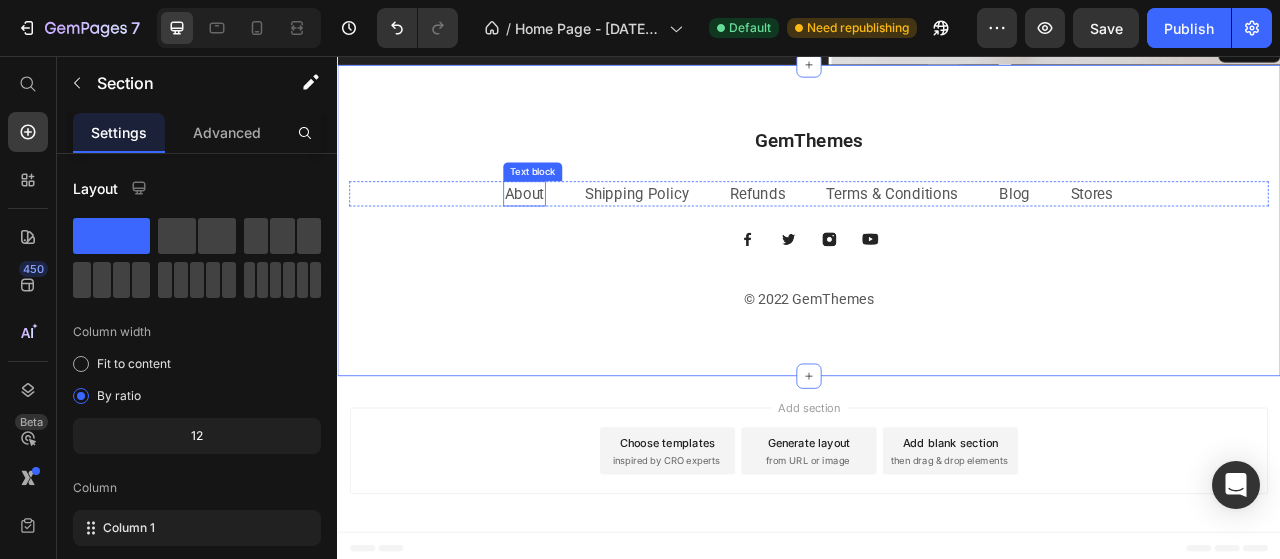 click on "About" at bounding box center (575, 231) 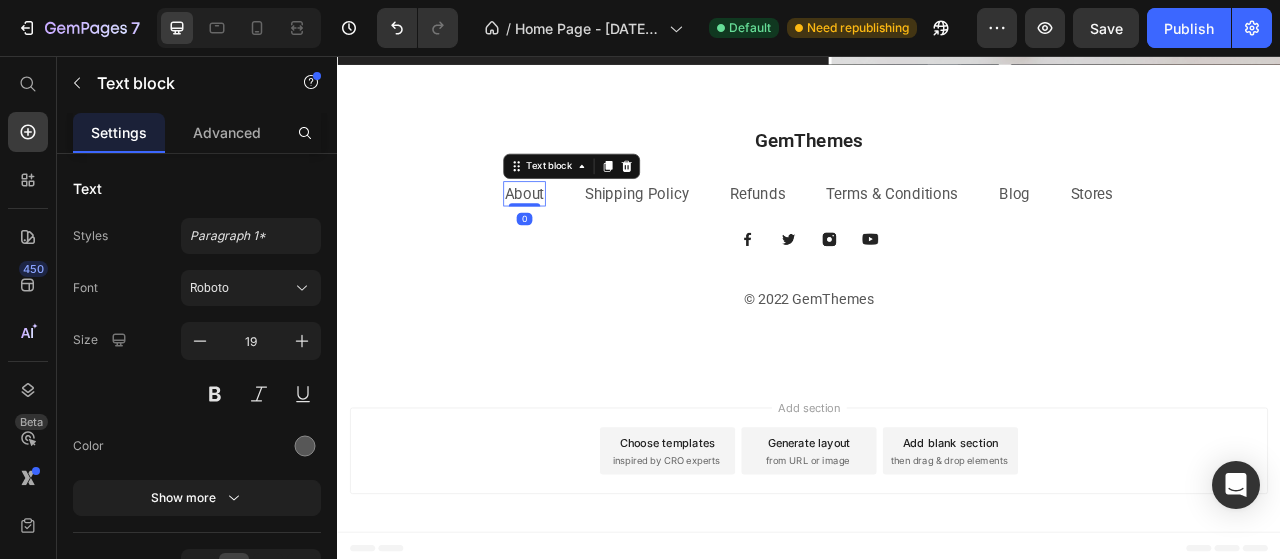 click on "About" at bounding box center (575, 231) 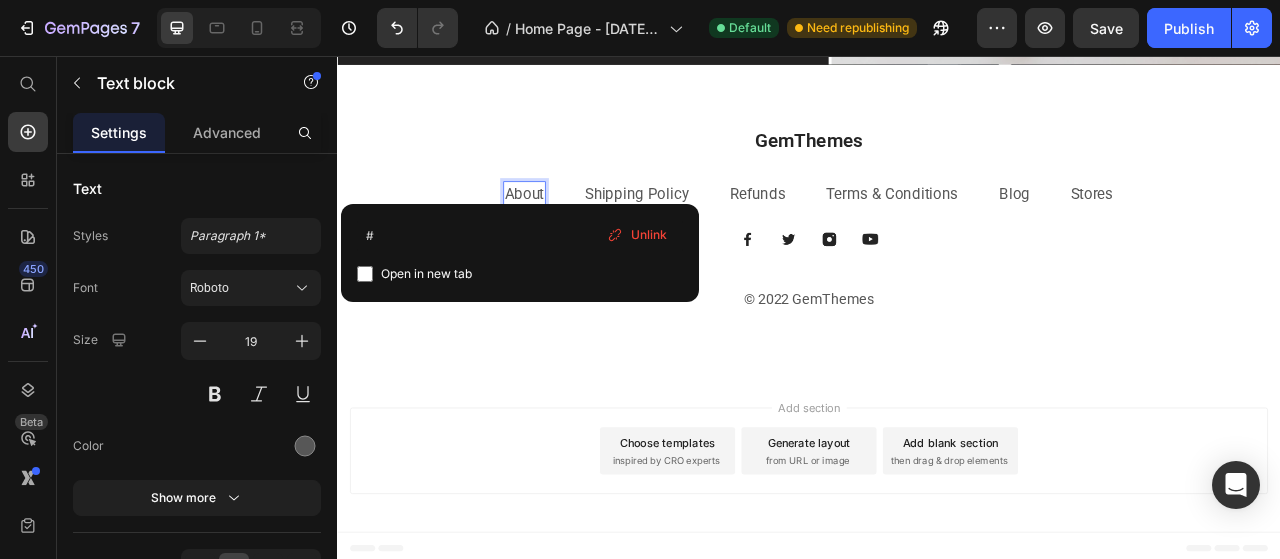 click on "About" at bounding box center (575, 231) 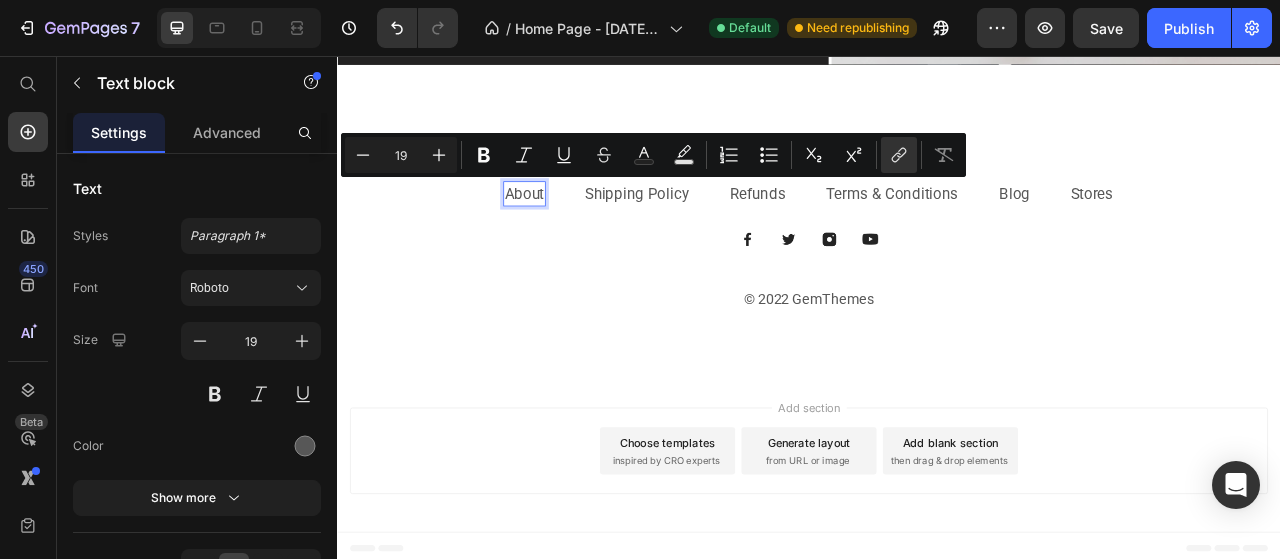 click on "Minus 19 Plus Bold Italic Underline       Strikethrough
Text Color
Text Background Color Numbered List Bulleted List Subscript Superscript       link Remove Format" at bounding box center [653, 155] 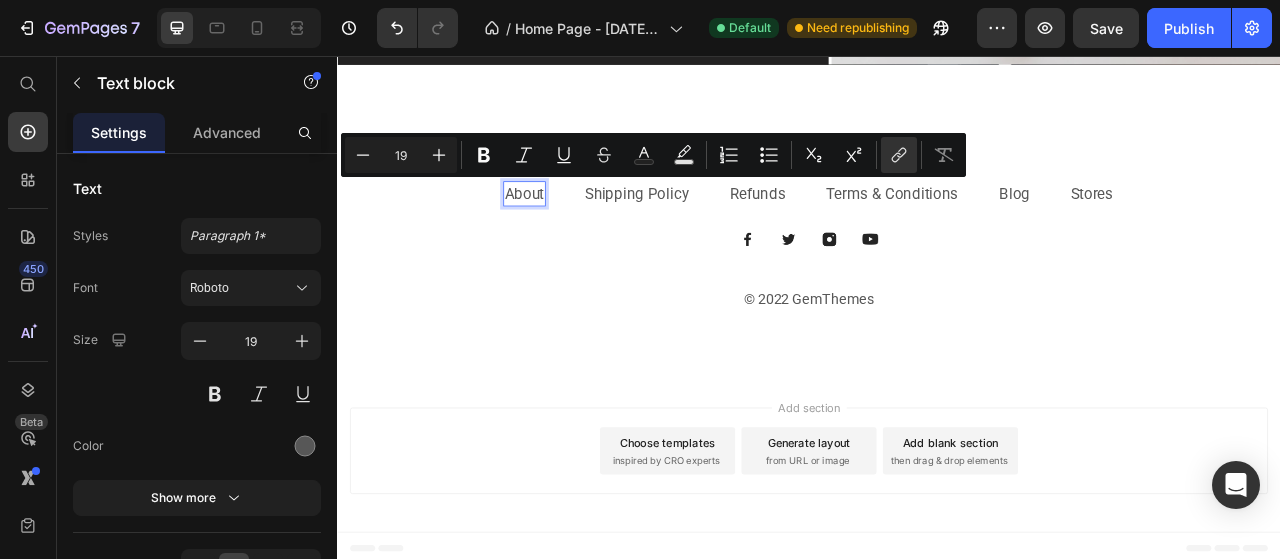 click on "About" at bounding box center [575, 231] 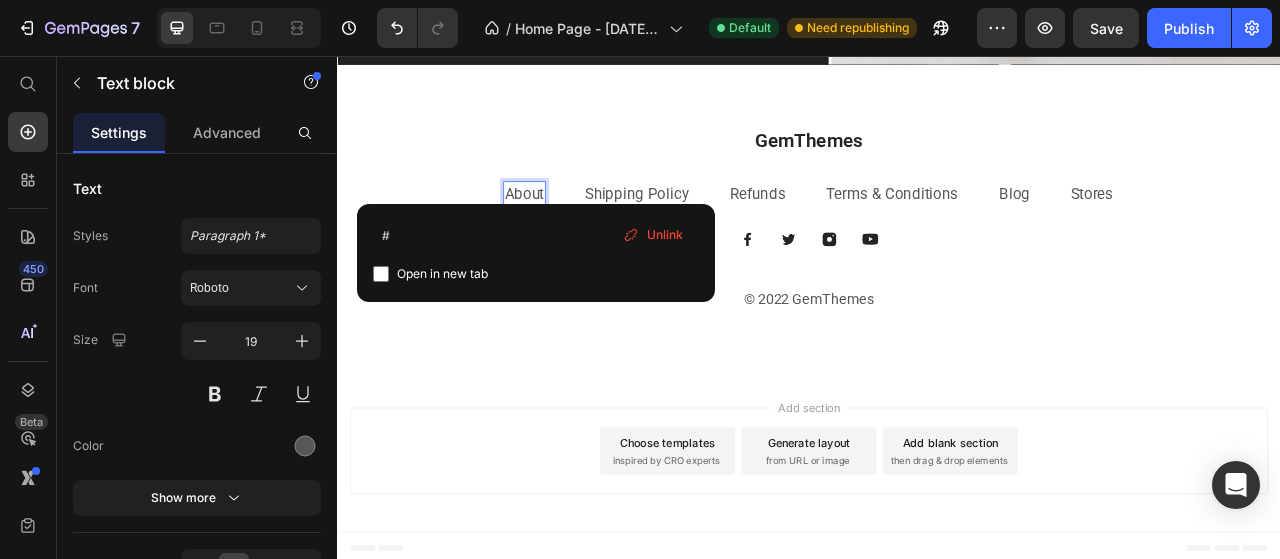 click on "About" at bounding box center (575, 231) 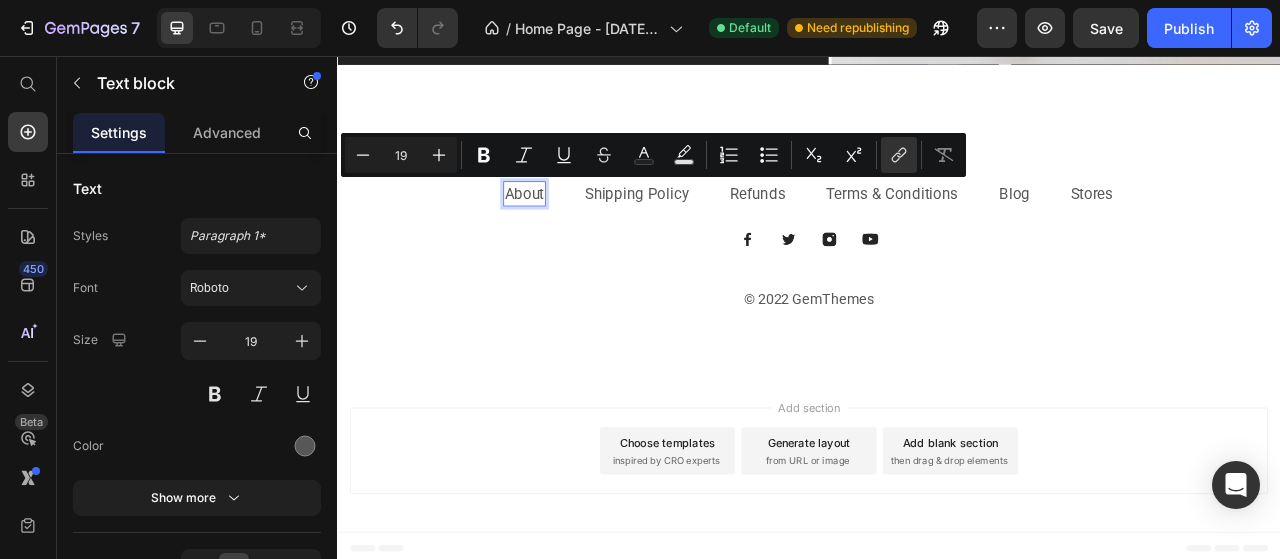 click on "About" at bounding box center (575, 231) 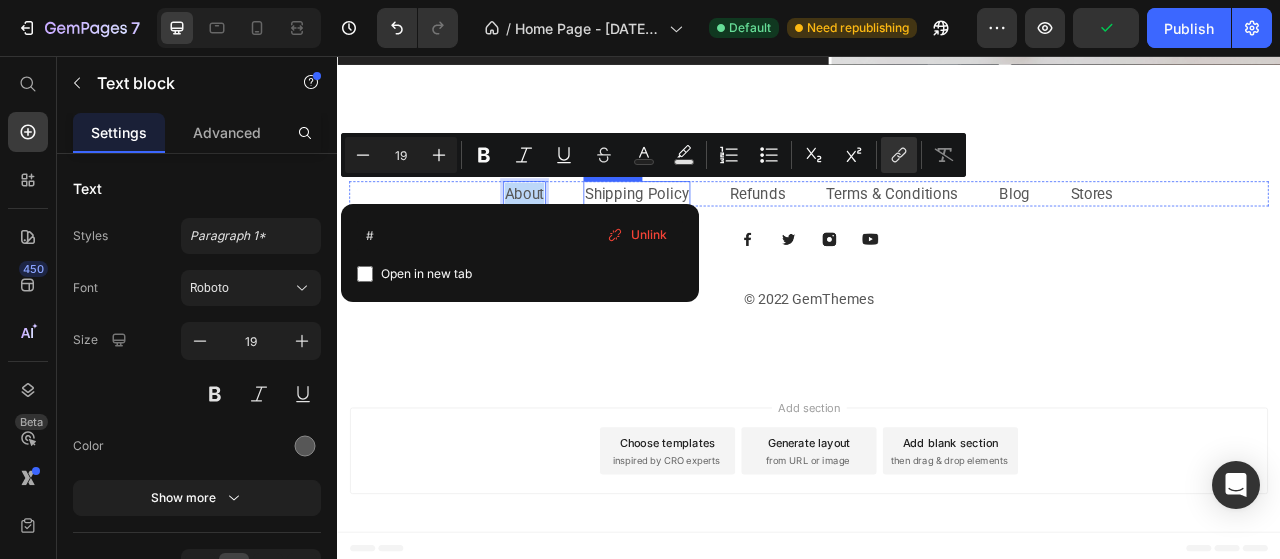 drag, startPoint x: 548, startPoint y: 226, endPoint x: 927, endPoint y: 230, distance: 379.02112 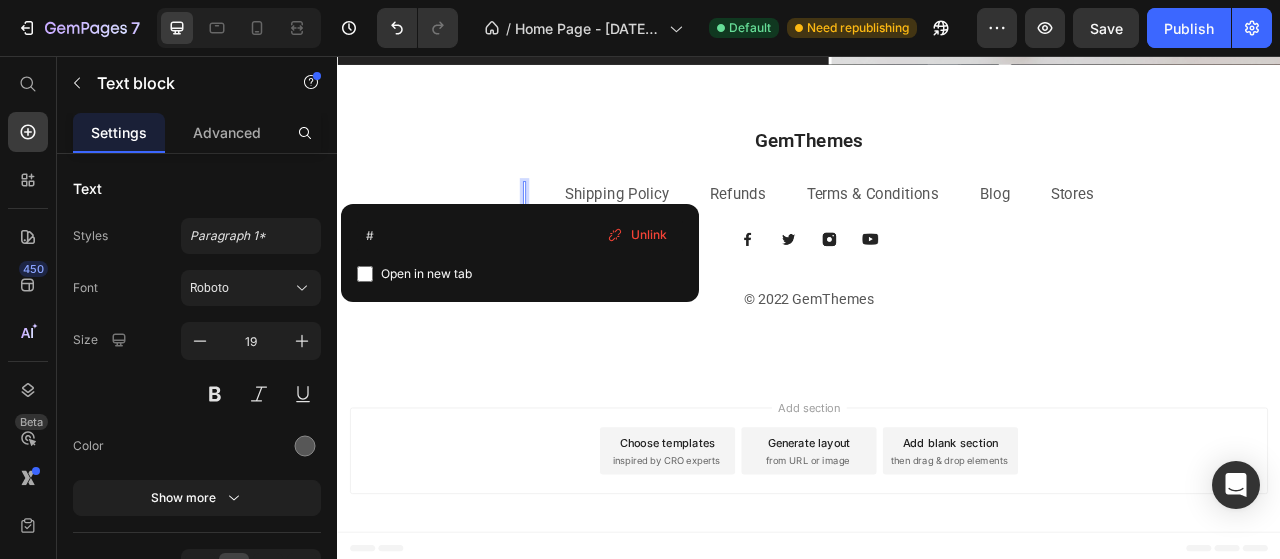 scroll, scrollTop: 3484, scrollLeft: 0, axis: vertical 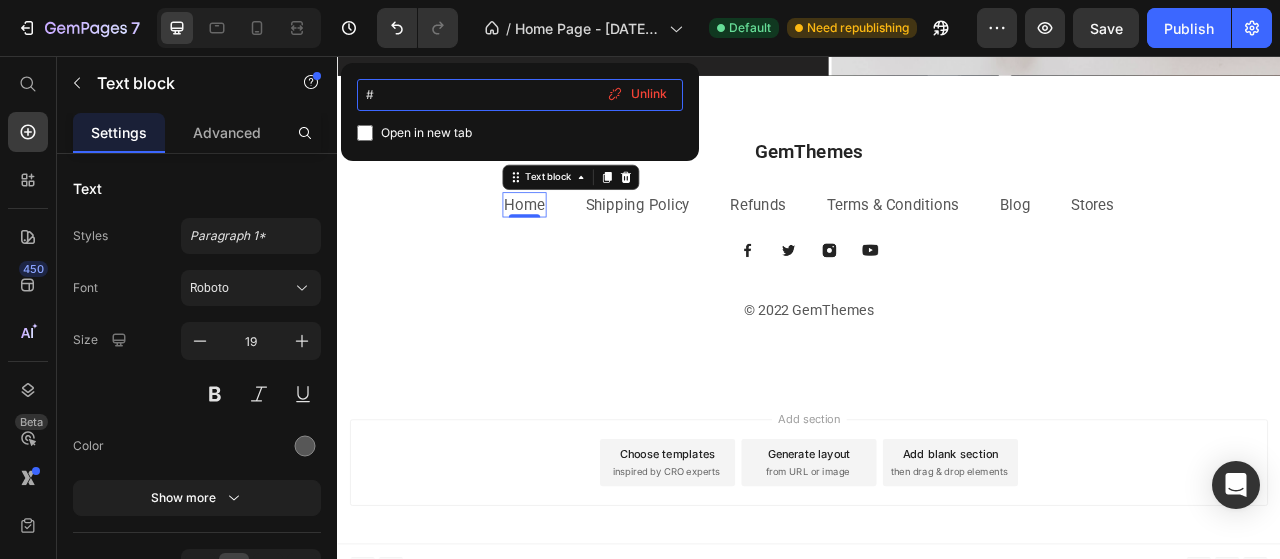 click on "#" at bounding box center (520, 95) 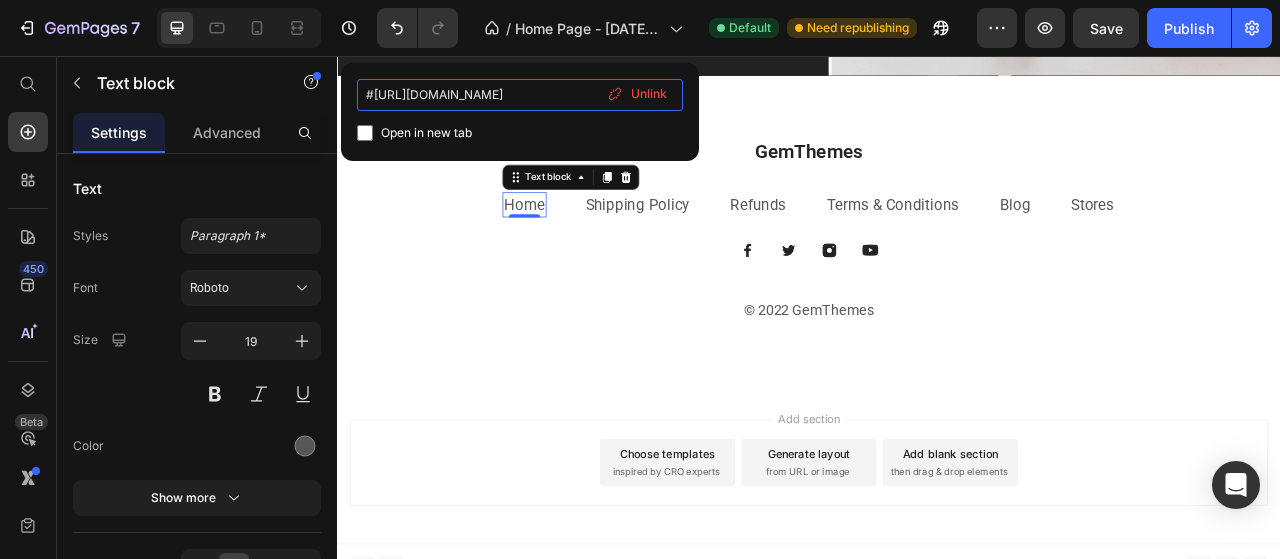 scroll, scrollTop: 0, scrollLeft: 1672, axis: horizontal 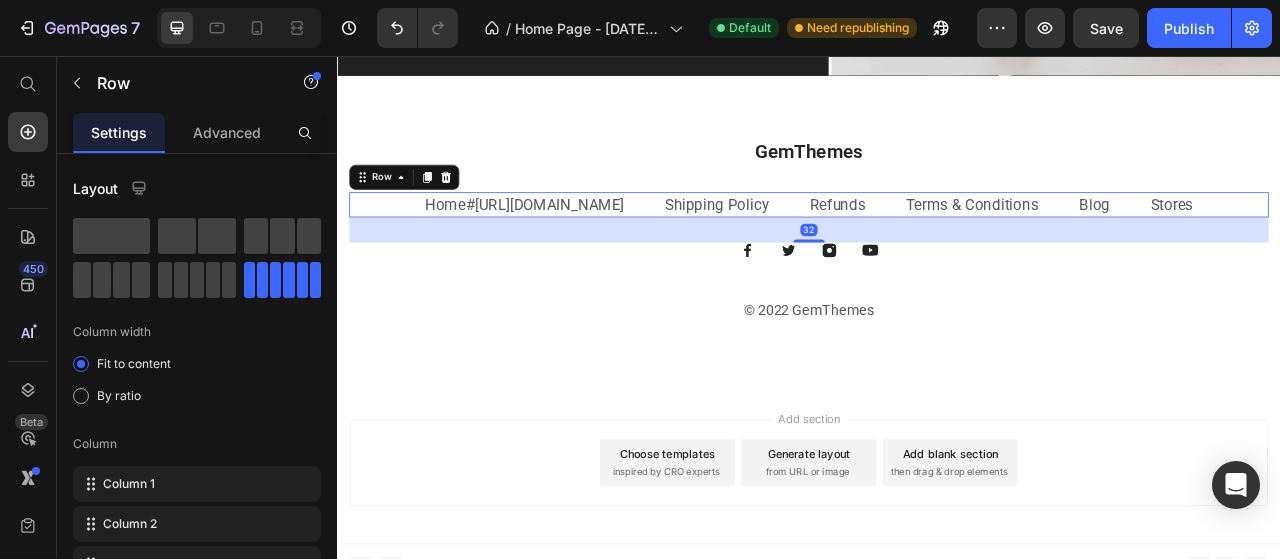 click on "Shipping Policy Text block" at bounding box center [820, 246] 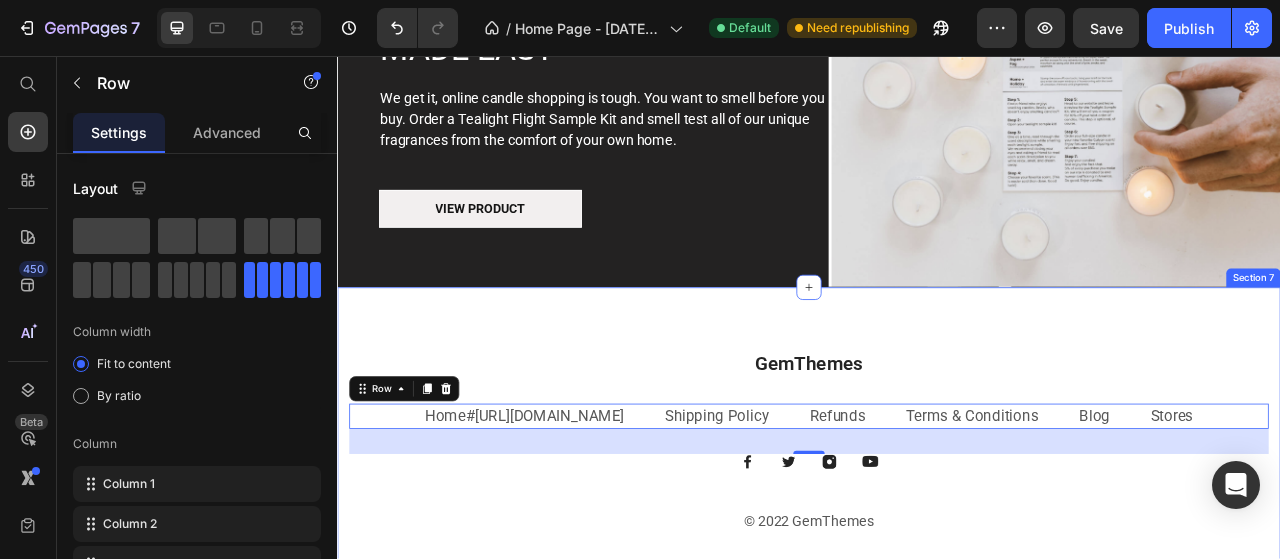 scroll, scrollTop: 3184, scrollLeft: 0, axis: vertical 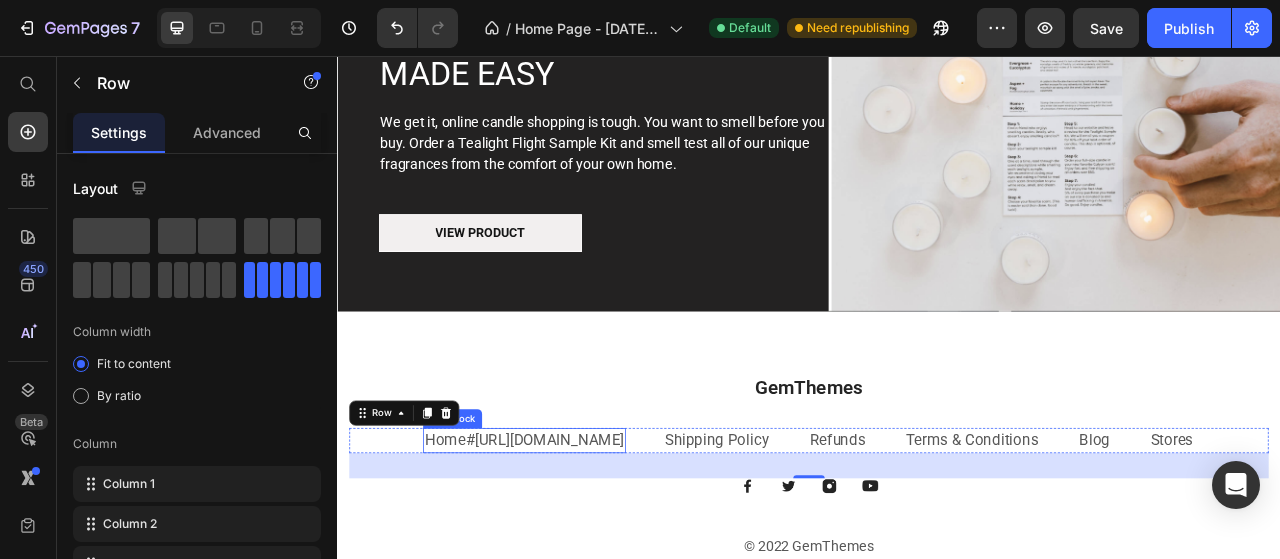 click on "Home #[URL][DOMAIN_NAME] ⁠⁠⁠⁠⁠⁠⁠" at bounding box center (575, 546) 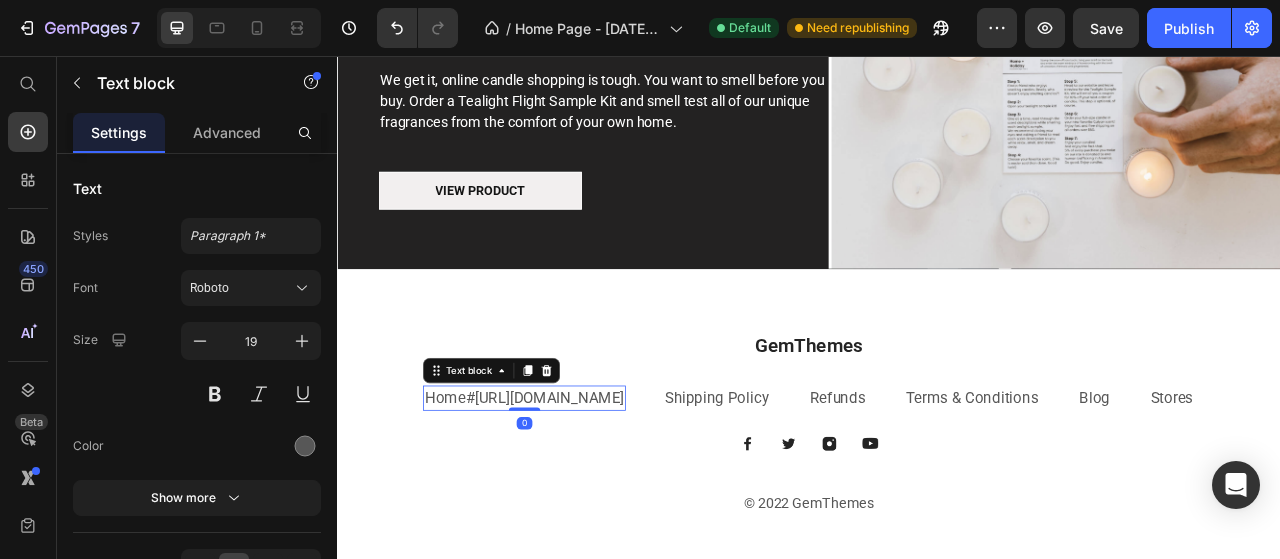 scroll, scrollTop: 3284, scrollLeft: 0, axis: vertical 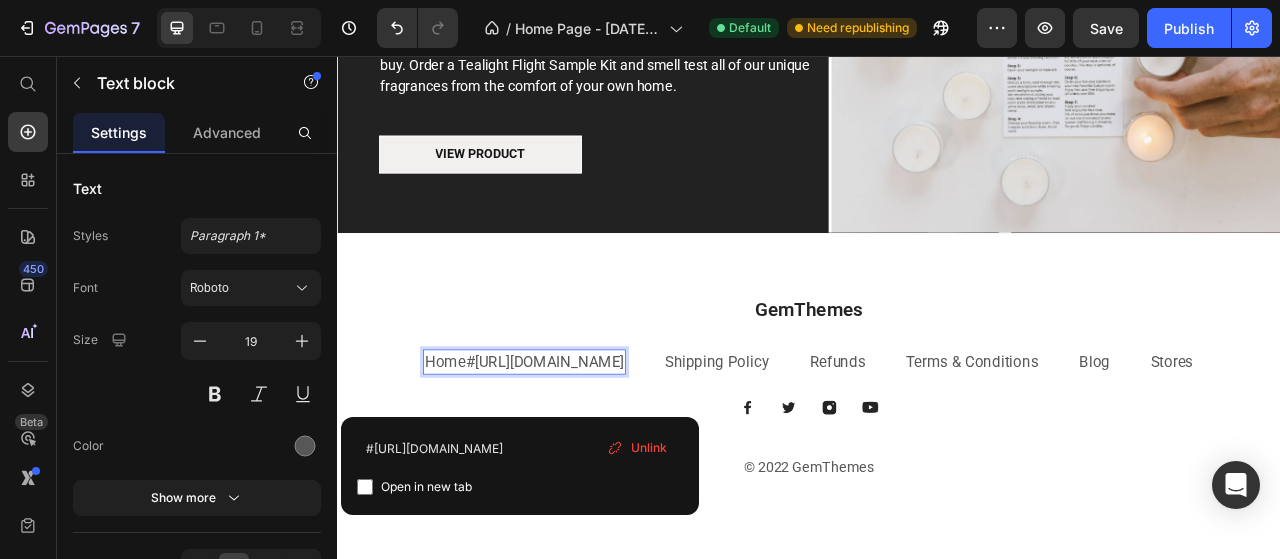 click on "#[URL][DOMAIN_NAME]" at bounding box center [601, 445] 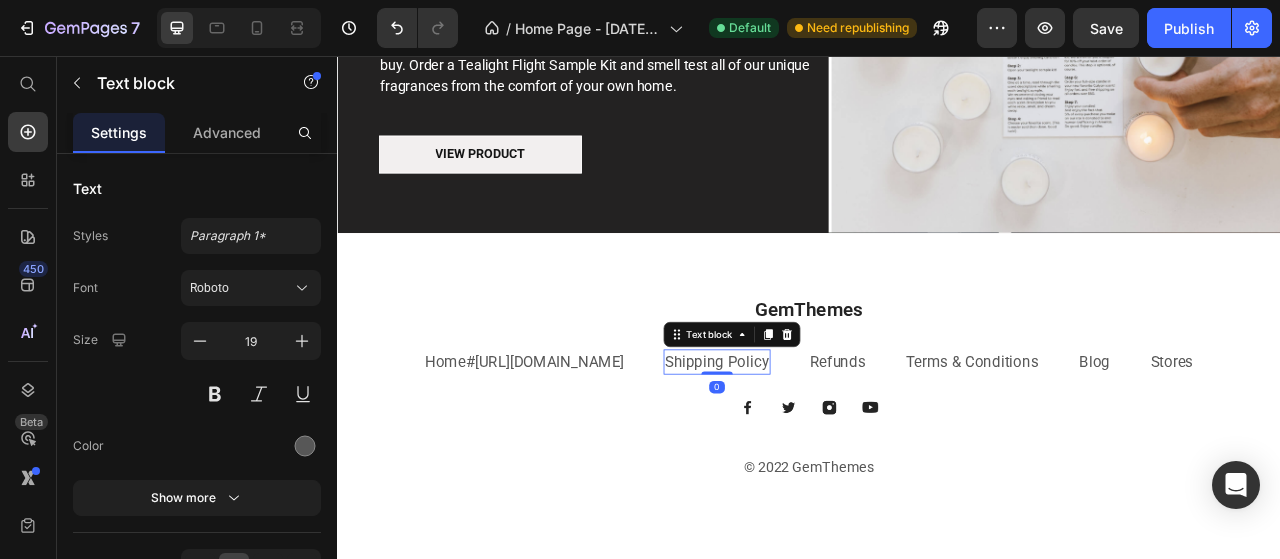 click on "Shipping Policy" at bounding box center [820, 446] 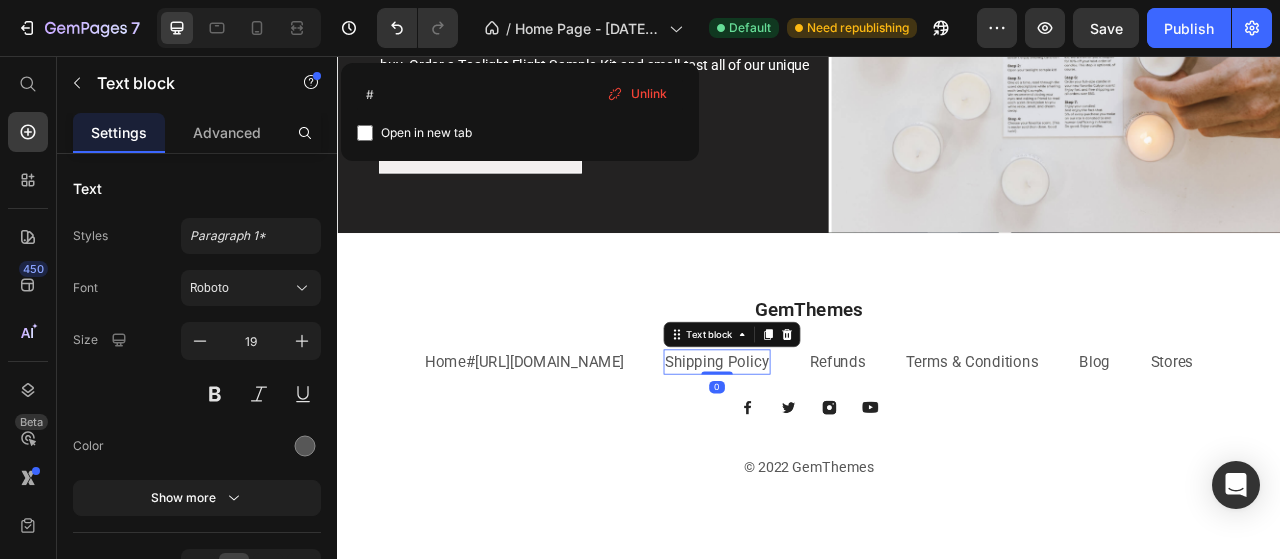 scroll, scrollTop: 3268, scrollLeft: 0, axis: vertical 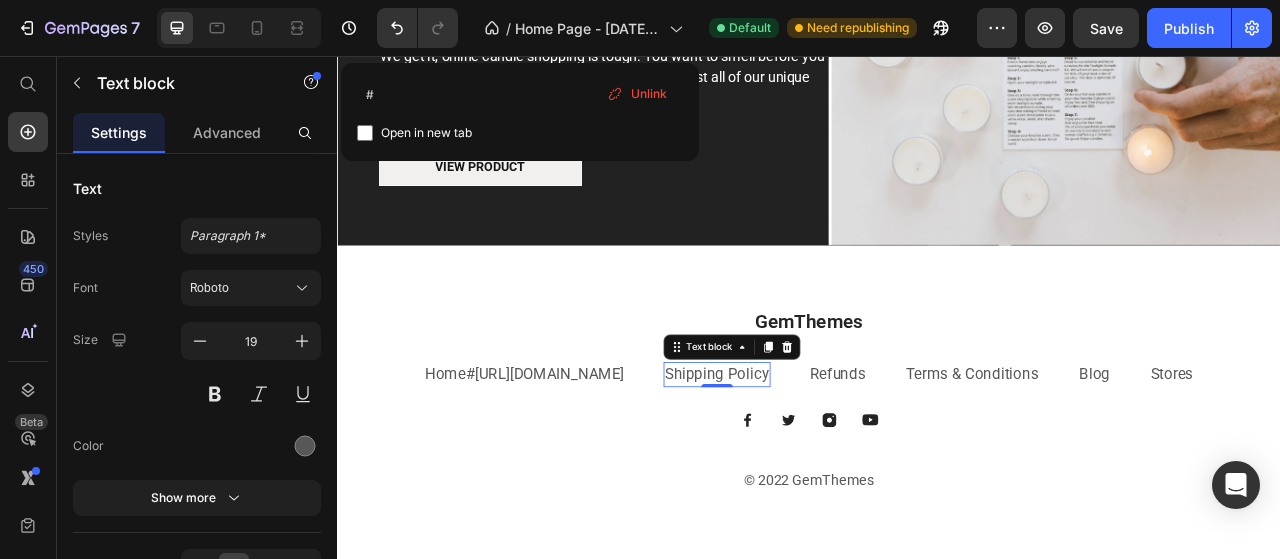click on "Shipping Policy" at bounding box center [820, 461] 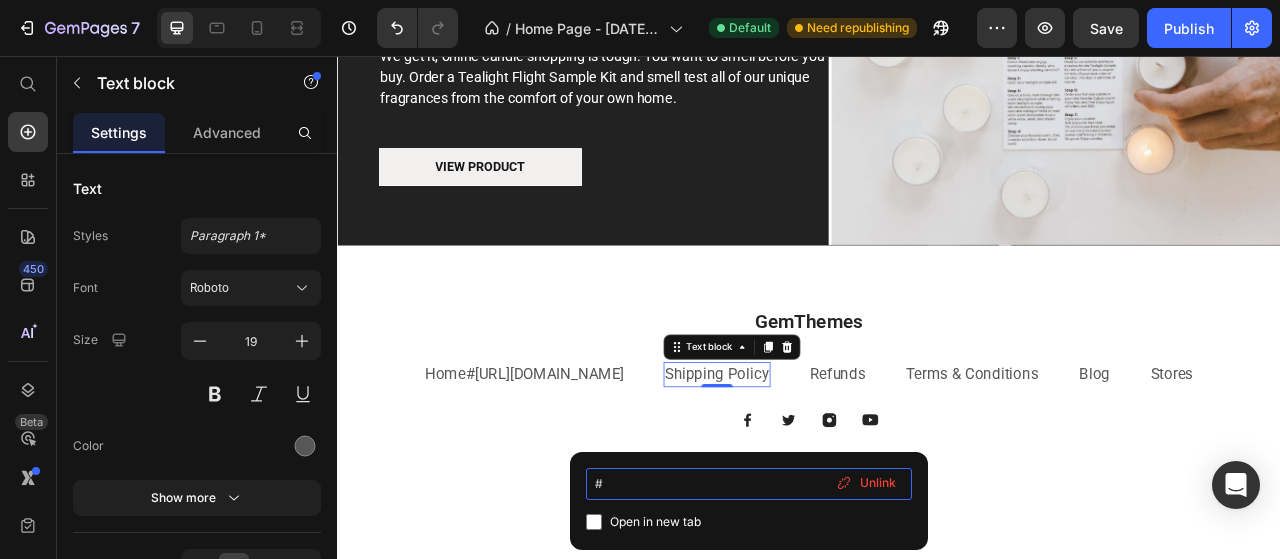 click on "#" at bounding box center [749, 484] 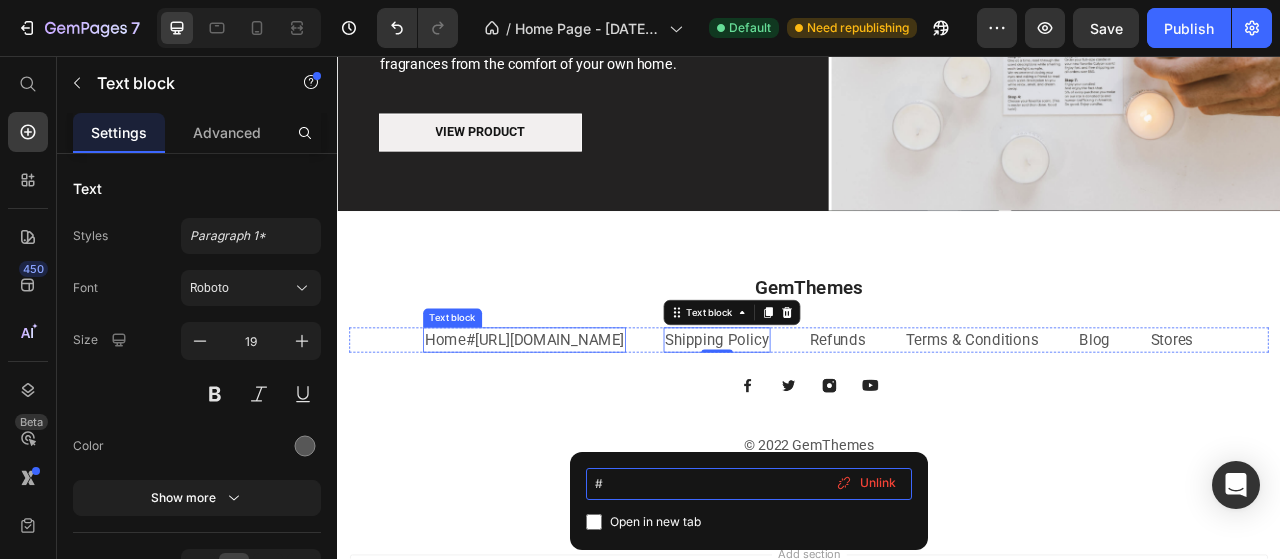 scroll, scrollTop: 3268, scrollLeft: 0, axis: vertical 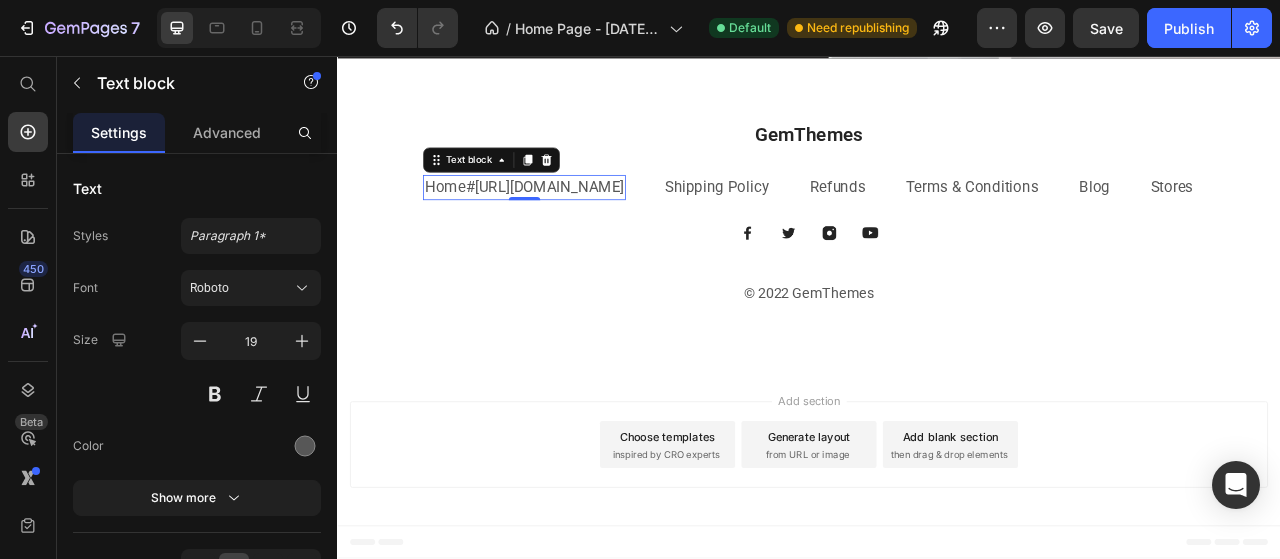 click on "#[URL][DOMAIN_NAME]" at bounding box center (601, 223) 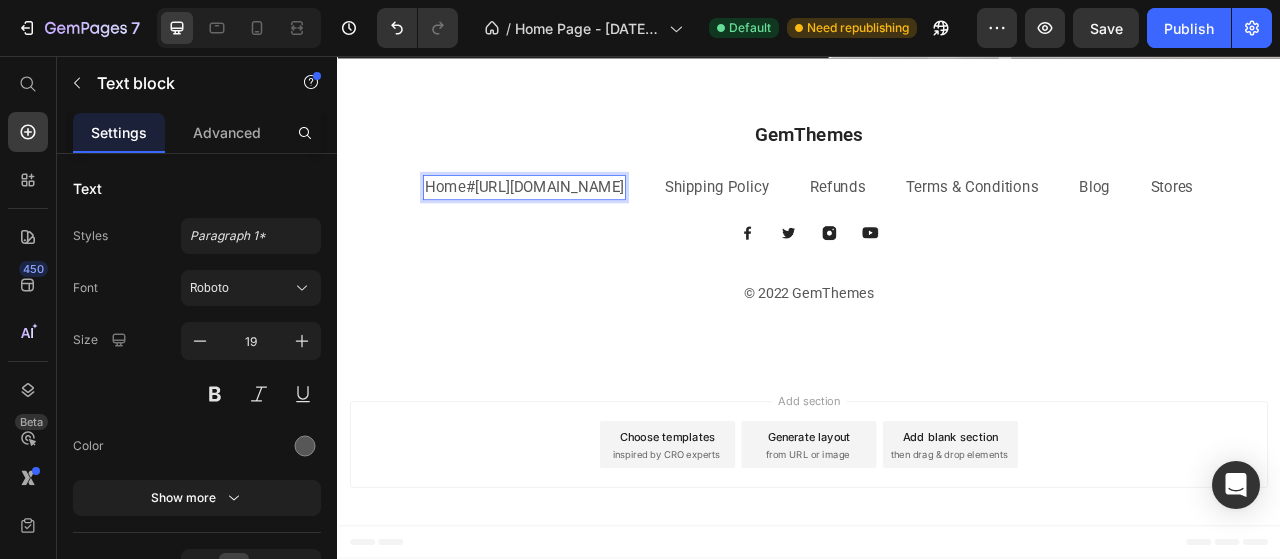 click on "#[URL][DOMAIN_NAME]" at bounding box center [601, 223] 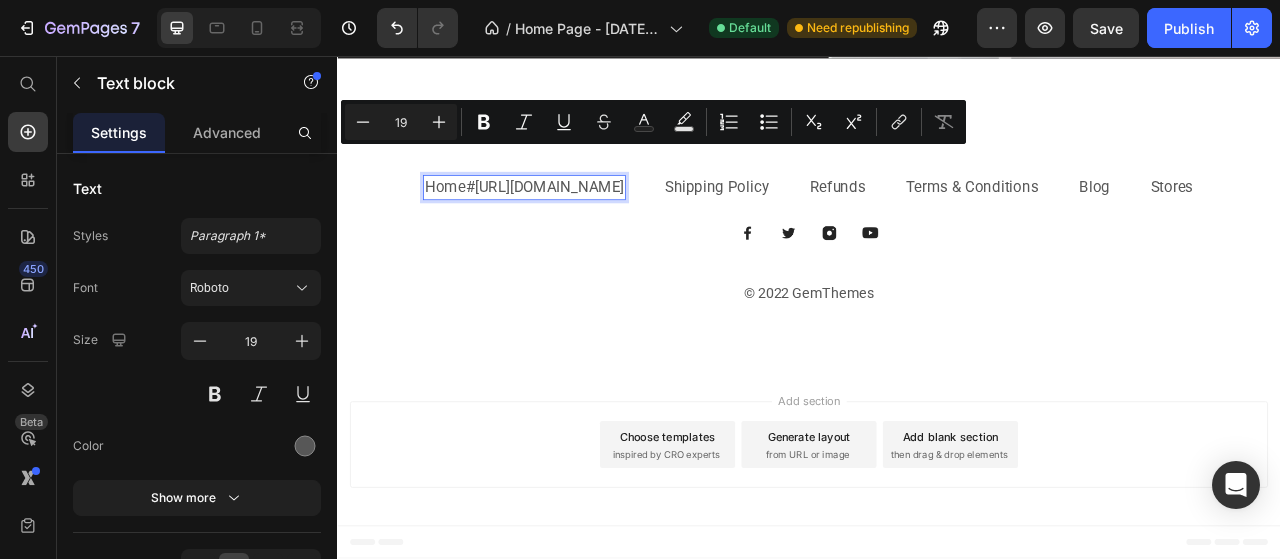 click on "#[URL][DOMAIN_NAME]" at bounding box center (601, 223) 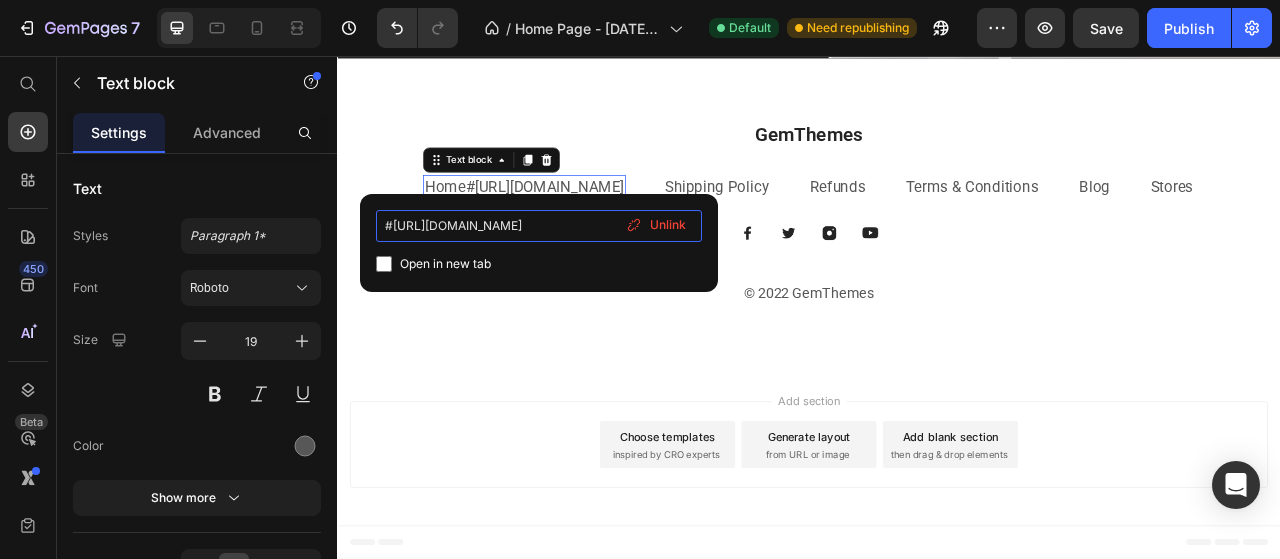 click on "#[URL][DOMAIN_NAME]" at bounding box center [539, 226] 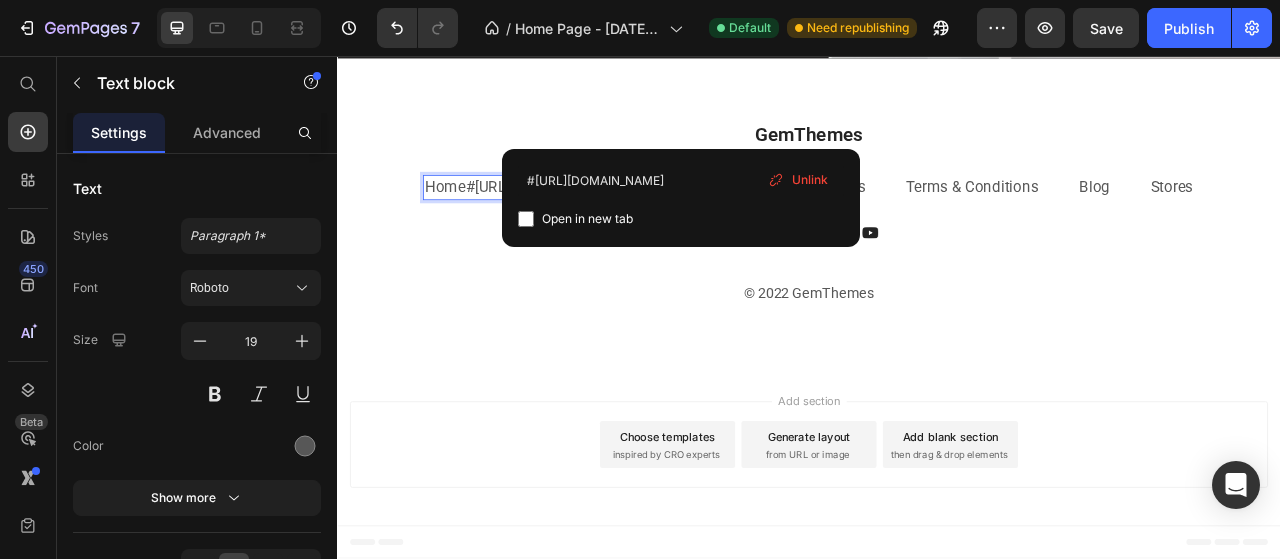 click on "Home #[URL][DOMAIN_NAME]" at bounding box center [575, 224] 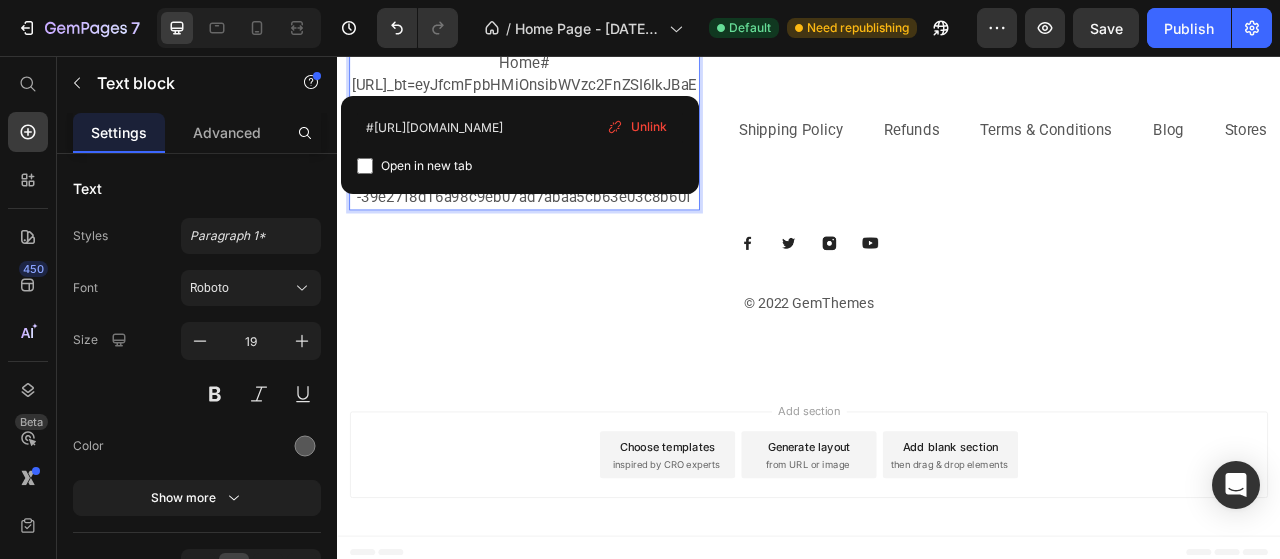 scroll, scrollTop: 3636, scrollLeft: 0, axis: vertical 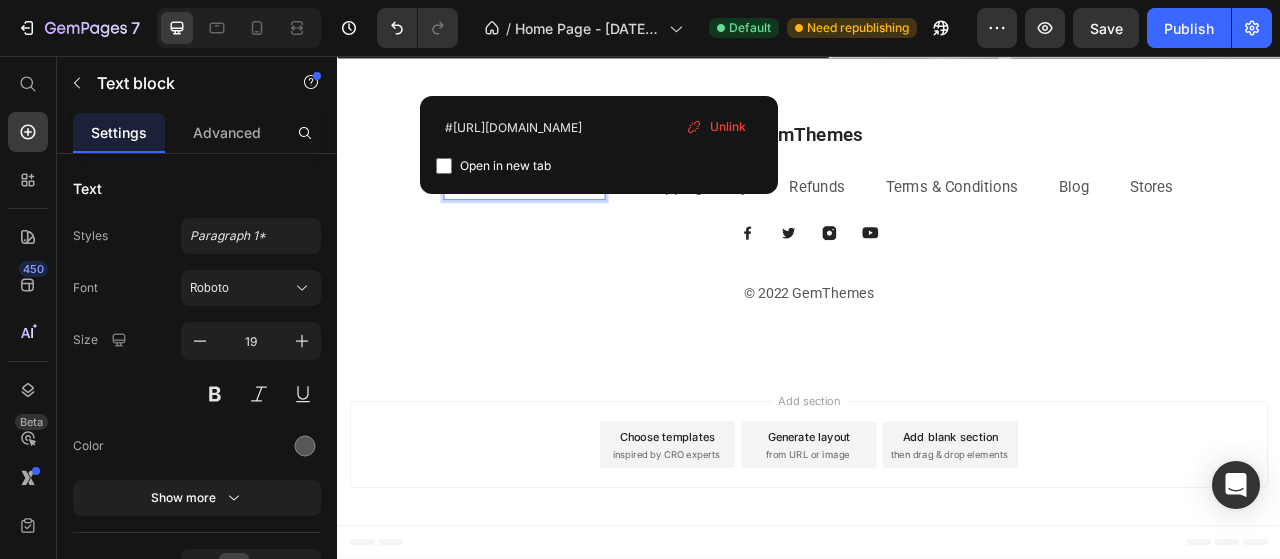 click on "#[URL][DOMAIN_NAME]" at bounding box center [575, 223] 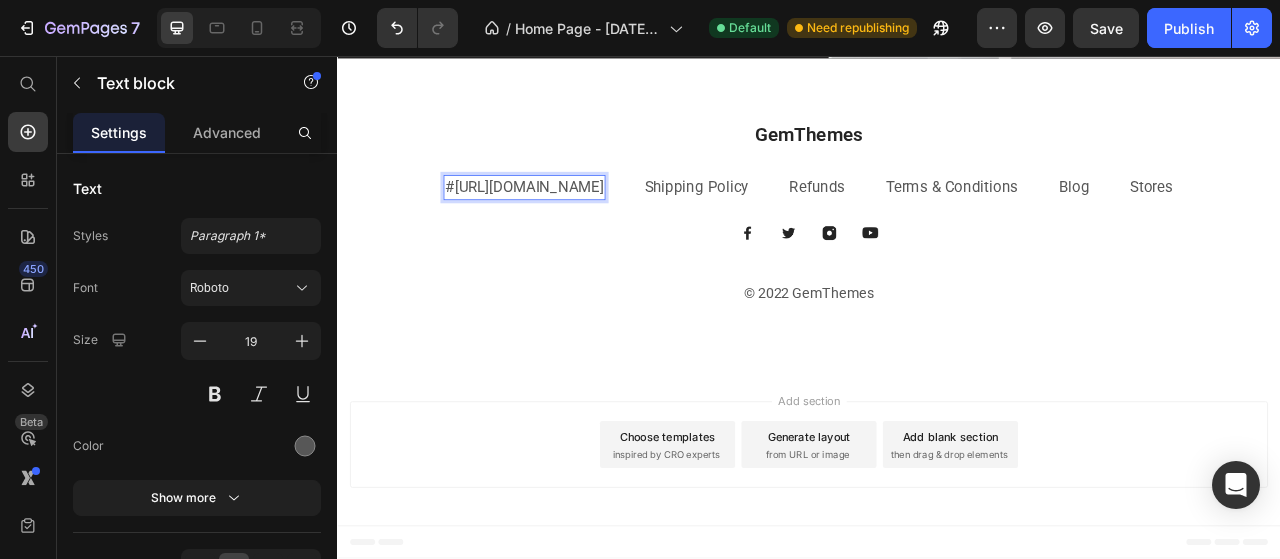 click on "#[URL][DOMAIN_NAME]" at bounding box center (575, 223) 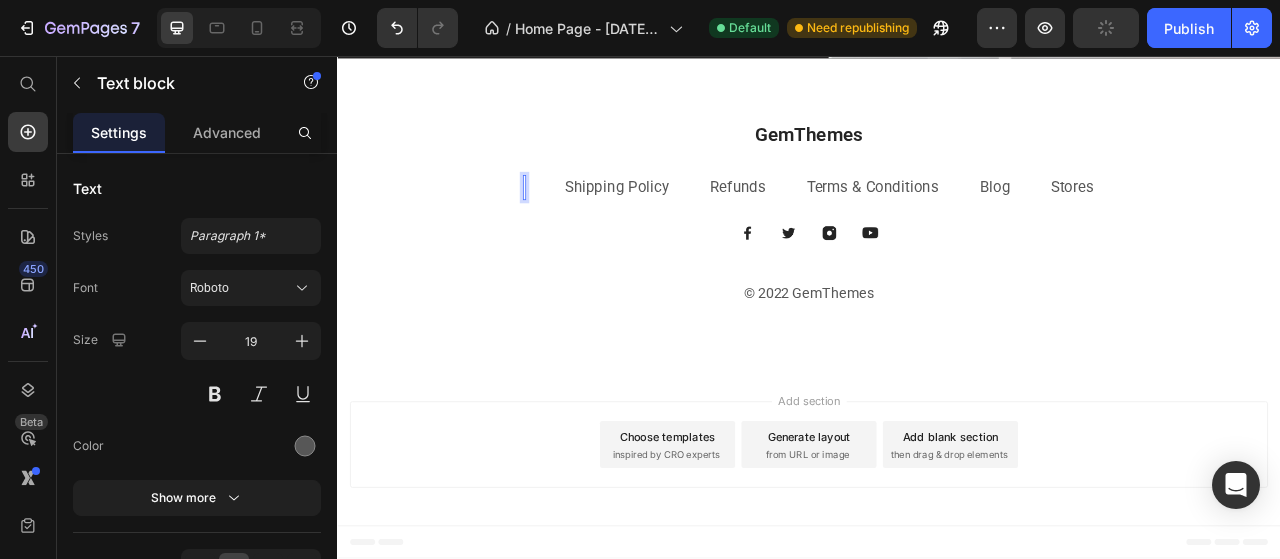 scroll, scrollTop: 3484, scrollLeft: 0, axis: vertical 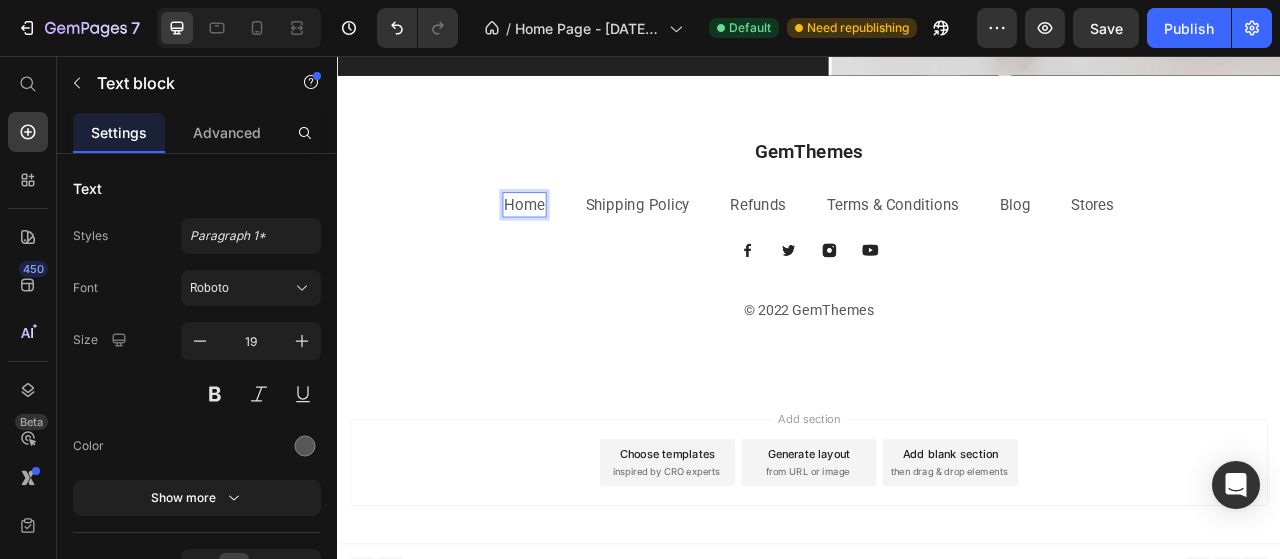click on "Home" at bounding box center [575, 246] 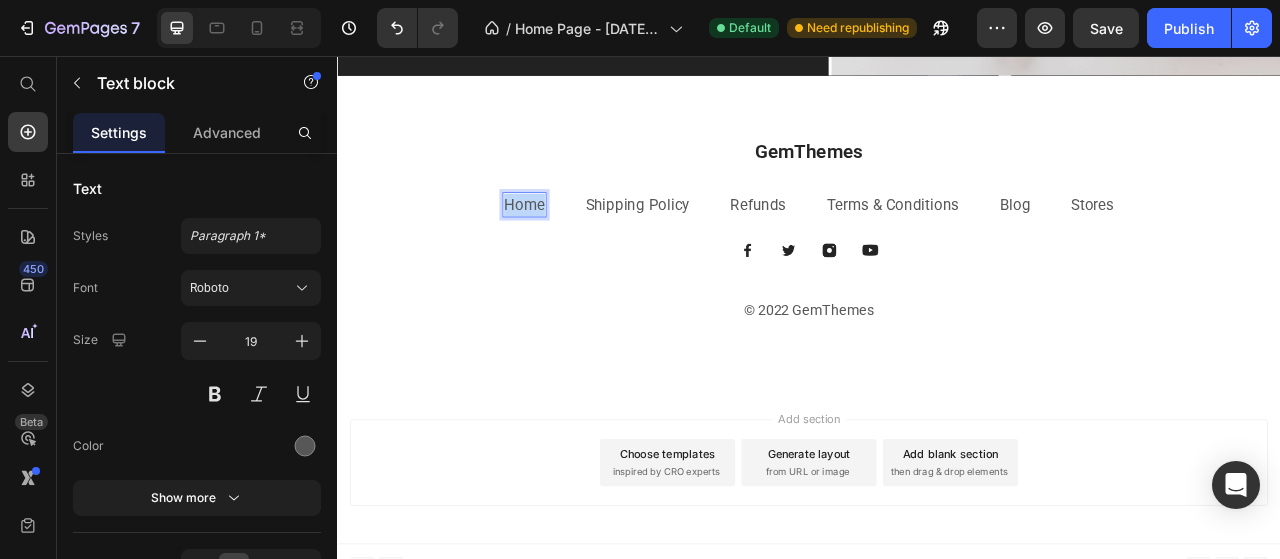 click on "Home" at bounding box center (575, 246) 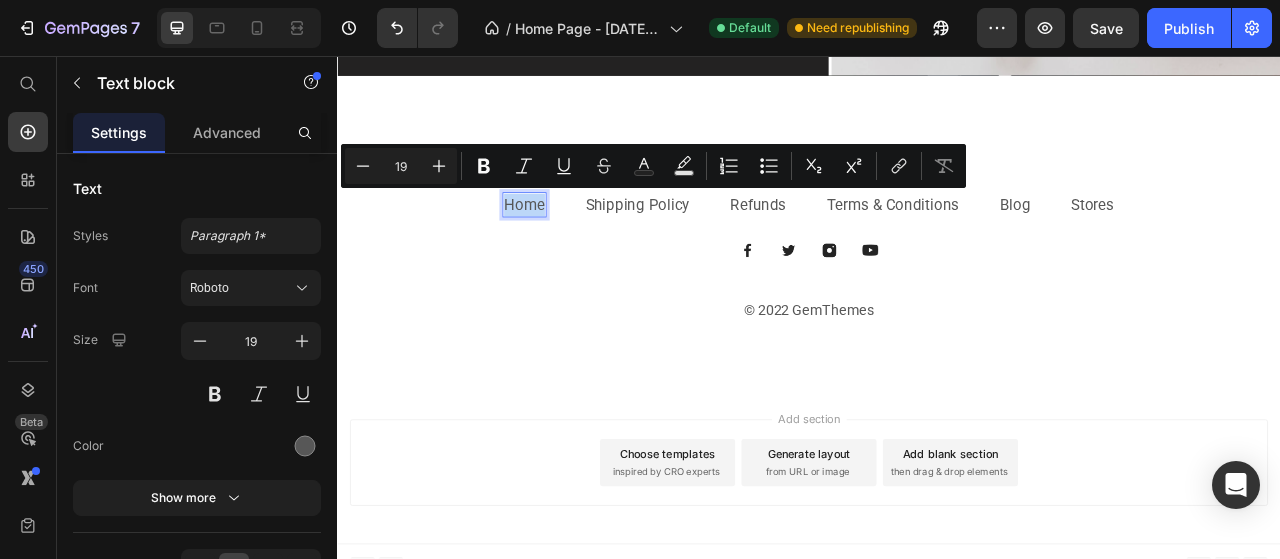 click on "Home" at bounding box center (575, 246) 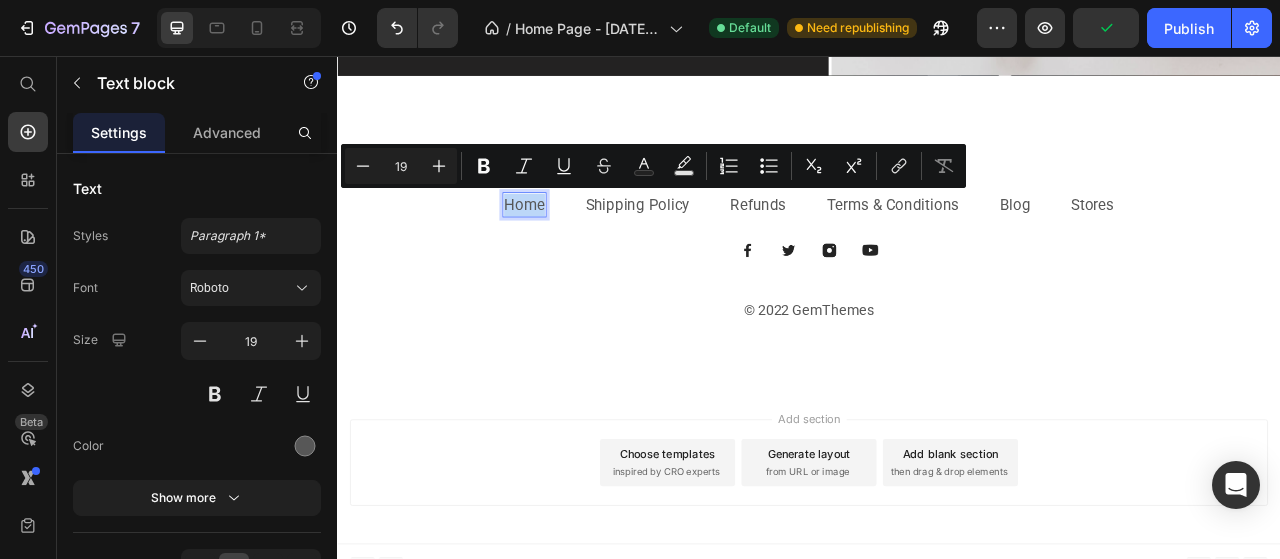 click on "Home" at bounding box center (575, 246) 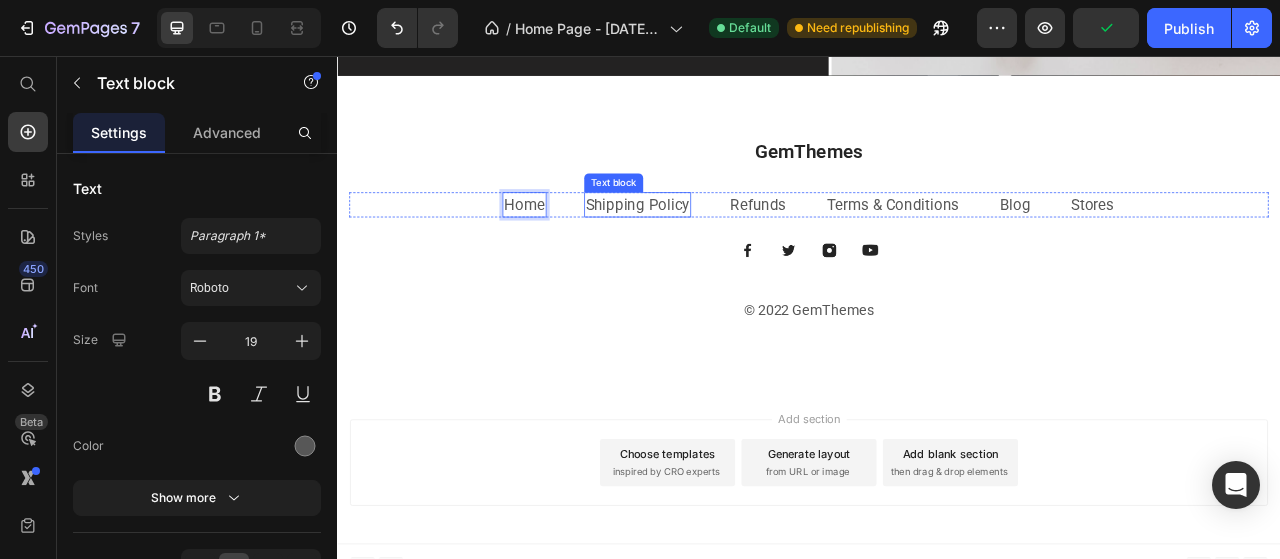 click on "Shipping Policy" at bounding box center (719, 245) 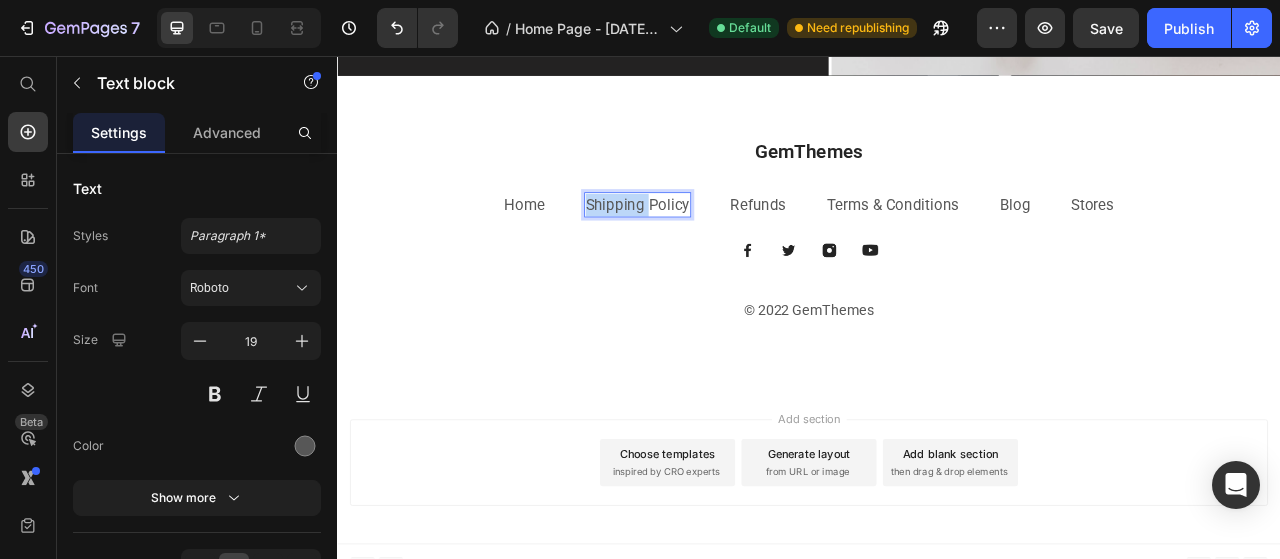 click on "Shipping Policy" at bounding box center (719, 245) 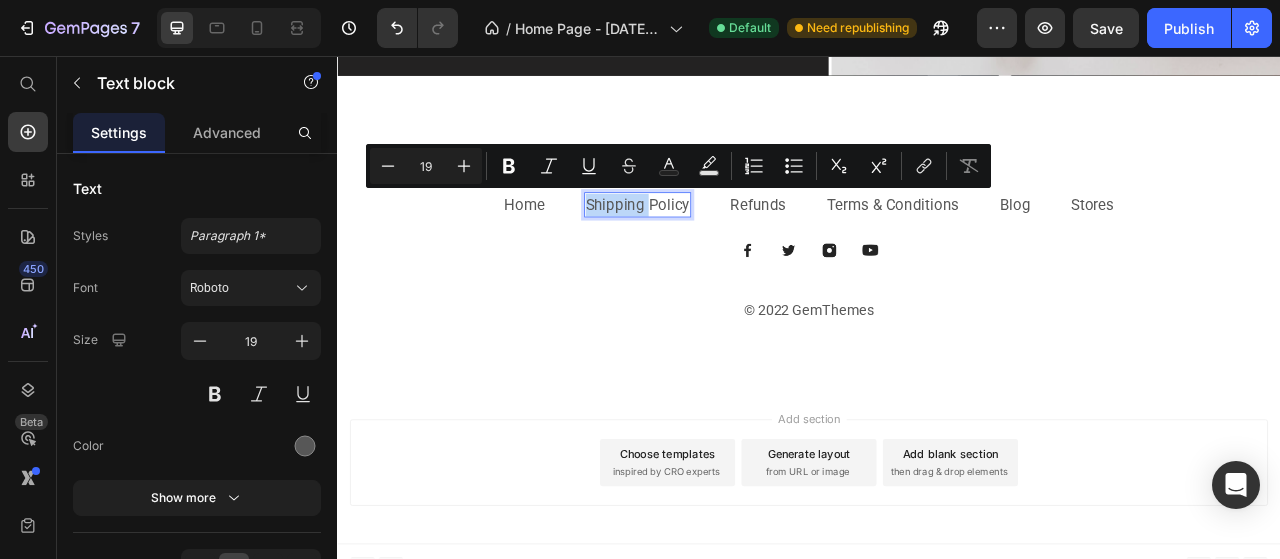 click on "Shipping Policy" at bounding box center (719, 245) 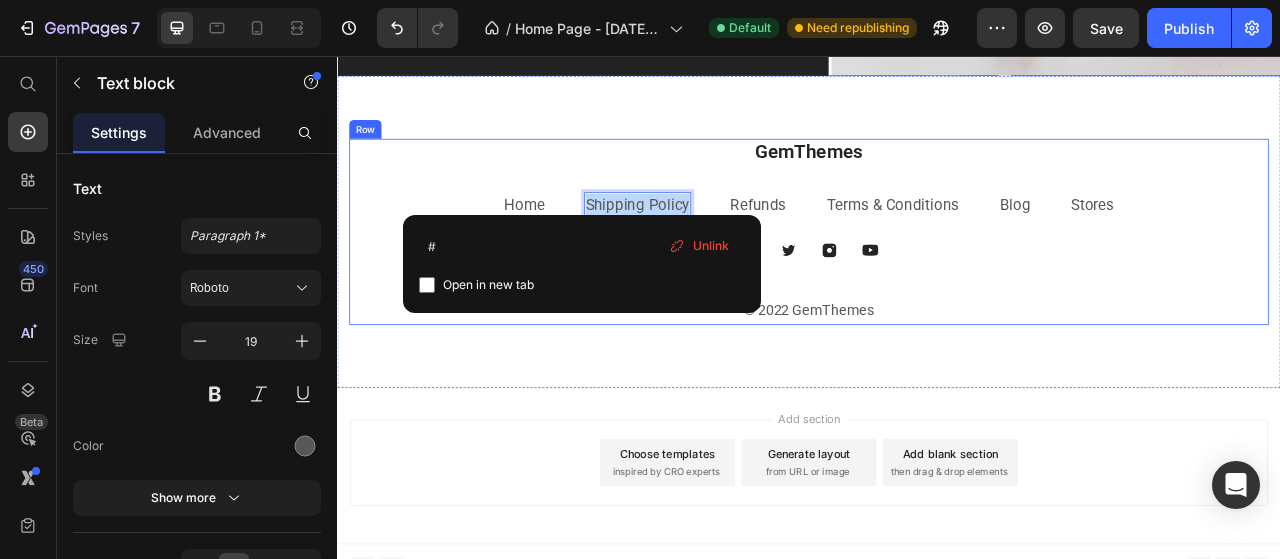 drag, startPoint x: 649, startPoint y: 237, endPoint x: 779, endPoint y: 260, distance: 132.01894 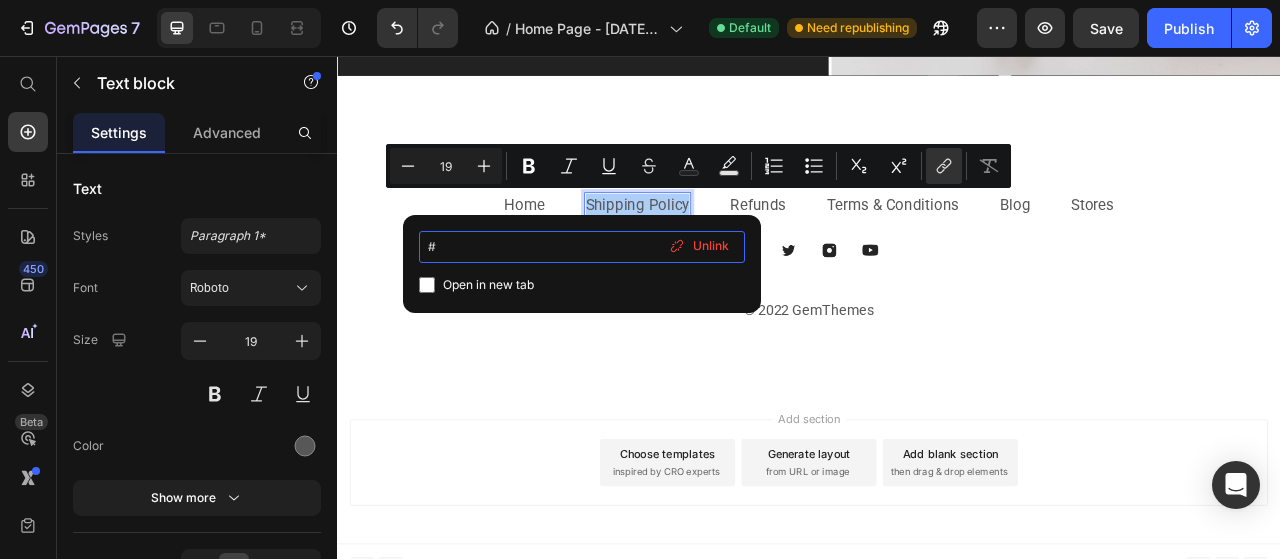 click on "#" at bounding box center [582, 247] 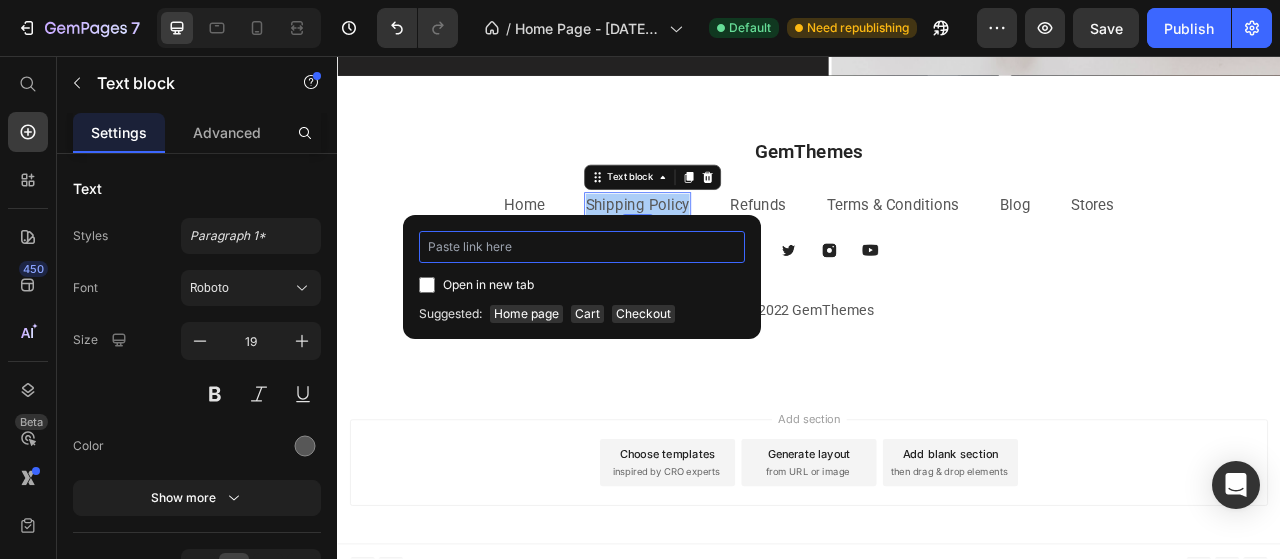 paste on "[URL][DOMAIN_NAME]" 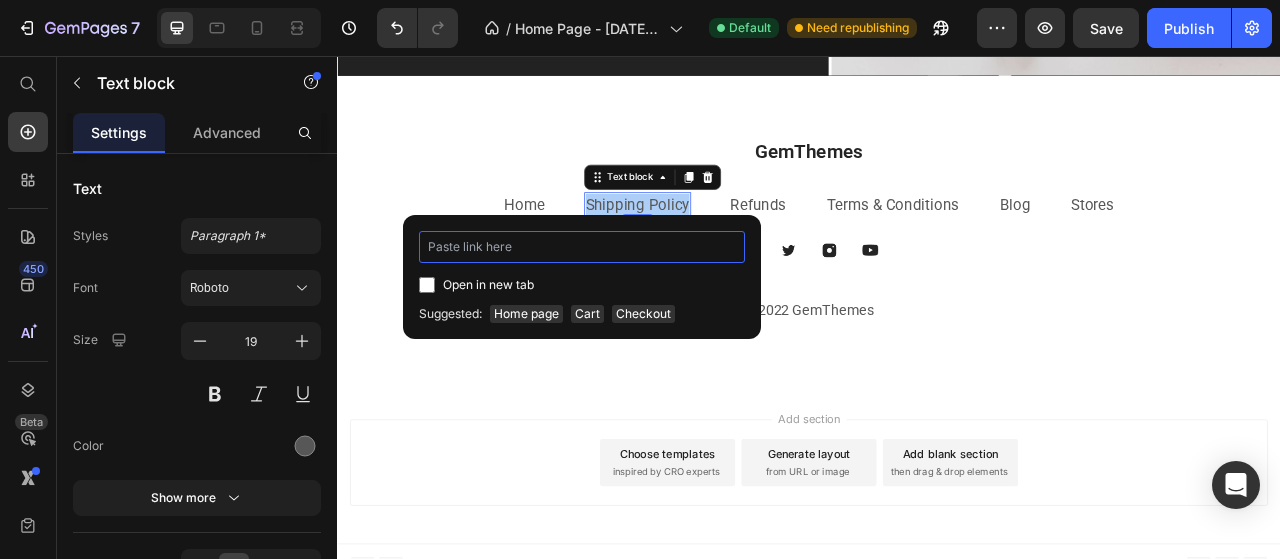 type on "[URL][DOMAIN_NAME]" 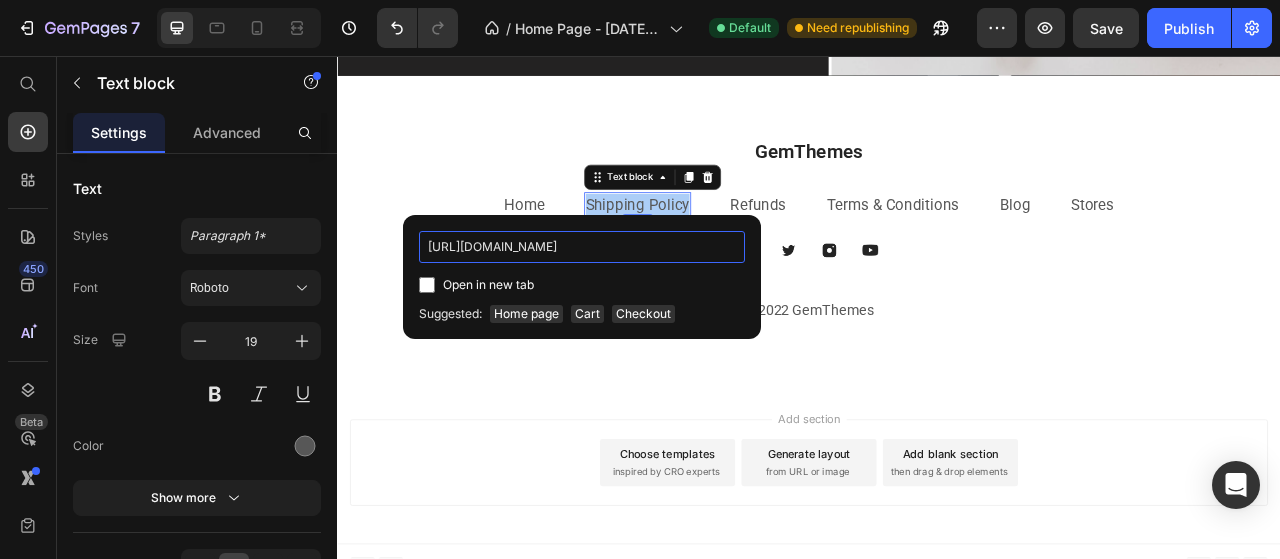 scroll, scrollTop: 0, scrollLeft: 118, axis: horizontal 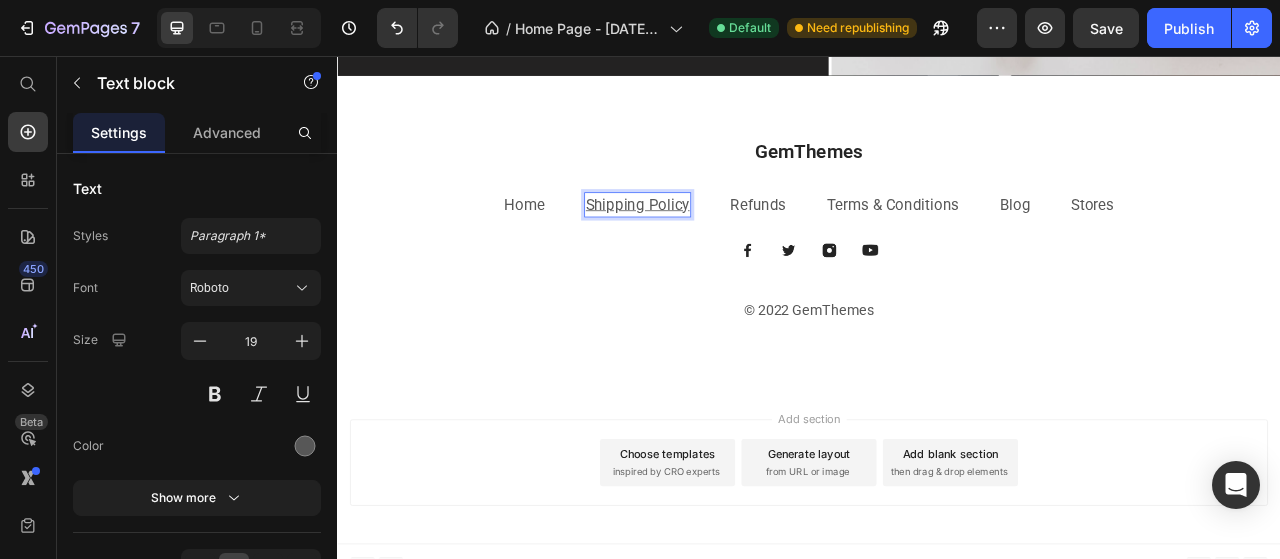 type on "16" 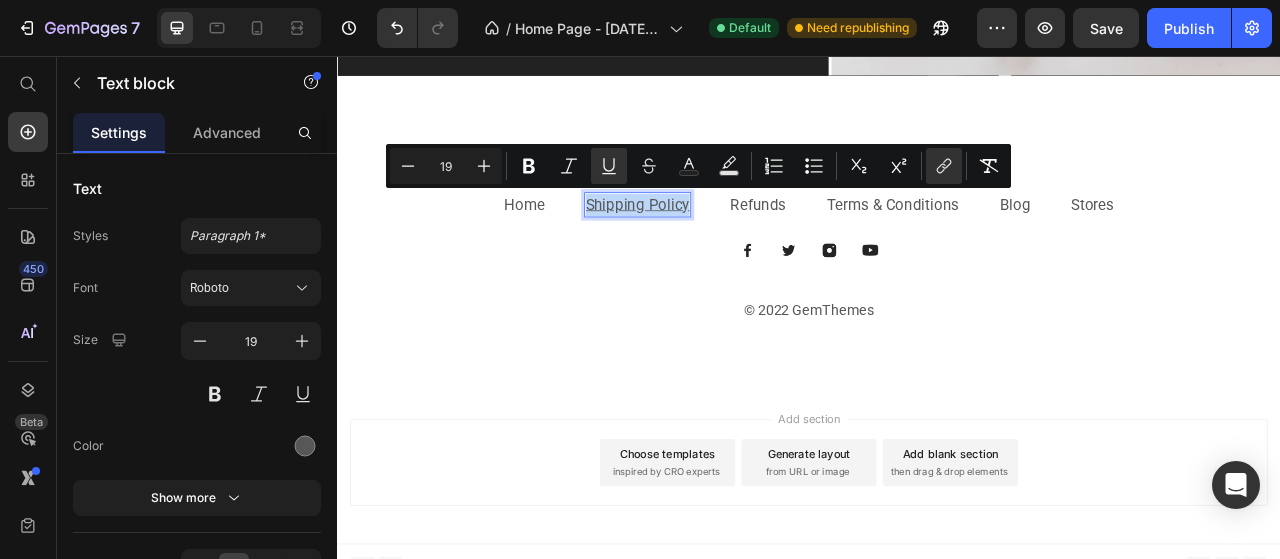 drag, startPoint x: 654, startPoint y: 239, endPoint x: 779, endPoint y: 240, distance: 125.004 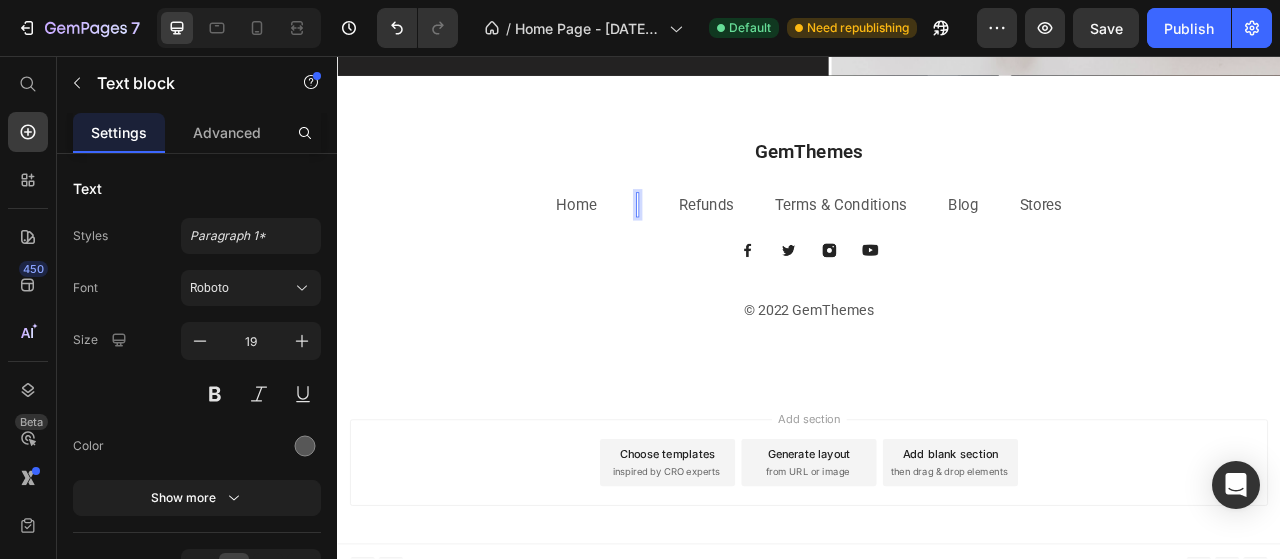 scroll, scrollTop: 3470, scrollLeft: 0, axis: vertical 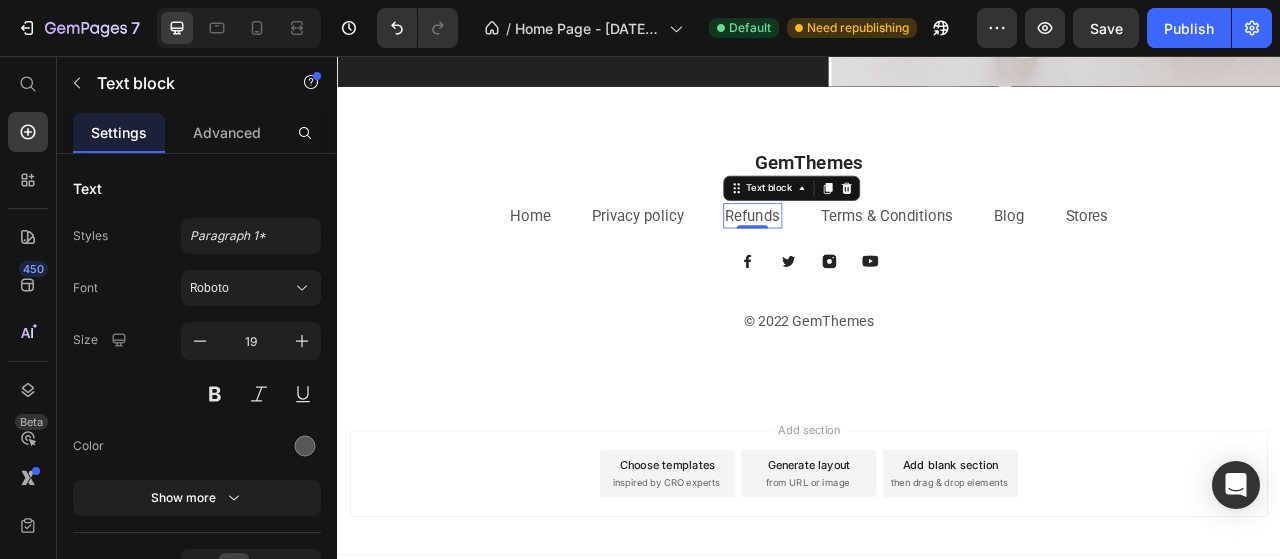 click on "Refunds" at bounding box center [865, 259] 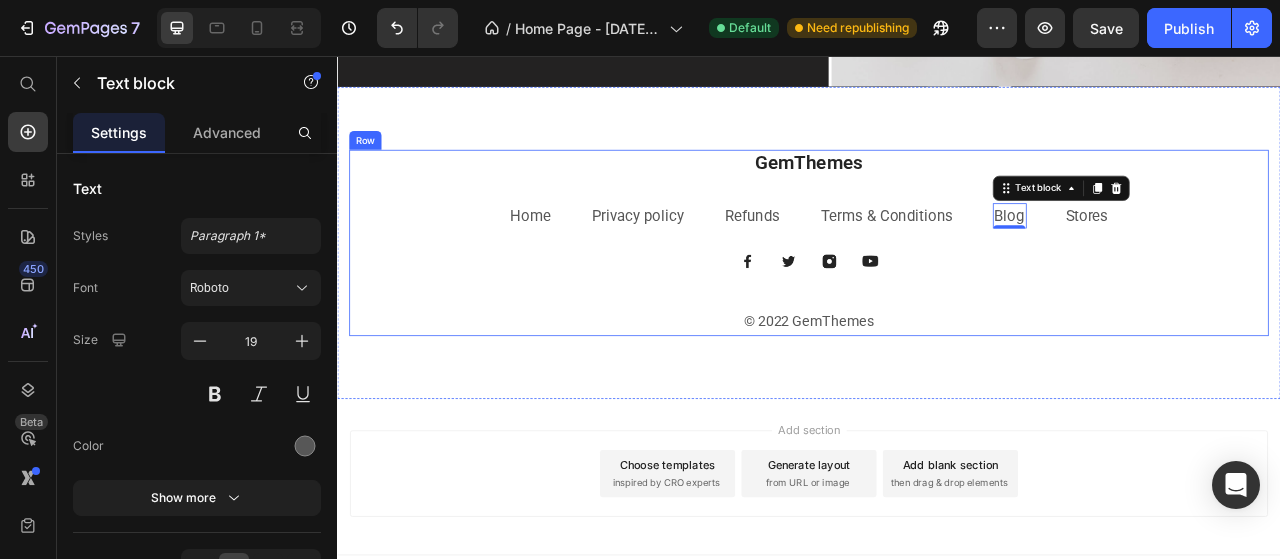 scroll, scrollTop: 3270, scrollLeft: 0, axis: vertical 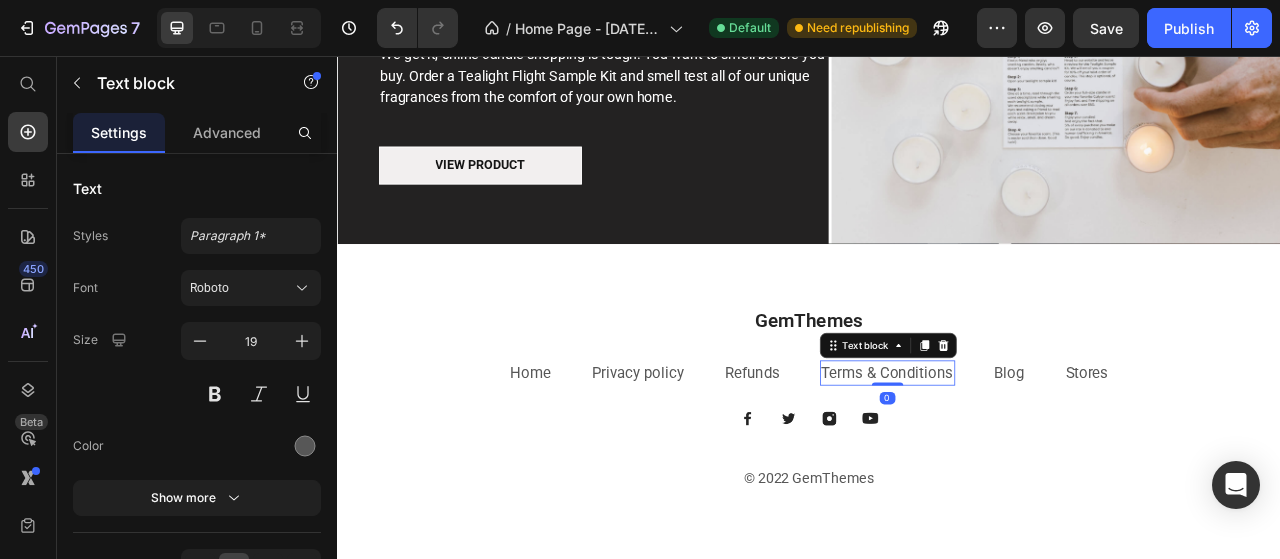click on "Terms & Conditions" at bounding box center [1037, 459] 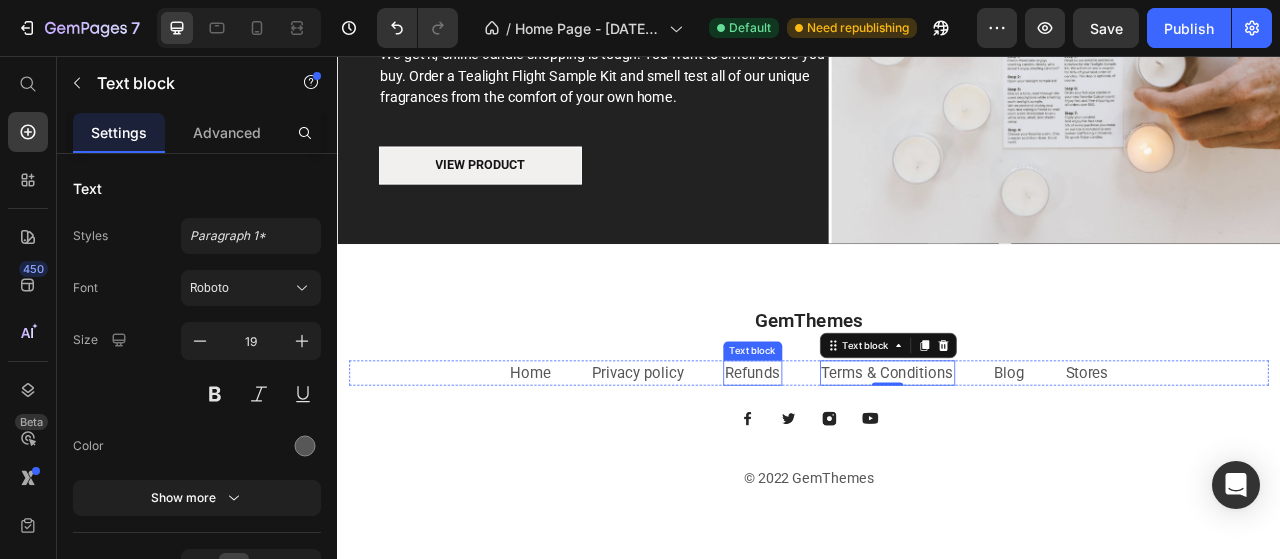 click on "Refunds" at bounding box center [865, 459] 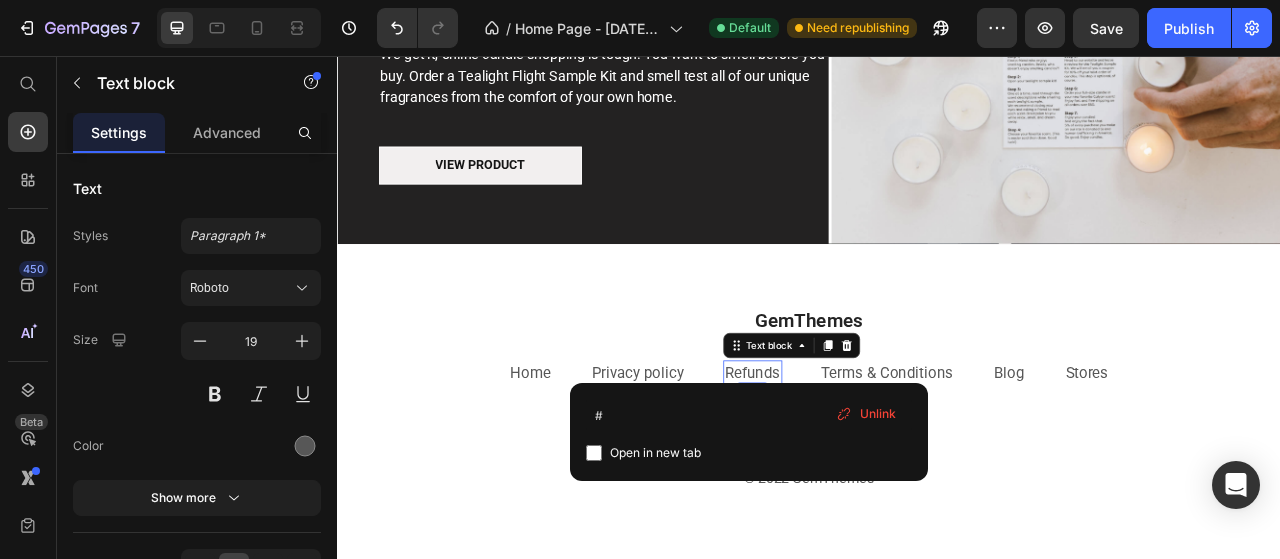 click on "Refunds" at bounding box center [865, 459] 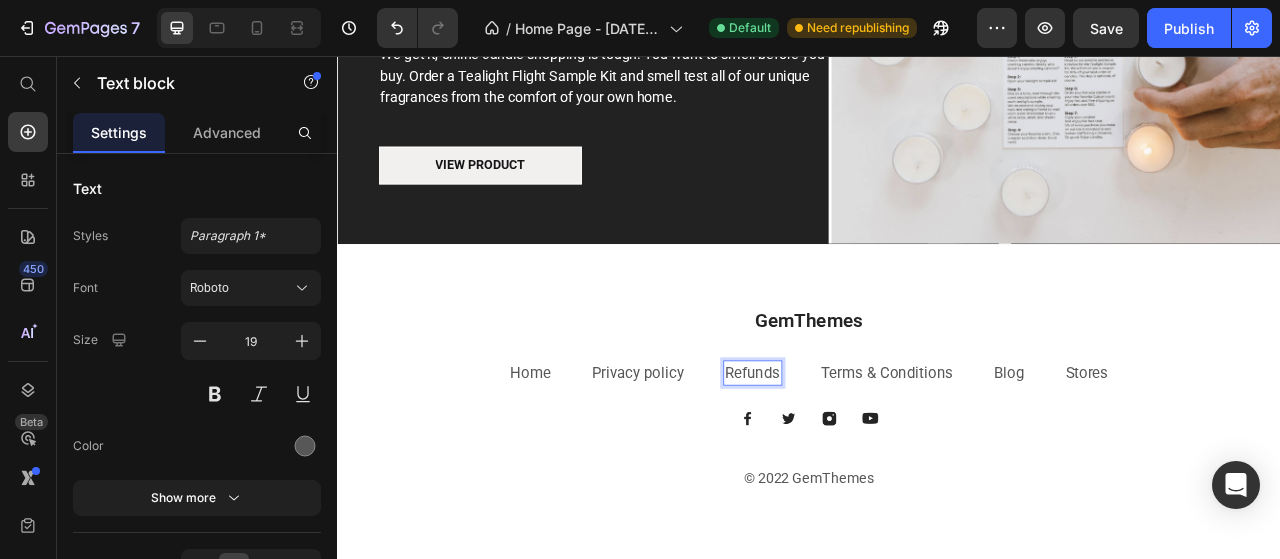 click on "Refunds" at bounding box center (865, 459) 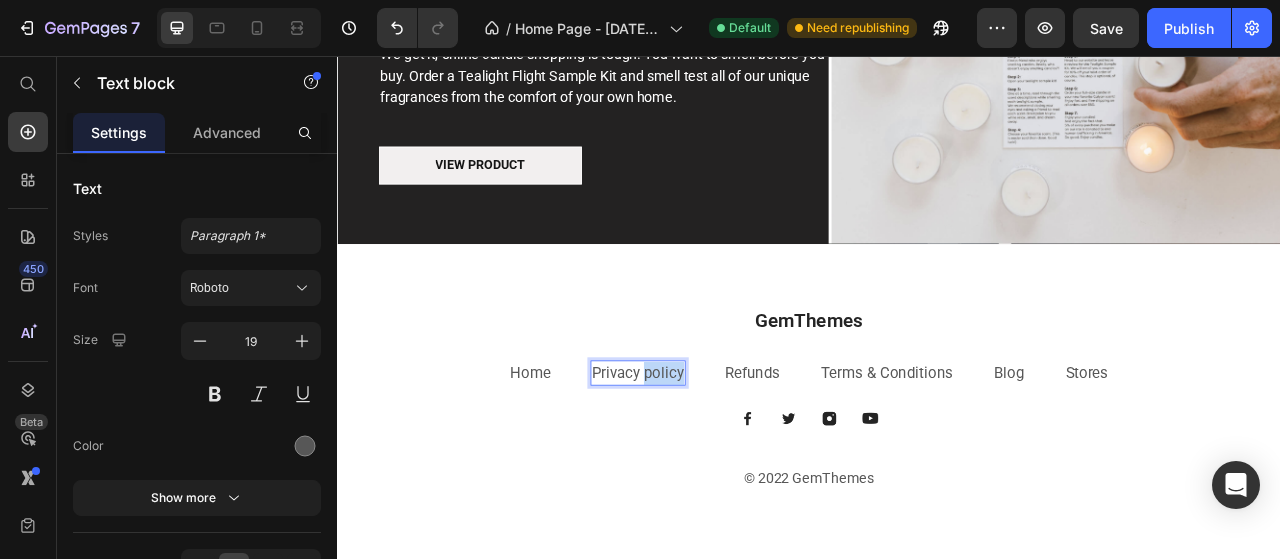 click on "Privacy policy" at bounding box center [719, 460] 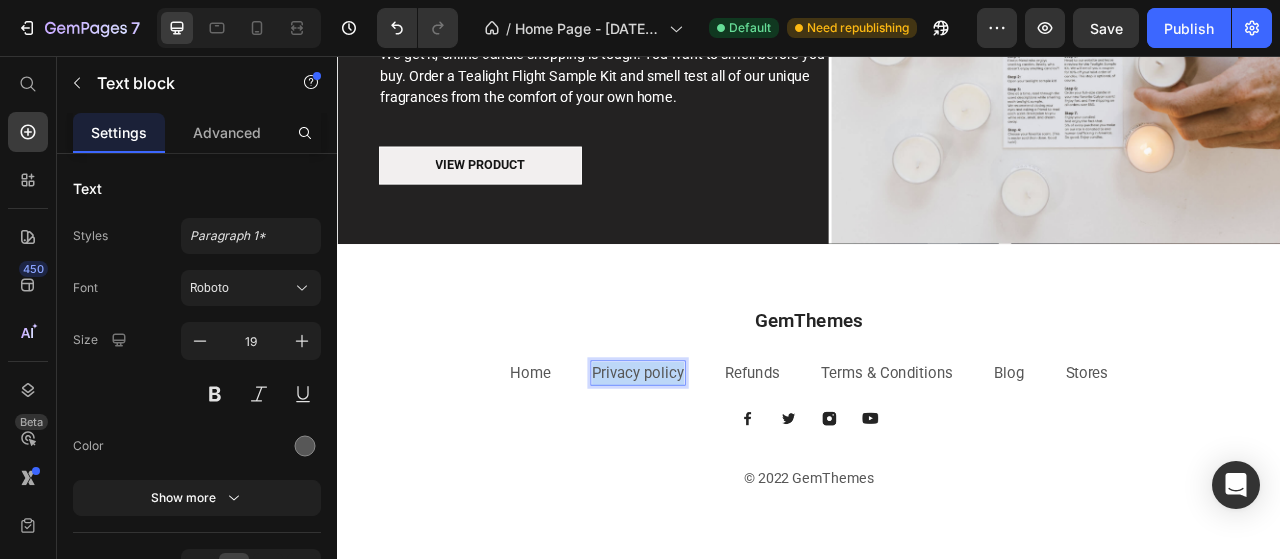 drag, startPoint x: 659, startPoint y: 444, endPoint x: 770, endPoint y: 443, distance: 111.0045 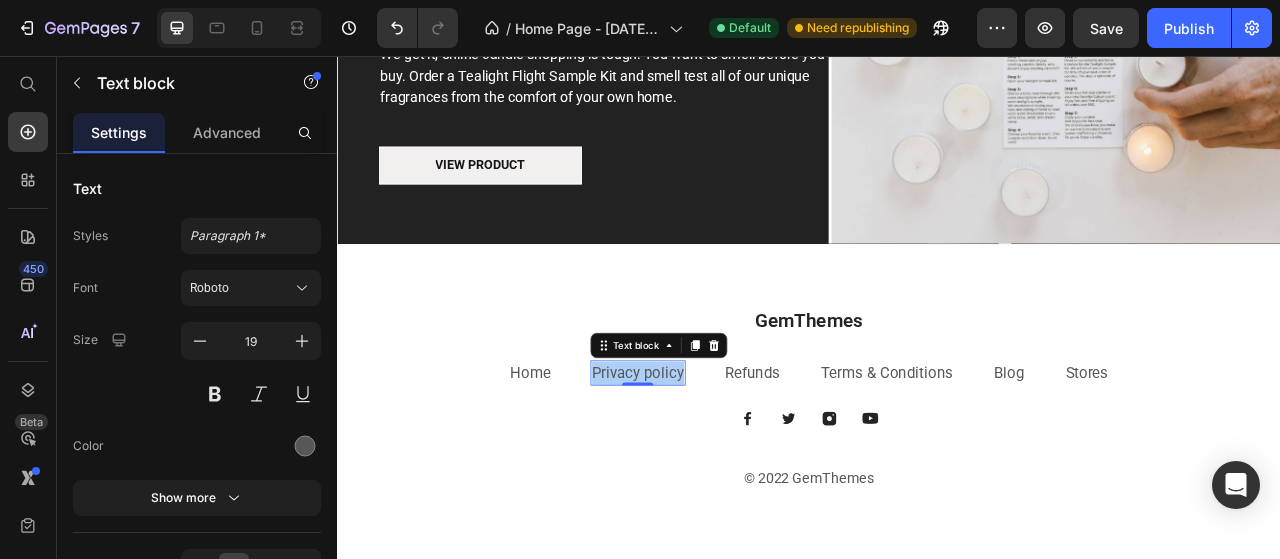 scroll, scrollTop: 3271, scrollLeft: 0, axis: vertical 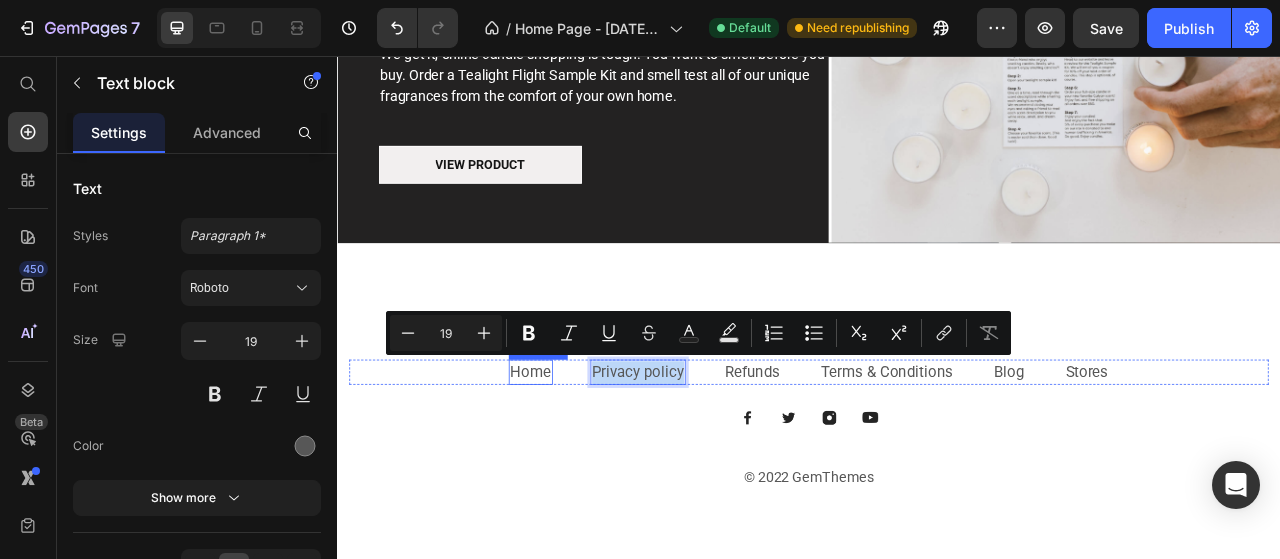 click on "Home" at bounding box center (583, 459) 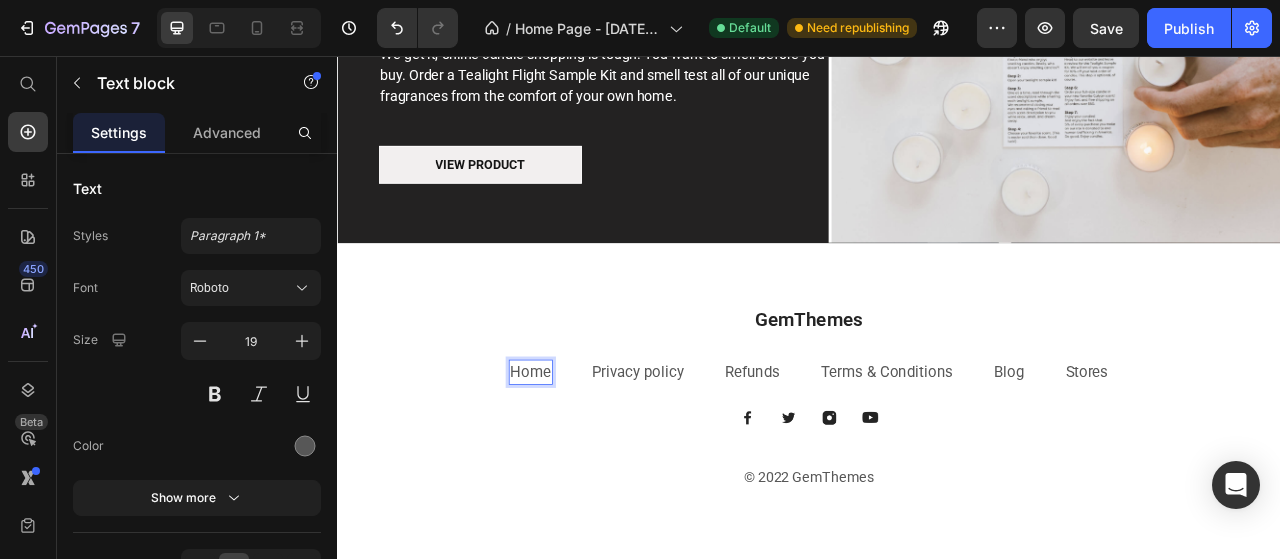 click on "Home" at bounding box center [583, 459] 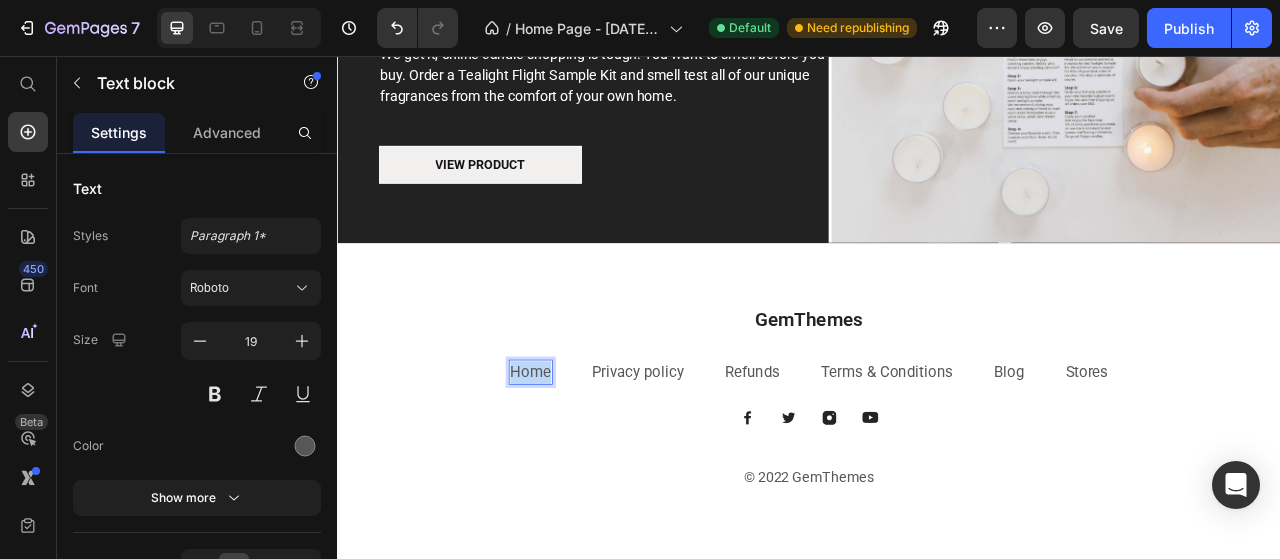 click on "Home" at bounding box center (583, 459) 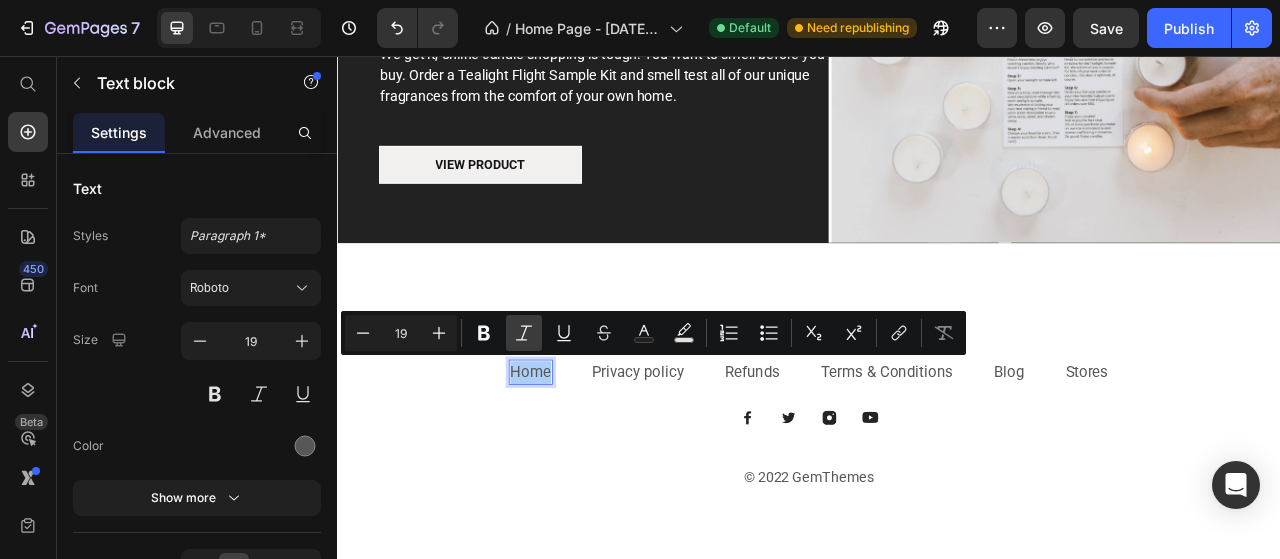 click on "Italic" at bounding box center (524, 333) 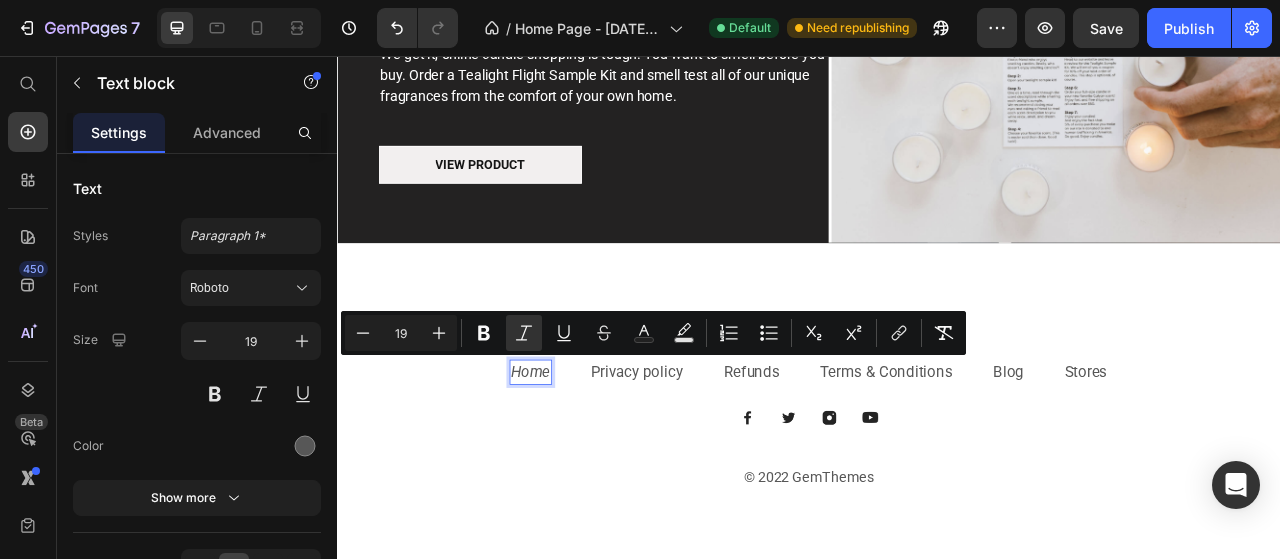 click on "Home" at bounding box center [583, 458] 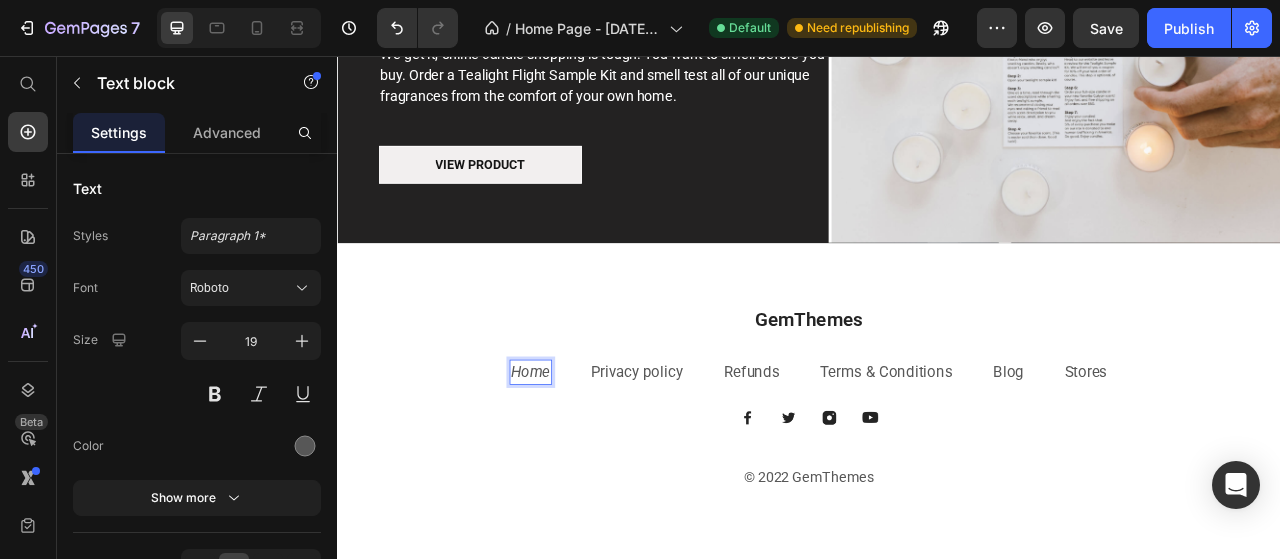 click on "Home" at bounding box center [583, 458] 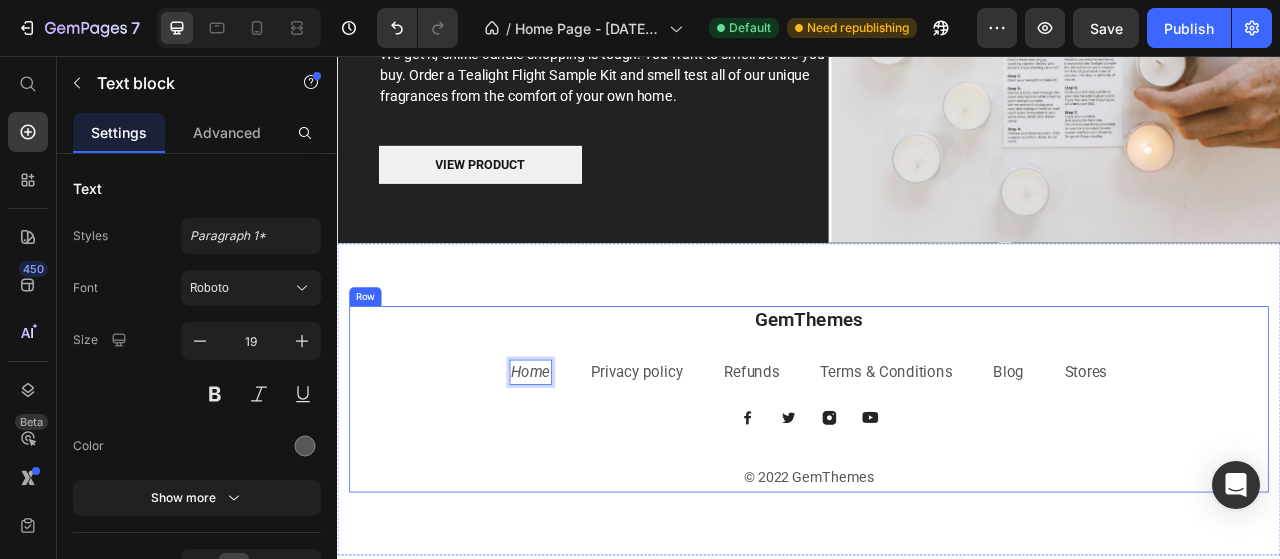 click on "GemThemes Heading Home Text block   0 Privacy policy Text block Refunds Text block Terms & Conditions Text block Blog Text block Stores Text block Row Image Image Image Image Row © 2022 GemThemes Text block" at bounding box center (937, 493) 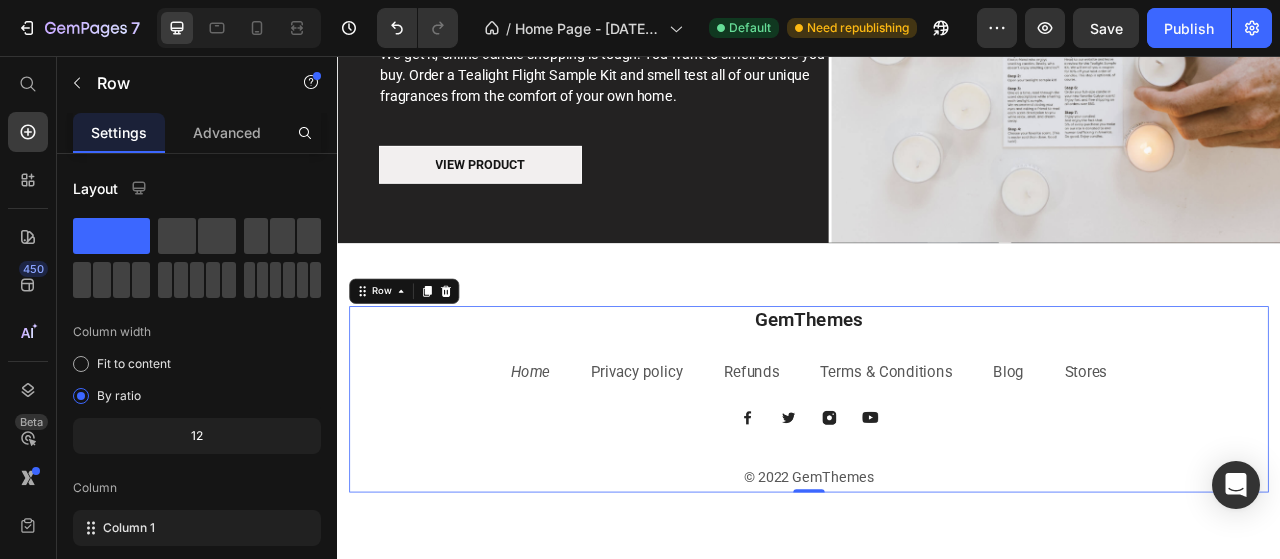 click on "GemThemes Heading Home Text block Privacy policy Text block Refunds Text block Terms & Conditions Text block Blog Text block Stores Text block Row Image Image Image Image Row © 2022 GemThemes Text block" at bounding box center [937, 493] 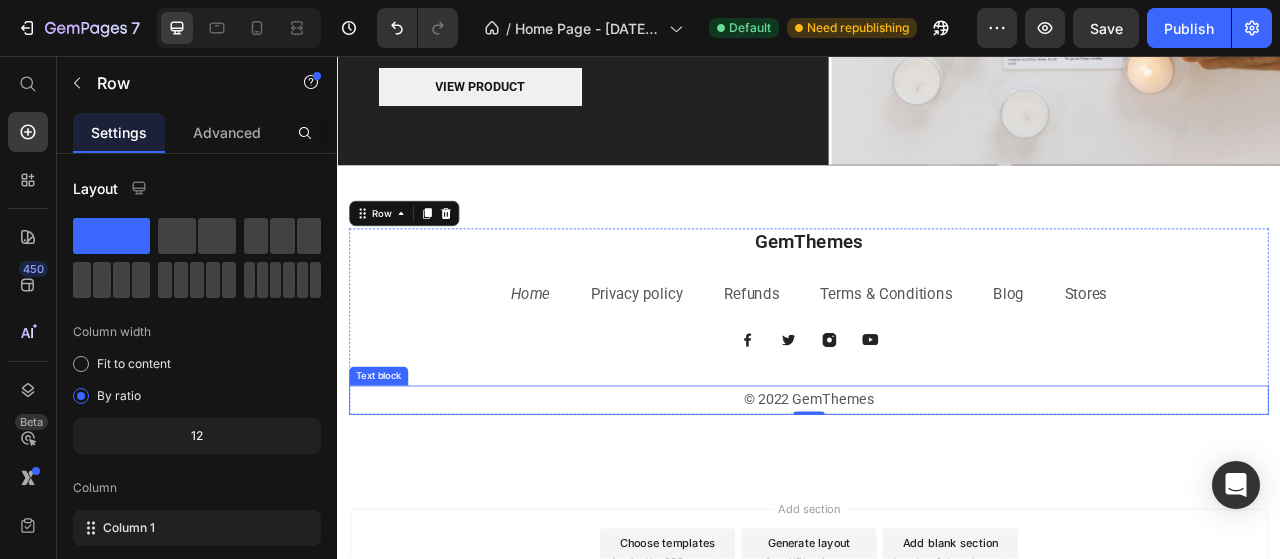 scroll, scrollTop: 3371, scrollLeft: 0, axis: vertical 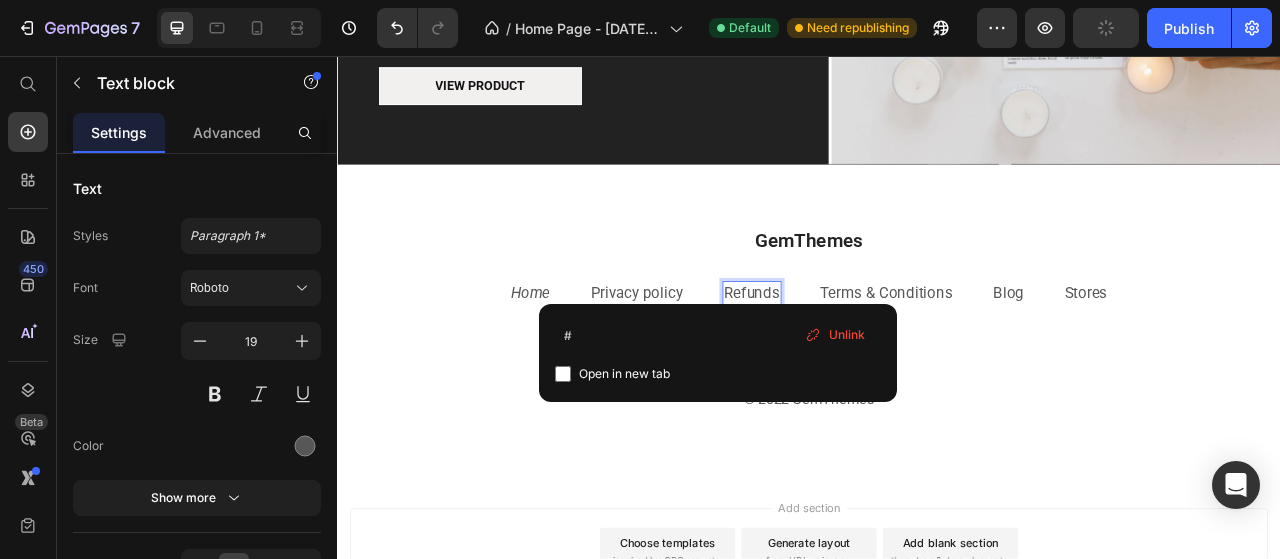click on "Refunds" at bounding box center [864, 358] 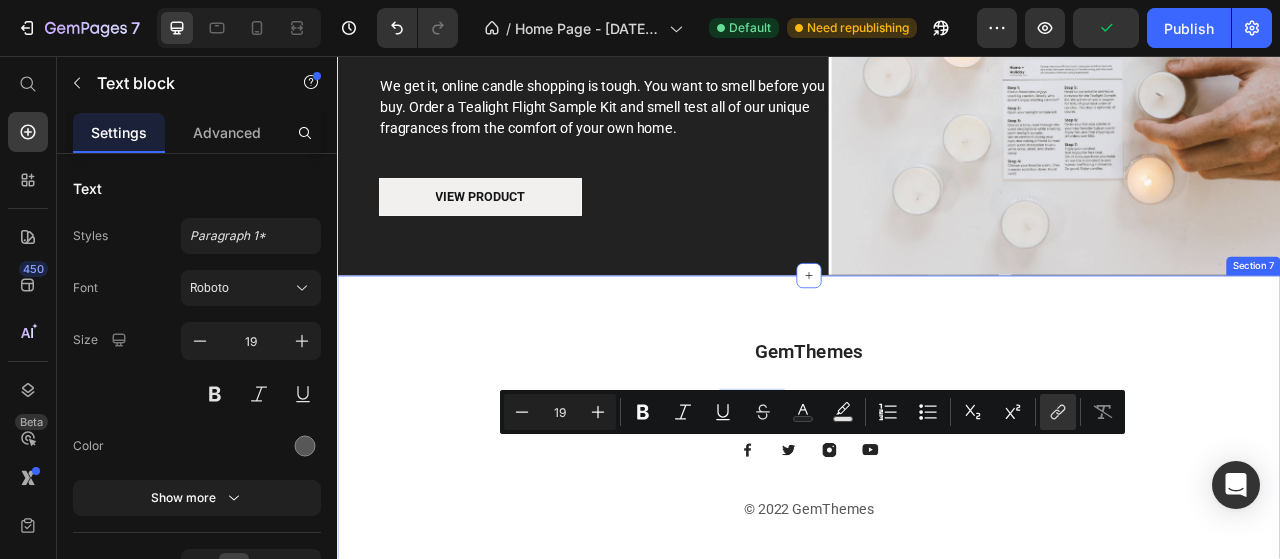scroll, scrollTop: 3271, scrollLeft: 0, axis: vertical 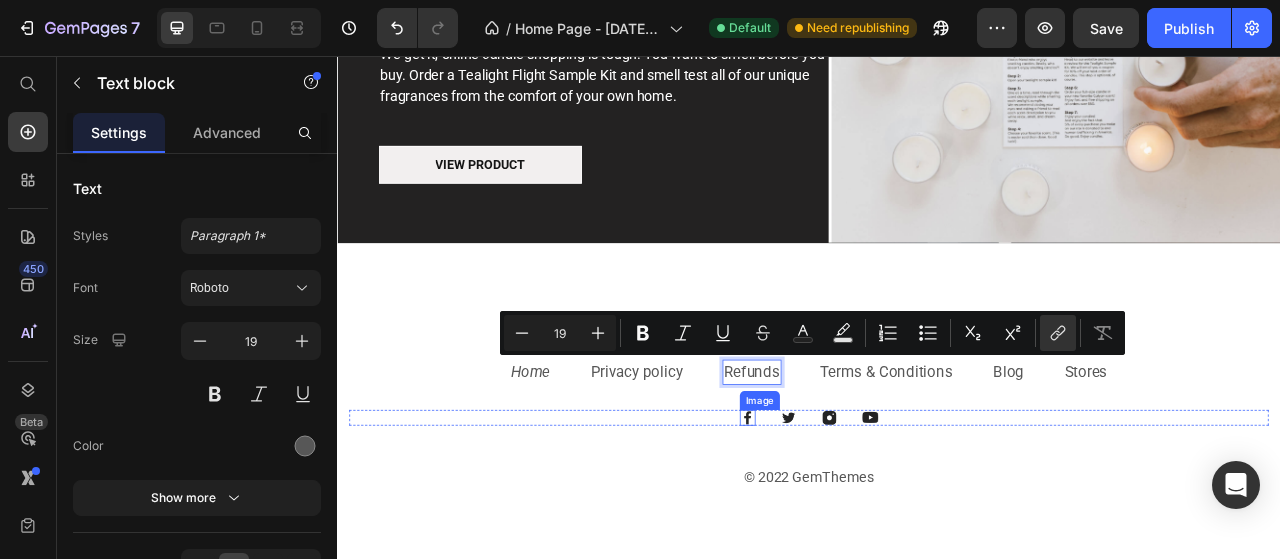 click on "Image Image Image Image Row" at bounding box center (937, 517) 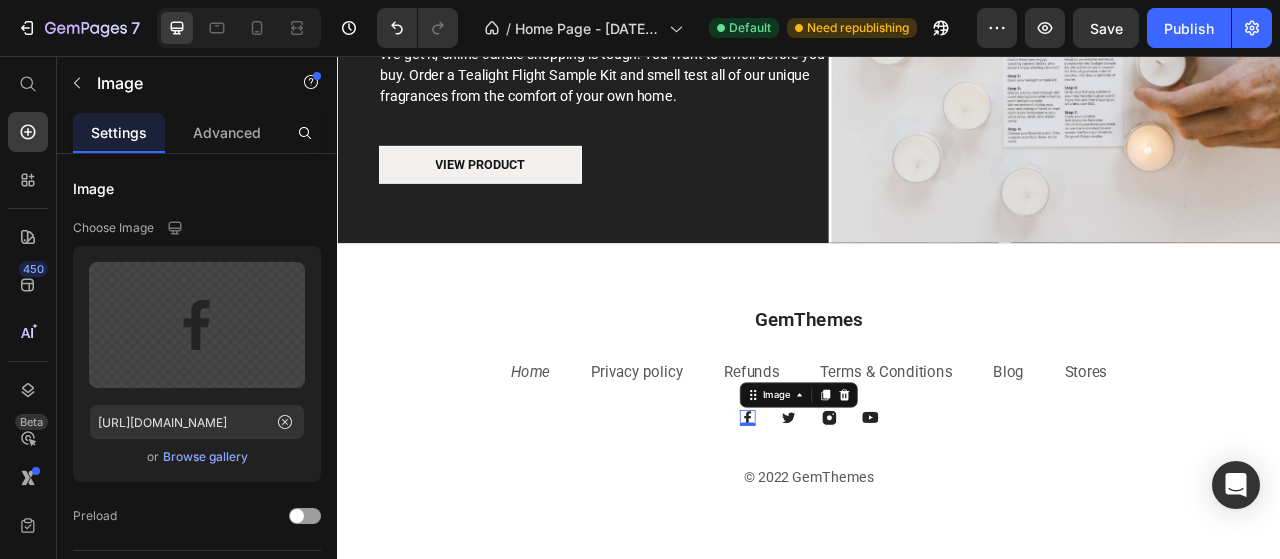 click at bounding box center (859, 517) 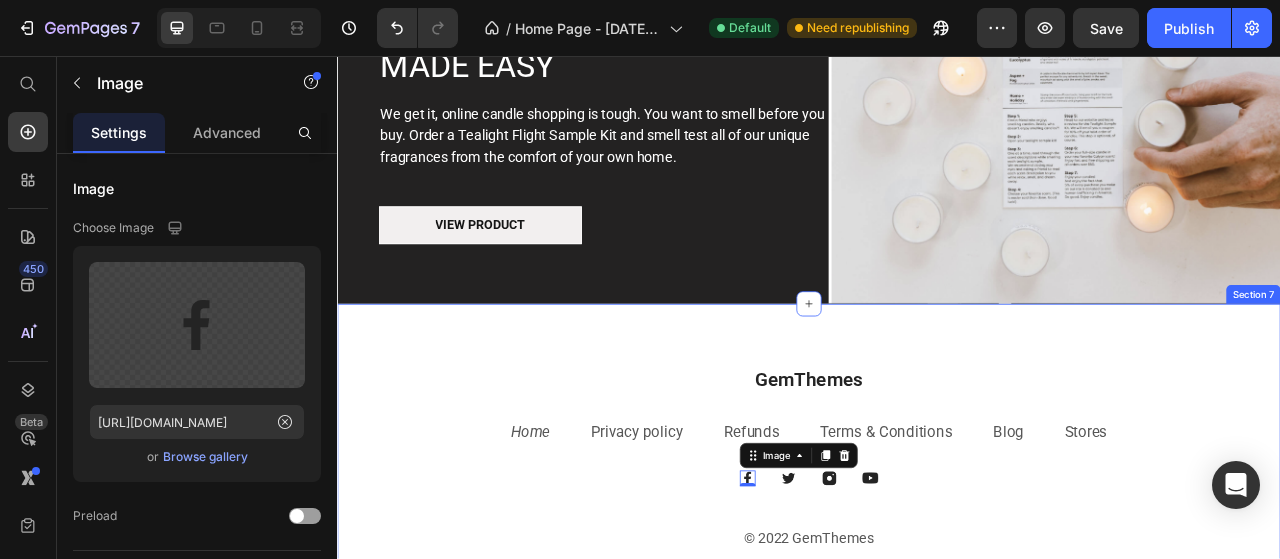 scroll, scrollTop: 3171, scrollLeft: 0, axis: vertical 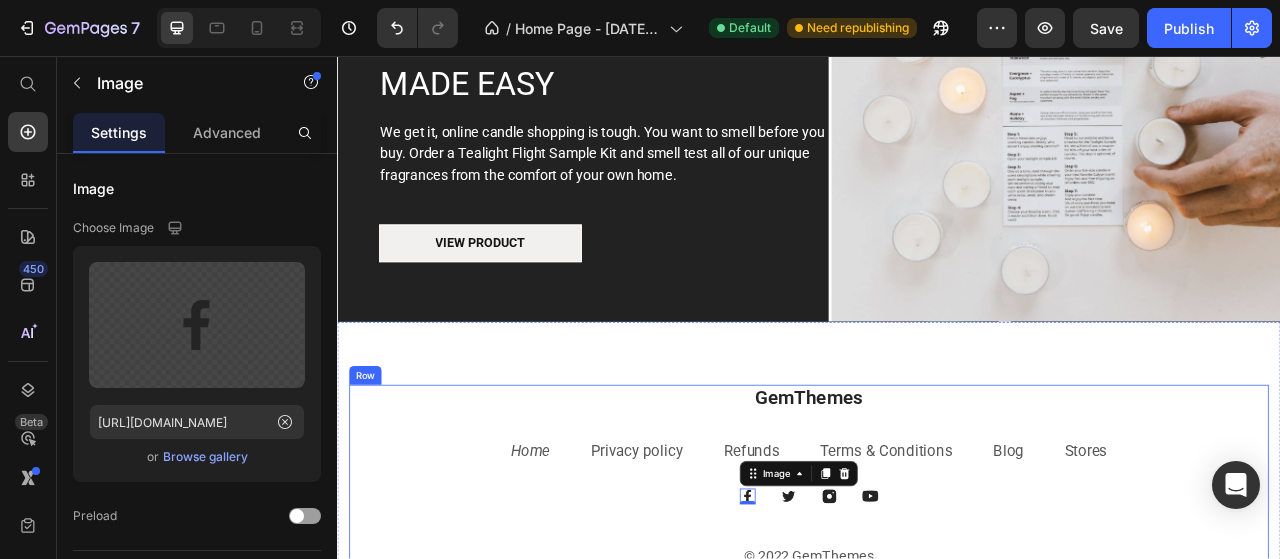 click on "GemThemes Heading Home Text block Privacy policy Text block Refunds Text block Terms & Conditions Text block Blog Text block Stores Text block Row Image   0 Image Image Image Row © 2022 GemThemes Text block" at bounding box center (937, 593) 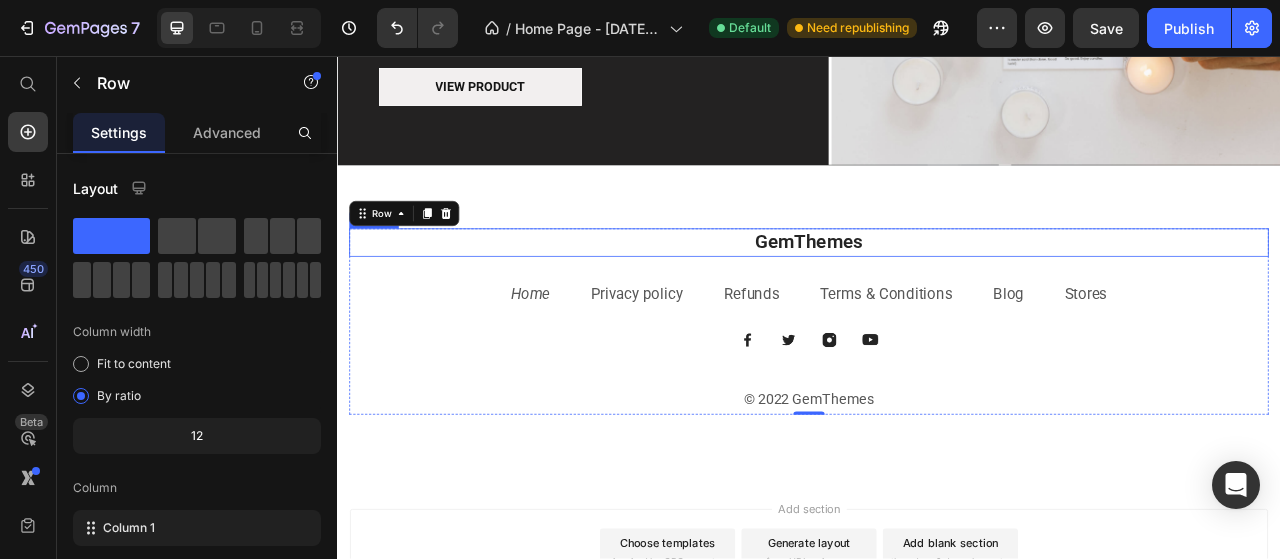 scroll, scrollTop: 3371, scrollLeft: 0, axis: vertical 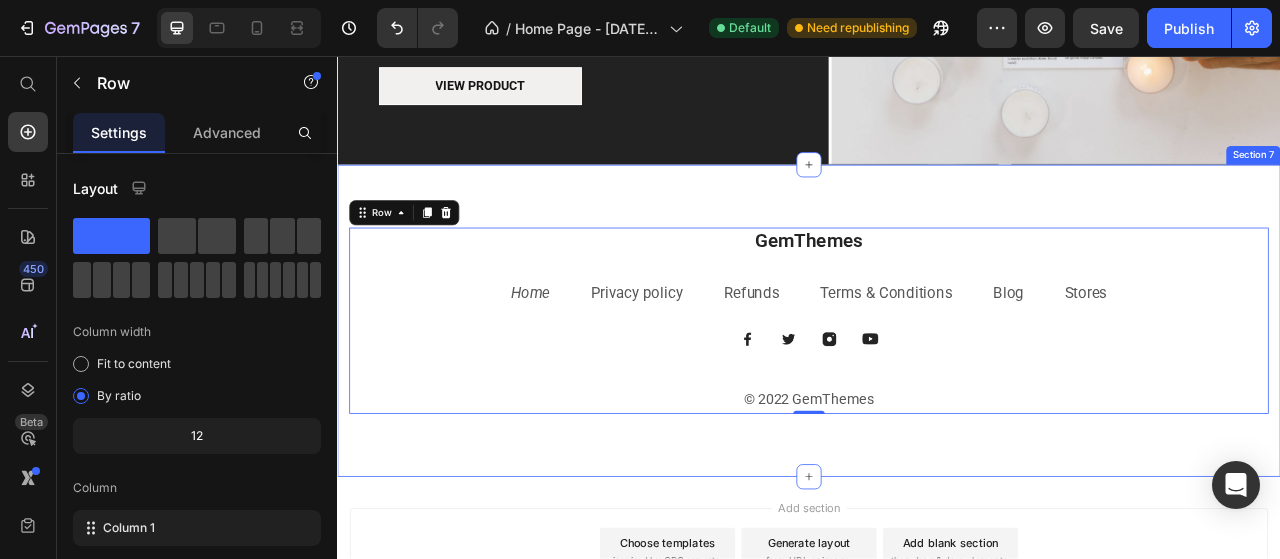 click on "GemThemes Heading Home Text block Privacy policy Text block Refunds Text block Terms & Conditions Text block Blog Text block Stores Text block Row Image Image Image Image Row © 2022 GemThemes Text block Row   0 Section 7" at bounding box center [937, 393] 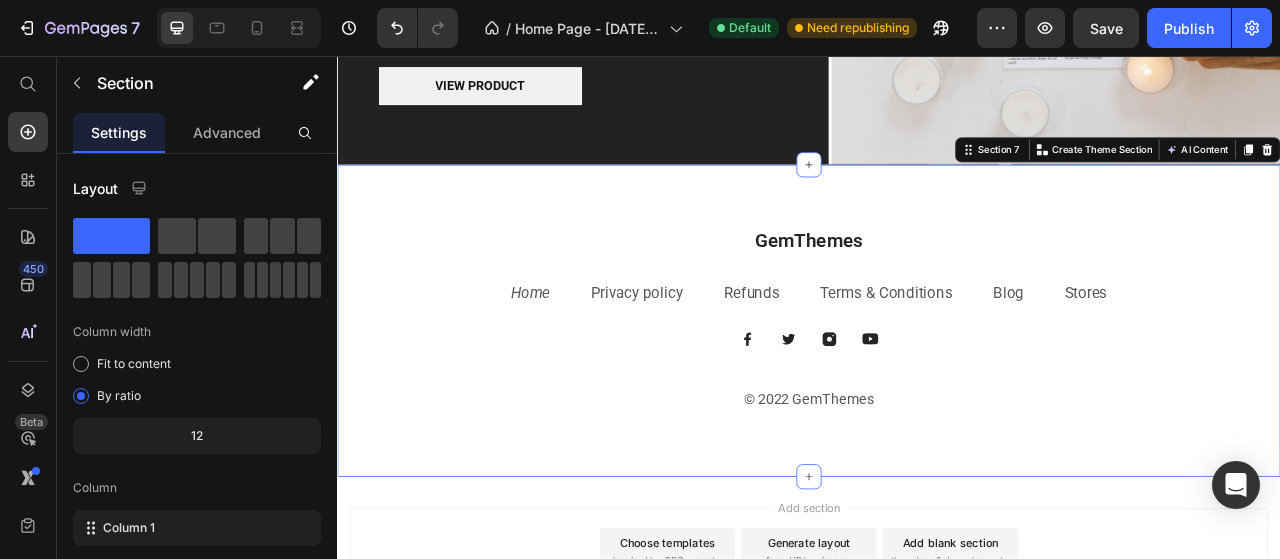 click on "GemThemes Heading Home Text block Privacy policy Text block Refunds Text block Terms & Conditions Text block Blog Text block Stores Text block Row Image Image Image Image Row © 2022 GemThemes Text block Row Section 7   You can create reusable sections Create Theme Section AI Content Write with GemAI What would you like to describe here? Tone and Voice Persuasive Product Show more Generate" at bounding box center (937, 393) 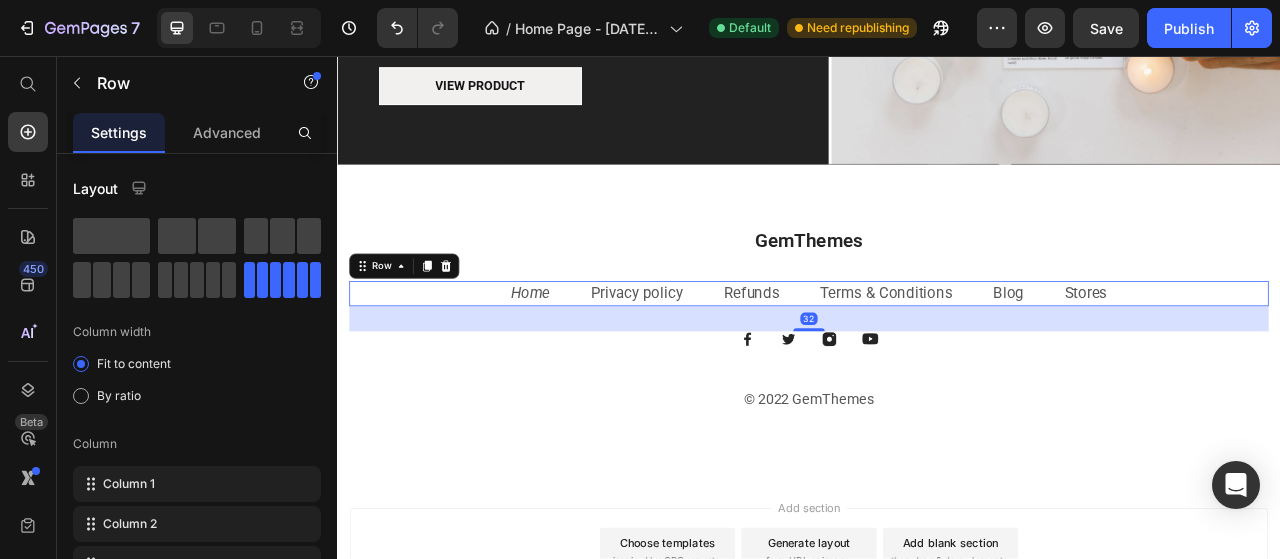 click on "Home Text block Privacy policy Text block Refunds Text block Terms & Conditions Text block Blog Text block Stores Text block Row   32" at bounding box center (937, 359) 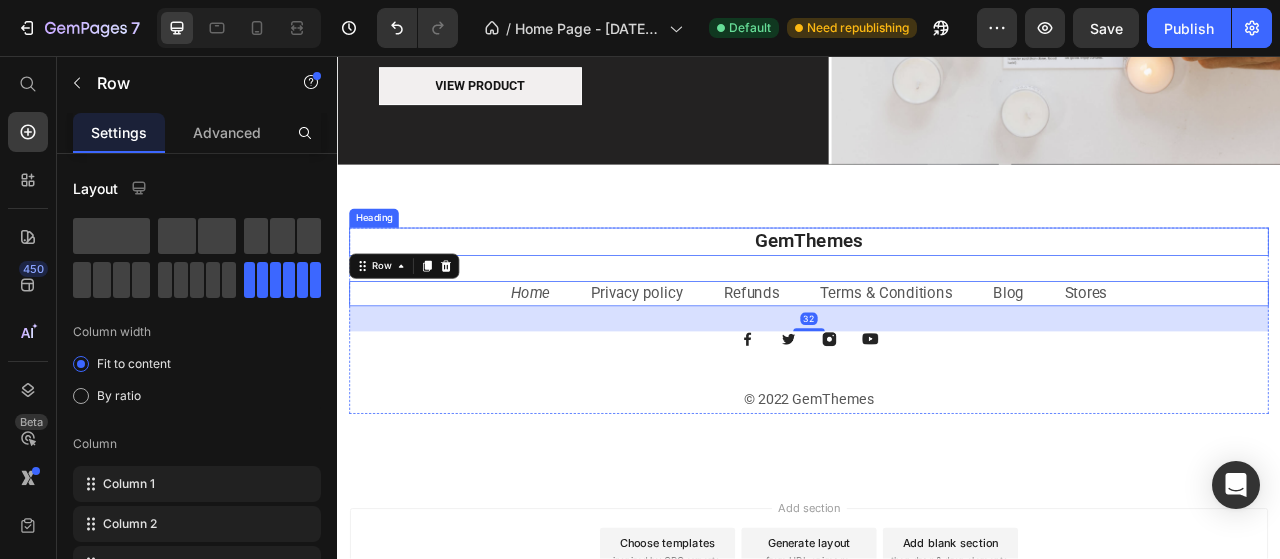 click on "GemThemes" at bounding box center (937, 292) 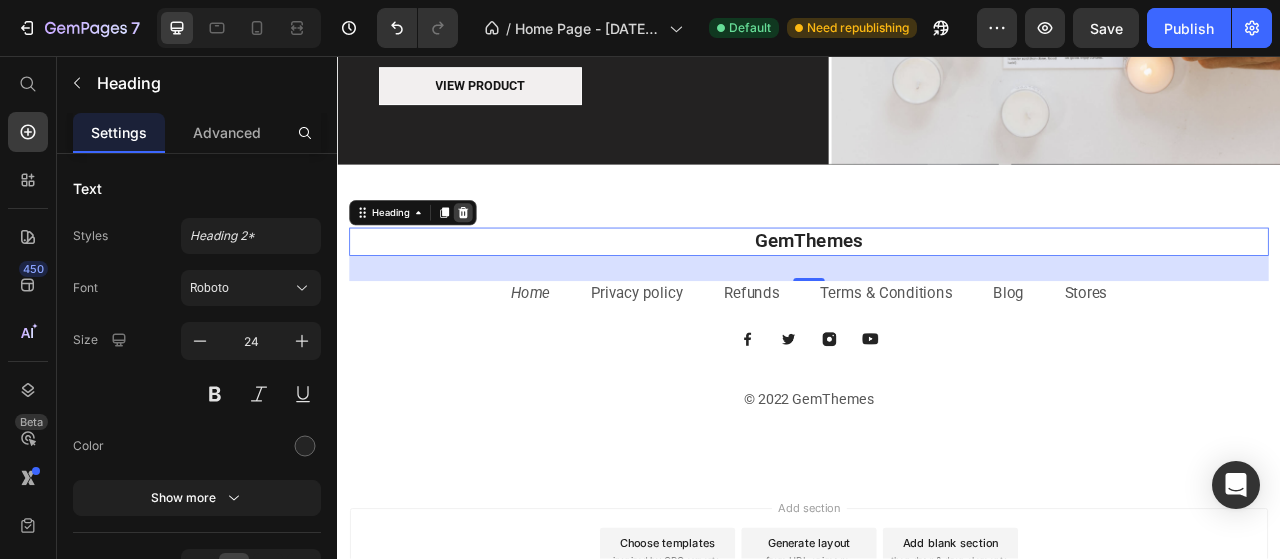 click 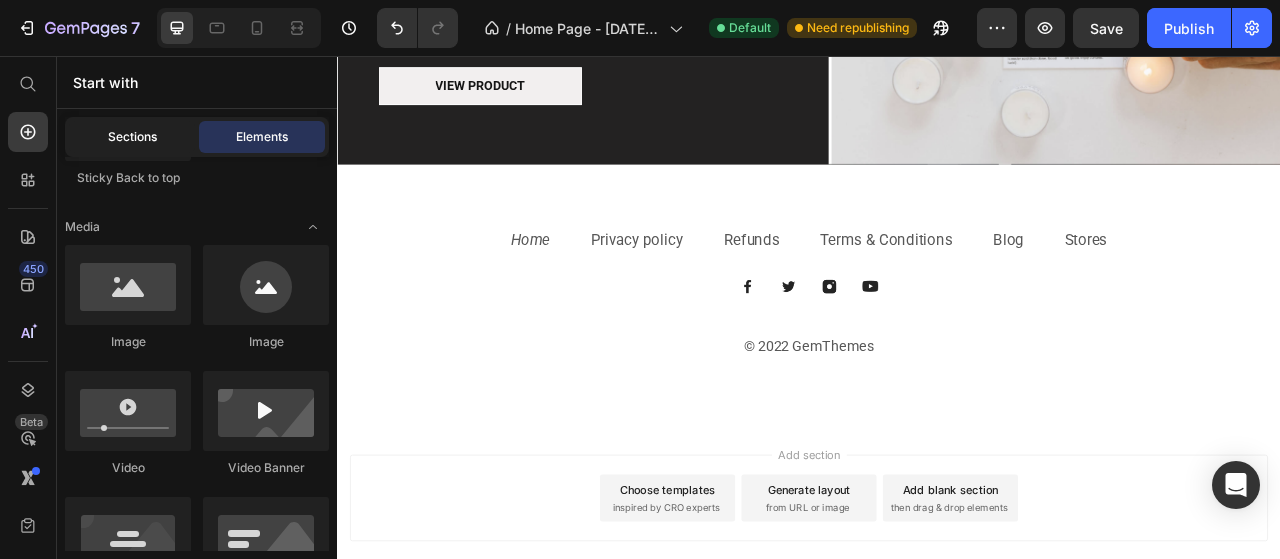 click on "Sections" at bounding box center [132, 137] 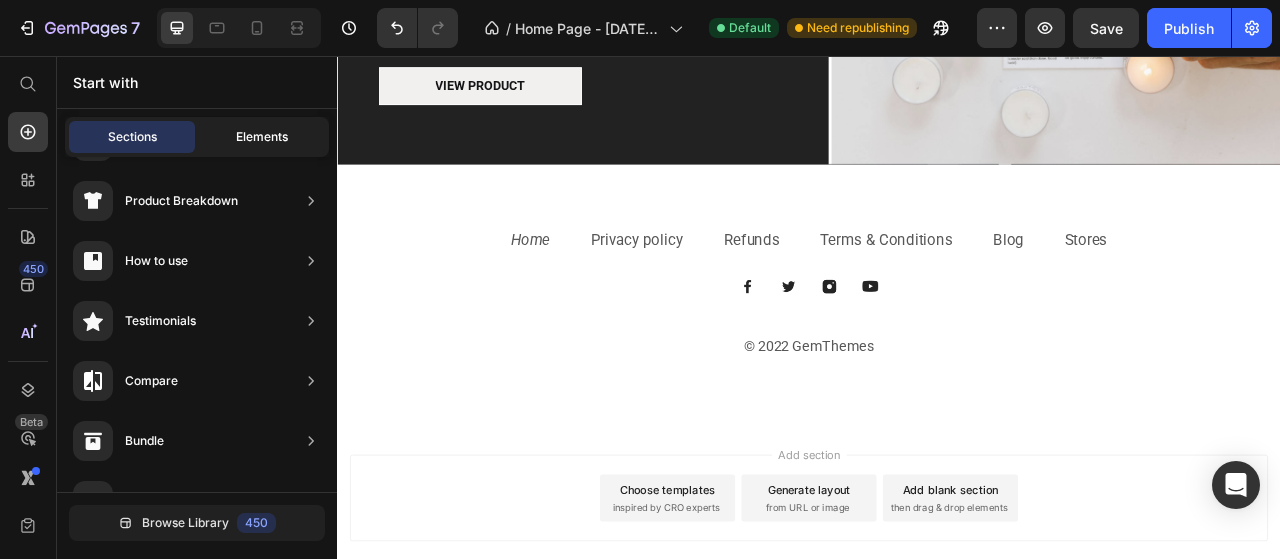click on "Elements" at bounding box center [262, 137] 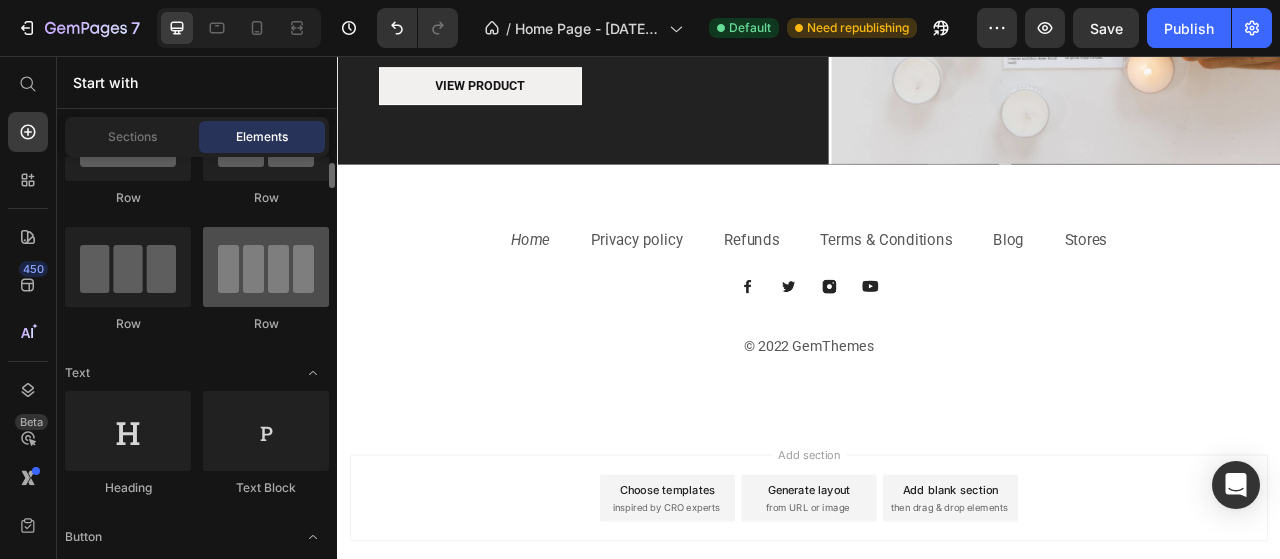 scroll, scrollTop: 0, scrollLeft: 0, axis: both 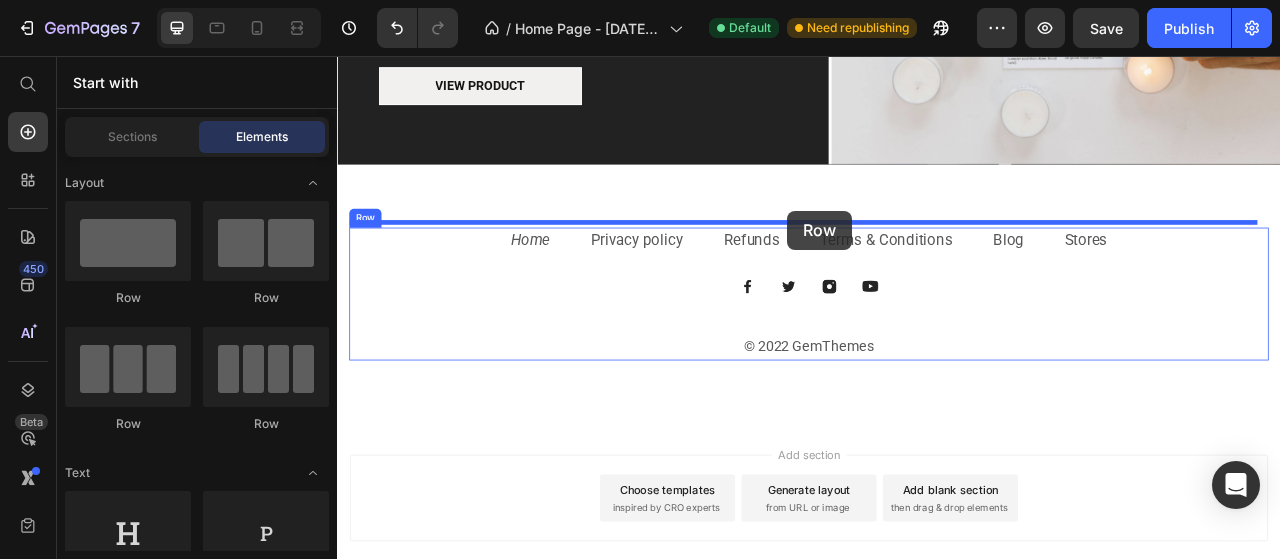 drag, startPoint x: 467, startPoint y: 421, endPoint x: 910, endPoint y: 253, distance: 473.78583 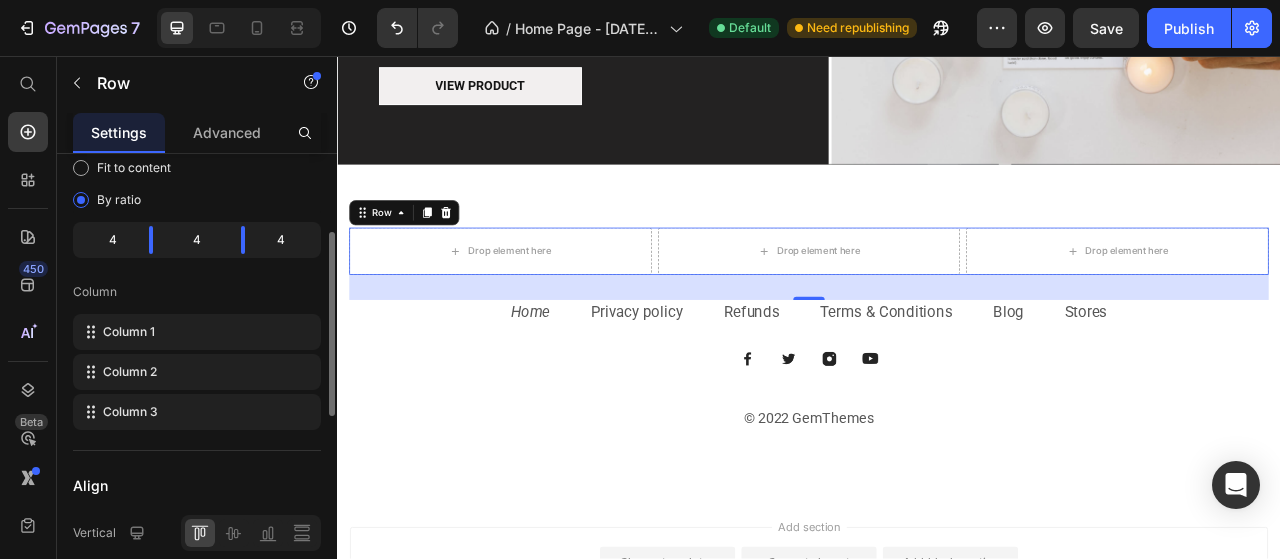 scroll, scrollTop: 96, scrollLeft: 0, axis: vertical 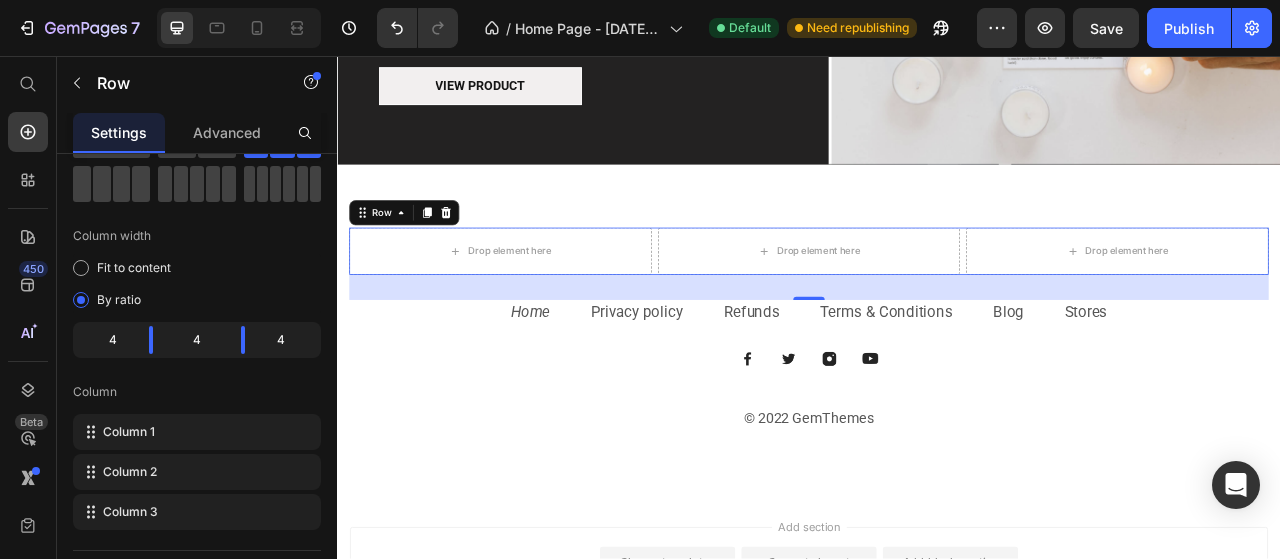 click on "Settings" at bounding box center [119, 132] 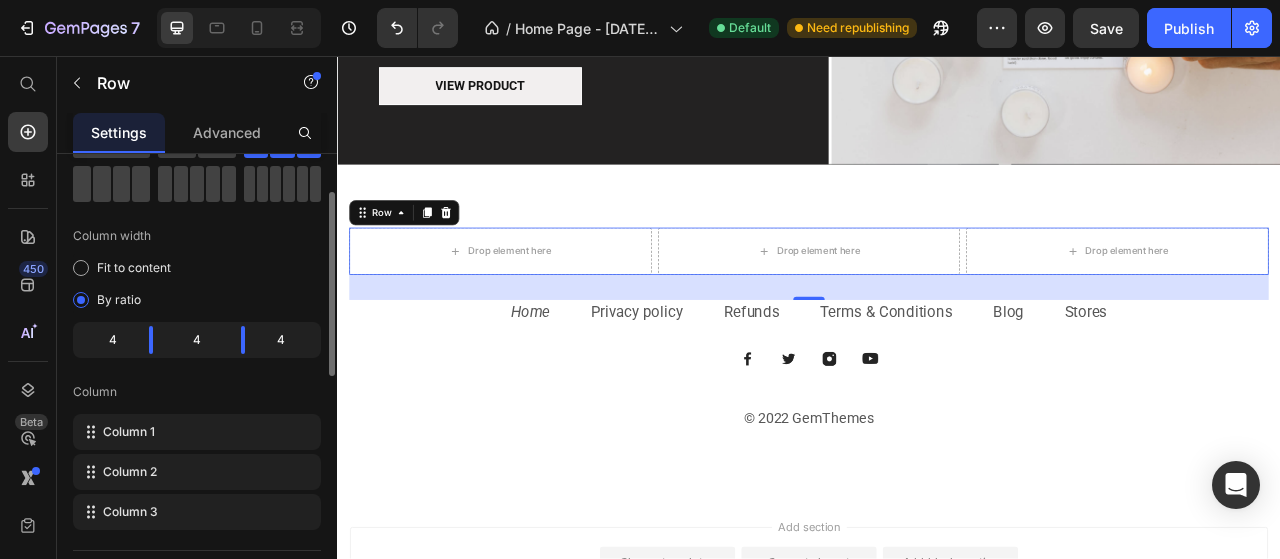 scroll, scrollTop: 0, scrollLeft: 0, axis: both 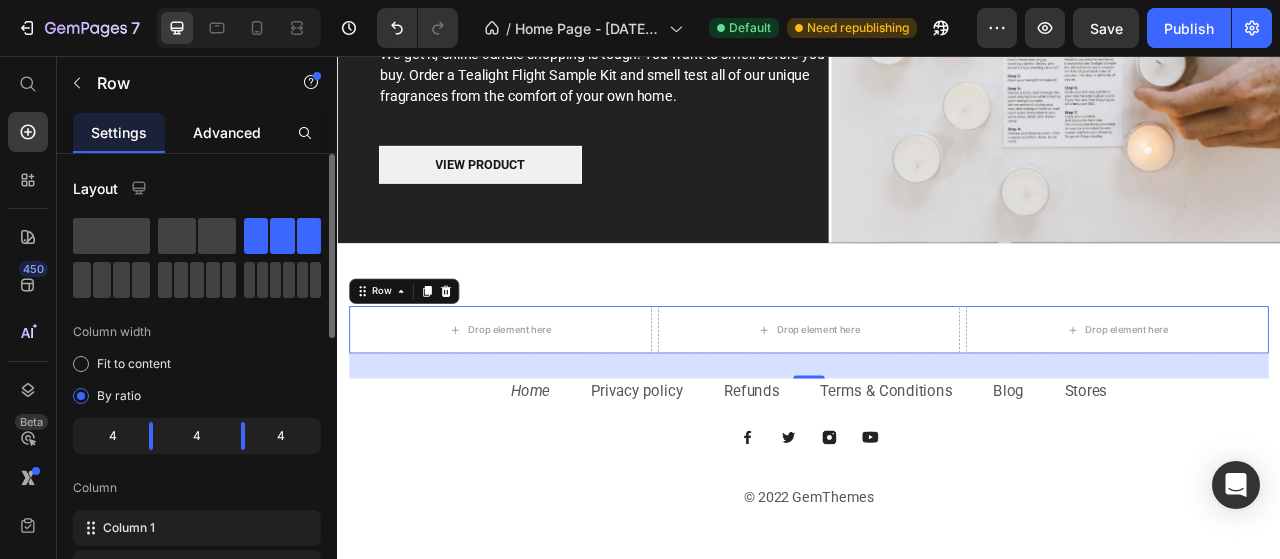 click on "Advanced" at bounding box center [227, 132] 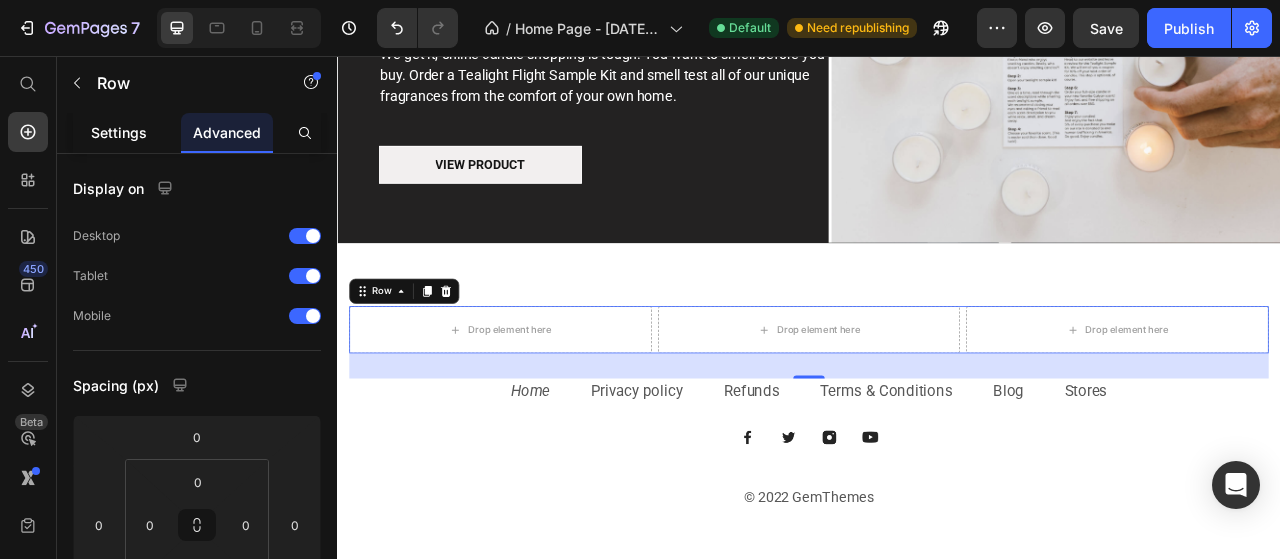 click on "Settings" at bounding box center [119, 132] 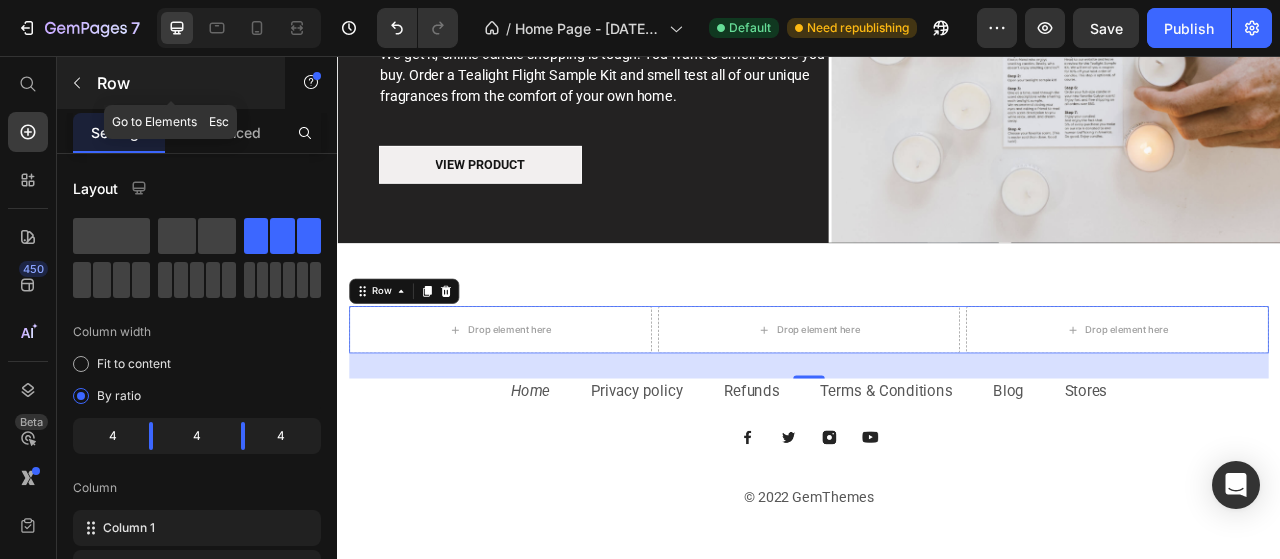 click on "Row" at bounding box center (182, 83) 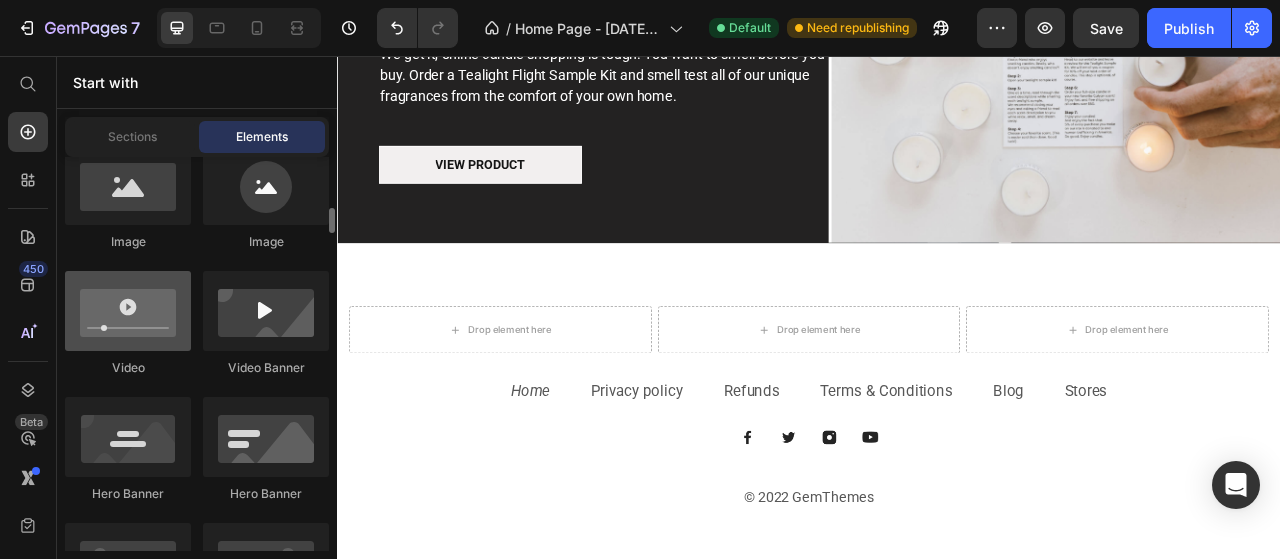 scroll, scrollTop: 700, scrollLeft: 0, axis: vertical 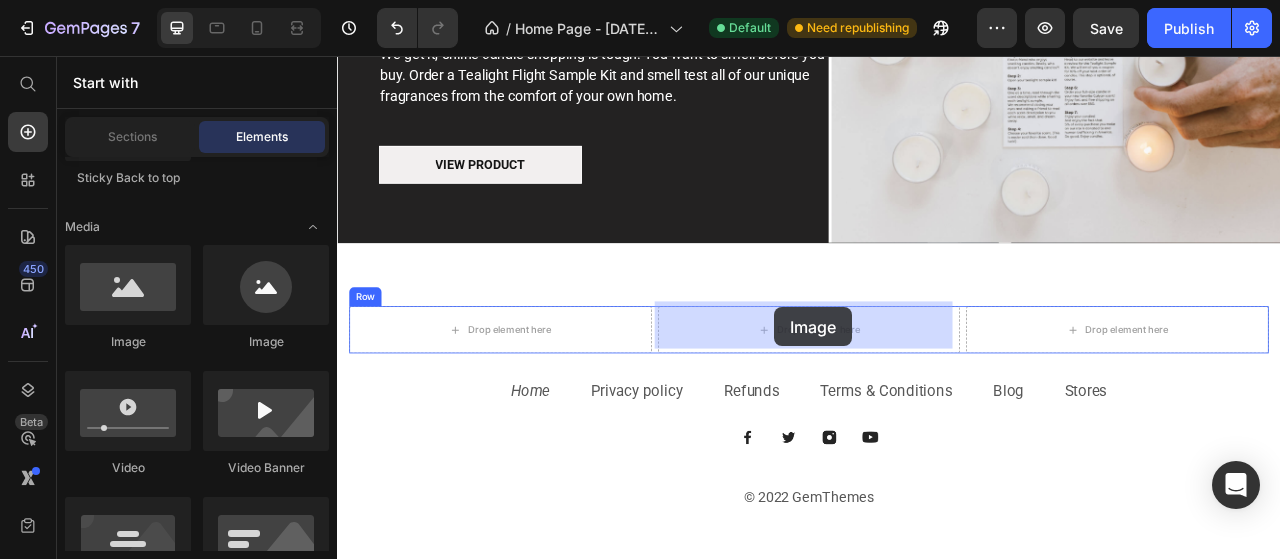 drag, startPoint x: 475, startPoint y: 361, endPoint x: 893, endPoint y: 376, distance: 418.26904 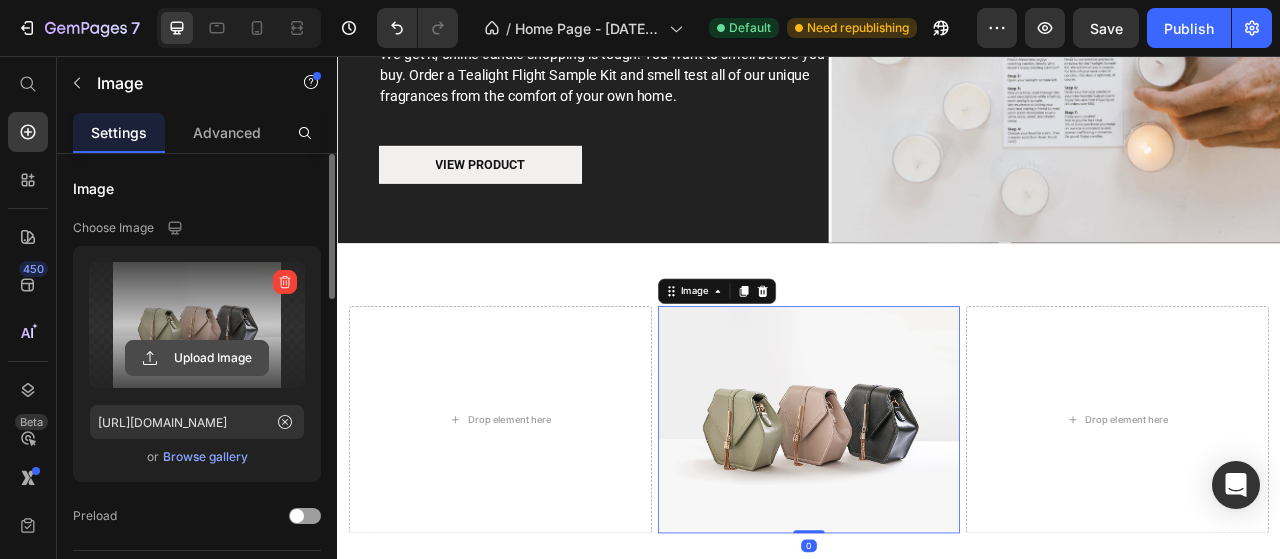 click 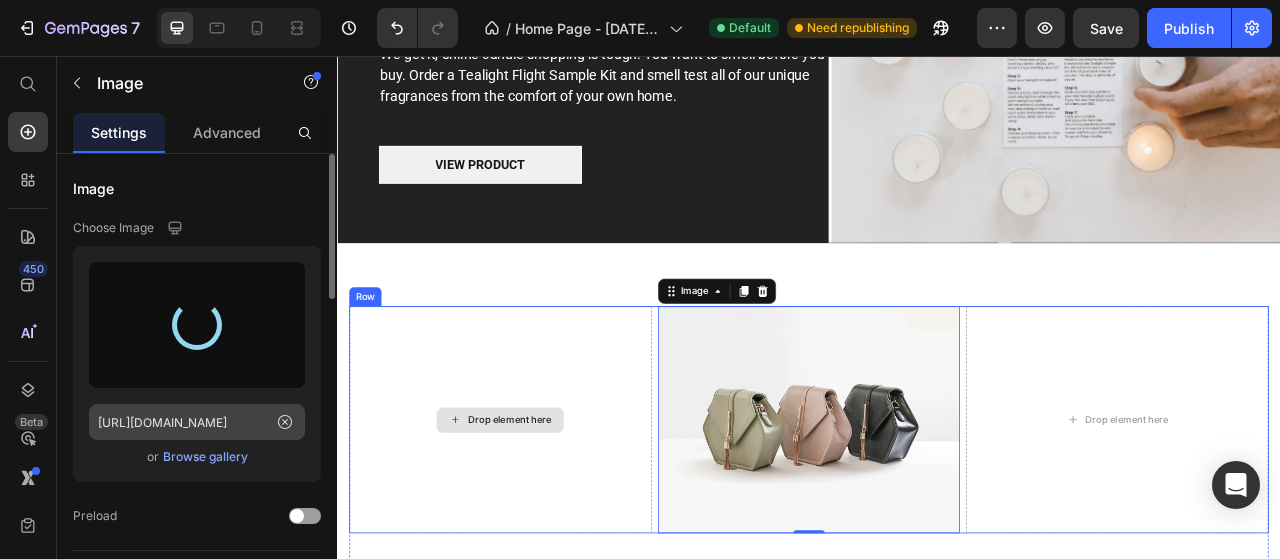 type on "[URL][DOMAIN_NAME]" 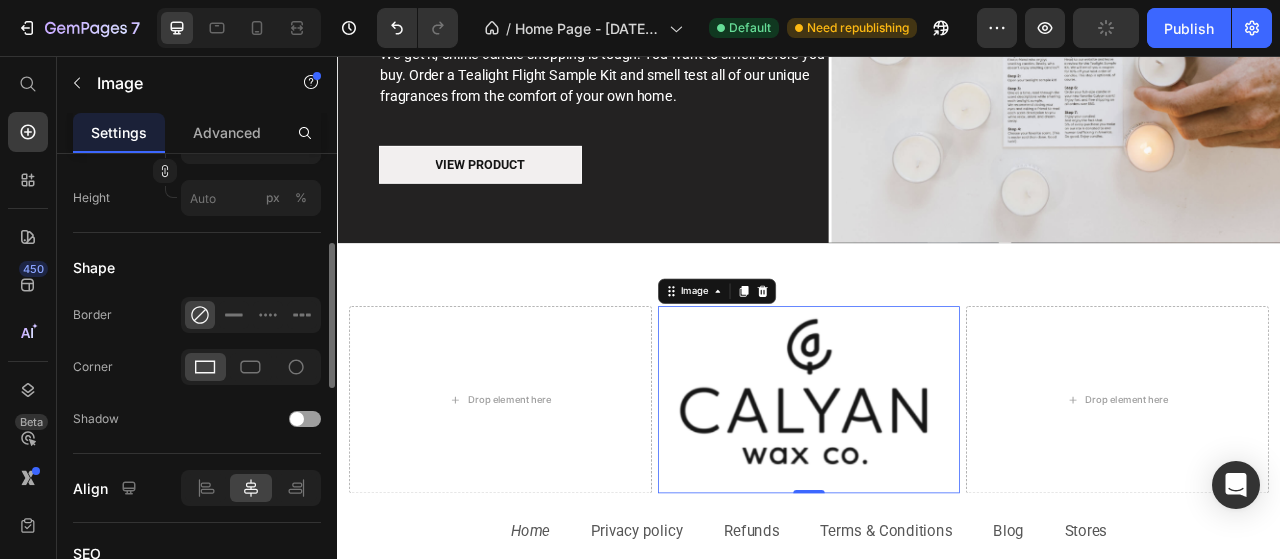scroll, scrollTop: 600, scrollLeft: 0, axis: vertical 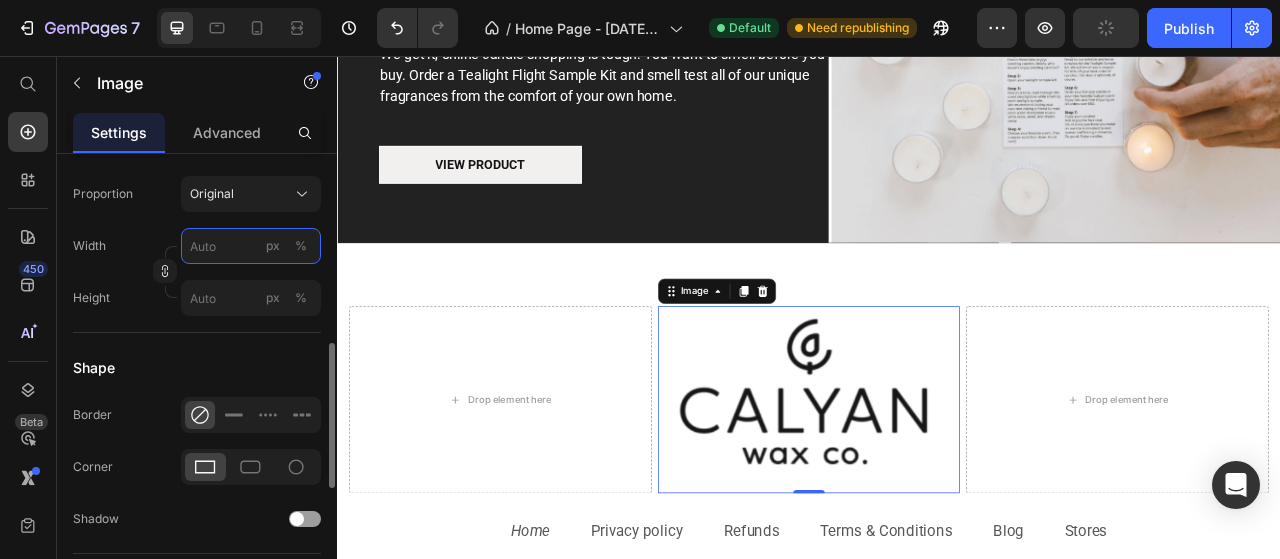 click on "px %" at bounding box center [251, 246] 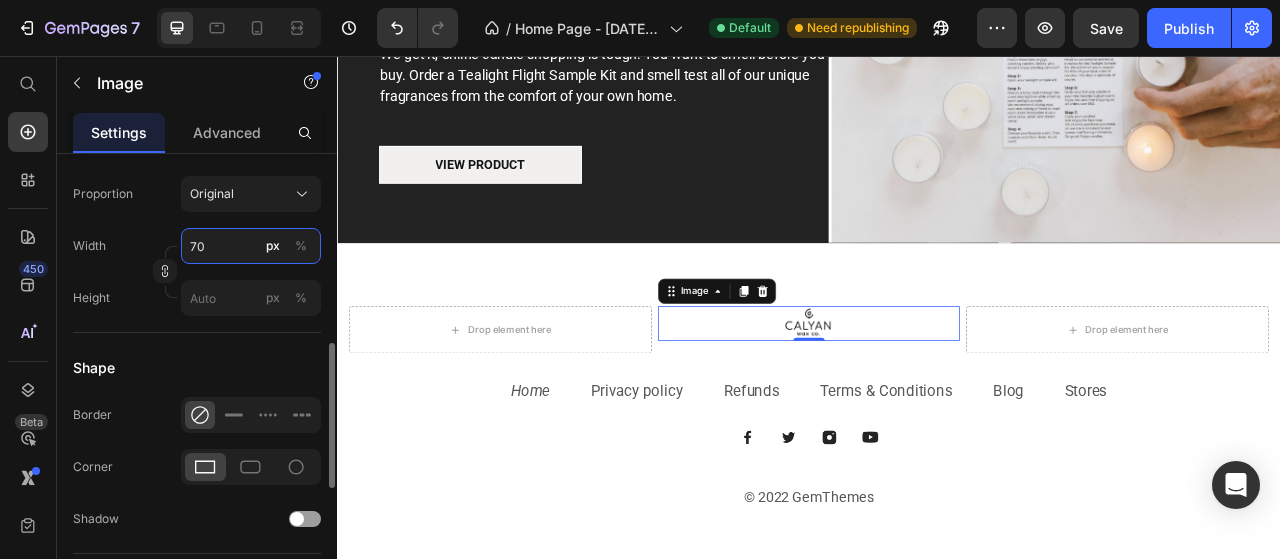 type on "70" 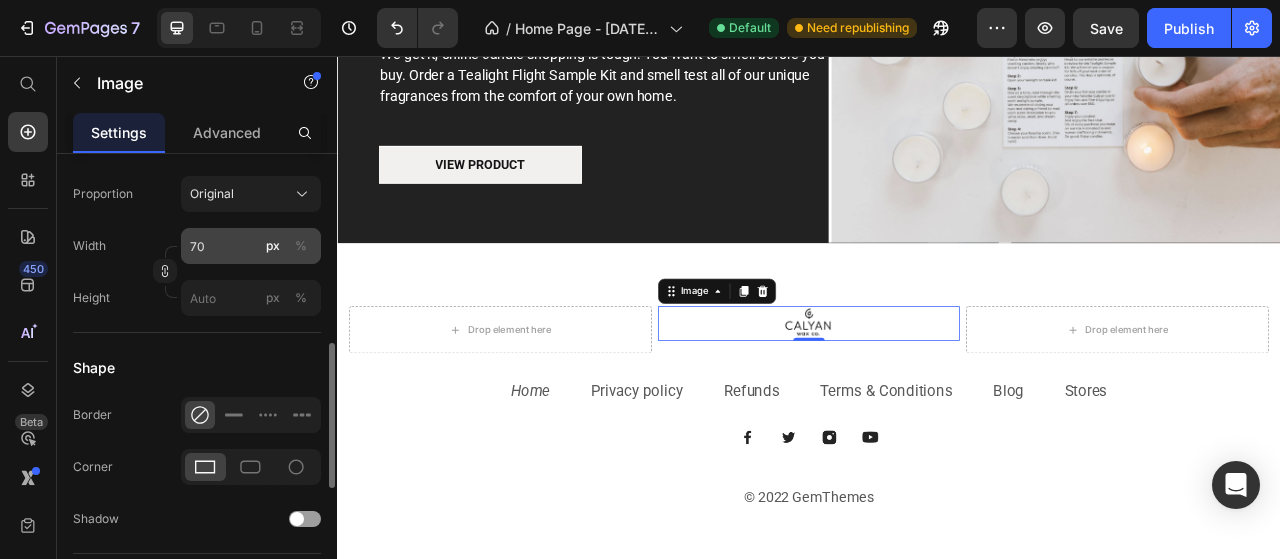 click on "%" at bounding box center (301, 246) 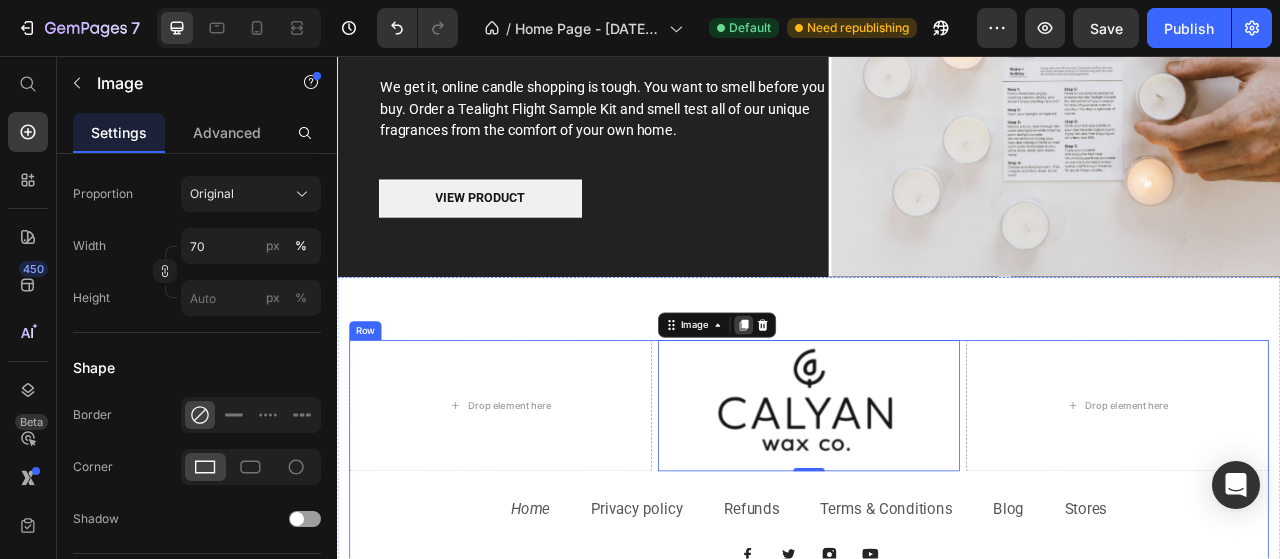 scroll, scrollTop: 3171, scrollLeft: 0, axis: vertical 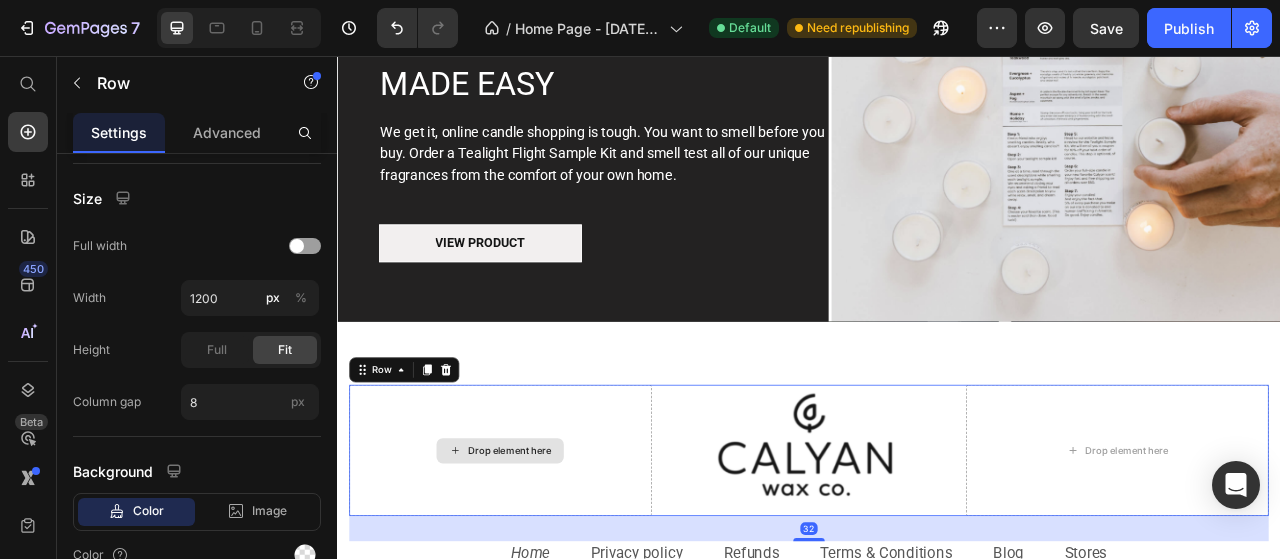 click on "Drop element here" at bounding box center [544, 558] 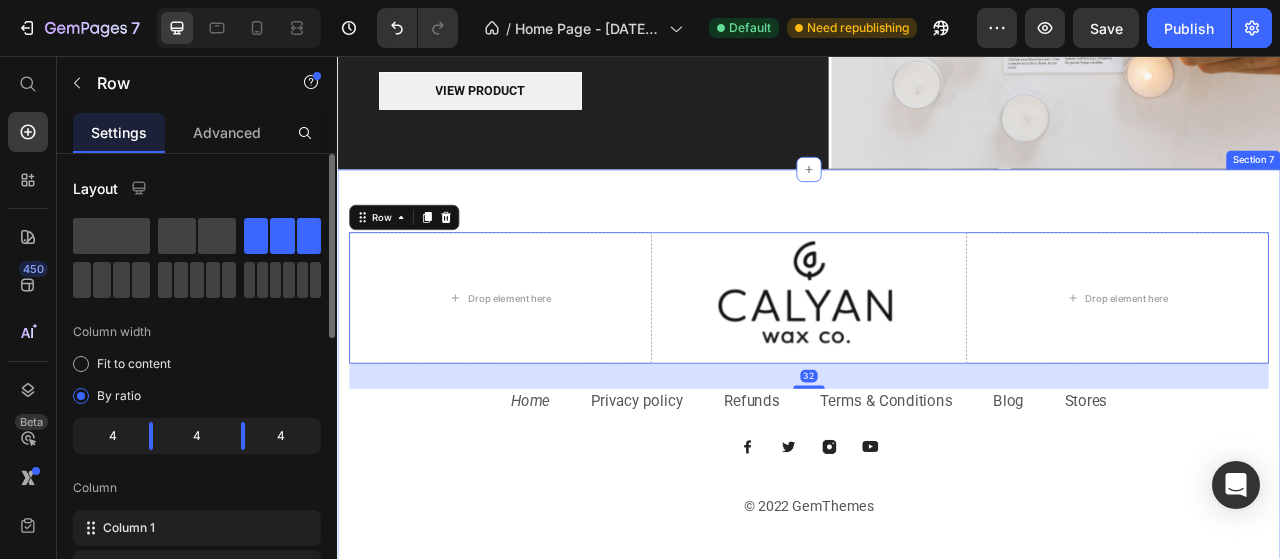 scroll, scrollTop: 3371, scrollLeft: 0, axis: vertical 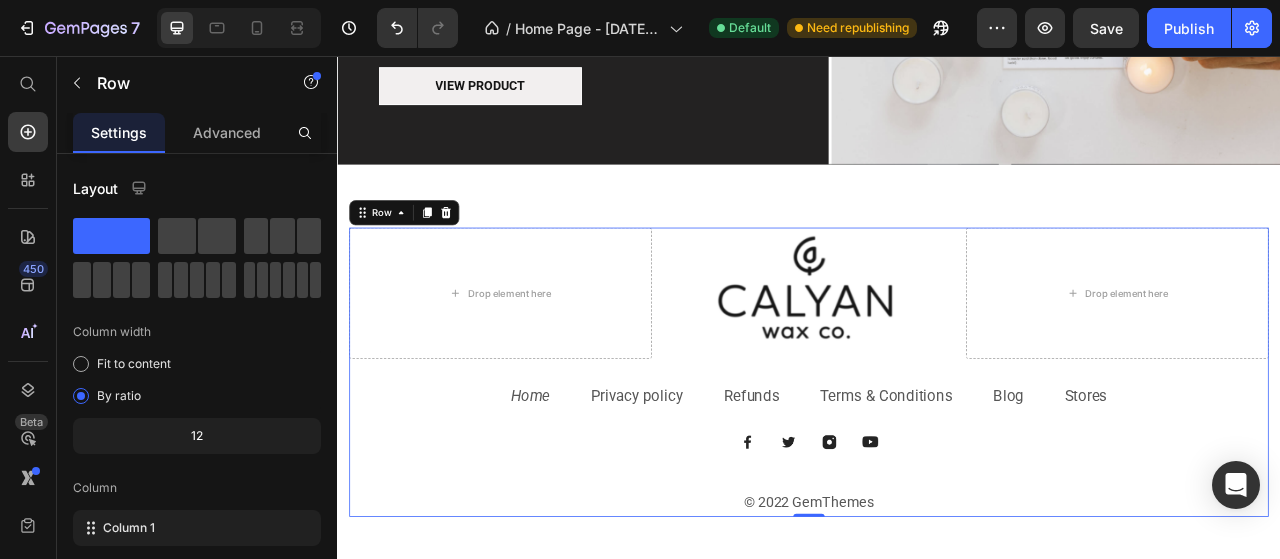 click on "Drop element here Image
Drop element here Row Home Text block Privacy policy Text block Refunds Text block Terms & Conditions Text block Blog Text block Stores Text block Row Image Image Image Image Row © 2022 GemThemes Text block" at bounding box center (937, 458) 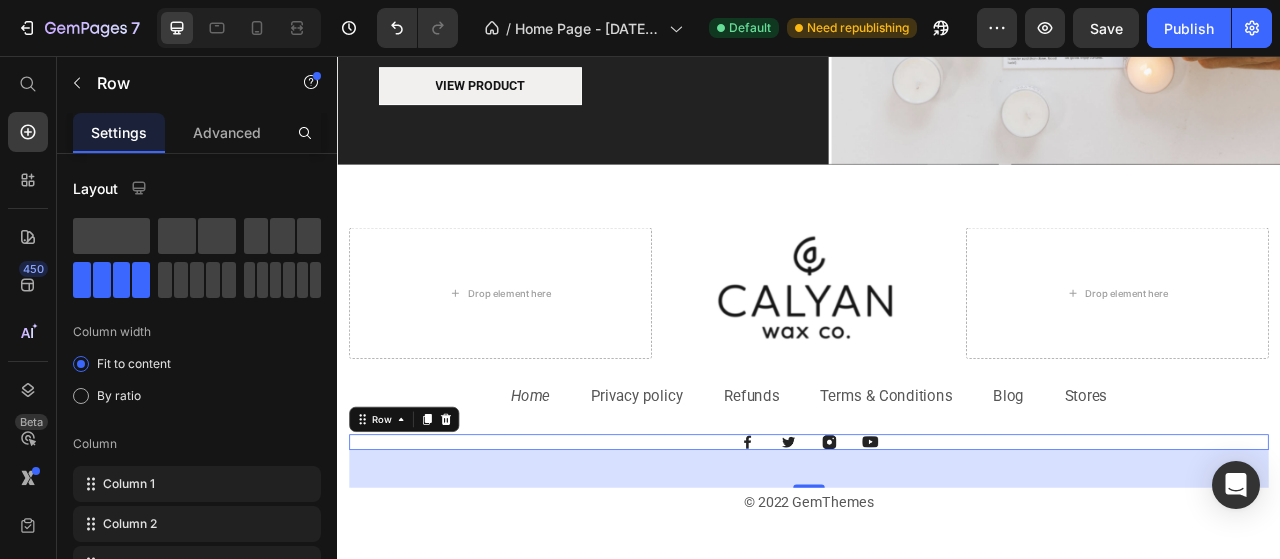 click on "Image Image Image Image Row   0" at bounding box center (937, 548) 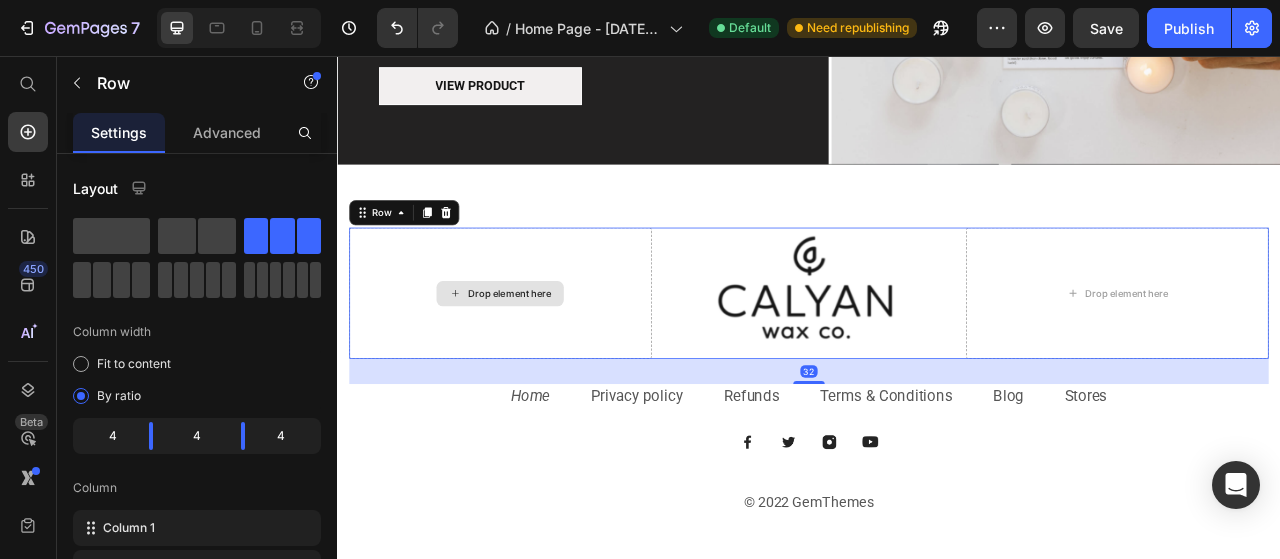 click on "Drop element here" at bounding box center [544, 358] 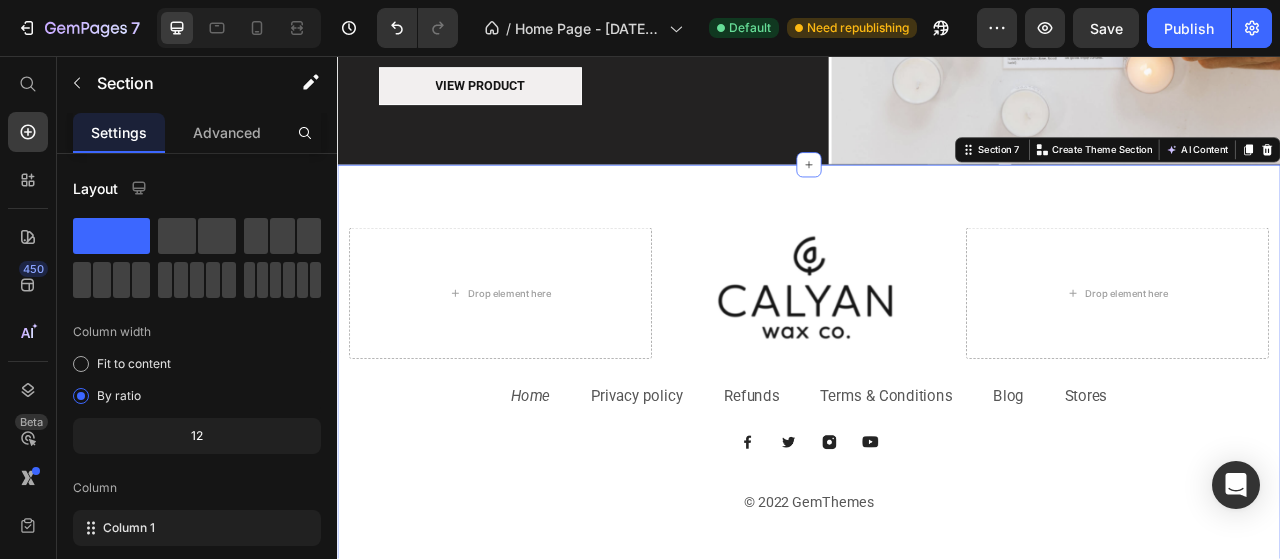 click on "Drop element here Image
Drop element here Row Home Text block Privacy policy Text block Refunds Text block Terms & Conditions Text block Blog Text block Stores Text block Row Image Image Image Image Row © 2022 GemThemes Text block Row Section 7   You can create reusable sections Create Theme Section AI Content Write with GemAI What would you like to describe here? Tone and Voice Persuasive Product Show more Generate" at bounding box center (937, 458) 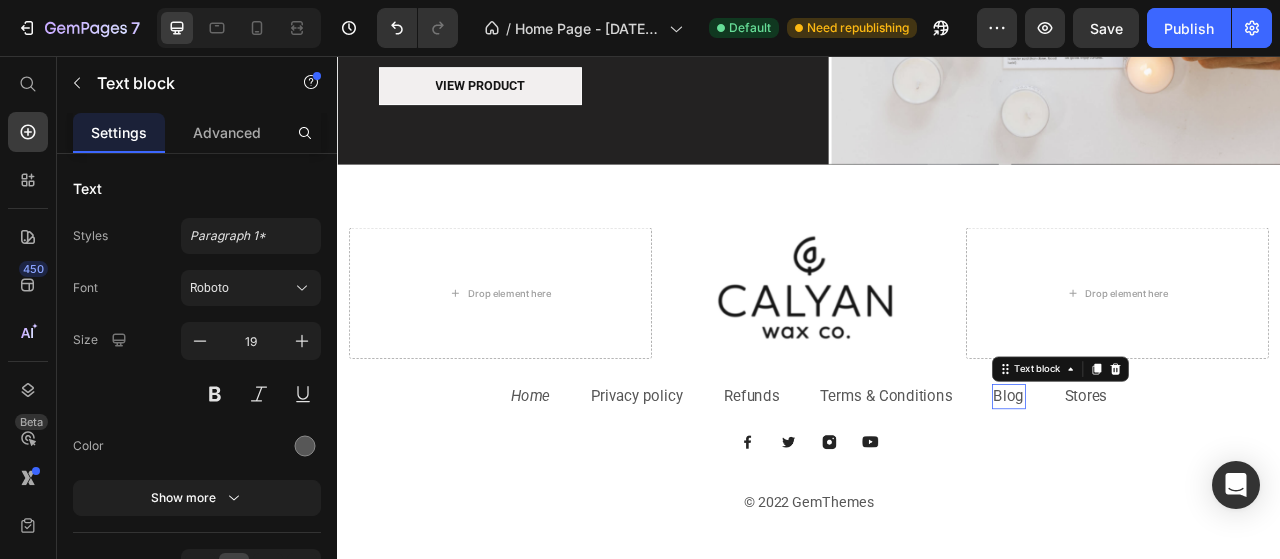 click on "Blog" at bounding box center (1191, 489) 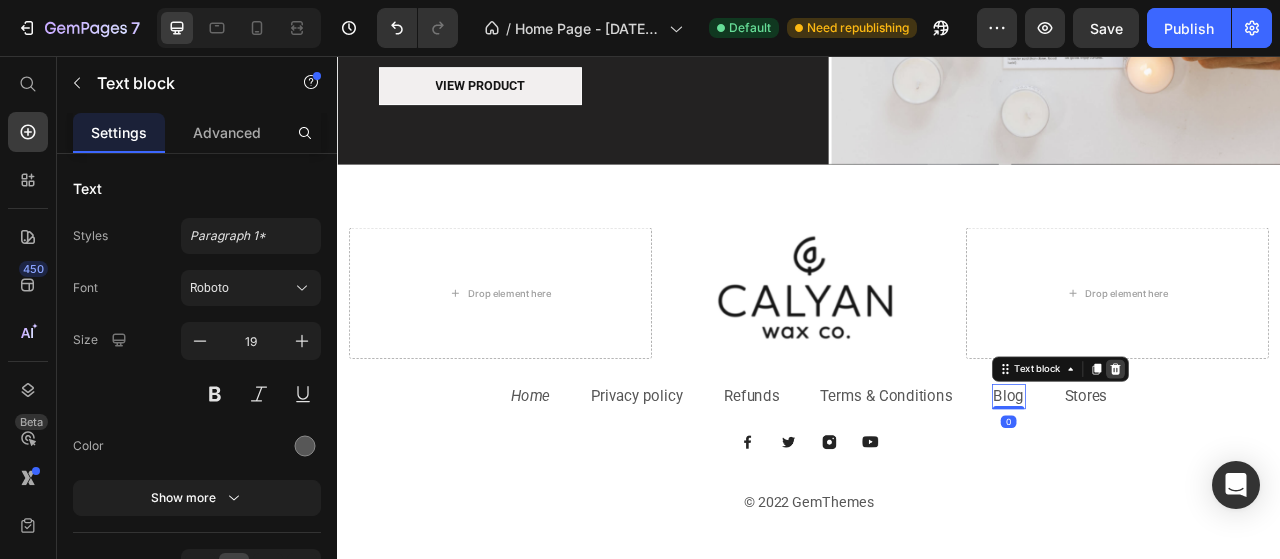 click 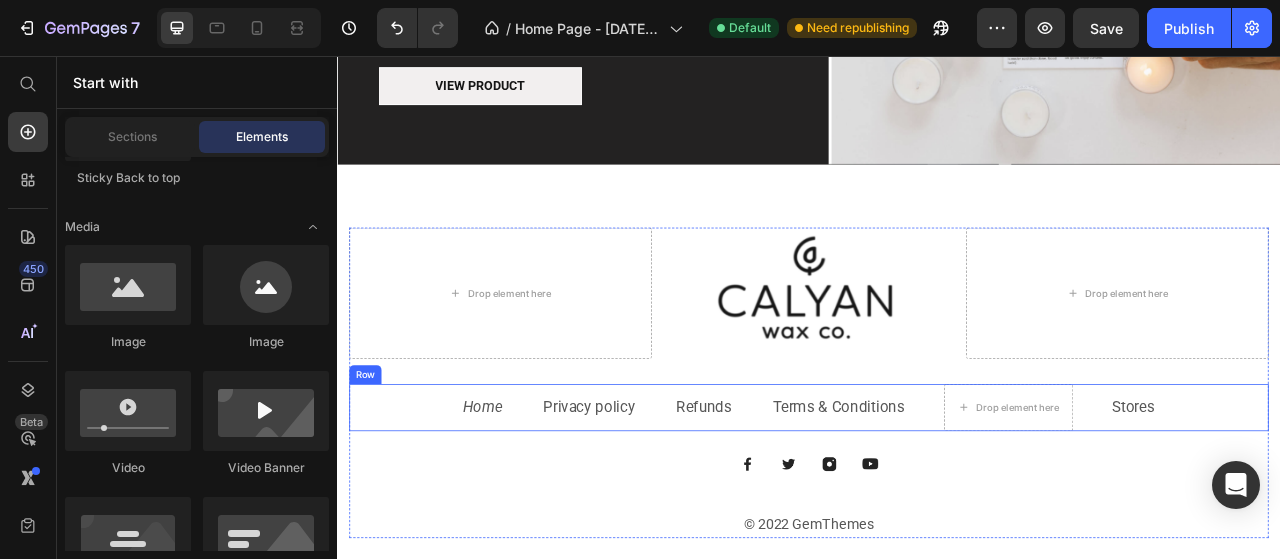 click on "Home Text block Privacy policy Text block Refunds Text block Terms & Conditions Text block
Drop element here Stores Text block Row" at bounding box center (937, 504) 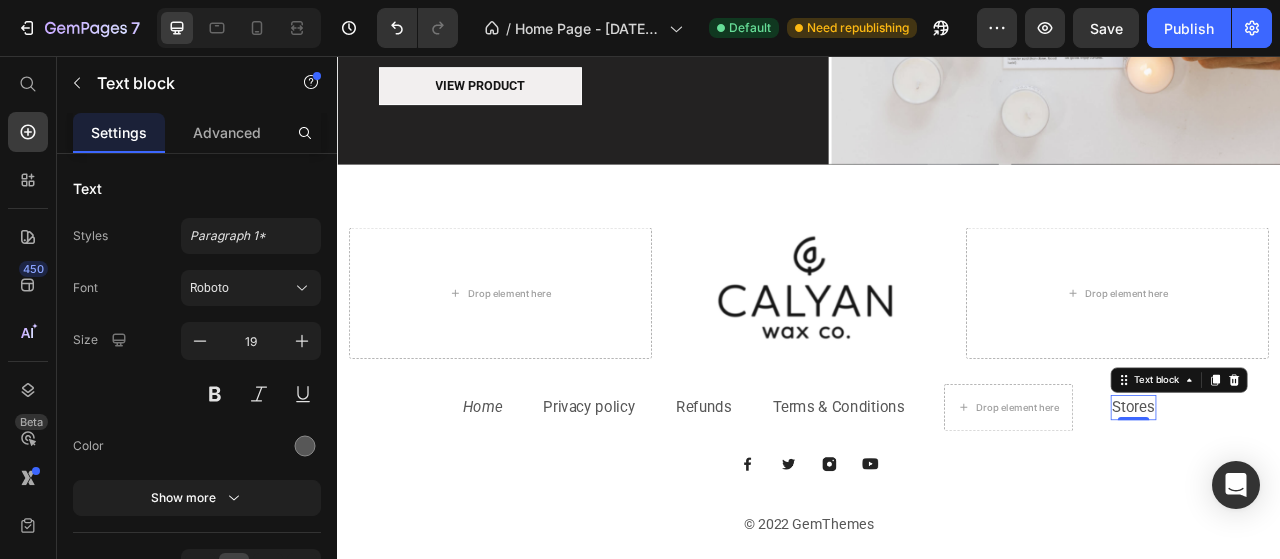 click on "Stores" at bounding box center [1350, 503] 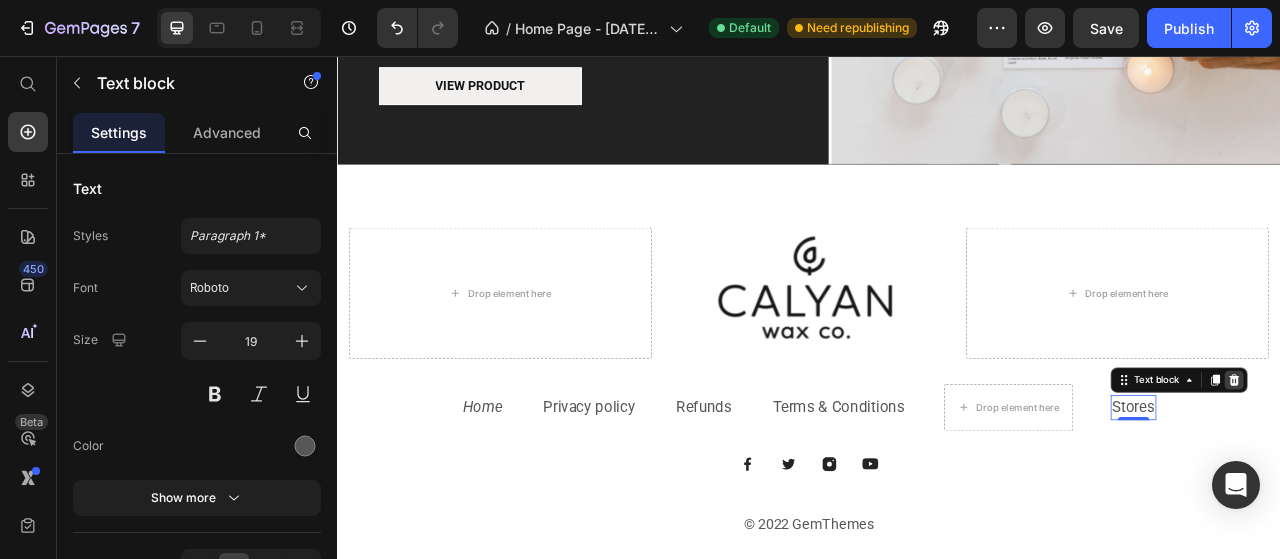 click 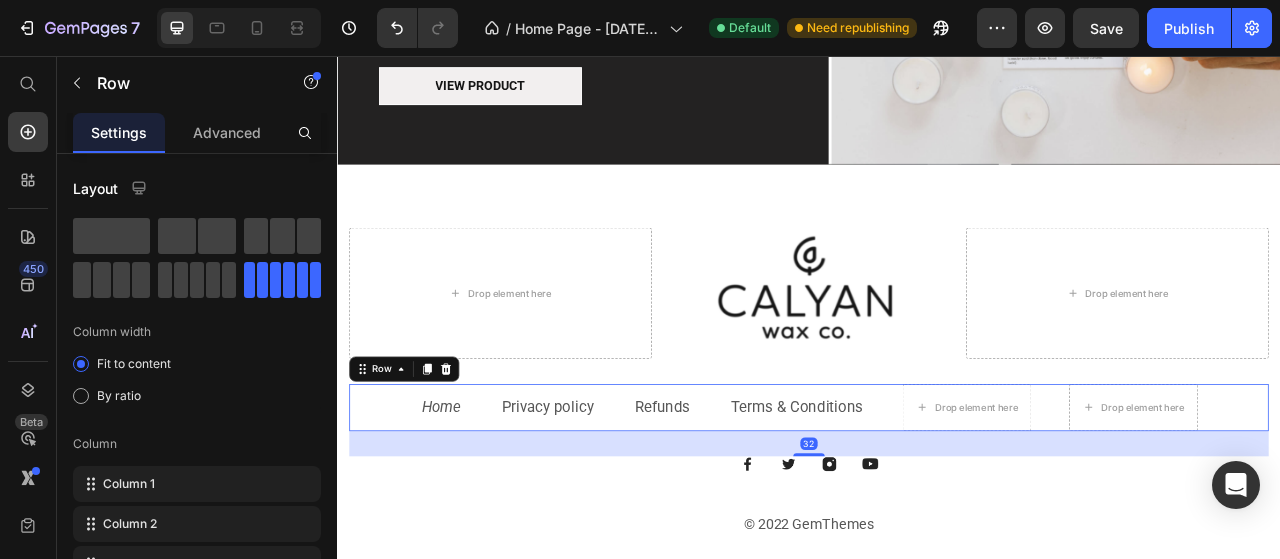 click on "Home Text block Privacy policy Text block Refunds Text block Terms & Conditions Text block
Drop element here
Drop element here Row   32" at bounding box center (937, 504) 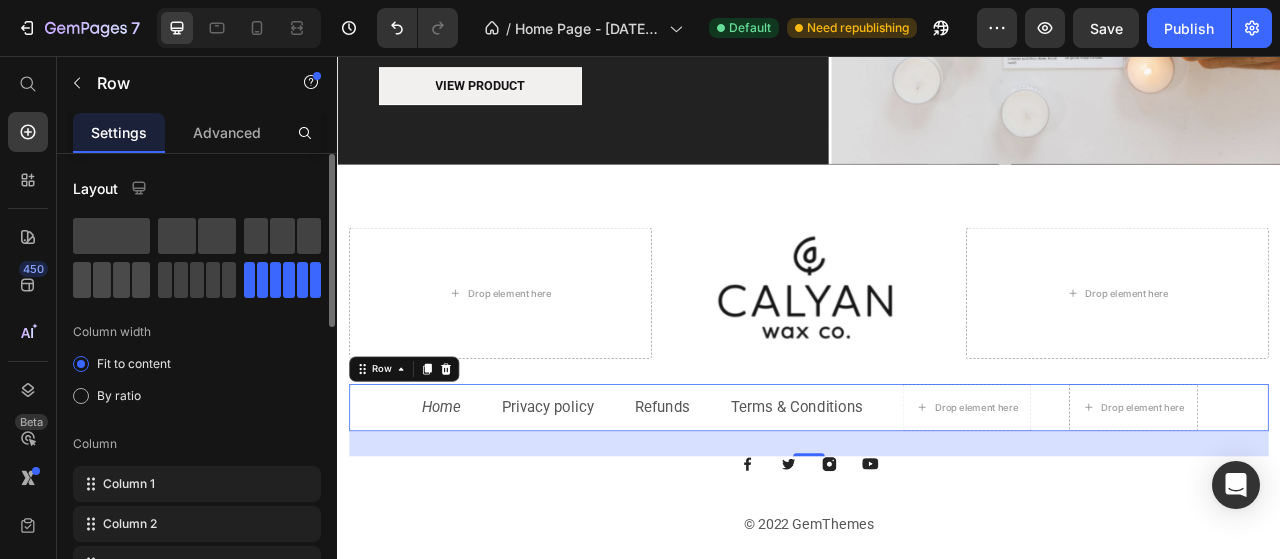 click 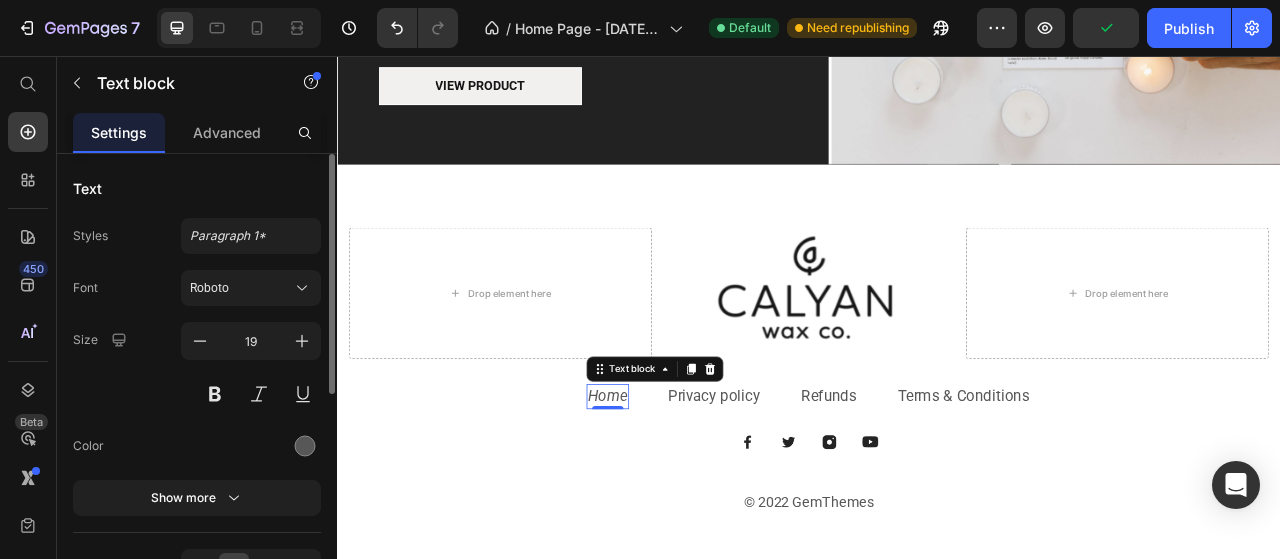 click on "Home" at bounding box center (681, 489) 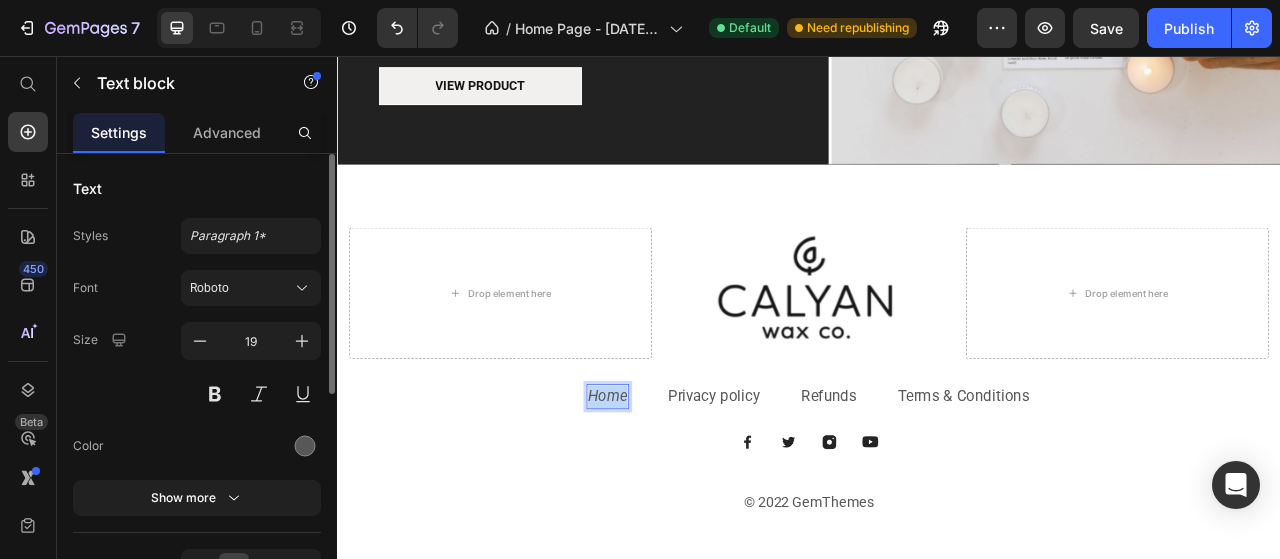 click on "Home" at bounding box center (681, 489) 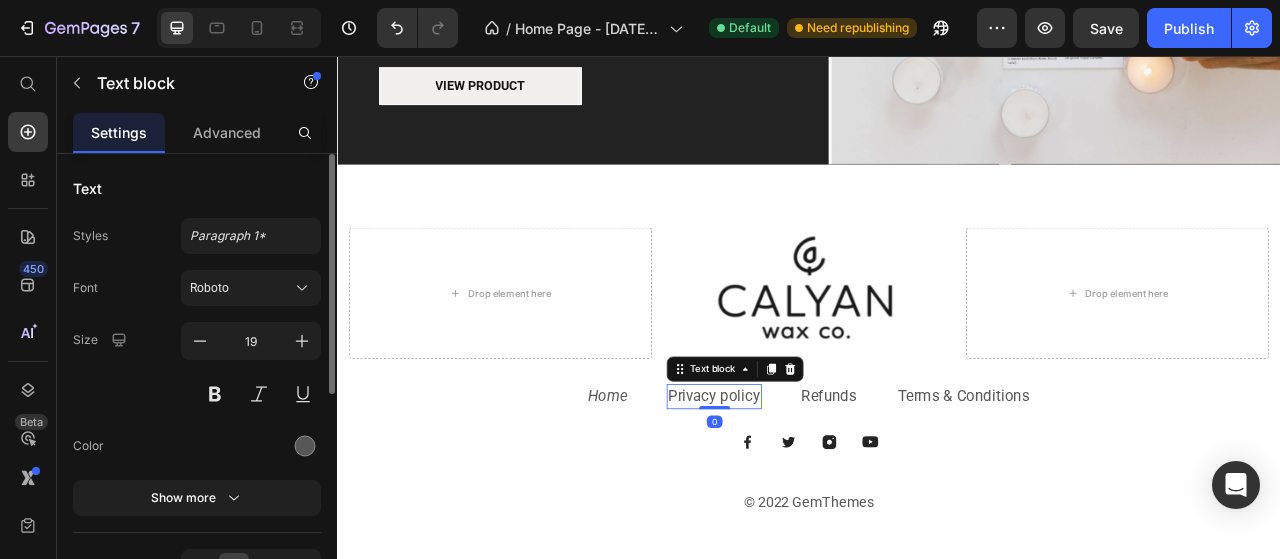 click on "Privacy policy" at bounding box center (816, 490) 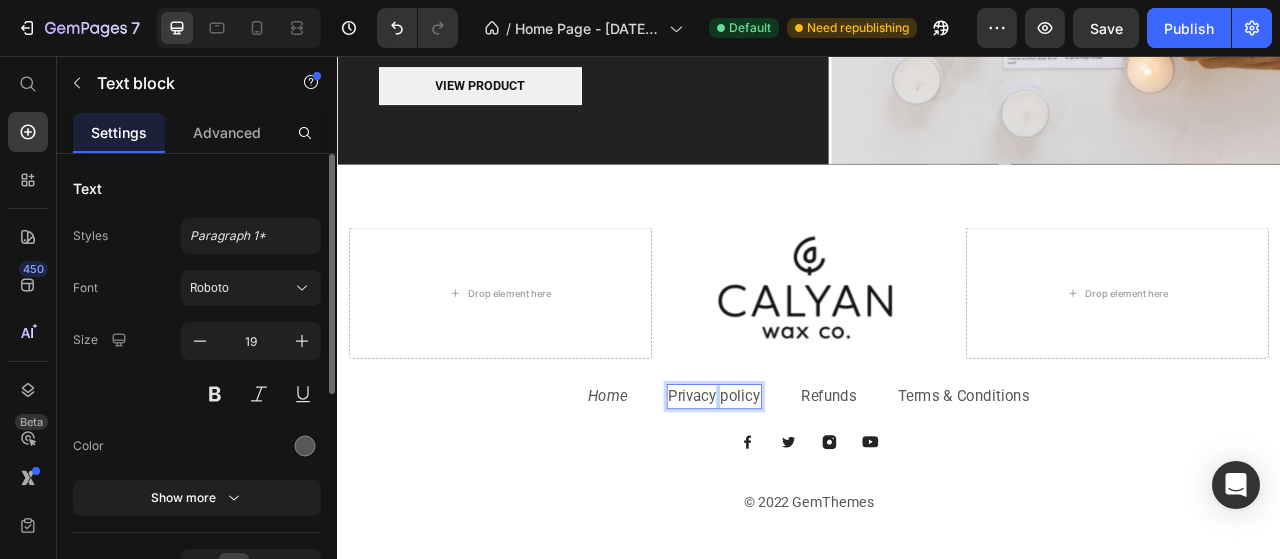 click on "Privacy policy" at bounding box center [816, 490] 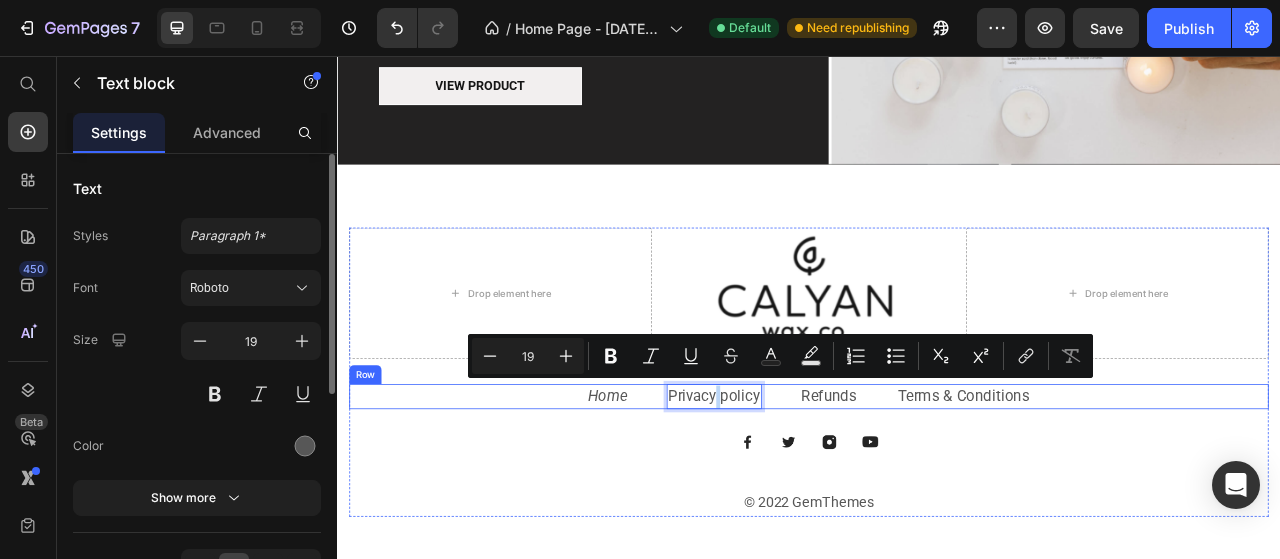 click on "Home Text block Privacy policy Text block   0 Refunds Text block Terms & Conditions Text block Row" at bounding box center (937, 490) 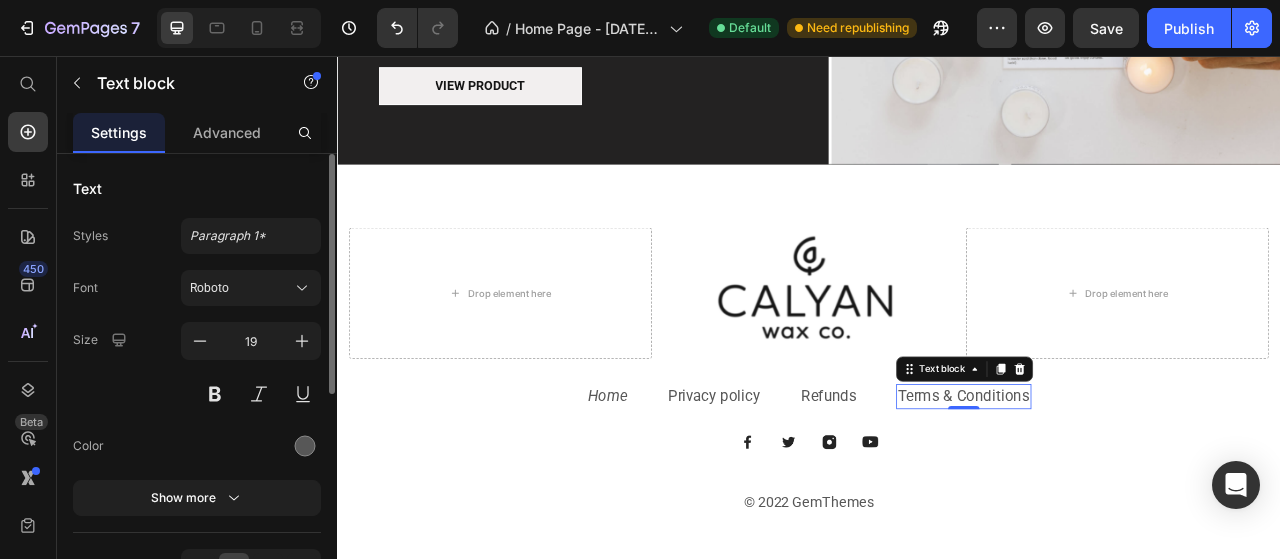 click on "Terms & Conditions Text block   0" at bounding box center (1134, 490) 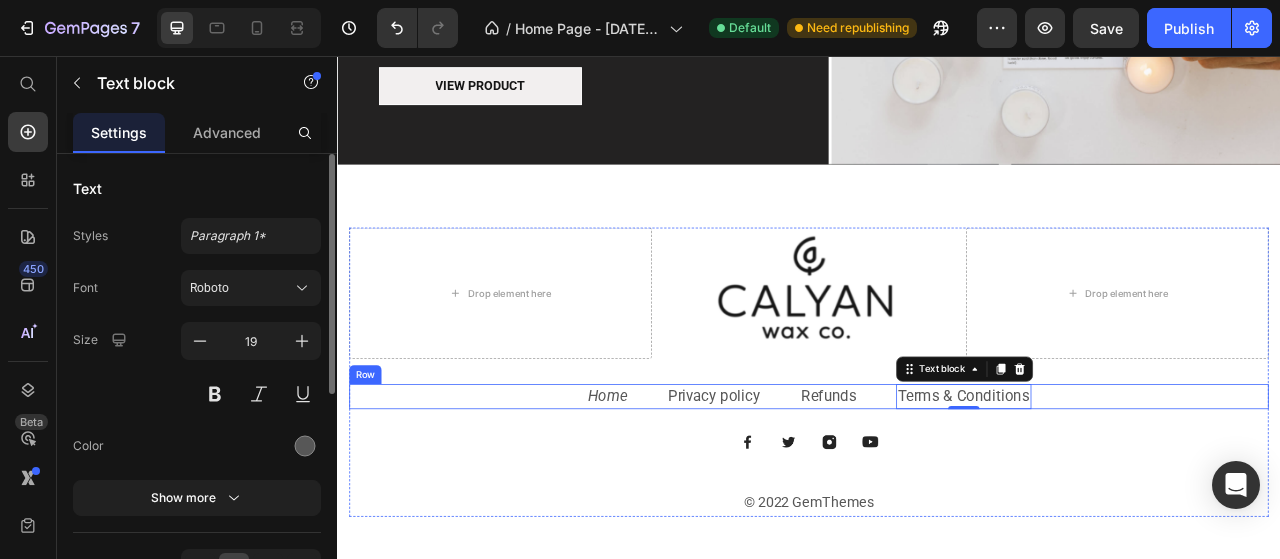 click on "Home Text block Privacy policy Text block Refunds Text block Terms & Conditions Text block   0 Row" at bounding box center (937, 490) 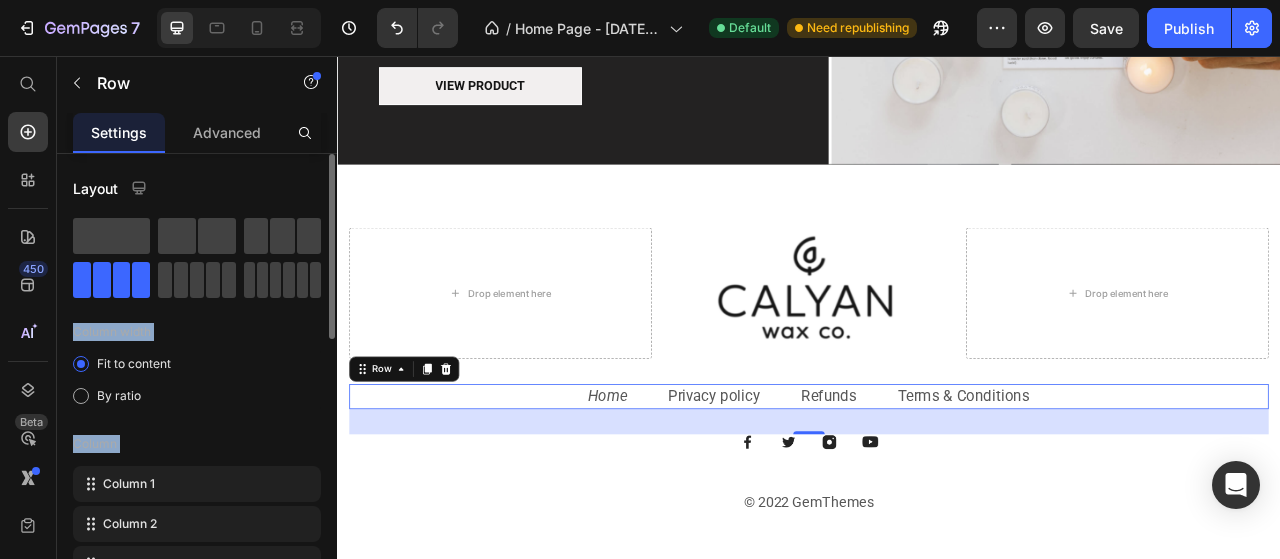 drag, startPoint x: 380, startPoint y: 378, endPoint x: 703, endPoint y: 511, distance: 349.31076 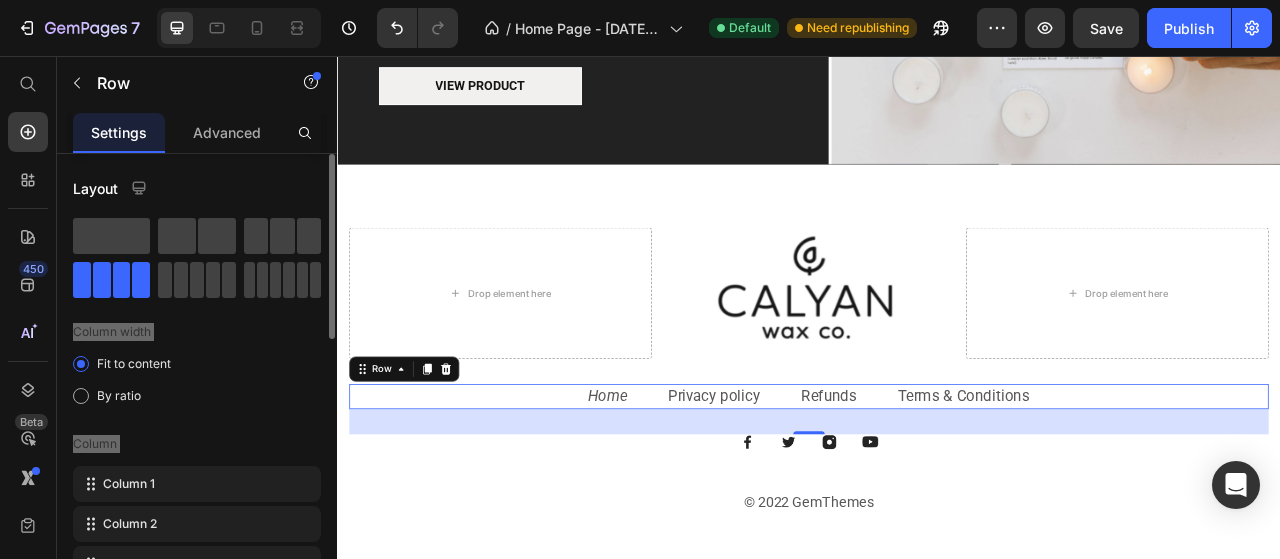 click on "Home Text block Privacy policy Text block Refunds Text block Terms & Conditions Text block Row   32" at bounding box center (937, 490) 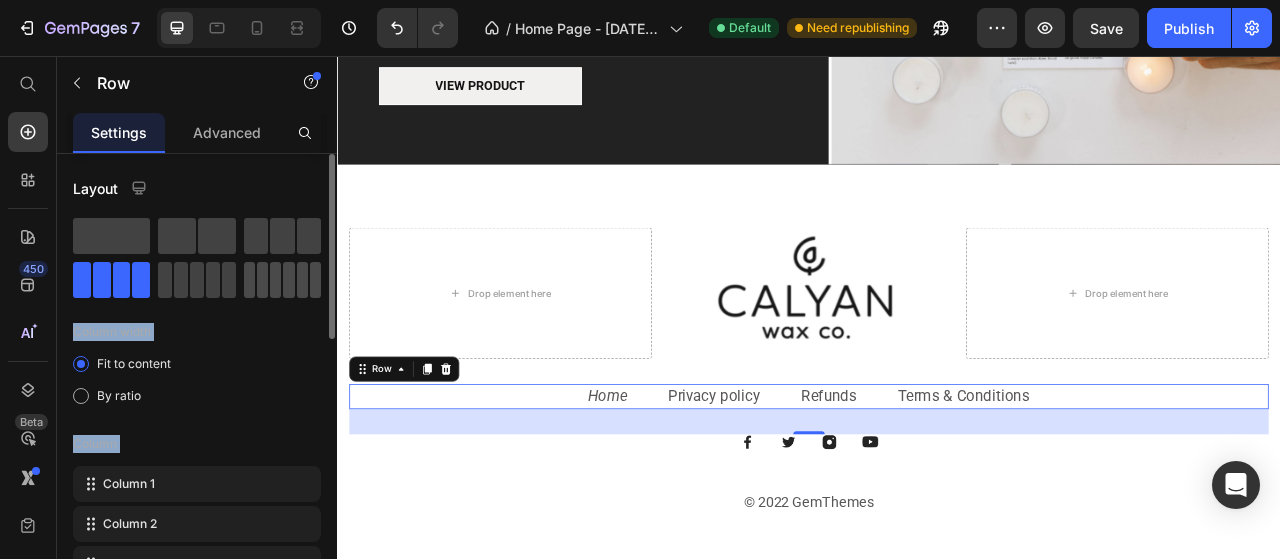 click 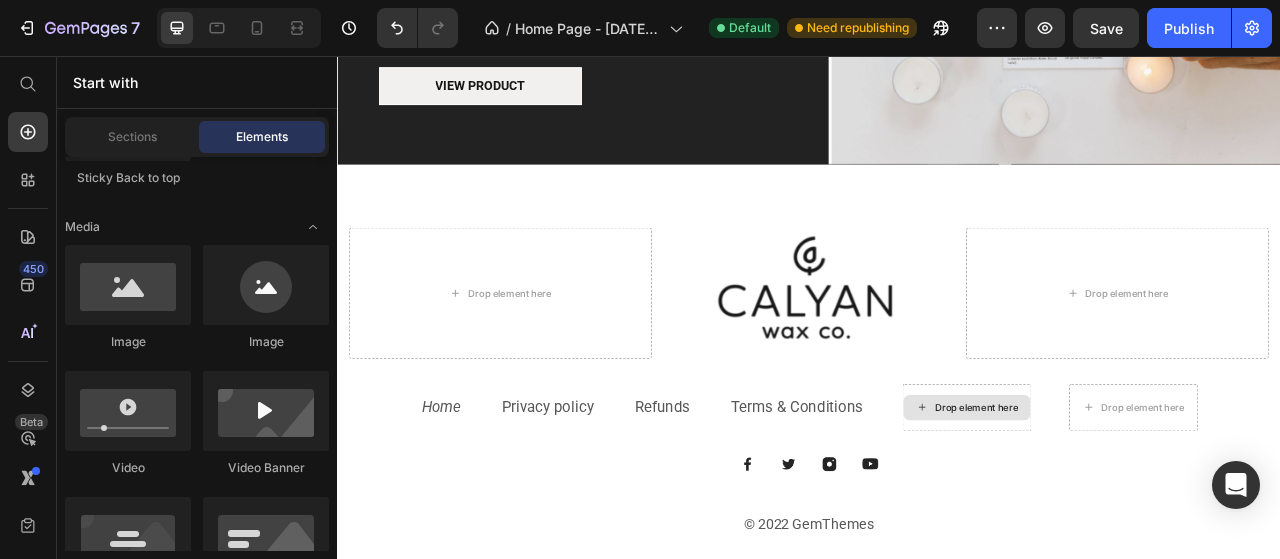 click on "Drop element here" at bounding box center [1150, 504] 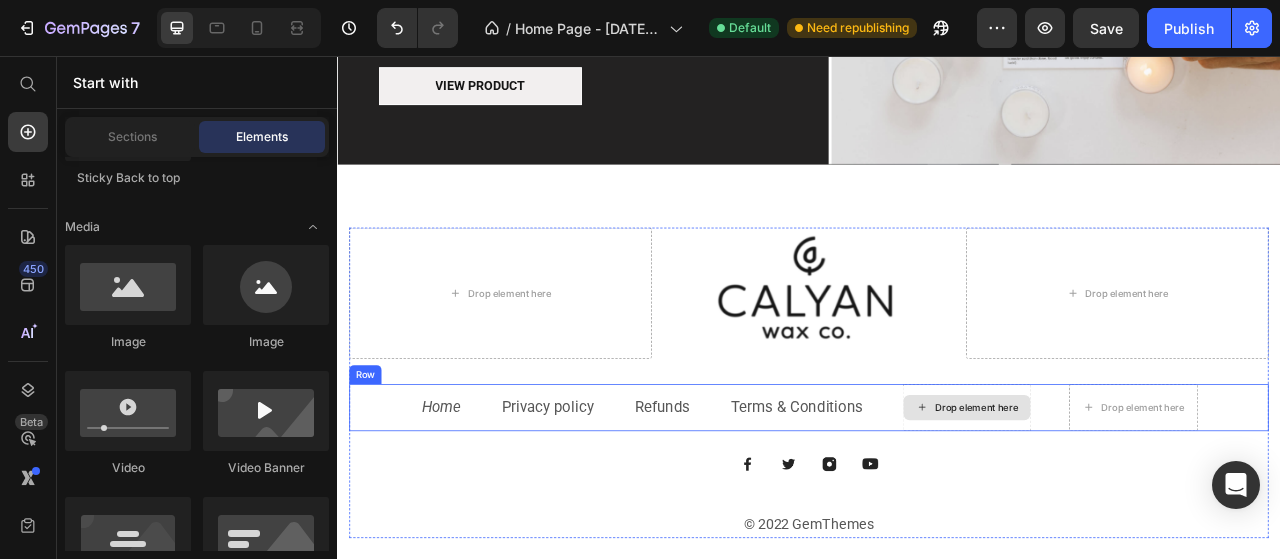 click on "Drop element here" at bounding box center (1138, 504) 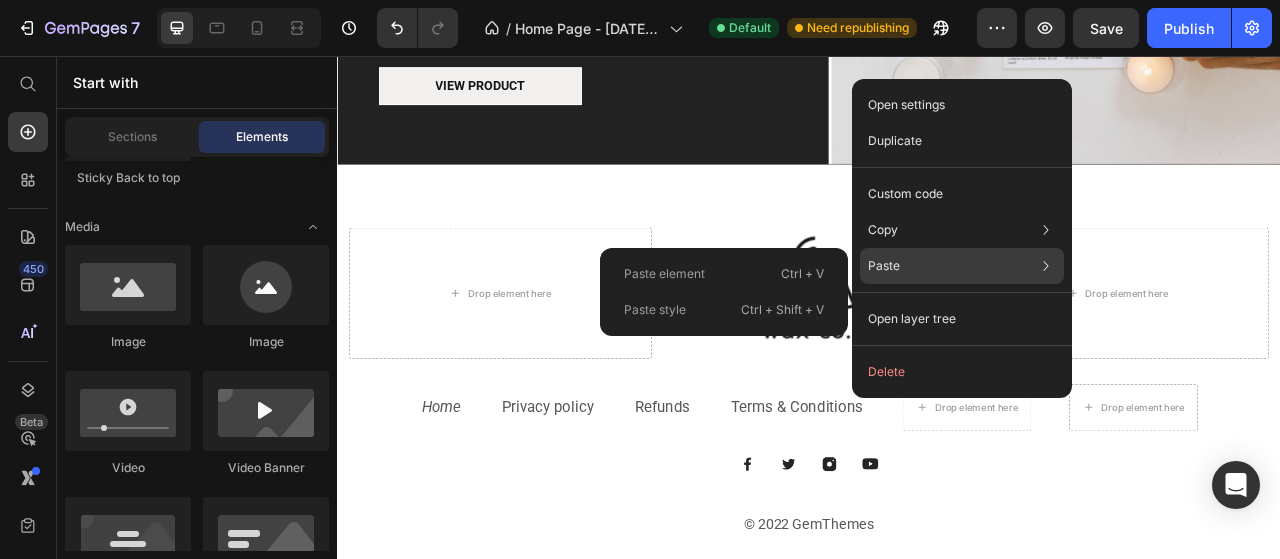 click on "Paste" at bounding box center [884, 266] 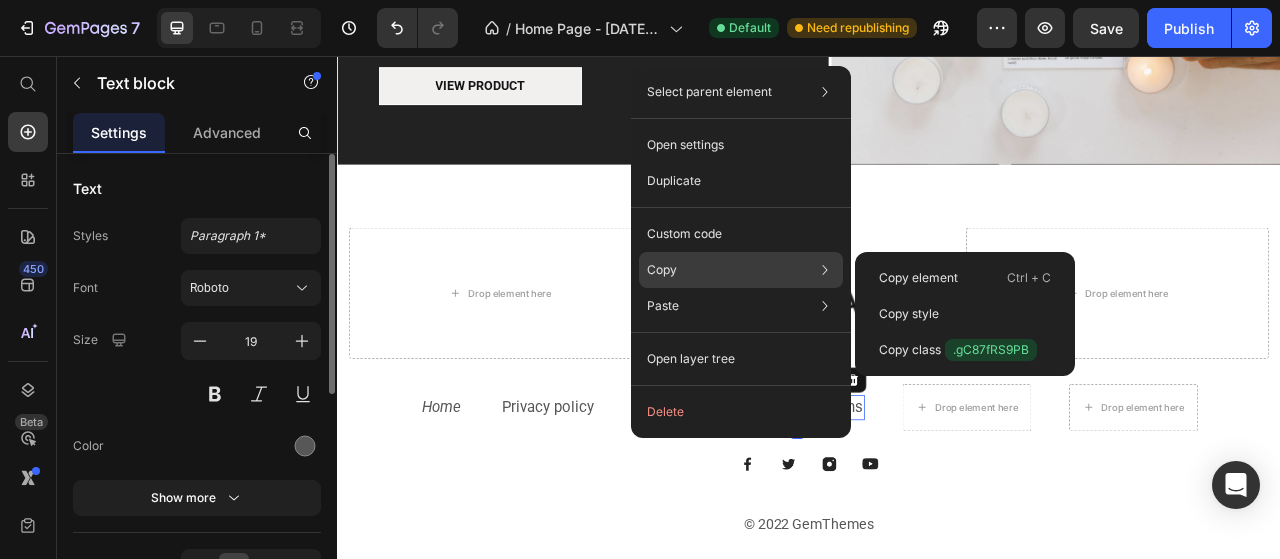click on "Copy" at bounding box center [662, 270] 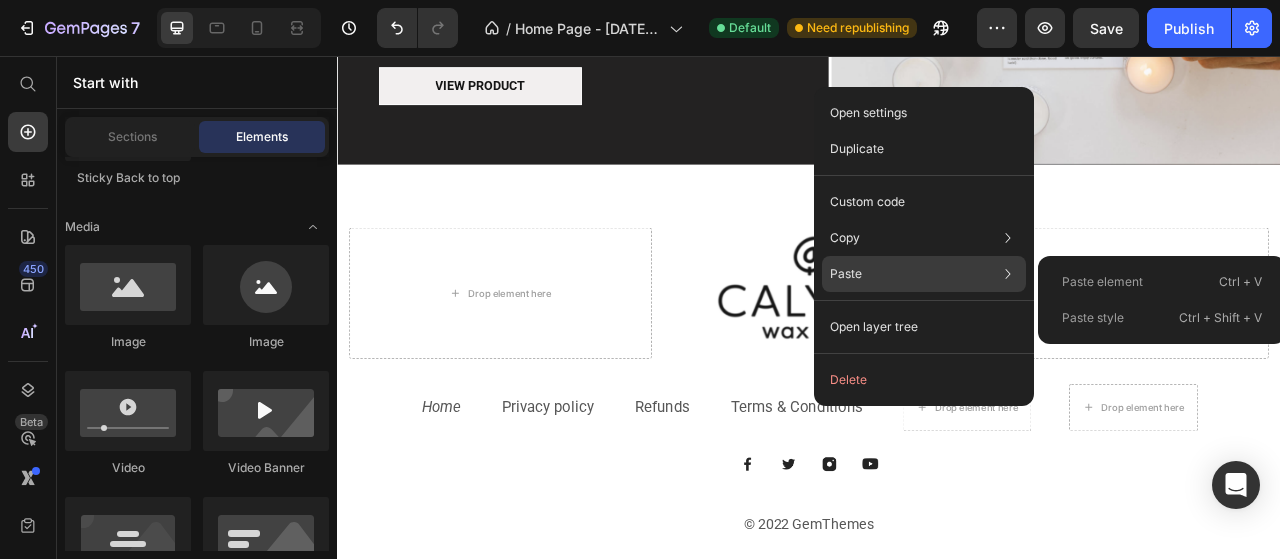 click on "Paste" at bounding box center [846, 274] 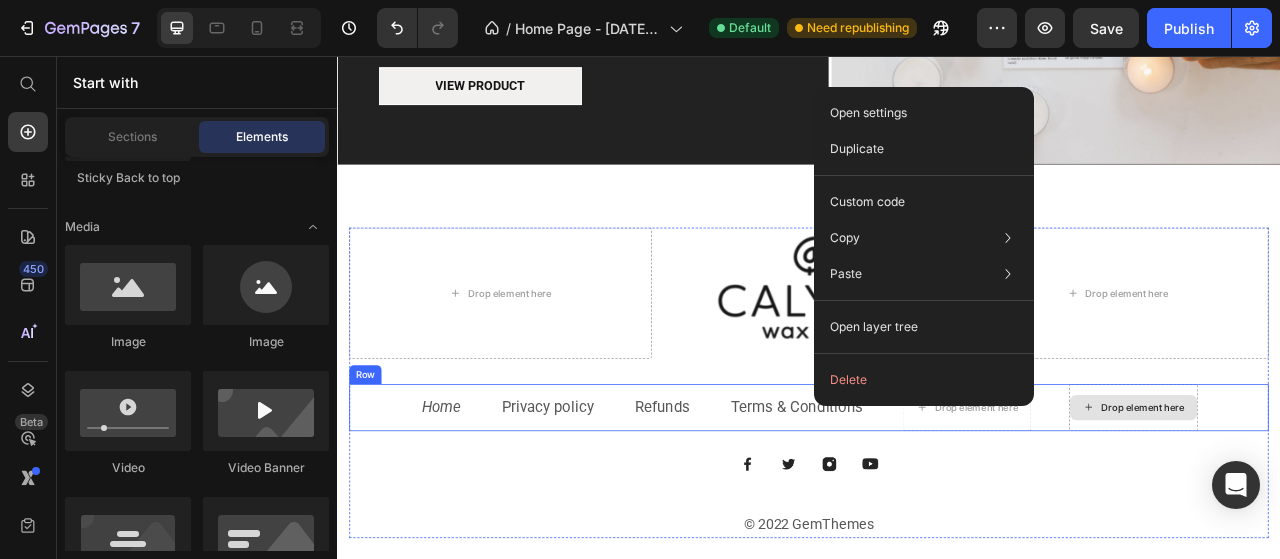 click on "Drop element here" at bounding box center [1350, 504] 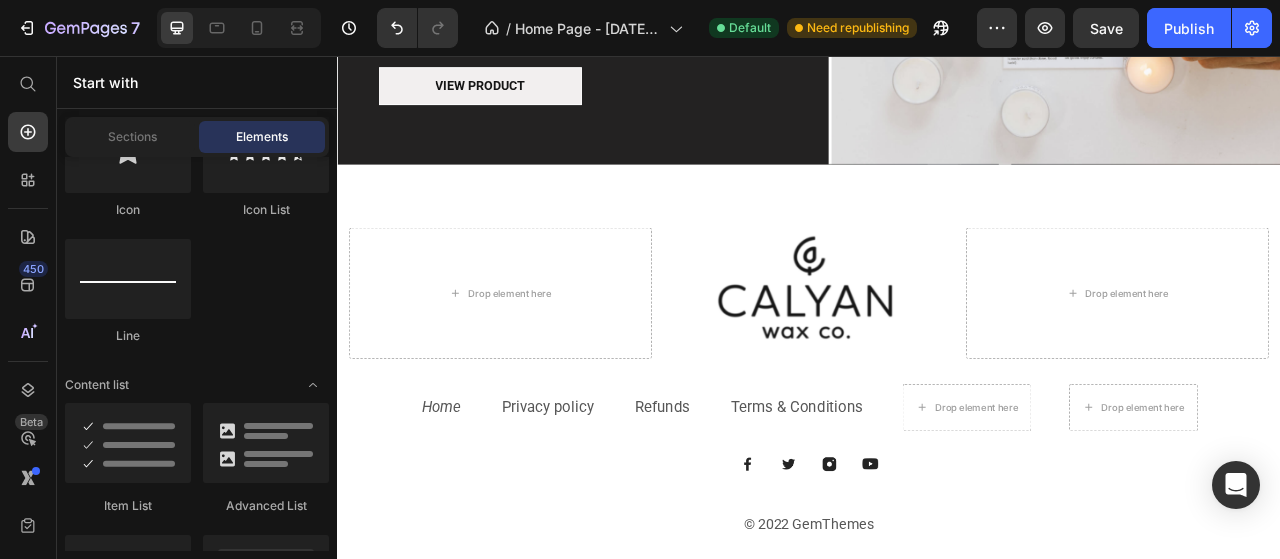 scroll, scrollTop: 1200, scrollLeft: 0, axis: vertical 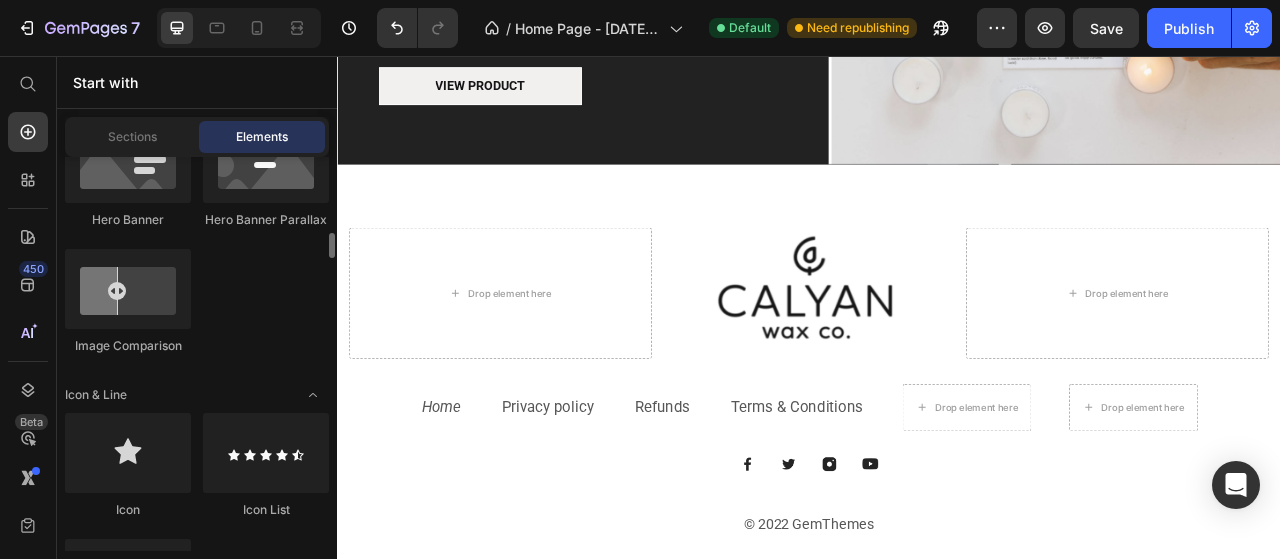 drag, startPoint x: 95, startPoint y: 76, endPoint x: 97, endPoint y: 90, distance: 14.142136 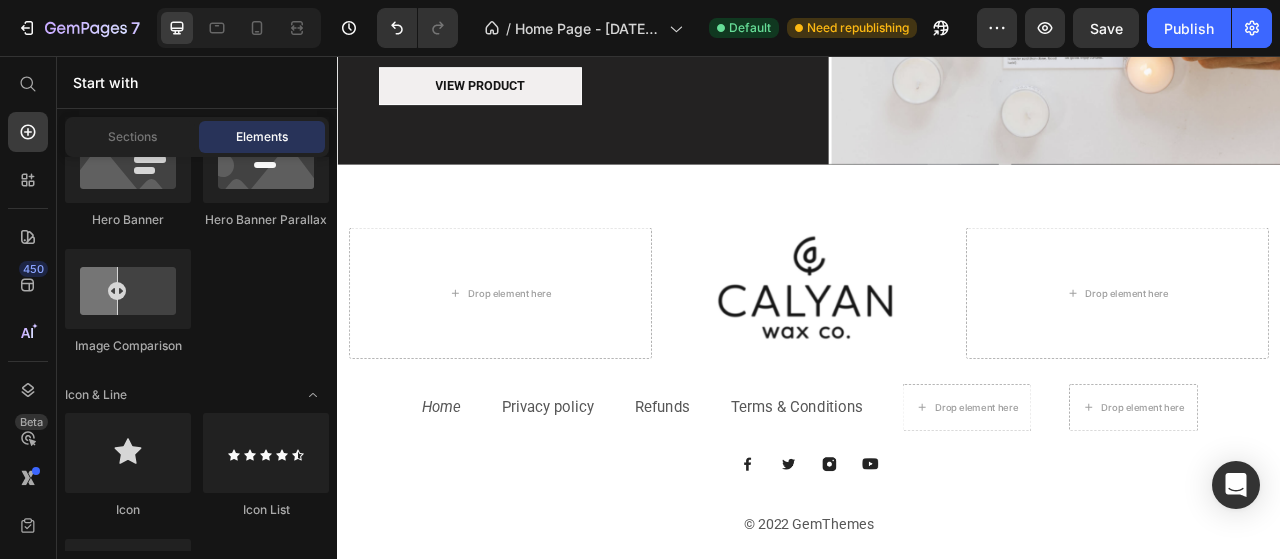 click on "Start with" at bounding box center [197, 82] 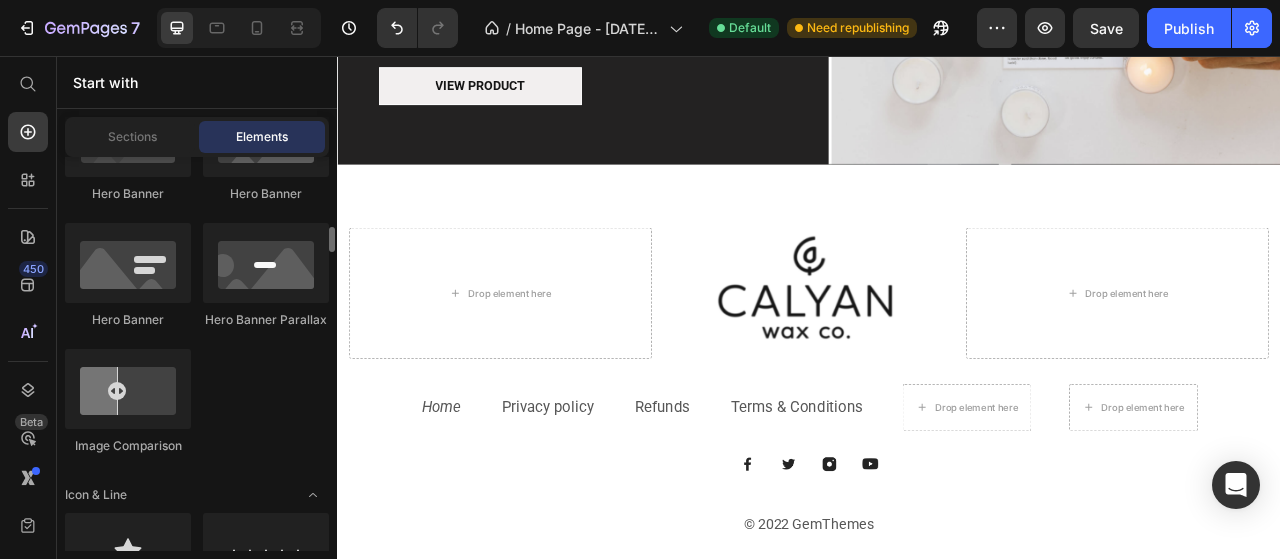 scroll, scrollTop: 900, scrollLeft: 0, axis: vertical 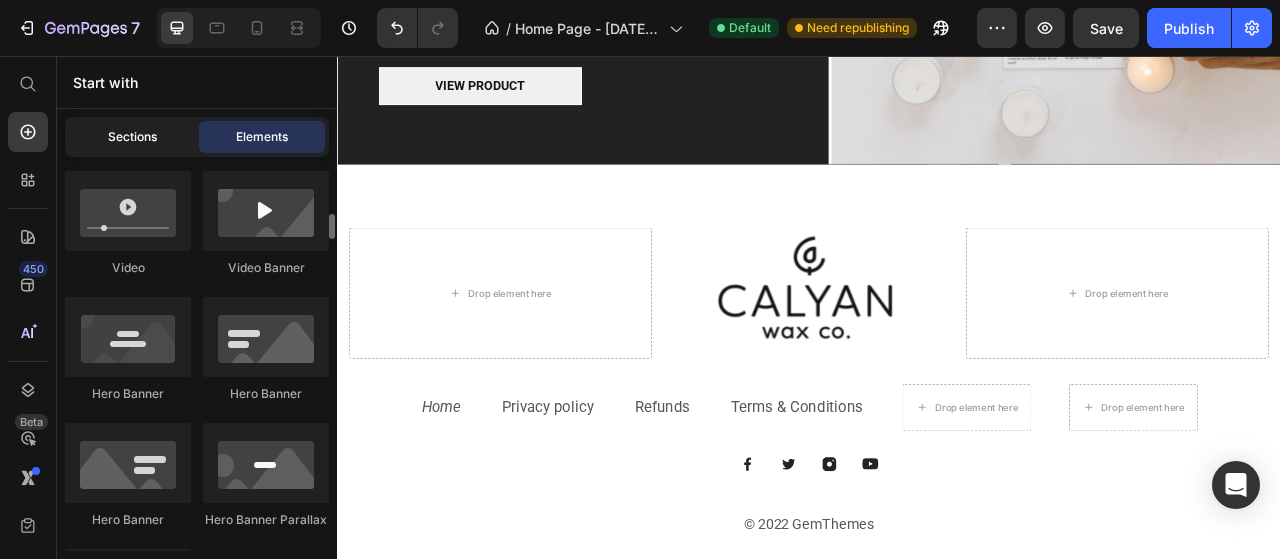 click on "Sections" 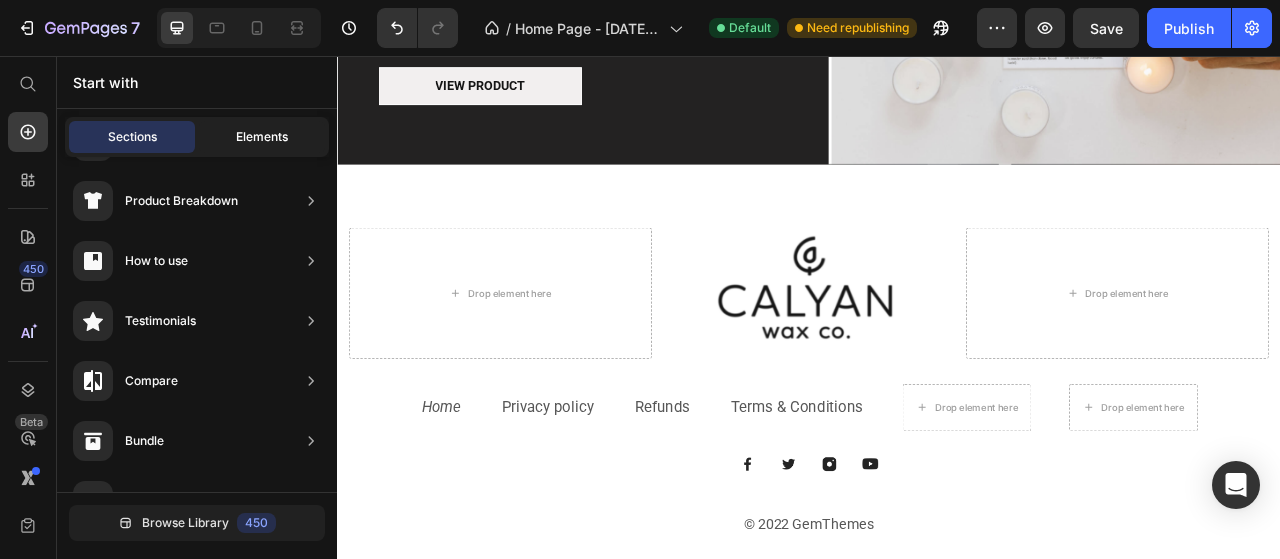 click on "Elements" at bounding box center [262, 137] 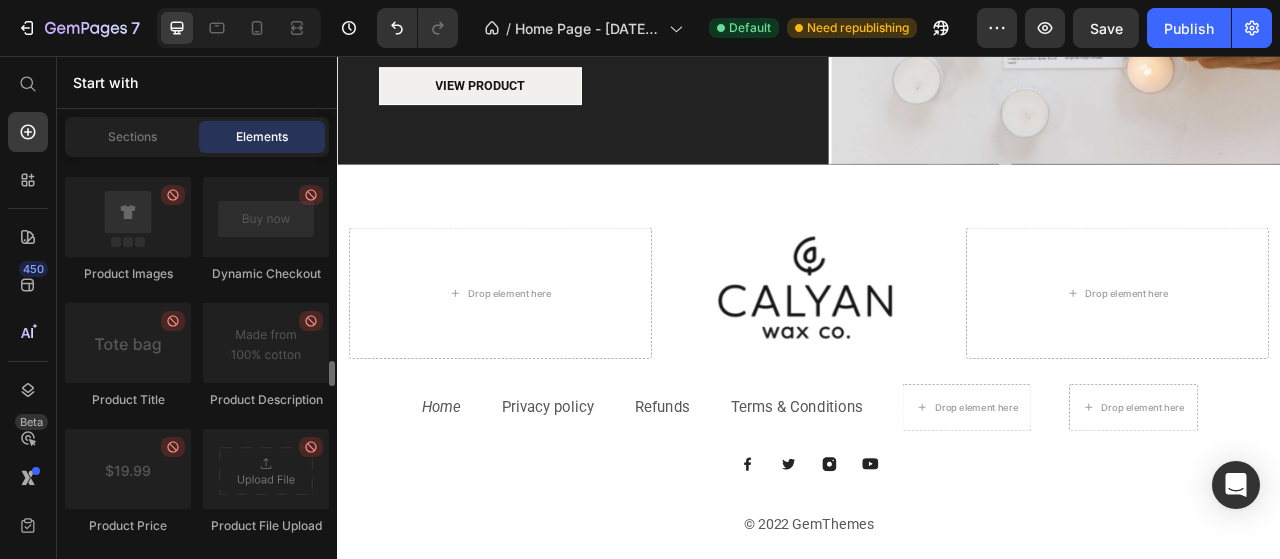 scroll, scrollTop: 2900, scrollLeft: 0, axis: vertical 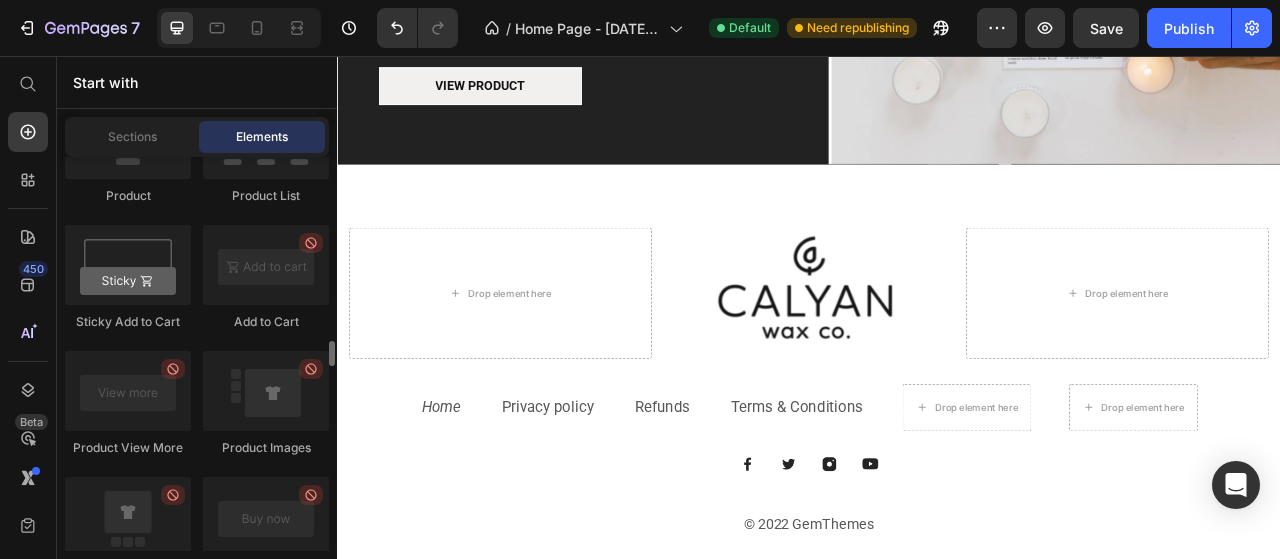 click on "Start with" at bounding box center [197, 82] 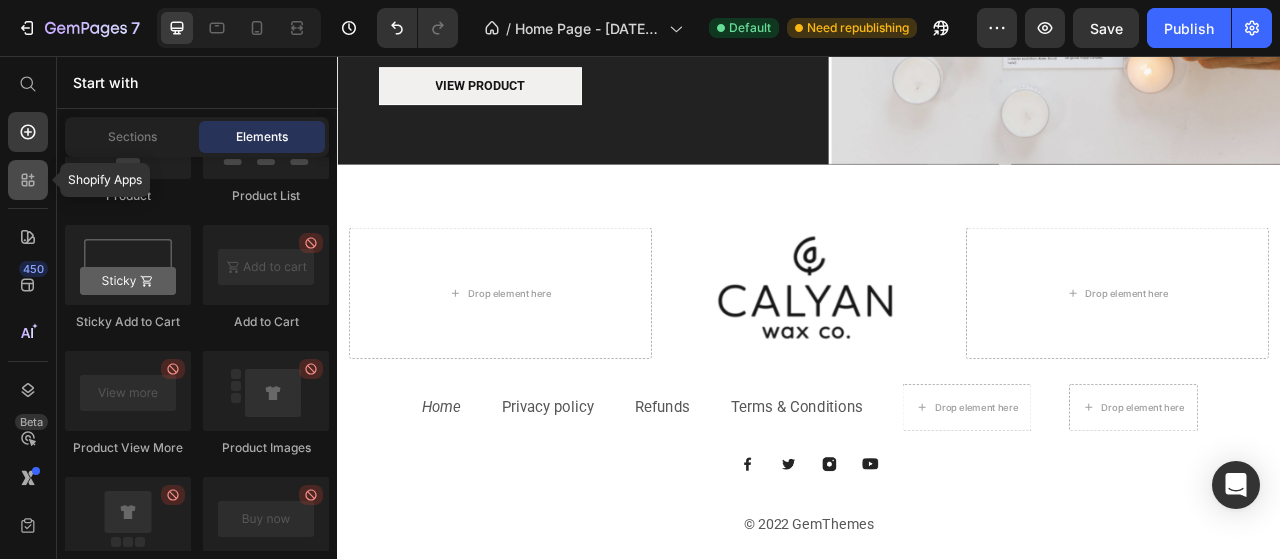 click 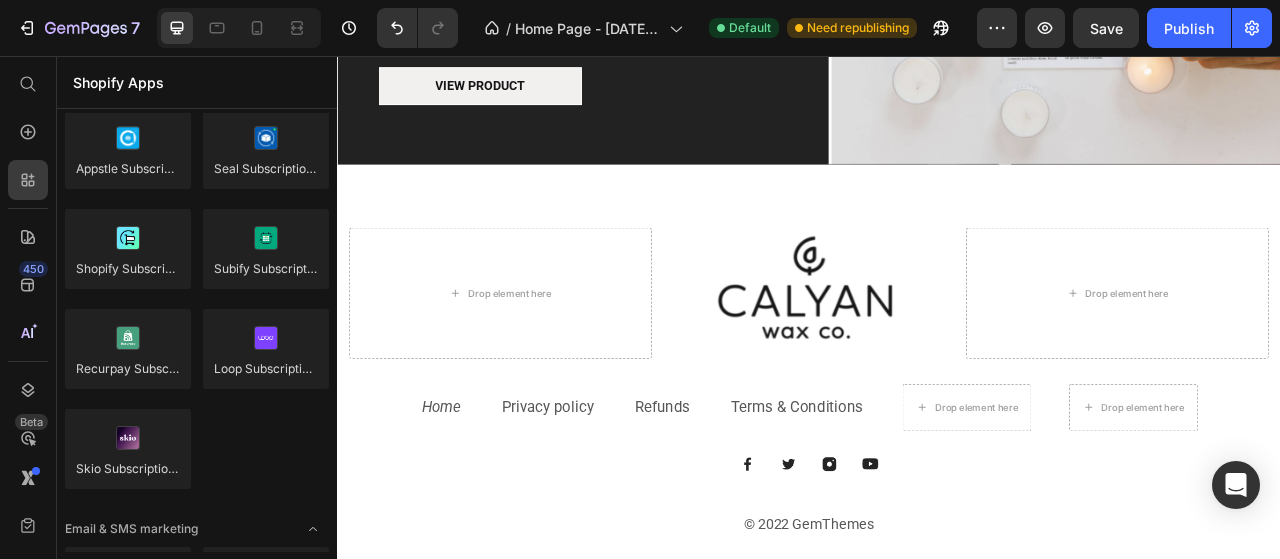 click on "Shopify Apps" at bounding box center [197, 82] 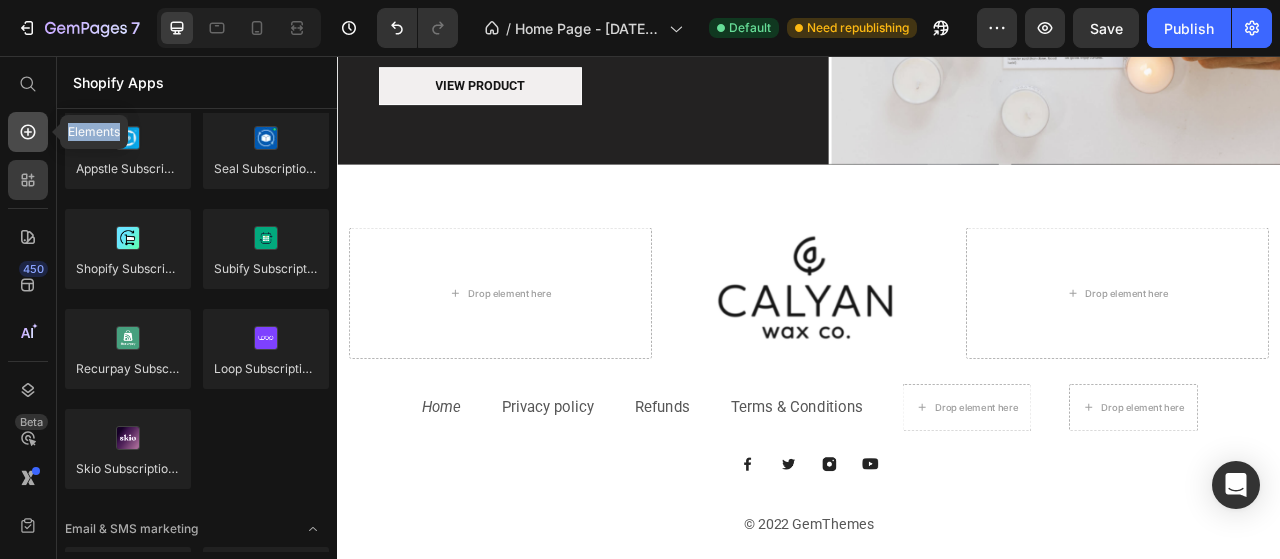 click on "Elements 450 Beta" at bounding box center (28, 261) 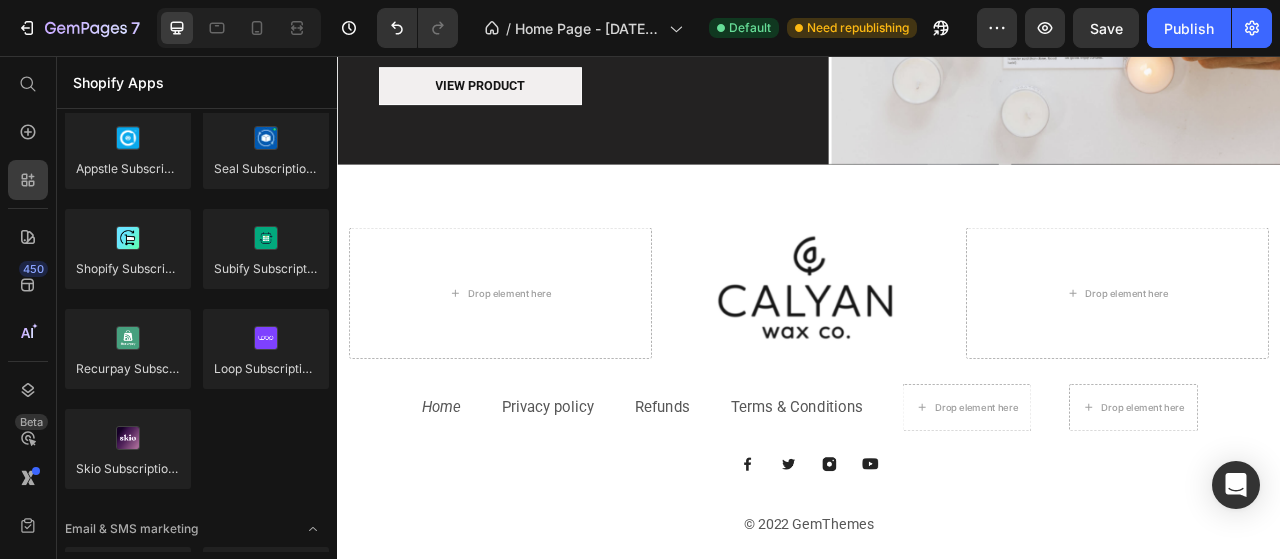 click on "Shopify Apps" at bounding box center [197, 82] 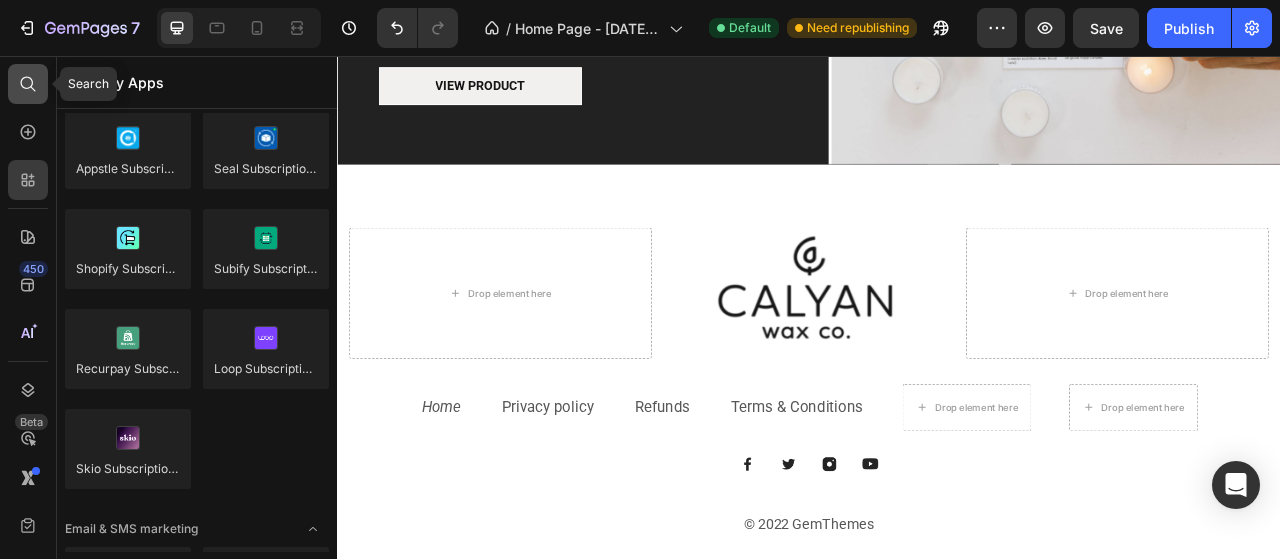 click 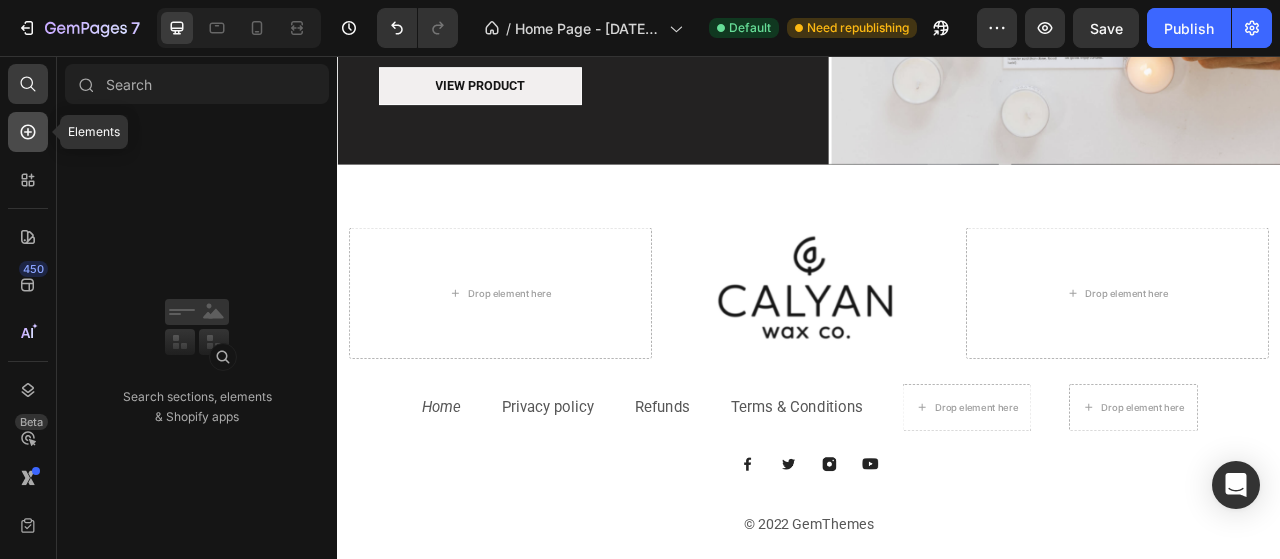 click 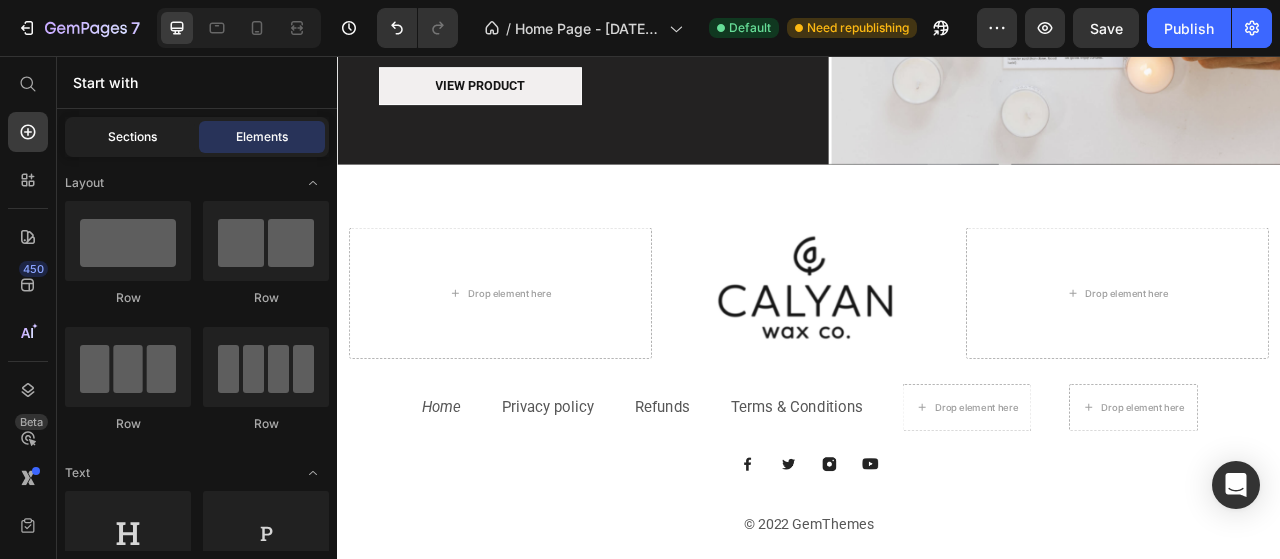 click on "Sections" at bounding box center (132, 137) 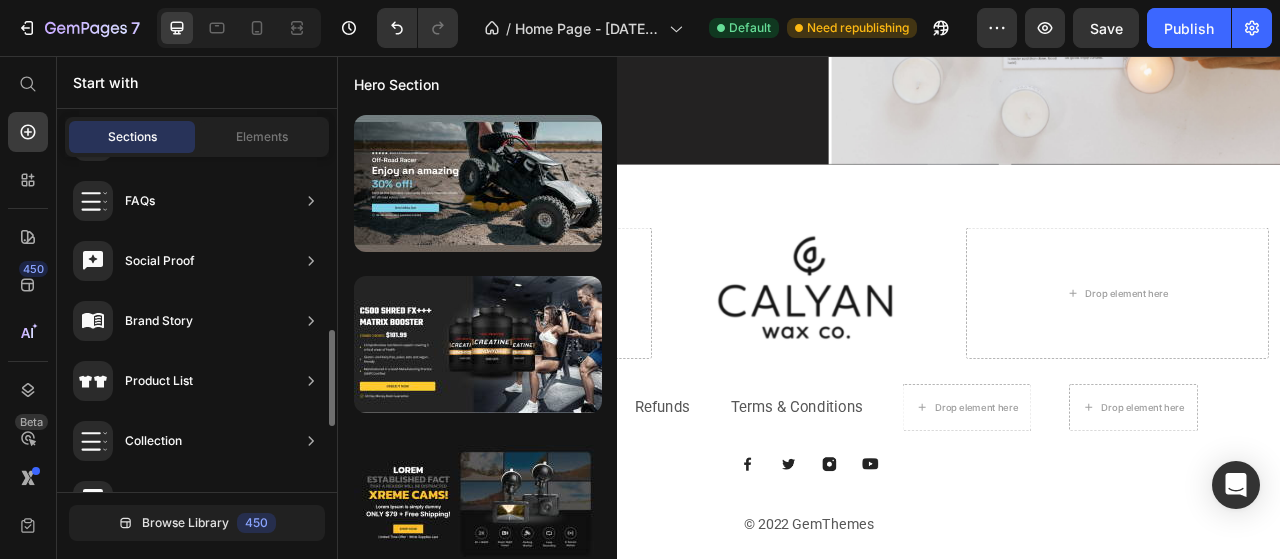 scroll, scrollTop: 824, scrollLeft: 0, axis: vertical 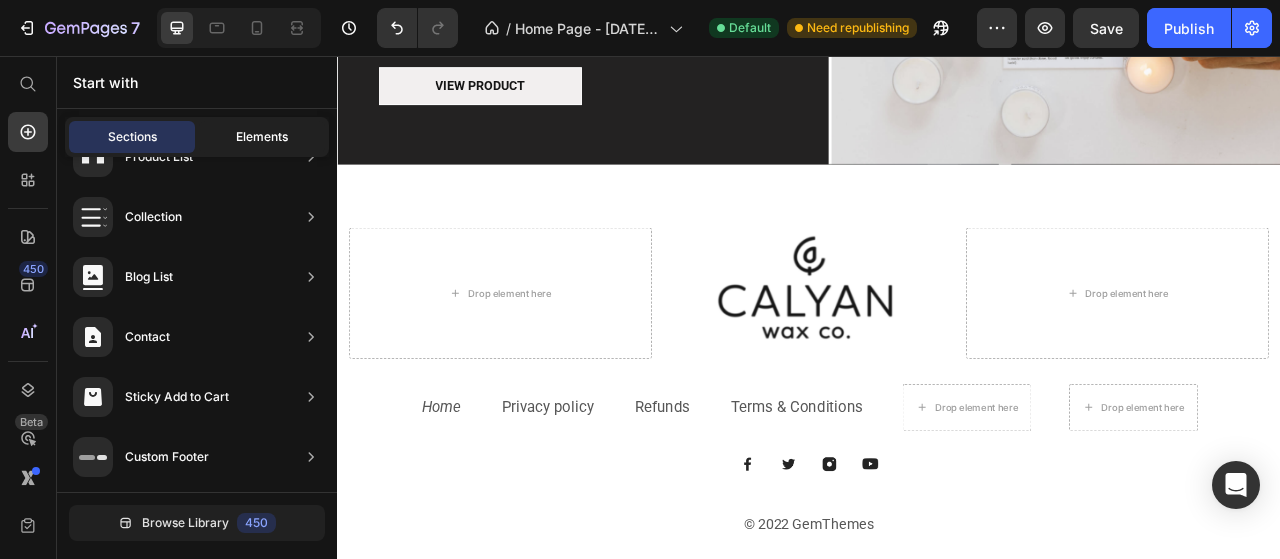 click on "Elements" at bounding box center (262, 137) 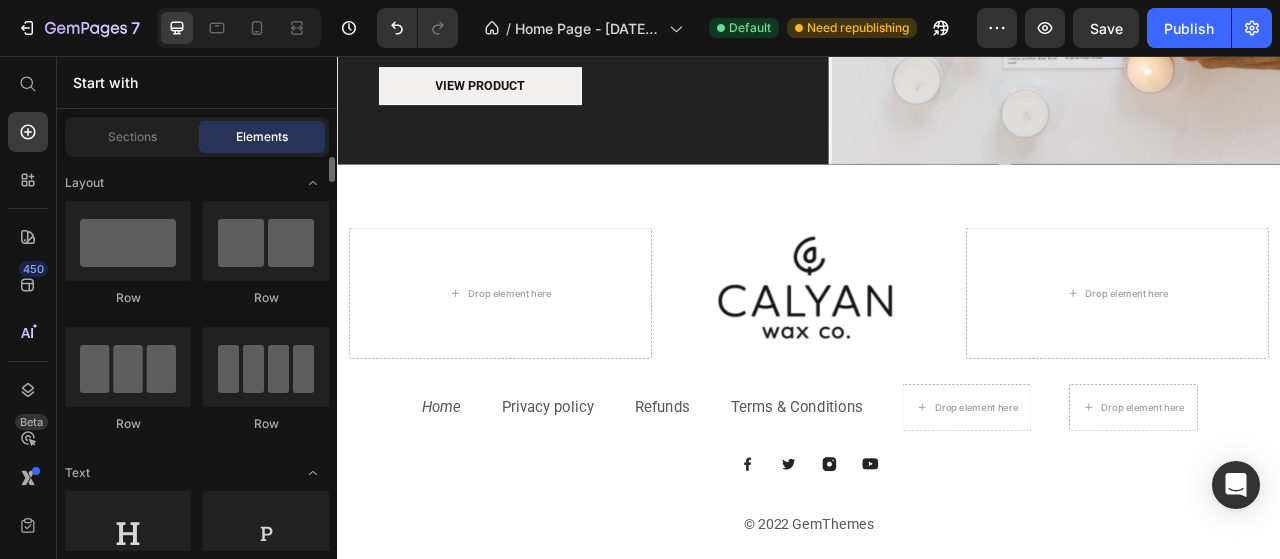 scroll, scrollTop: 300, scrollLeft: 0, axis: vertical 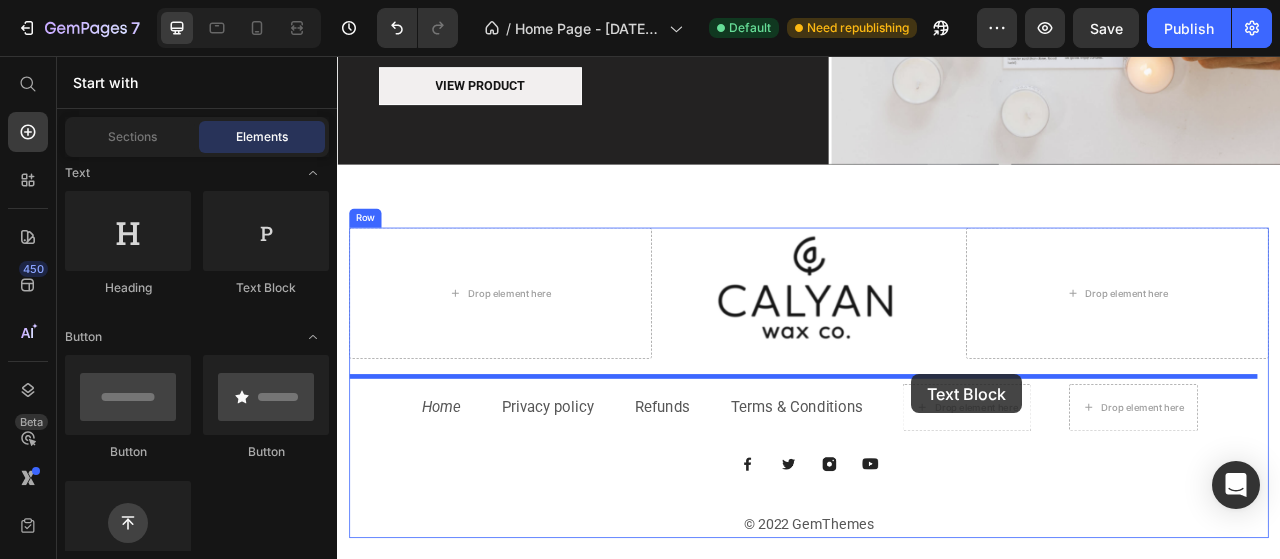 drag, startPoint x: 456, startPoint y: 326, endPoint x: 1067, endPoint y: 461, distance: 625.7364 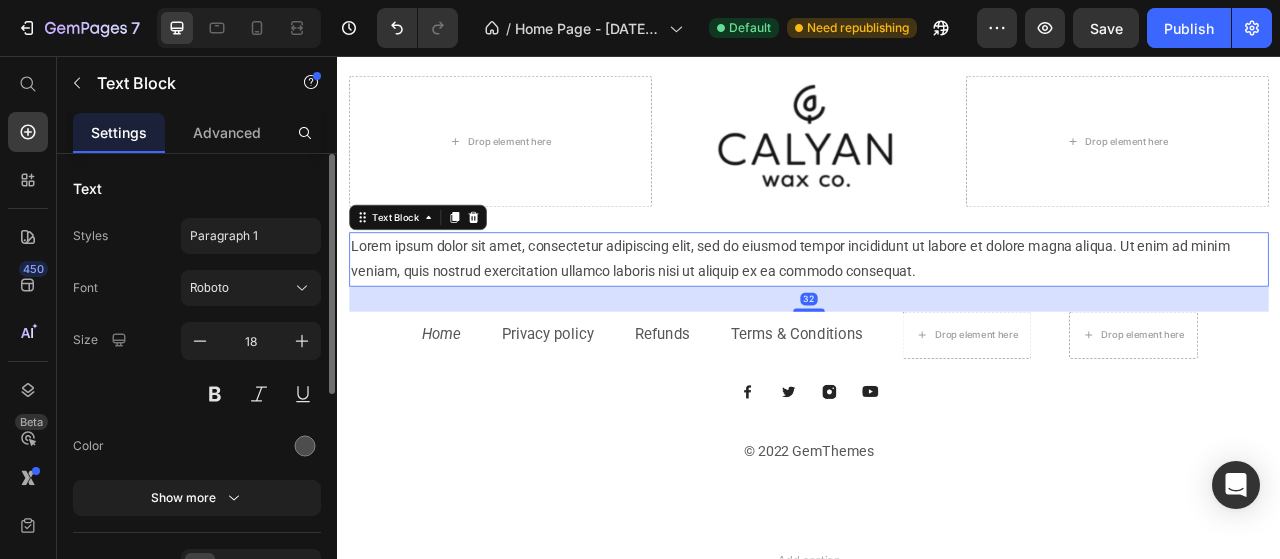 scroll, scrollTop: 3571, scrollLeft: 0, axis: vertical 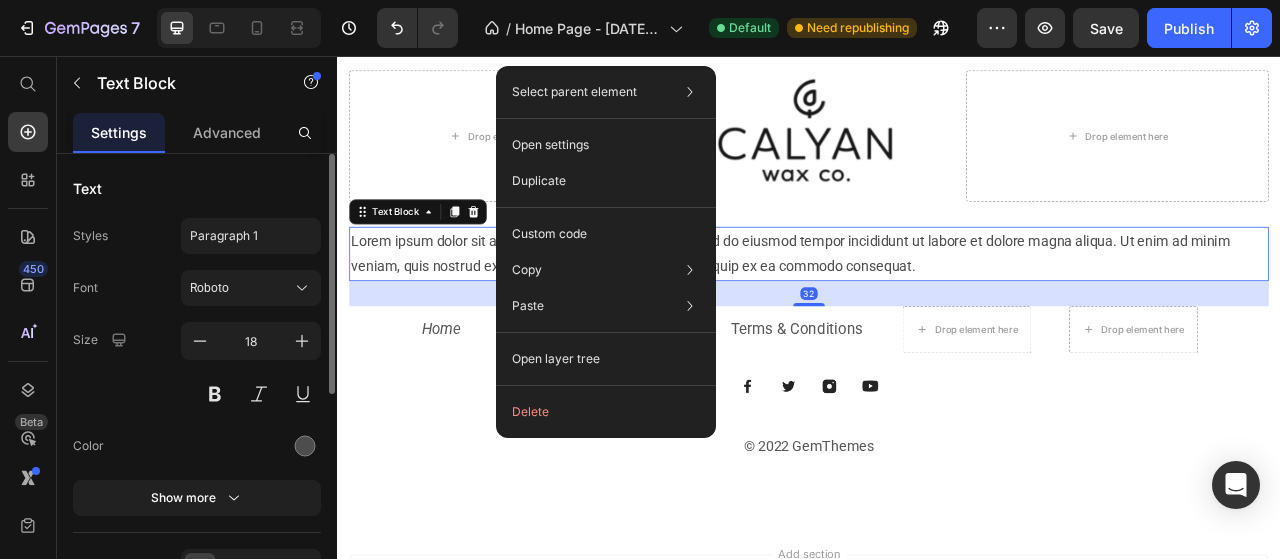 click on "Select parent element Section Row 1 col Text Block Open settings Duplicate Custom code Copy Copy element  Ctrl + C Copy style  Copy class  .gR0I8FCULk Paste Paste element  Ctrl + V Paste style  Ctrl + Shift + V Open layer tree  Delete" at bounding box center (606, 252) 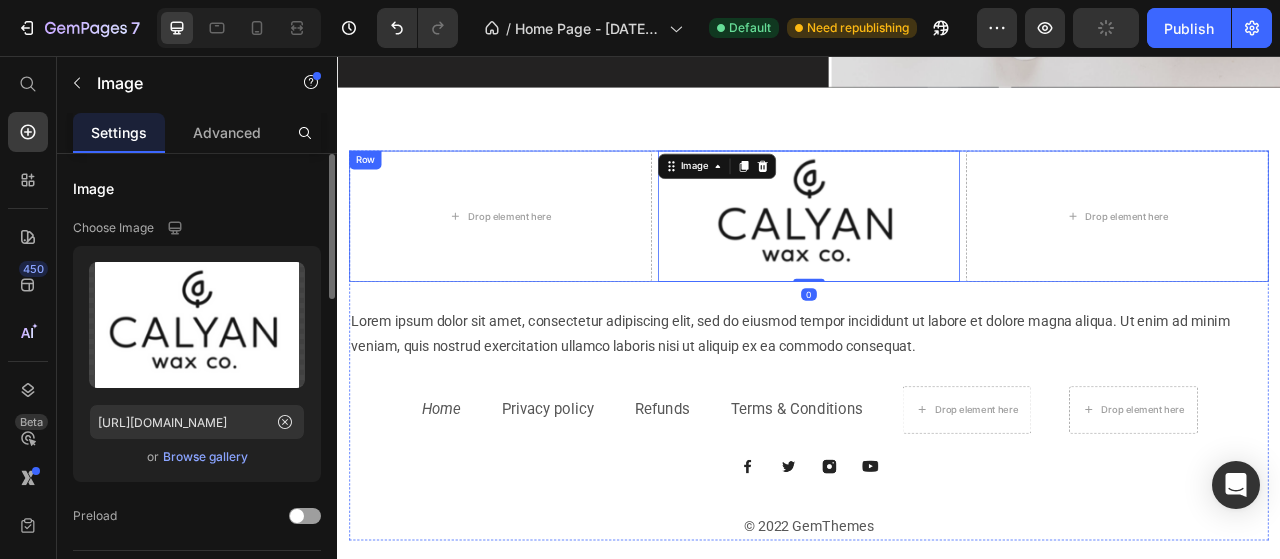 scroll, scrollTop: 3371, scrollLeft: 0, axis: vertical 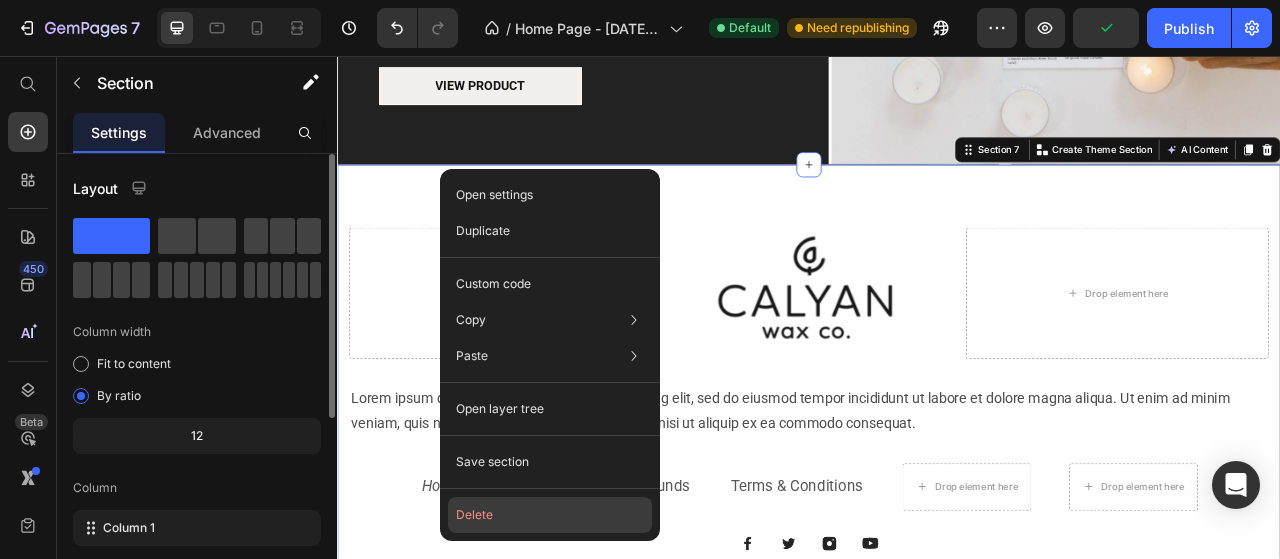 click on "Delete" 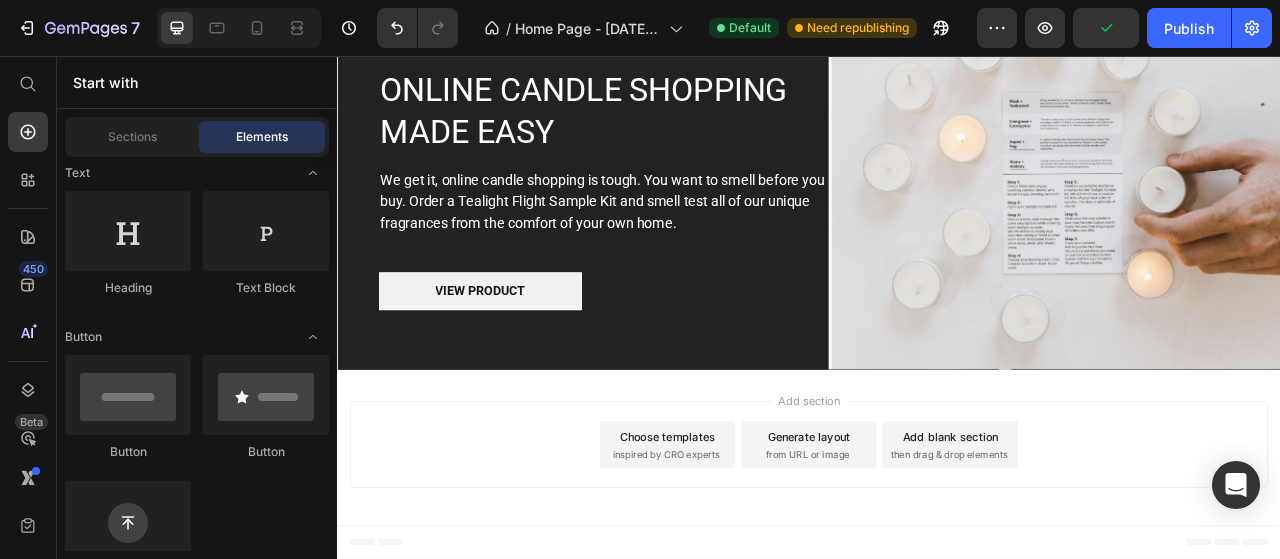scroll, scrollTop: 3102, scrollLeft: 0, axis: vertical 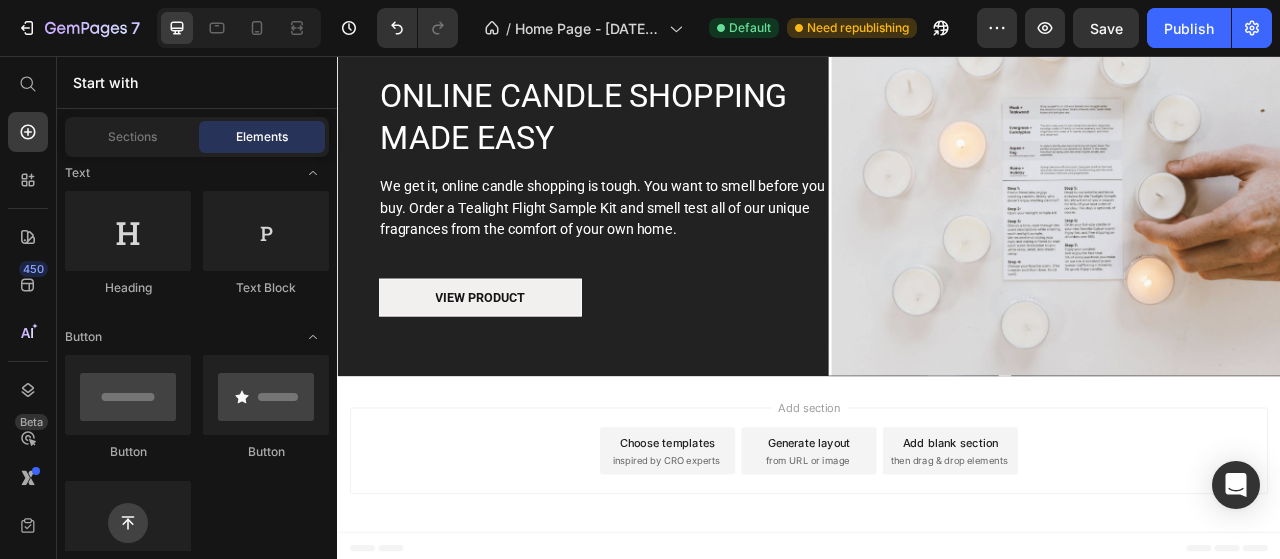 click on "Choose templates" at bounding box center (757, 548) 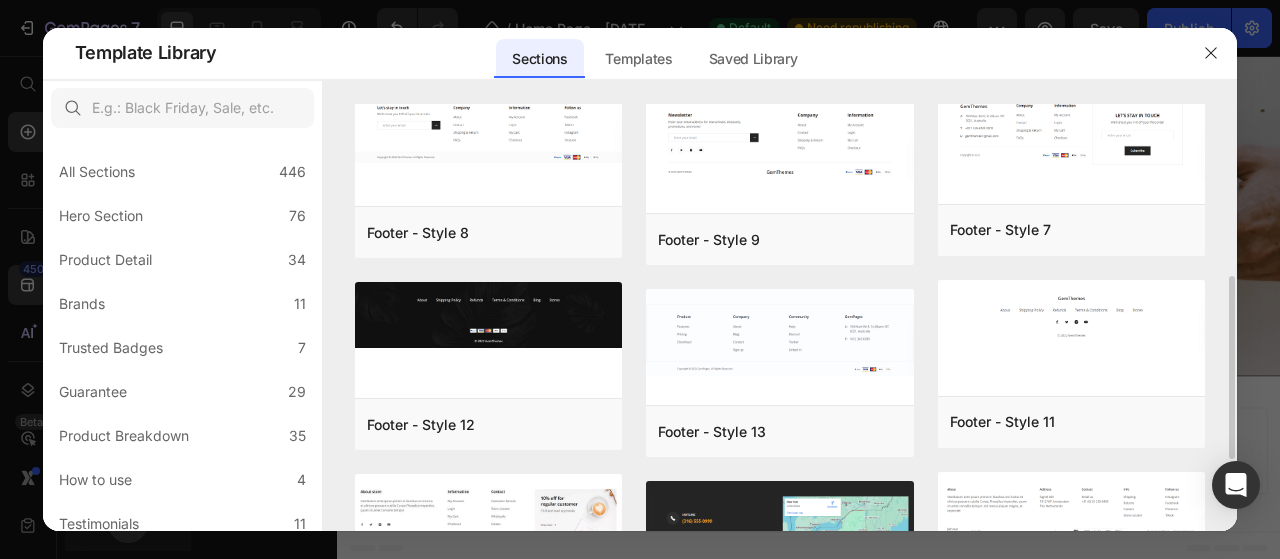 scroll, scrollTop: 567, scrollLeft: 0, axis: vertical 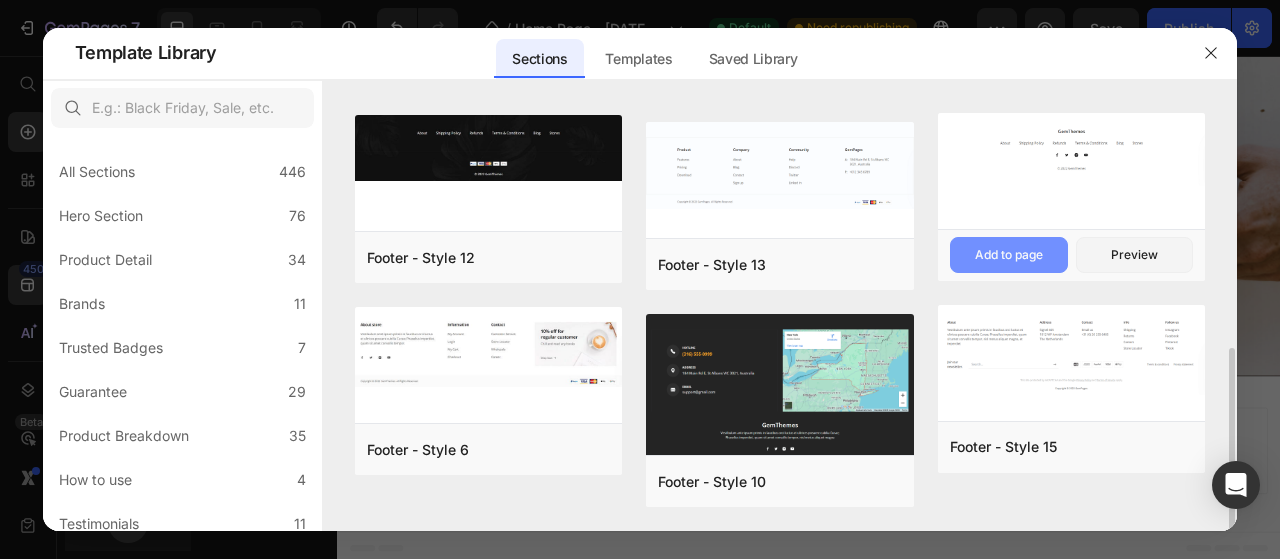 click on "Add to page" at bounding box center [1009, 255] 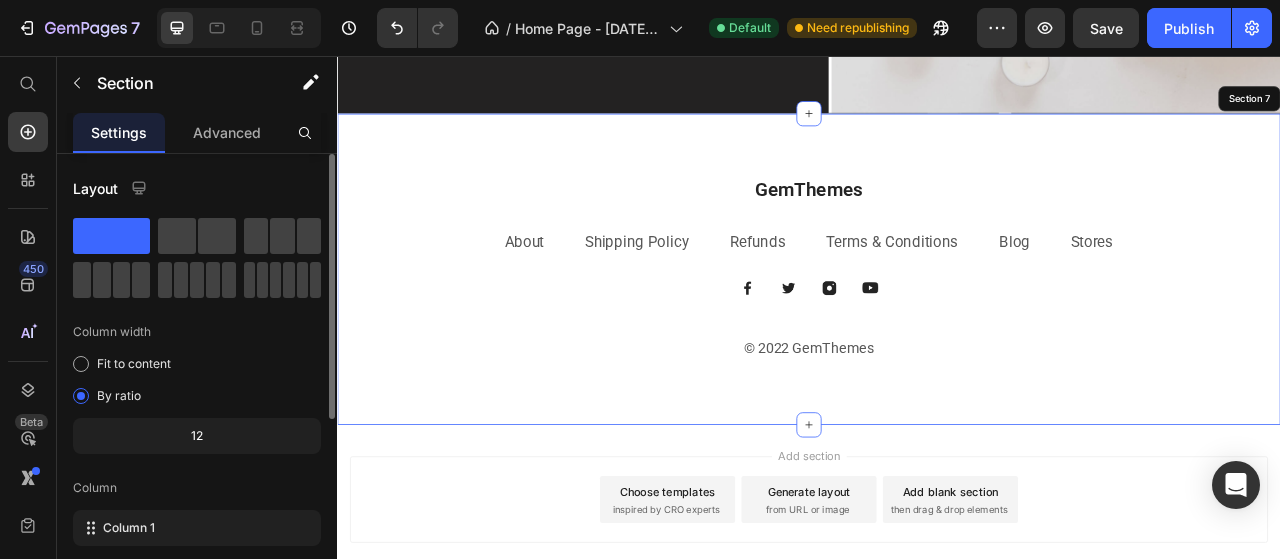 scroll, scrollTop: 3498, scrollLeft: 0, axis: vertical 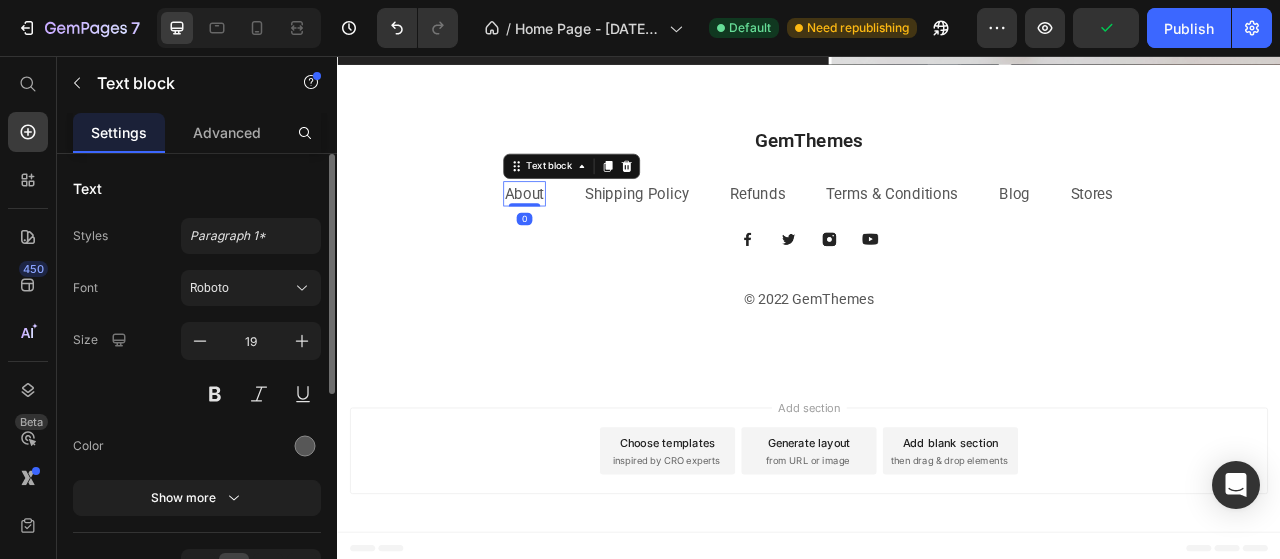 click on "About" at bounding box center (575, 231) 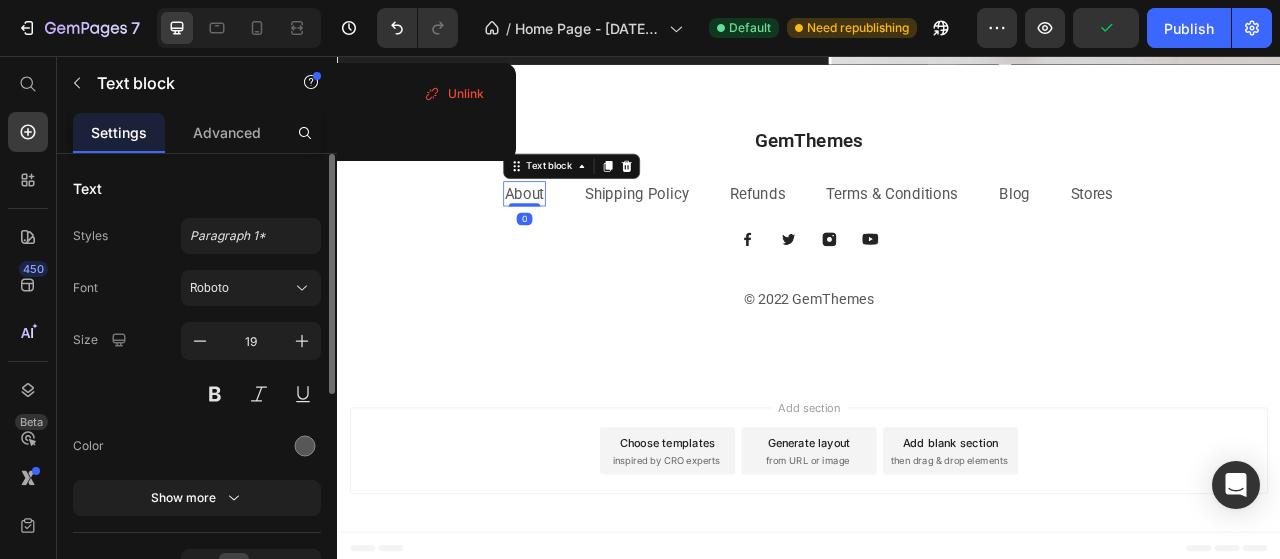 click on "About" at bounding box center (575, 231) 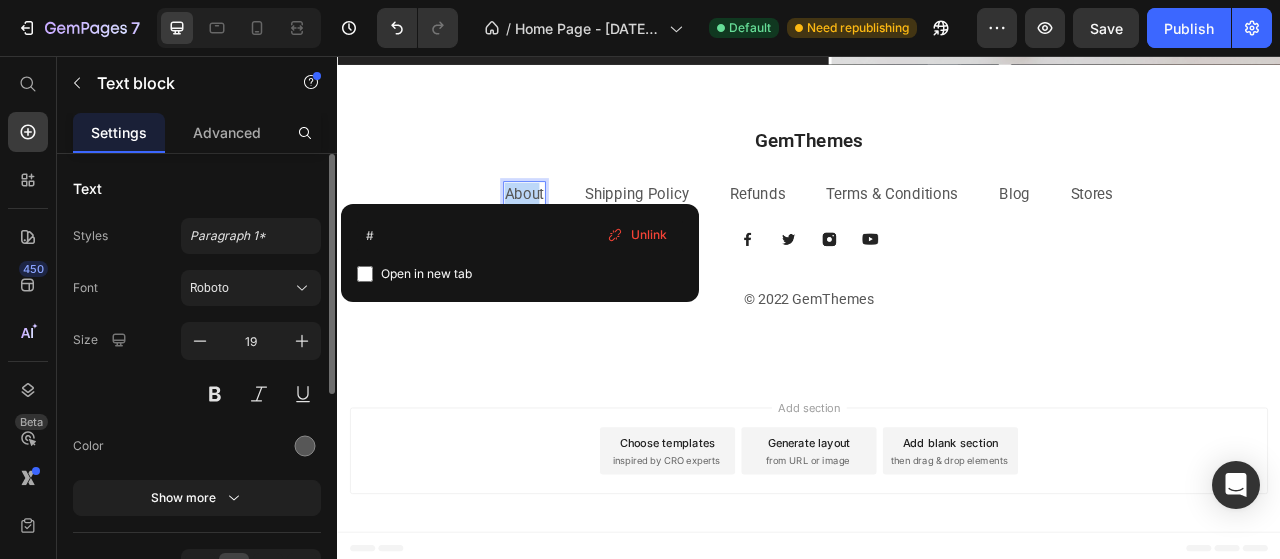 drag, startPoint x: 549, startPoint y: 222, endPoint x: 588, endPoint y: 218, distance: 39.20459 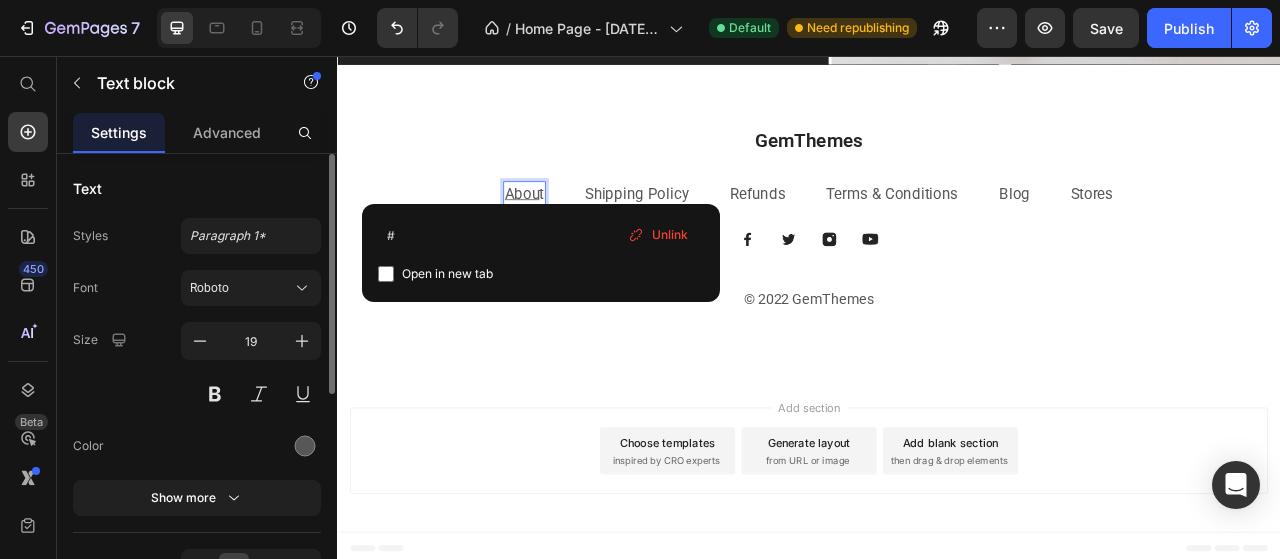 drag, startPoint x: 547, startPoint y: 222, endPoint x: 597, endPoint y: 223, distance: 50.01 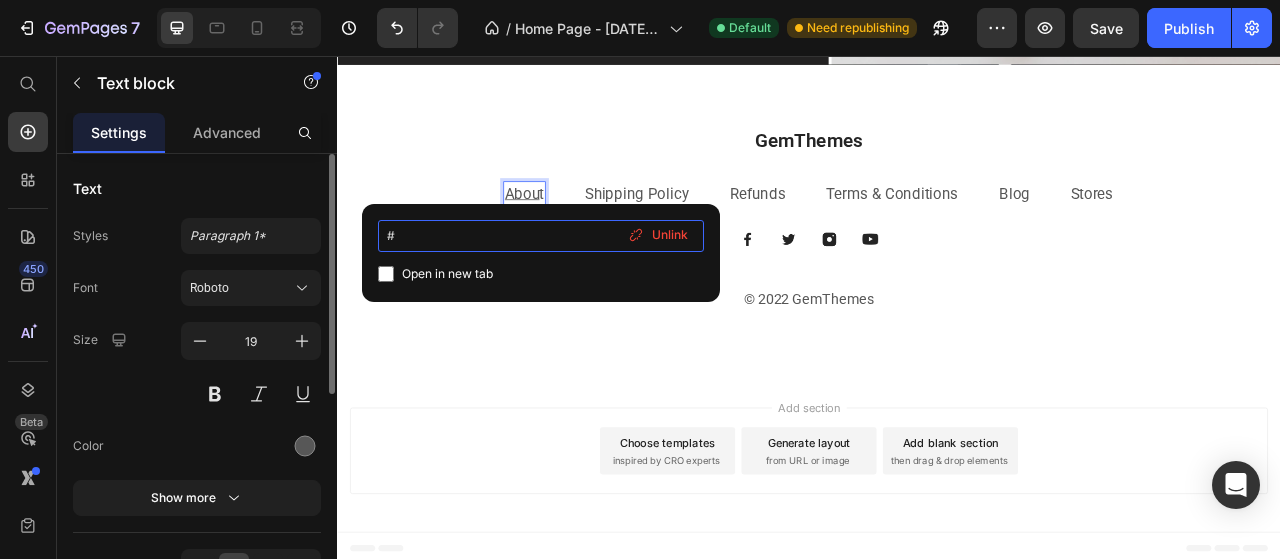 click on "#" at bounding box center (541, 236) 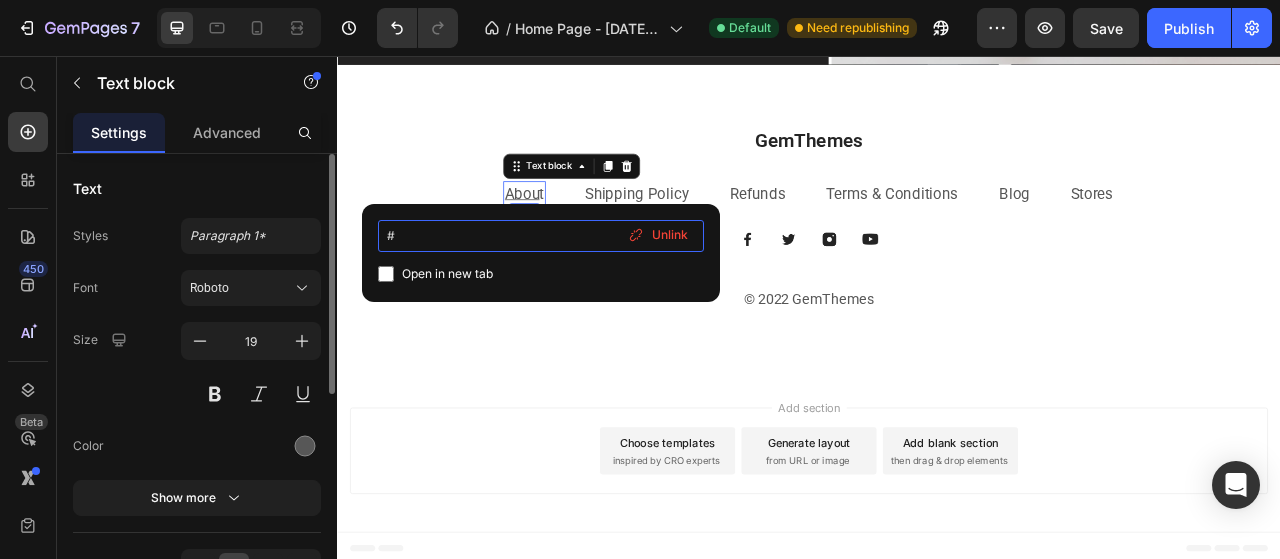 paste on "[URL][DOMAIN_NAME]" 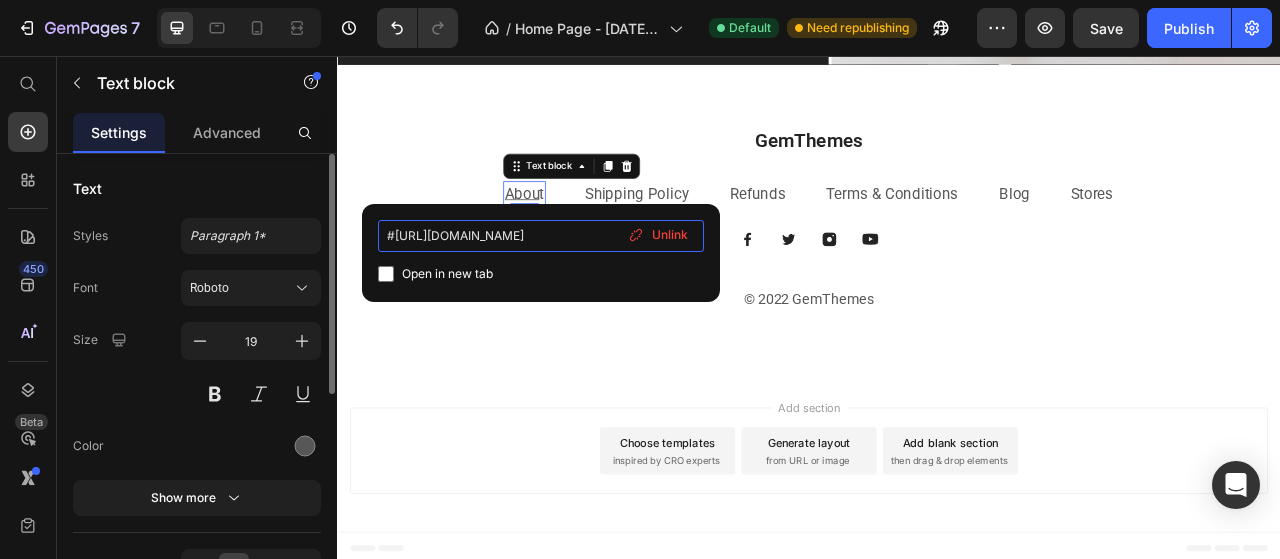 scroll, scrollTop: 0, scrollLeft: 1672, axis: horizontal 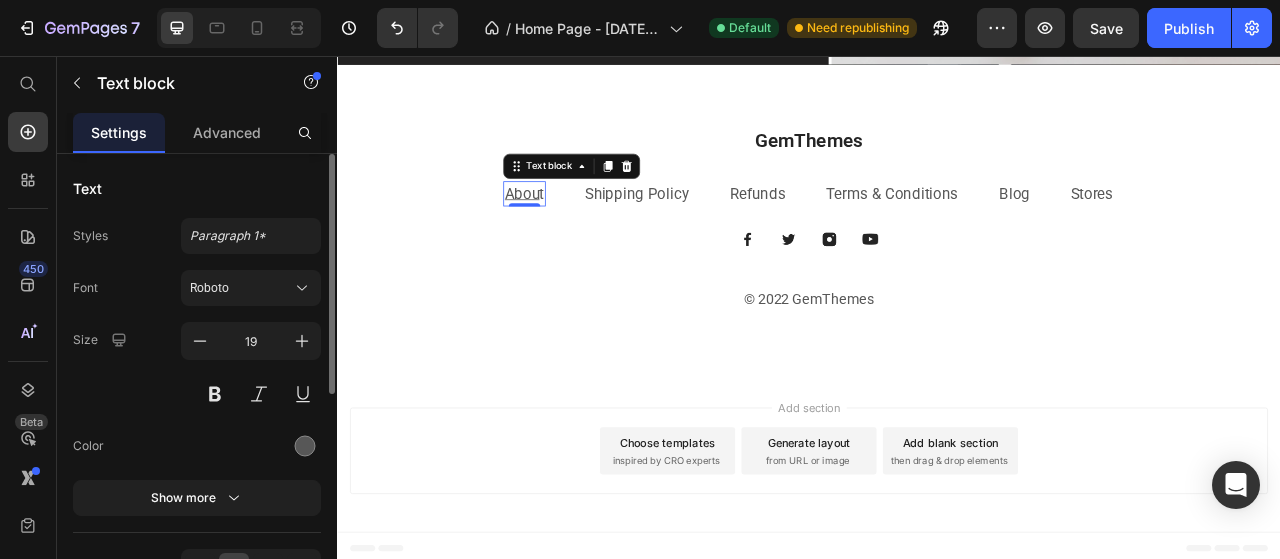 drag, startPoint x: 548, startPoint y: 226, endPoint x: 595, endPoint y: 226, distance: 47 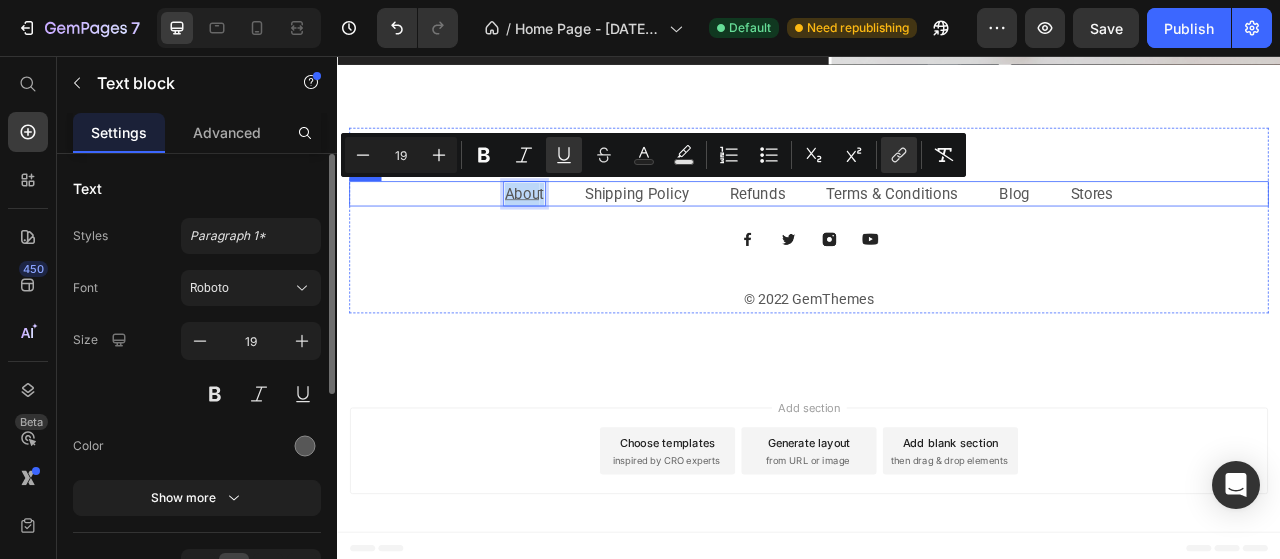 drag, startPoint x: 547, startPoint y: 225, endPoint x: 612, endPoint y: 223, distance: 65.03076 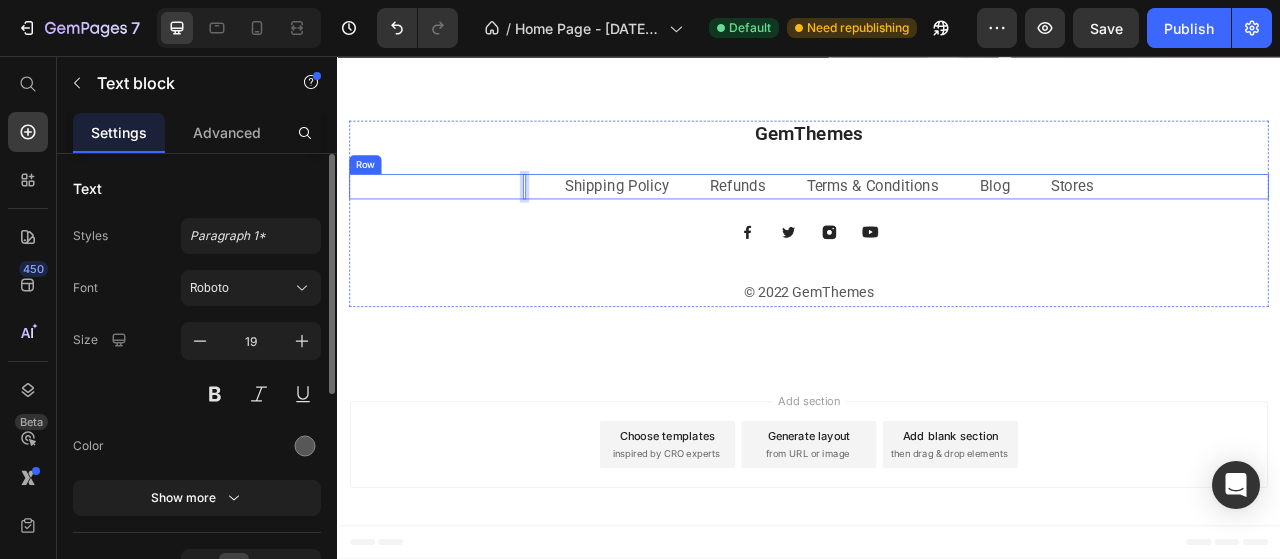 scroll, scrollTop: 3484, scrollLeft: 0, axis: vertical 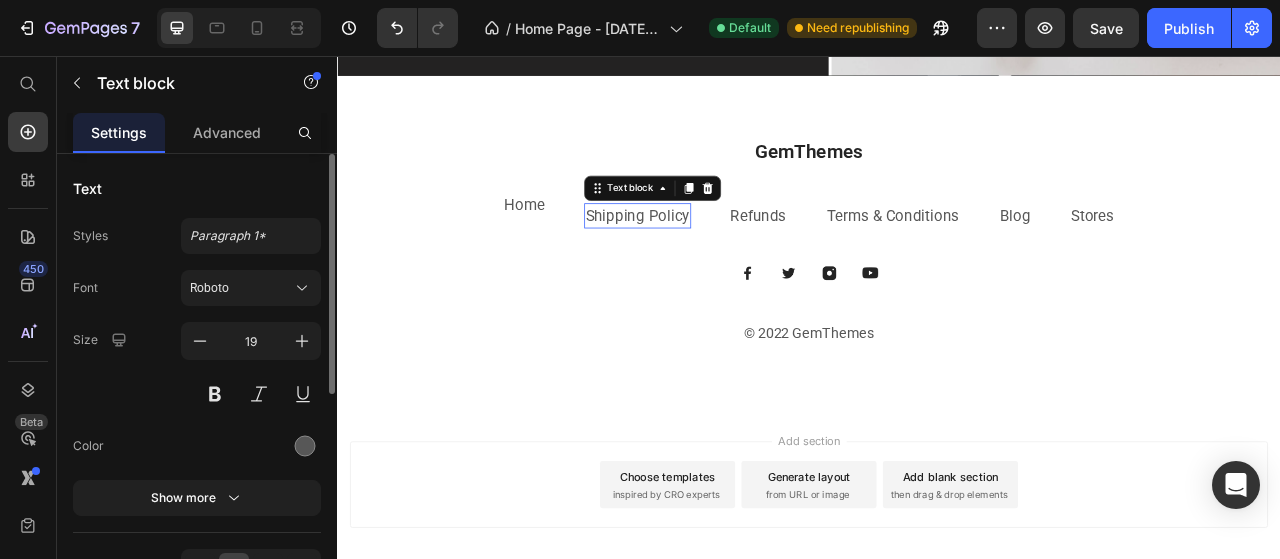 click on "Shipping Policy" at bounding box center [719, 260] 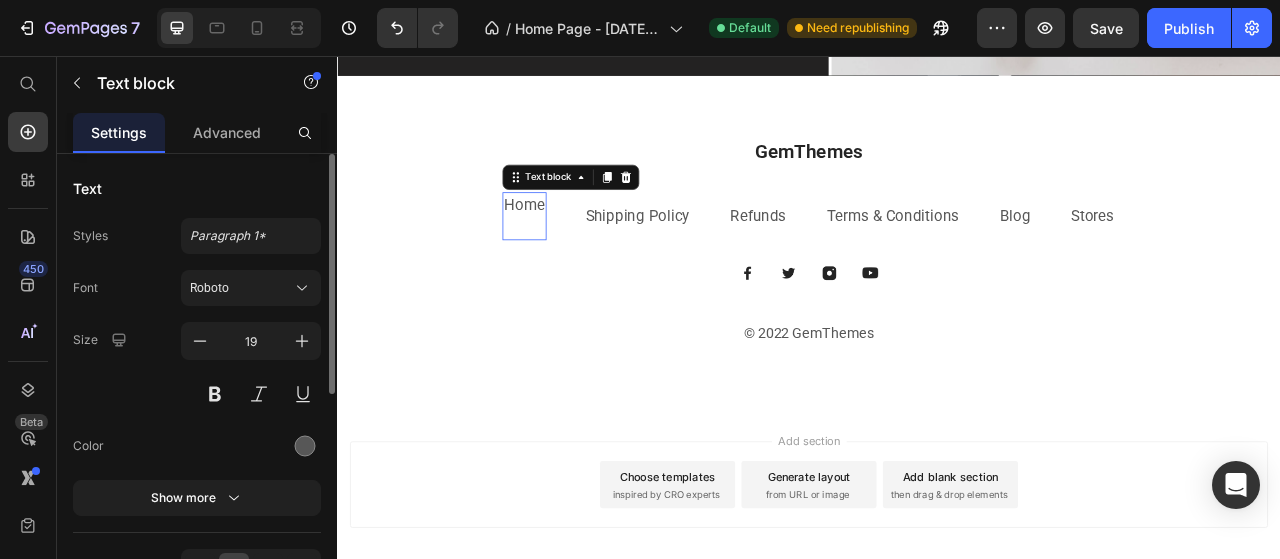click on "Home" at bounding box center (575, 246) 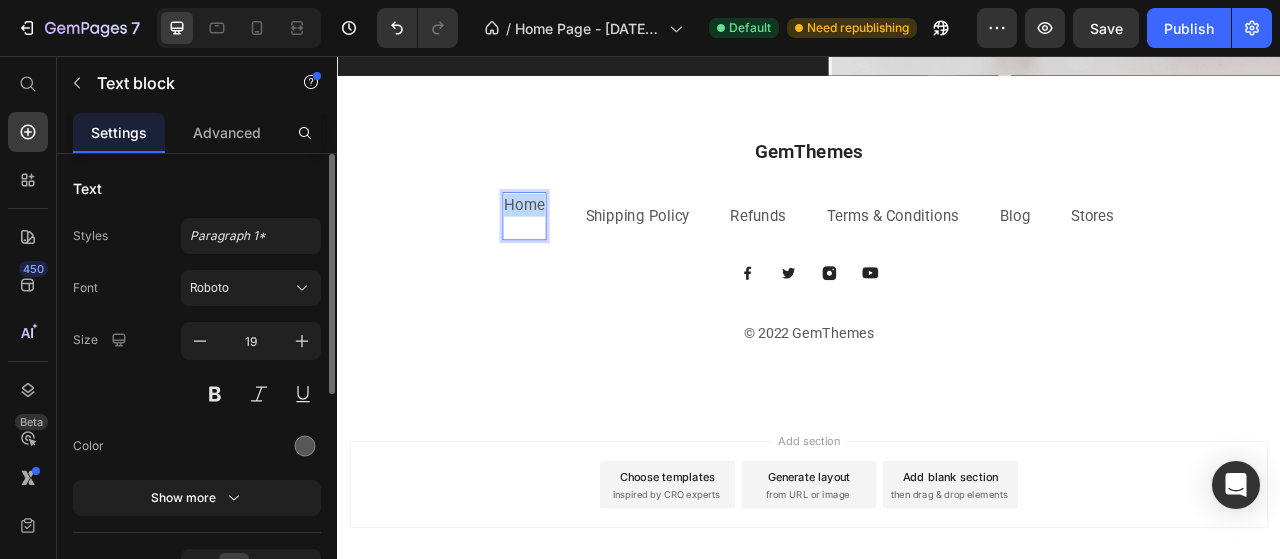 click on "Home" at bounding box center (575, 246) 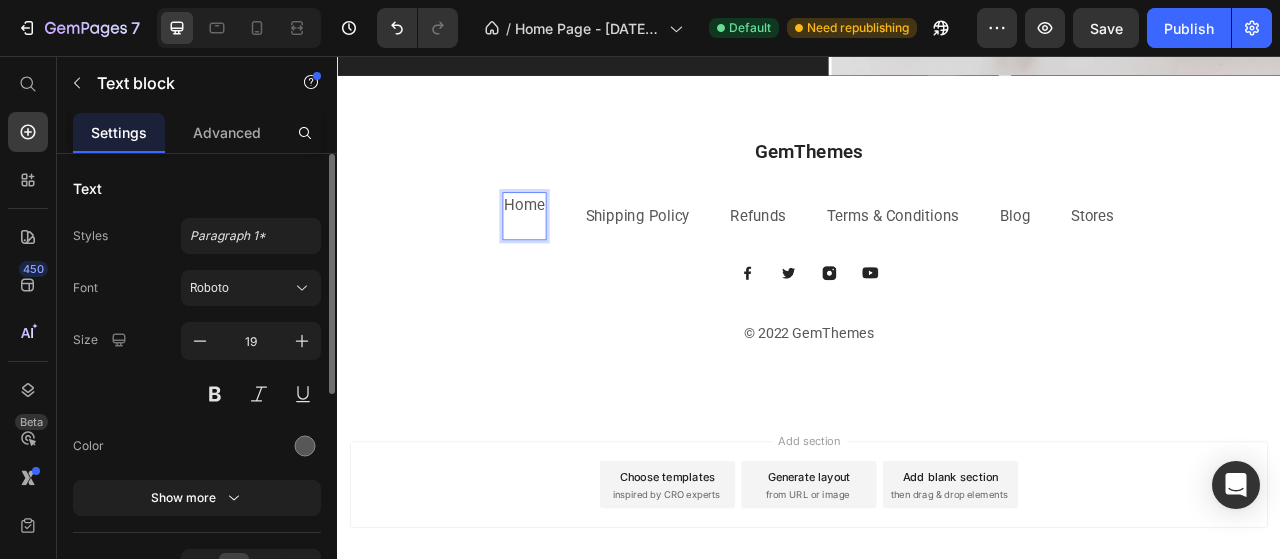 click at bounding box center [575, 274] 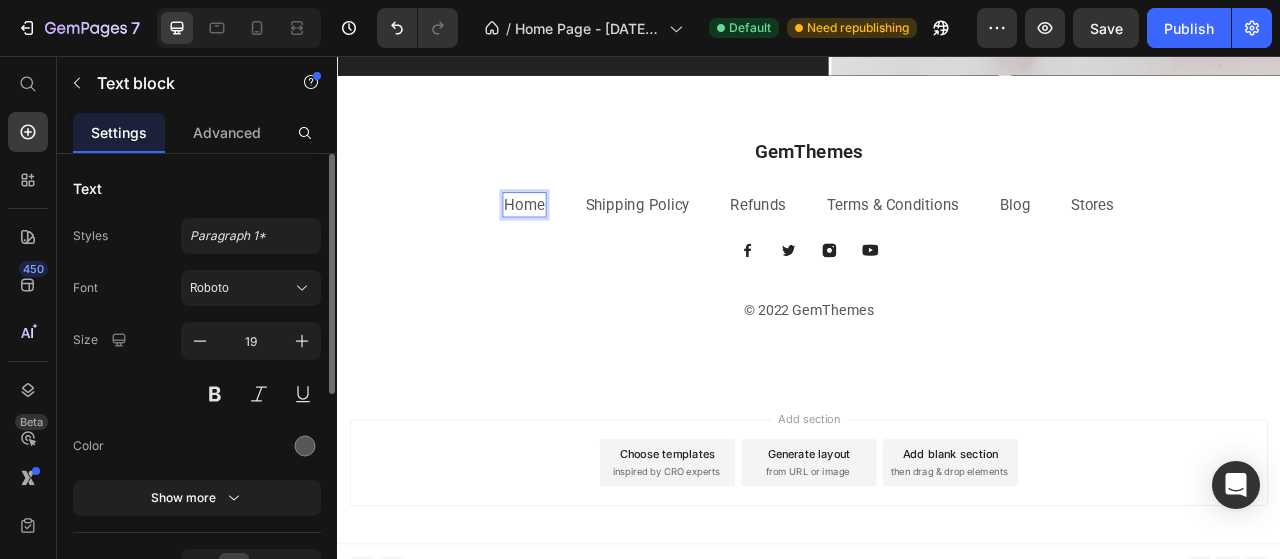 click on "Home" at bounding box center (575, 246) 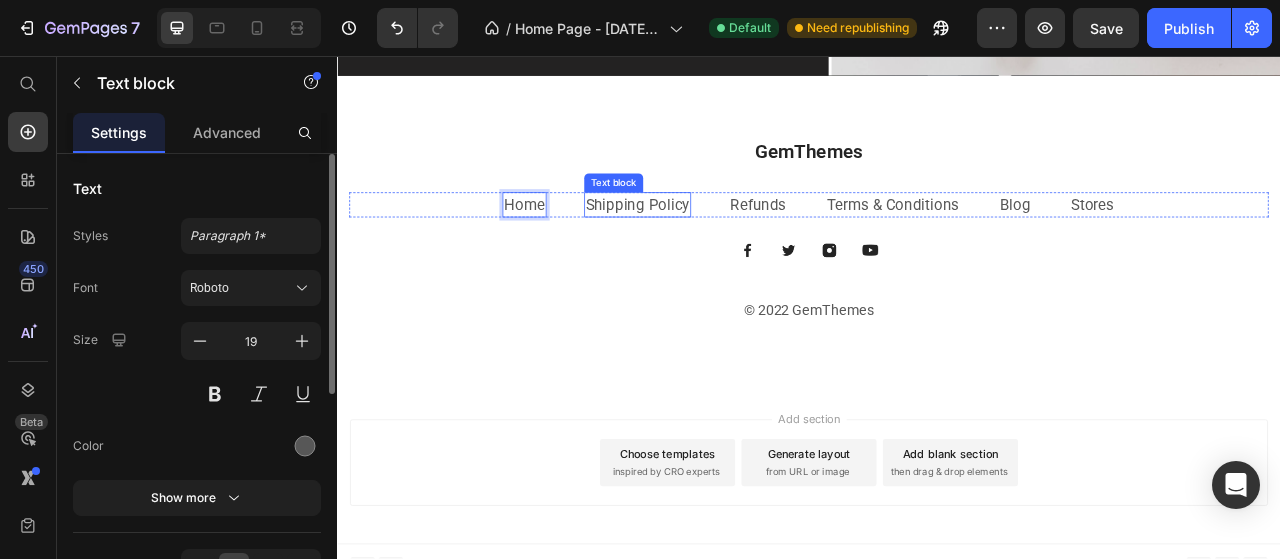 click on "Shipping Policy" at bounding box center [719, 245] 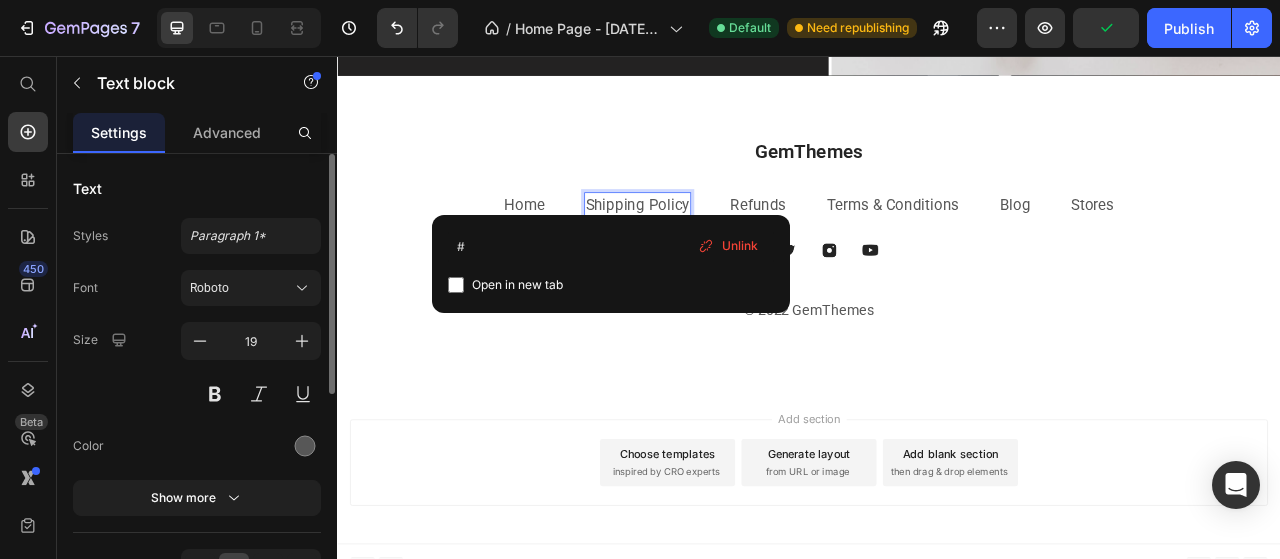 click on "Shipping Policy" at bounding box center (719, 245) 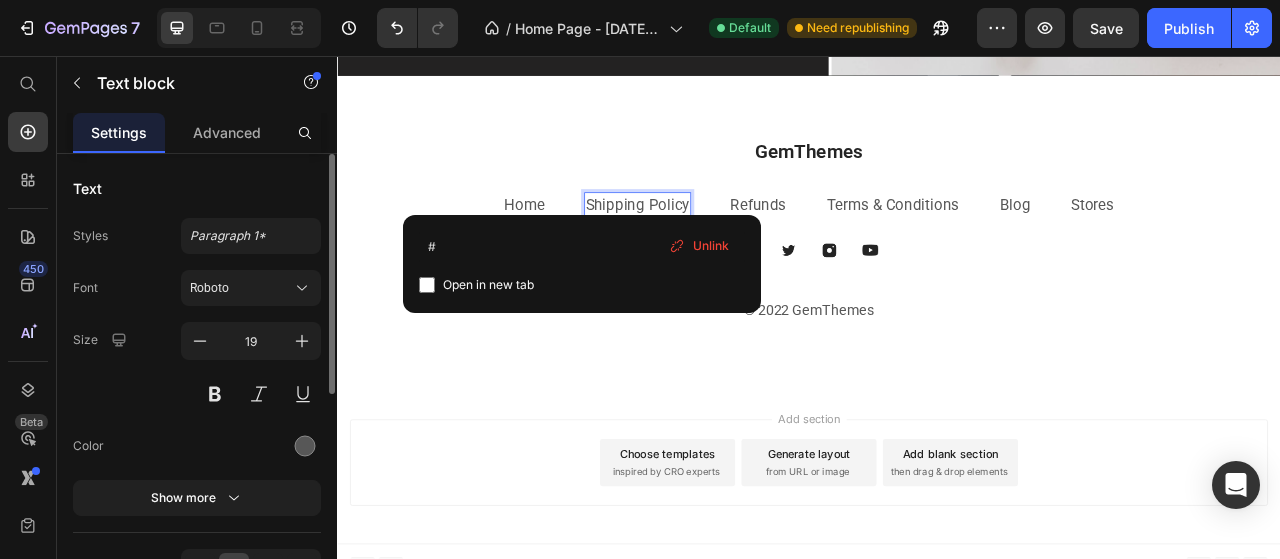click on "Shipping Policy" at bounding box center (719, 246) 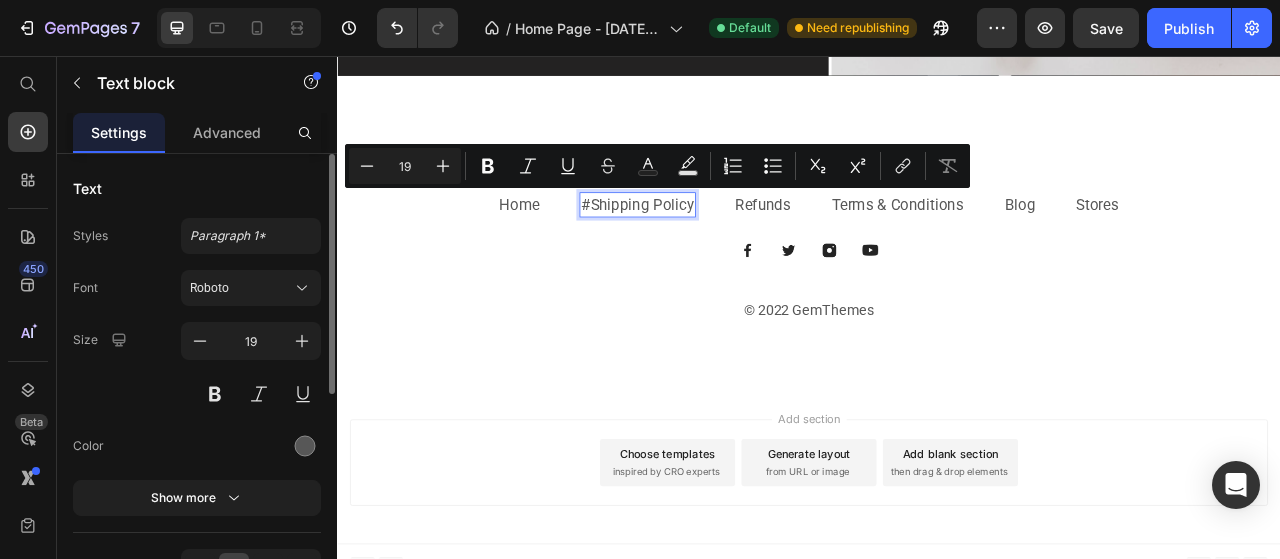 click on "#Shipping Policy" at bounding box center (719, 245) 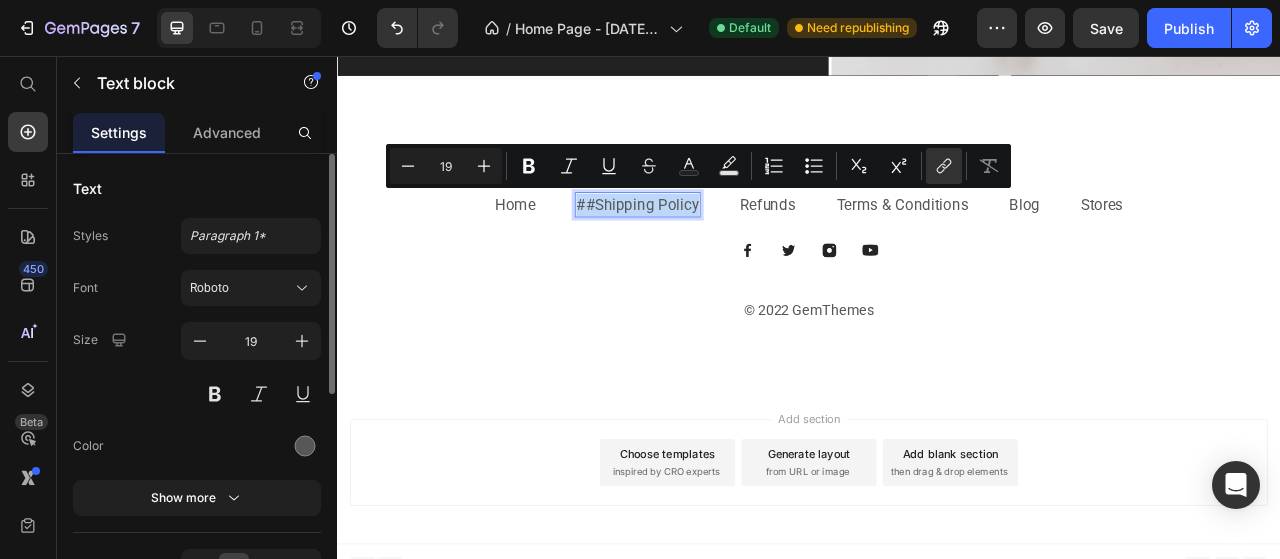 drag, startPoint x: 643, startPoint y: 234, endPoint x: 787, endPoint y: 231, distance: 144.03125 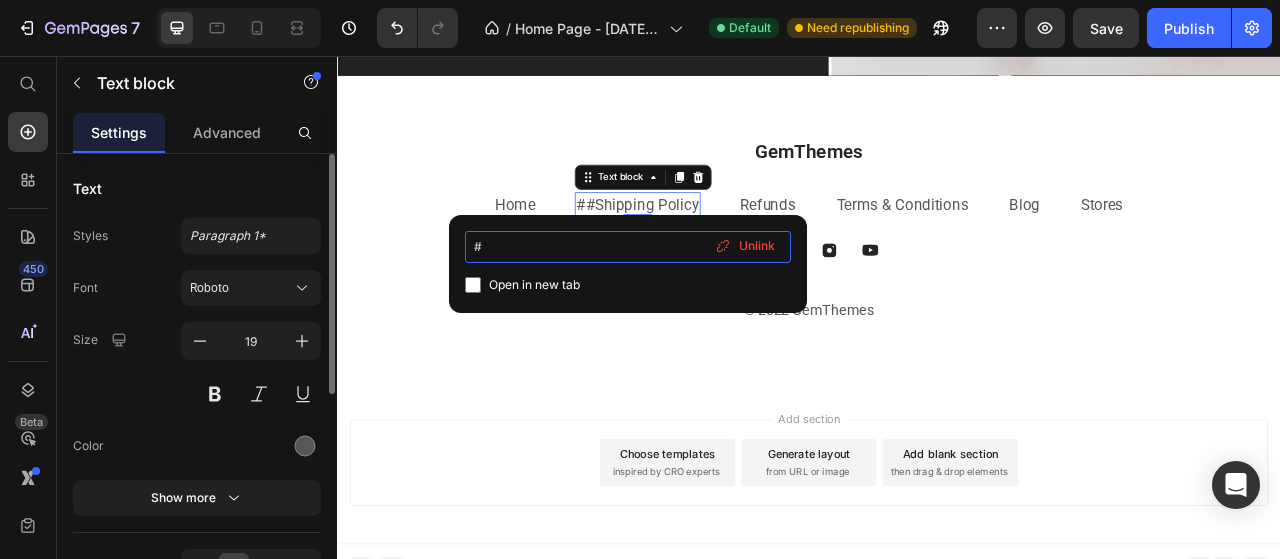click on "#" at bounding box center [628, 247] 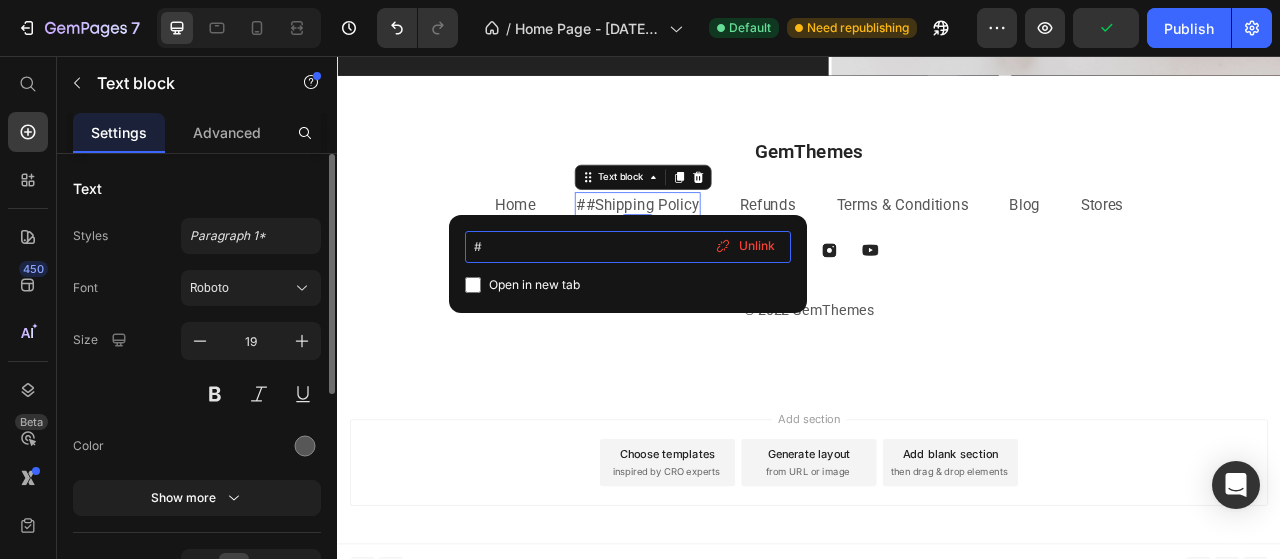 paste on "[URL][DOMAIN_NAME]" 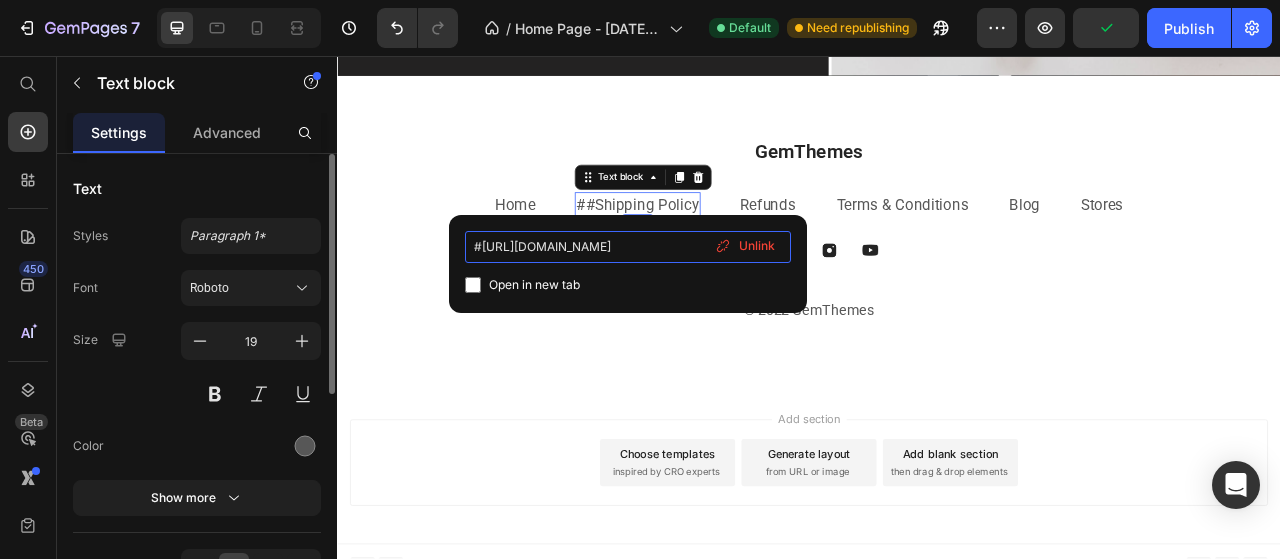scroll, scrollTop: 0, scrollLeft: 1672, axis: horizontal 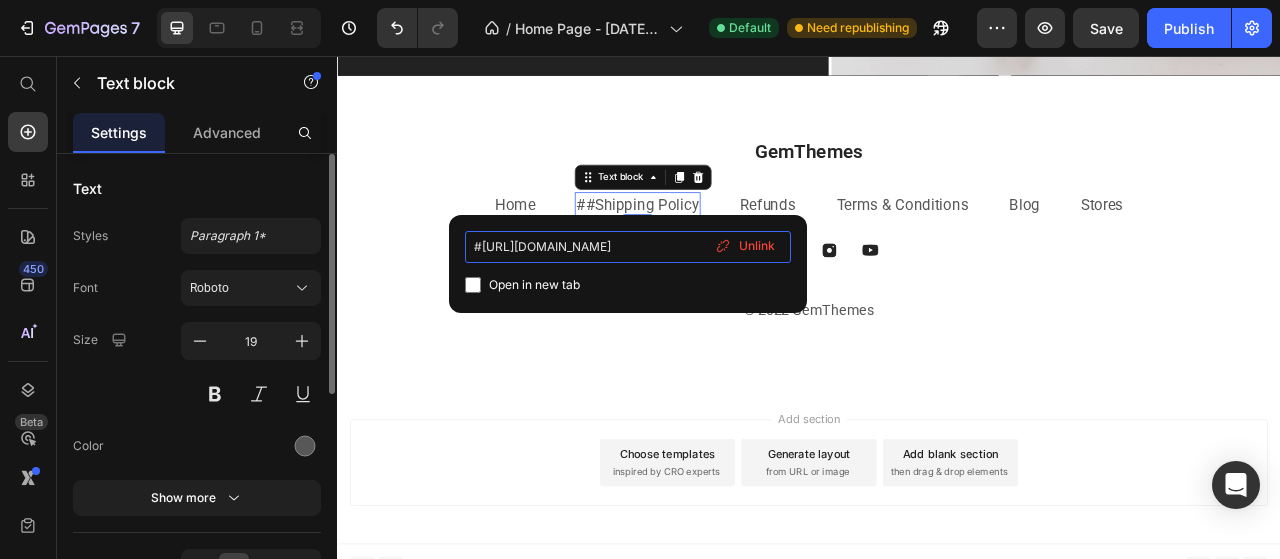 type on "#[URL][DOMAIN_NAME]" 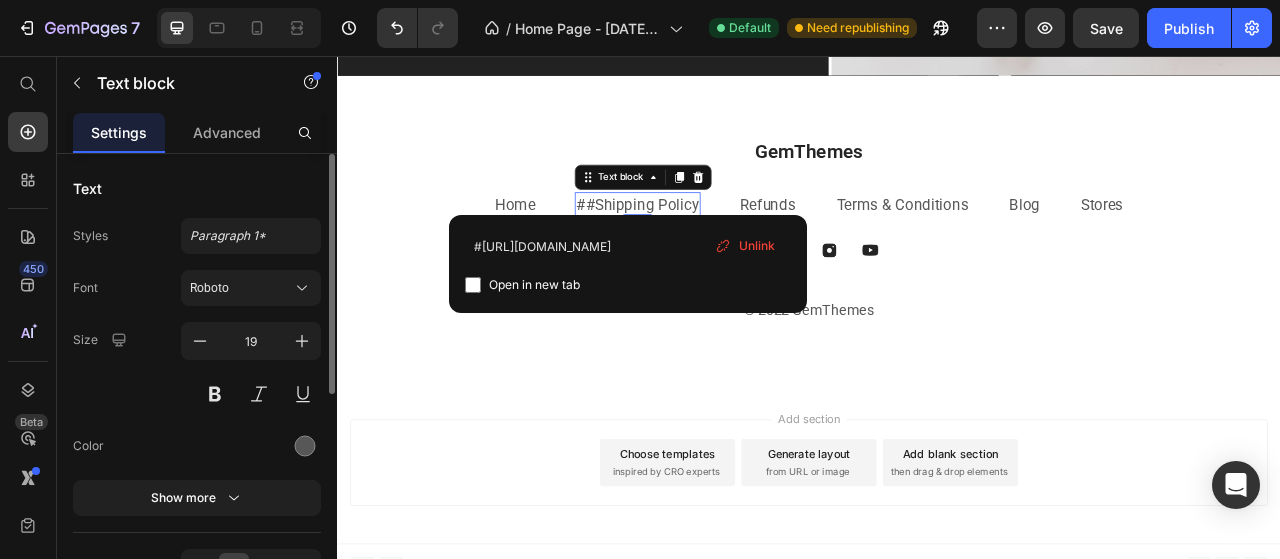 scroll, scrollTop: 0, scrollLeft: 0, axis: both 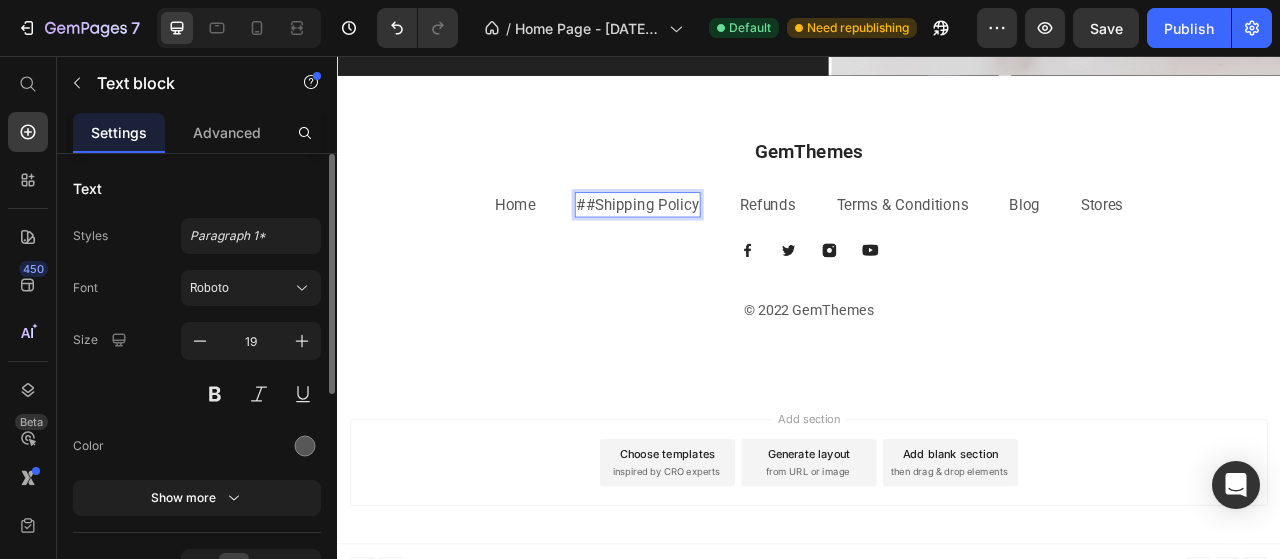 click on "##Shipping Policy" at bounding box center [719, 246] 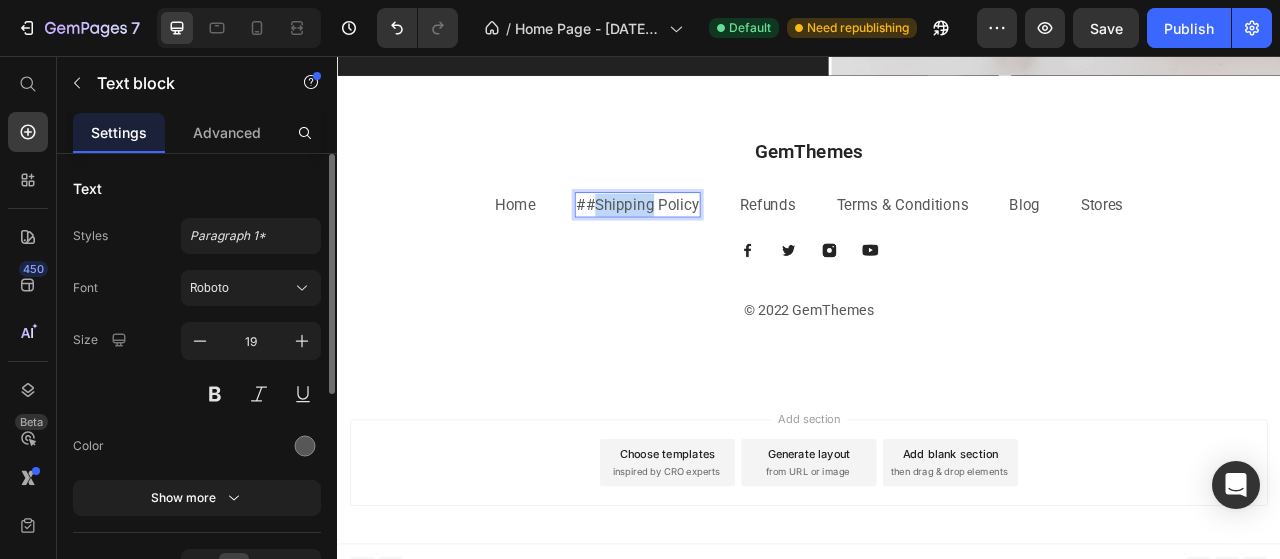 click on "##Shipping Policy" at bounding box center (719, 246) 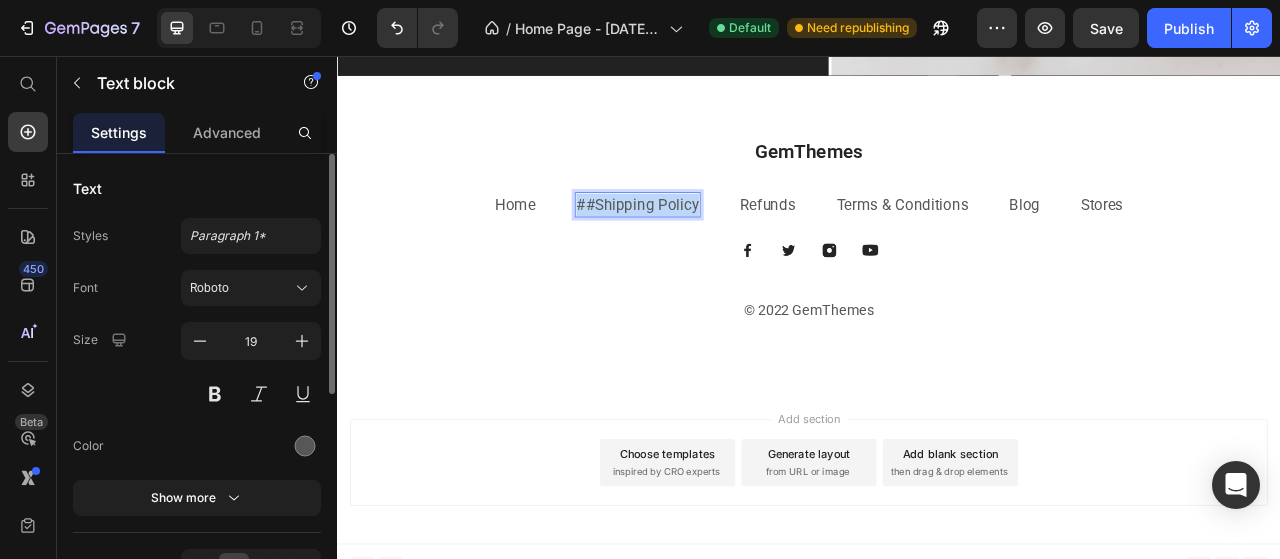 click on "##Shipping Policy" at bounding box center (719, 246) 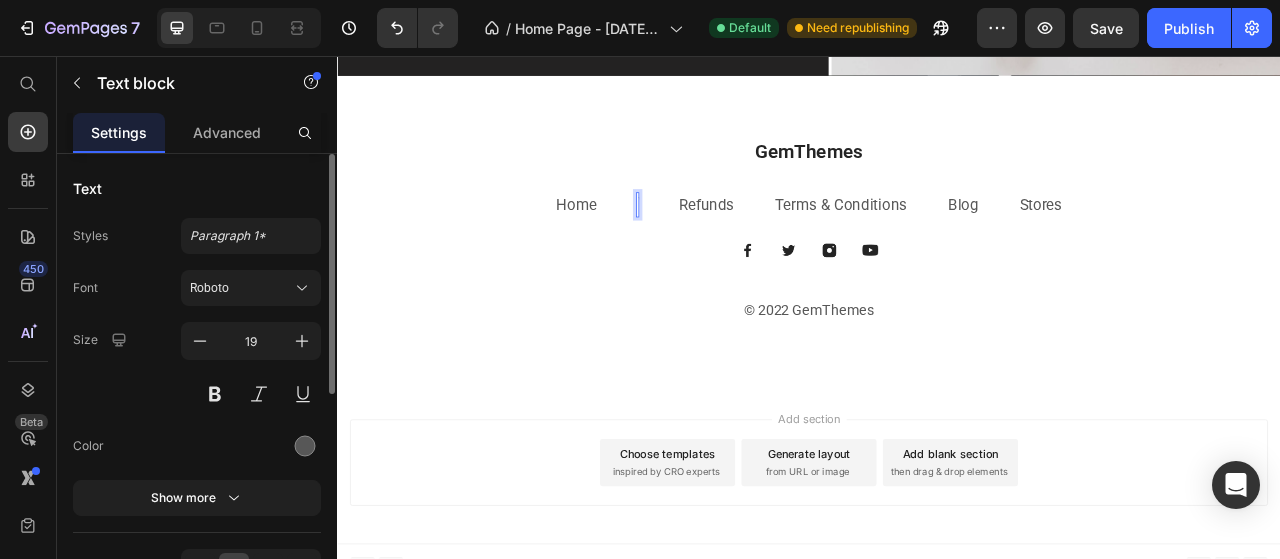 scroll, scrollTop: 3470, scrollLeft: 0, axis: vertical 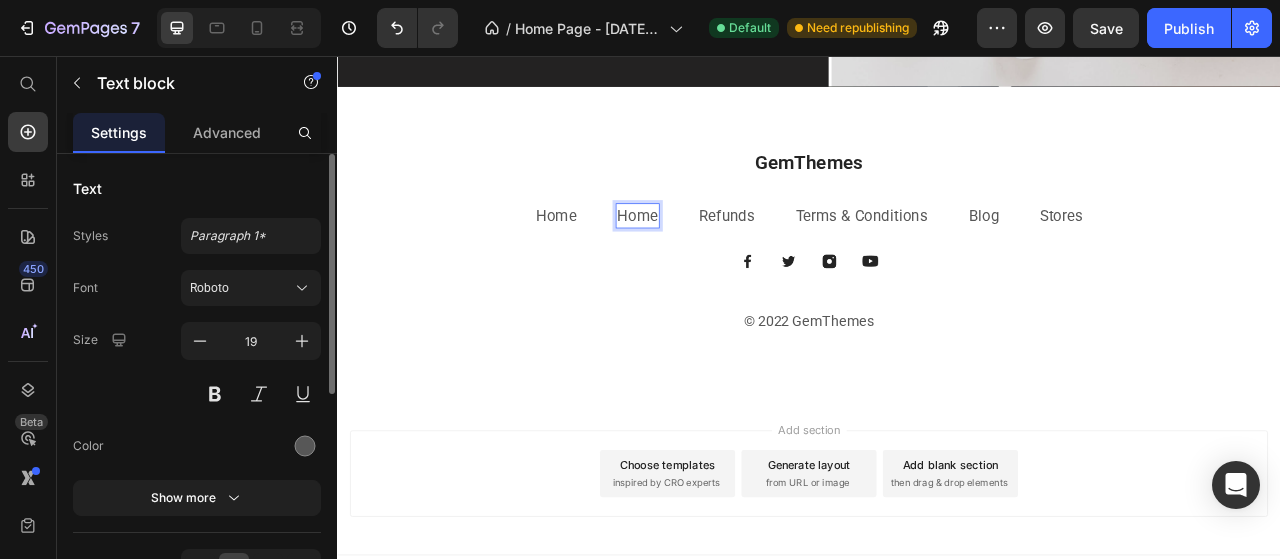 click on "Home" at bounding box center [719, 260] 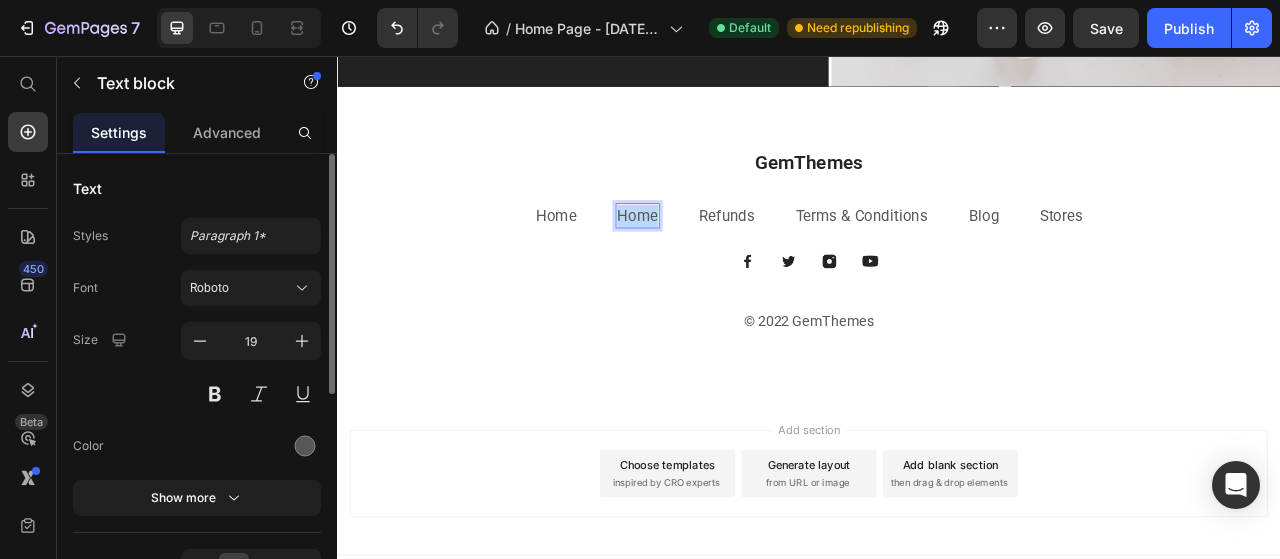 click on "Home" at bounding box center [719, 260] 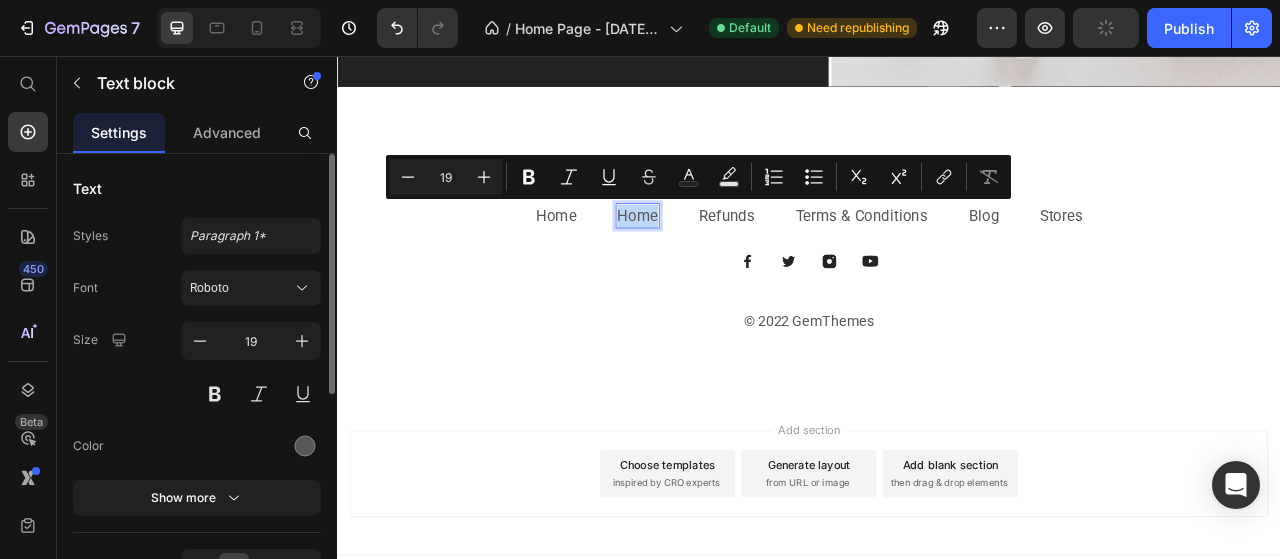 click on "Home" at bounding box center (719, 260) 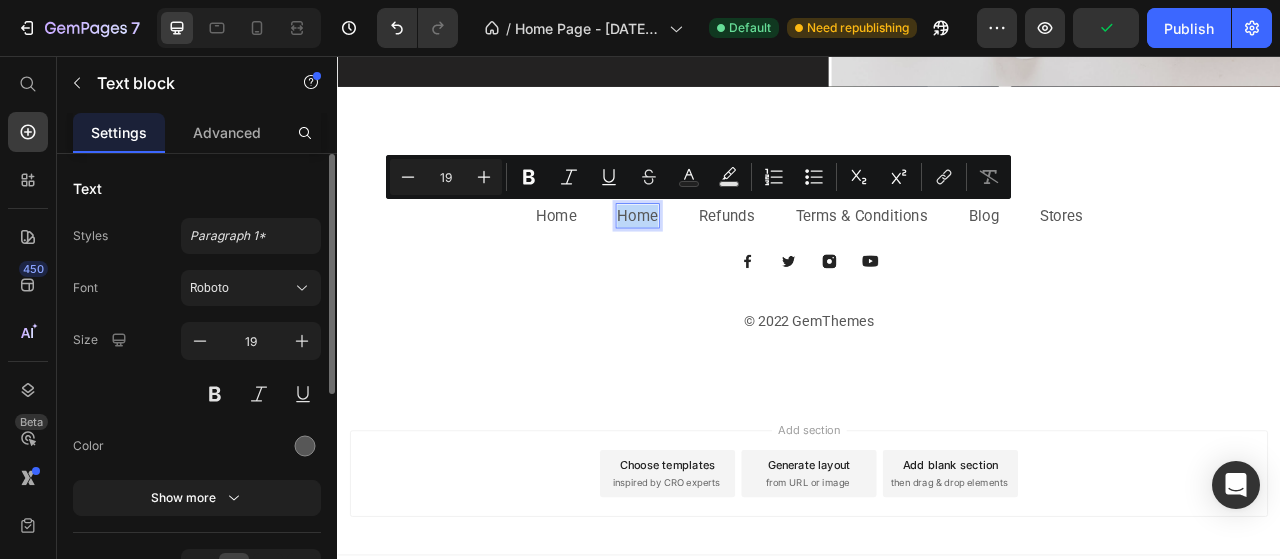 click on "Home" at bounding box center [719, 260] 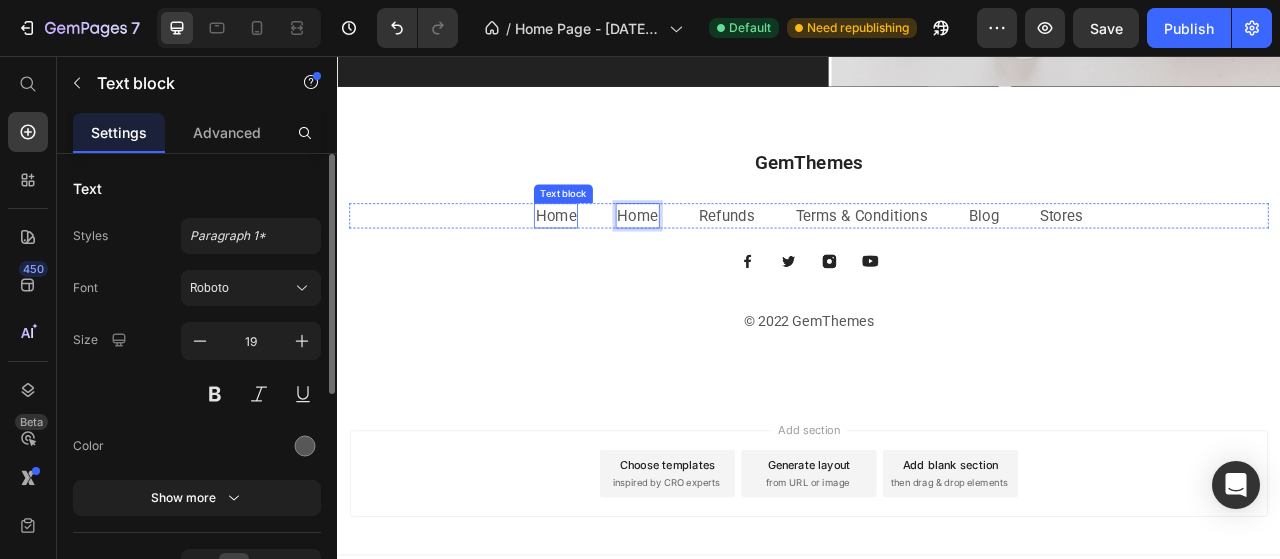 click on "Home" at bounding box center [615, 260] 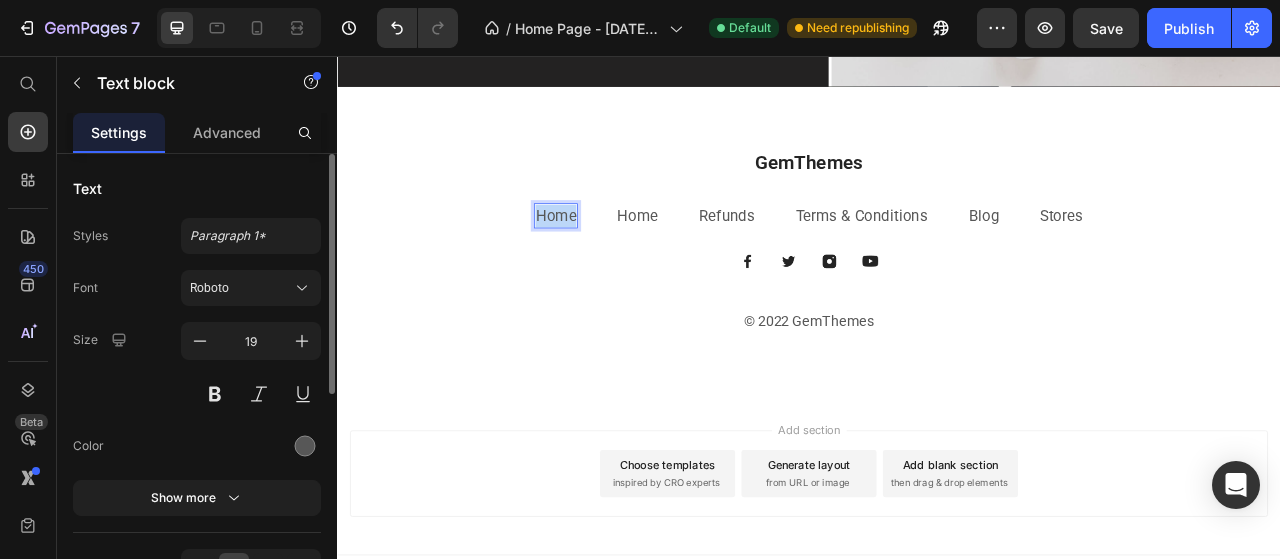 click on "Home" at bounding box center [615, 260] 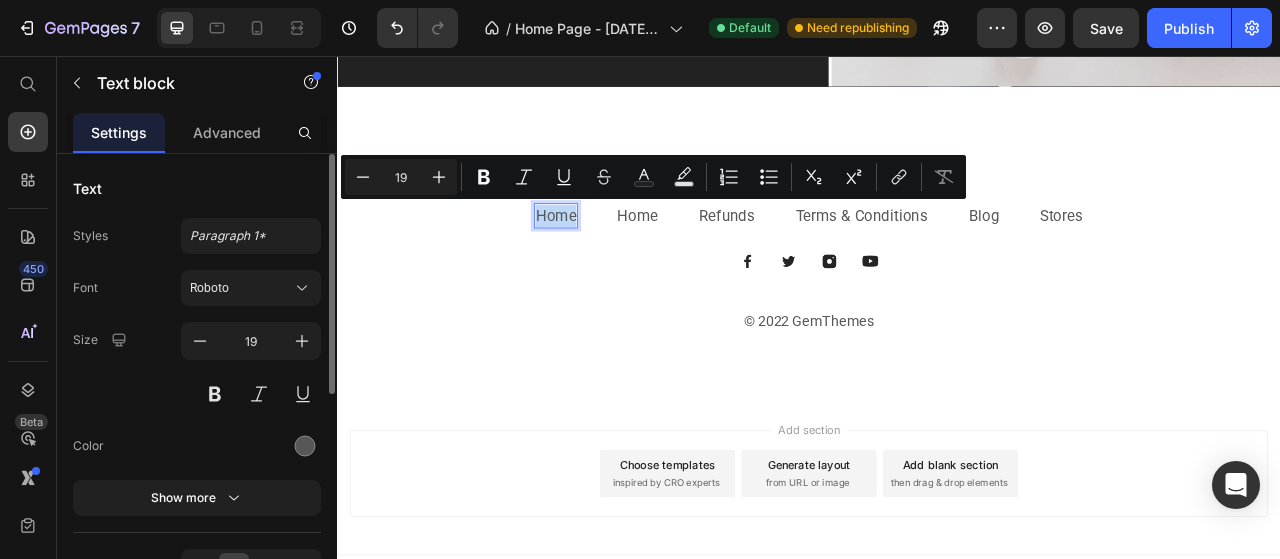click on "Home" at bounding box center [615, 260] 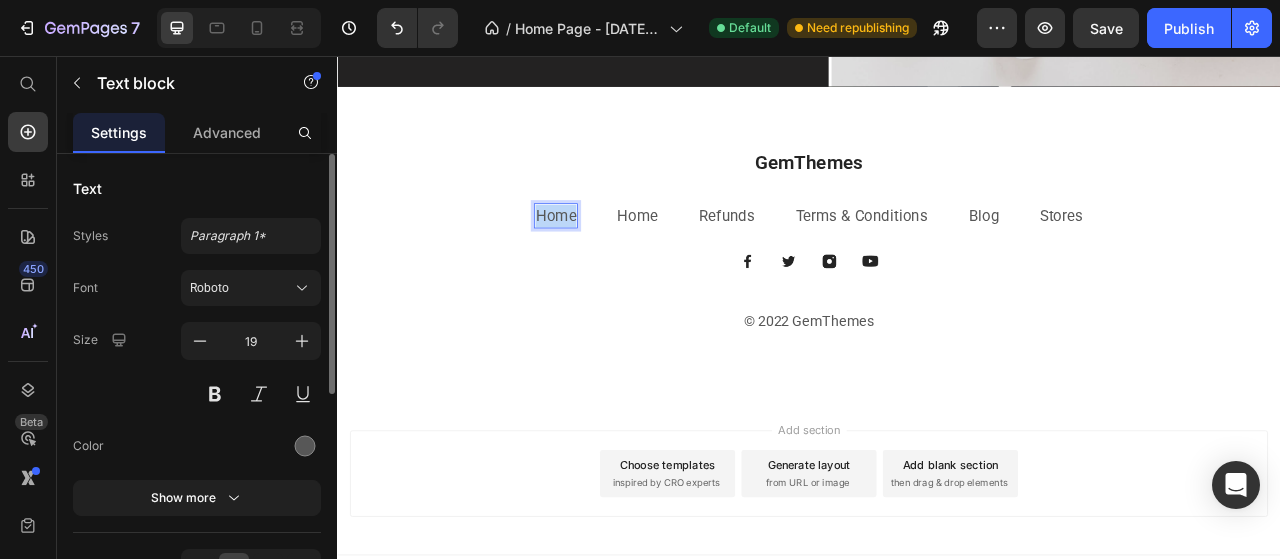 click on "Home" at bounding box center (615, 260) 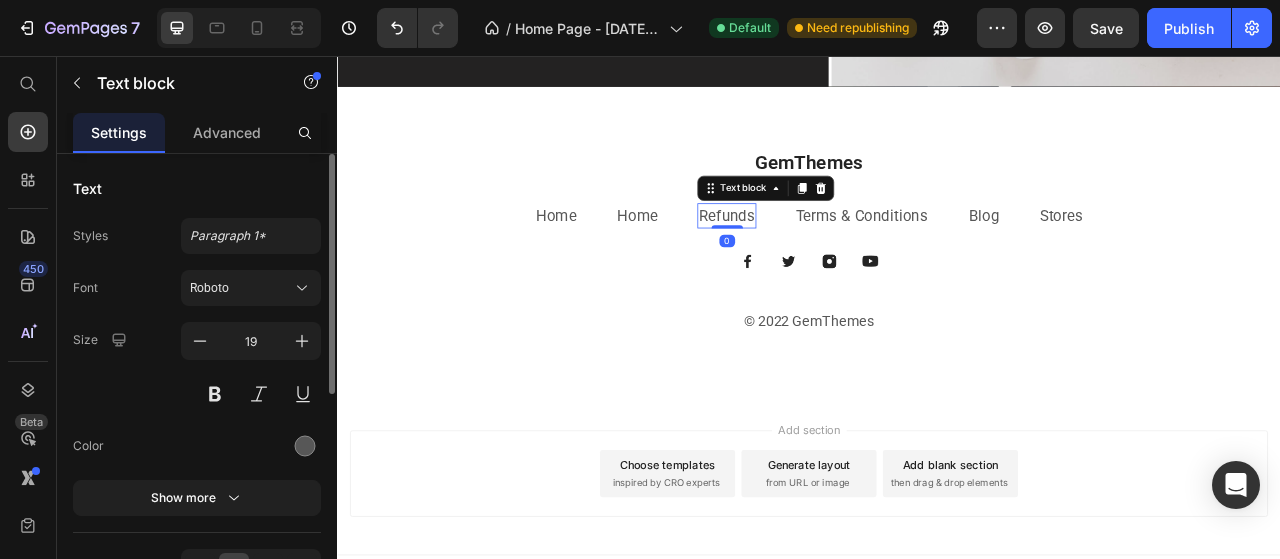 click on "Refunds" at bounding box center (832, 259) 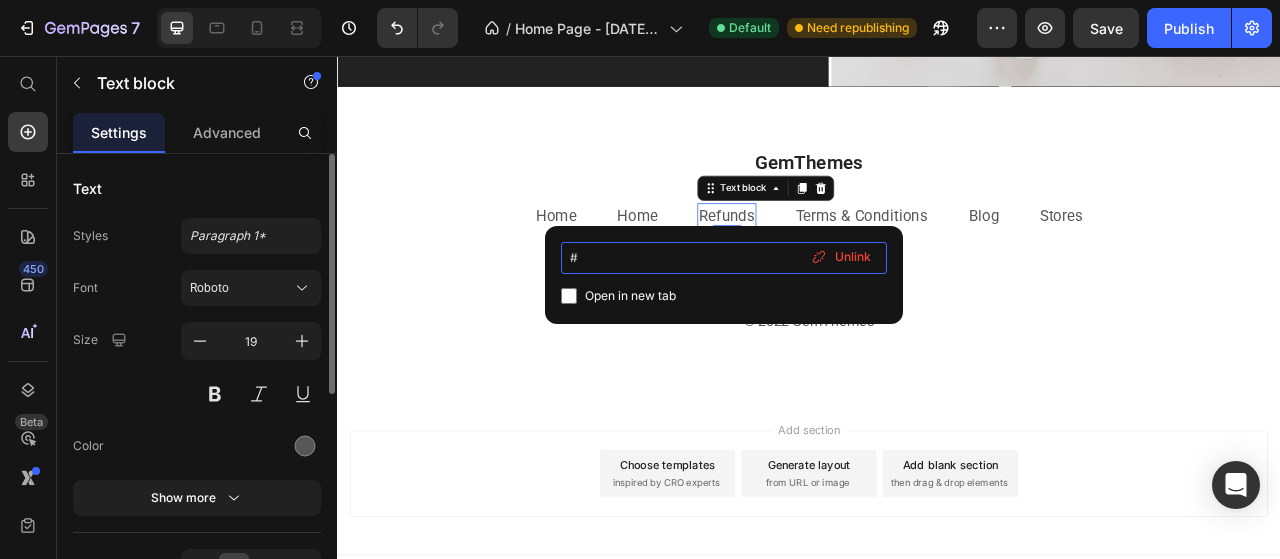 click on "#" at bounding box center (724, 258) 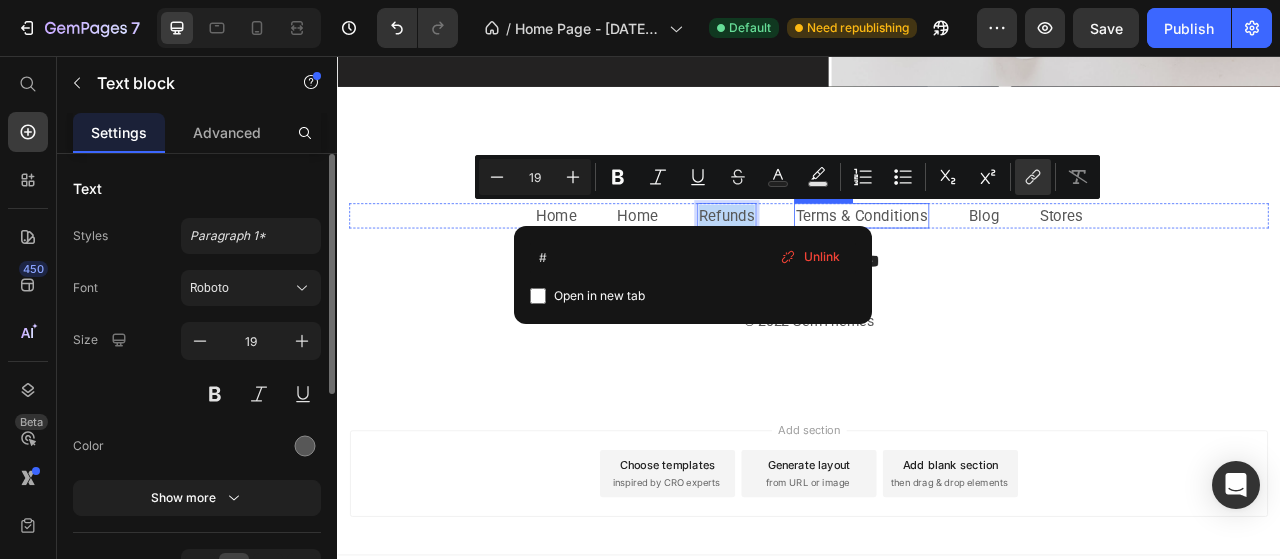 drag, startPoint x: 789, startPoint y: 249, endPoint x: 917, endPoint y: 249, distance: 128 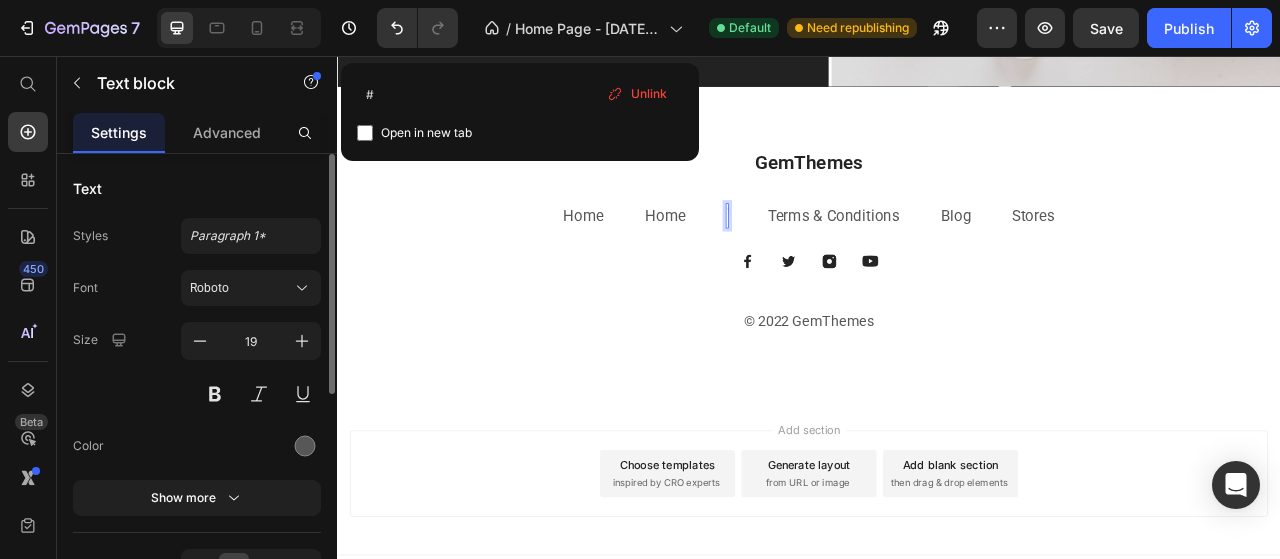 scroll, scrollTop: 3456, scrollLeft: 0, axis: vertical 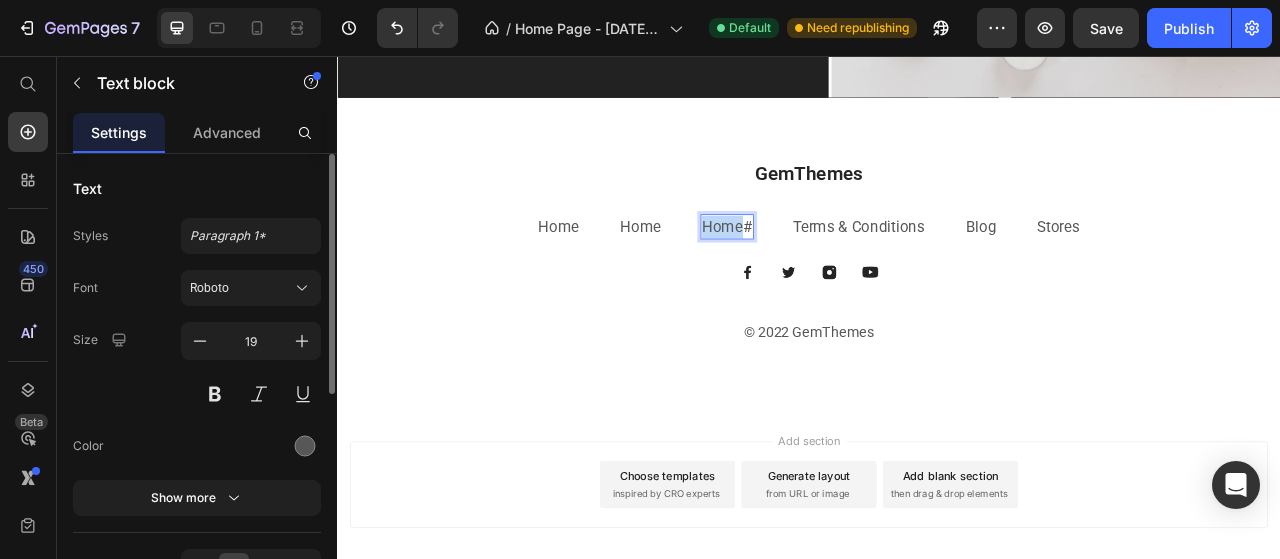 click on "Home #" at bounding box center (833, 274) 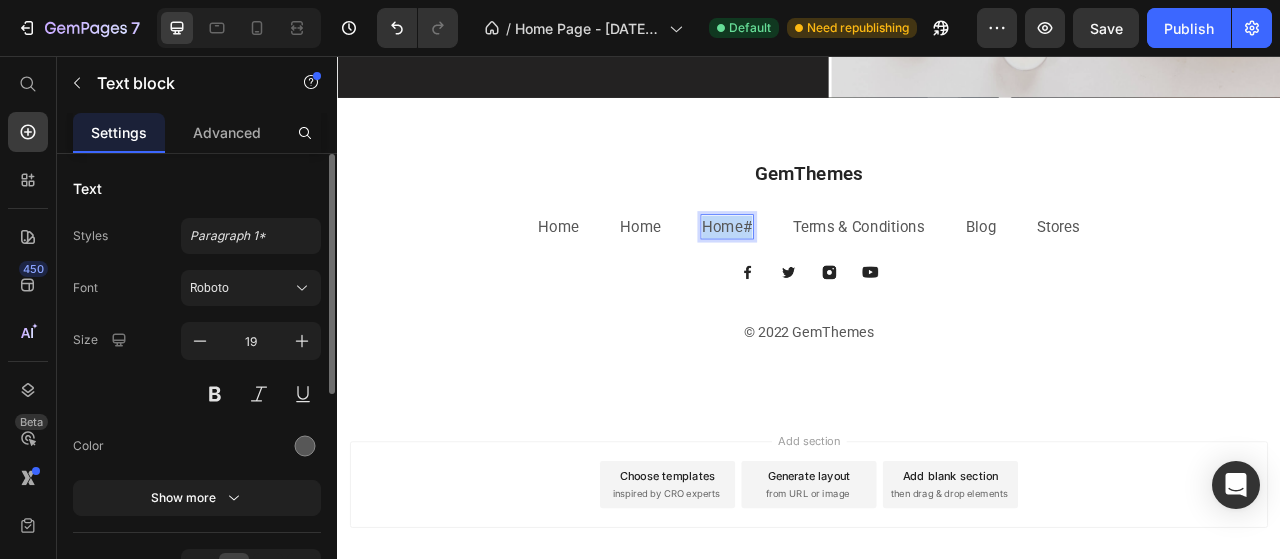 click on "Home #" at bounding box center (833, 274) 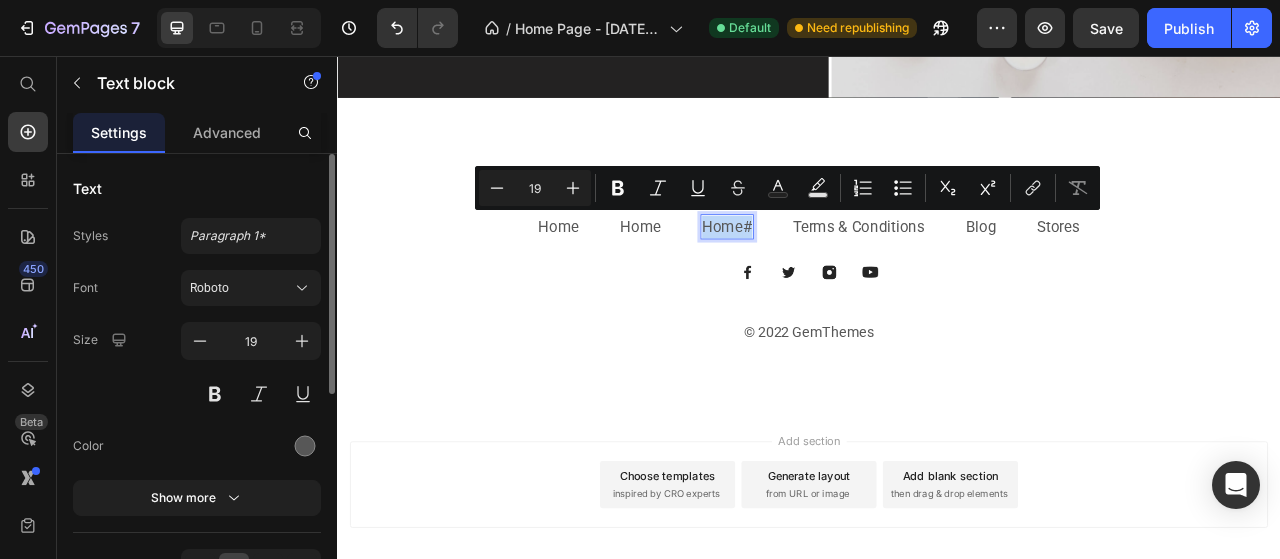 click on "Home #" at bounding box center (833, 274) 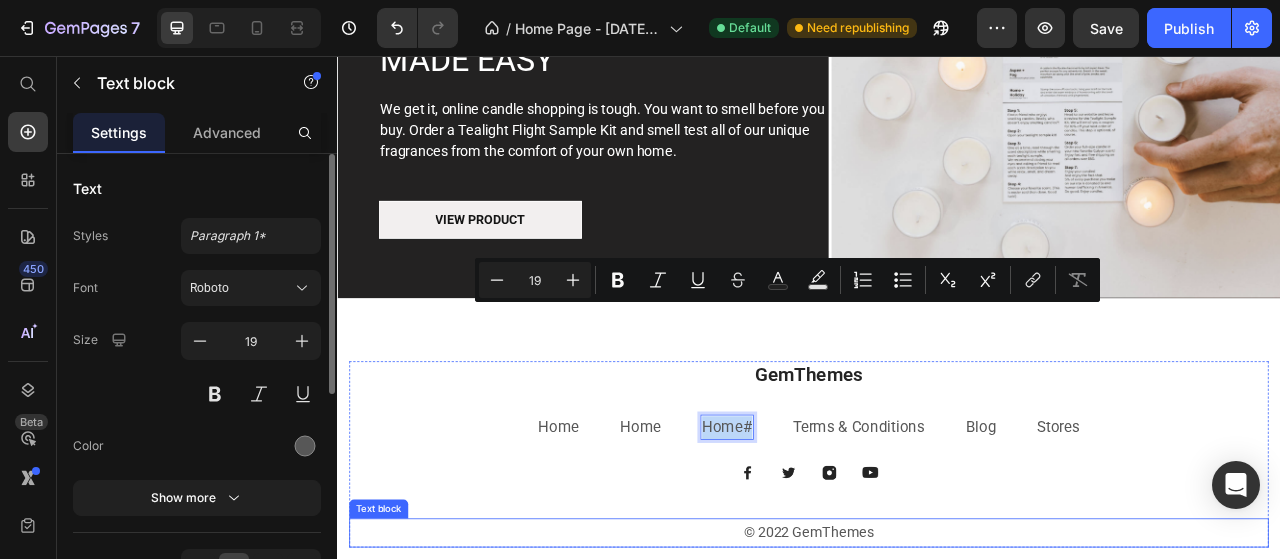 scroll, scrollTop: 3156, scrollLeft: 0, axis: vertical 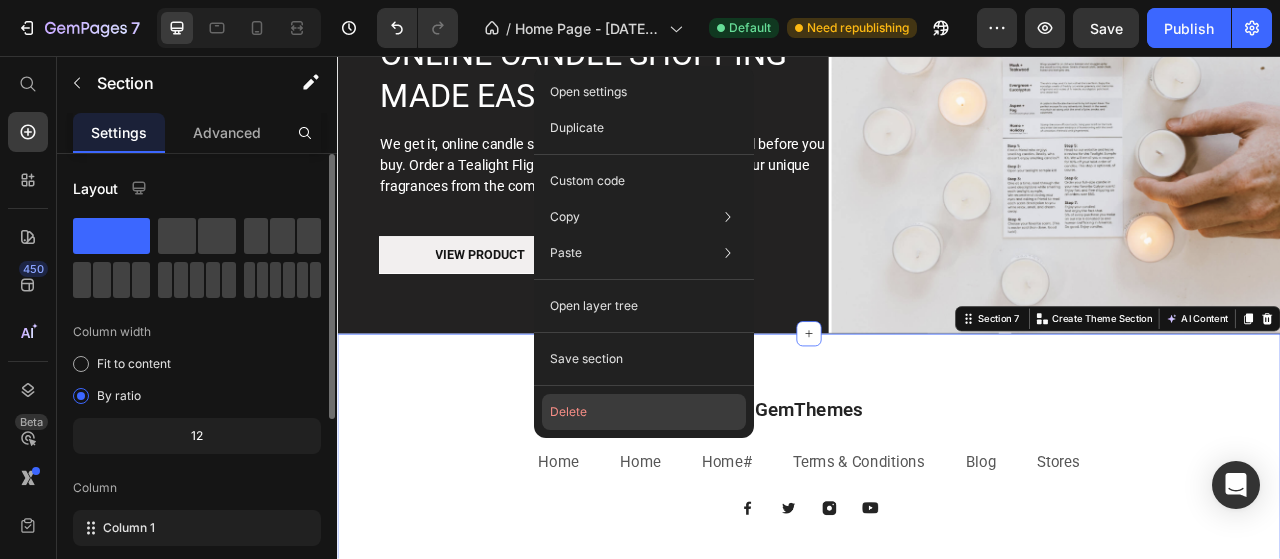 click on "Delete" 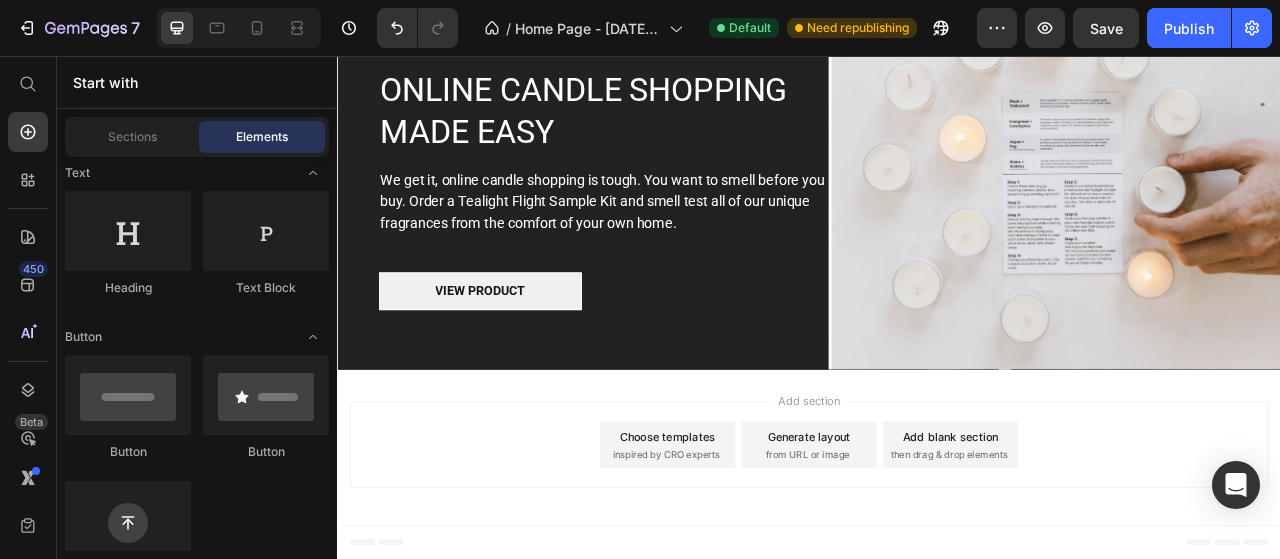 scroll, scrollTop: 3102, scrollLeft: 0, axis: vertical 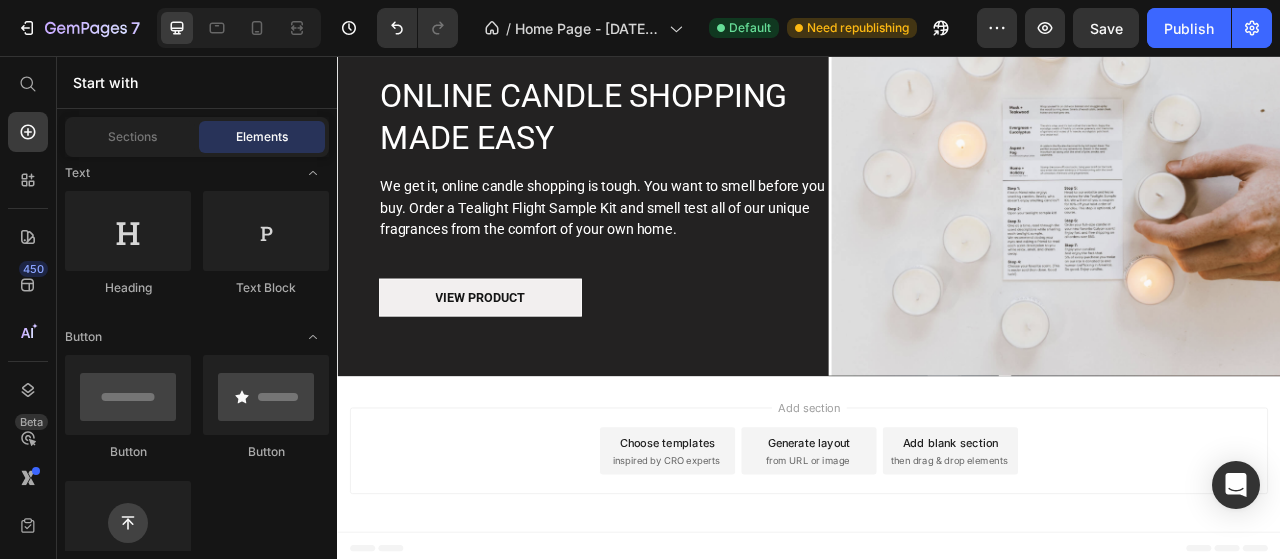 click on "Choose templates" at bounding box center [757, 548] 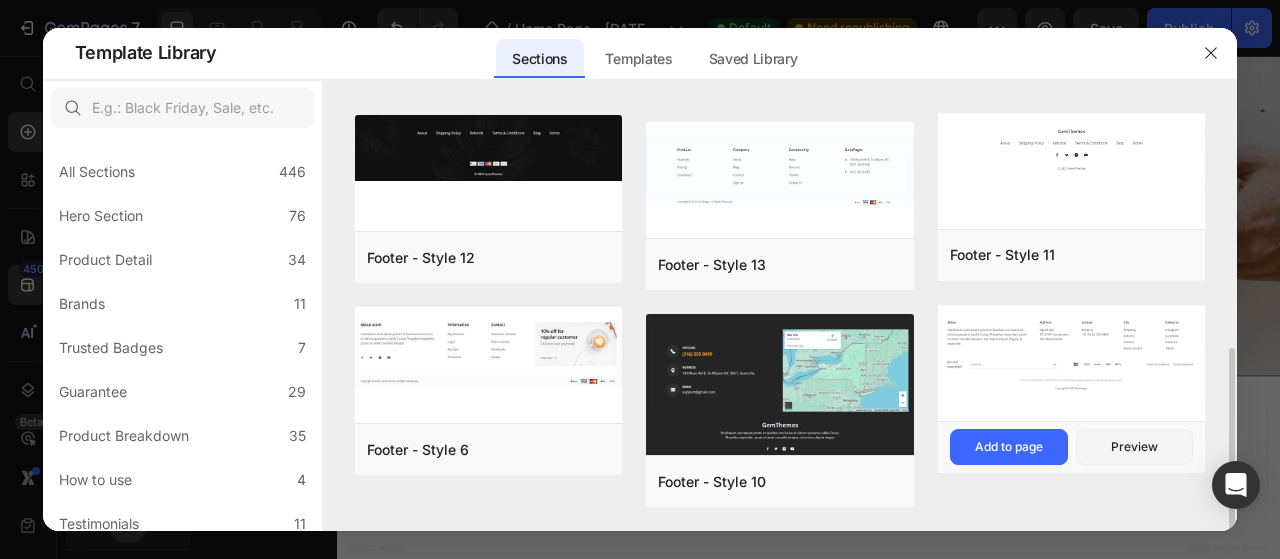 scroll, scrollTop: 467, scrollLeft: 0, axis: vertical 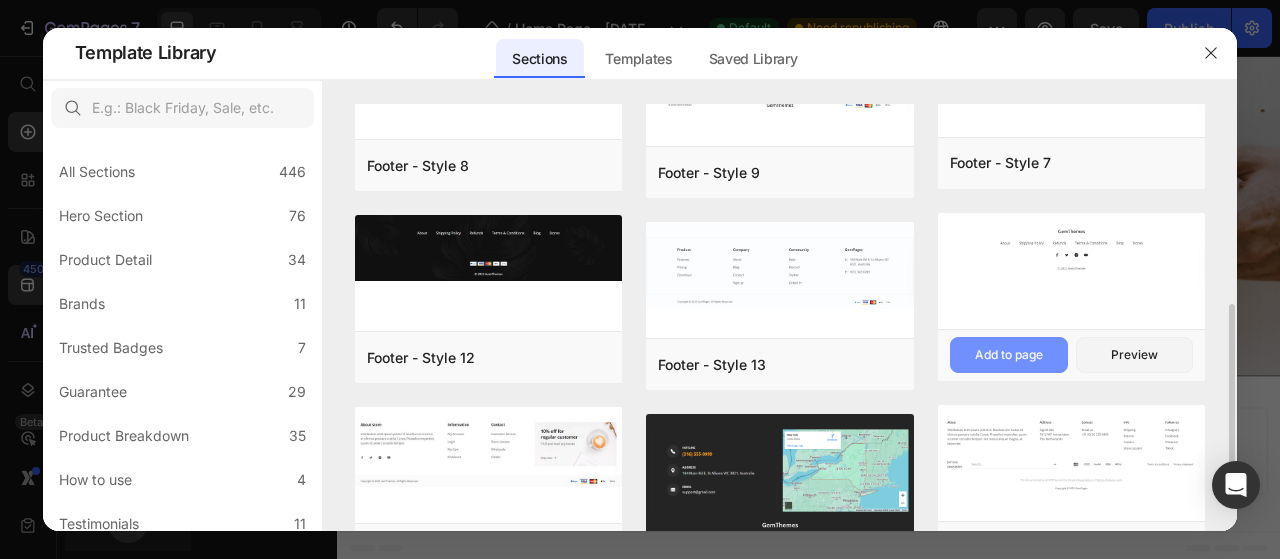 click on "Add to page" at bounding box center (1009, 355) 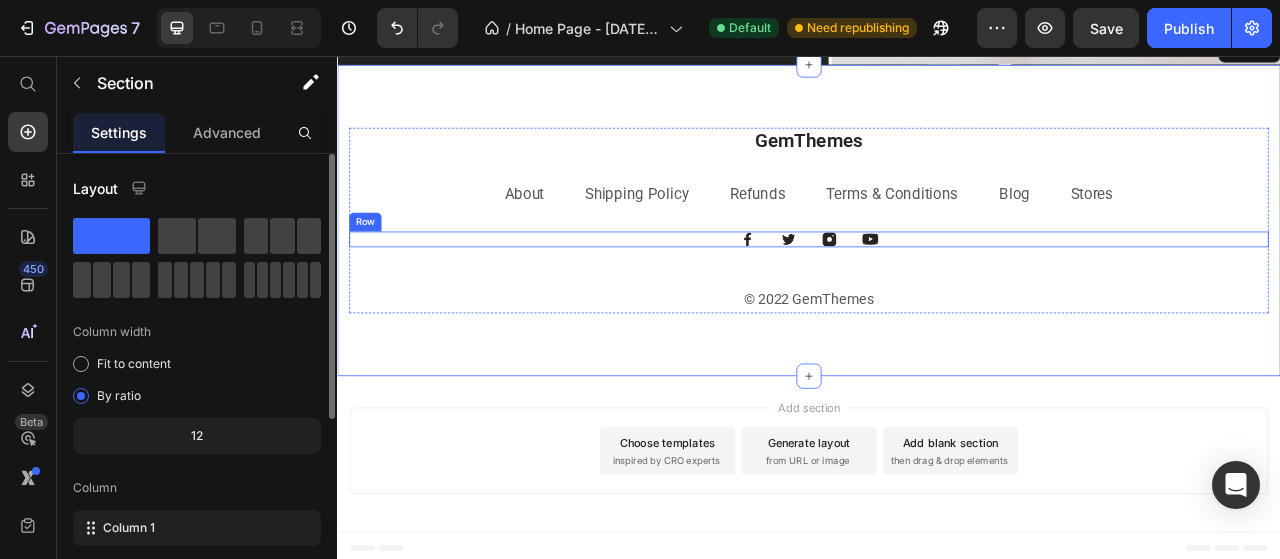 scroll, scrollTop: 3498, scrollLeft: 0, axis: vertical 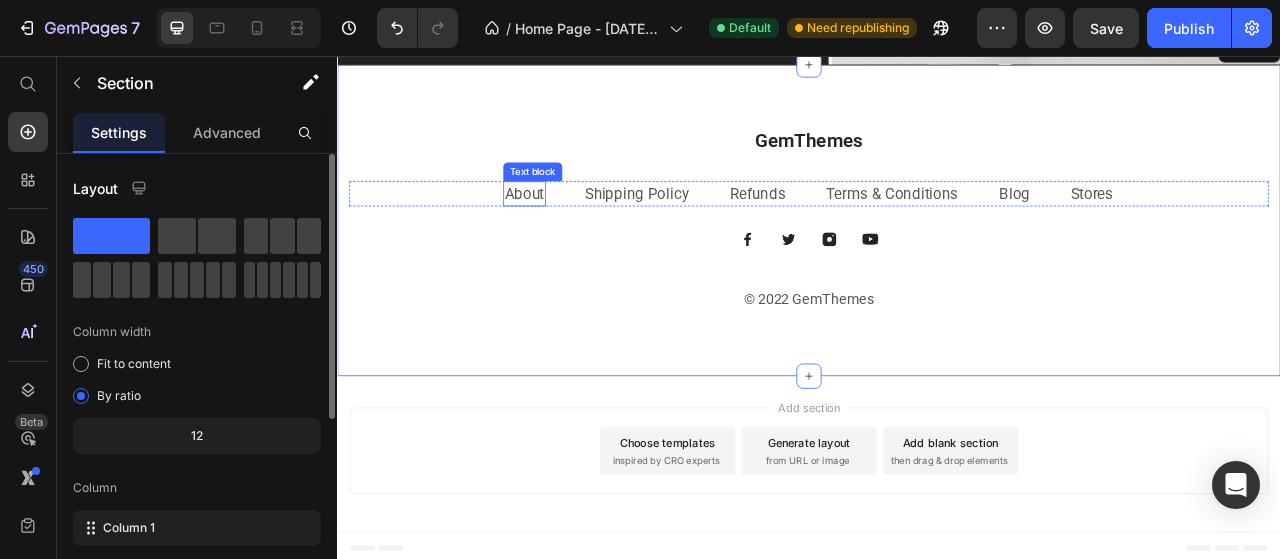 click on "About" at bounding box center (575, 231) 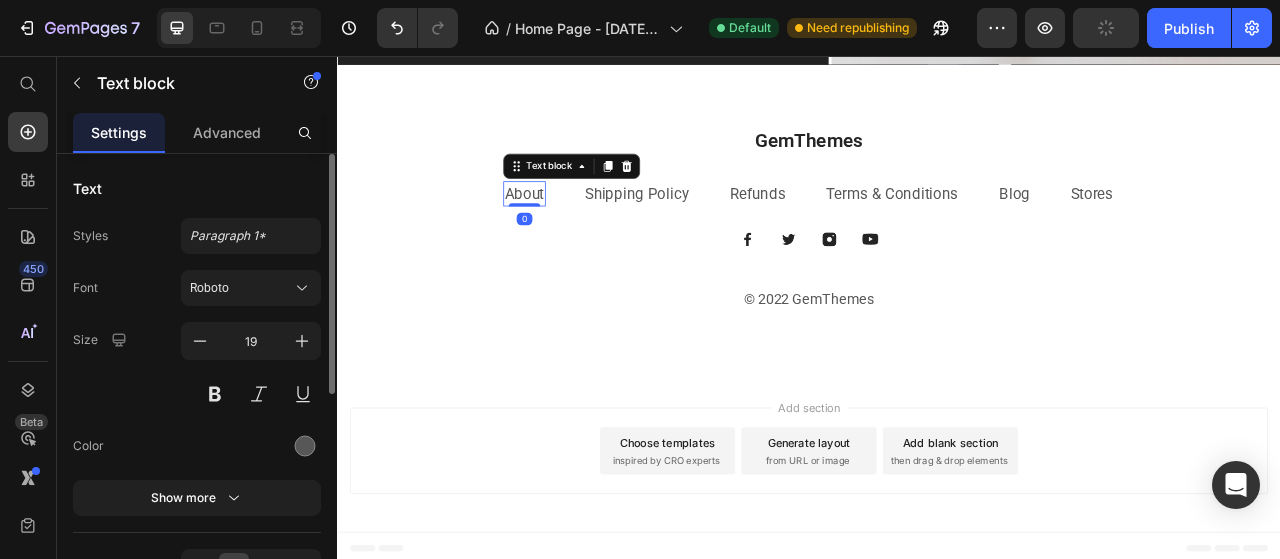 click on "About" at bounding box center (575, 231) 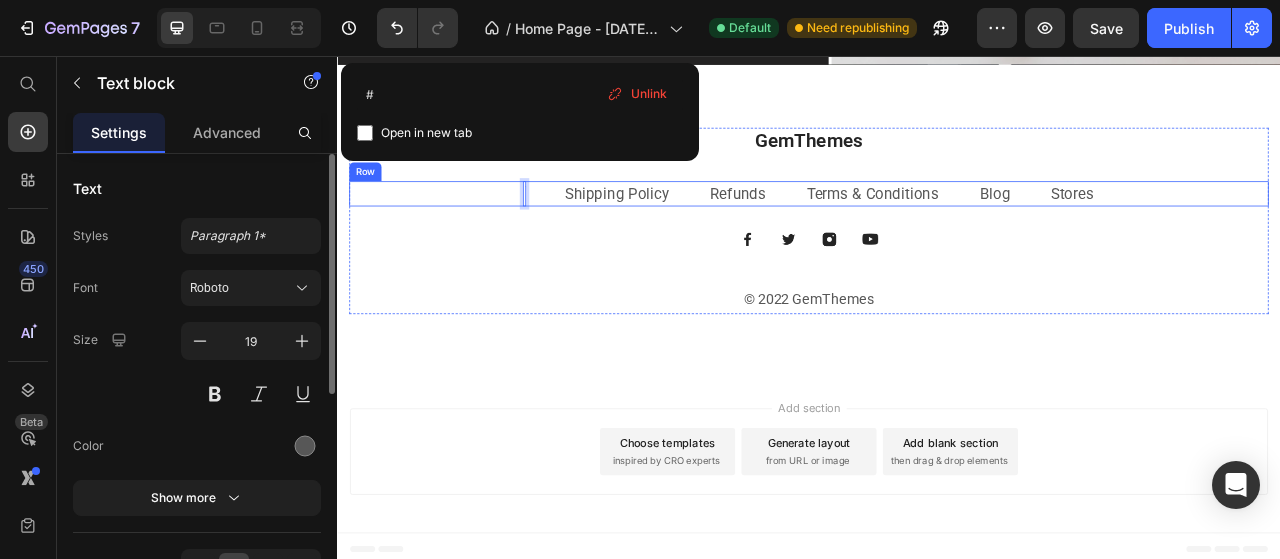 scroll, scrollTop: 3484, scrollLeft: 0, axis: vertical 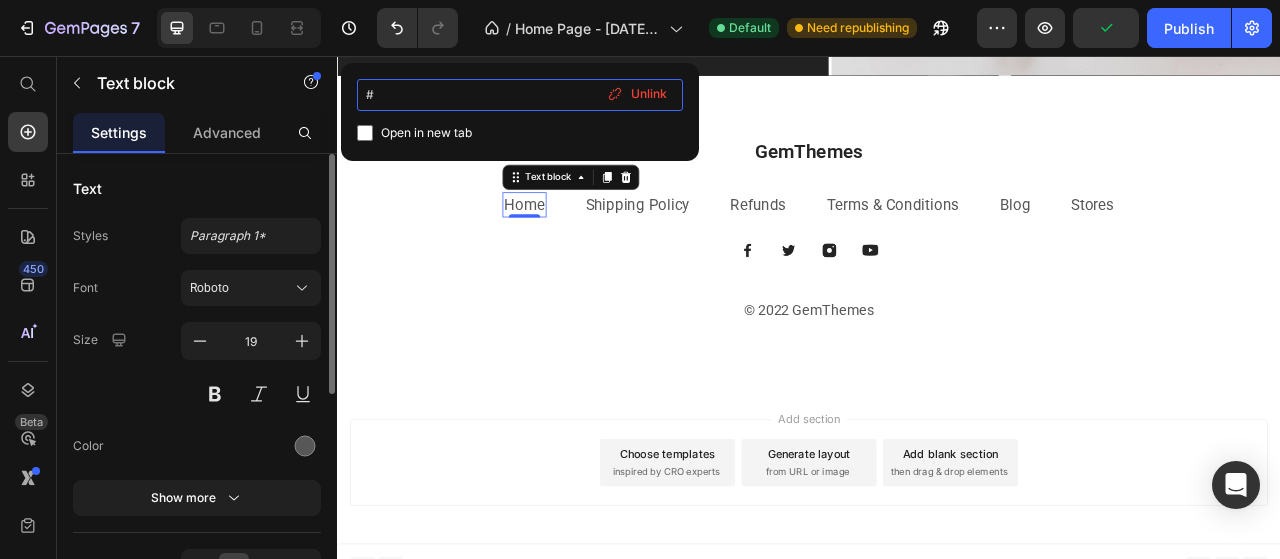 click on "#" at bounding box center (520, 95) 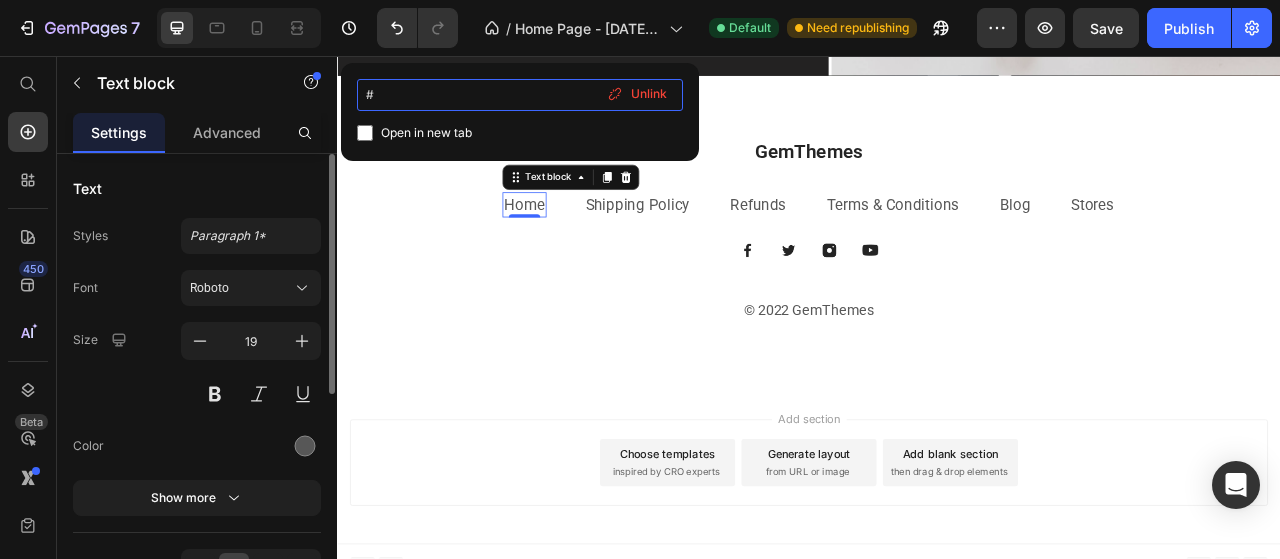 paste on "[URL][DOMAIN_NAME]" 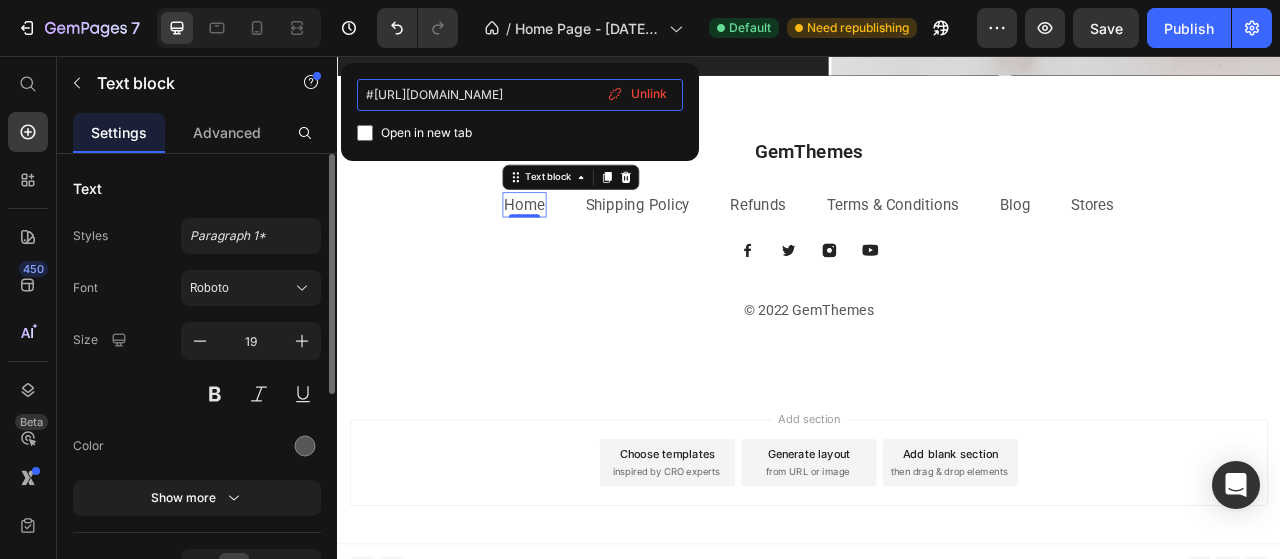 scroll, scrollTop: 0, scrollLeft: 1672, axis: horizontal 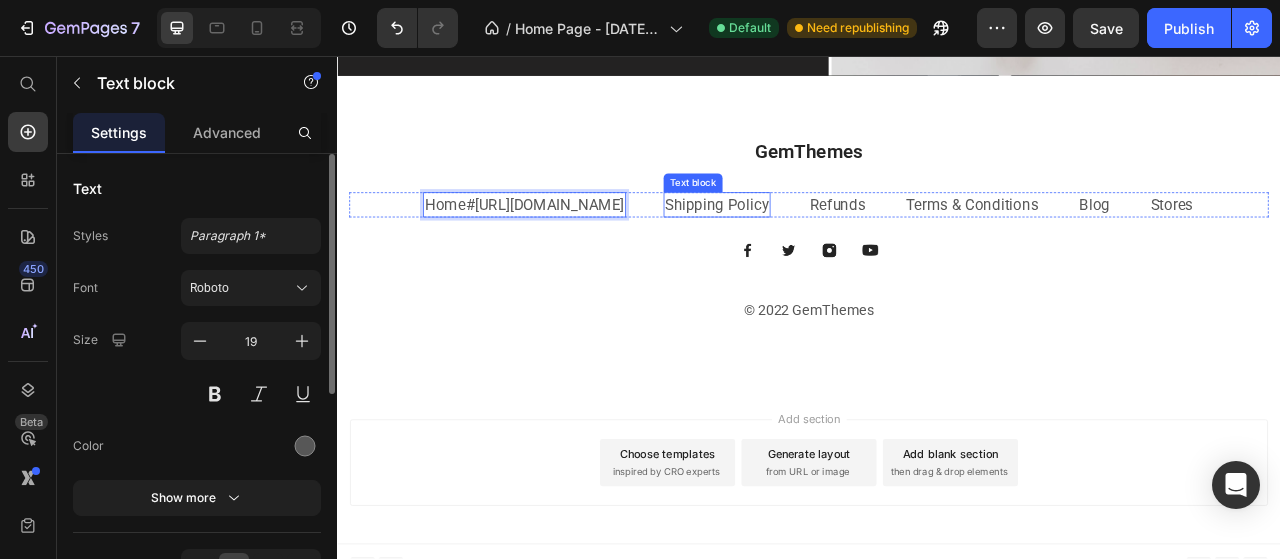click on "Shipping Policy" at bounding box center (820, 245) 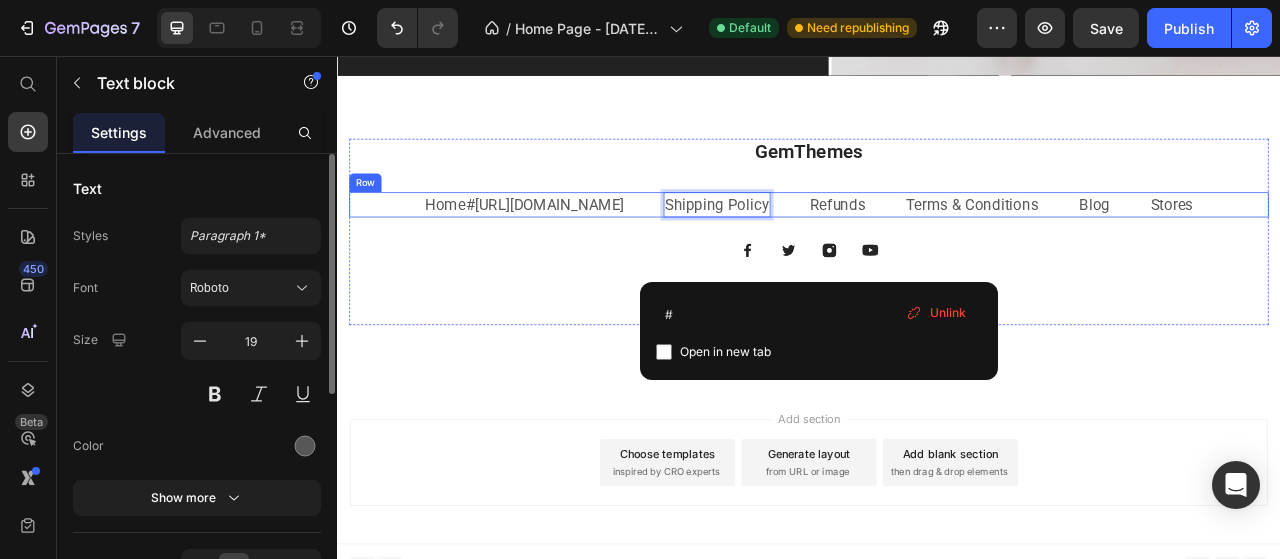 click on "Shipping Policy" at bounding box center (820, 246) 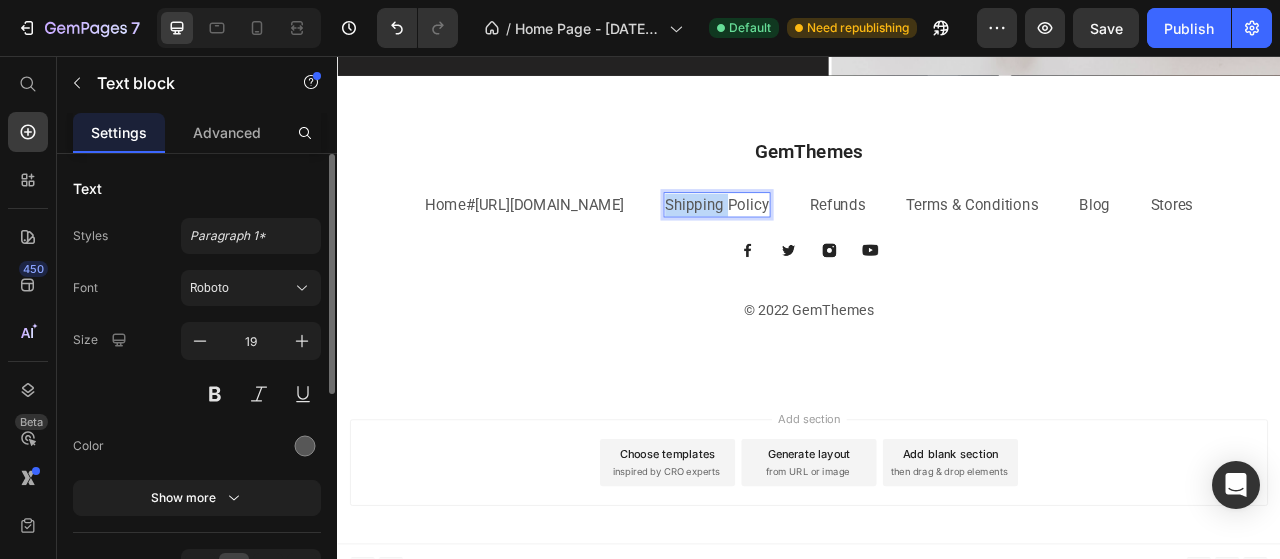 click on "Shipping Policy" at bounding box center [820, 246] 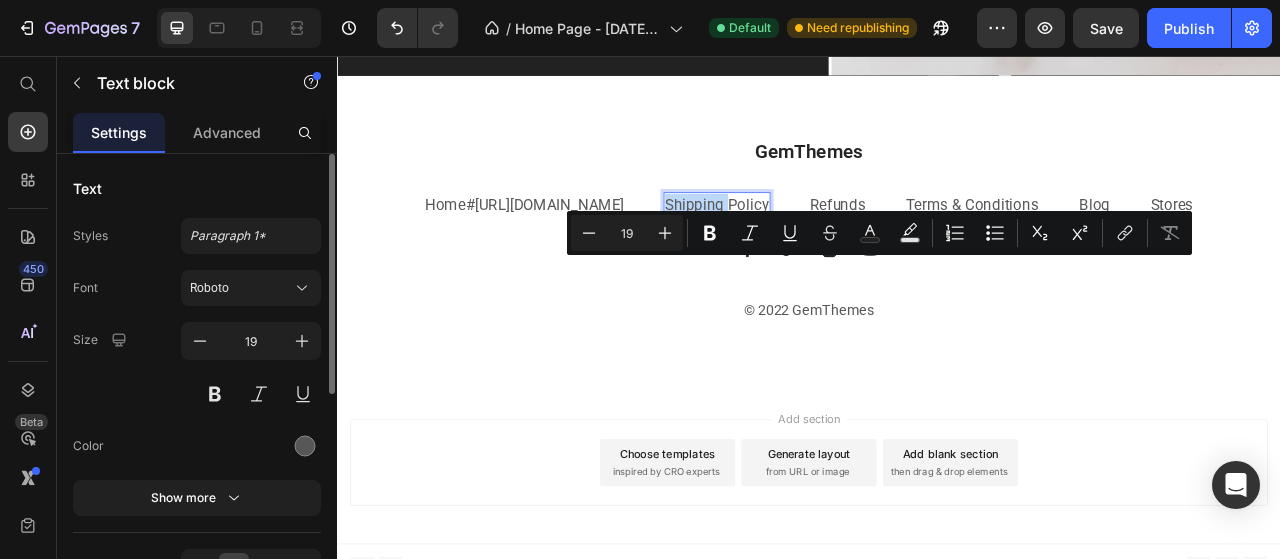 click on "Shipping Policy" at bounding box center (820, 246) 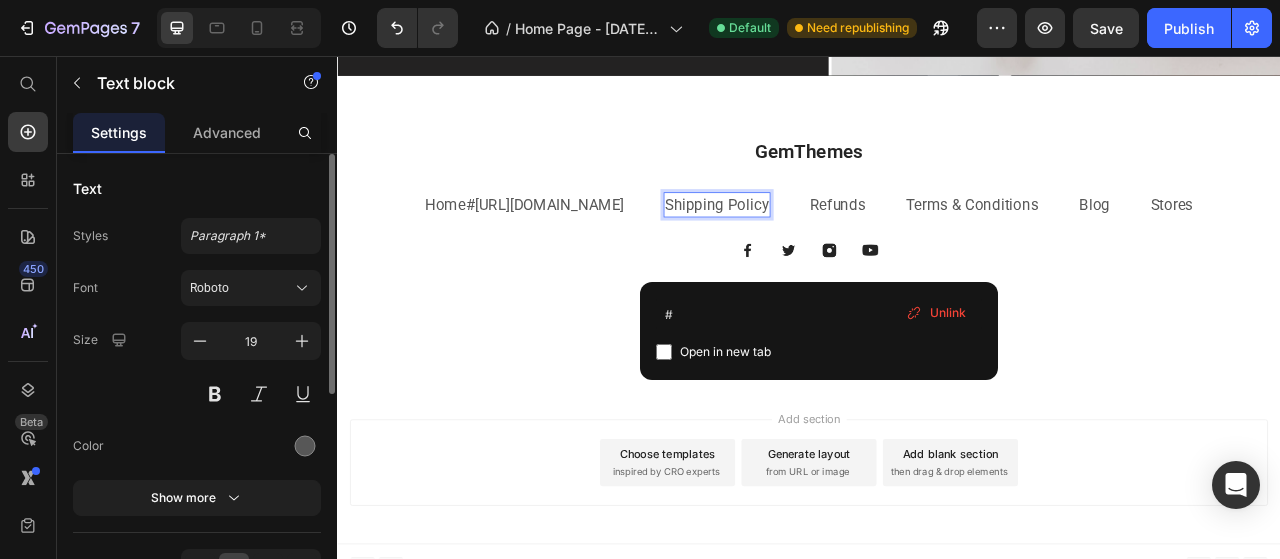 click on "Shipping Policy" at bounding box center (820, 246) 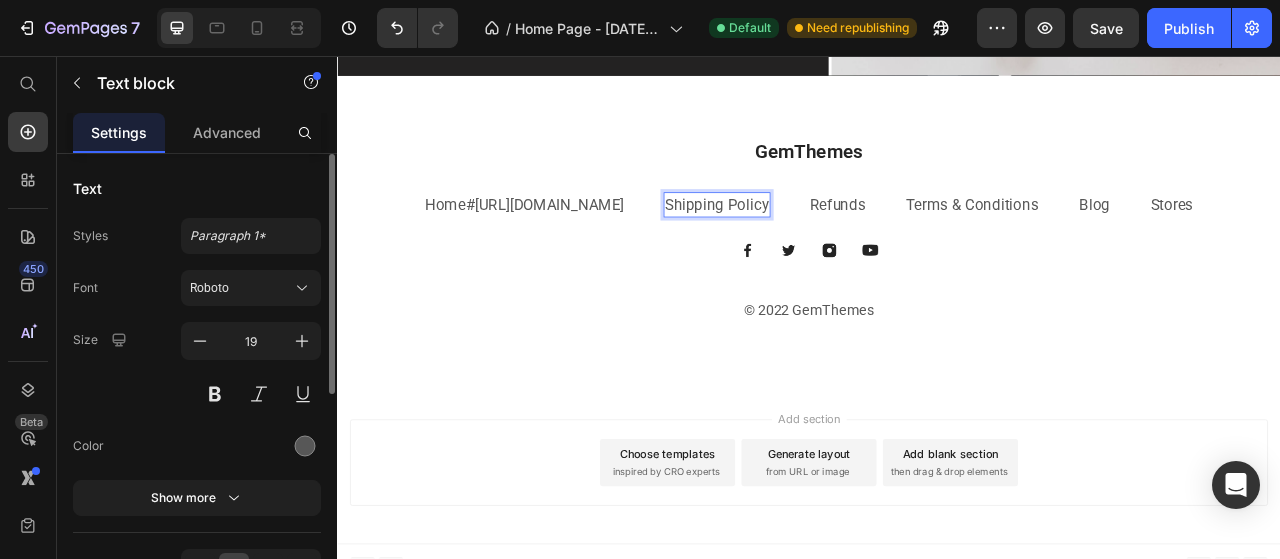 click on "Shipping Policy" at bounding box center [820, 245] 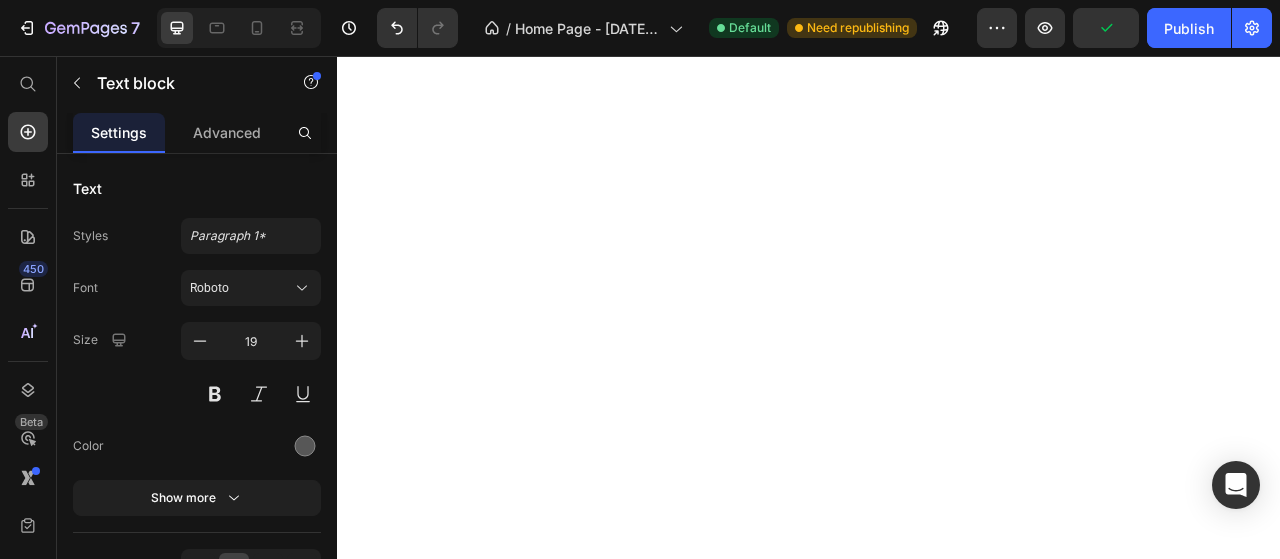 scroll, scrollTop: 0, scrollLeft: 0, axis: both 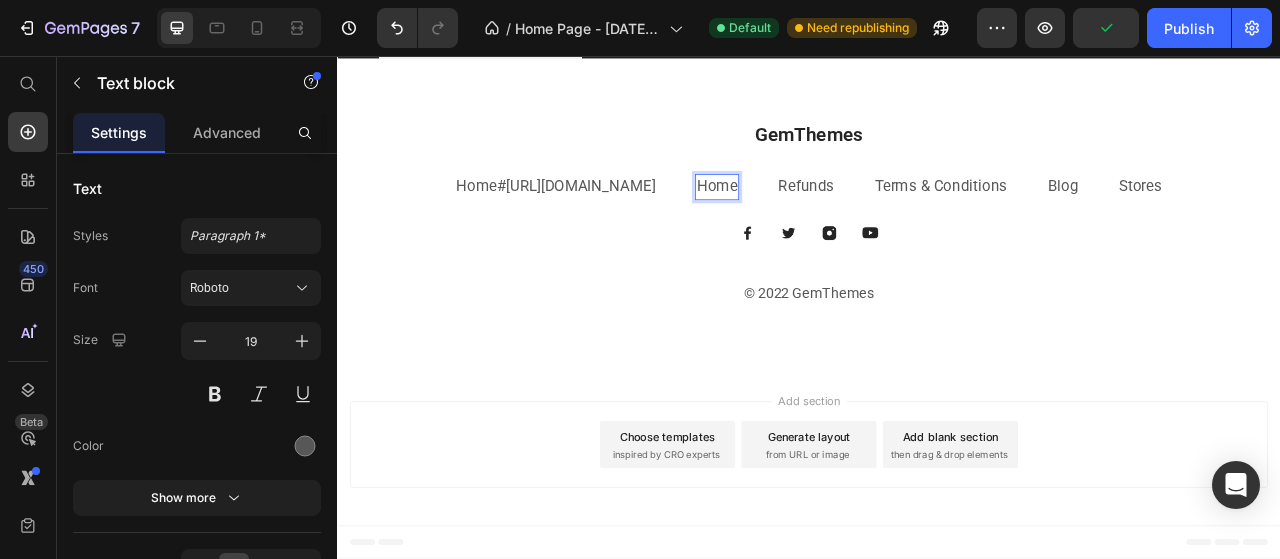 click on "Home" at bounding box center (820, 223) 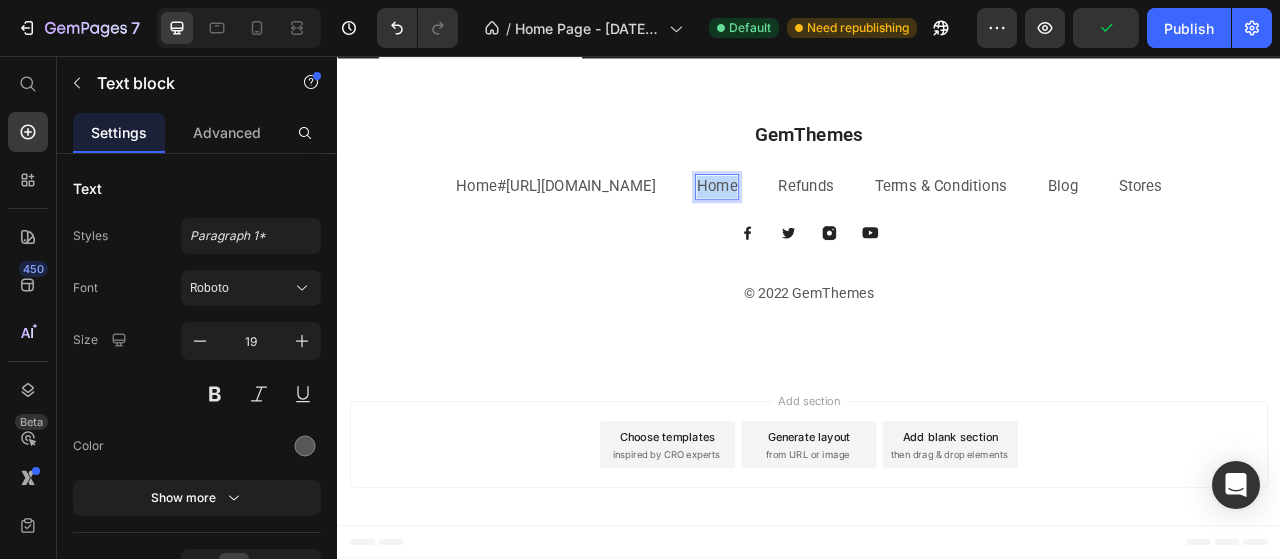 click on "Home" at bounding box center [820, 223] 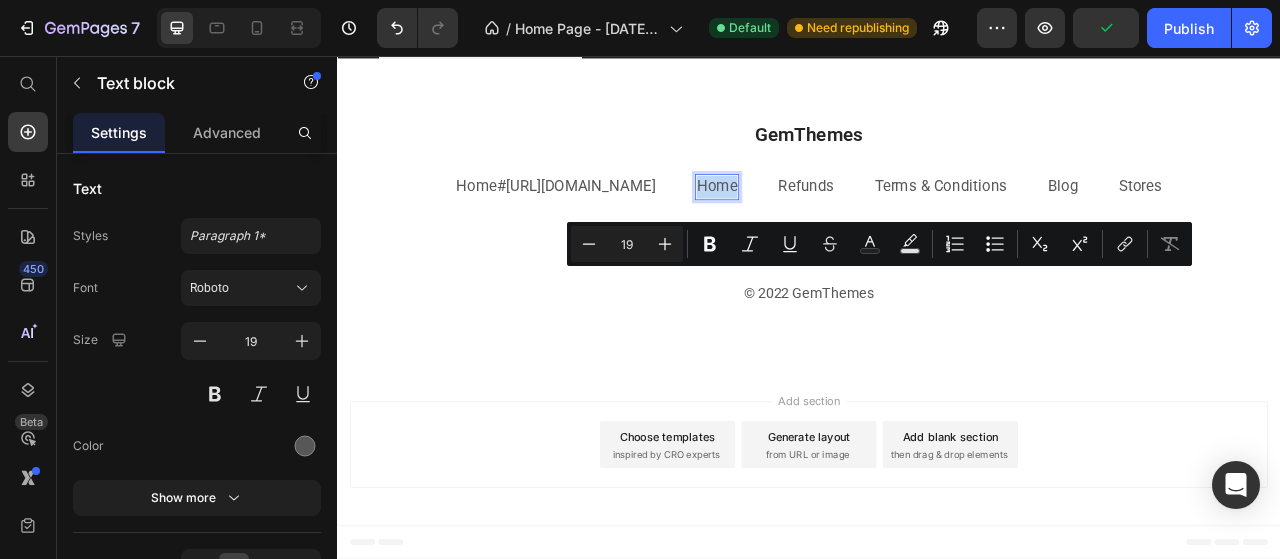 click on "Home" at bounding box center [820, 223] 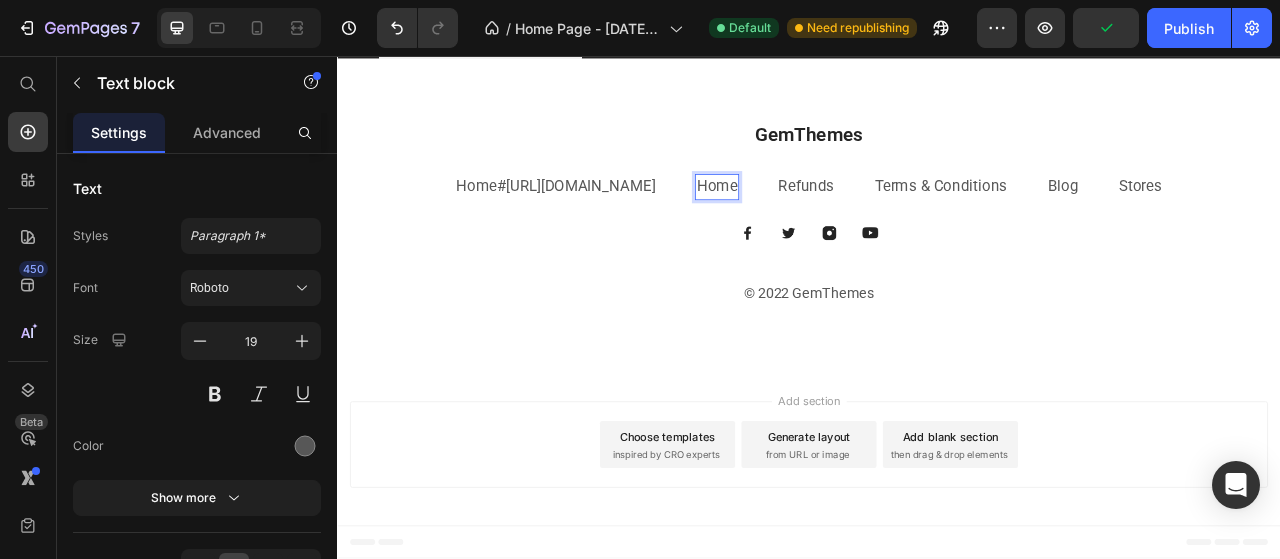 click on "Home" at bounding box center (820, 223) 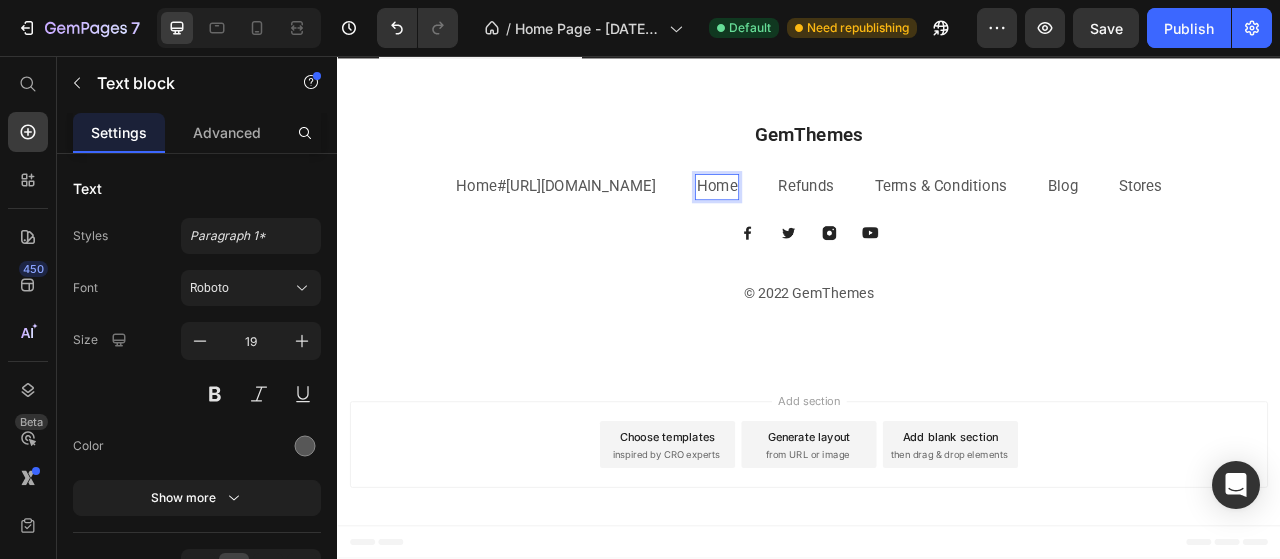 click on "Home" at bounding box center (820, 223) 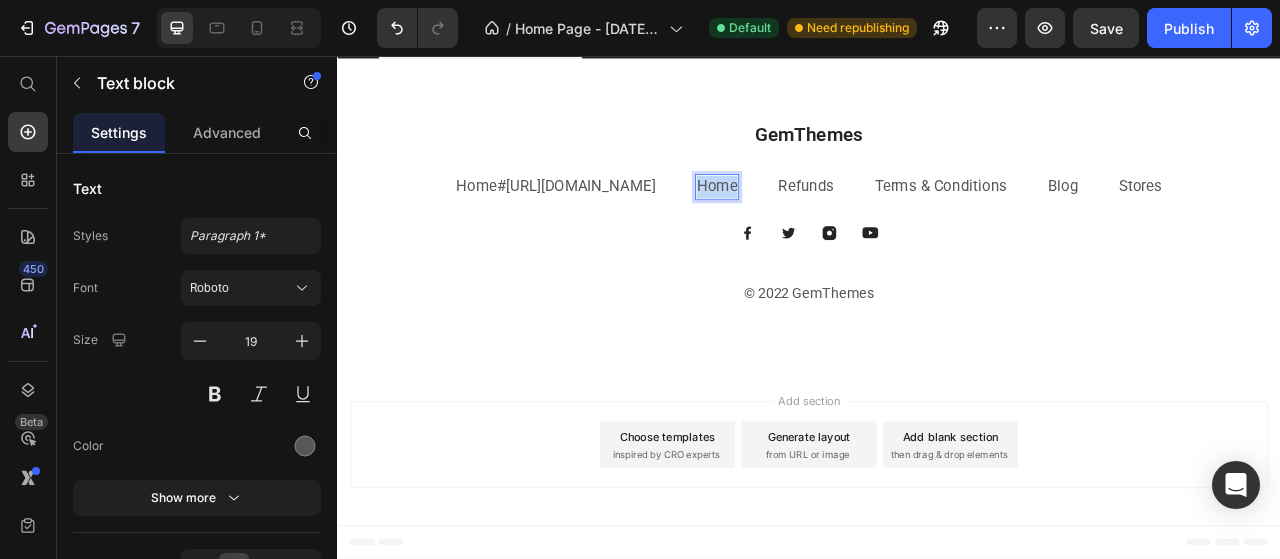 click on "Home" at bounding box center [820, 223] 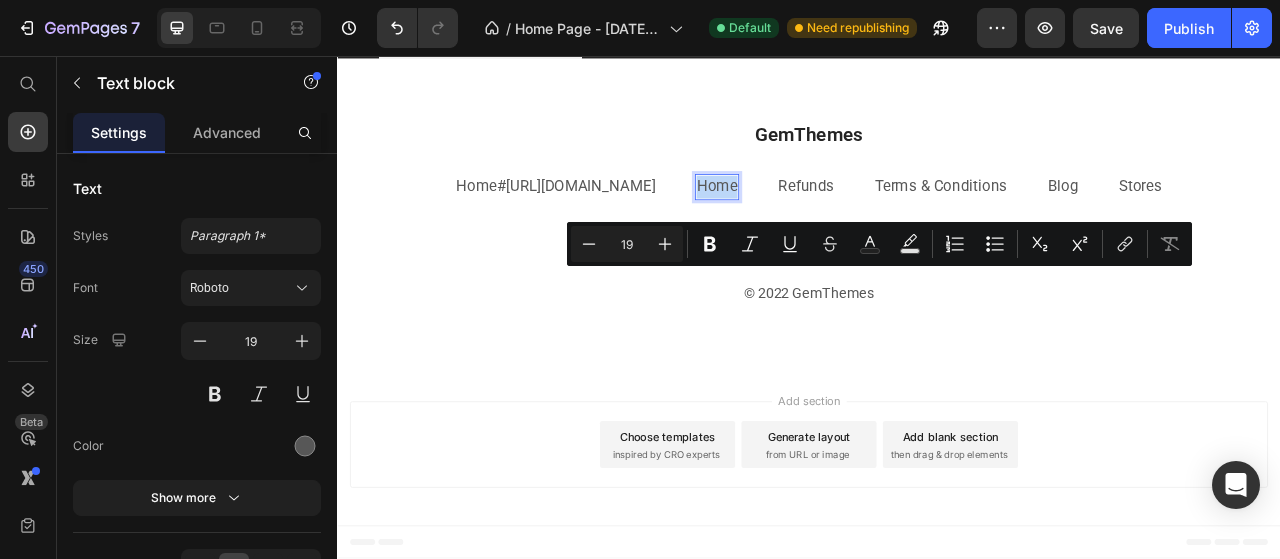 click on "Home" at bounding box center [820, 223] 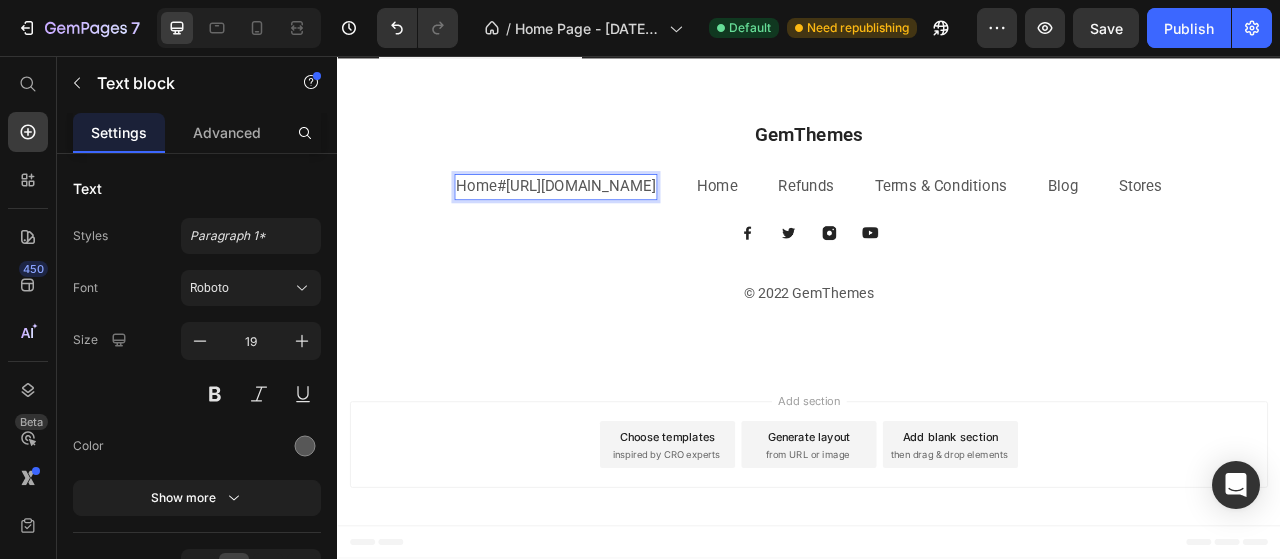 click on "#[URL][DOMAIN_NAME]" at bounding box center [641, 222] 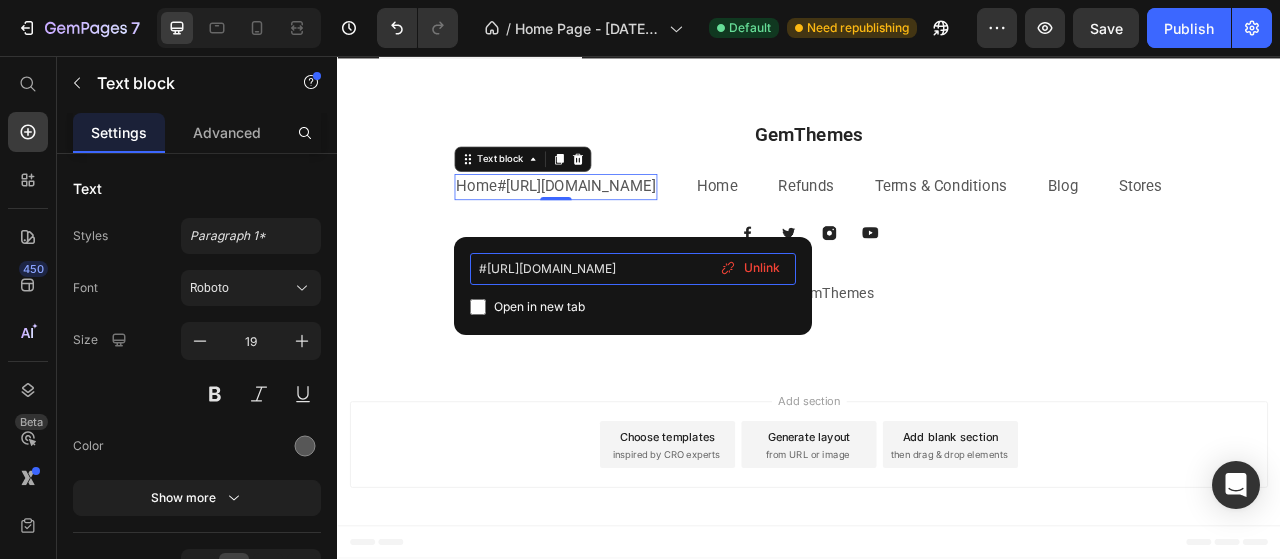 click on "#[URL][DOMAIN_NAME]" at bounding box center (633, 269) 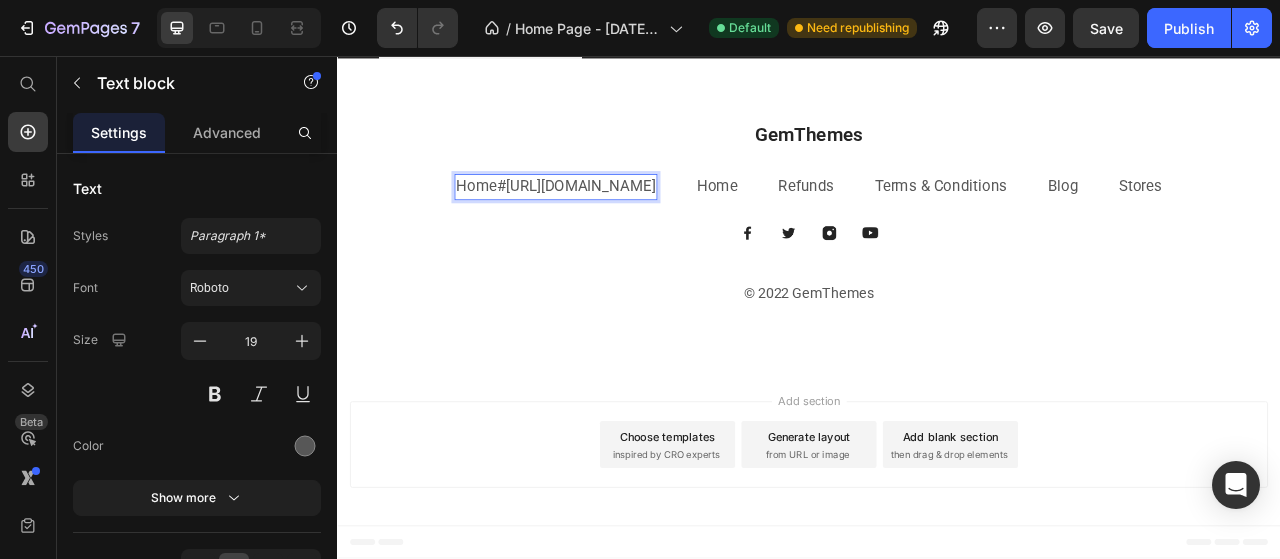 click on "#[URL][DOMAIN_NAME]" at bounding box center (641, 222) 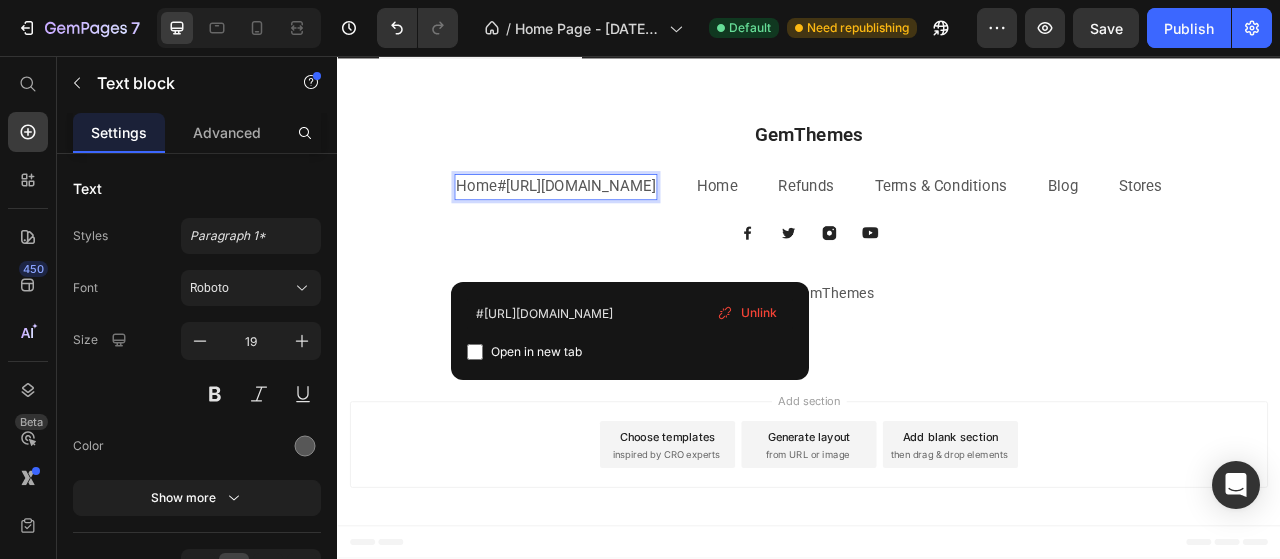 click on "Home #[URL][DOMAIN_NAME]" at bounding box center (615, 223) 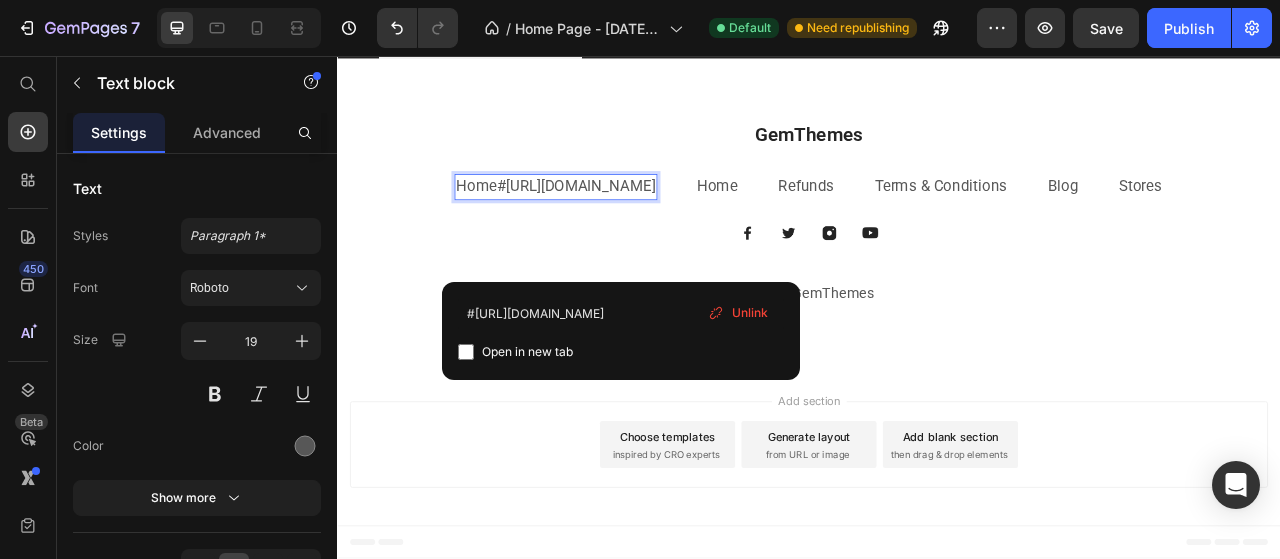 click on "Home #[URL][DOMAIN_NAME]" at bounding box center [615, 223] 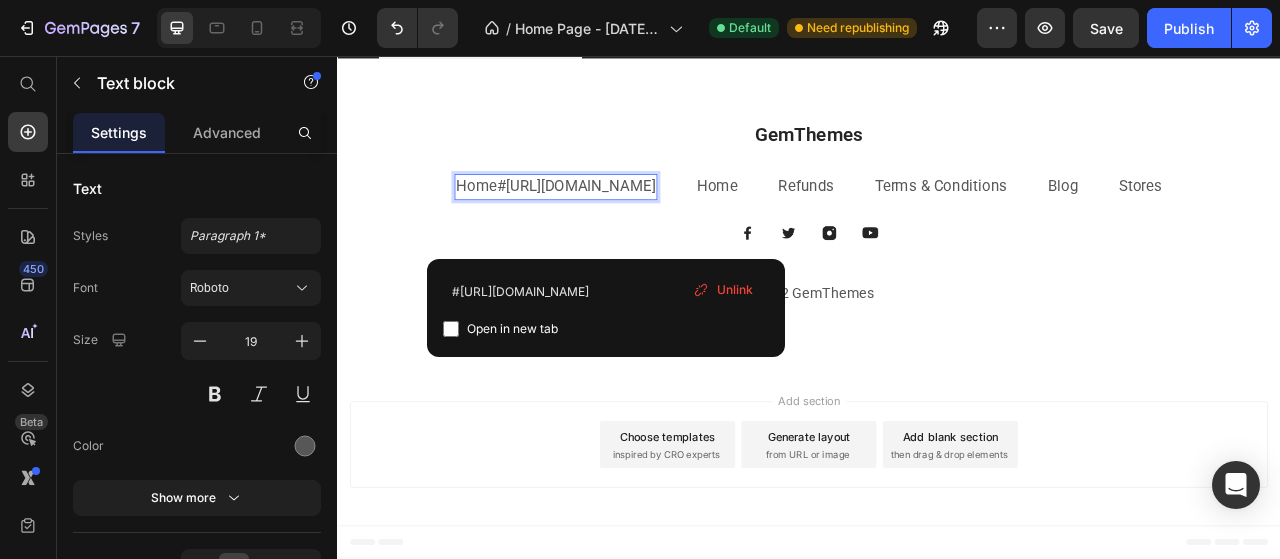 click on "#[URL][DOMAIN_NAME]" at bounding box center [641, 222] 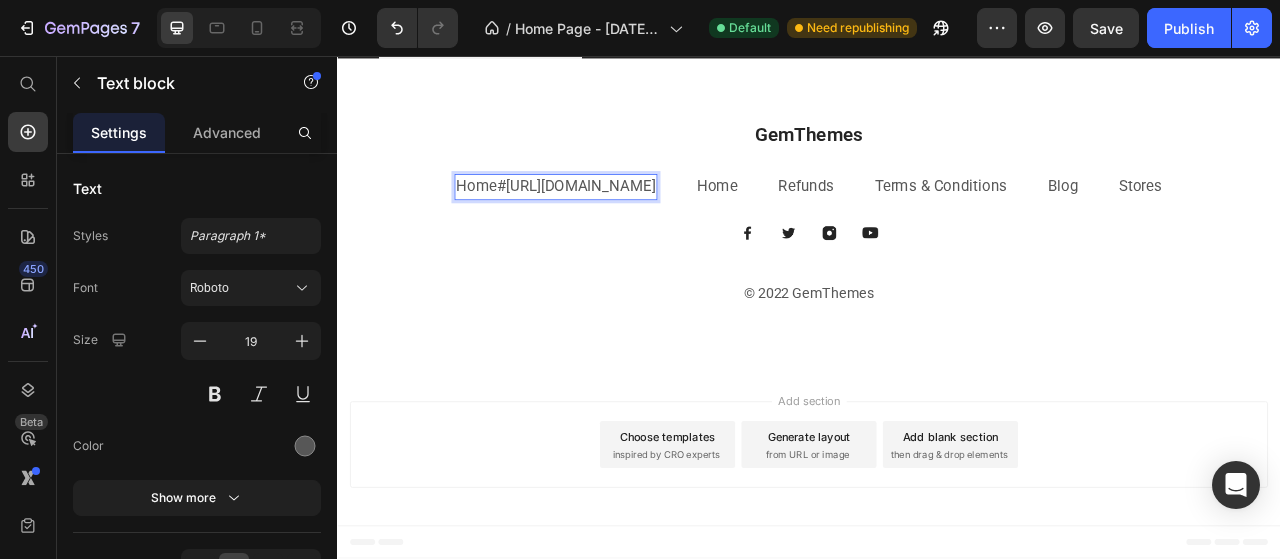 click on "#[URL][DOMAIN_NAME]" at bounding box center [641, 222] 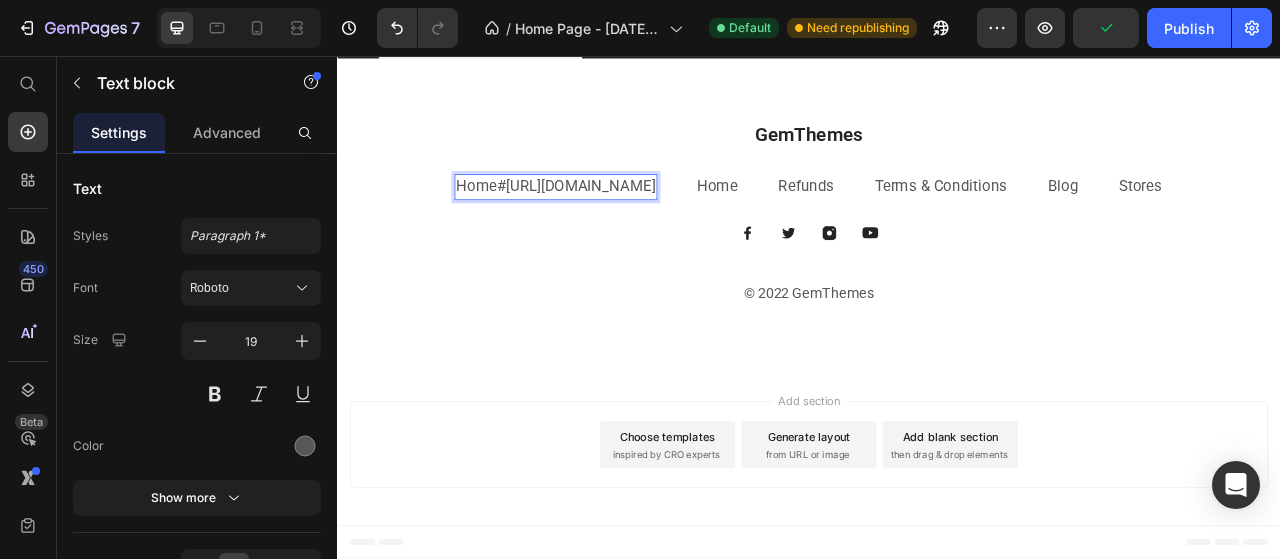 scroll, scrollTop: 3442, scrollLeft: 0, axis: vertical 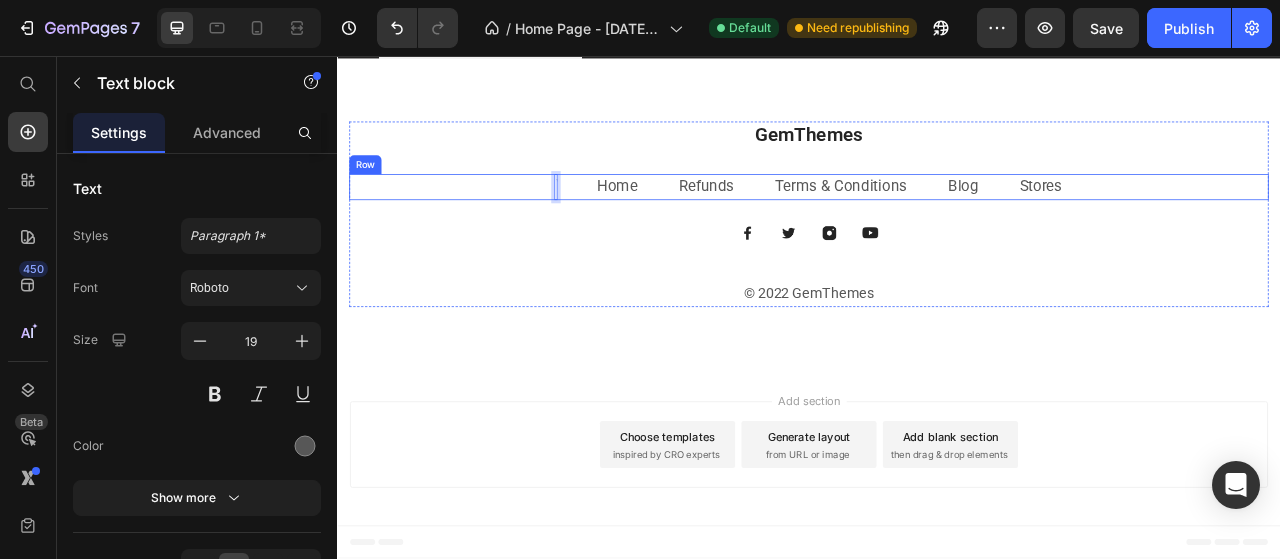 click on "Text block   0 Home Text block Refunds Text block Terms & Conditions Text block Blog Text block Stores Text block Row" at bounding box center (937, 223) 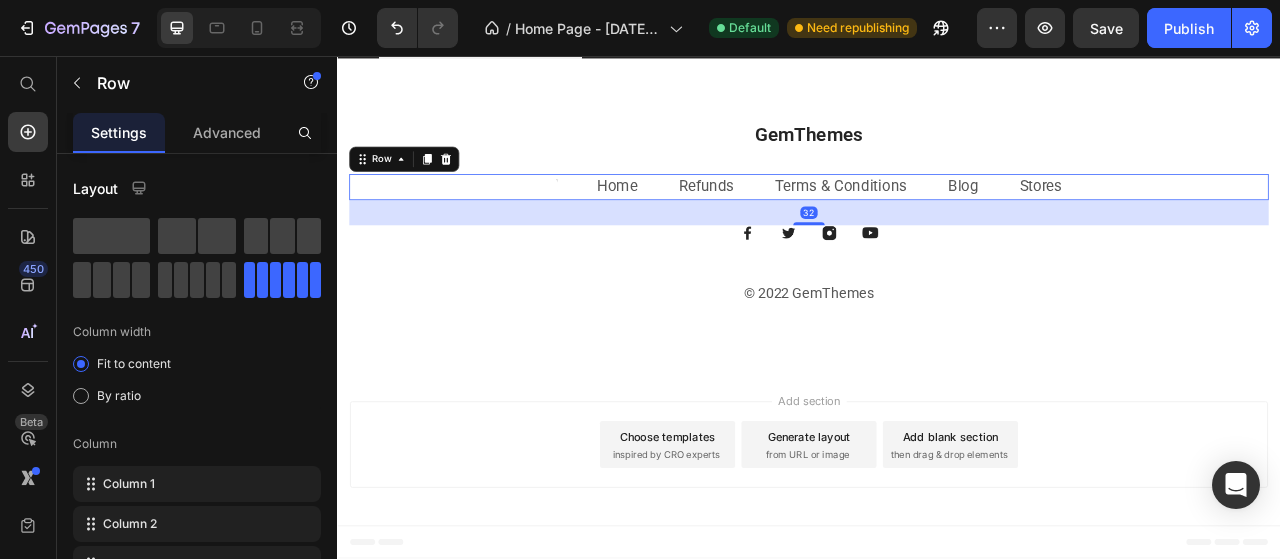 click on "Text block Home Text block Refunds Text block Terms & Conditions Text block Blog Text block Stores Text block Row   32" at bounding box center (937, 223) 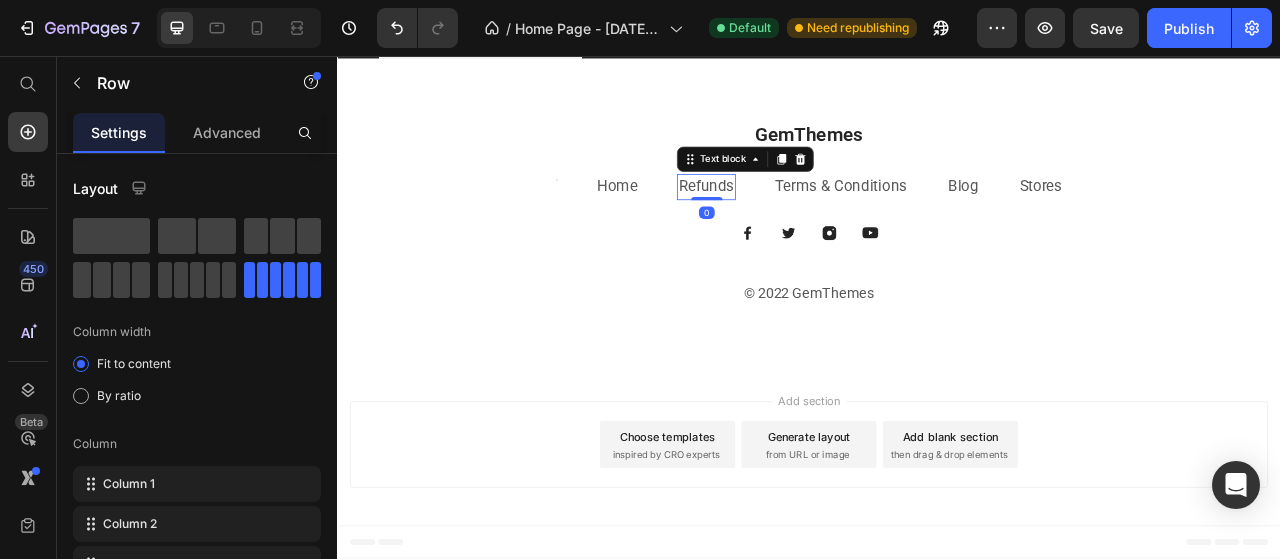 drag, startPoint x: 771, startPoint y: 277, endPoint x: 773, endPoint y: 267, distance: 10.198039 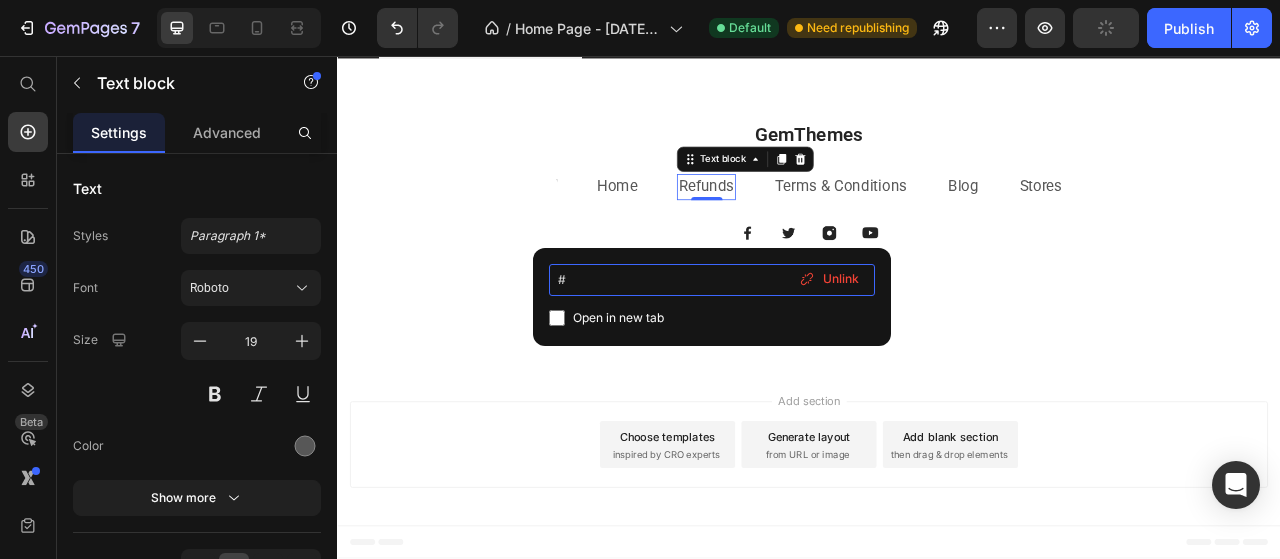 click on "#" at bounding box center [712, 280] 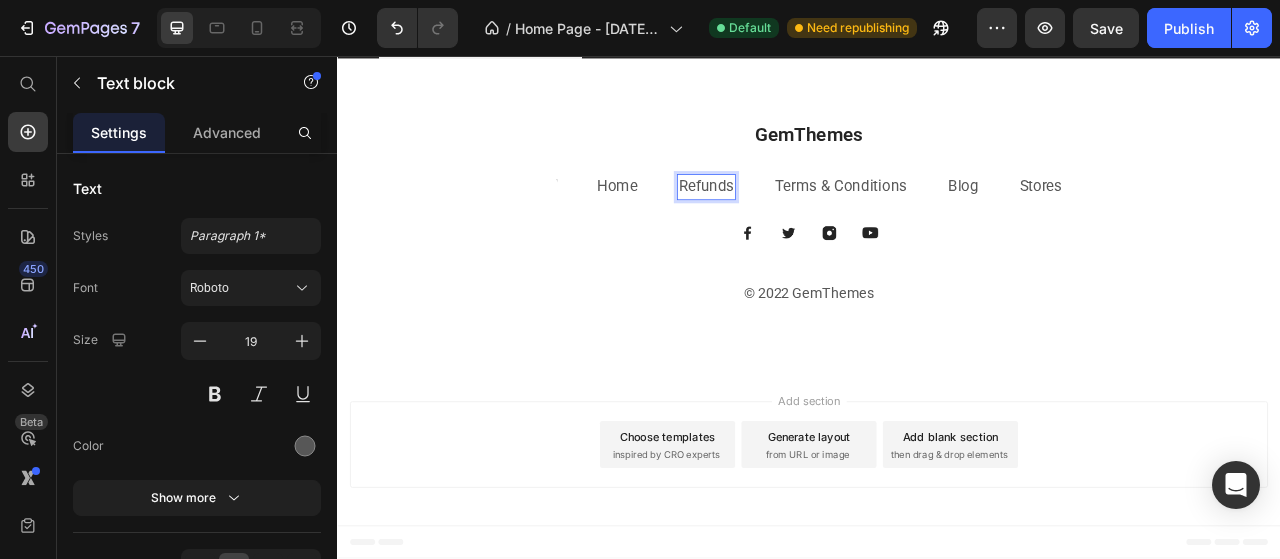 click on "Refunds" at bounding box center (806, 222) 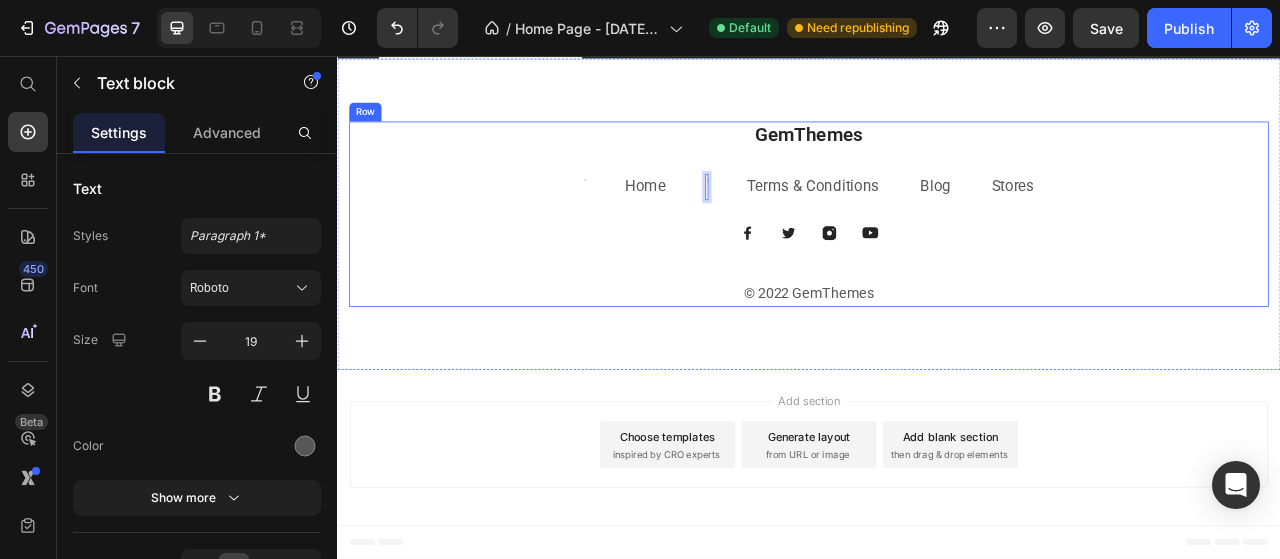 scroll, scrollTop: 3428, scrollLeft: 0, axis: vertical 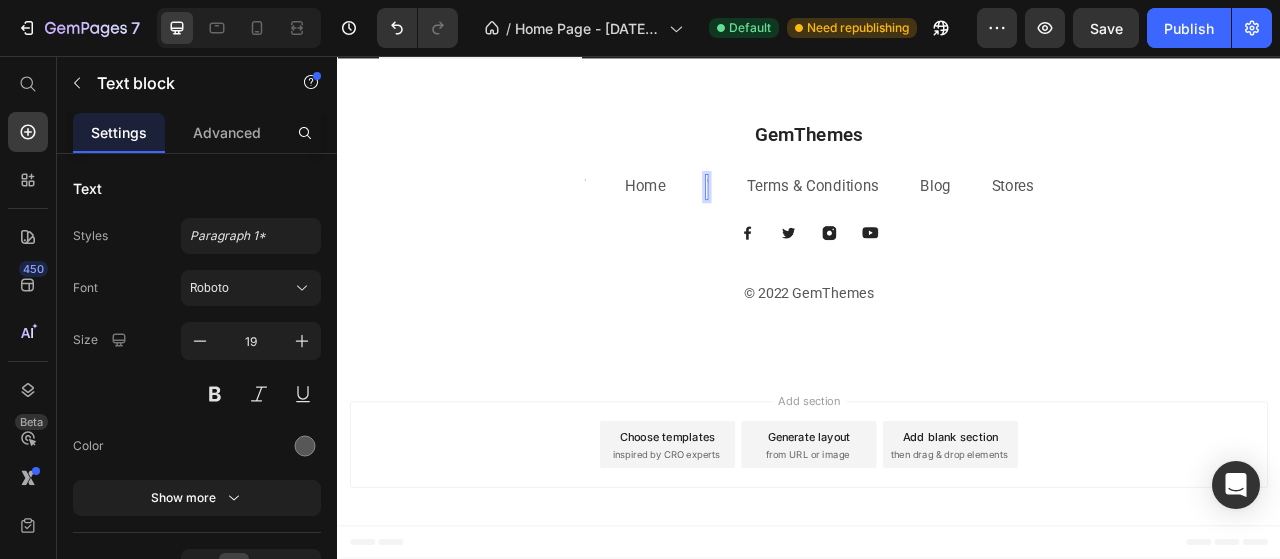 click at bounding box center (807, 223) 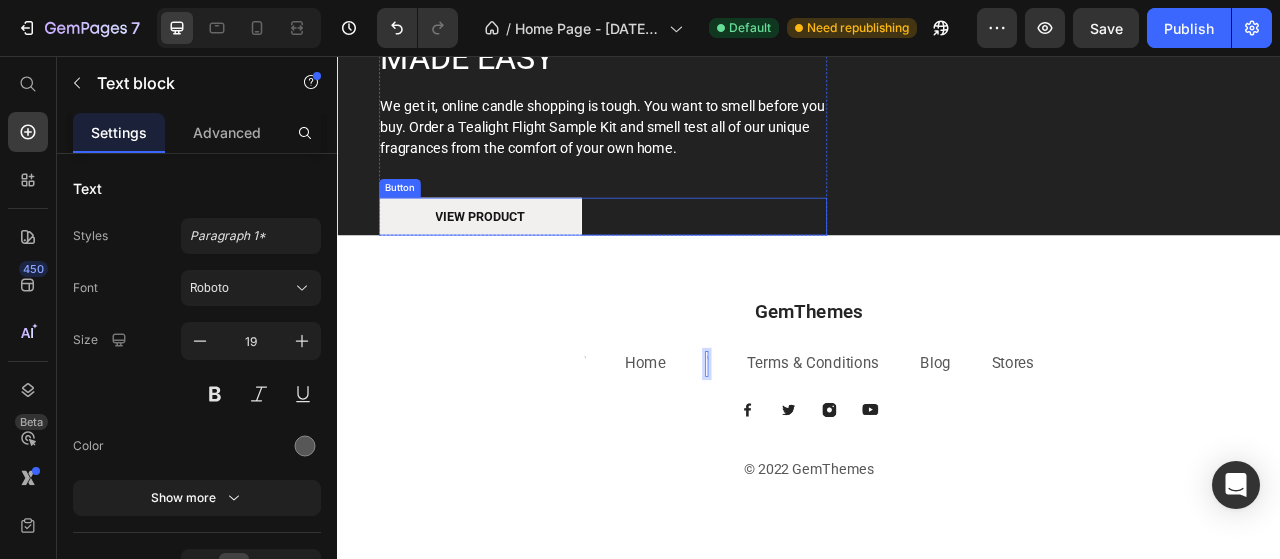 scroll, scrollTop: 3228, scrollLeft: 0, axis: vertical 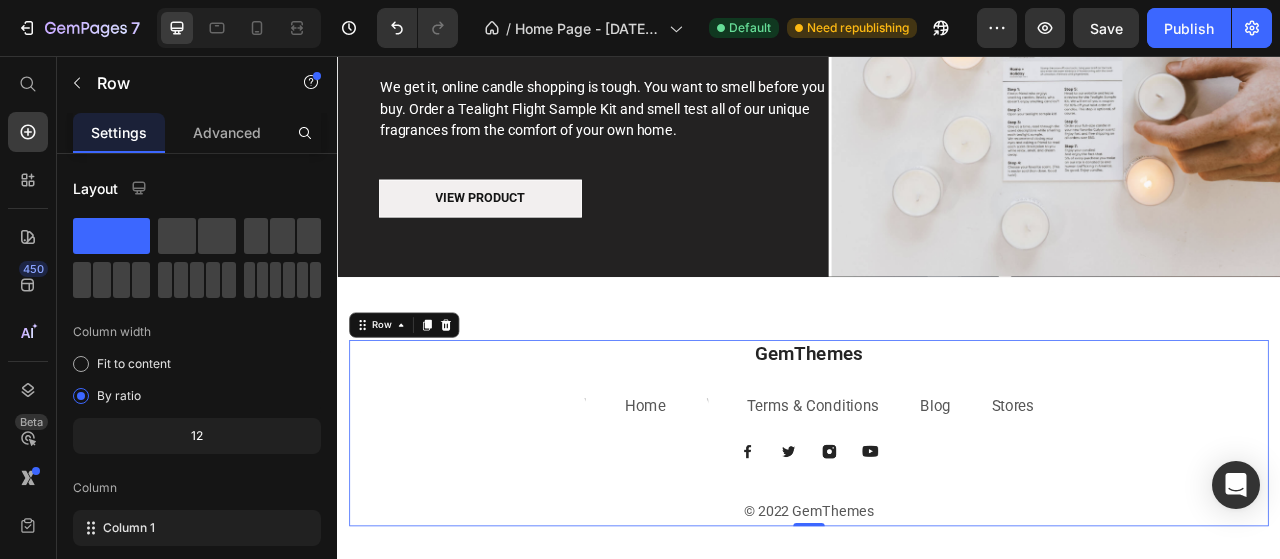 drag, startPoint x: 803, startPoint y: 465, endPoint x: 796, endPoint y: 474, distance: 11.401754 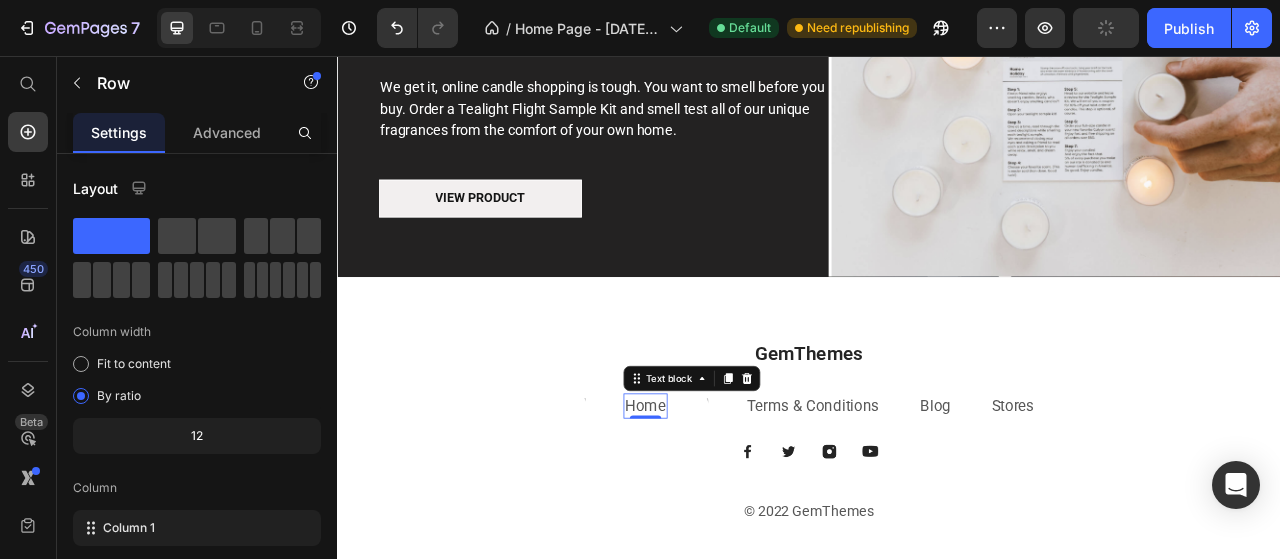 click on "Home" at bounding box center (729, 502) 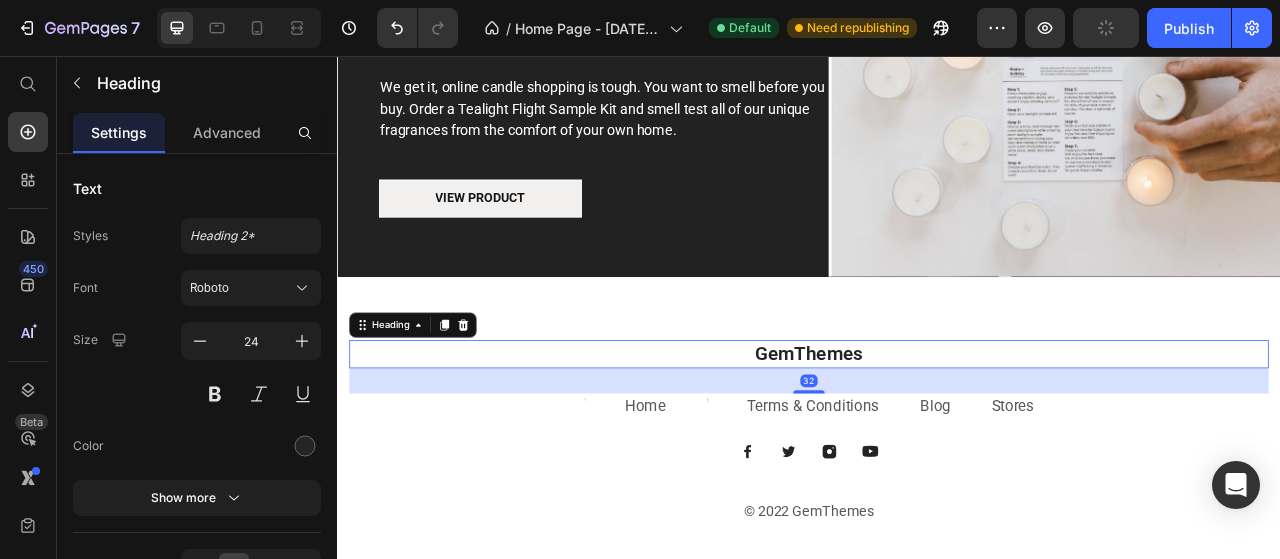 click on "GemThemes" at bounding box center [937, 435] 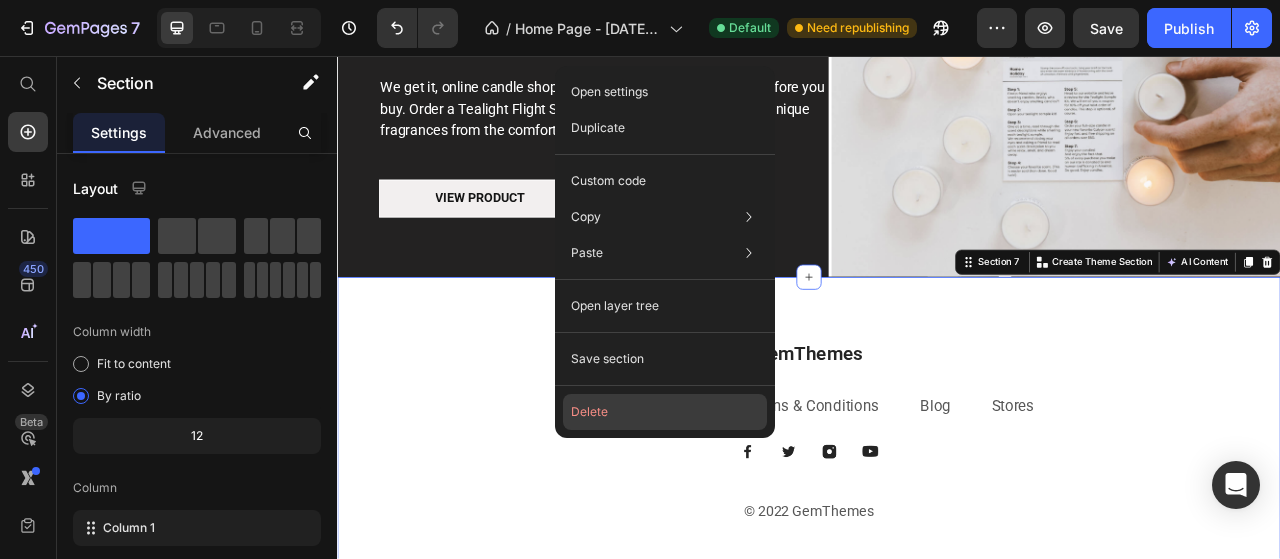 click on "Delete" 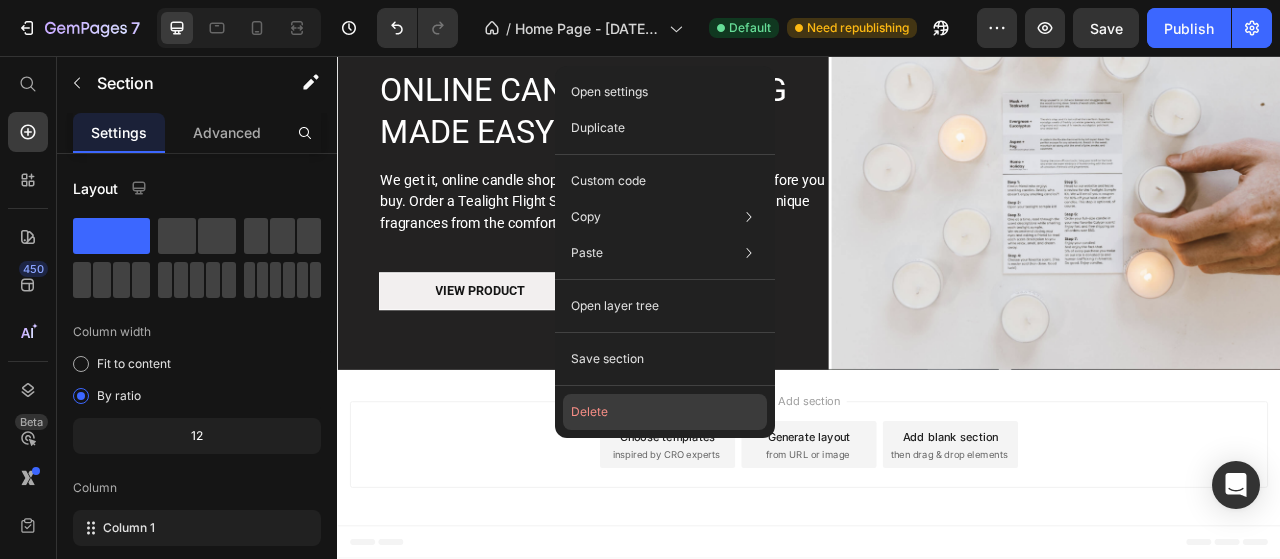 scroll, scrollTop: 3102, scrollLeft: 0, axis: vertical 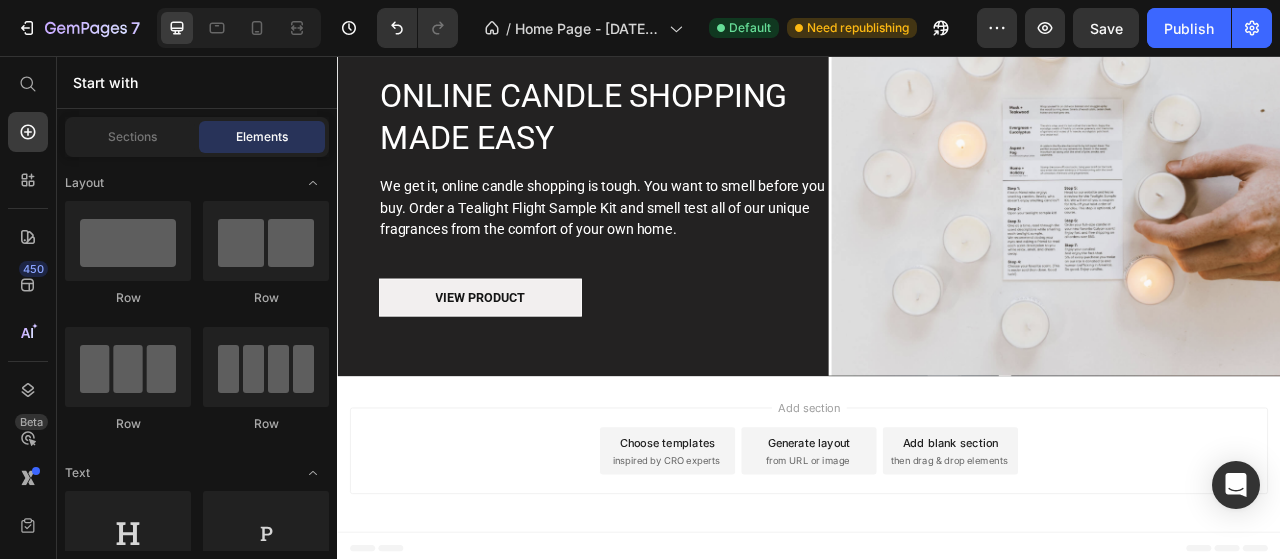 click on "Choose templates" at bounding box center (757, 548) 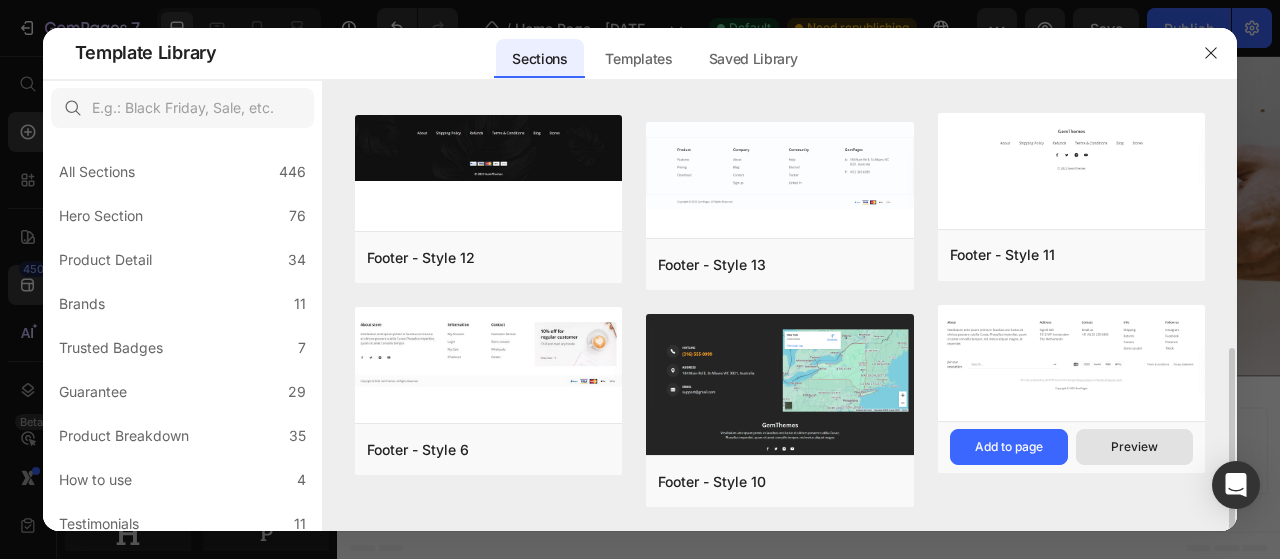 scroll, scrollTop: 467, scrollLeft: 0, axis: vertical 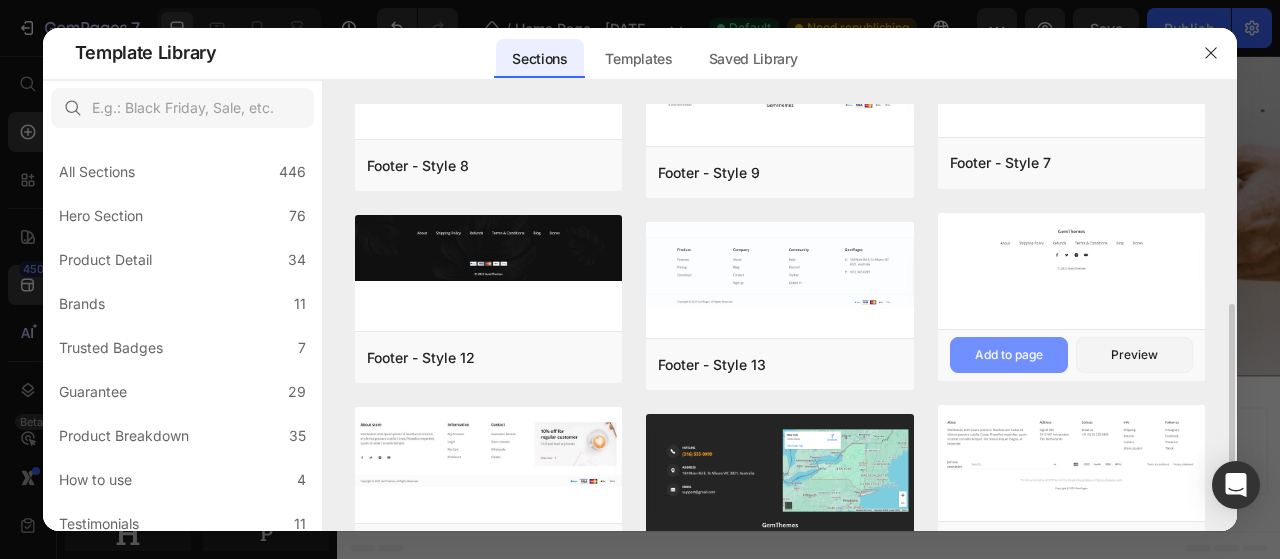 click on "Add to page" at bounding box center [1009, 355] 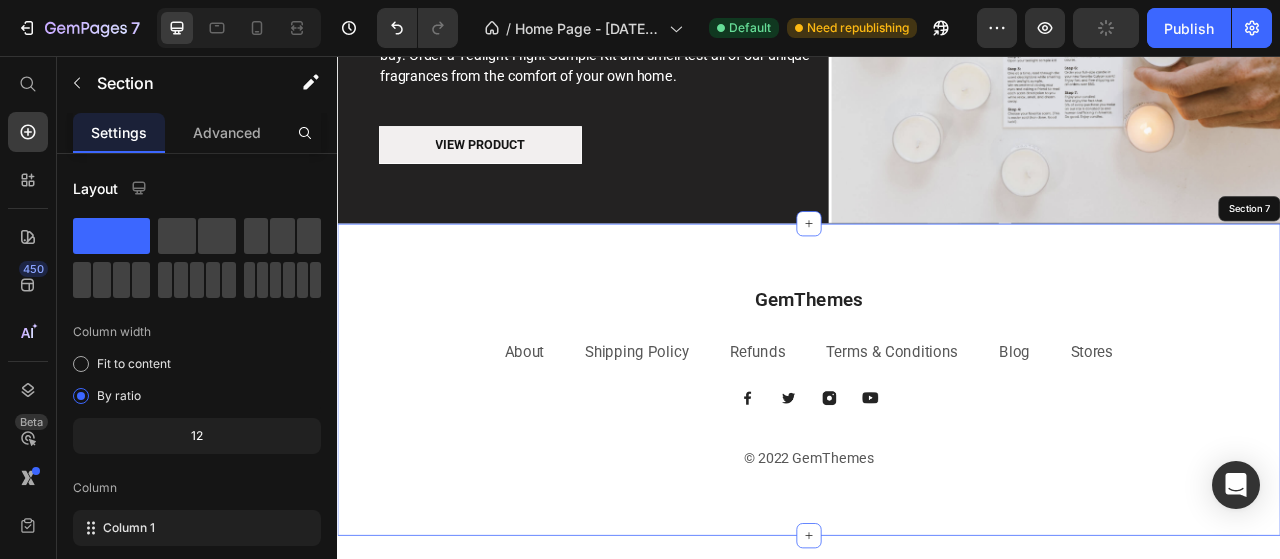 scroll, scrollTop: 3498, scrollLeft: 0, axis: vertical 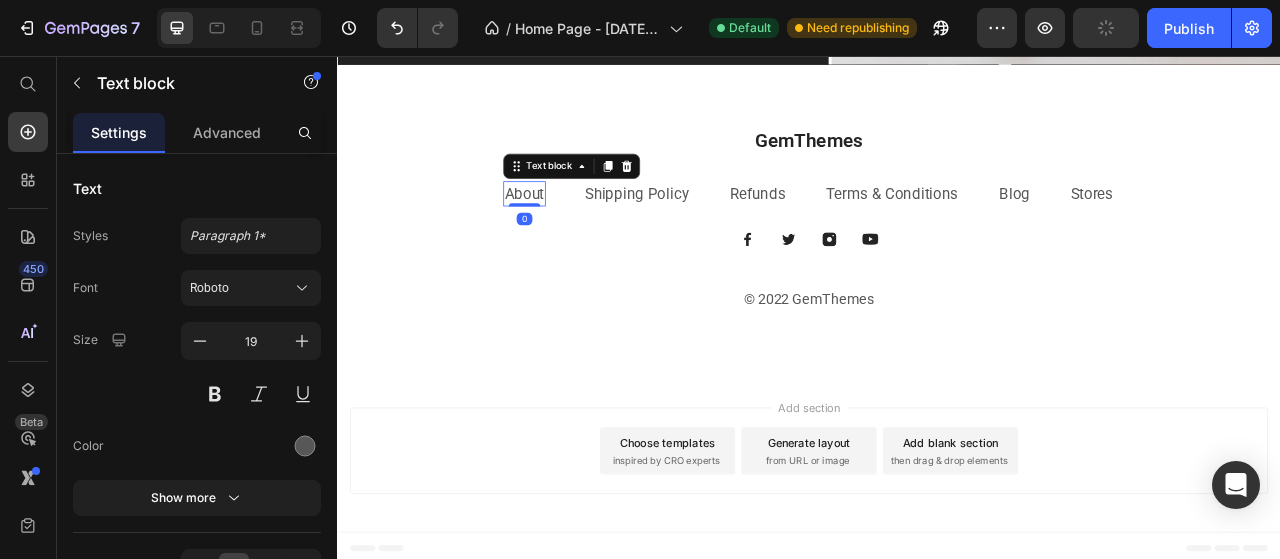click on "About" at bounding box center [575, 231] 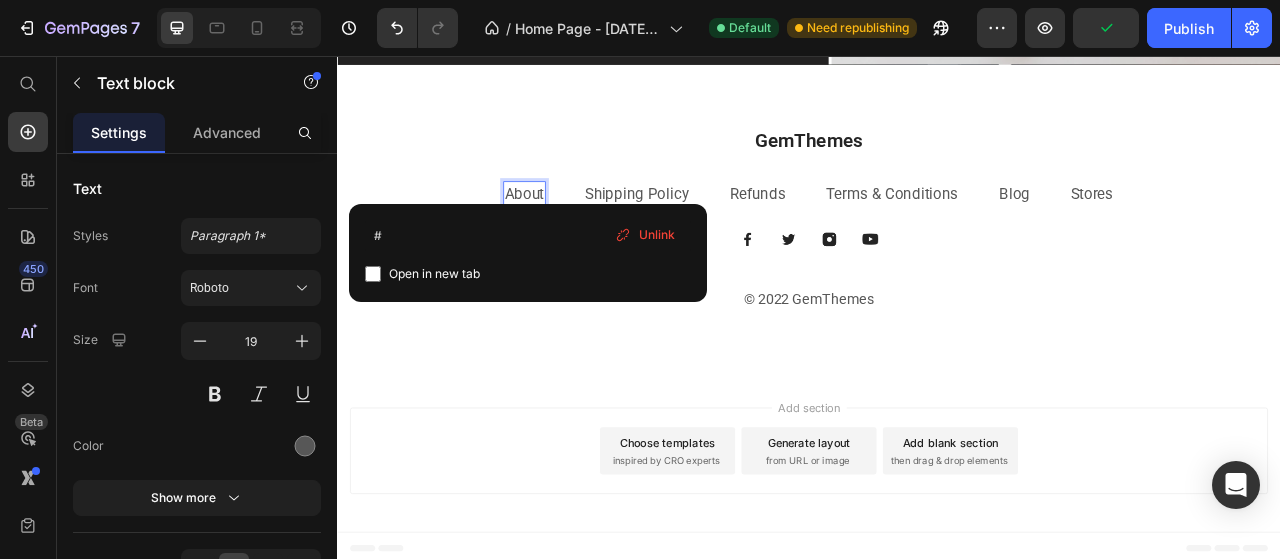 click on "About" at bounding box center (575, 231) 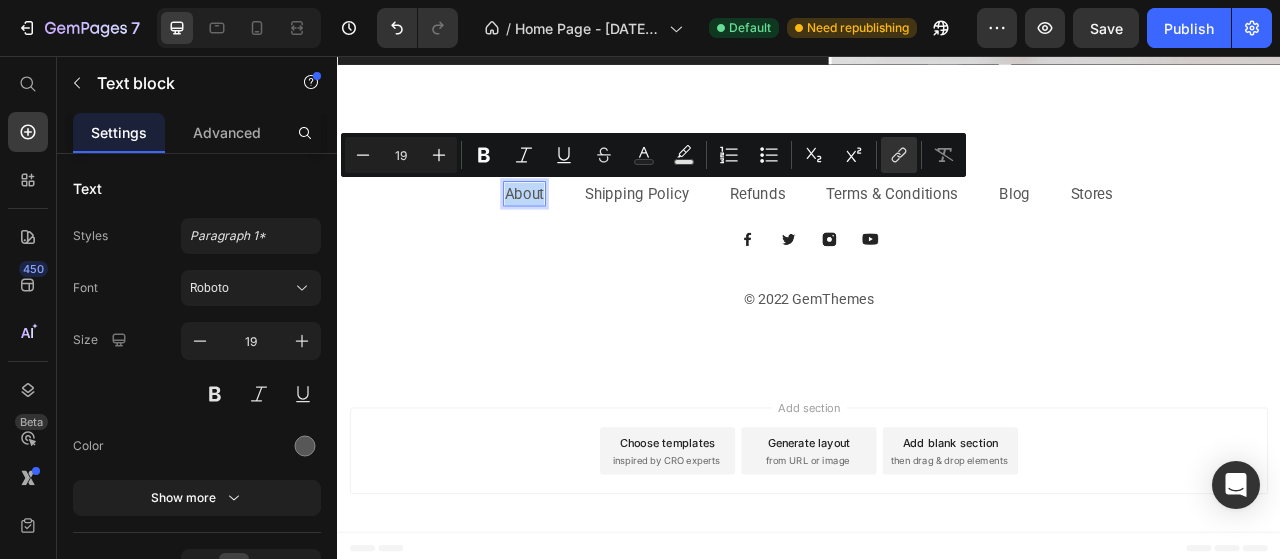 drag, startPoint x: 593, startPoint y: 219, endPoint x: 546, endPoint y: 224, distance: 47.26521 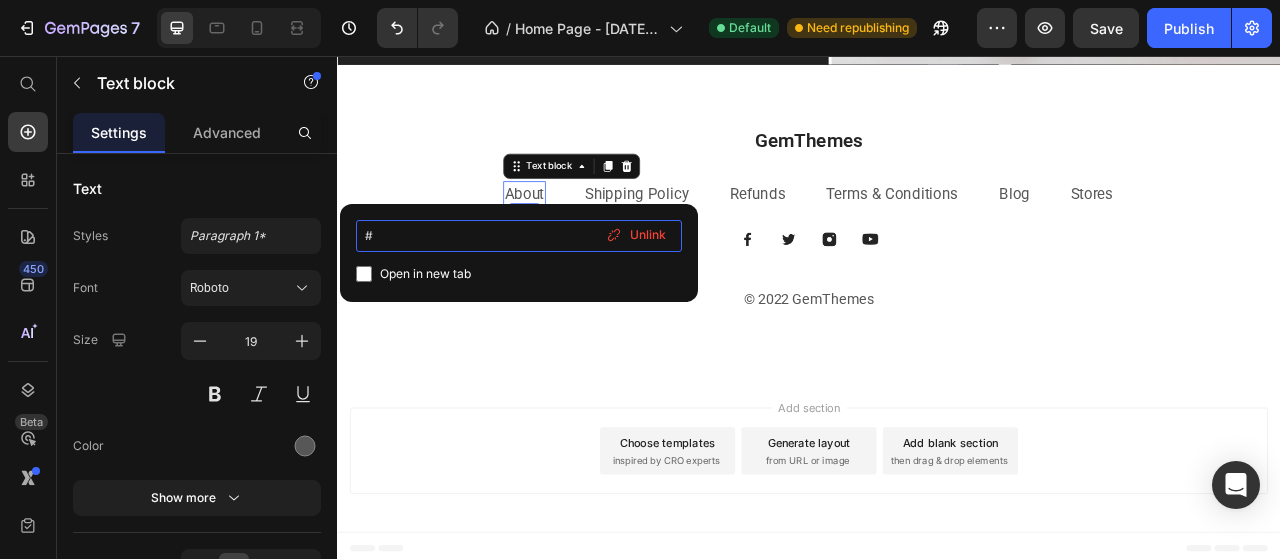 click on "#" at bounding box center [519, 236] 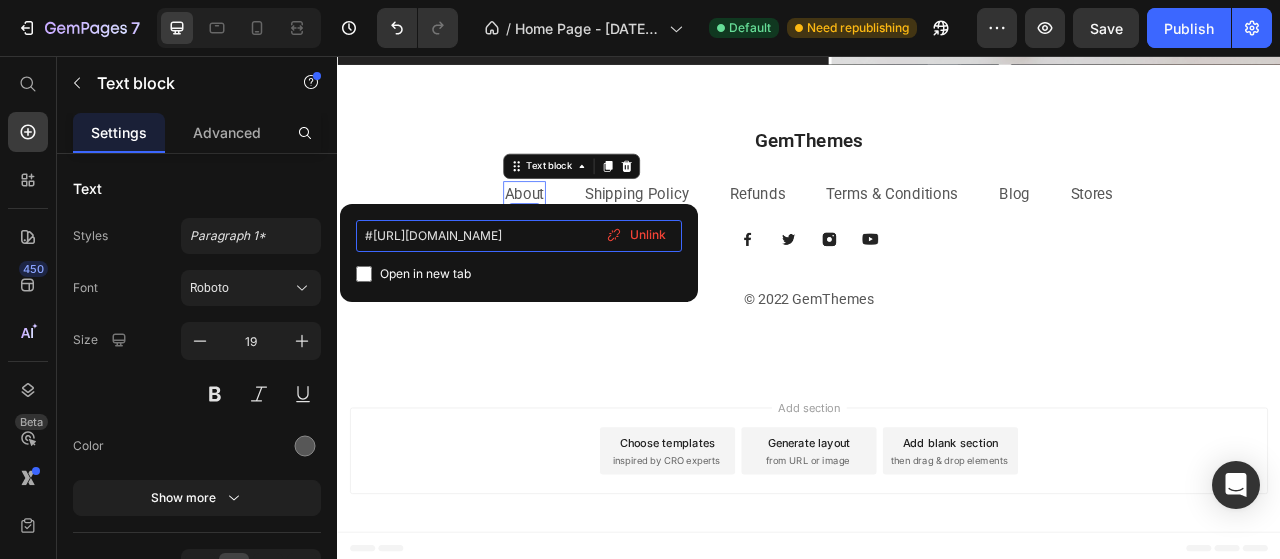 scroll, scrollTop: 0, scrollLeft: 1672, axis: horizontal 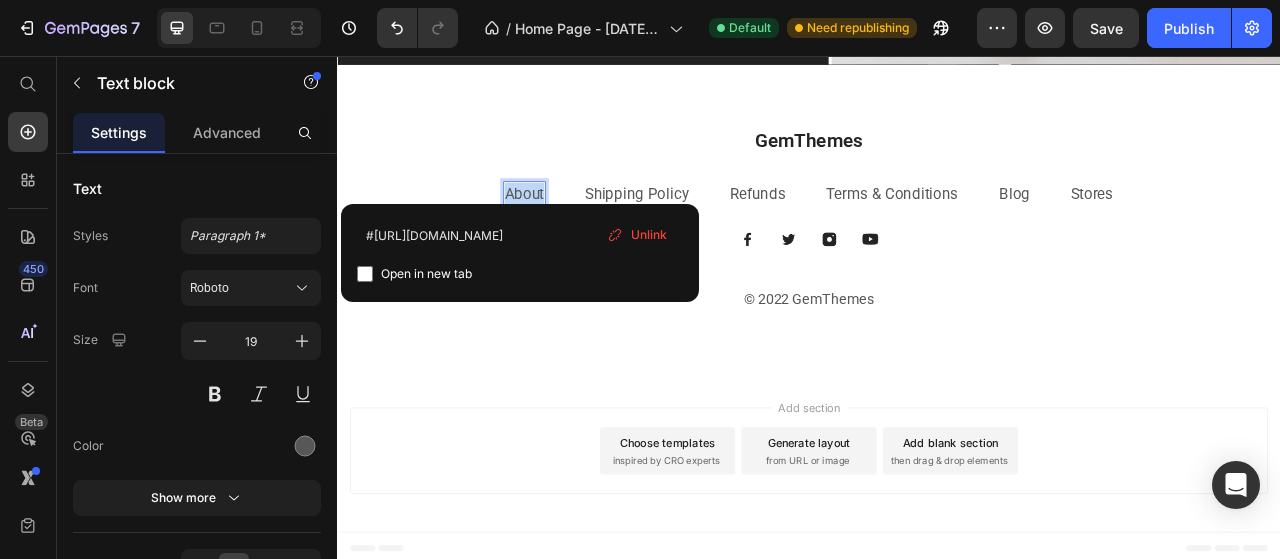 drag, startPoint x: 548, startPoint y: 226, endPoint x: 593, endPoint y: 226, distance: 45 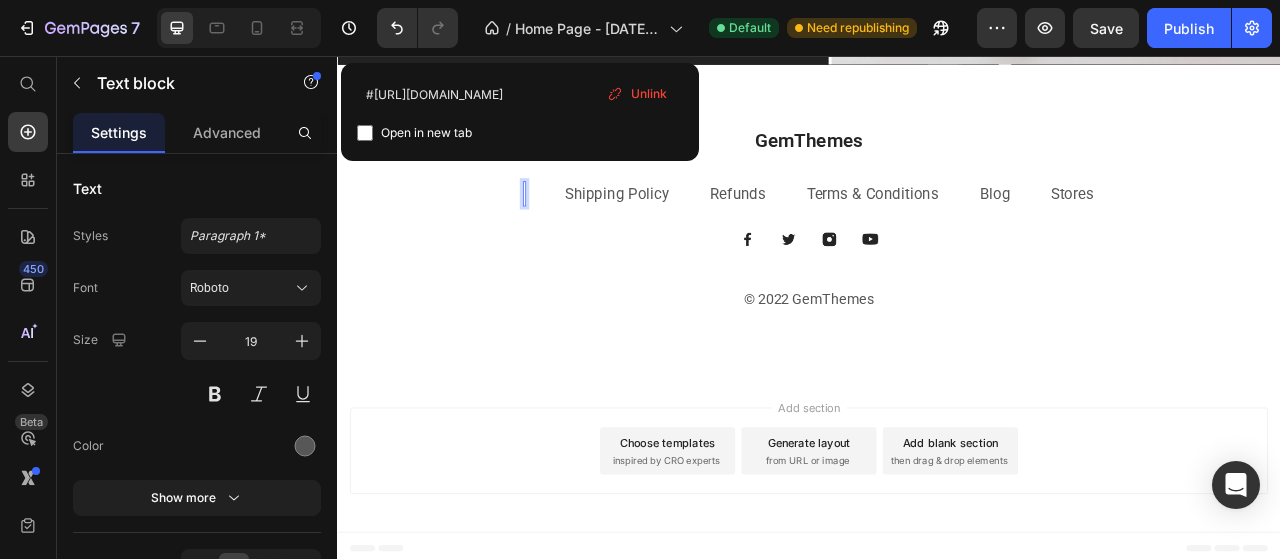 scroll, scrollTop: 3484, scrollLeft: 0, axis: vertical 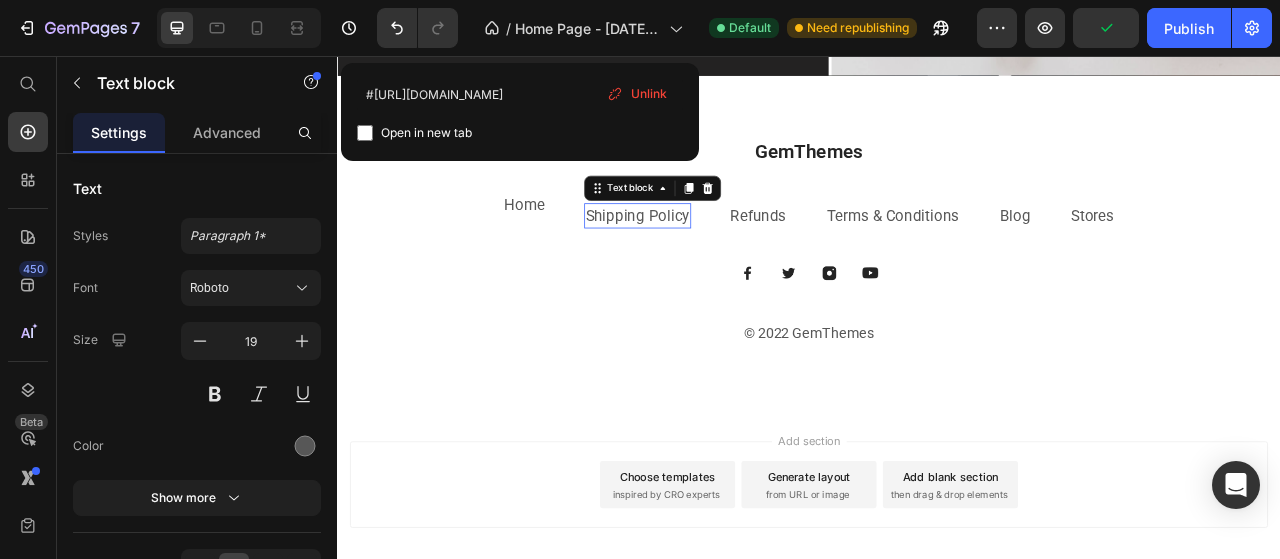 click on "Shipping Policy" at bounding box center [719, 259] 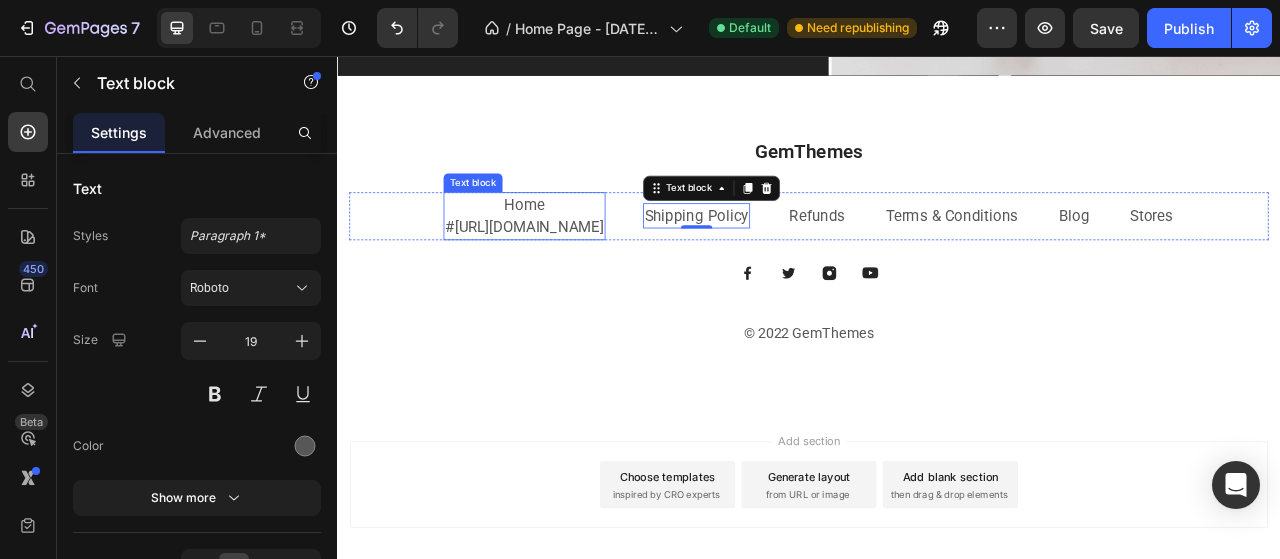 click on "Home" at bounding box center [575, 246] 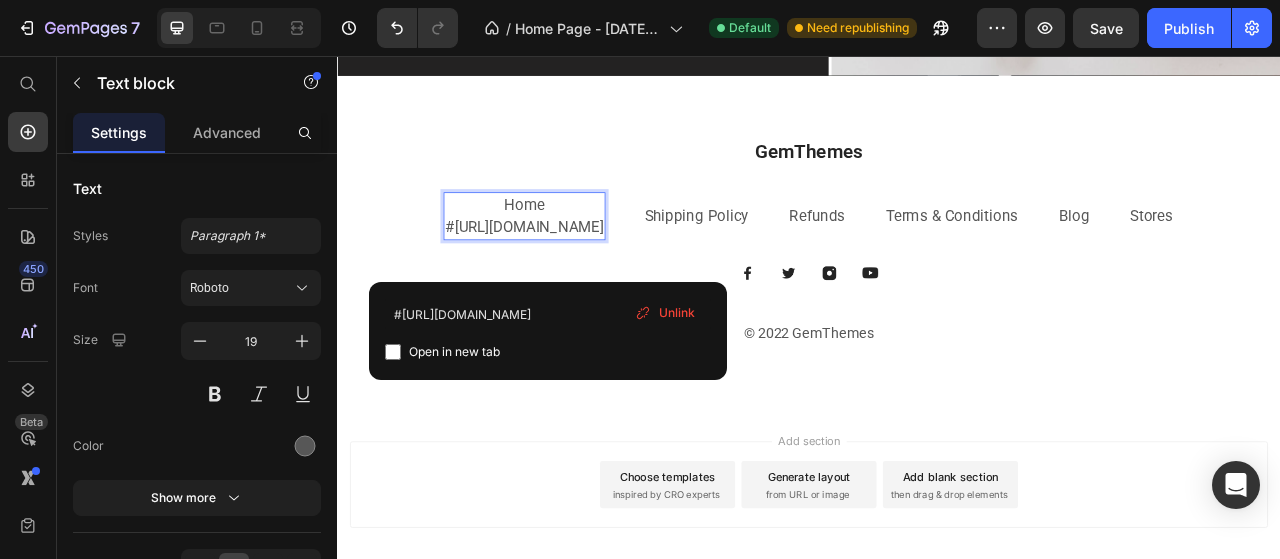 click on "#[URL][DOMAIN_NAME]" at bounding box center (575, 273) 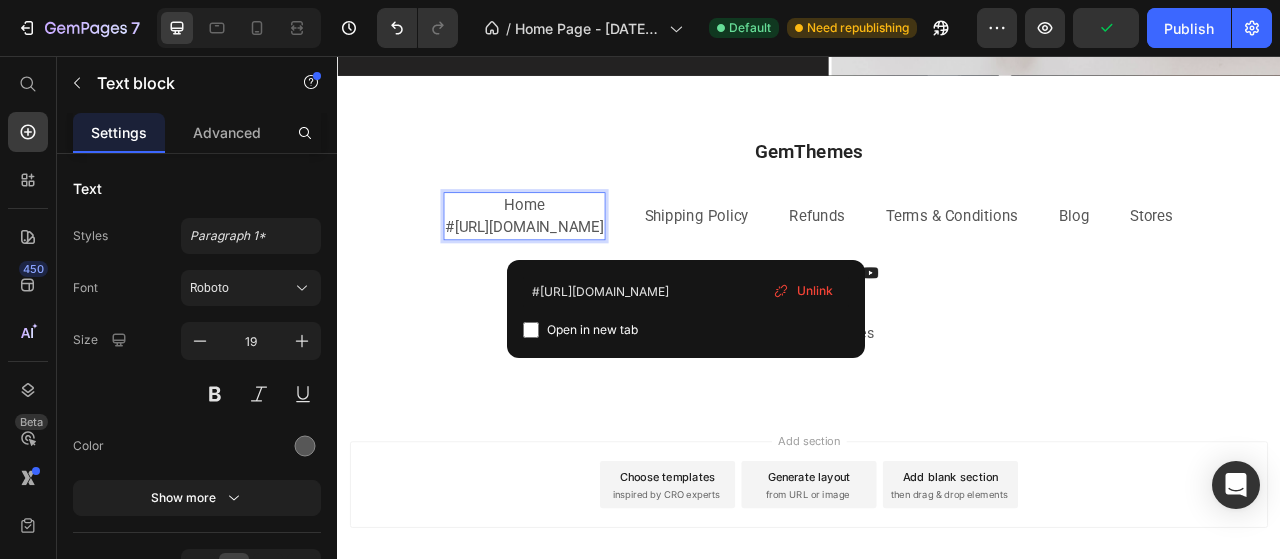 click on "#[URL][DOMAIN_NAME]" at bounding box center (575, 274) 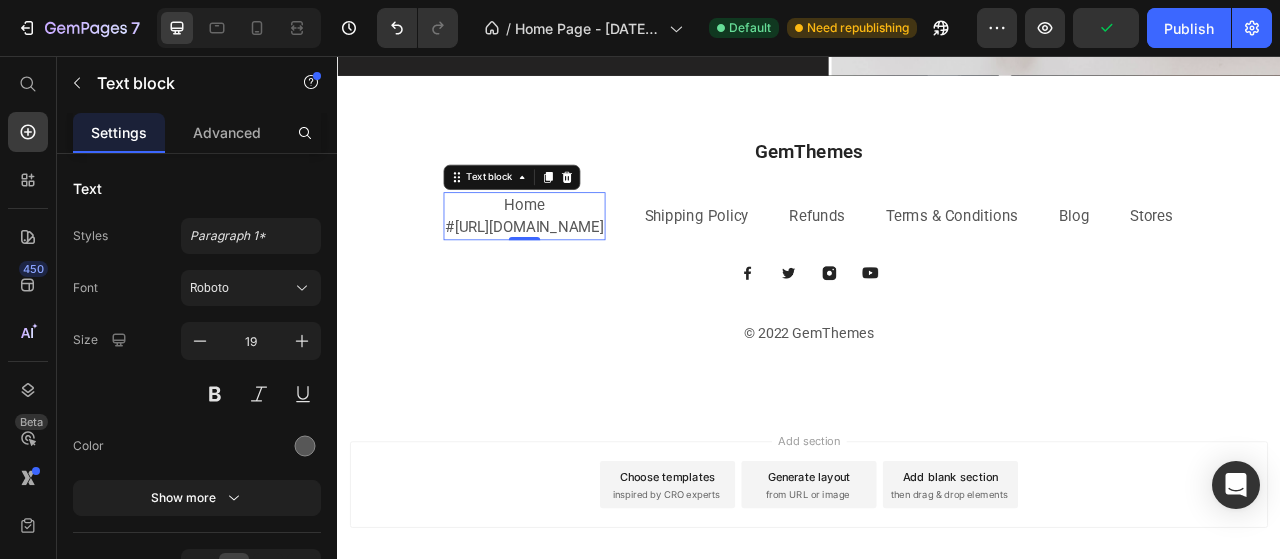 click on "#[URL][DOMAIN_NAME]" at bounding box center [575, 273] 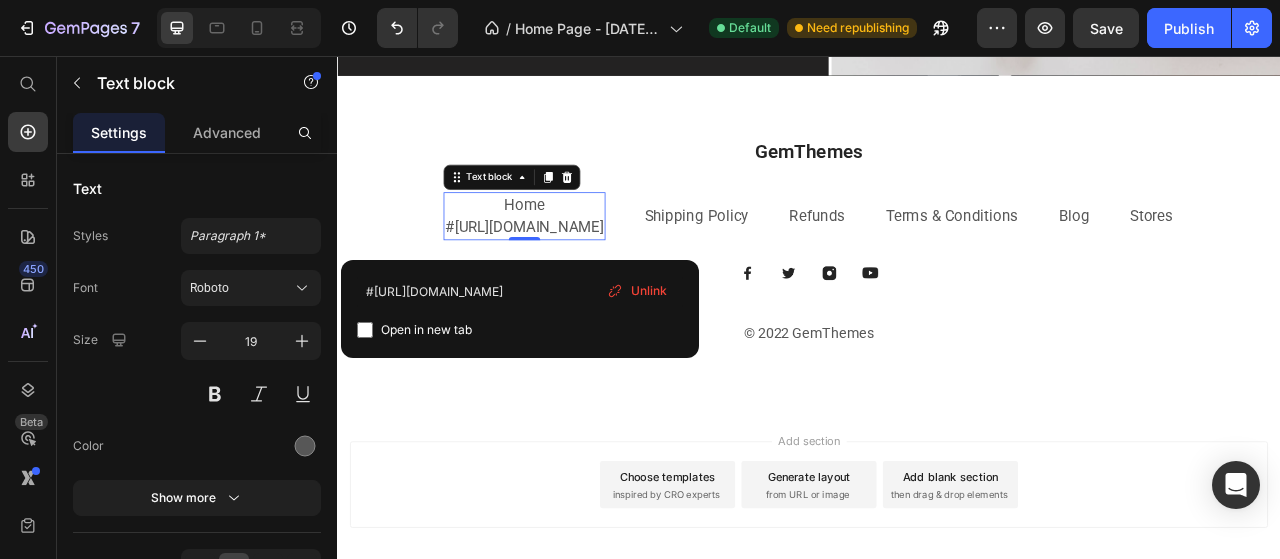 click on "#https://cmbd314-josna.myshopify.com/?_bt=eyJfcmFpbHMiOnsibWVzc2FnZSI6IkJBaEpJaUJqYldKa016RTBMV3B2YzI1aExtMTVjMmh2Y0dsbWVTNWpiMjBHT2daRlZBPT0iLCJleHAiOiIyMDI1LTA3LTA5VDIyOjM4OjA3LjQ5OFoiLCJwdXIiOiJwZXJtYW5lbnRfcGFzc3dvcmRfYnlwYXNzIn19--39e27f8d16a98c9eb07ad7abaa5cb63e03c8b60f ⁠⁠⁠⁠⁠⁠⁠" at bounding box center (575, 274) 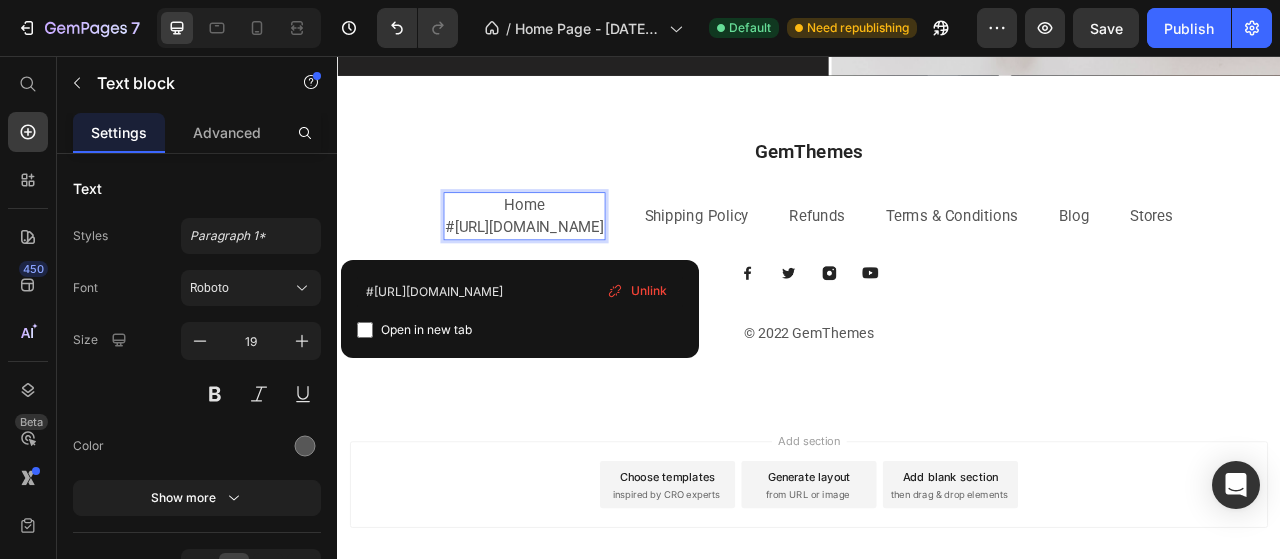 click on "Open in new tab" at bounding box center (520, 330) 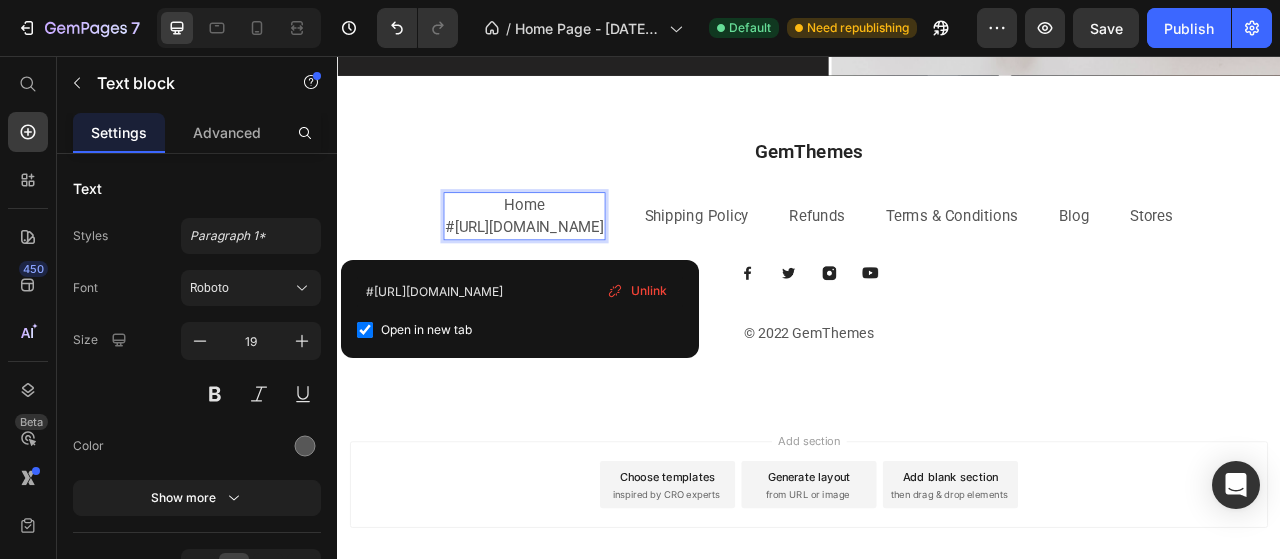 checkbox on "true" 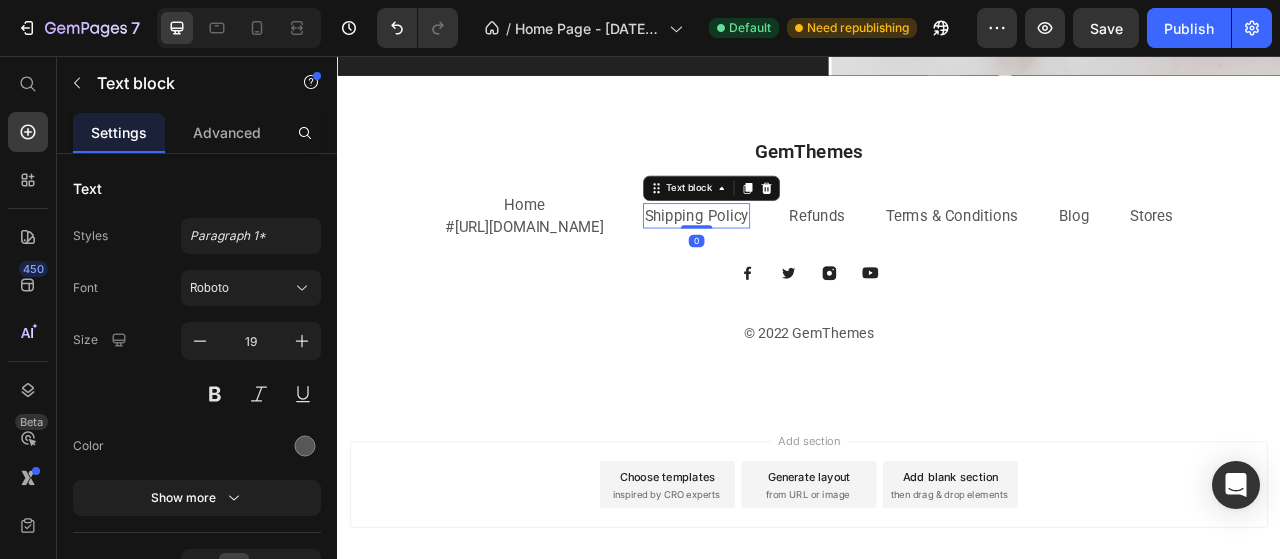 click on "Shipping Policy" at bounding box center [794, 259] 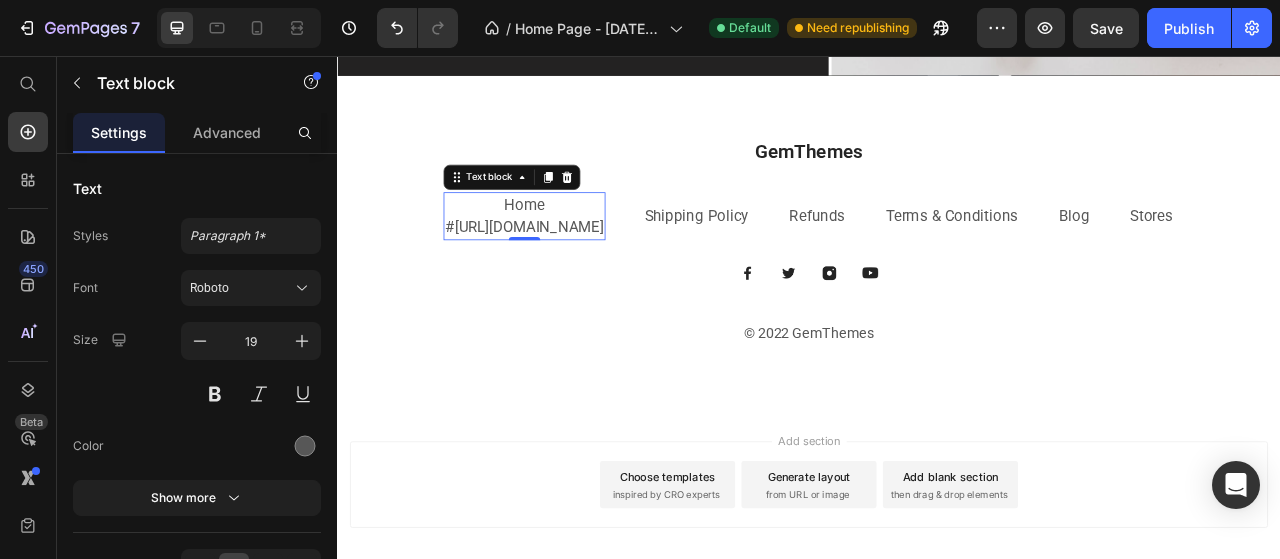 click on "#[URL][DOMAIN_NAME]" at bounding box center [575, 273] 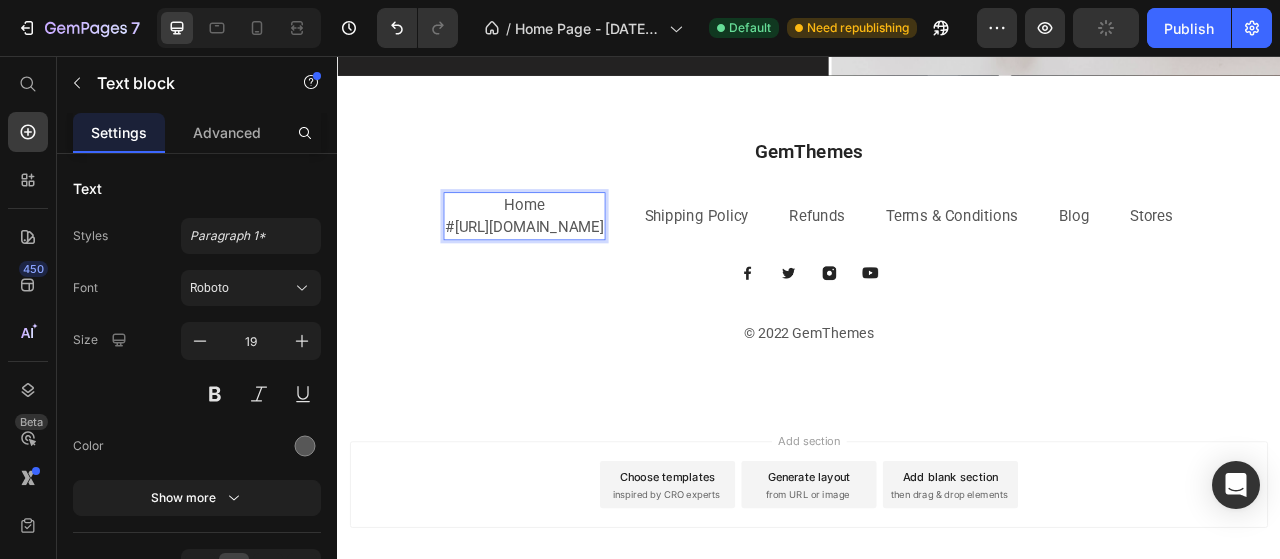 click on "#[URL][DOMAIN_NAME]" at bounding box center (575, 274) 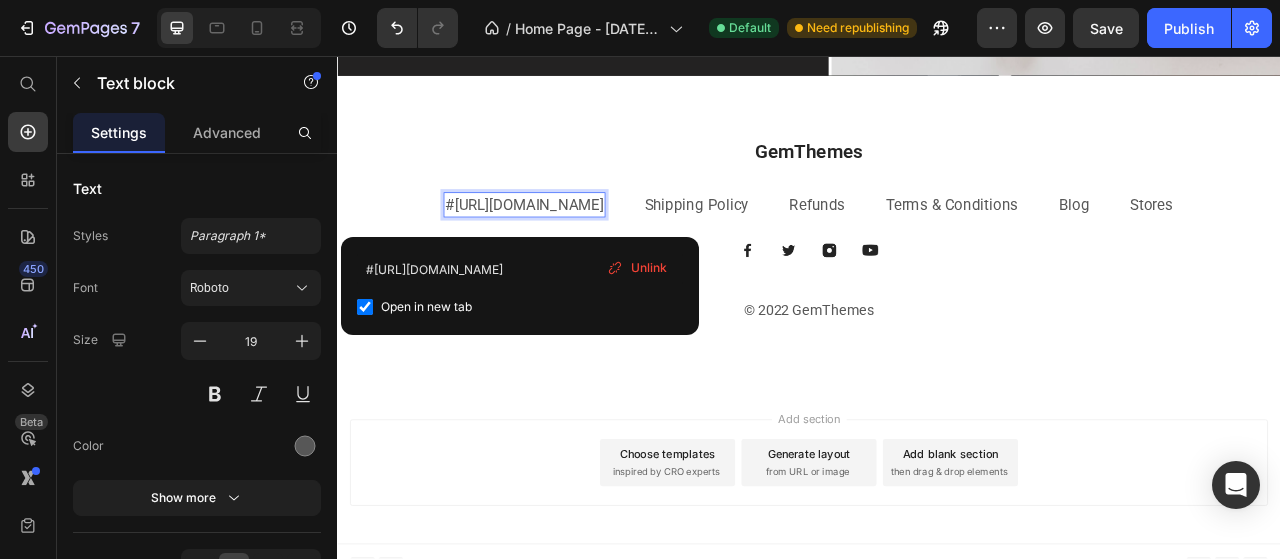 click on "#https://cmbd314-josna.myshopify.com/?_bt=eyJfcmFpbHMiOnsibWVzc2FnZSI6IkJBaEpJaUJqYldKa016RTBMV3B2YzI1aExtMTVjMmh2Y0dsbWVTNWpiMjBHT2daRlZBPT0iLCJleHAiOiIyMDI1LTA3LTA5VDIyOjM4OjA3LjQ5OFoiLCJwdXIiOiJwZXJtYW5lbnRfcGFzc3dvcmRfYnlwYXNzIn19--39e27f8d16a98c9eb07ad7abaa5cb63e03c8b60f--39e27f8d16a98c9eb07ad7abaa5cb63e03c8b60f" at bounding box center [575, 246] 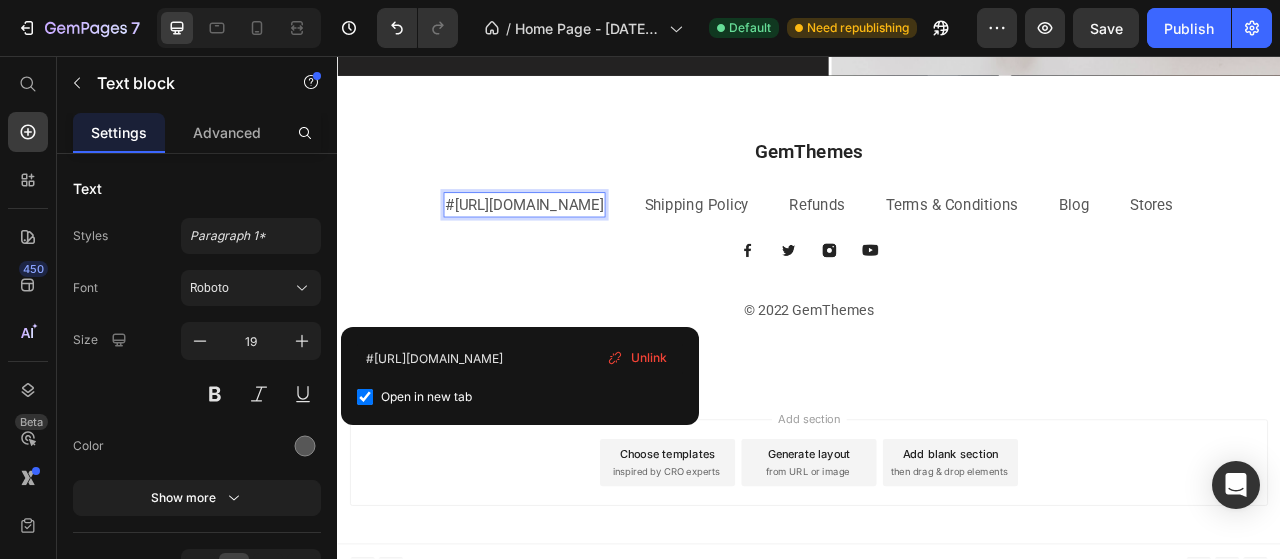 click on "#https://cmbd314-josna.myshopify.com/?_bt=eyJfcmFpbHMiOnsibWVzc2FnZSI6IkJBaEpJaUJqYldKa016RTBMV3B2YzI1aExtMTVjMmh2Y0dsbWVTNWpiMjBHT2daRlZBPT0iLCJleHAiOiIyMDI1LTA3LTA5VDIyOjM4OjA3LjQ5OFoiLCJwdXIiOiJwZXJtYW5lbnRfcGFzc3dvcmRfYnlwYXNzIn19--39e27f8d16a98c9eb07ad7abaa5cb63e03c8b60f--39e27f8d16a98c9eb07ad7abaa5cb63e03c8b60f" at bounding box center (575, 245) 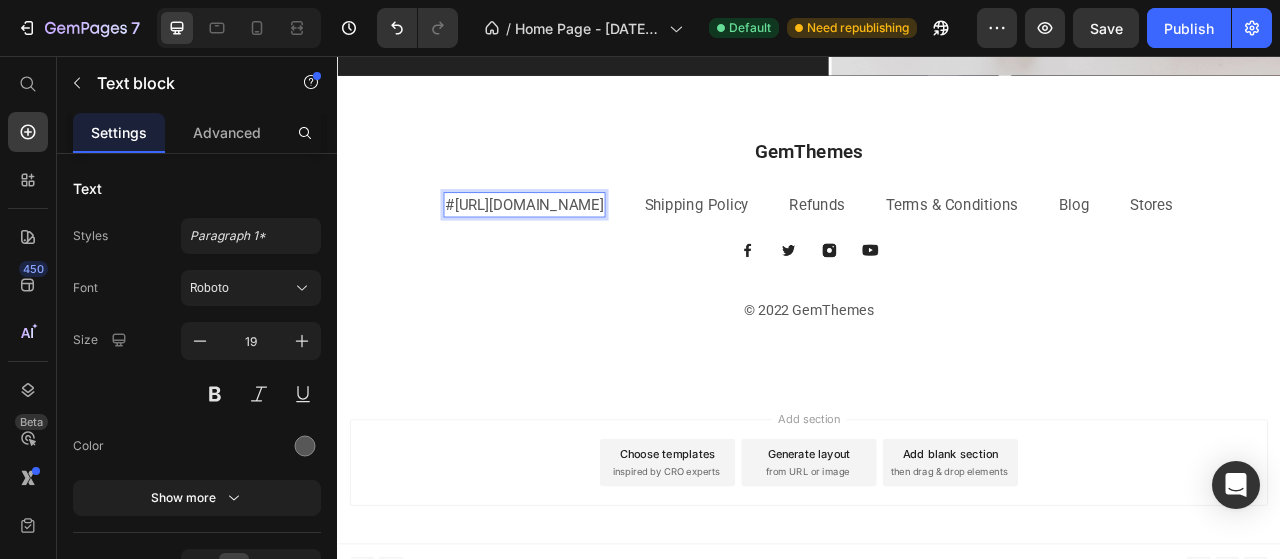 click on "#https://cmbd314-josna.myshopify.com/?_bt=eyJfcmFpbHMiOnsibWVzc2FnZSI6IkJBaEpJaUJqYldKa016RTBMV3B2YzI1aExtMTVjMmh2Y0dsbWVTNWpiMjBHT2daRlZBPT0iLCJleHAiOiIyMDI1LTA3LTA5VDIyOjM4OjA3LjQ5OFoiLCJwdXIiOiJwZXJtYW5lbnRfcGFzc3dvcmRfYnlwYXNzIn19--39e27f8d16a98c9eb07ad7abaa5cb63e03c8b60f--39e27f8d16a98c9eb07ad7abaa5cb63e03c8b60f" at bounding box center (575, 245) 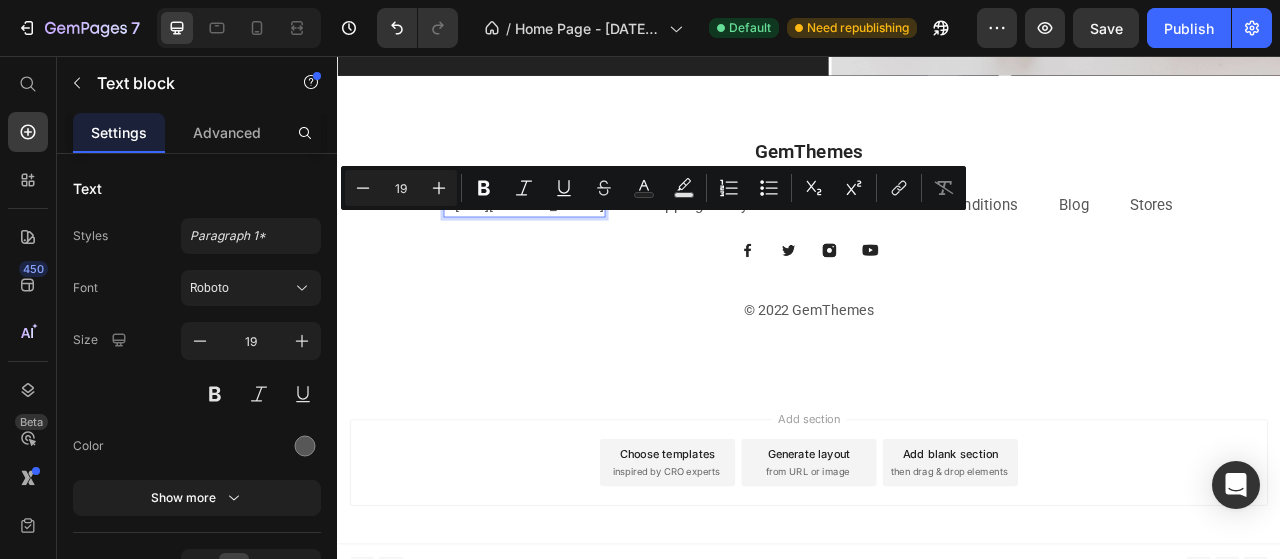 click on "#https://cmbd314-josna.myshopify.com/?_bt=eyJfcmFpbHMiOnsibWVzc2FnZSI6IkJBaEpJaUJqYldKa016RTBMV3B2YzI1aExtMTVjMmh2Y0dsbWVTNWpiMjBHT2daRlZBPT0iLCJleHAiOiIyMDI1LTA3LTA5VDIyOjM4OjA3LjQ5OFoiLCJwdXIiOiJwZXJtYW5lbnRfcGFzc3dvcmRfYnlwYXNzIn19--39e27f8d16a98c9eb07ad7abaa5cb63e03c8b60f--39e27f8d16a98c9eb07ad7abaa5cb63e03c8b60f" at bounding box center [575, 245] 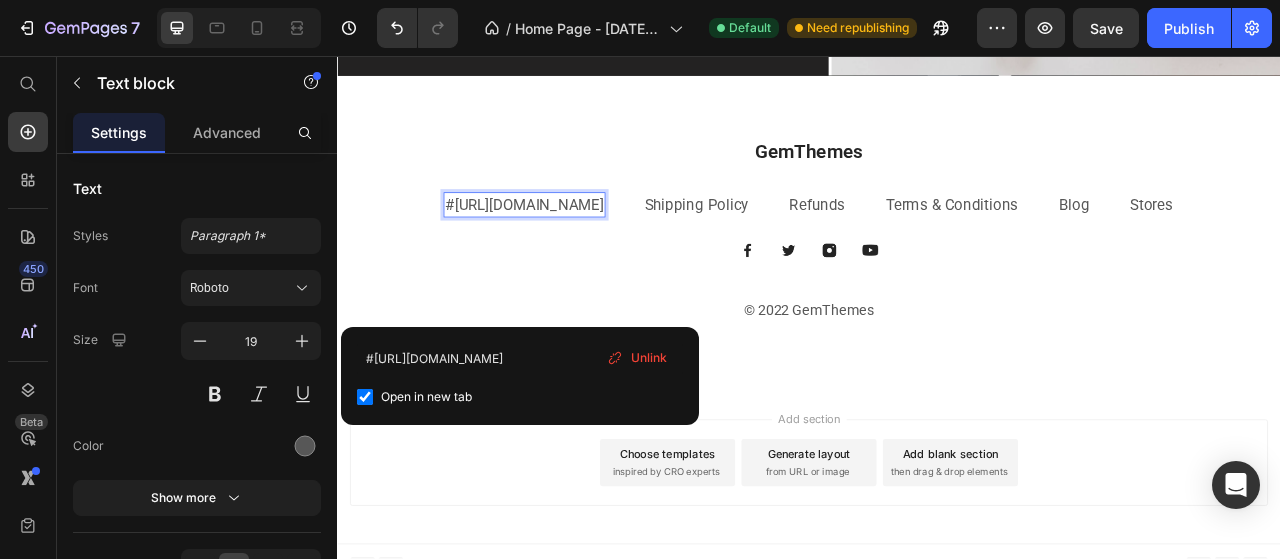click on "#https://cmbd314-josna.myshopify.com/?_bt=eyJfcmFpbHMiOnsibWVzc2FnZSI6IkJBaEpJaUJqYldKa016RTBMV3B2YzI1aExtMTVjMmh2Y0dsbWVTNWpiMjBHT2daRlZBPT0iLCJleHAiOiIyMDI1LTA3LTA5VDIyOjM4OjA3LjQ5OFoiLCJwdXIiOiJwZXJtYW5lbnRfcGFzc3dvcmRfYnlwYXNzIn19--39e27f8d16a98c9eb07ad7abaa5cb63e03c8b60f--39e27f8d16a98c9eb07ad7abaa5cb63e03c8b60f" at bounding box center (575, 245) 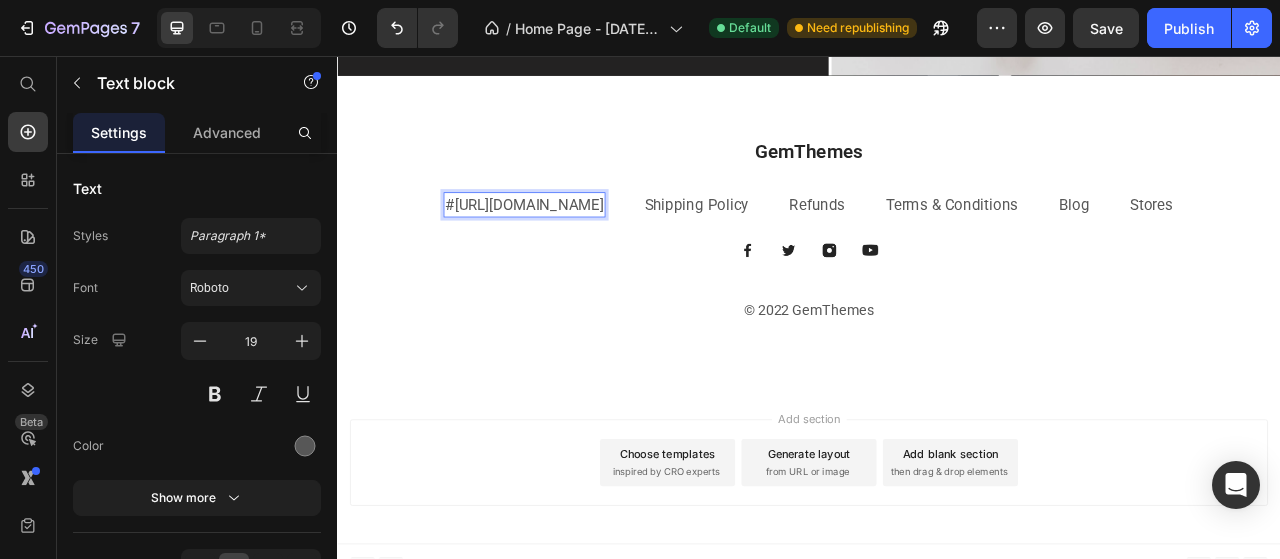 click on "#https://cmbd314-josna.myshopify.com/?_bt=eyJfcmFpbHMiOnsibWVzc2FnZSI6IkJBaEpJaUJqYldKa016RTBMV3B2YzI1aExtMTVjMmh2Y0dsbWVTNWpiMjBHT2daRlZBPT0iLCJleHAiOiIyMDI1LTA3LTA5VDIyOjM4OjA3LjQ5OFoiLCJwdXIiOiJwZXJtYW5lbnRfcGFzc3dvcmRfYnlwYXNzIn19--39e27f8d16a98c9eb07ad7abaa5cb63e03c8b60f--39e27f8d16a98c9eb07ad7abaa5cb63e03c8b60f" at bounding box center (575, 245) 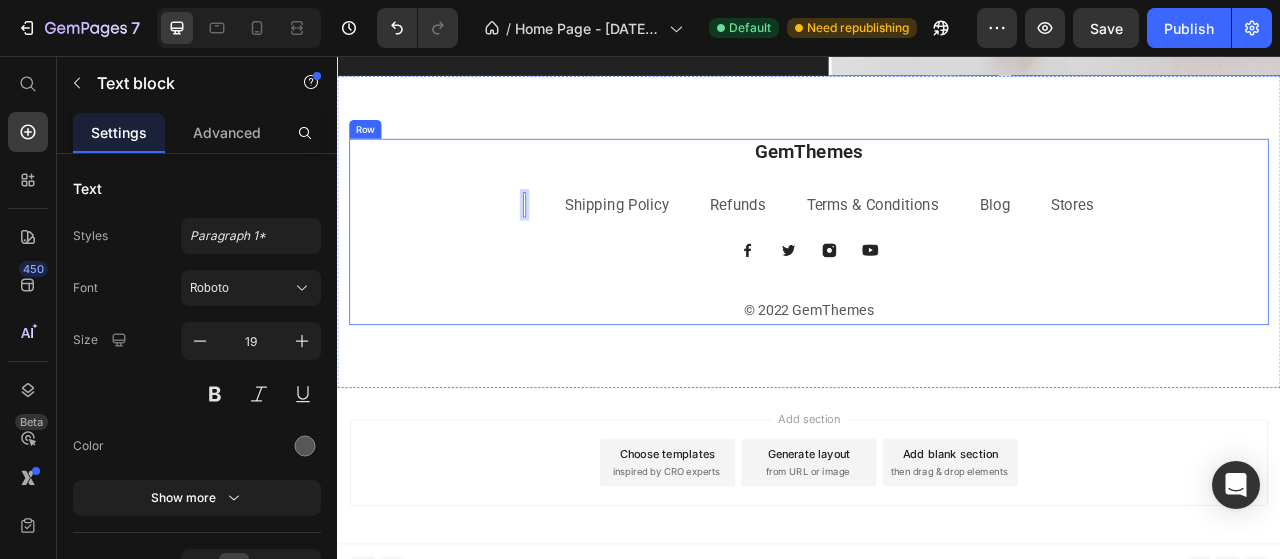 scroll, scrollTop: 3470, scrollLeft: 0, axis: vertical 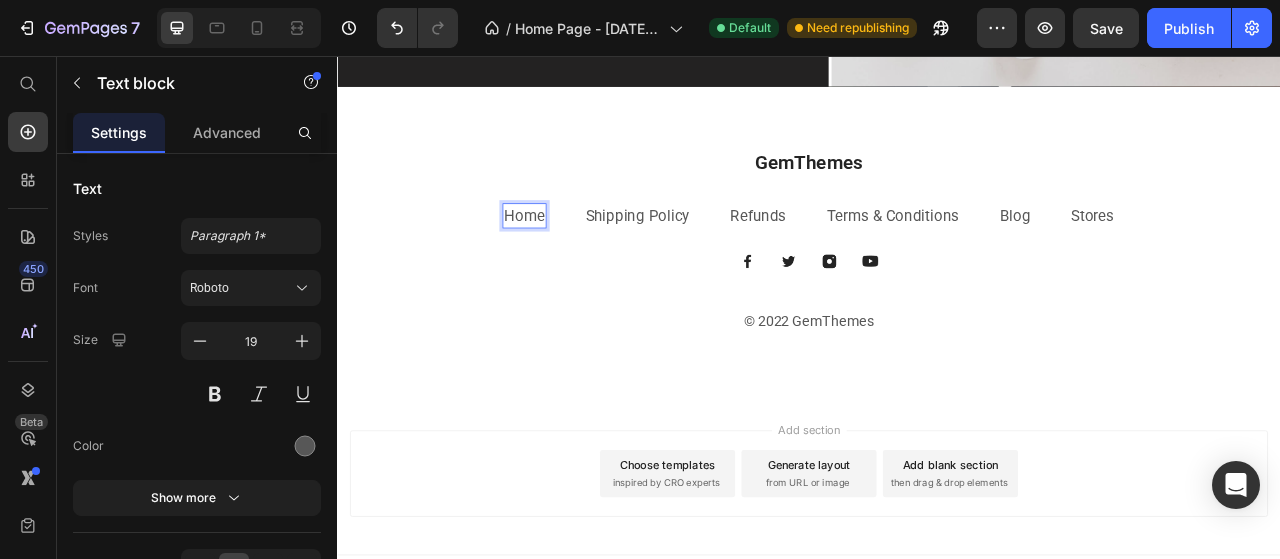 click on "Home" at bounding box center (575, 260) 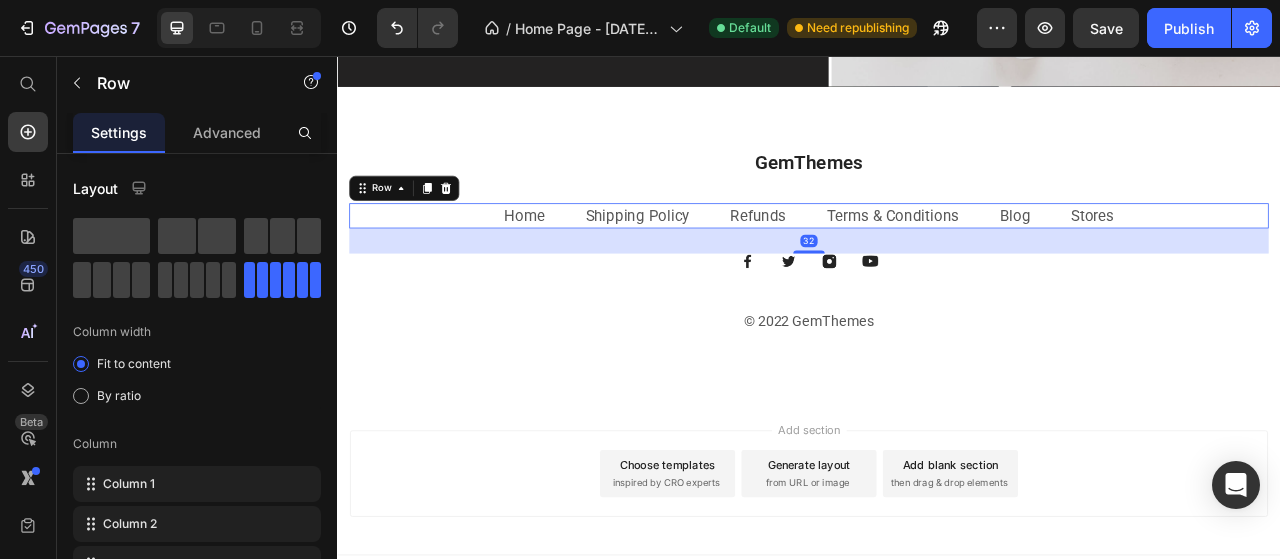 click on "Home Text block Shipping Policy Text block Refunds Text block Terms & Conditions Text block Blog Text block Stores Text block Row   32" at bounding box center (937, 260) 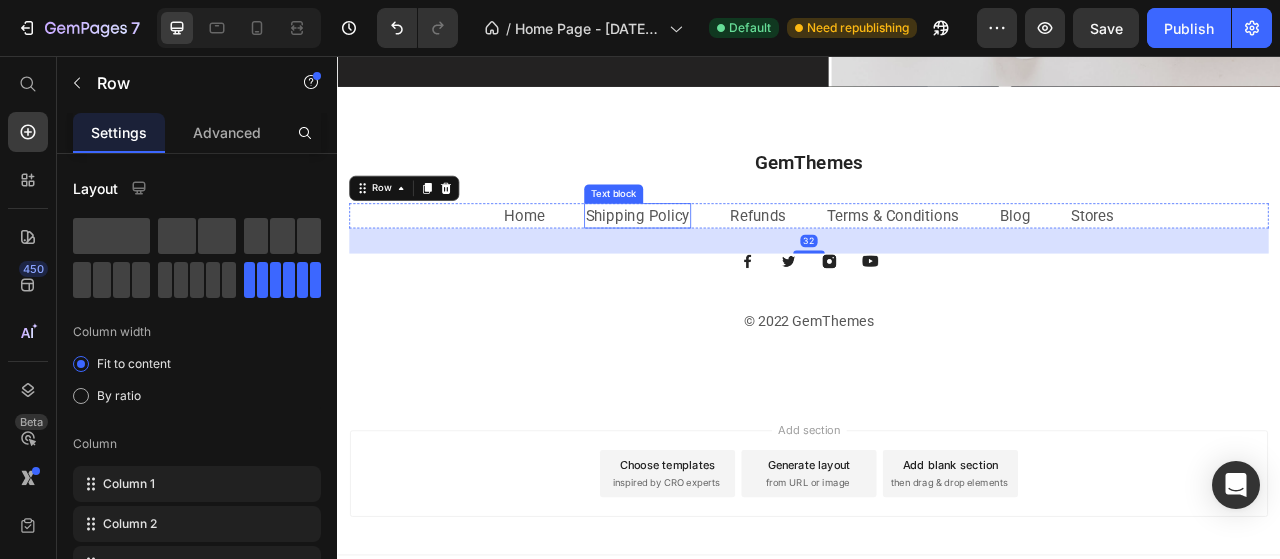 click on "Shipping Policy" at bounding box center (719, 260) 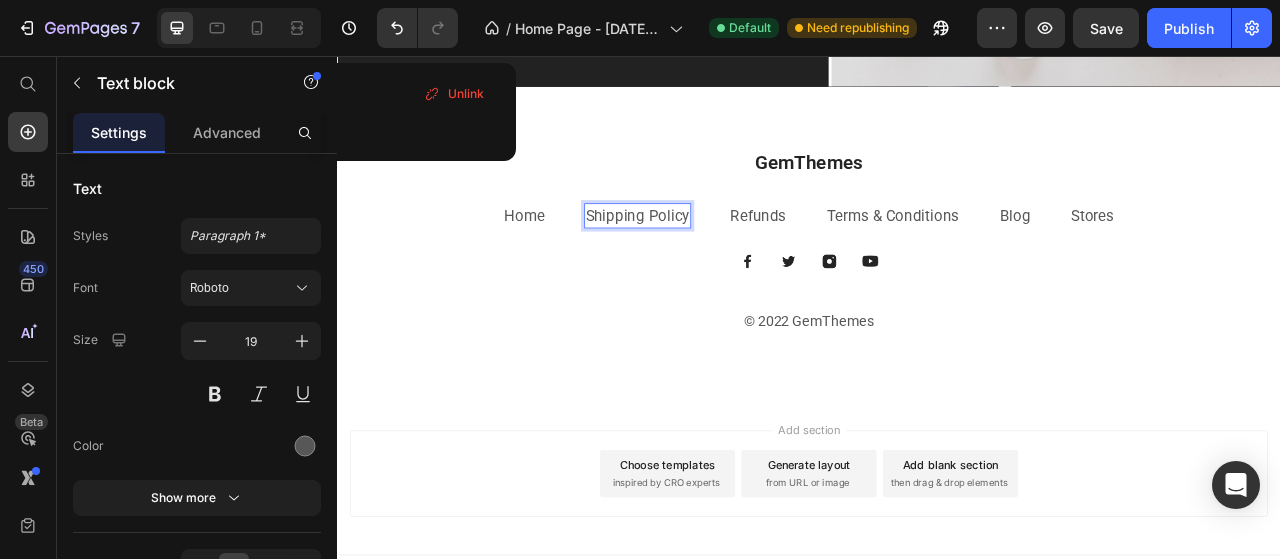 click on "Shipping Policy" at bounding box center (719, 259) 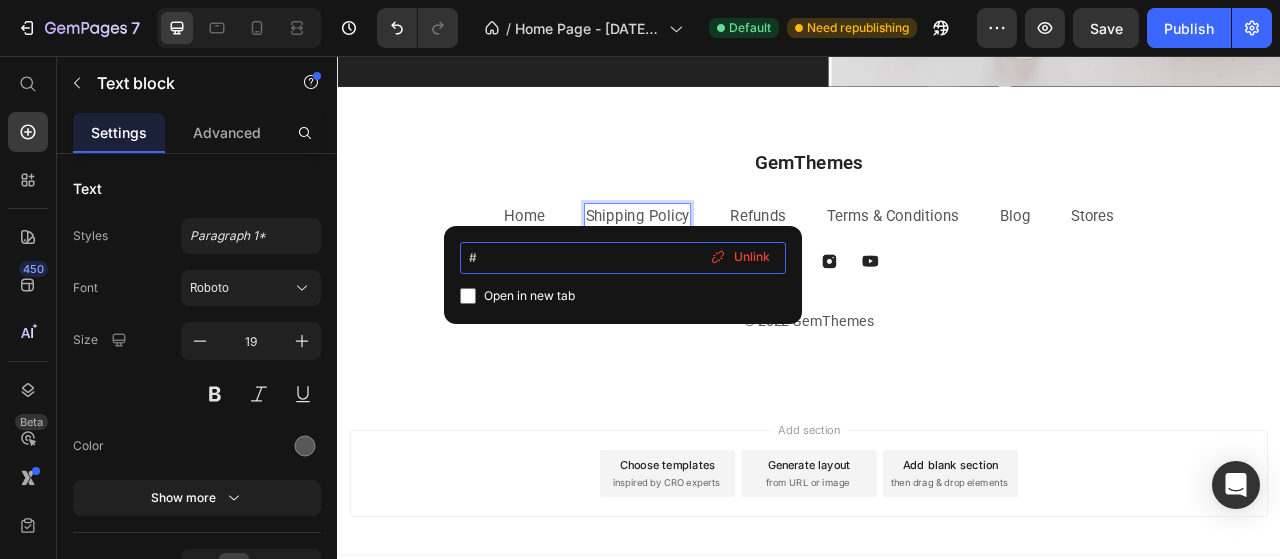 click on "#" at bounding box center [623, 258] 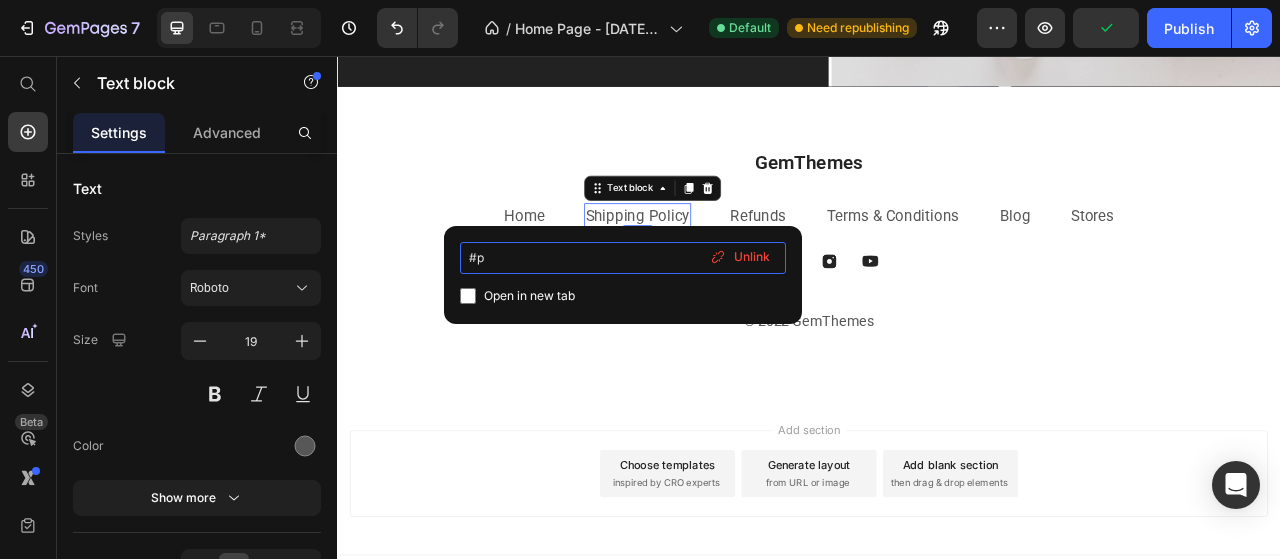 type on "#" 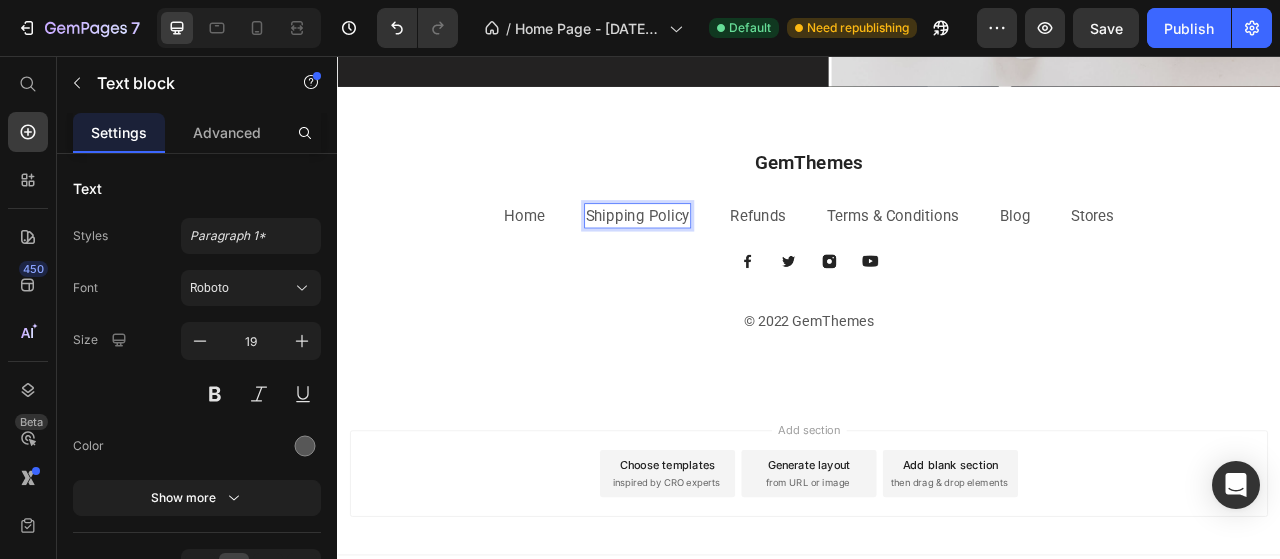 click on "Shipping Policy" at bounding box center (719, 259) 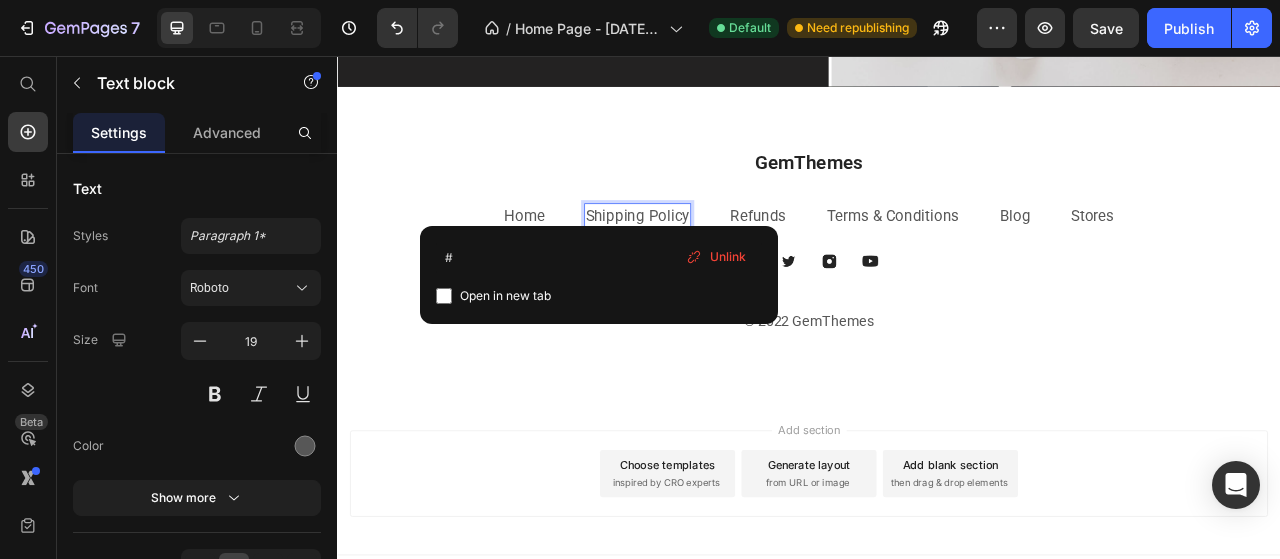 click on "Shipping Policy" at bounding box center (719, 259) 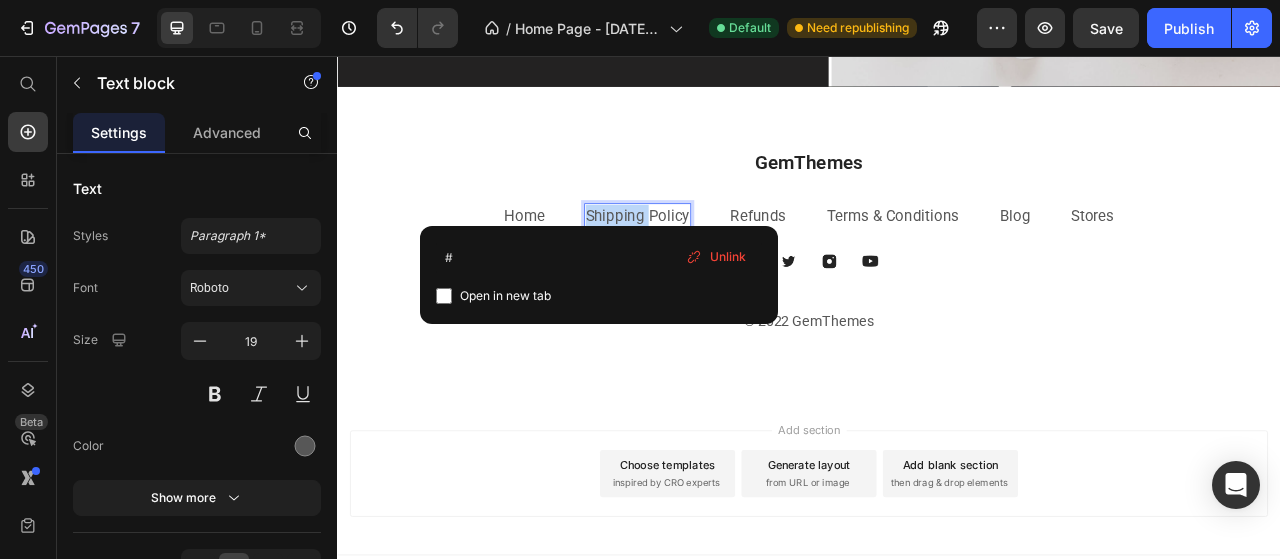 click on "Shipping Policy" at bounding box center [719, 259] 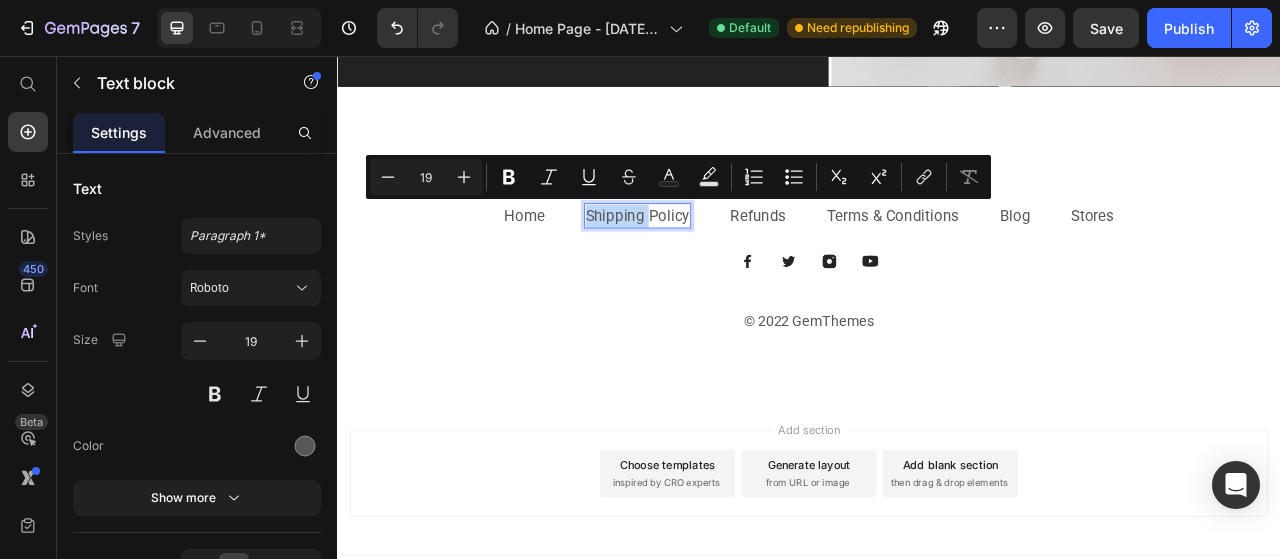 click on "Shipping Policy" at bounding box center [719, 259] 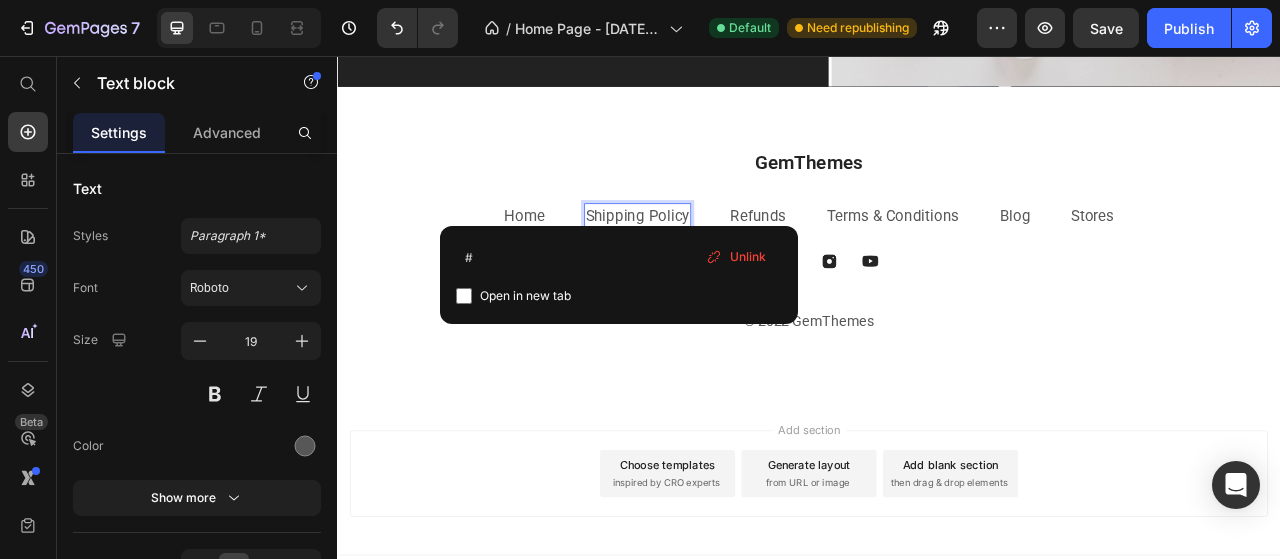 click on "Shipping Policy" at bounding box center [719, 259] 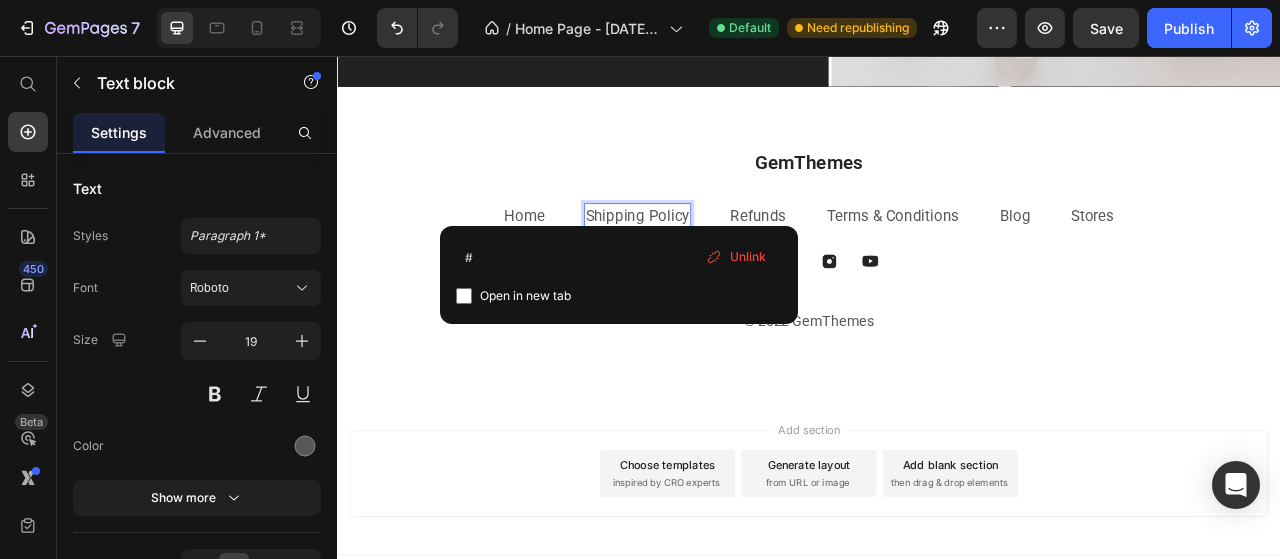 click on "Shipping Policy ⁠⁠⁠⁠⁠⁠⁠" at bounding box center (719, 260) 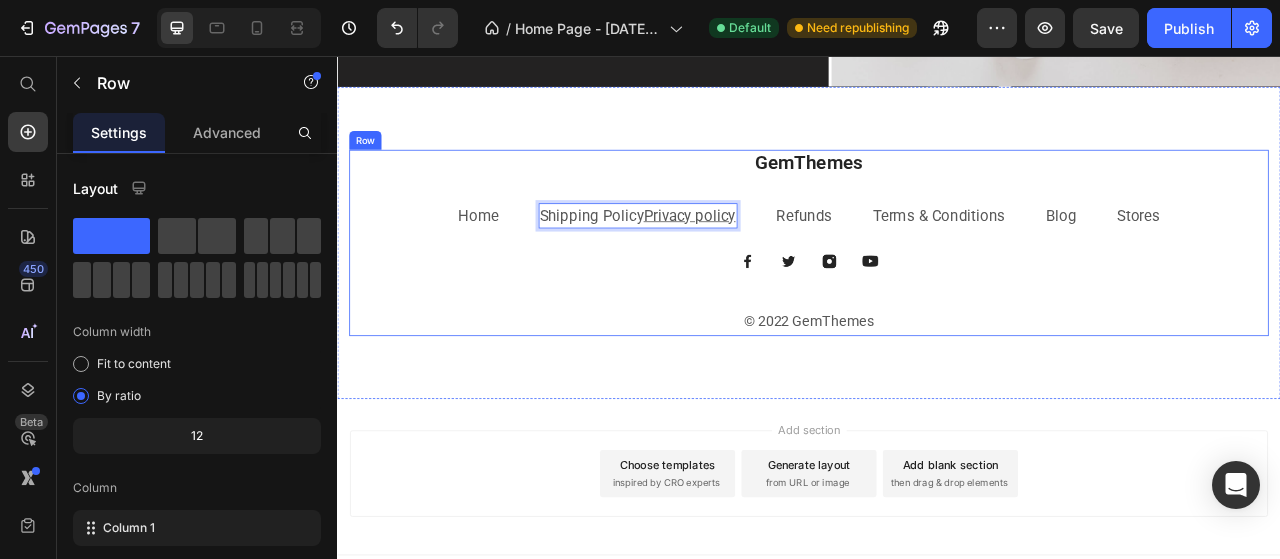 click on "GemThemes Heading Home Text block Shipping Policy Privacy policy Text block   0 Refunds Text block Terms & Conditions Text block Blog Text block Stores Text block Row Image Image Image Image Row © 2022 GemThemes Text block" at bounding box center (937, 294) 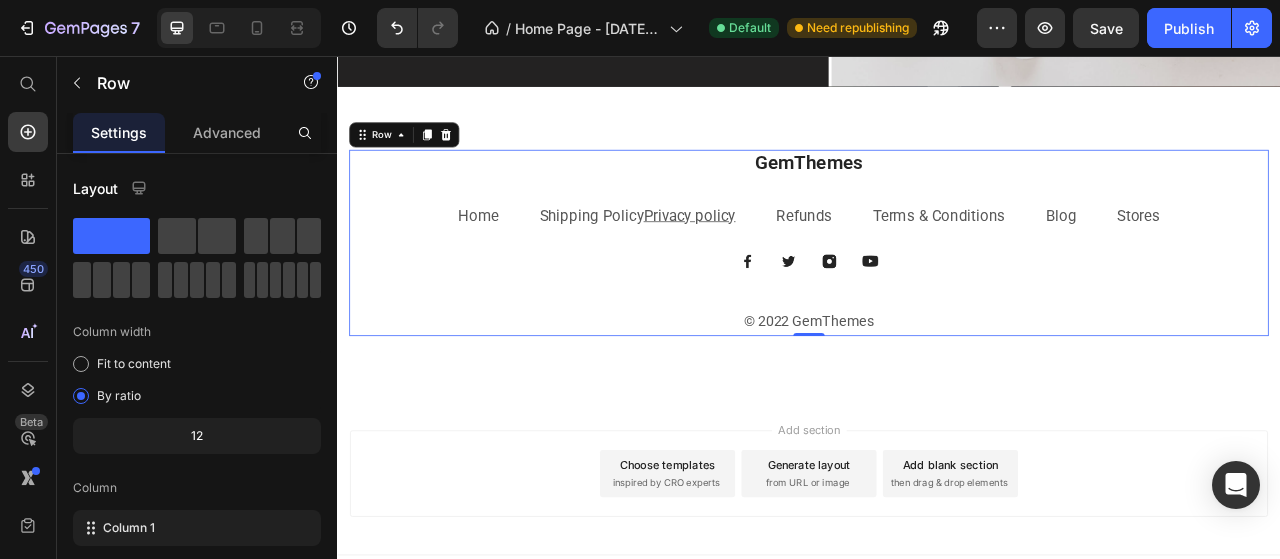 click on "GemThemes Heading Home Text block Shipping Policy Privacy policy Text block Refunds Text block Terms & Conditions Text block Blog Text block Stores Text block Row Image Image Image Image Row © 2022 GemThemes Text block" at bounding box center (937, 294) 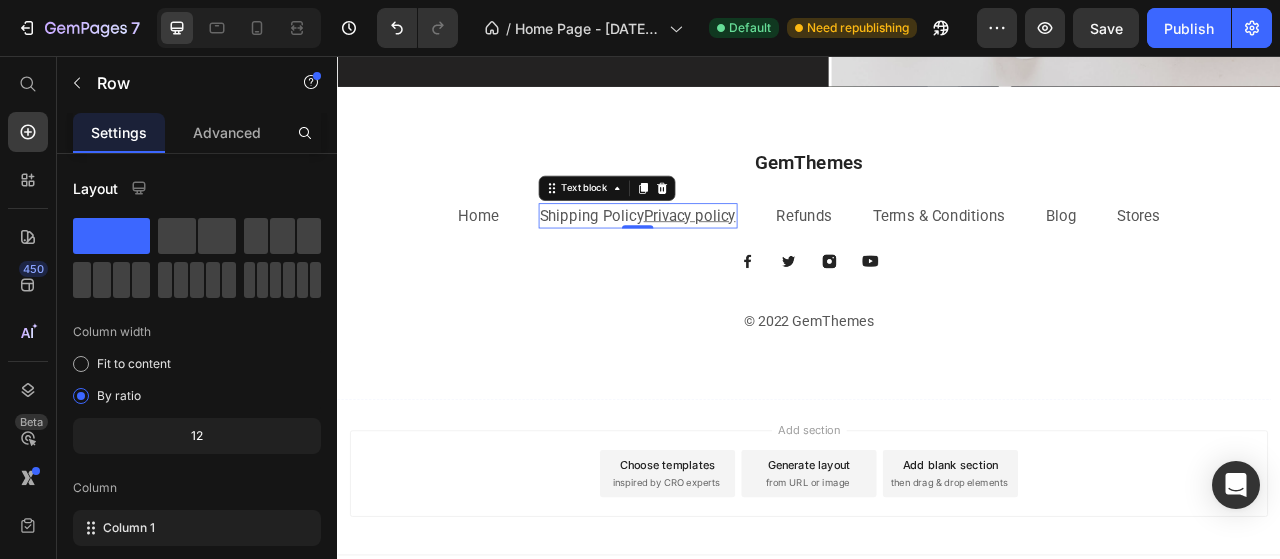 click on "Privacy policy" at bounding box center (785, 259) 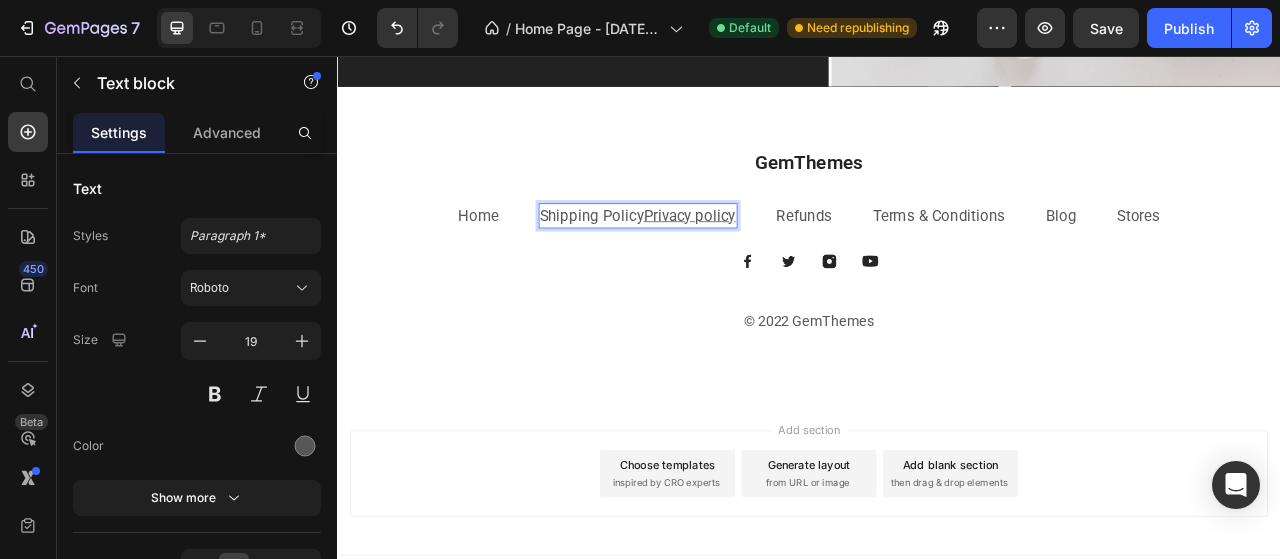 click on "Shipping Policy Privacy policy" at bounding box center [719, 260] 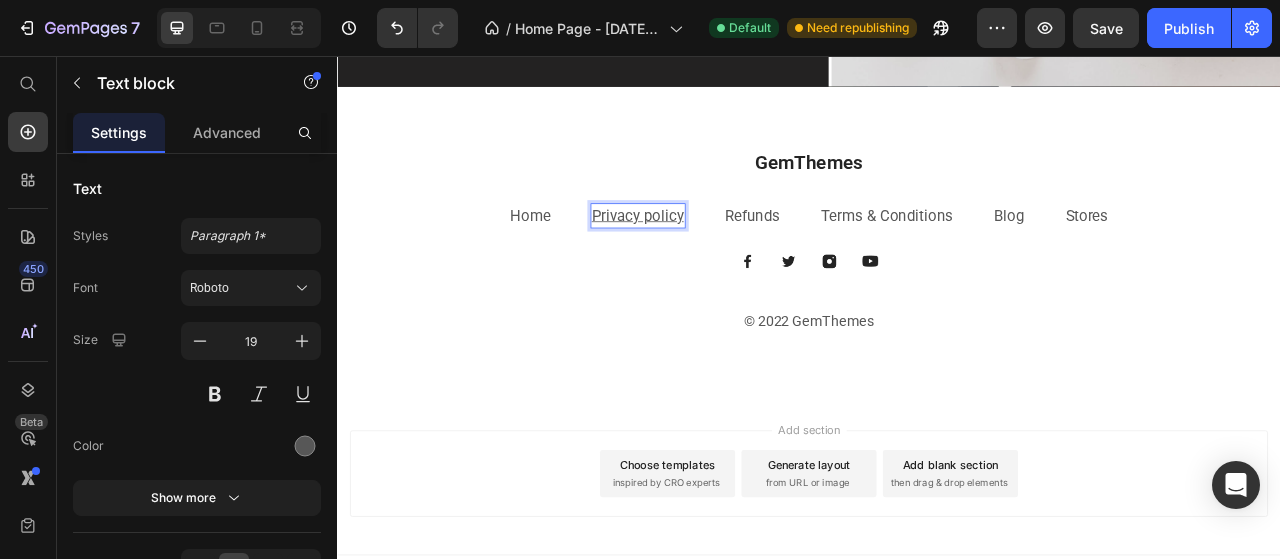 click on "Privacy policy" at bounding box center [719, 259] 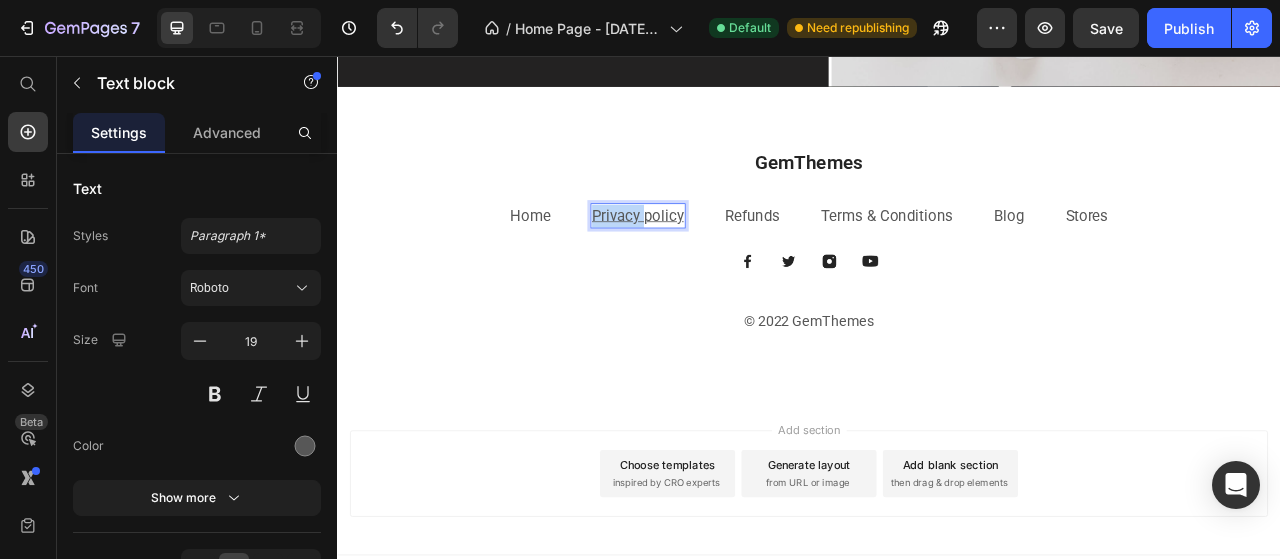 click on "Privacy policy" at bounding box center [719, 259] 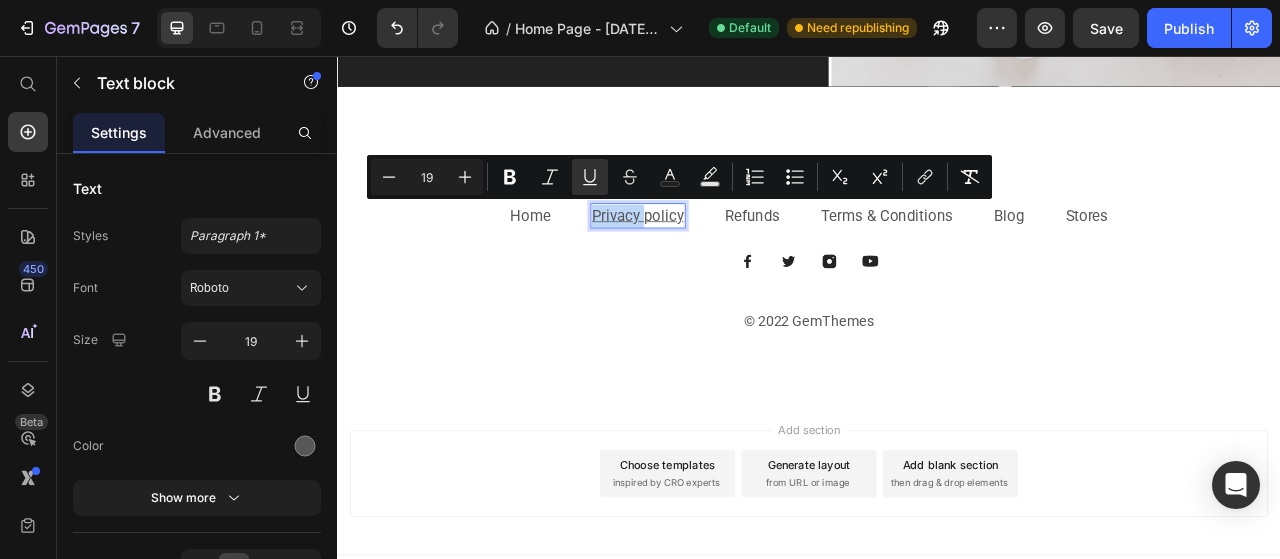 click on "Privacy policy" at bounding box center (719, 259) 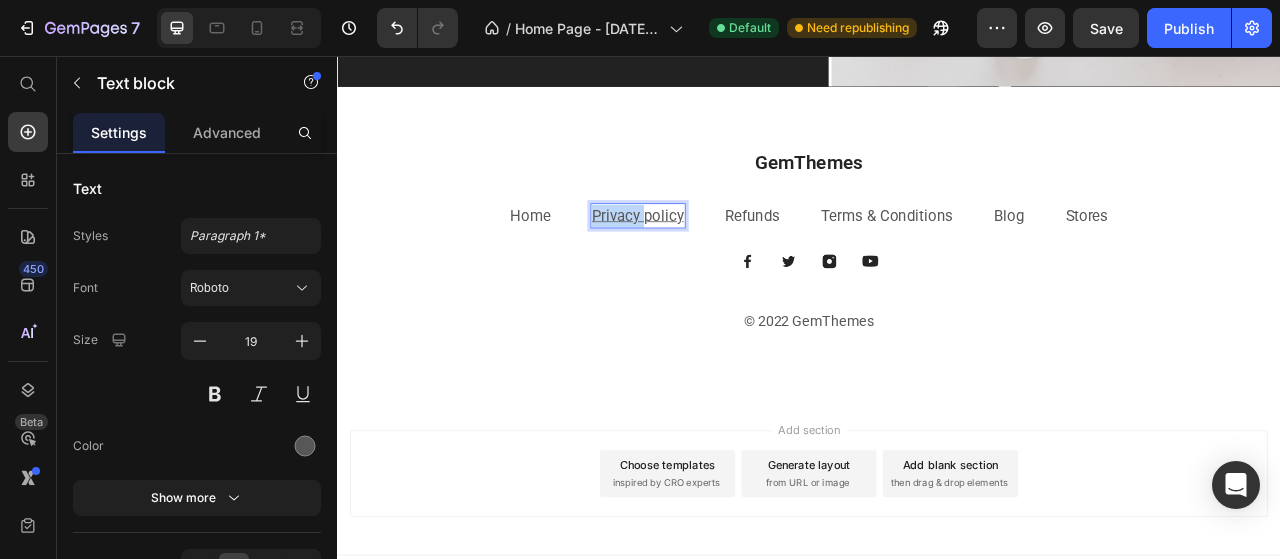 click on "Privacy policy" at bounding box center [719, 259] 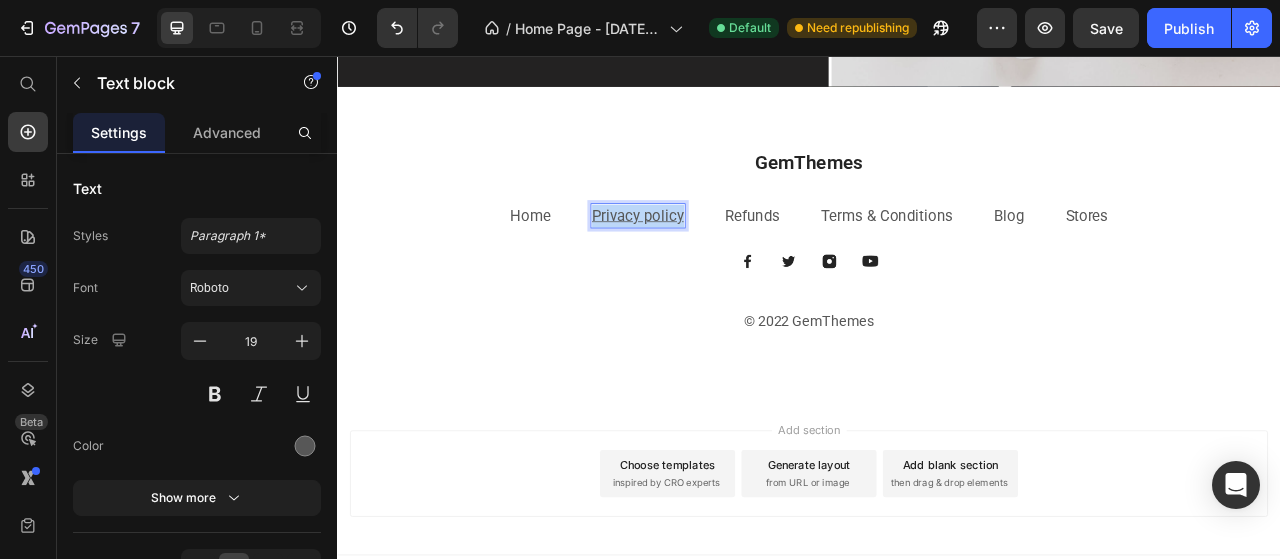 click on "Privacy policy" at bounding box center [719, 259] 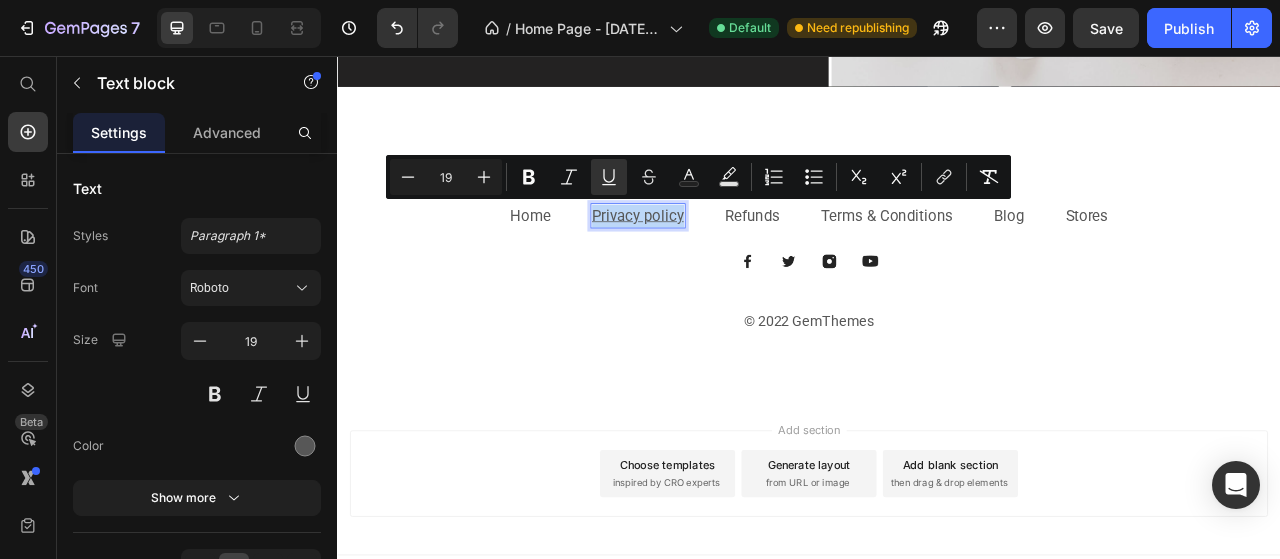 click on "Privacy policy" at bounding box center [719, 259] 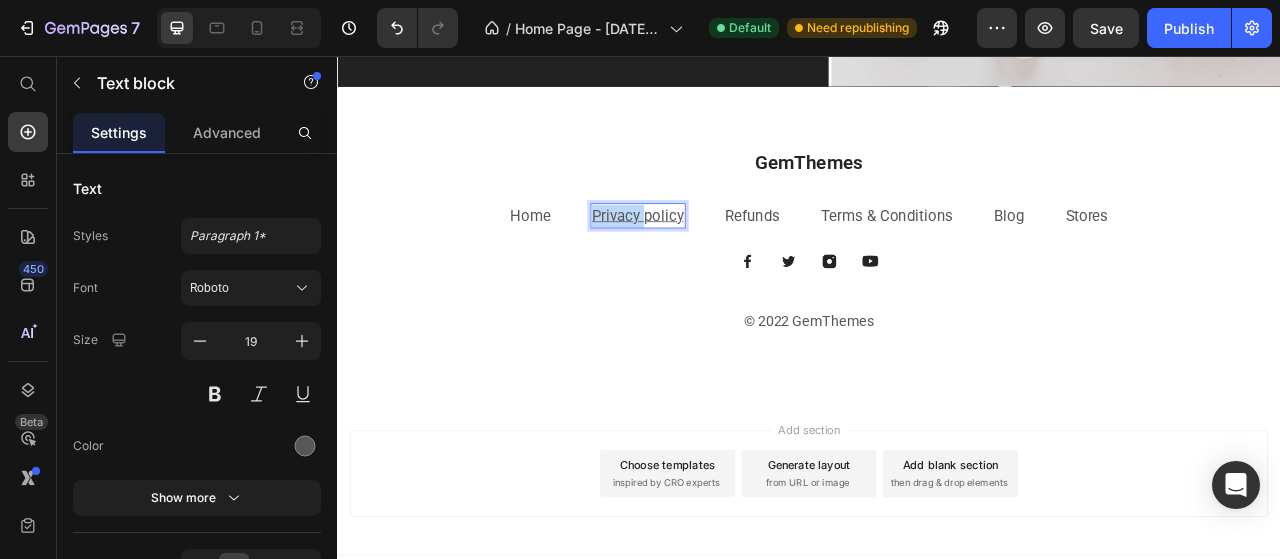 click on "Privacy policy" at bounding box center (719, 259) 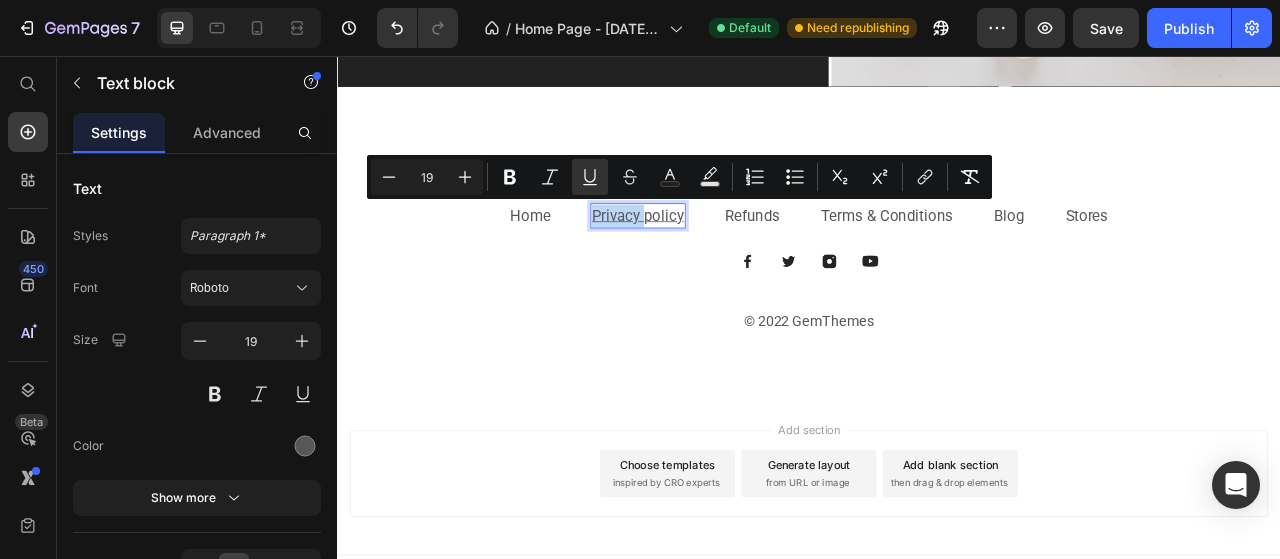 click on "Privacy policy" at bounding box center (719, 259) 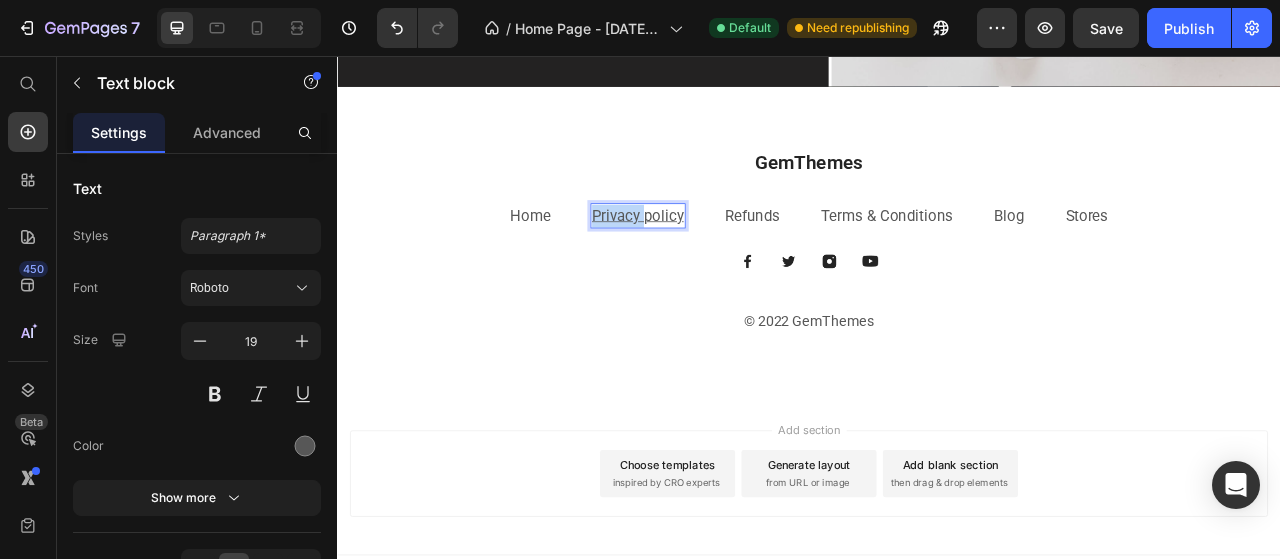 click on "Privacy policy" at bounding box center (719, 259) 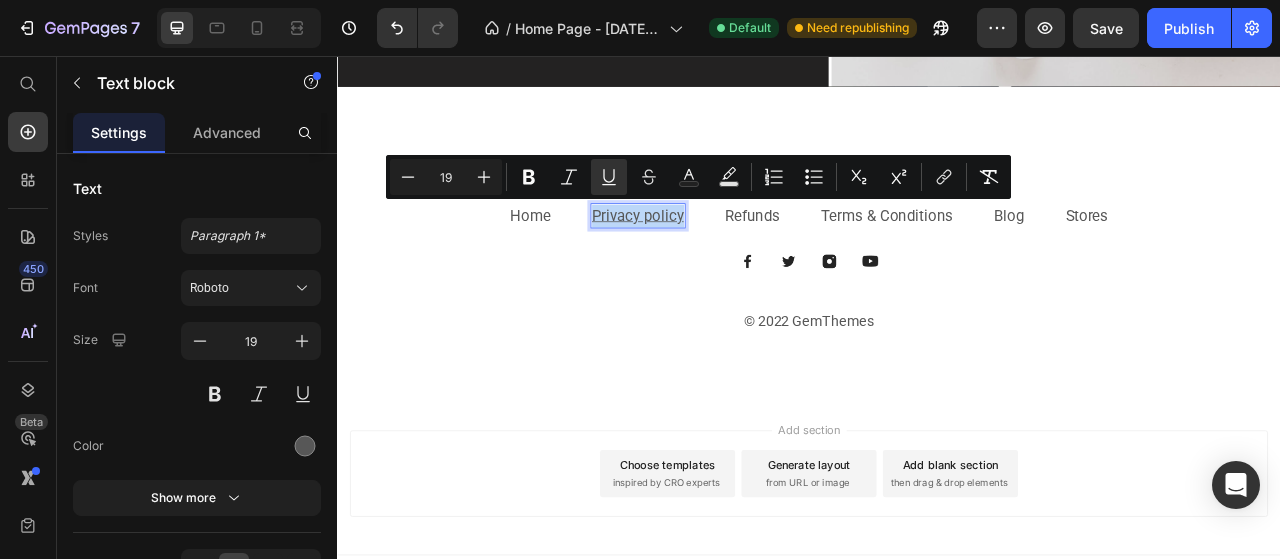 click on "Privacy policy" at bounding box center [719, 259] 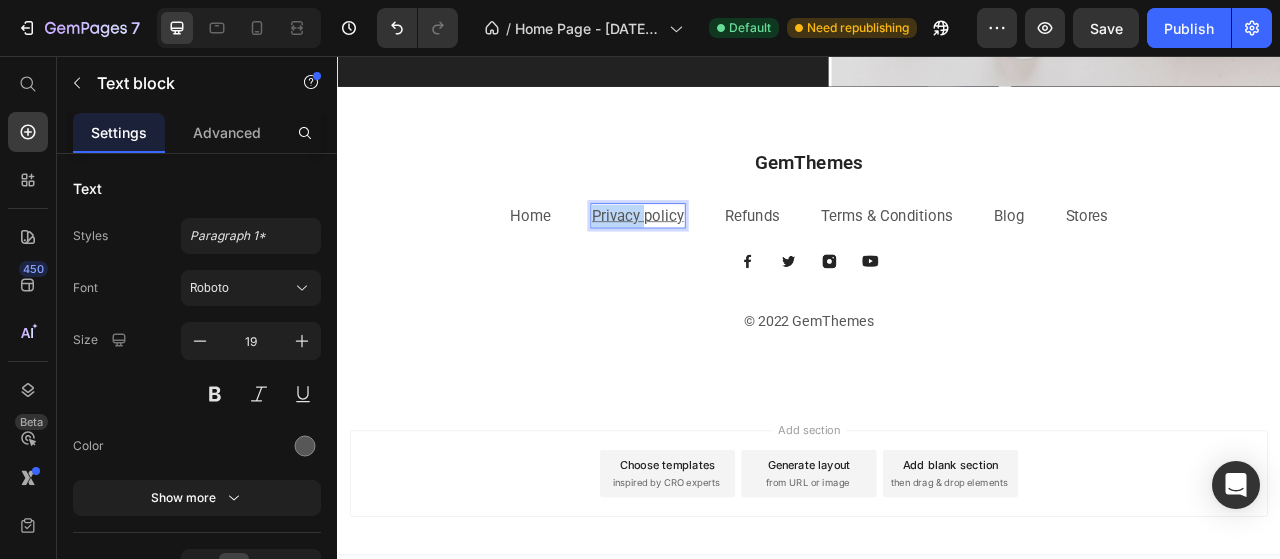 click on "Privacy policy" at bounding box center [719, 259] 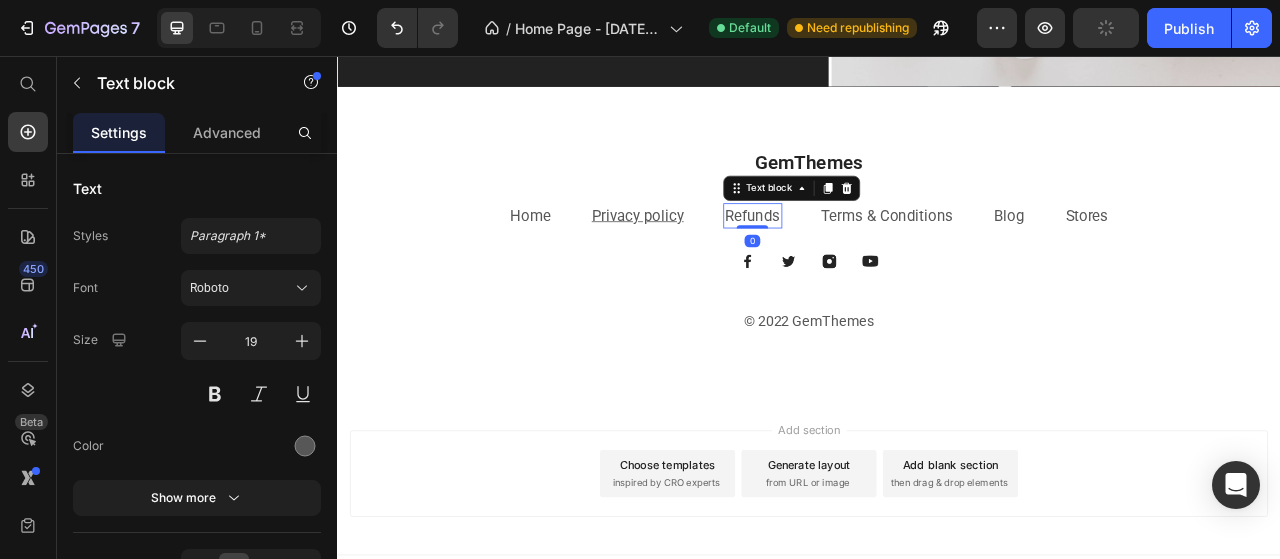 click on "Refunds" at bounding box center [865, 259] 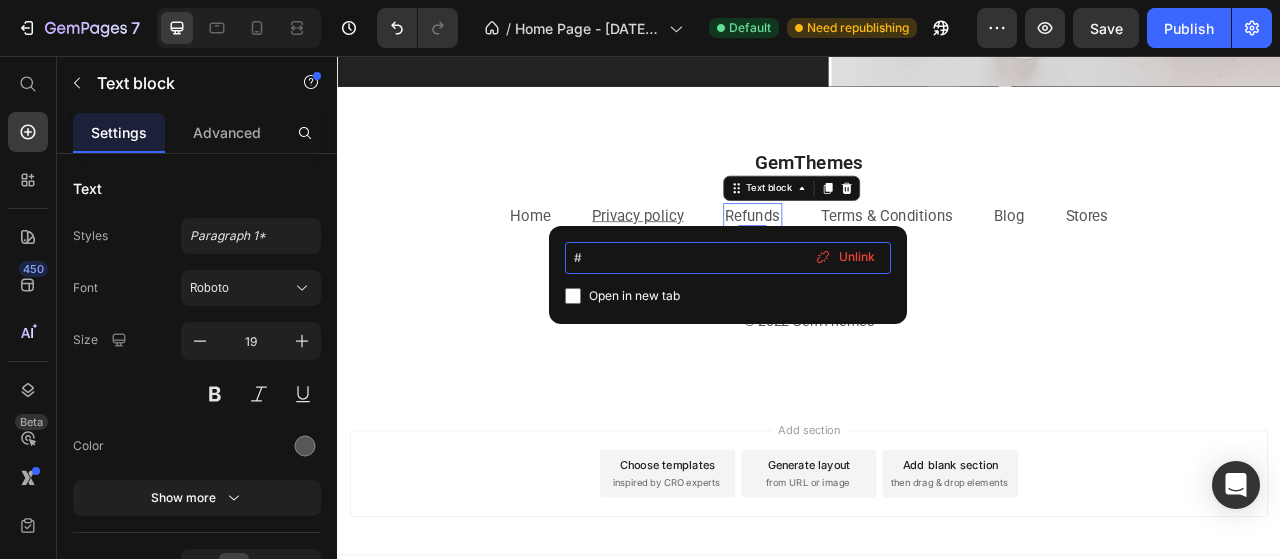 click on "#" at bounding box center (728, 258) 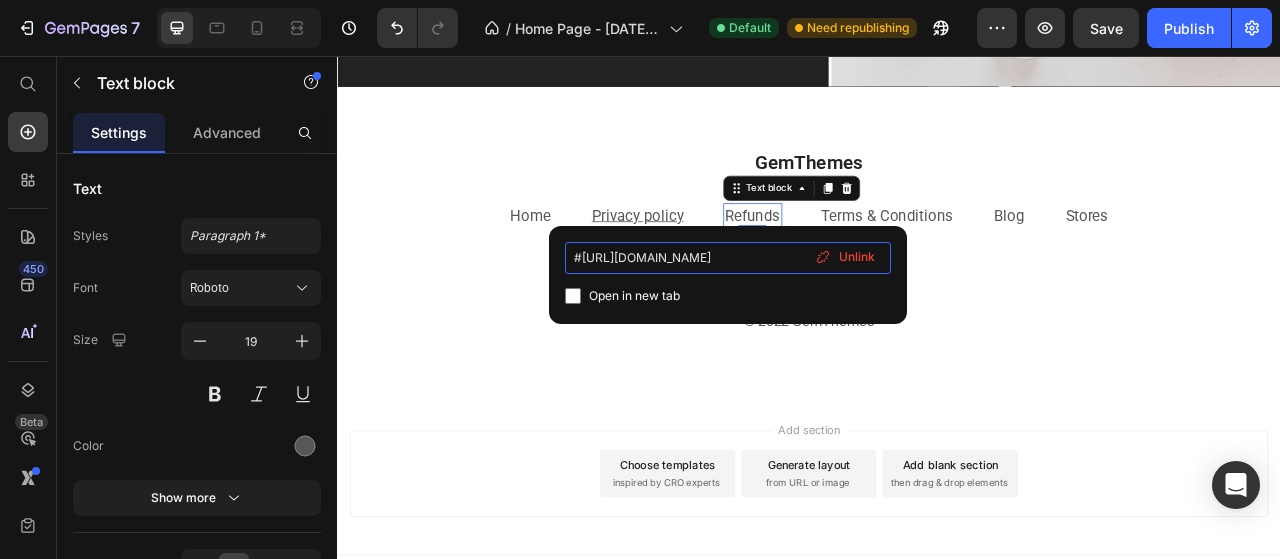 scroll, scrollTop: 0, scrollLeft: 125, axis: horizontal 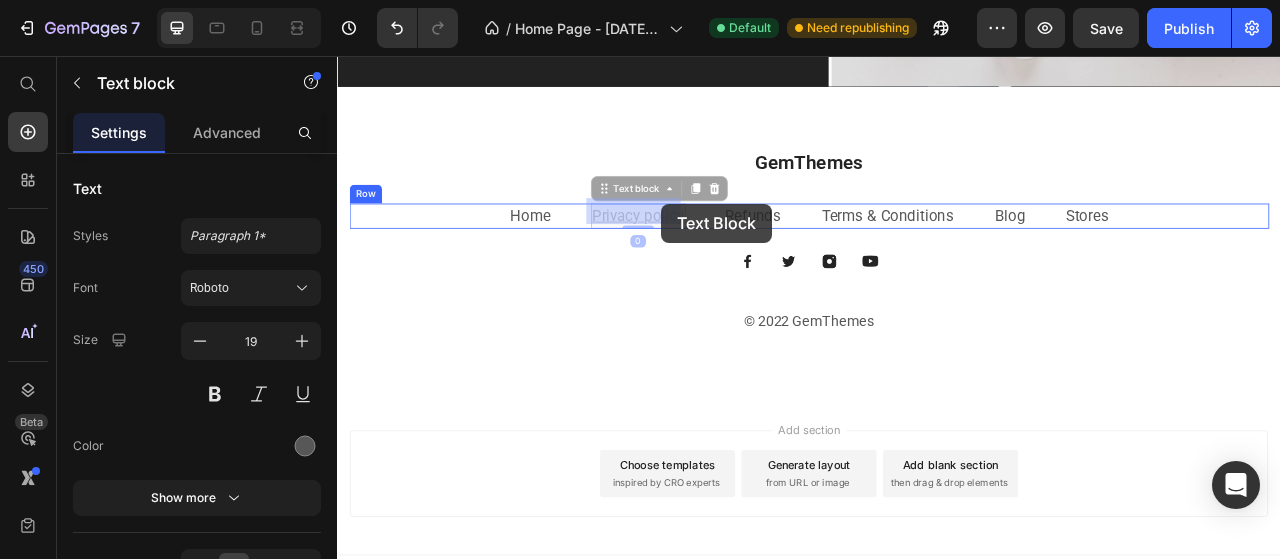 drag, startPoint x: 657, startPoint y: 249, endPoint x: 749, endPoint y: 244, distance: 92.13577 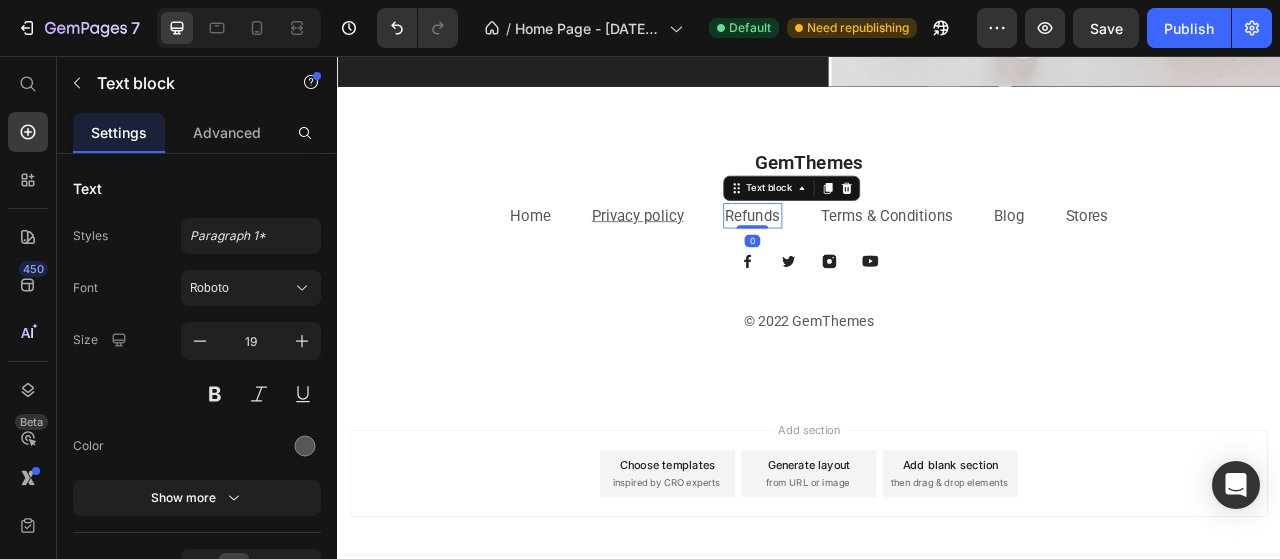 click on "Refunds" at bounding box center [865, 259] 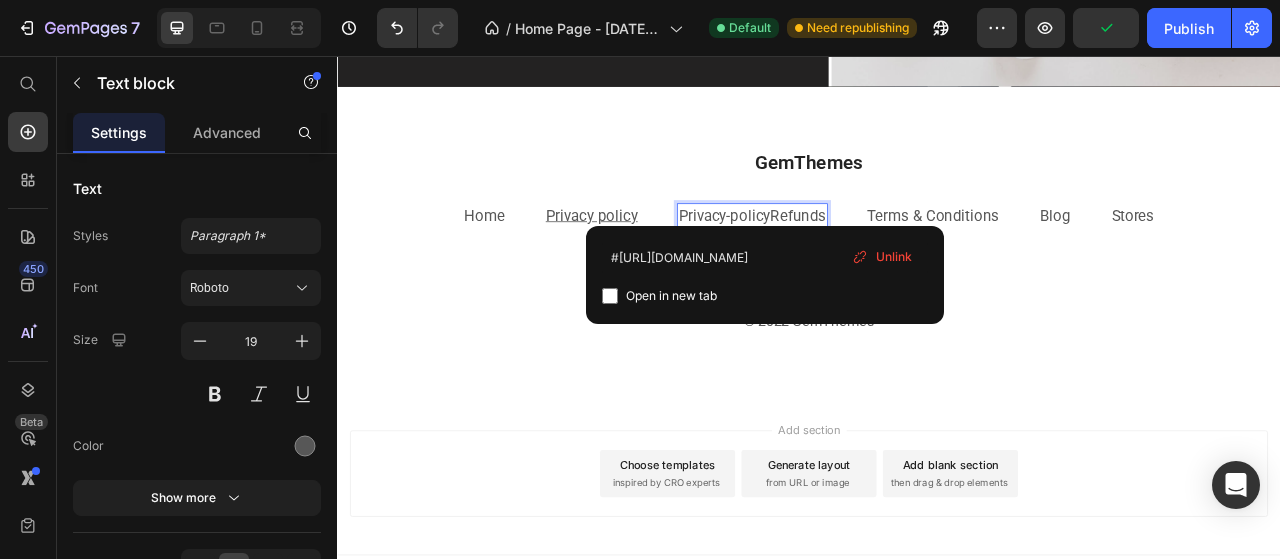 click on "Privacy-policyRefunds" at bounding box center [865, 259] 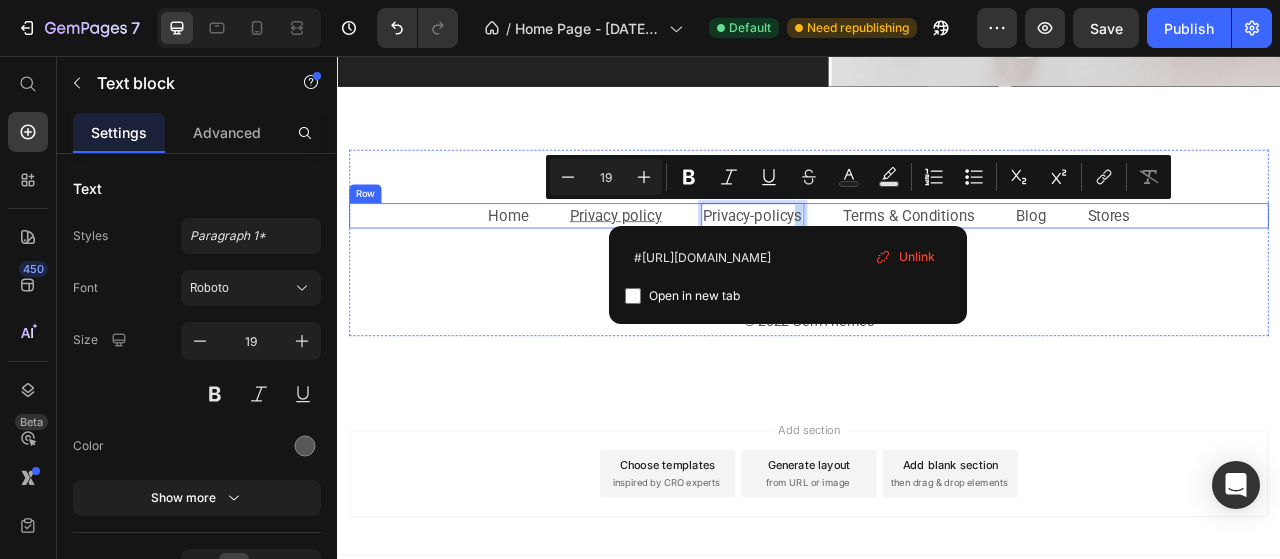 drag, startPoint x: 911, startPoint y: 253, endPoint x: 968, endPoint y: 253, distance: 57 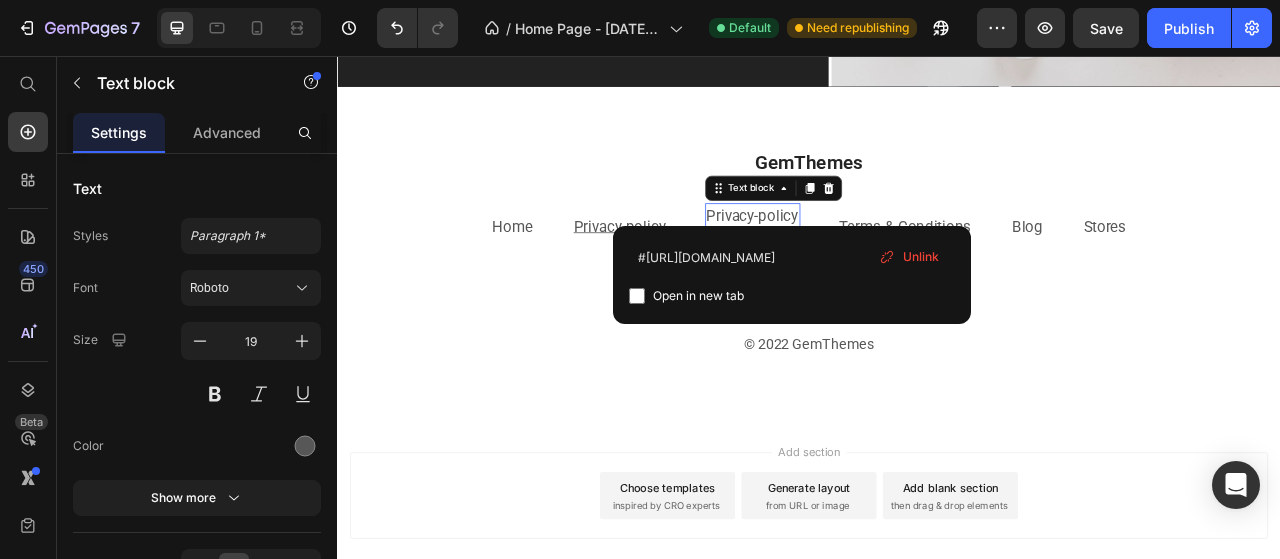 click on "Unlink" at bounding box center [921, 257] 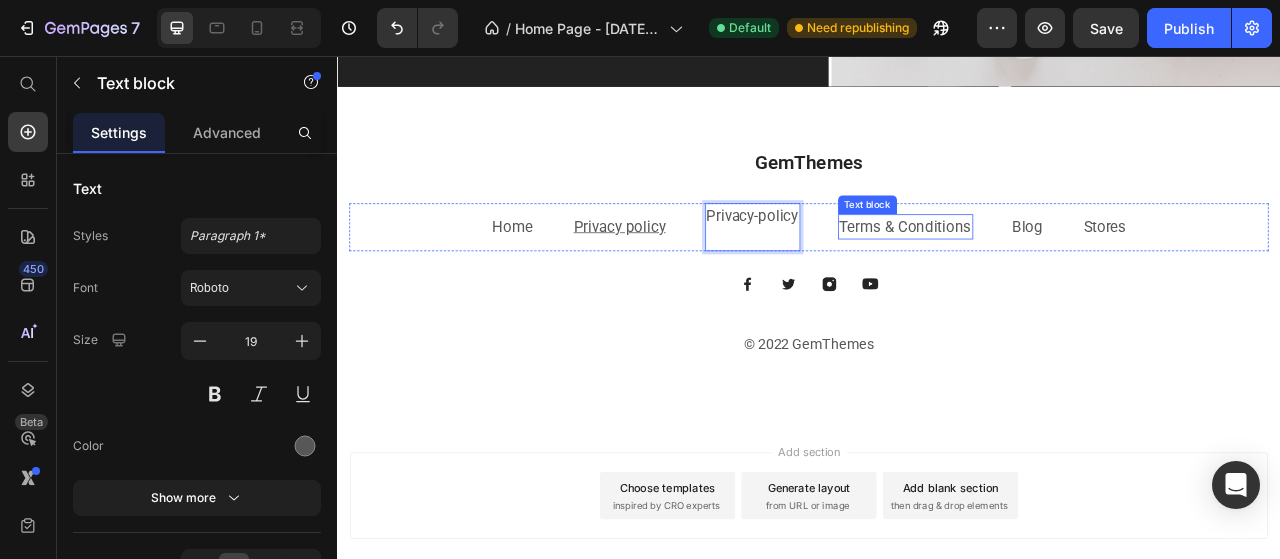 click on "Terms & Conditions" at bounding box center [1060, 273] 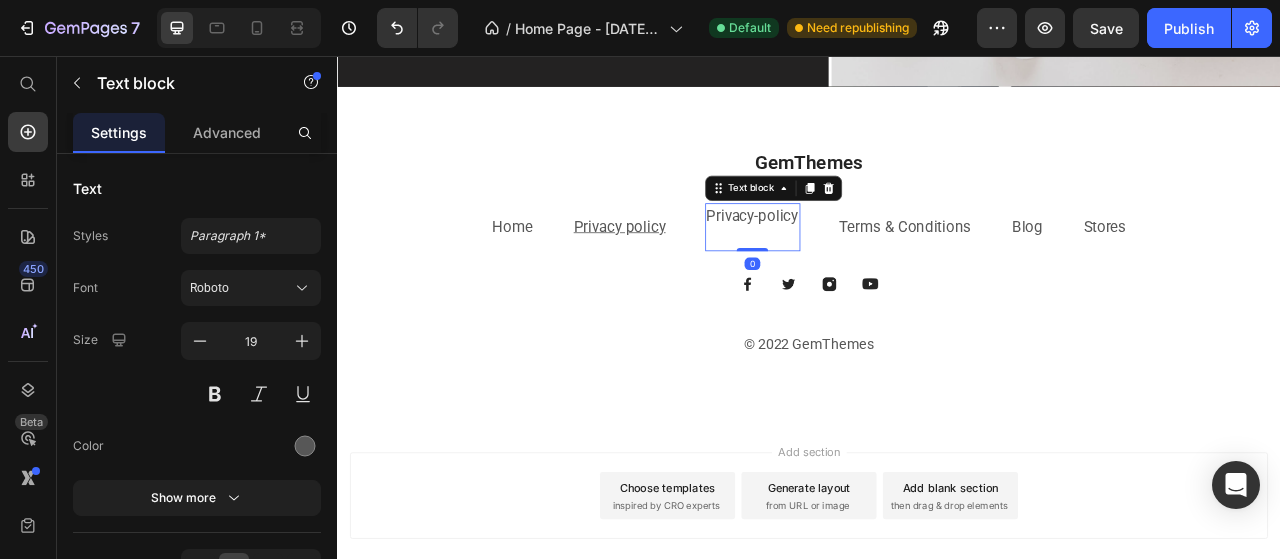 click at bounding box center [865, 288] 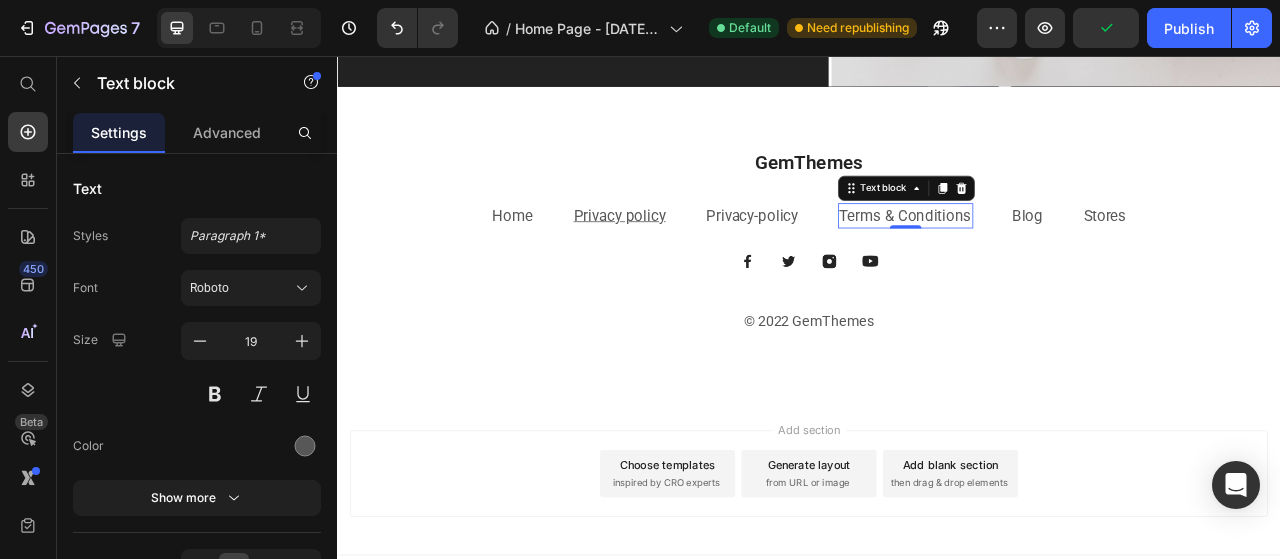 click on "Terms & Conditions" at bounding box center (1060, 259) 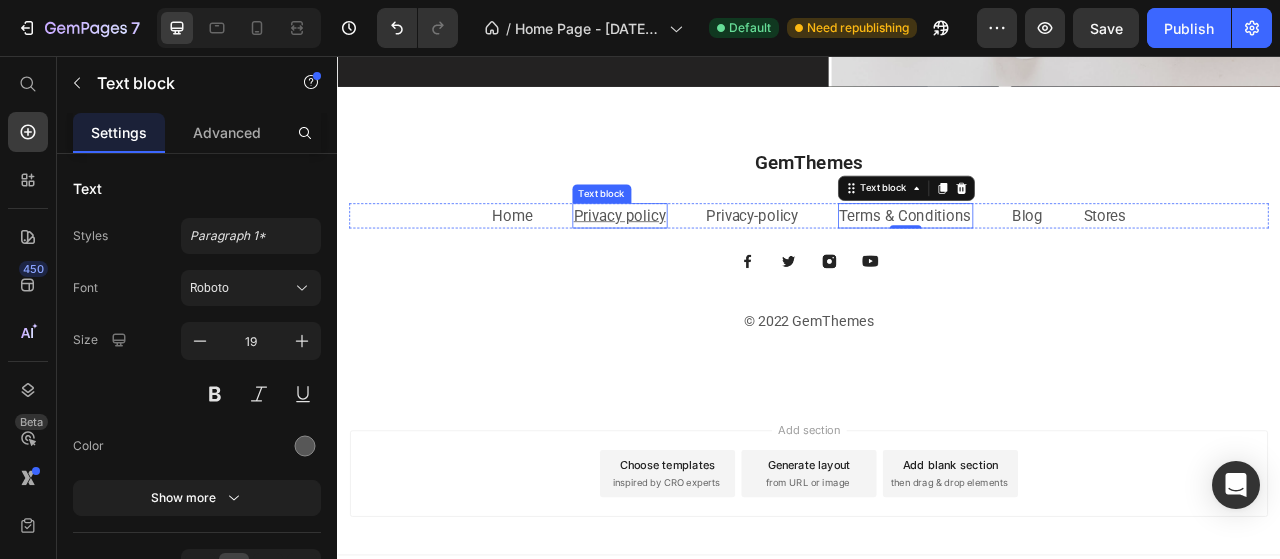 click on "Privacy policy" at bounding box center (696, 259) 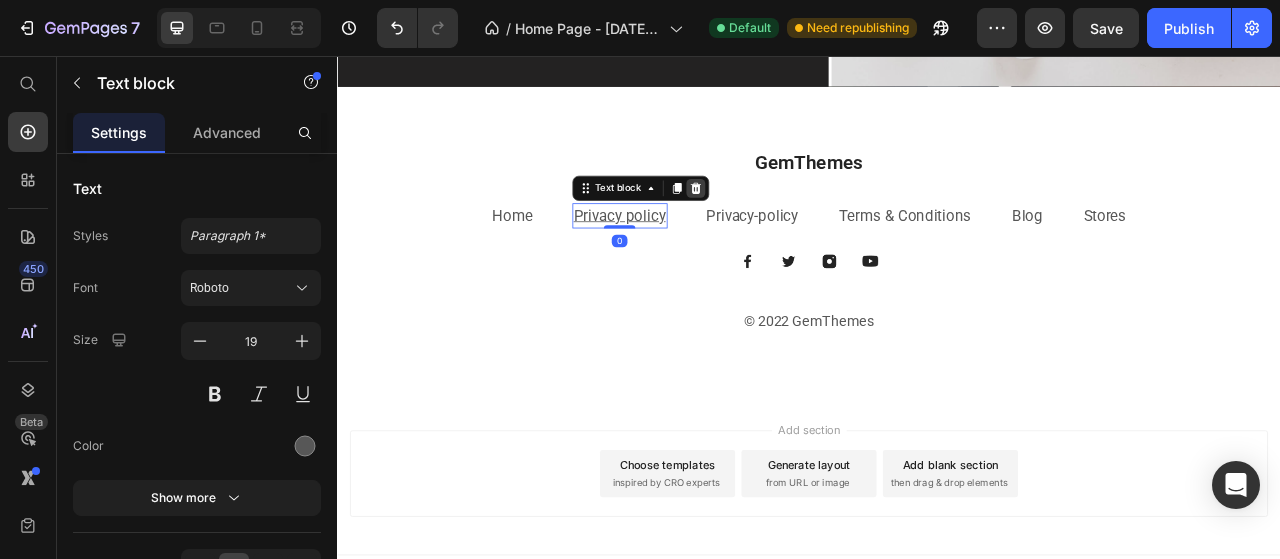 click 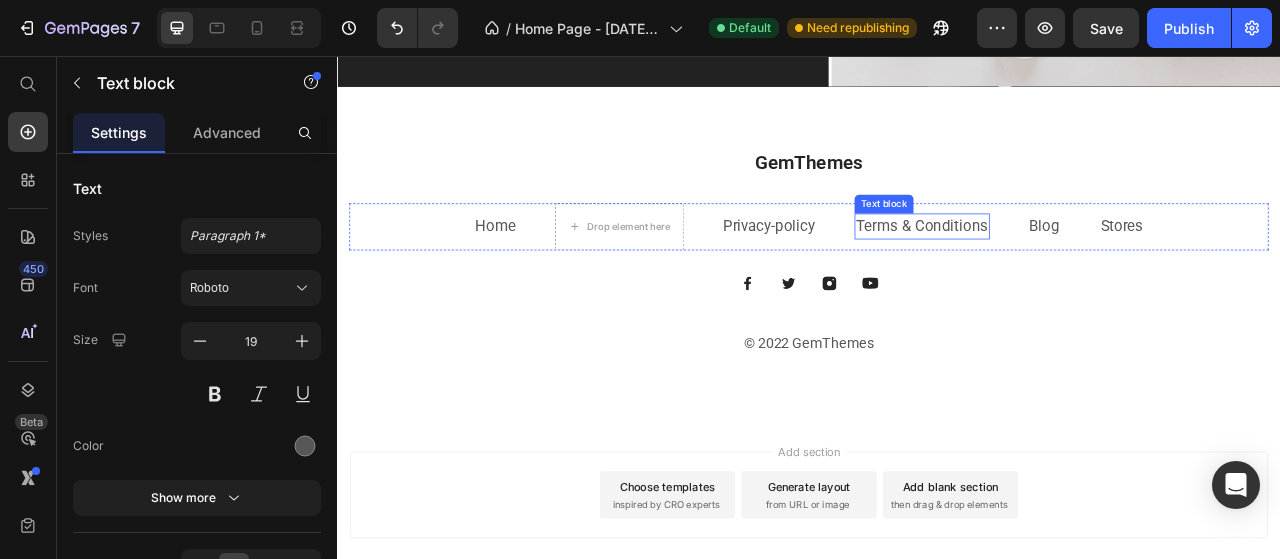 click on "Terms & Conditions" at bounding box center [1081, 272] 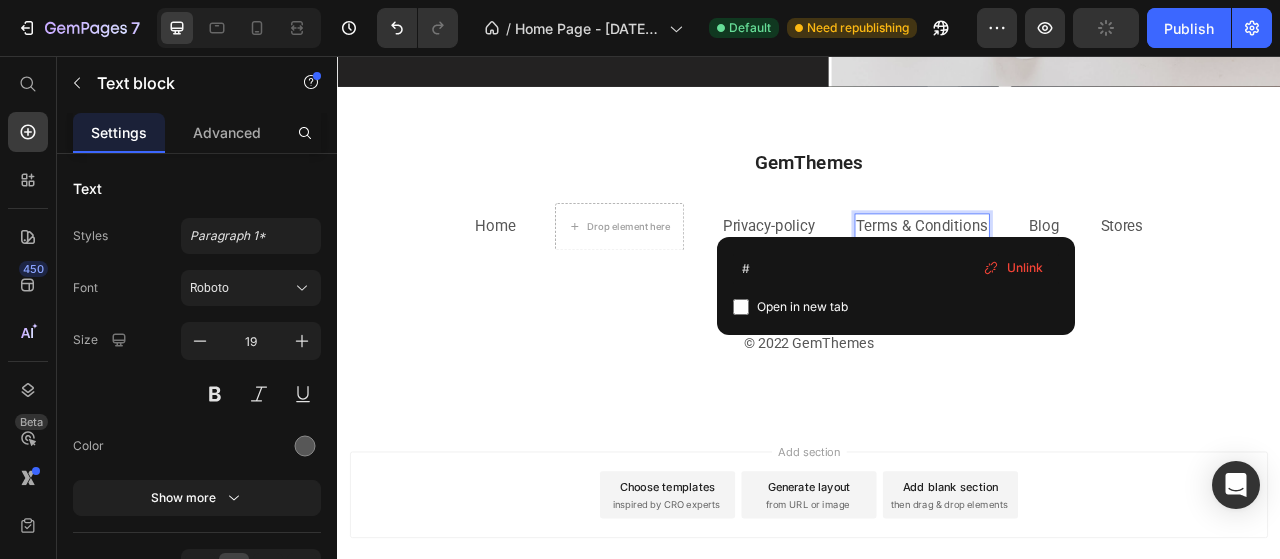 click on "Terms & Conditions" at bounding box center [1081, 272] 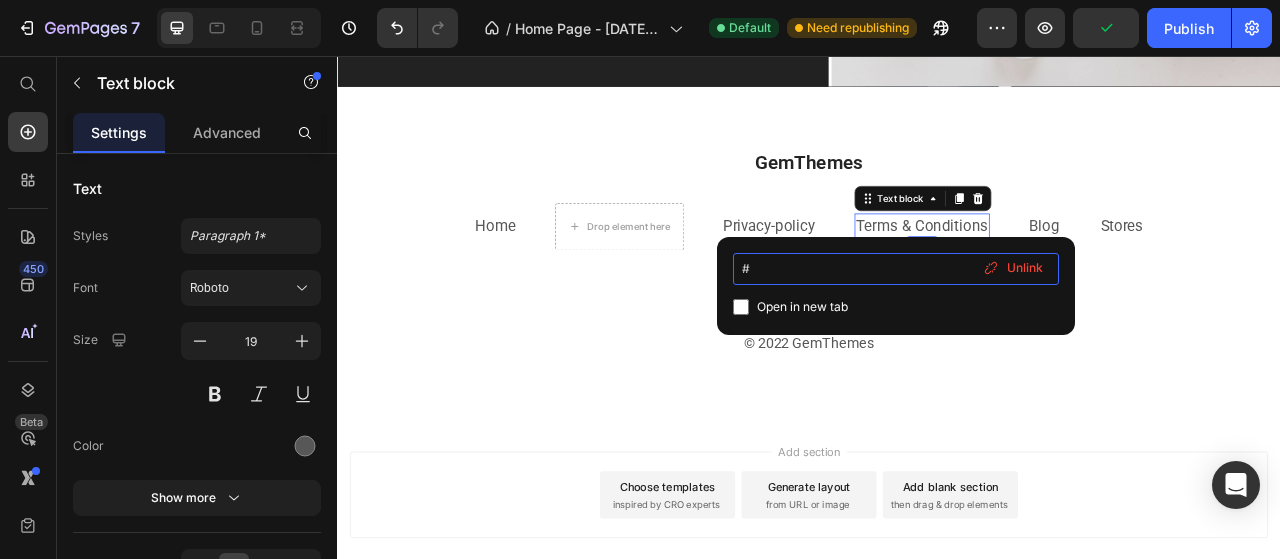 click on "#" at bounding box center (896, 269) 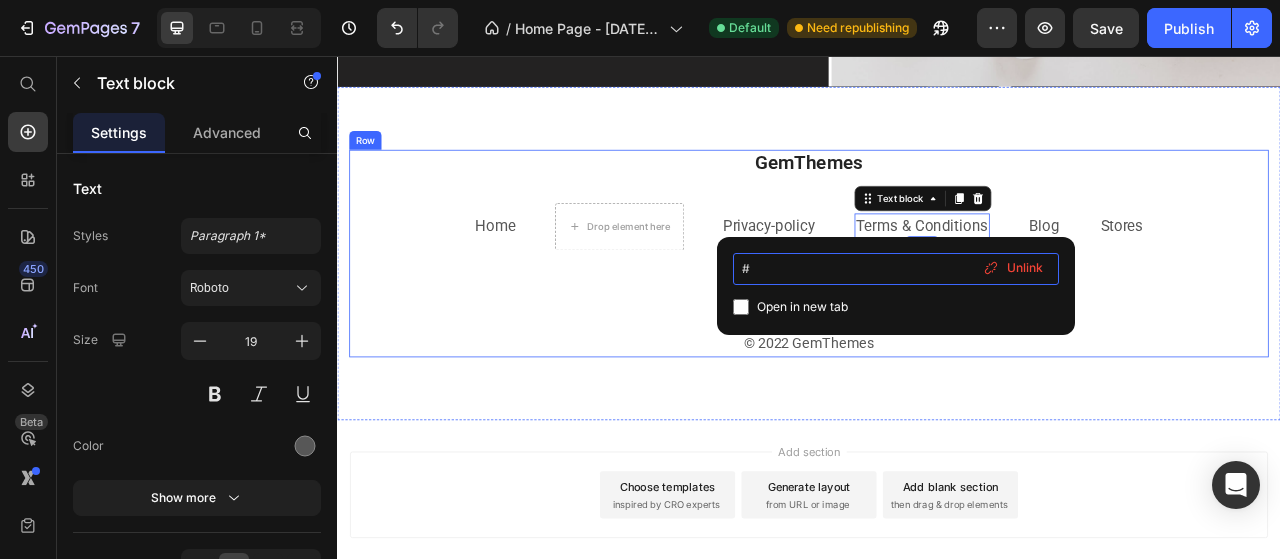 paste on "https://admin.shopify.com/store/cmbd314-josna/pages/101521522806" 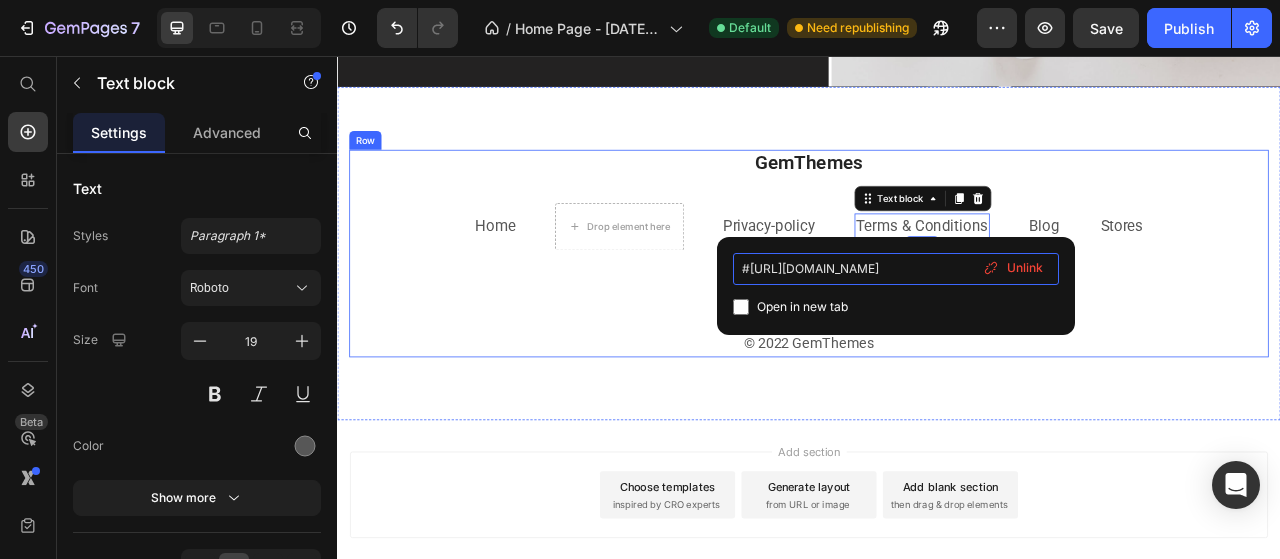 scroll, scrollTop: 0, scrollLeft: 180, axis: horizontal 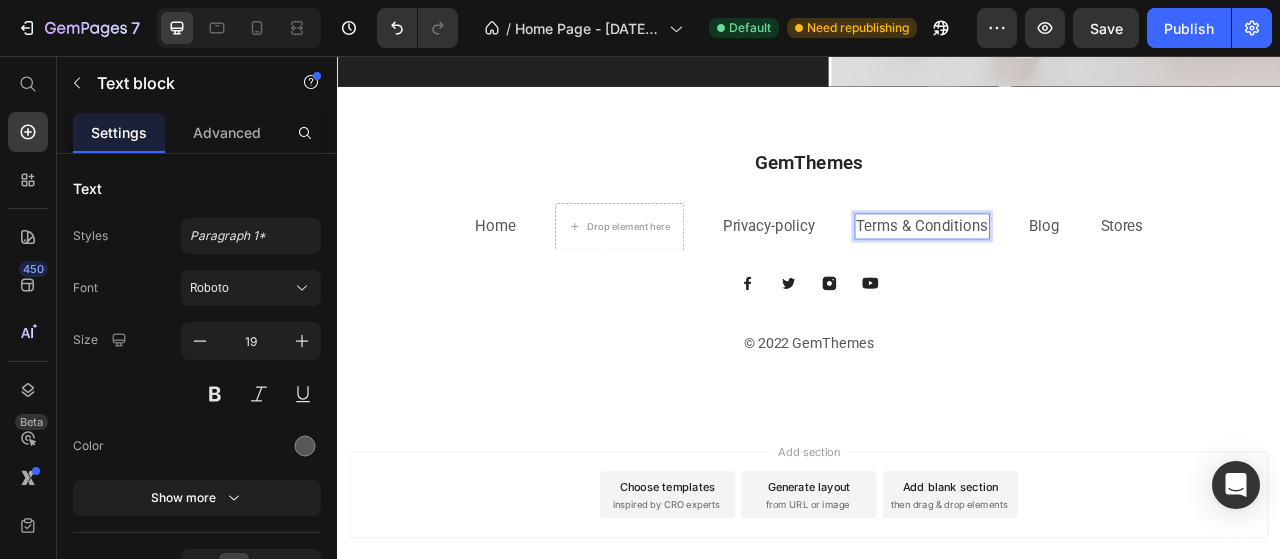 click on "Terms & Conditions" at bounding box center [1081, 272] 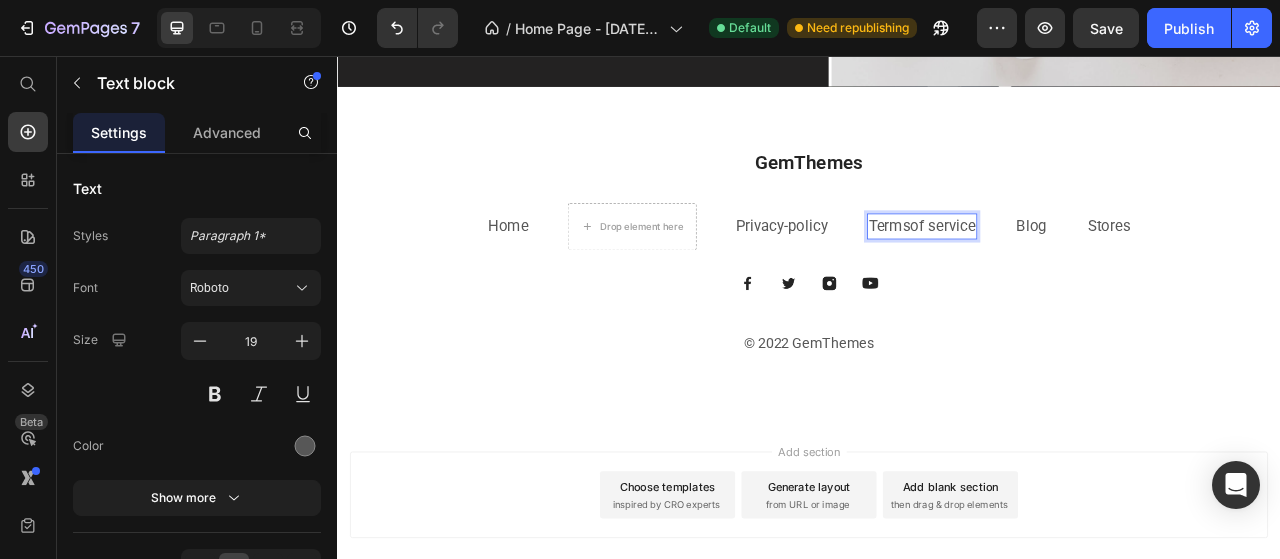 click on "Terms  of service" at bounding box center (1081, 273) 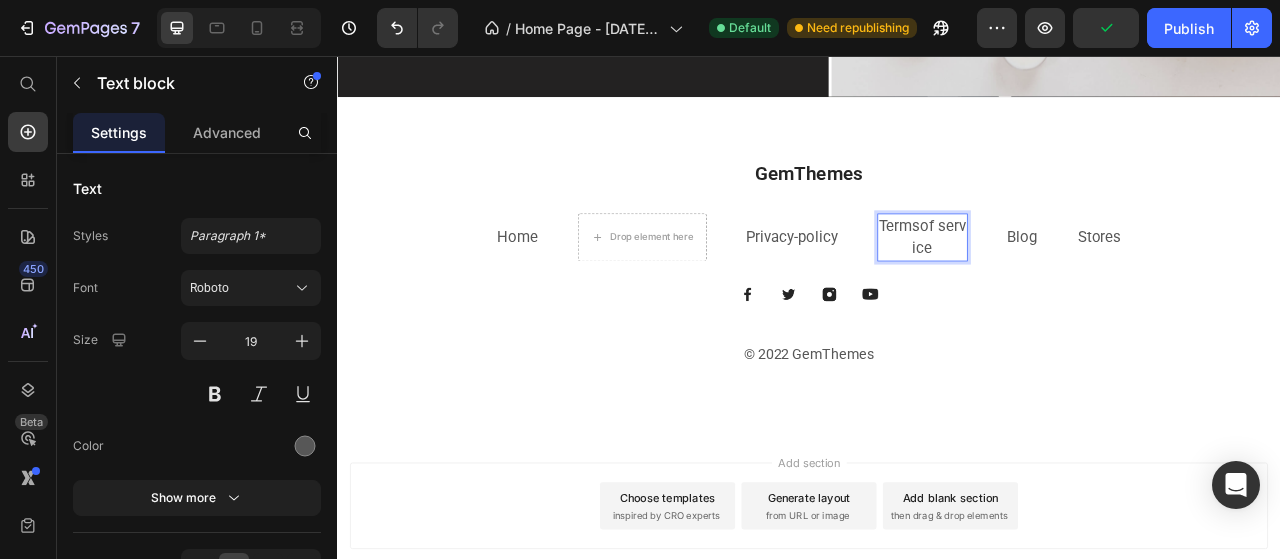 scroll, scrollTop: 3470, scrollLeft: 0, axis: vertical 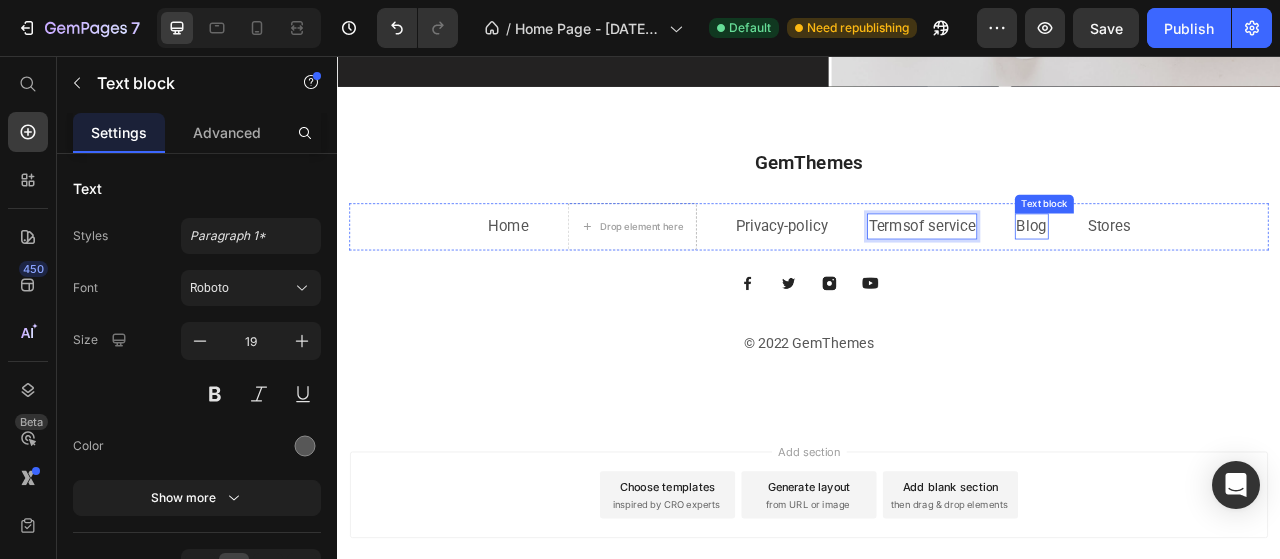 click on "Blog" at bounding box center [1220, 272] 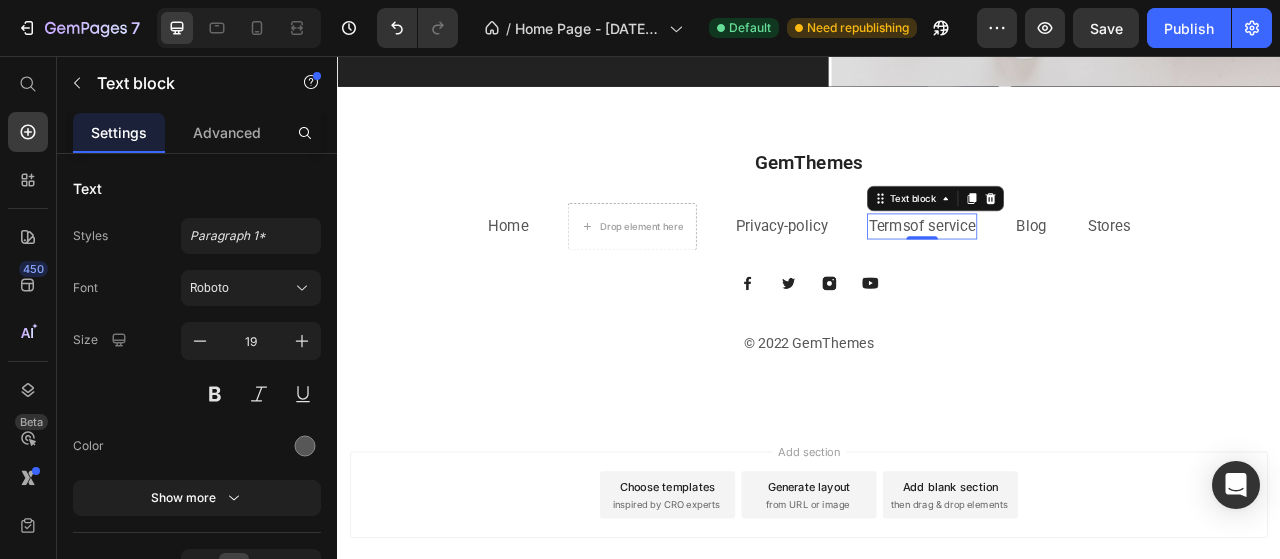 click on "Terms" at bounding box center (1039, 272) 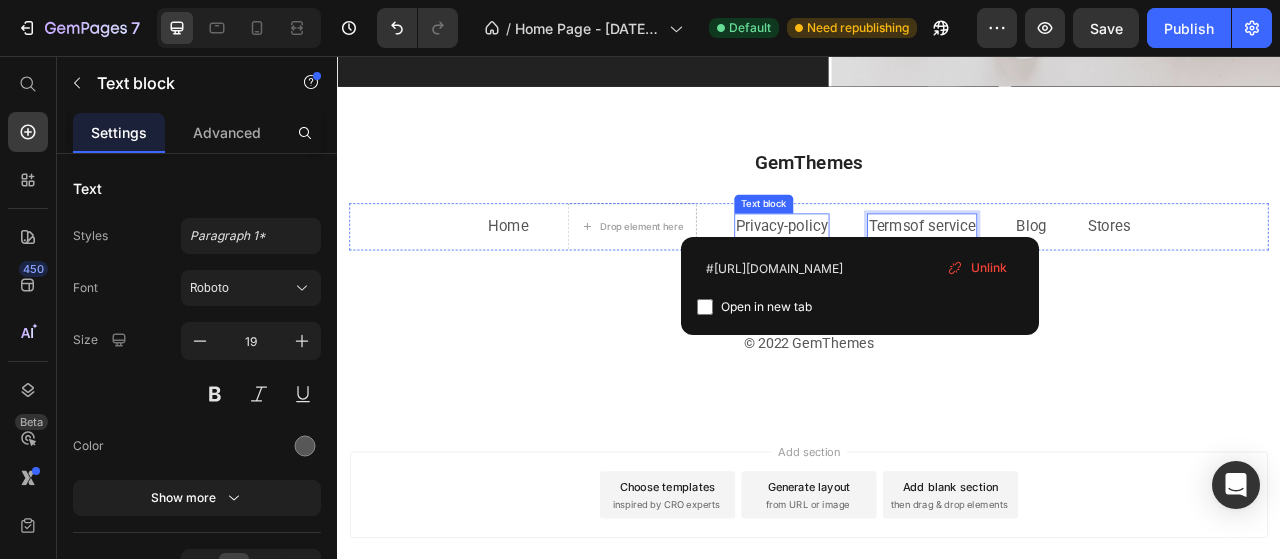 click on "Privacy-policy" at bounding box center [902, 272] 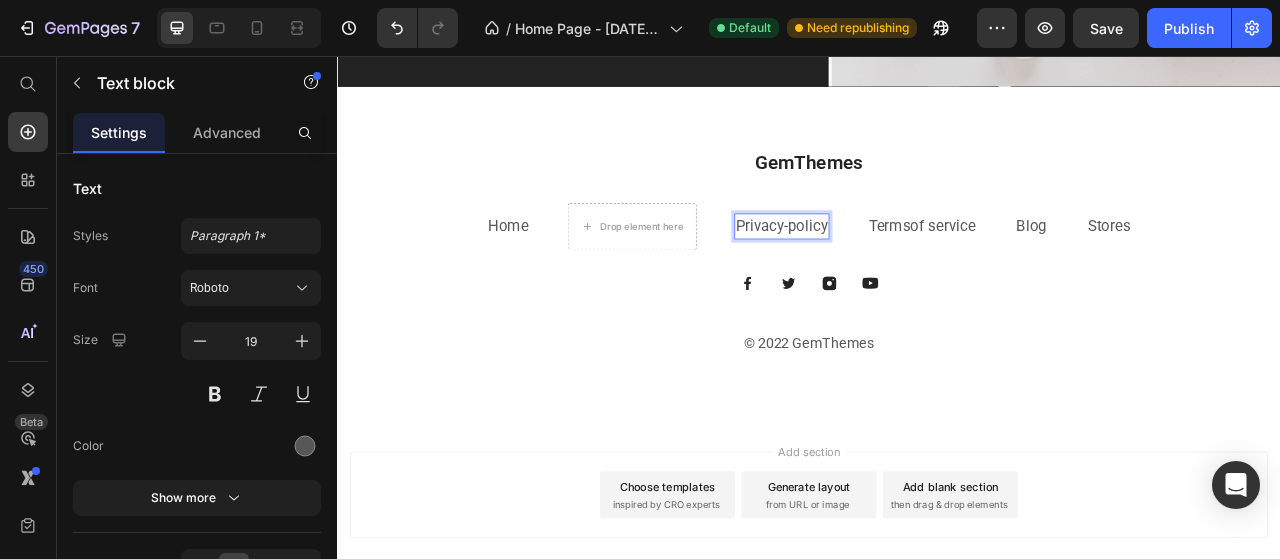 click on "Privacy-policy" at bounding box center (902, 272) 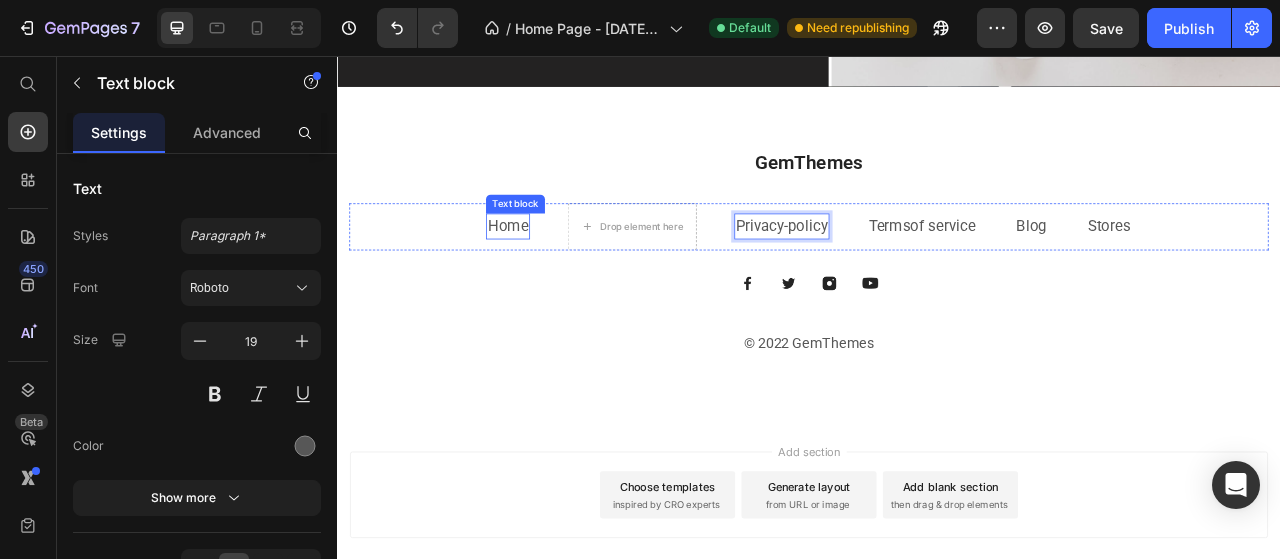 click on "Home" at bounding box center (554, 273) 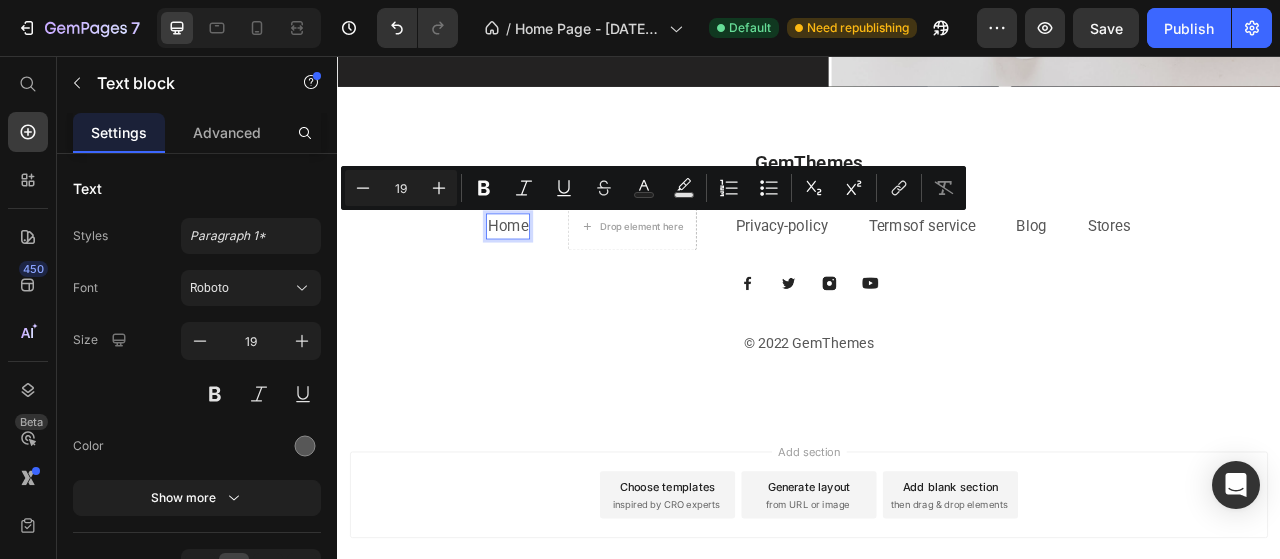 click on "Home" at bounding box center [554, 273] 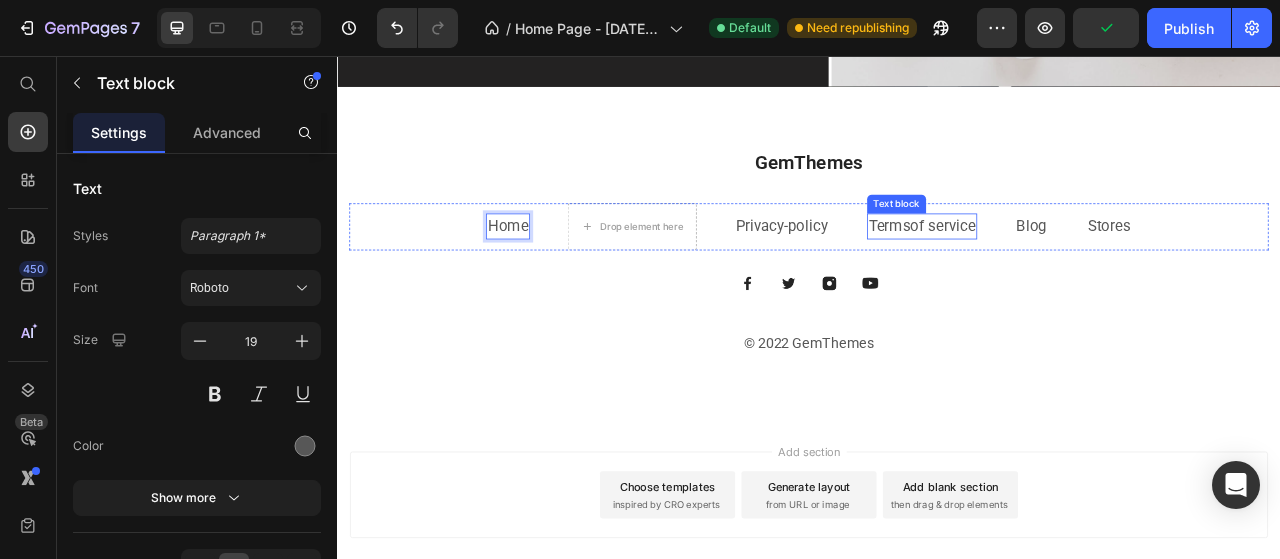 click on "Terms" at bounding box center [1039, 272] 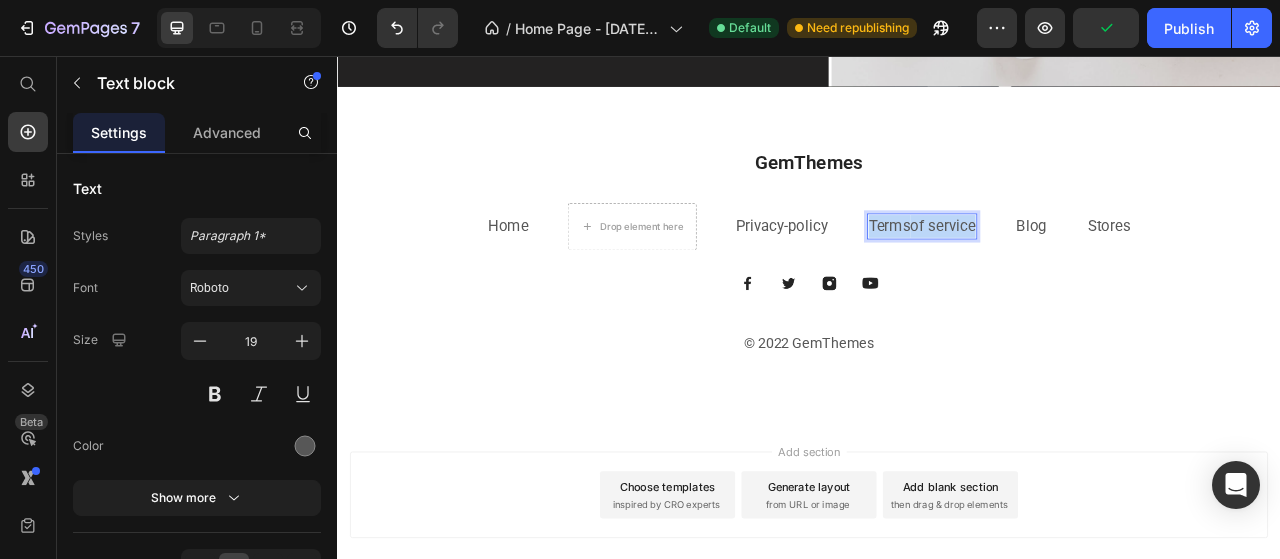 click on "Terms" at bounding box center (1039, 272) 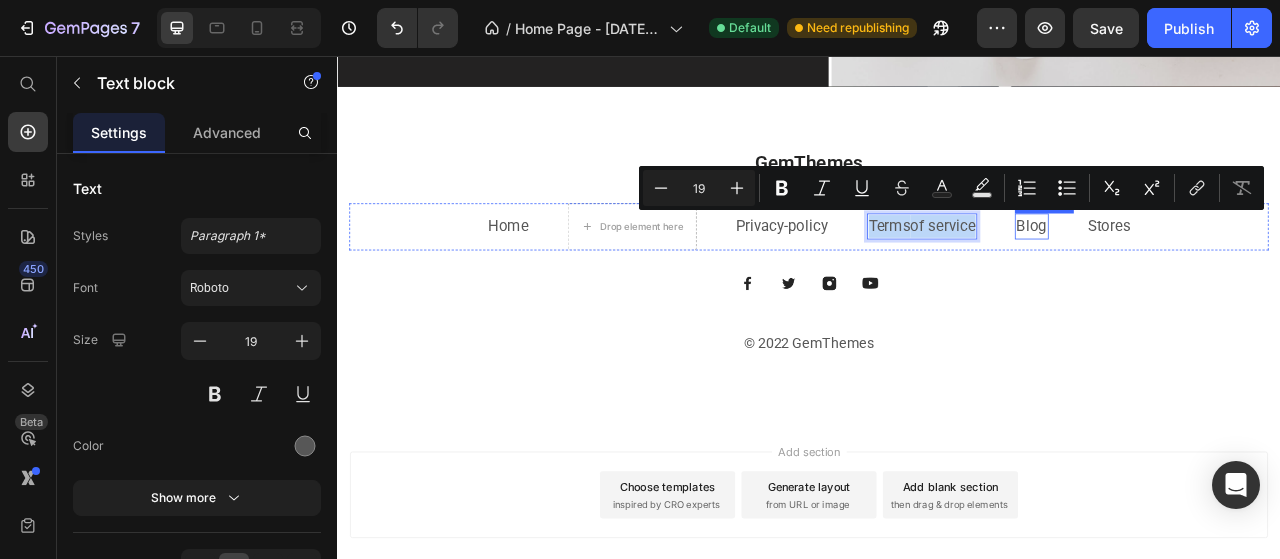click on "Blog" at bounding box center [1220, 272] 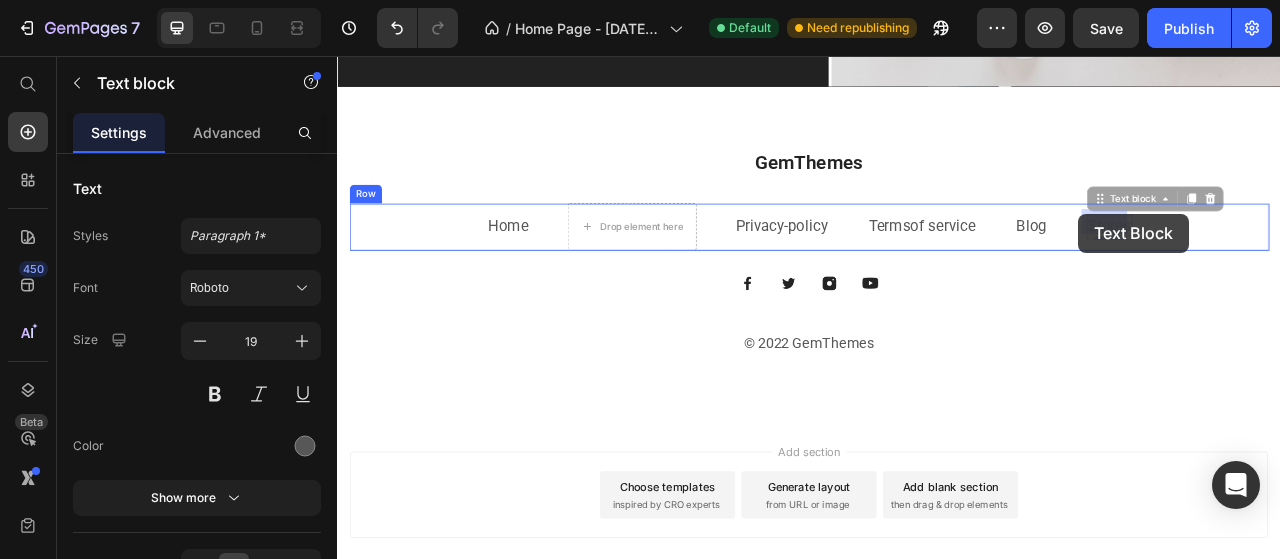 drag, startPoint x: 1296, startPoint y: 265, endPoint x: 1280, endPoint y: 257, distance: 17.888544 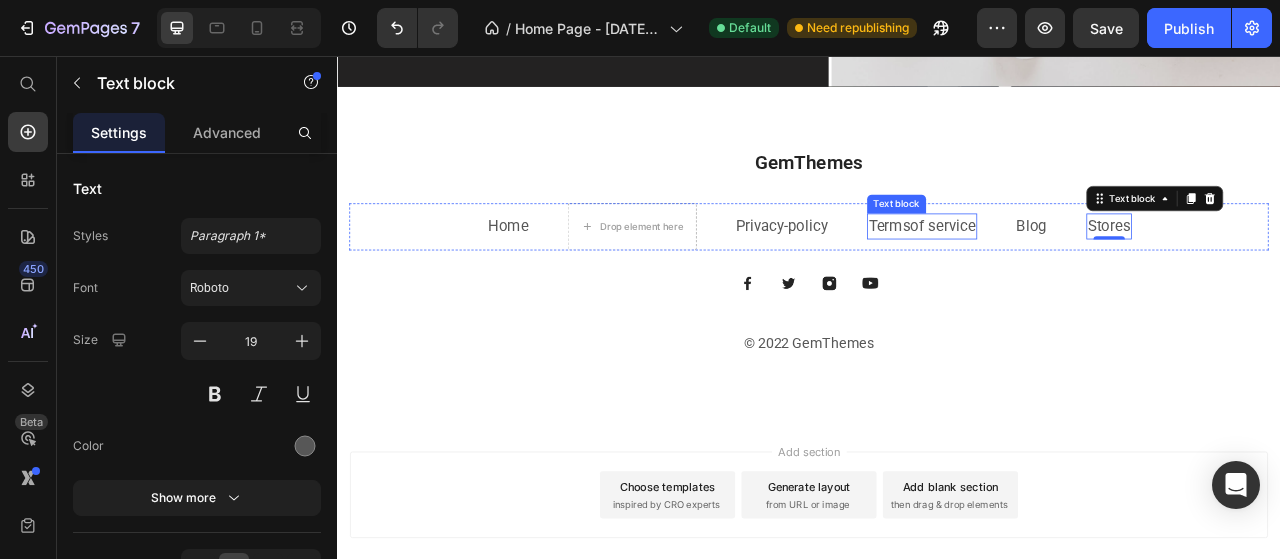 click on "Terms  of service" at bounding box center [1081, 273] 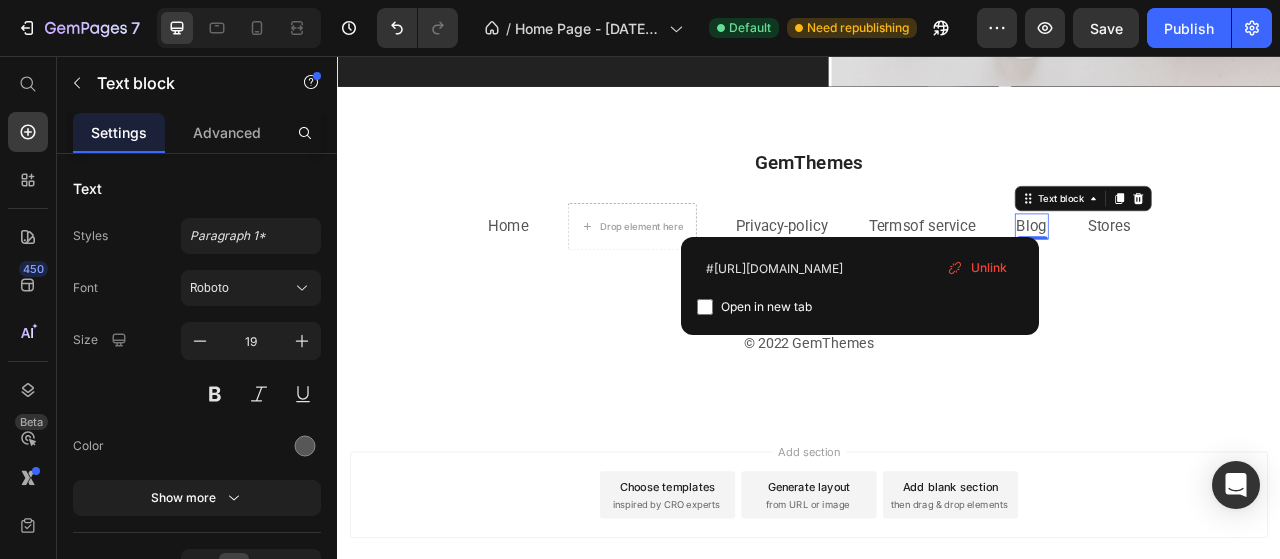 click on "Blog" at bounding box center (1220, 272) 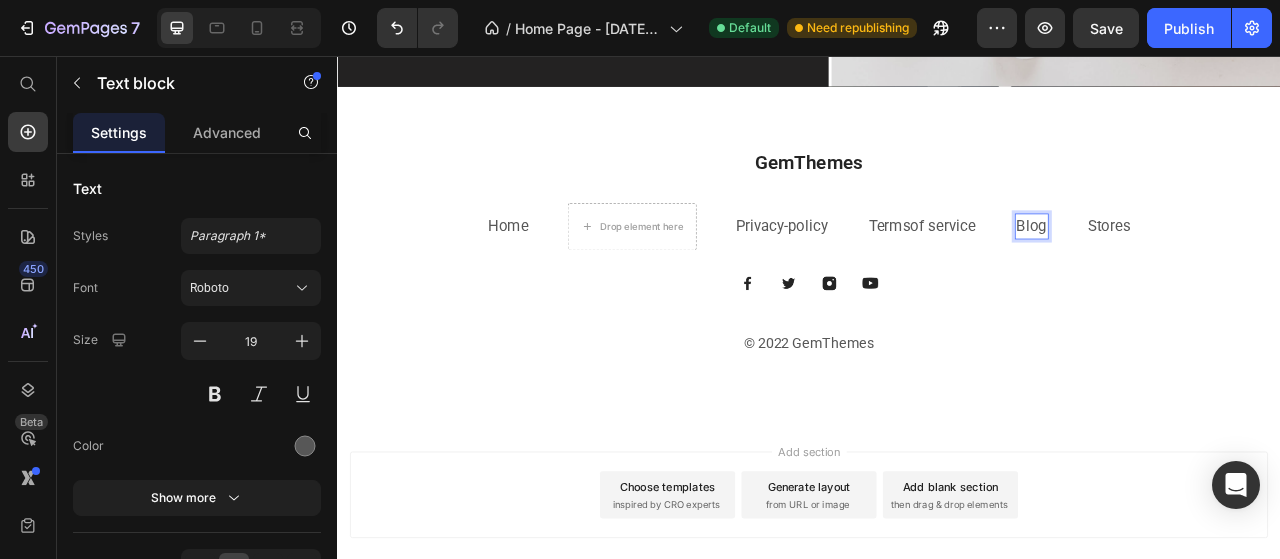 click on "Blog" at bounding box center [1220, 272] 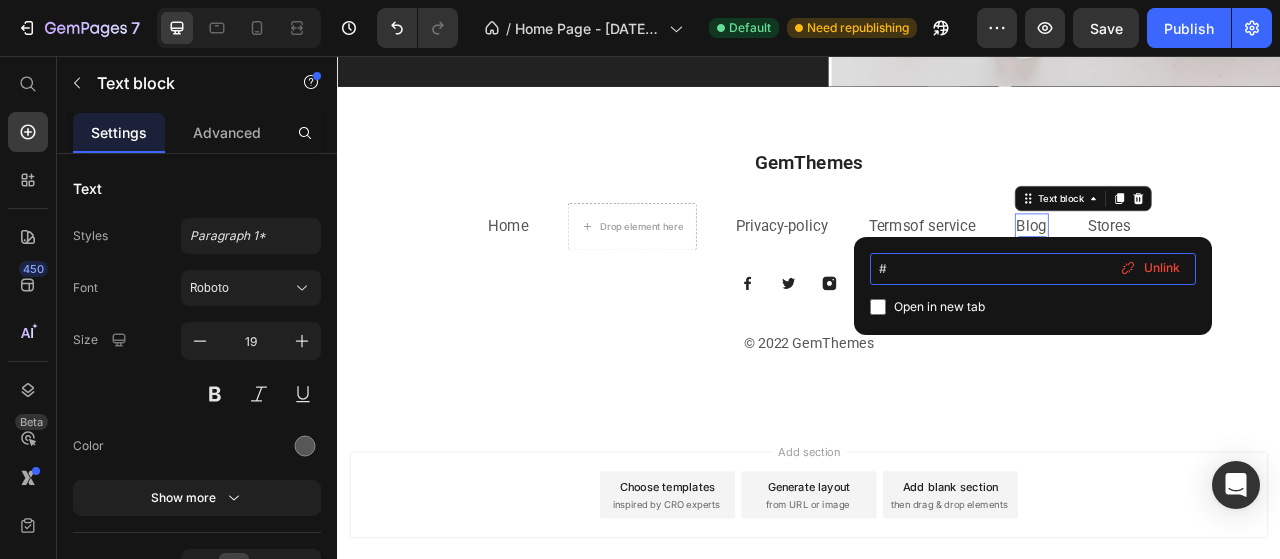 click on "#" at bounding box center (1033, 269) 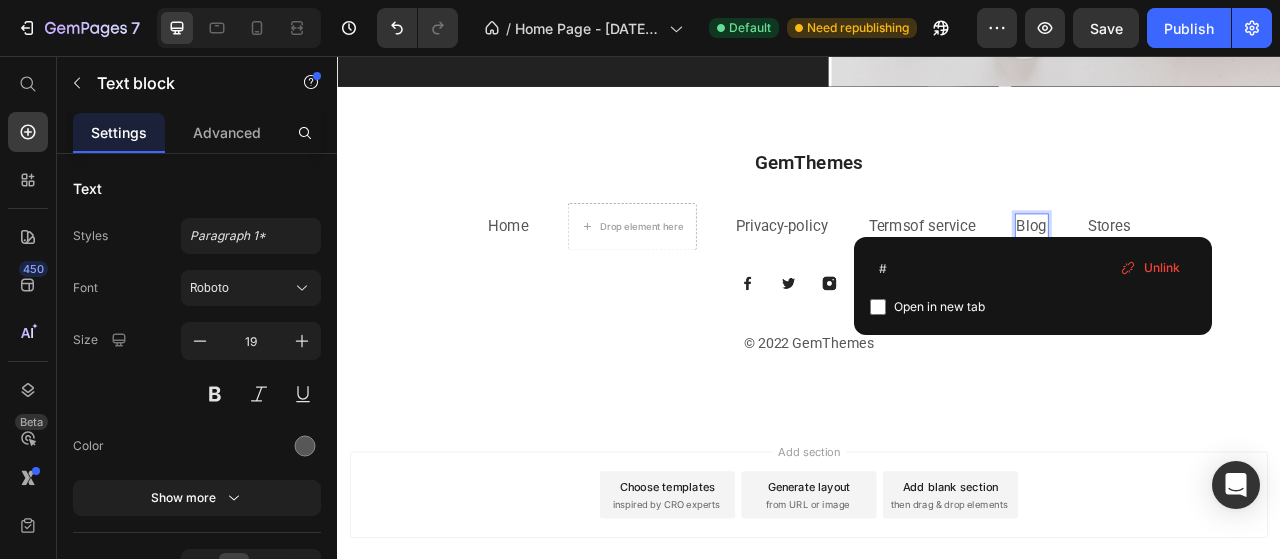 click on "Blog" at bounding box center (1220, 272) 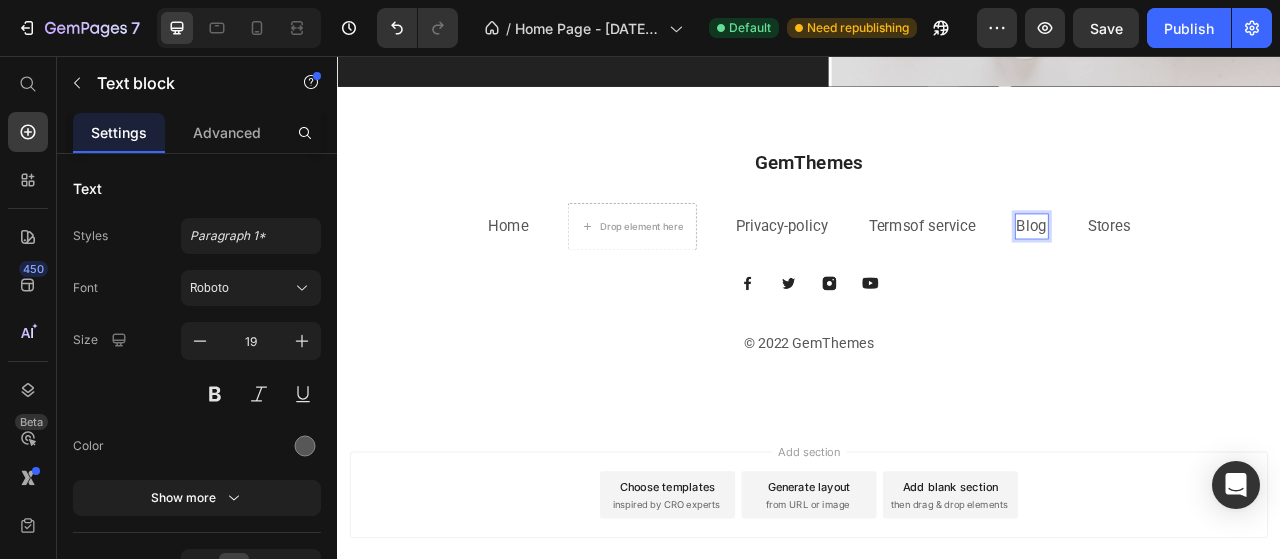 click on "Blog" at bounding box center [1220, 272] 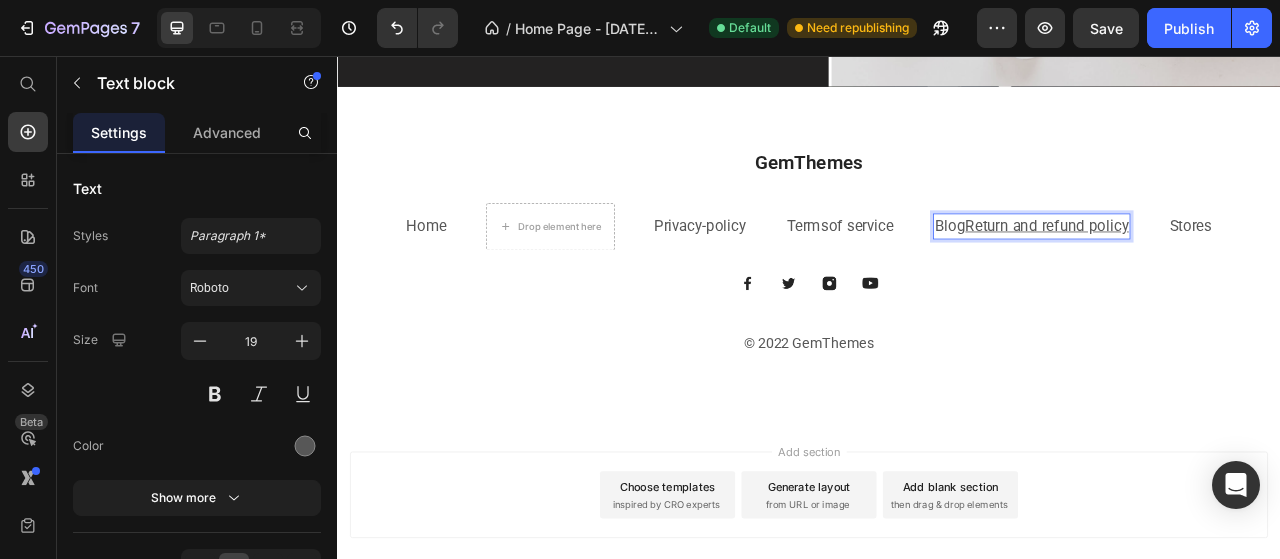 click on "Return and refund policy" at bounding box center (1240, 272) 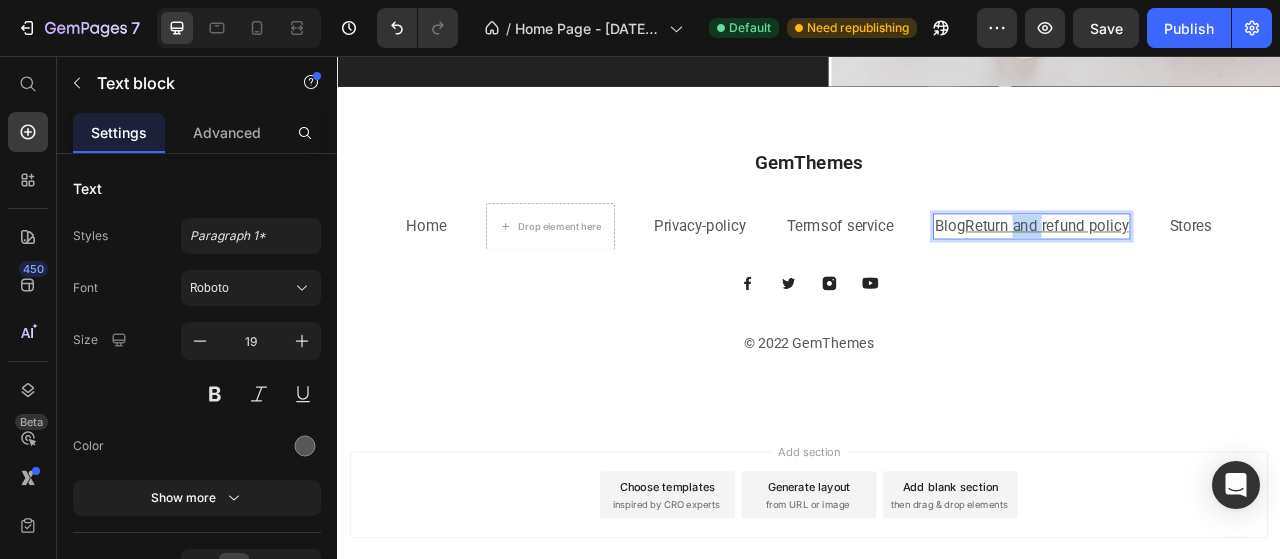 click on "Return and refund policy" at bounding box center [1240, 272] 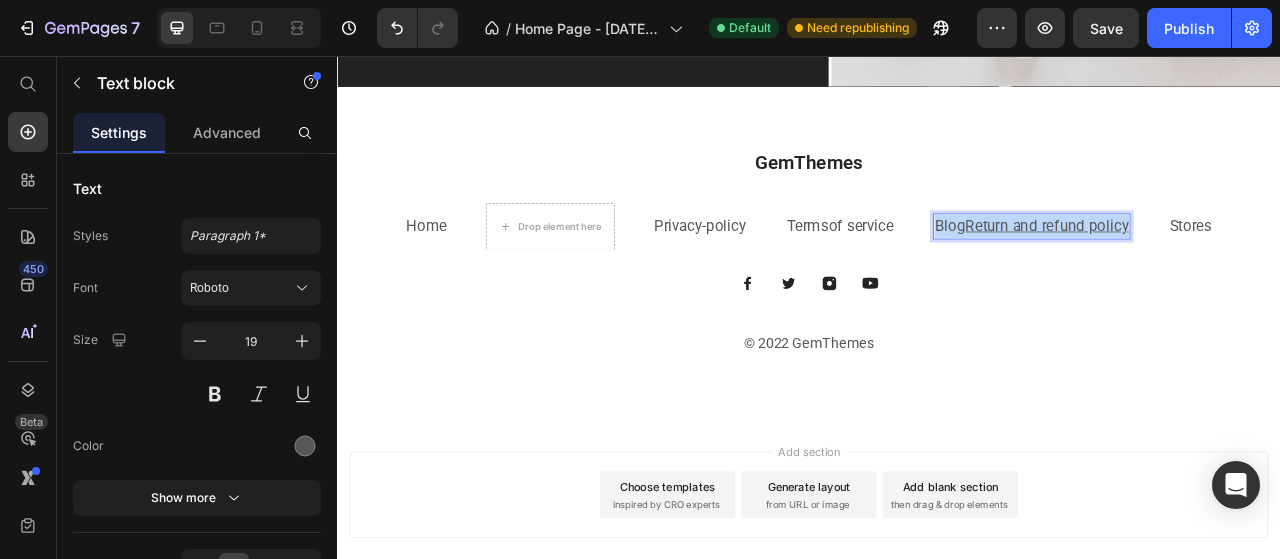 click on "Return and refund policy" at bounding box center [1240, 272] 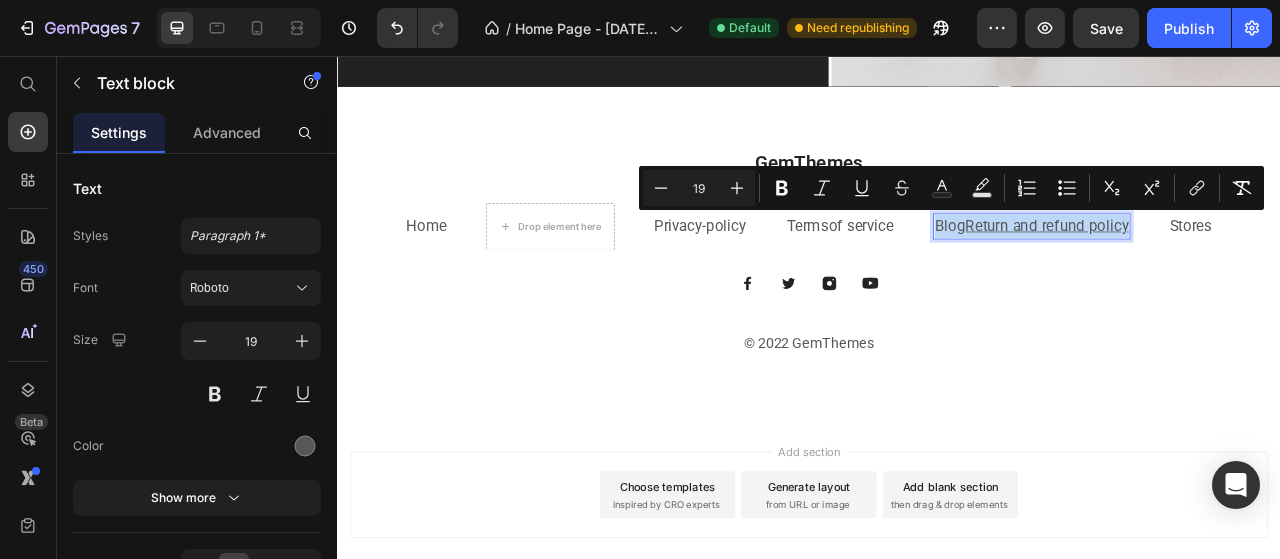 click on "Return and refund policy" at bounding box center (1240, 272) 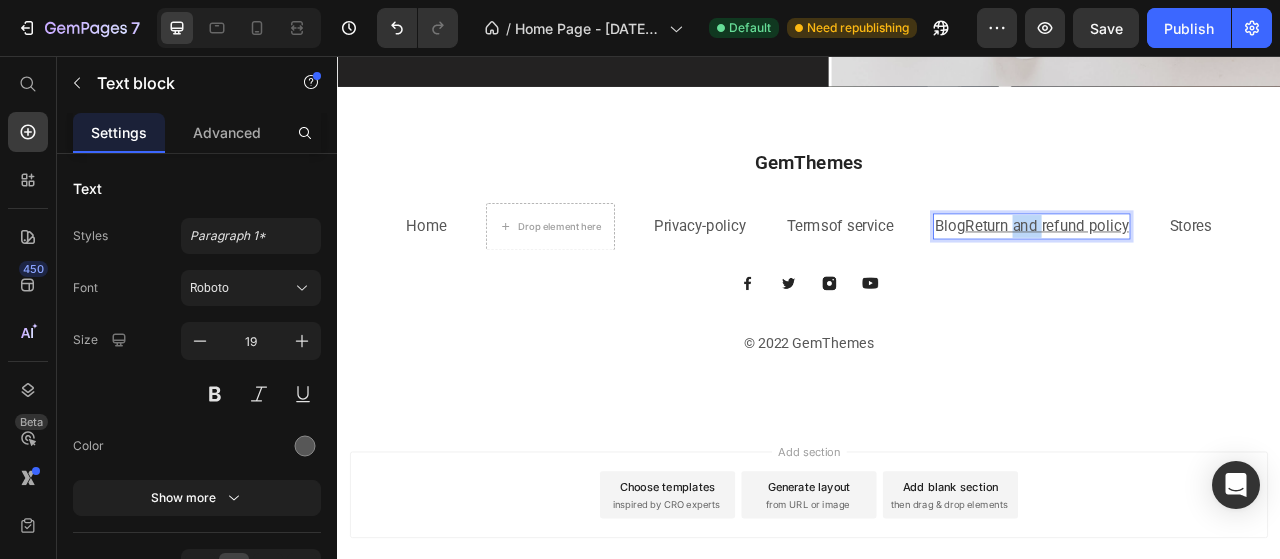 click on "Return and refund policy" at bounding box center [1240, 272] 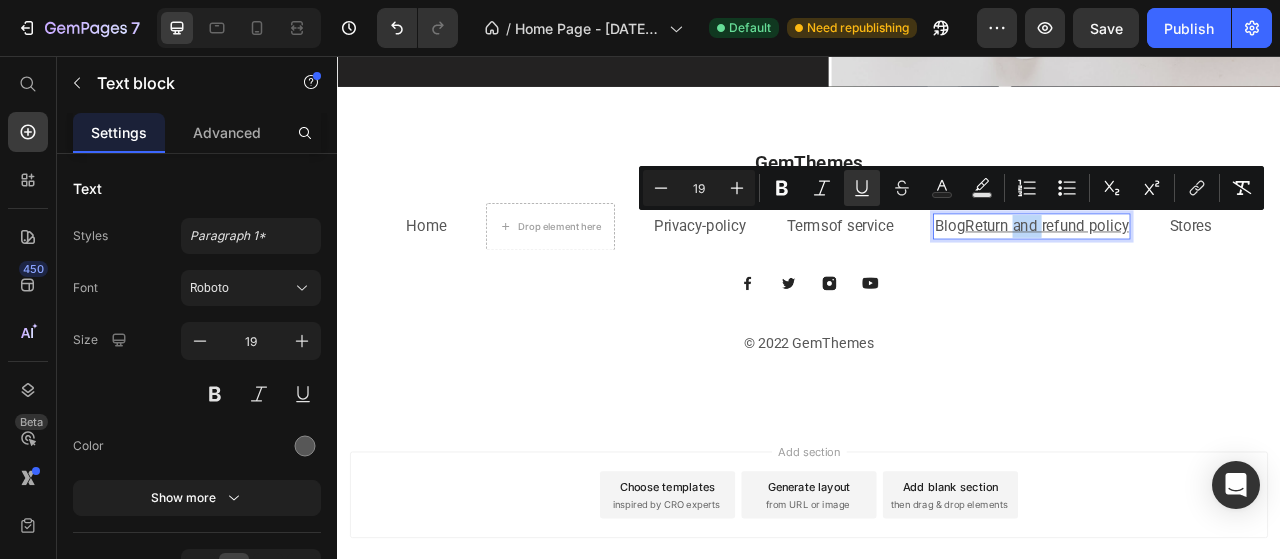 click on "Return and refund policy" at bounding box center [1240, 272] 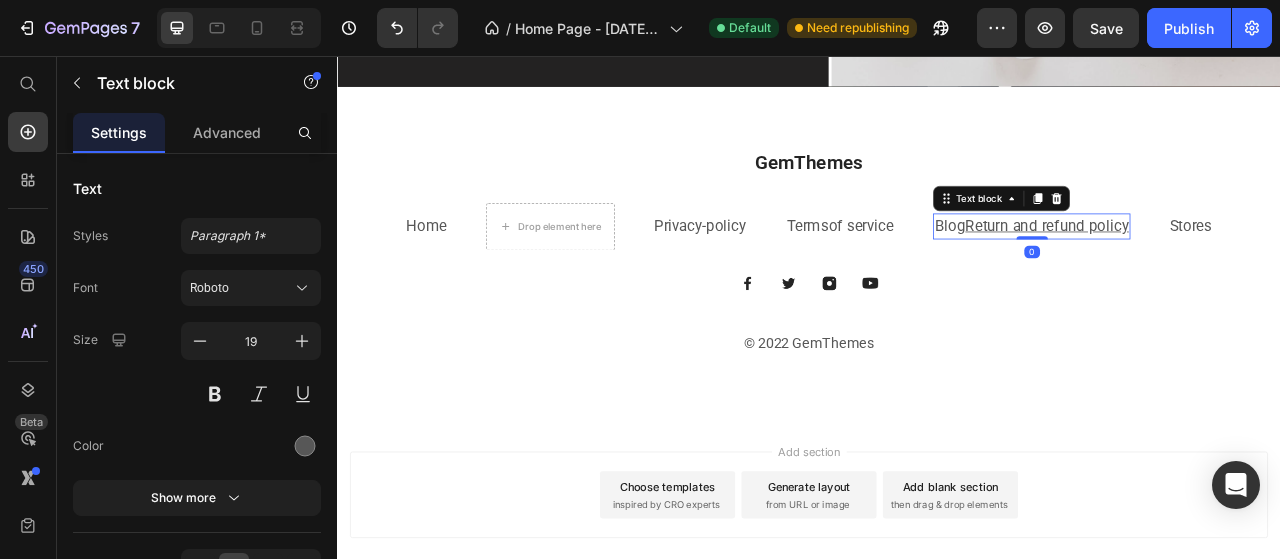 click on "Blog Return and refund policy" at bounding box center (1220, 273) 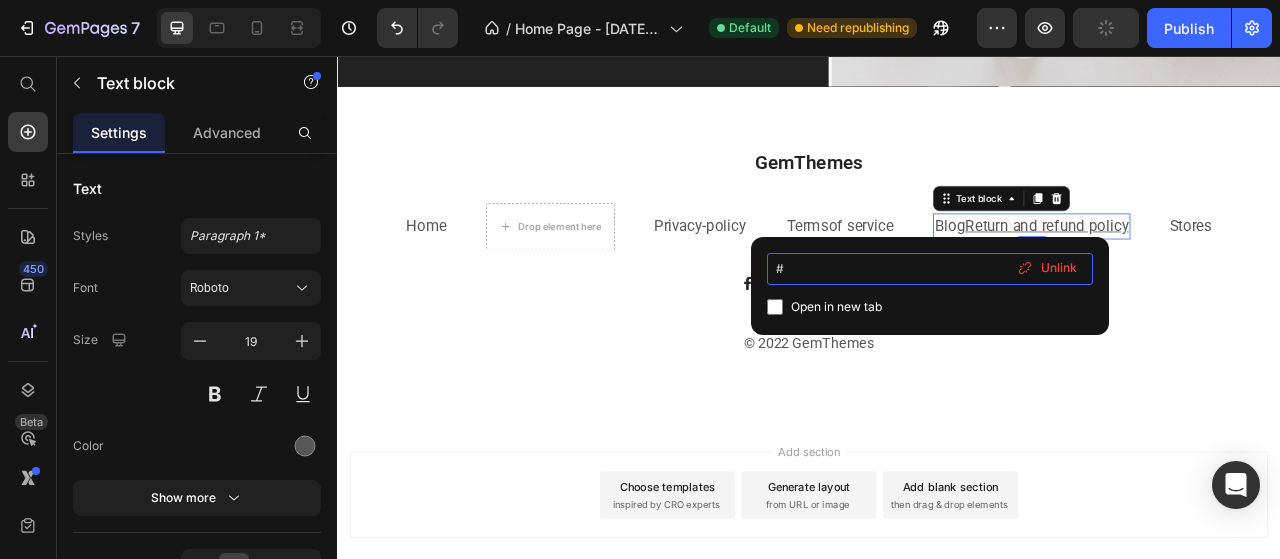 click on "#" at bounding box center [930, 269] 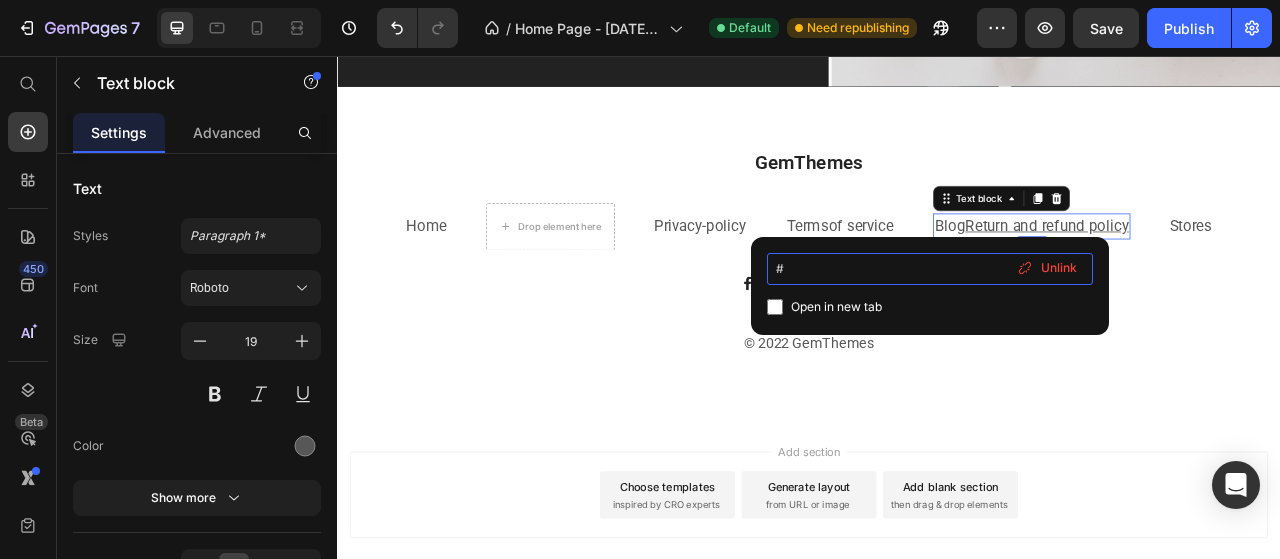 paste on "https://cmbd314-josna.myshopify.com/pages/return-and-refund-policy" 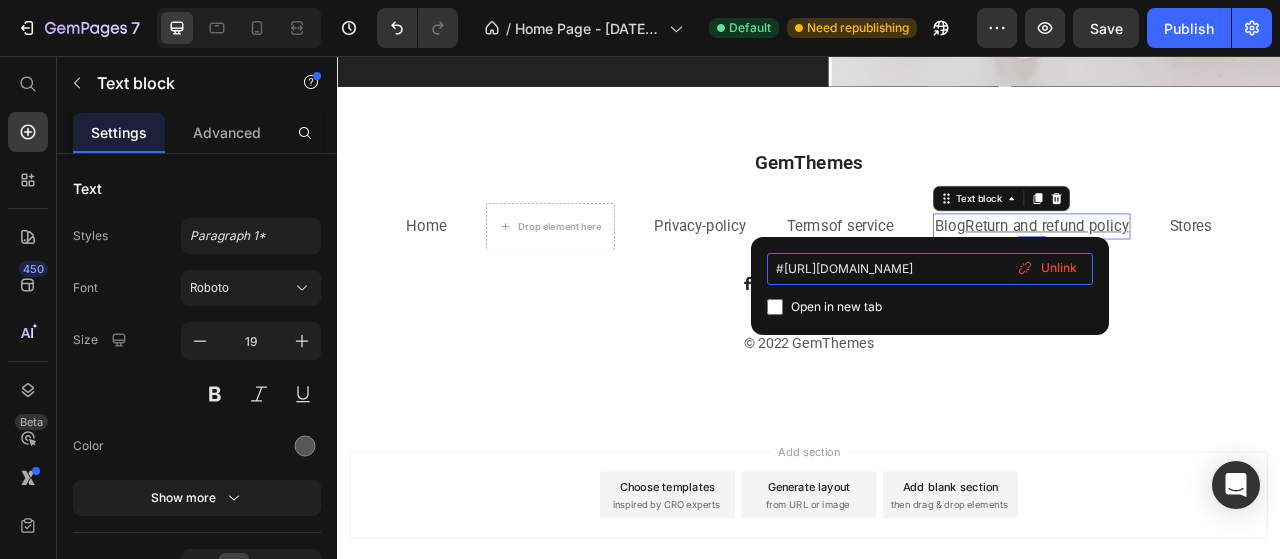 scroll, scrollTop: 0, scrollLeft: 188, axis: horizontal 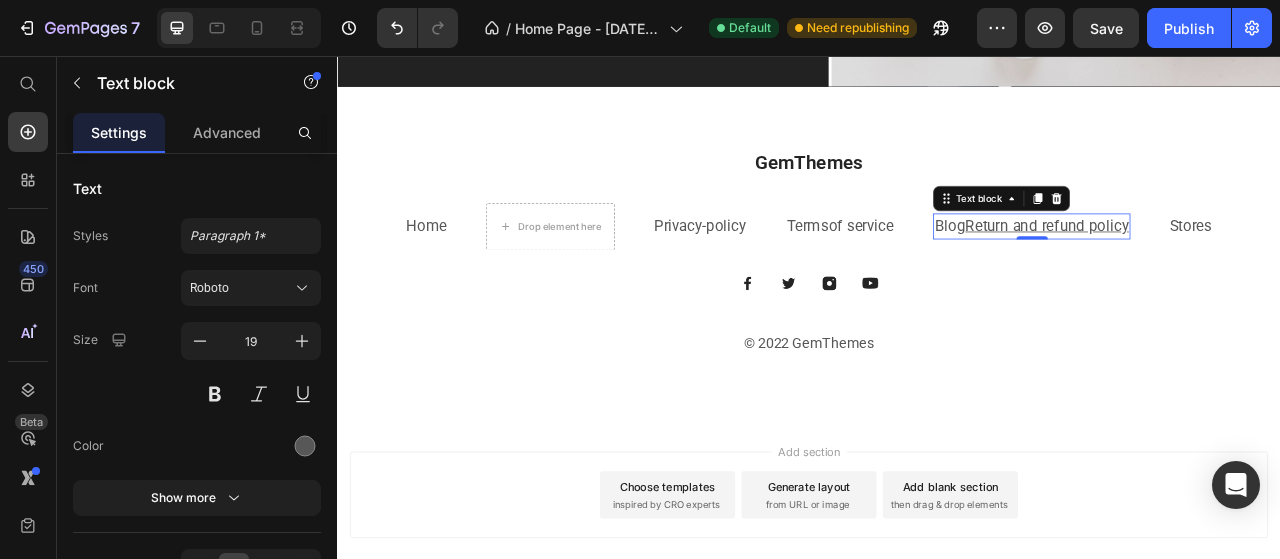 click on "Blog" at bounding box center (1116, 272) 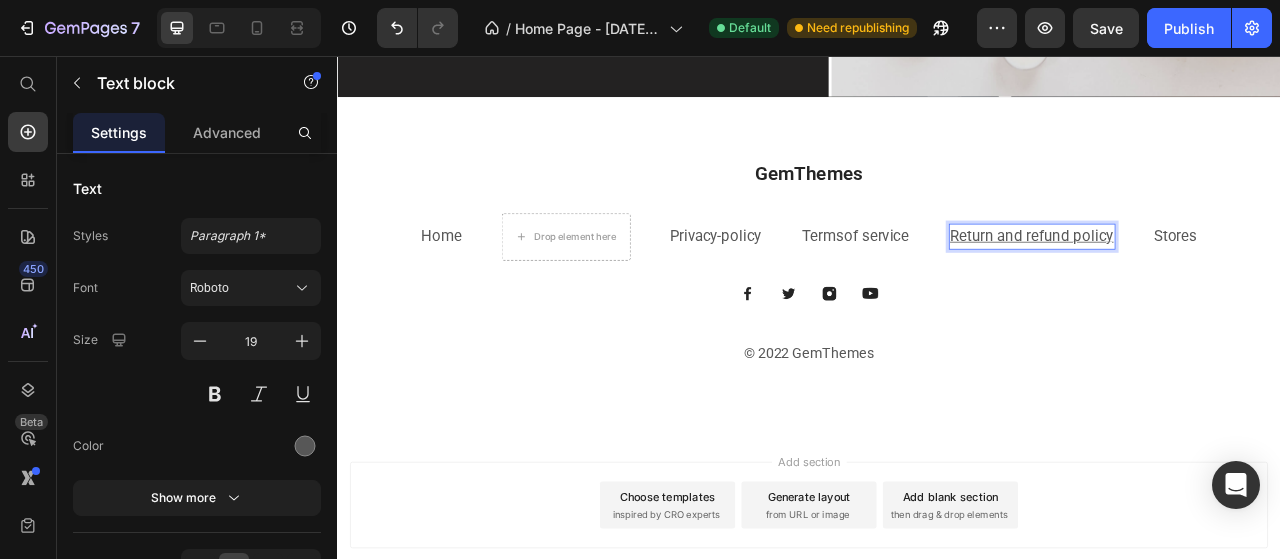 scroll, scrollTop: 3470, scrollLeft: 0, axis: vertical 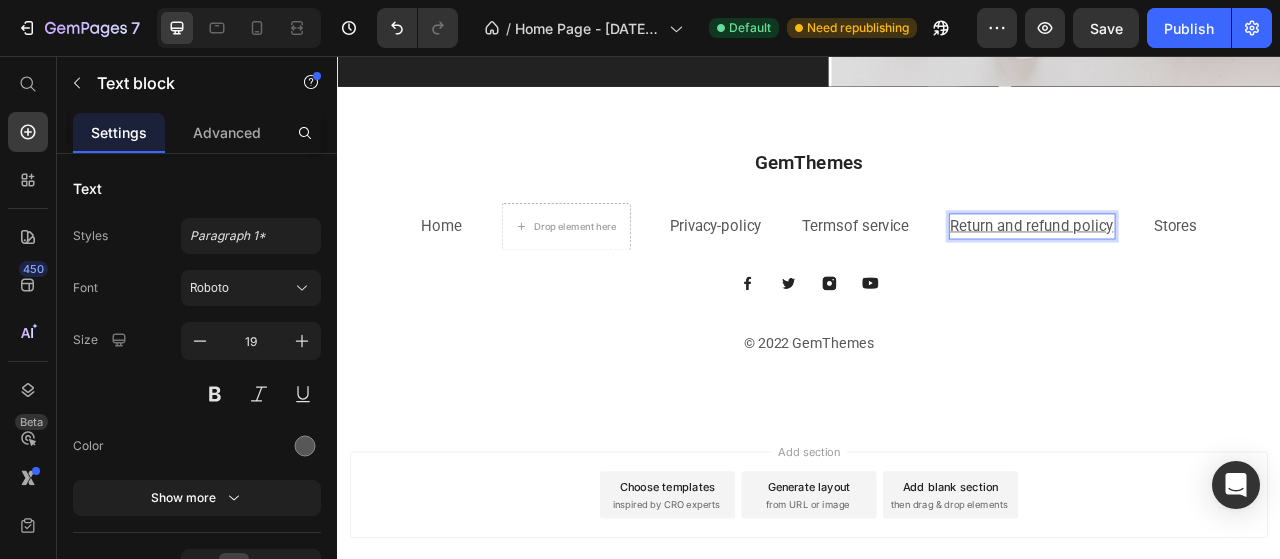 click on "Return and refund policy" at bounding box center (1221, 272) 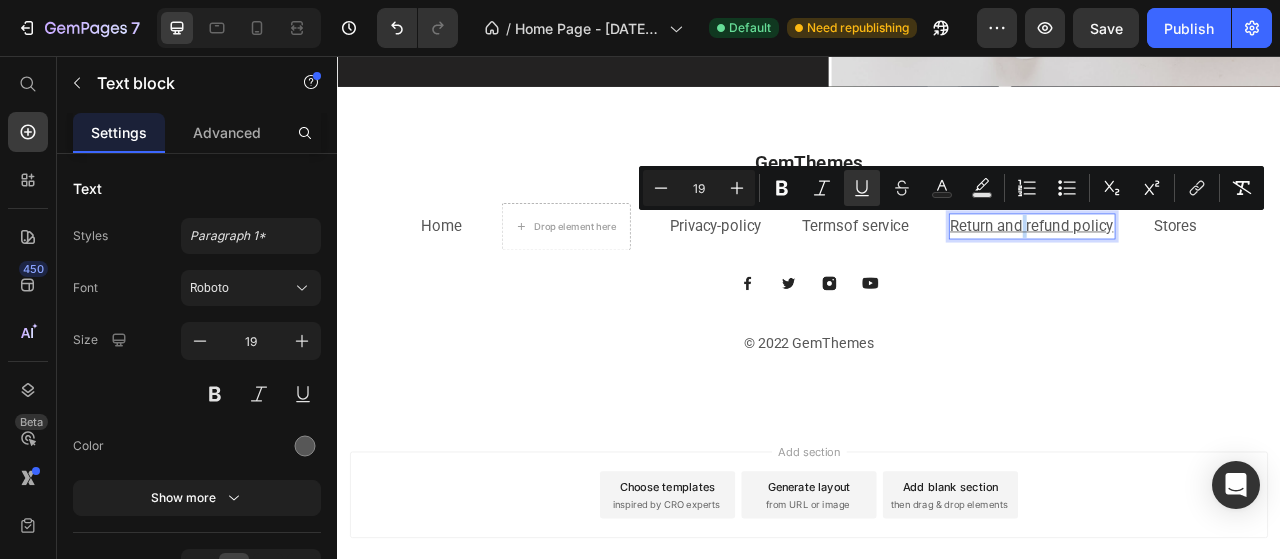 click on "Return and refund policy" at bounding box center (1221, 272) 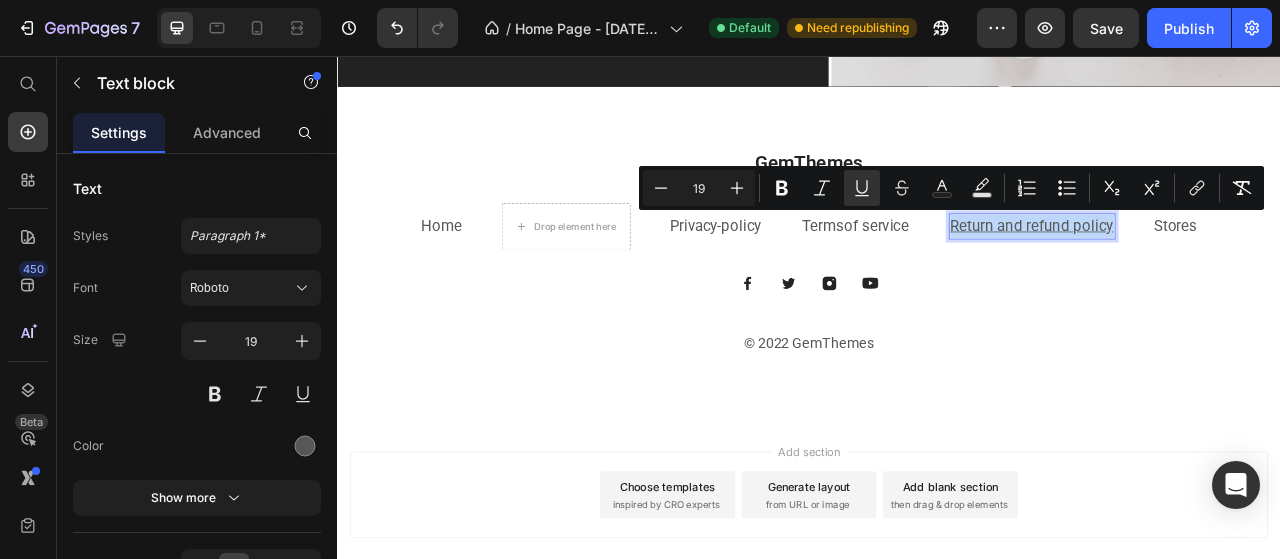 click on "Return and refund policy" at bounding box center (1221, 272) 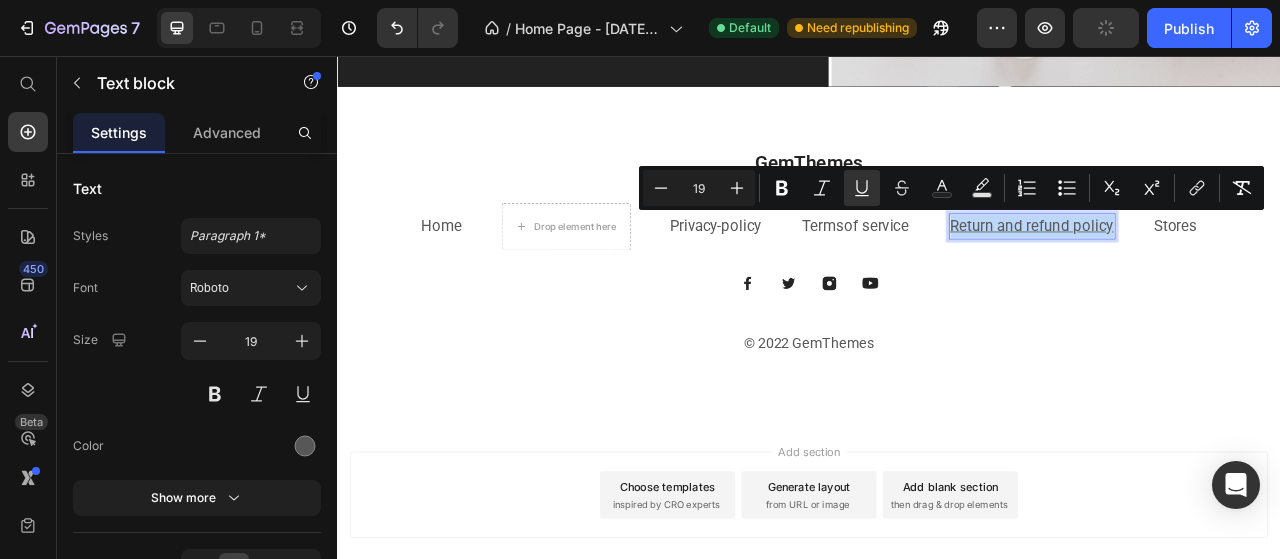 click on "Return and refund policy" at bounding box center [1221, 272] 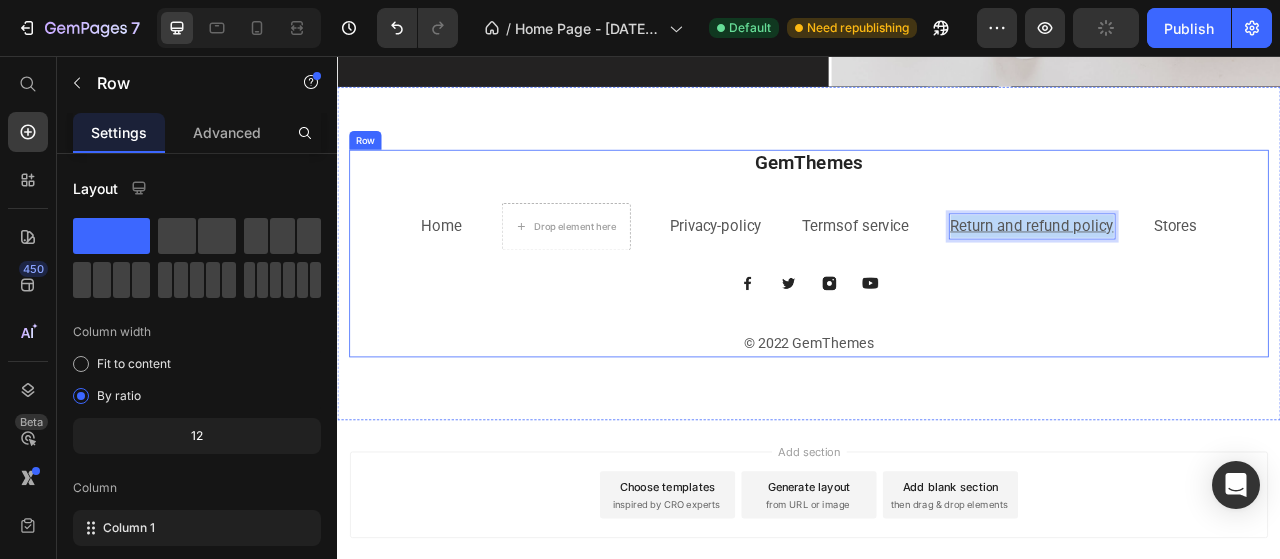 click on "GemThemes Heading Home Text block
Drop element here Privacy-policy Text block Terms  of service Text block Return and refund policy Text block   0 Stores Text block Row Image Image Image Image Row © 2022 GemThemes Text block" at bounding box center [937, 308] 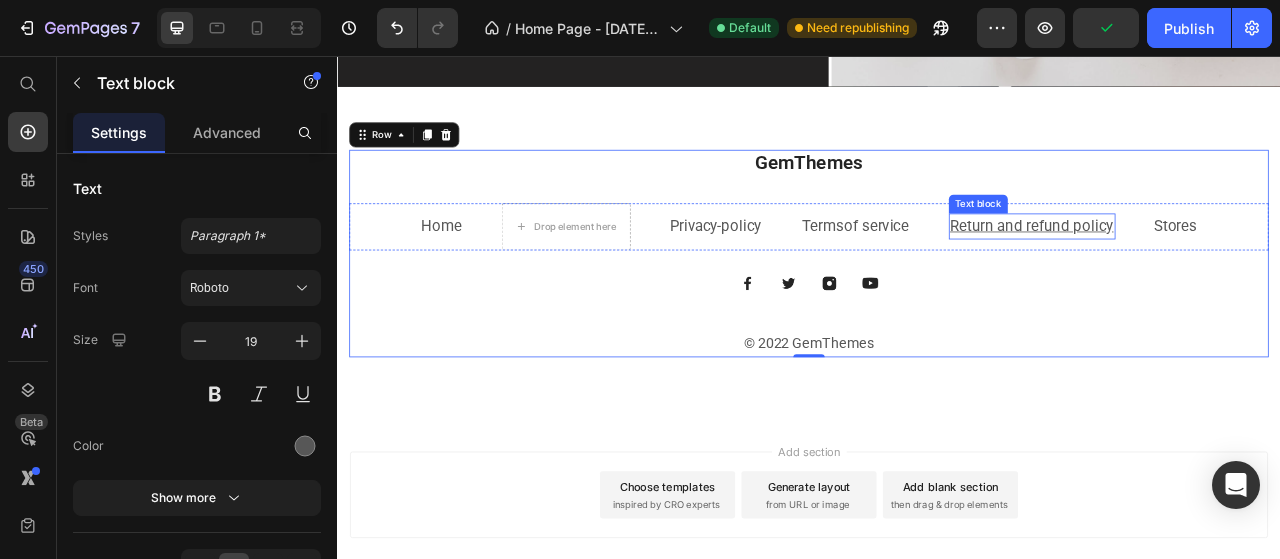 click on "Return and refund policy" at bounding box center [1221, 272] 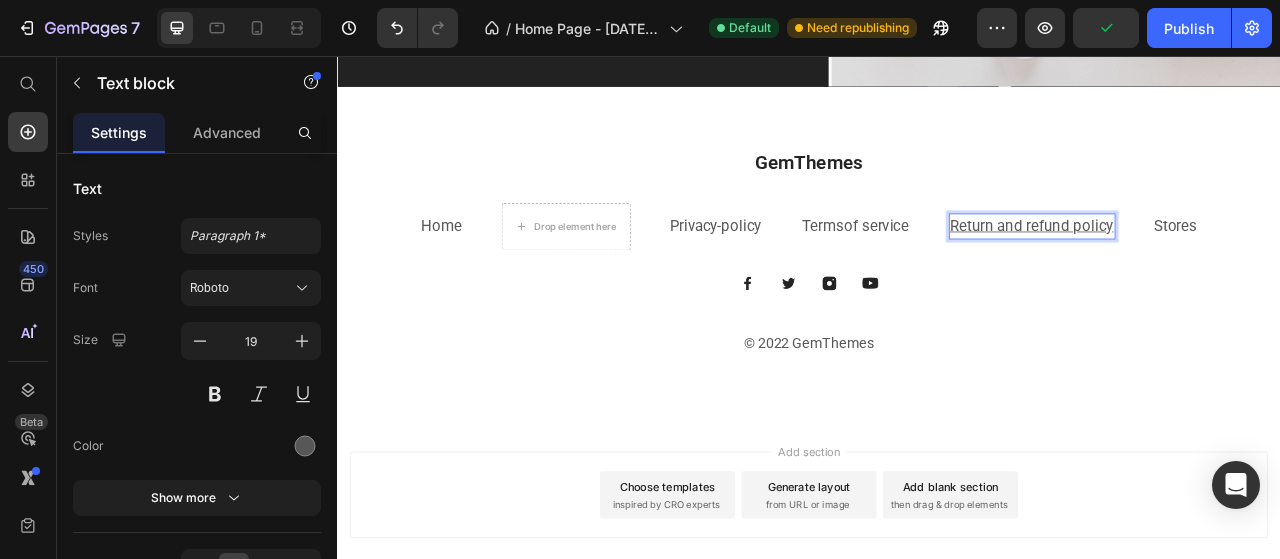 click on "Return and refund policy" at bounding box center (1221, 272) 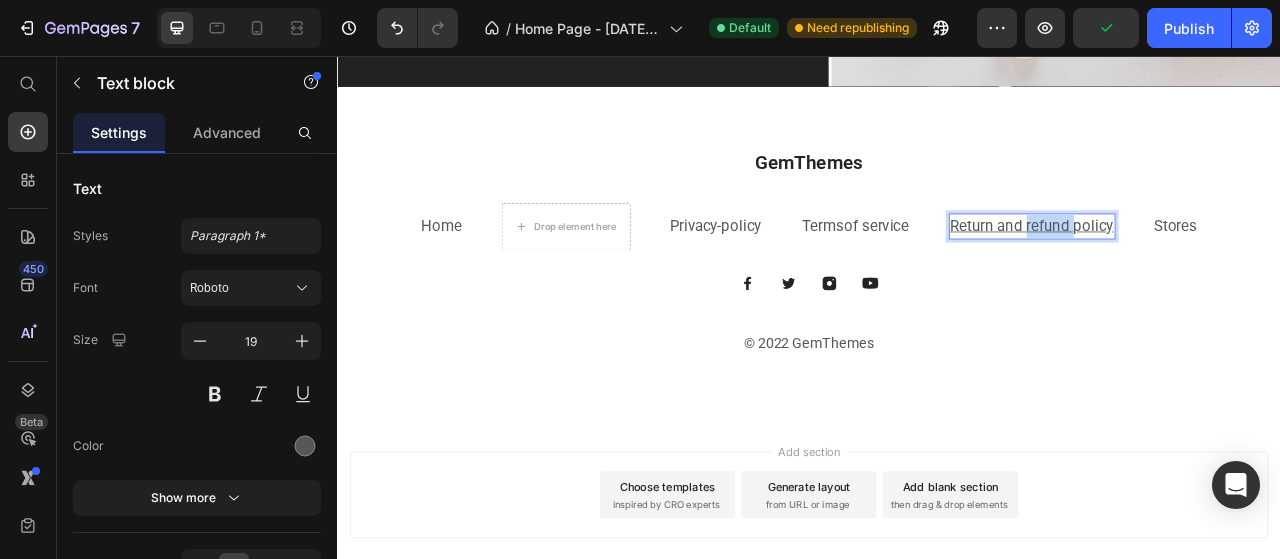 click on "Return and refund policy" at bounding box center (1221, 272) 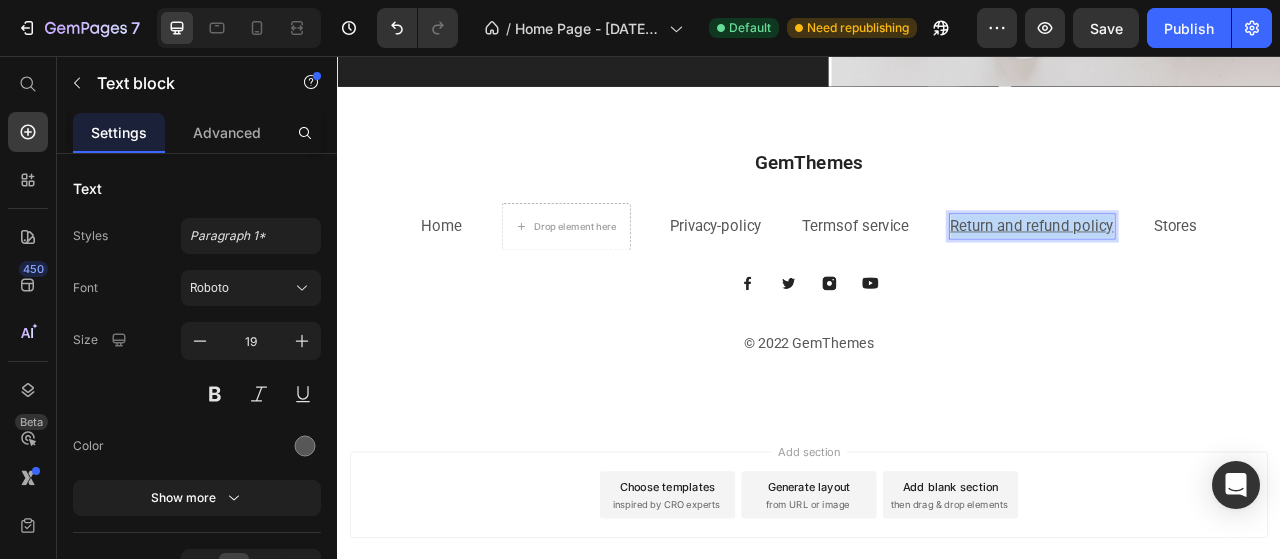 click on "Return and refund policy" at bounding box center [1221, 272] 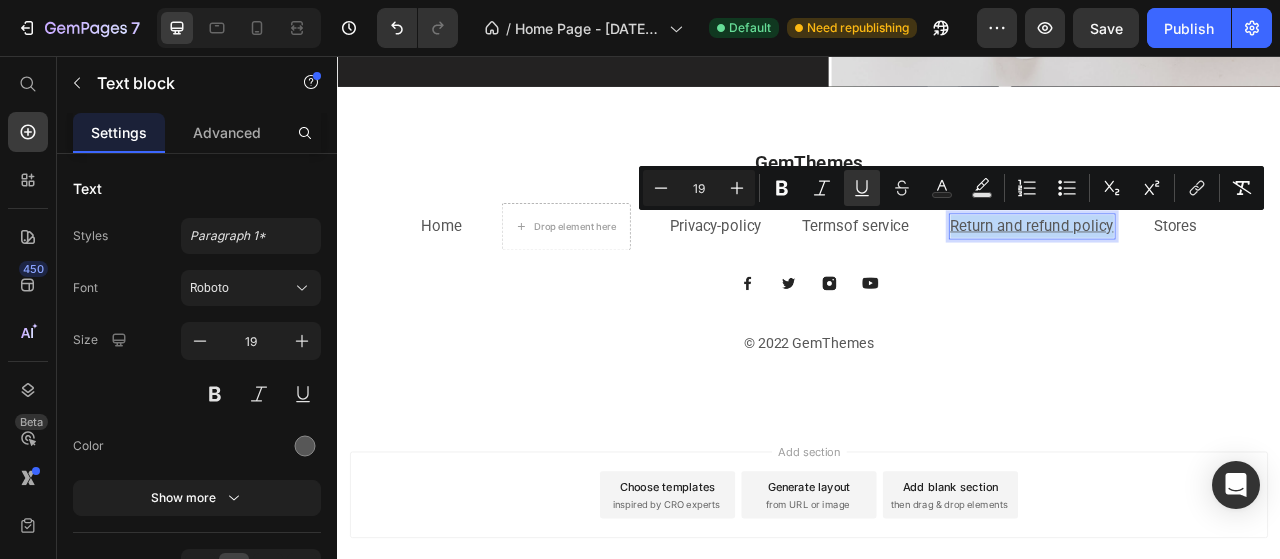 click on "Return and refund policy" at bounding box center [1221, 272] 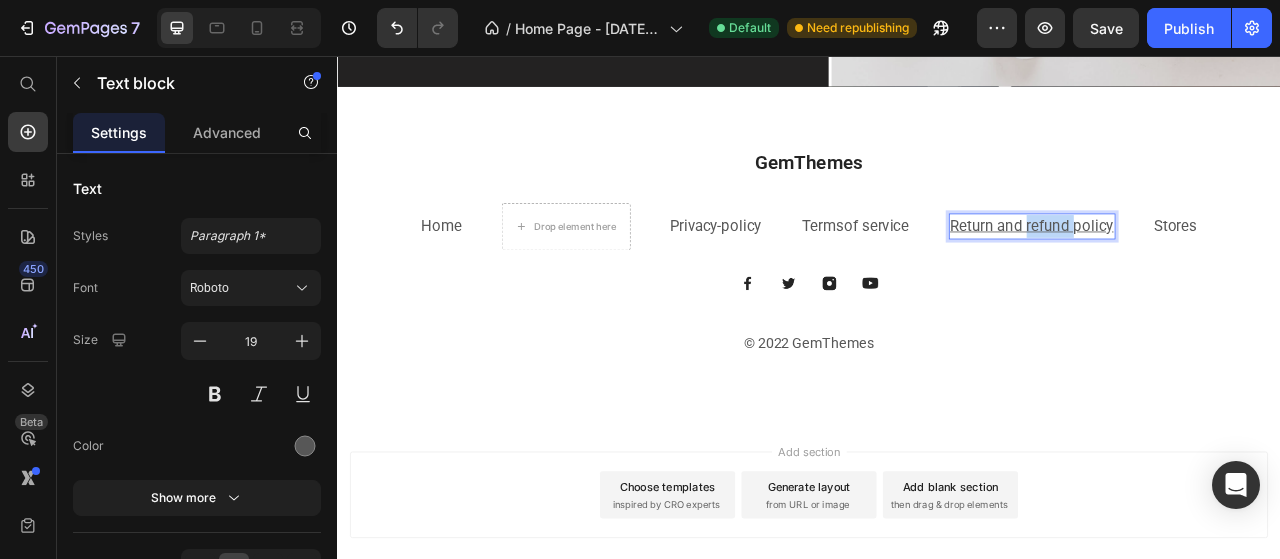 click on "Return and refund policy" at bounding box center (1221, 272) 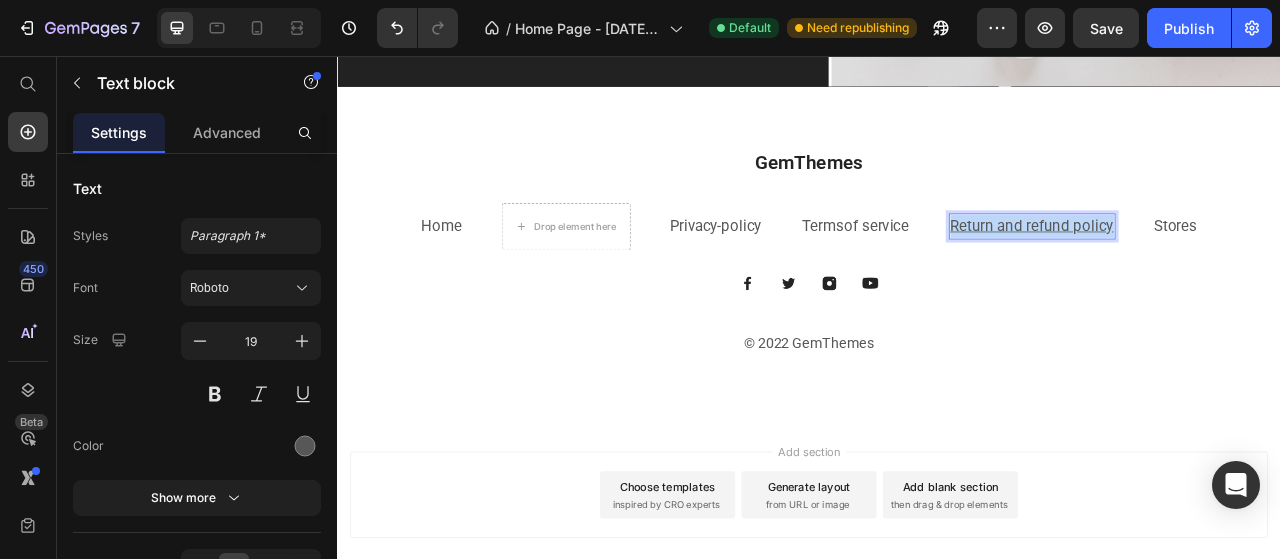 click on "Return and refund policy" at bounding box center [1221, 272] 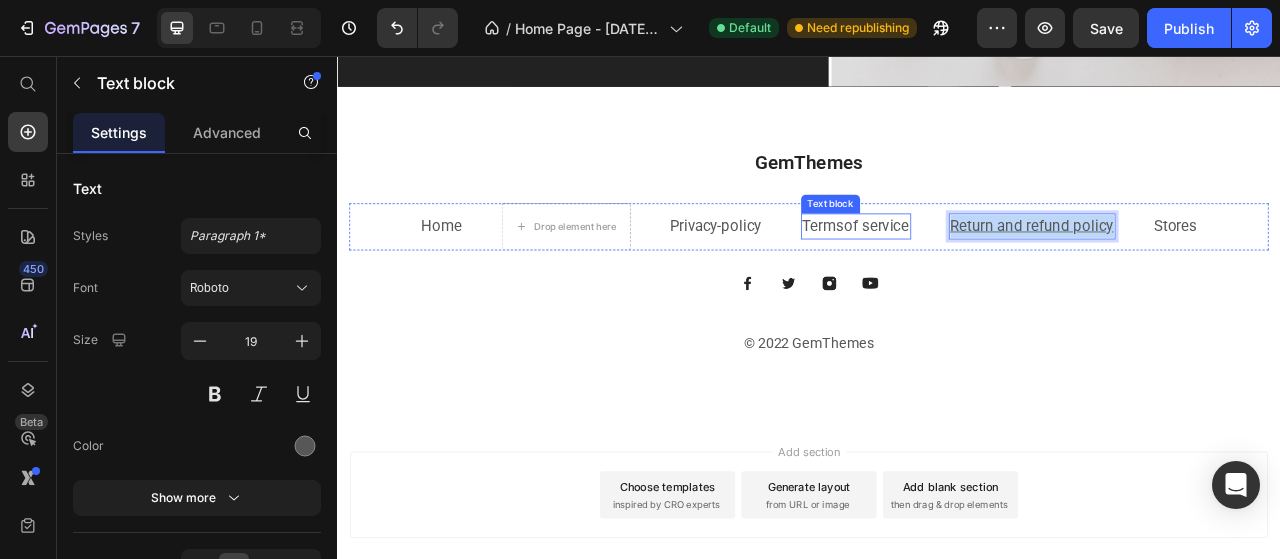 click on "Terms  of service" at bounding box center (997, 273) 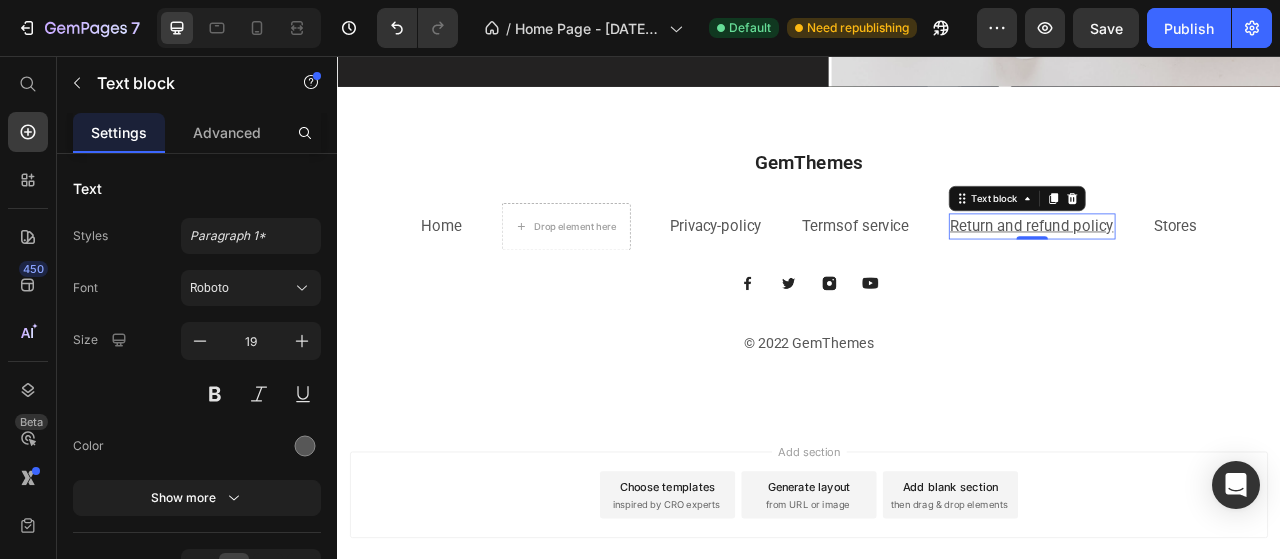 click on "Return and refund policy" at bounding box center (1221, 272) 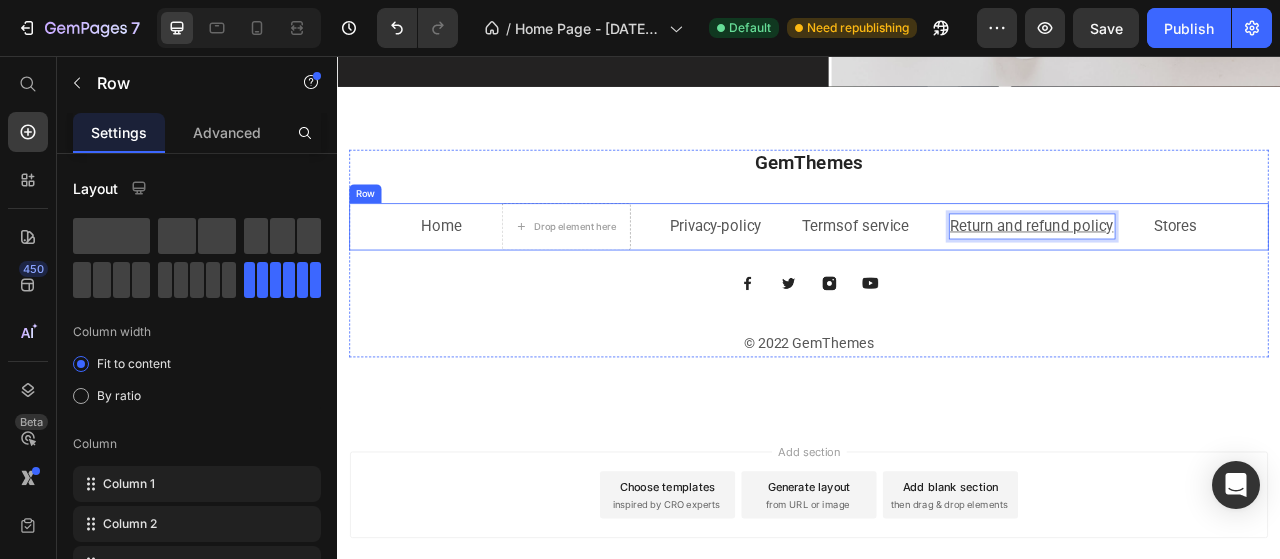 click on "Home Text block
Drop element here Privacy-policy Text block Terms  of service Text block Return and refund policy Text block   0 Stores Text block Row" at bounding box center [937, 274] 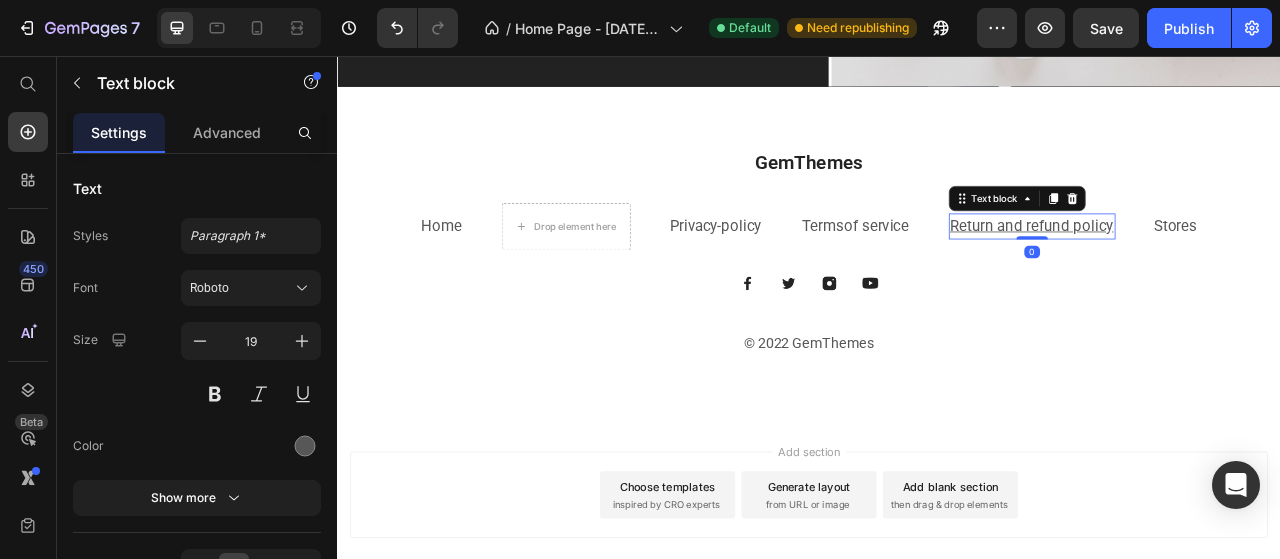 click on "Return and refund policy" at bounding box center (1221, 272) 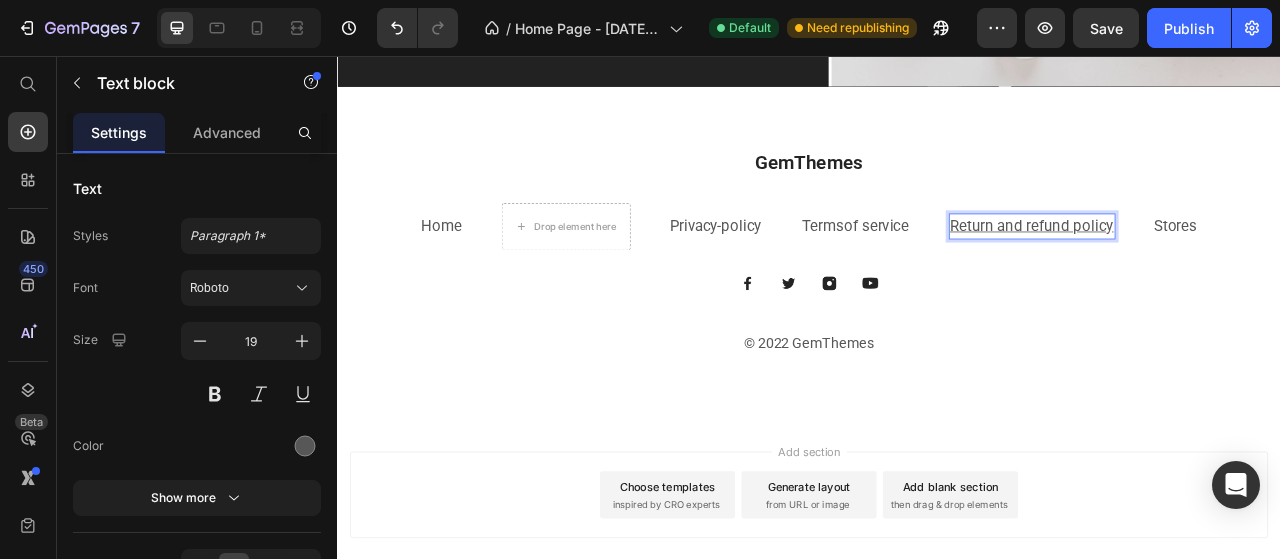 click on "Return and refund policy" at bounding box center [1221, 272] 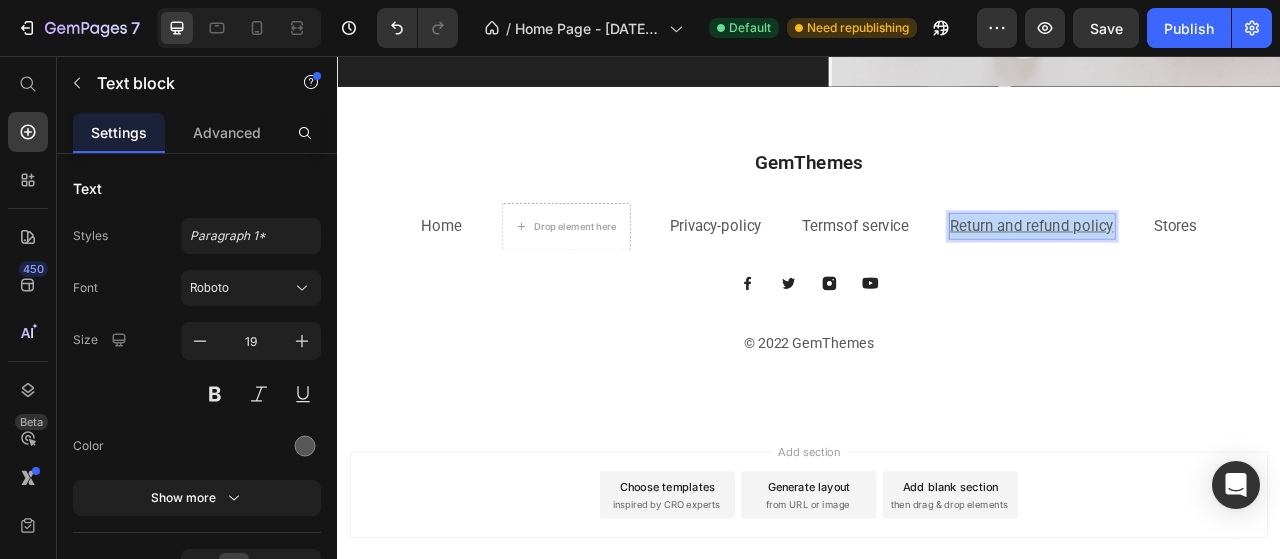 click on "Return and refund policy" at bounding box center [1221, 272] 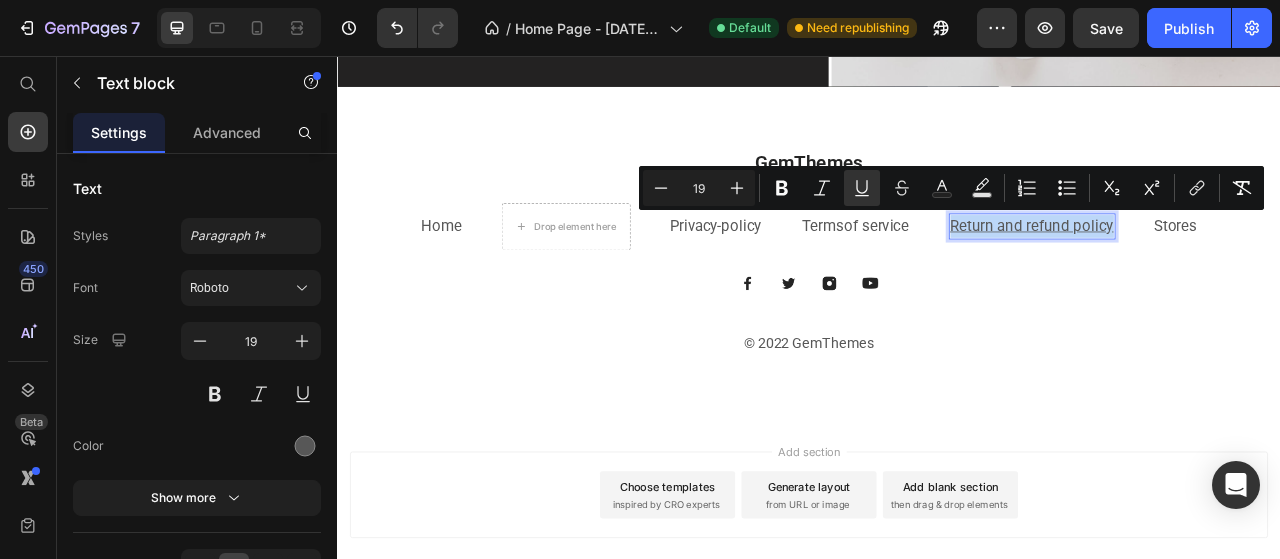 click on "Return and refund policy" at bounding box center [1221, 272] 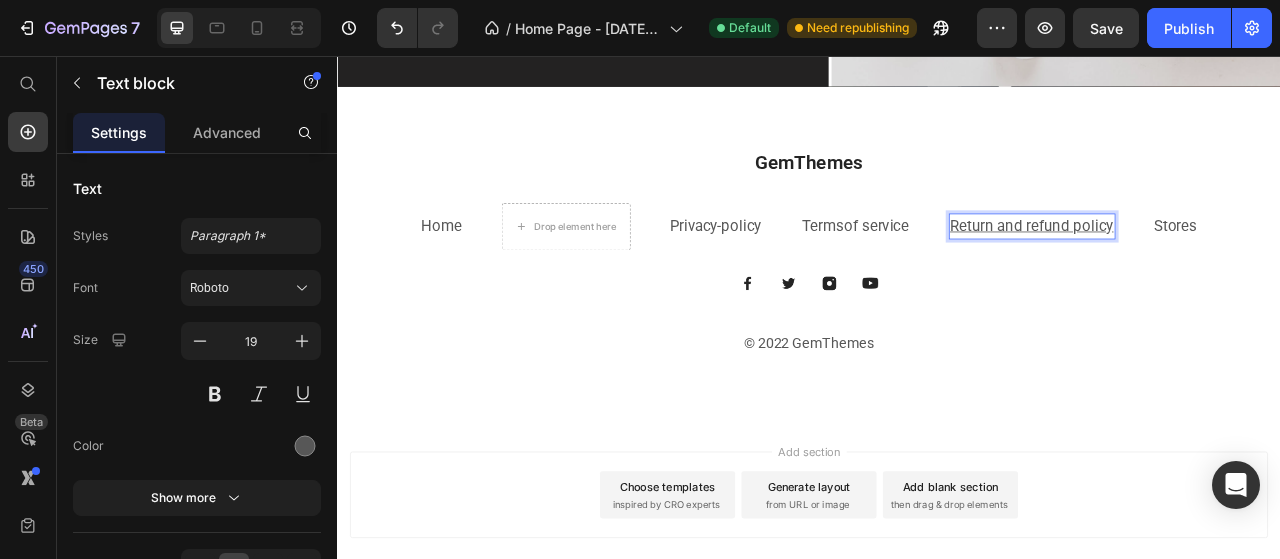 click on "Return and refund policy" at bounding box center (1221, 273) 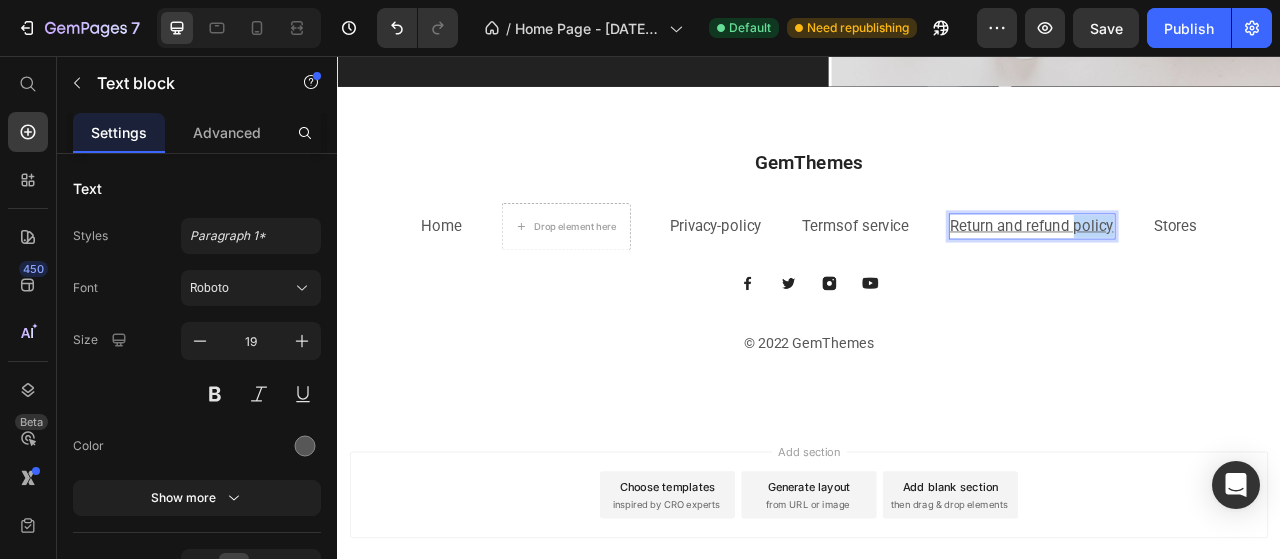 click on "Return and refund policy" at bounding box center (1221, 272) 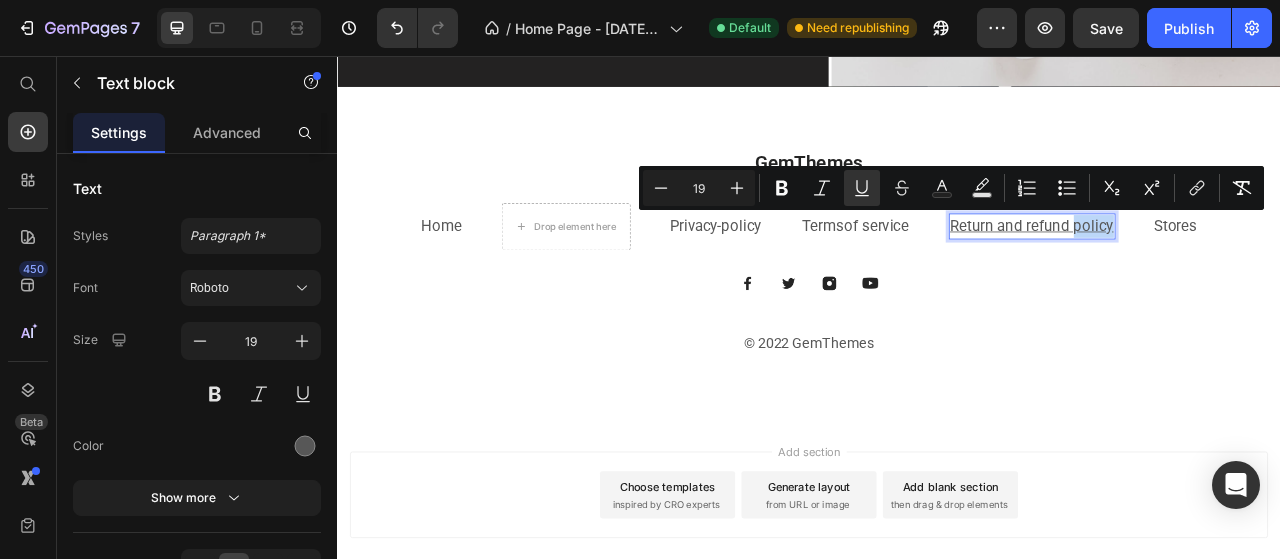 click on "Return and refund policy" at bounding box center (1221, 272) 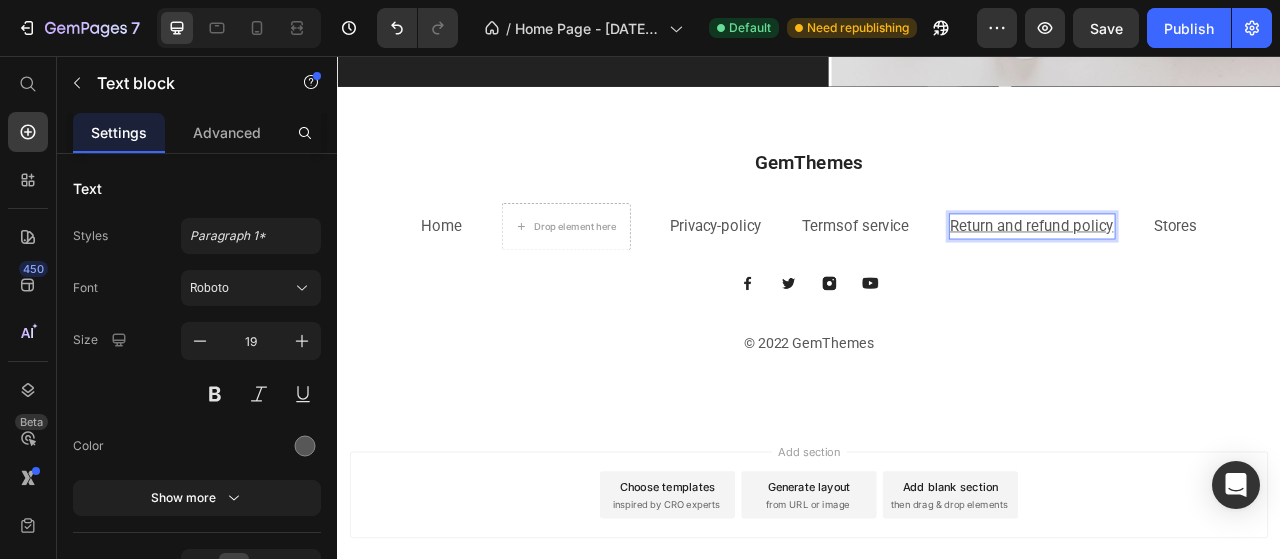 click on "Return and refund policy" at bounding box center [1221, 272] 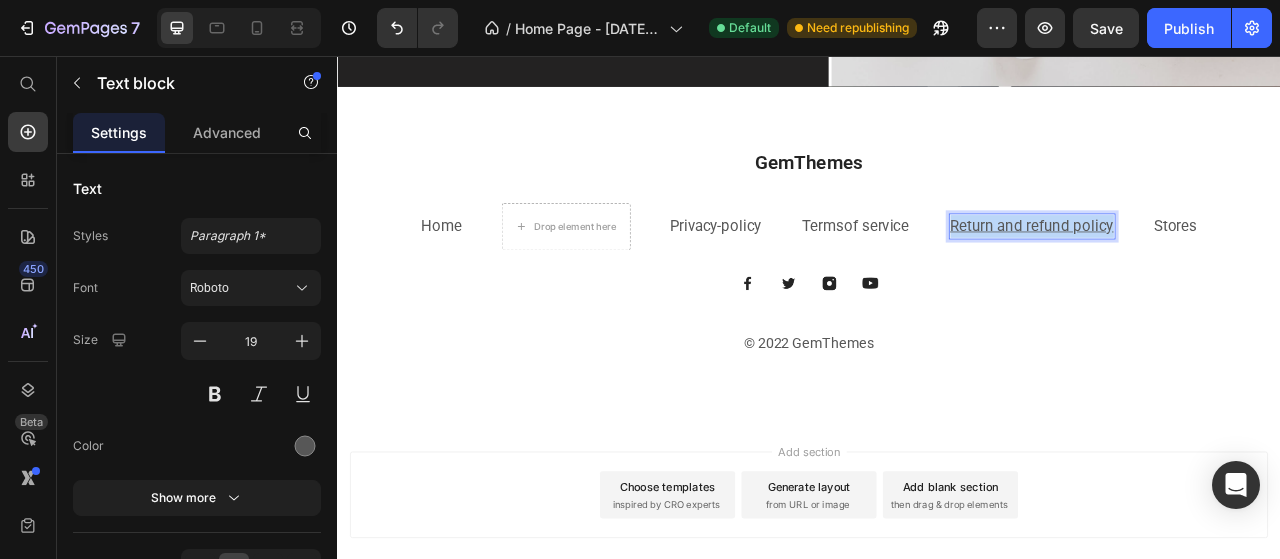 click on "Return and refund policy" at bounding box center [1221, 273] 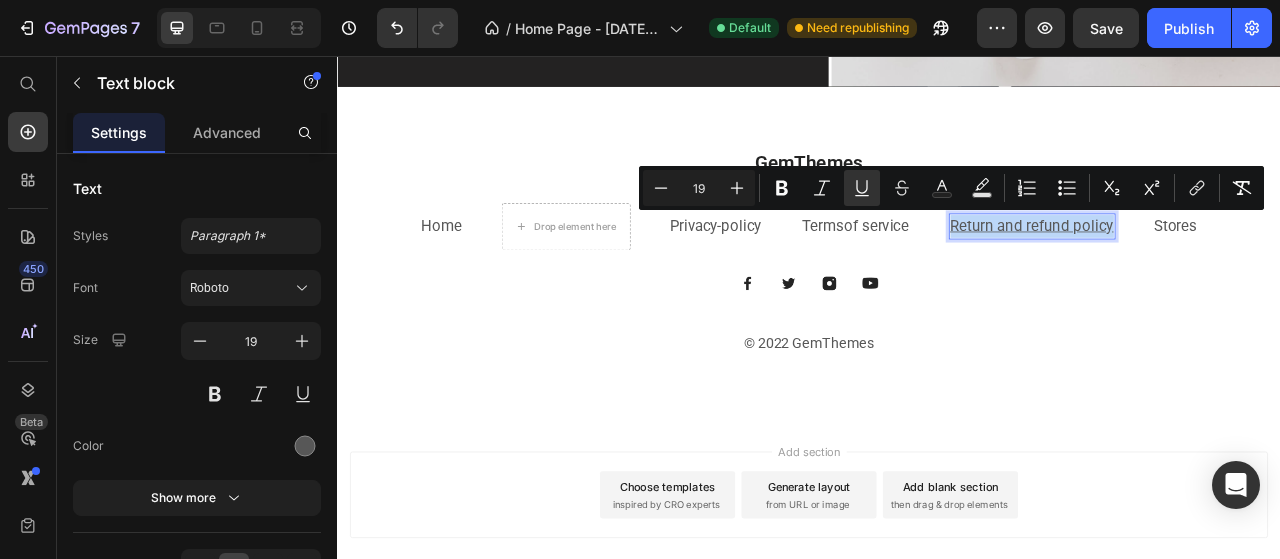 click on "Return and refund policy" at bounding box center [1221, 273] 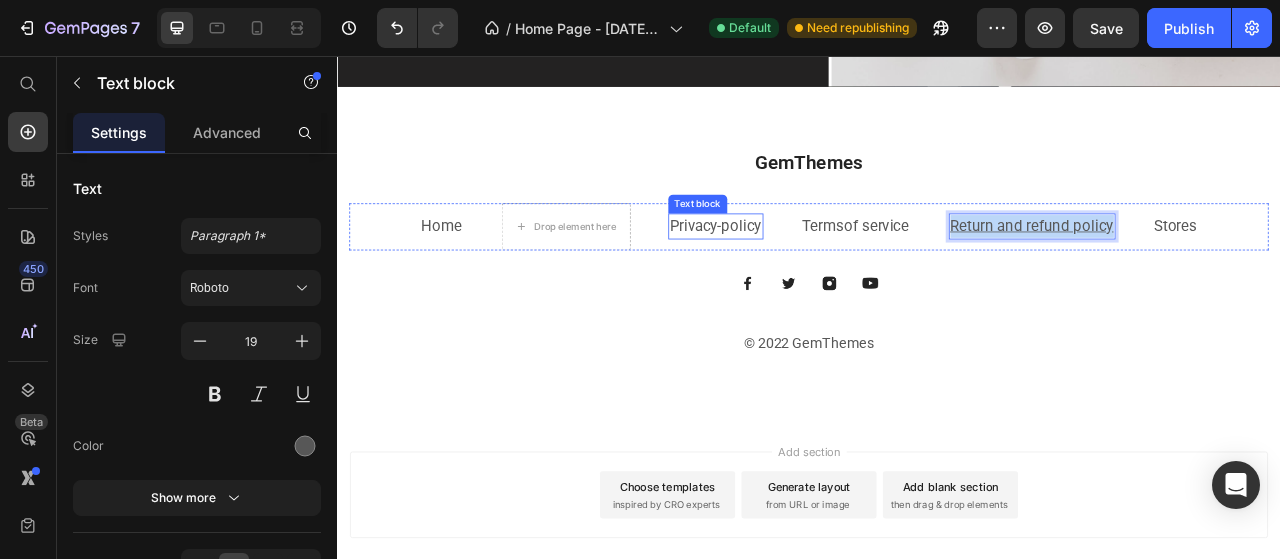 click on "Privacy-policy" at bounding box center (818, 272) 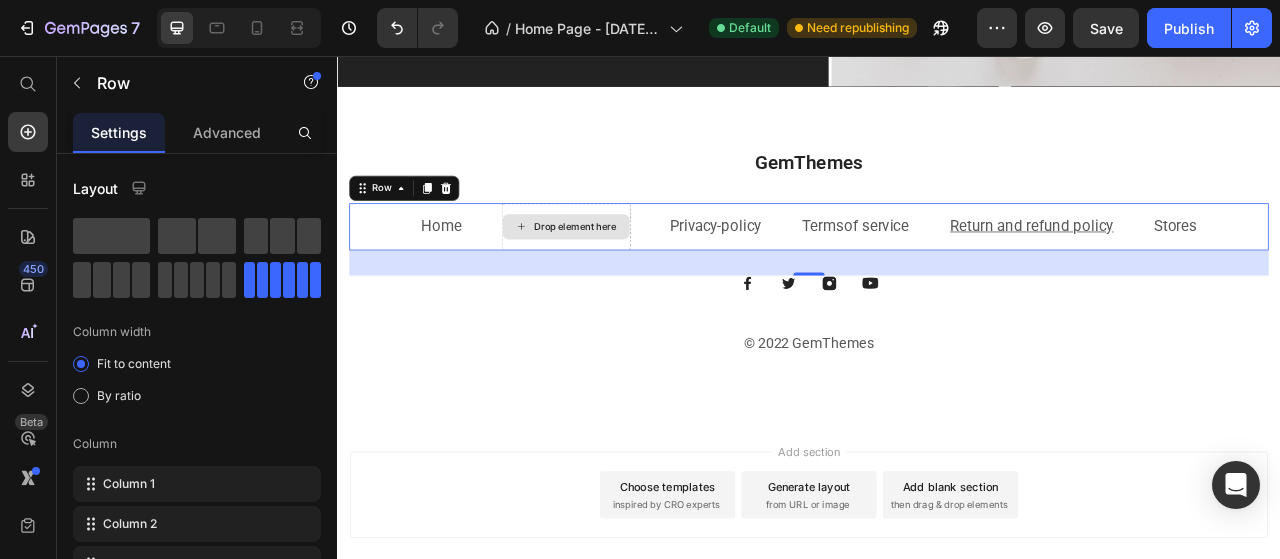 drag, startPoint x: 428, startPoint y: 286, endPoint x: 610, endPoint y: 264, distance: 183.32484 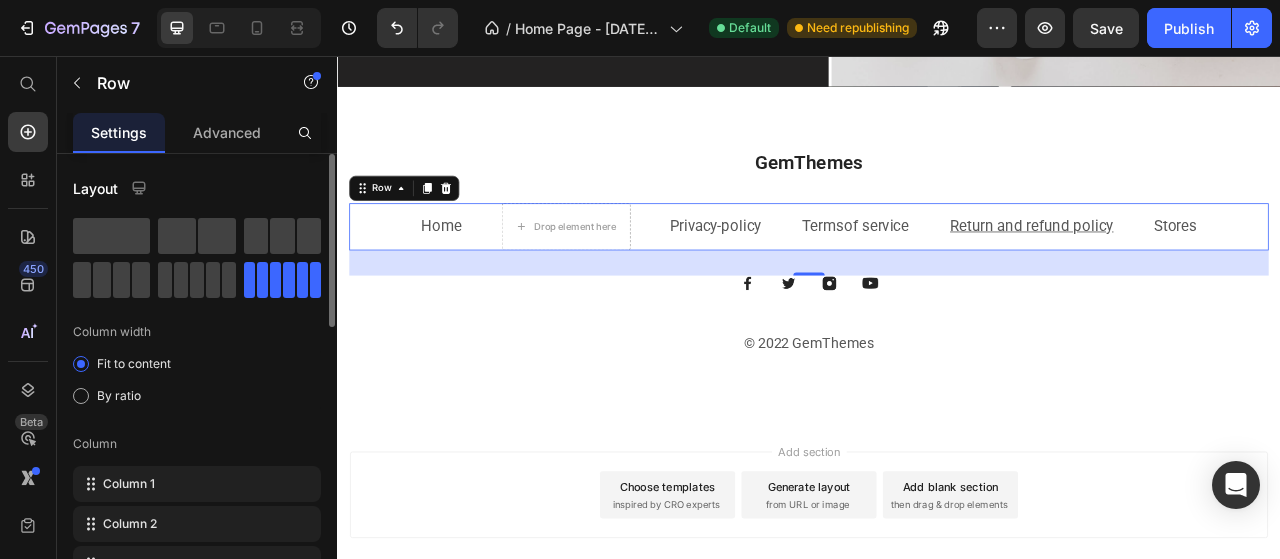 click 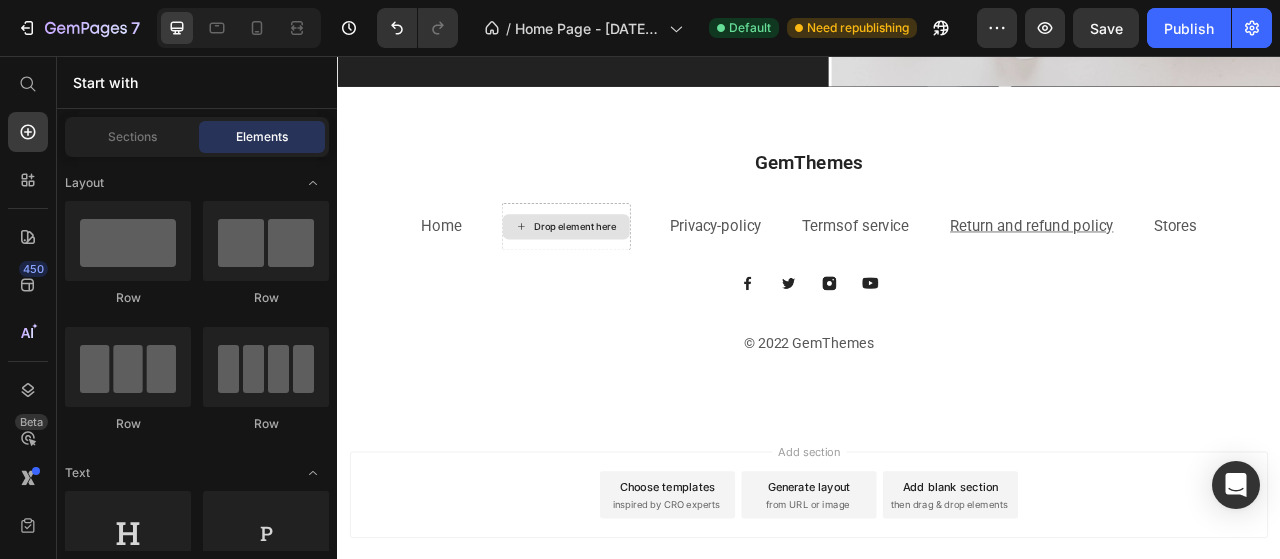 click on "Drop element here" at bounding box center (628, 274) 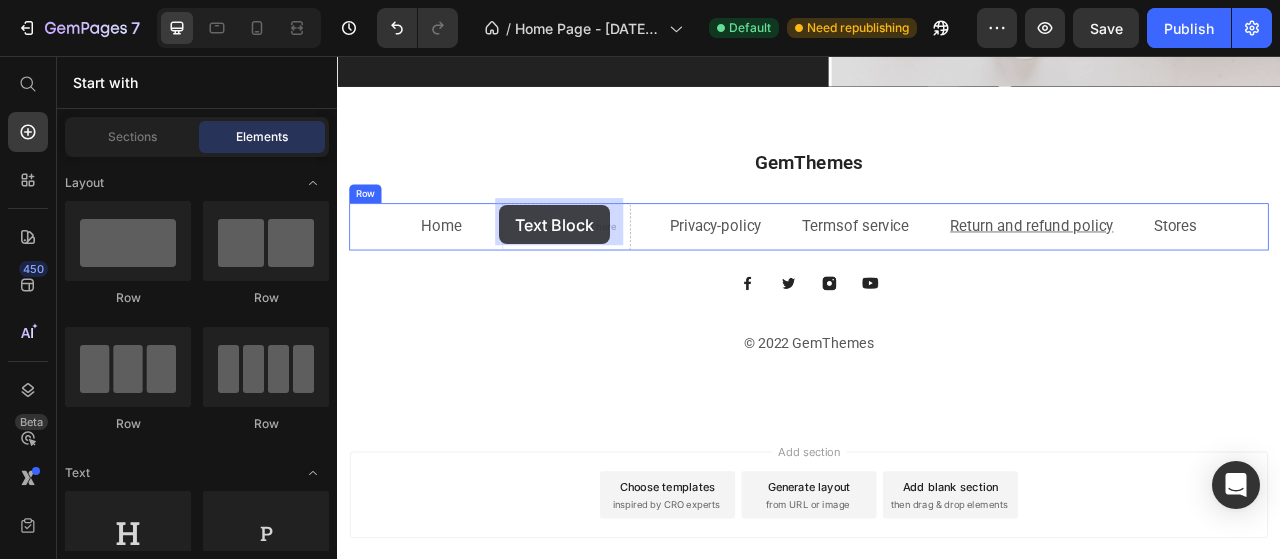 drag, startPoint x: 609, startPoint y: 306, endPoint x: 543, endPoint y: 246, distance: 89.19641 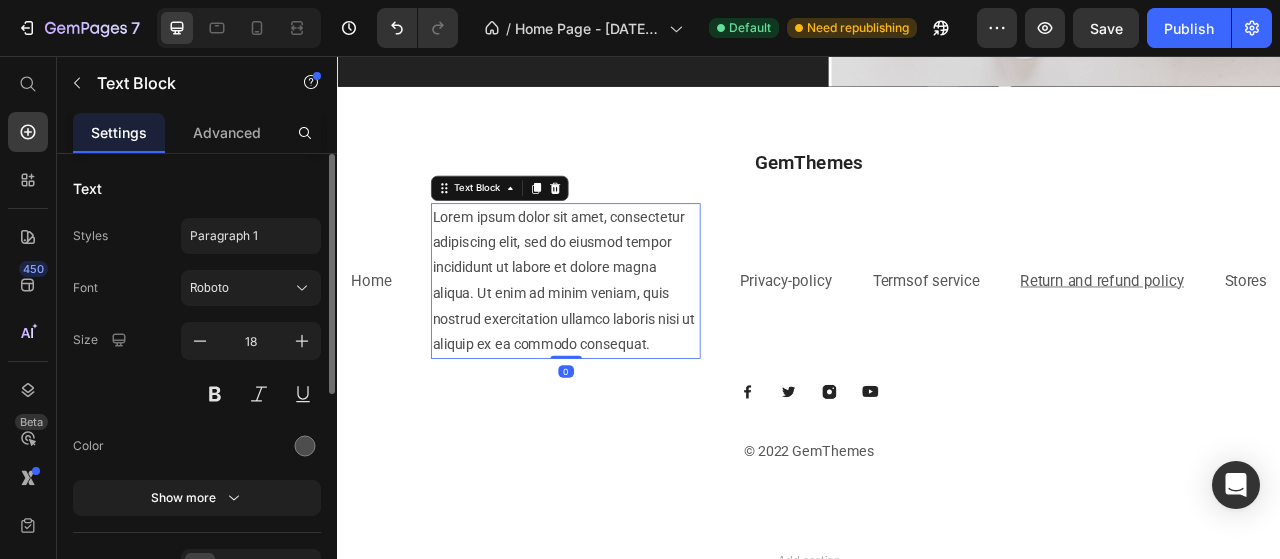 click on "Lorem ipsum dolor sit amet, consectetur adipiscing elit, sed do eiusmod tempor incididunt ut labore et dolore magna aliqua. Ut enim ad minim veniam, quis nostrud exercitation ullamco laboris nisi ut aliquip ex ea commodo consequat." at bounding box center [627, 343] 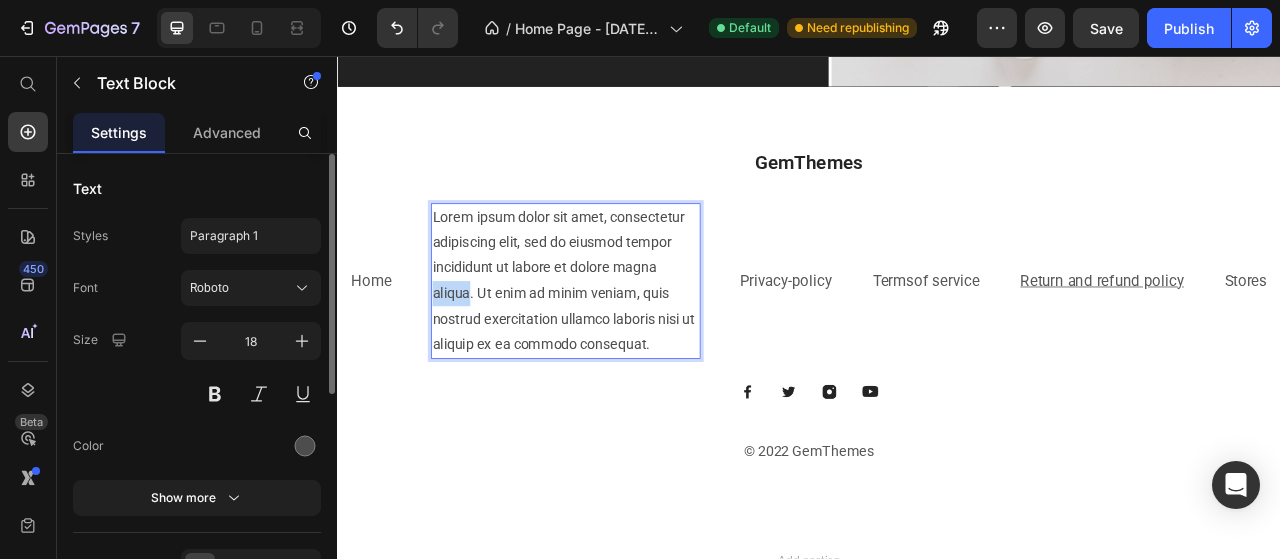 click on "Lorem ipsum dolor sit amet, consectetur adipiscing elit, sed do eiusmod tempor incididunt ut labore et dolore magna aliqua. Ut enim ad minim veniam, quis nostrud exercitation ullamco laboris nisi ut aliquip ex ea commodo consequat." at bounding box center [627, 343] 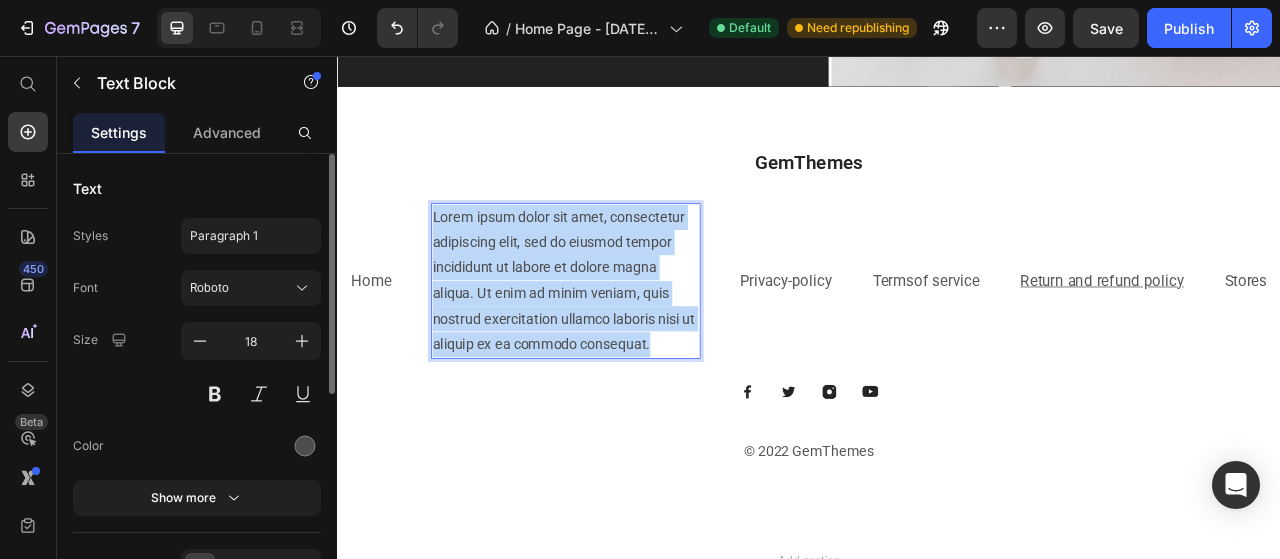 click on "Lorem ipsum dolor sit amet, consectetur adipiscing elit, sed do eiusmod tempor incididunt ut labore et dolore magna aliqua. Ut enim ad minim veniam, quis nostrud exercitation ullamco laboris nisi ut aliquip ex ea commodo consequat." at bounding box center [627, 343] 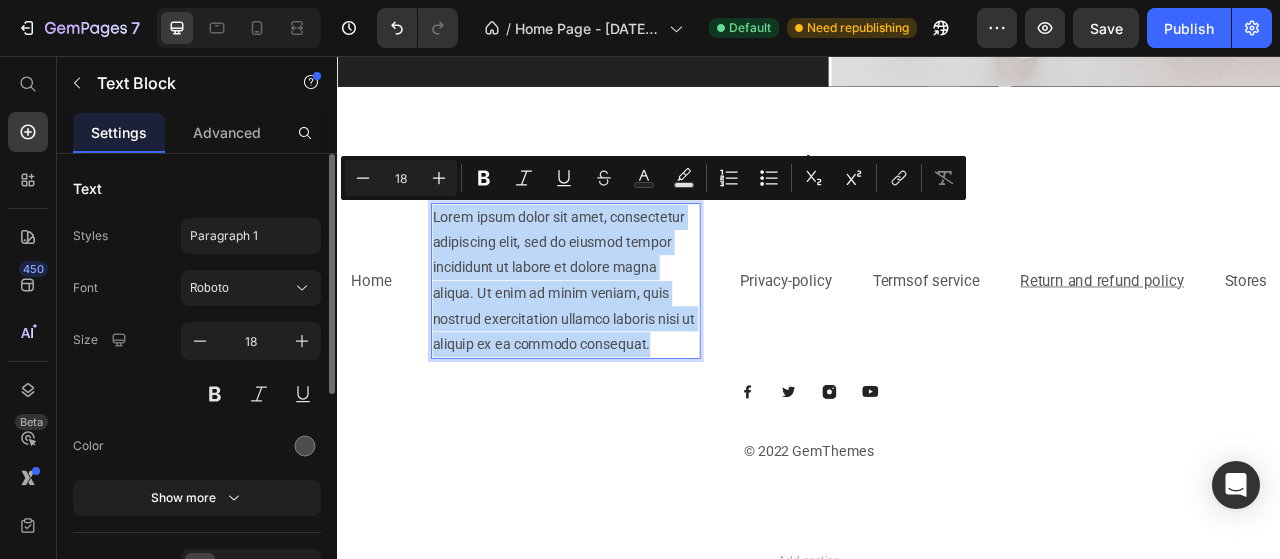 drag, startPoint x: 570, startPoint y: 343, endPoint x: 522, endPoint y: 358, distance: 50.289165 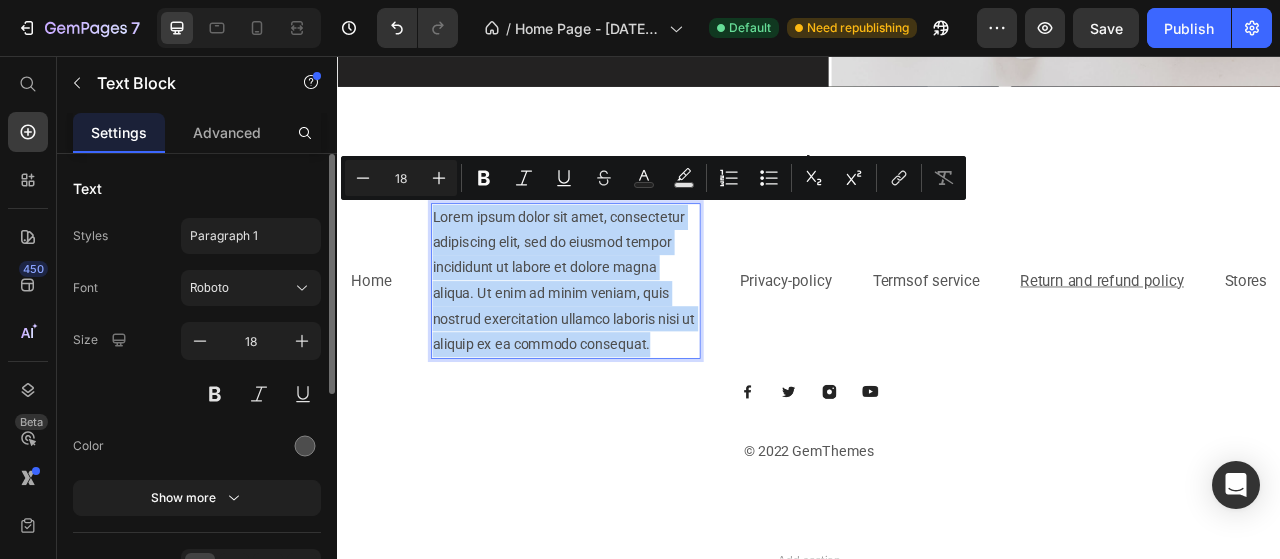 click on "Lorem ipsum dolor sit amet, consectetur adipiscing elit, sed do eiusmod tempor incididunt ut labore et dolore magna aliqua. Ut enim ad minim veniam, quis nostrud exercitation ullamco laboris nisi ut aliquip ex ea commodo consequat." at bounding box center (627, 343) 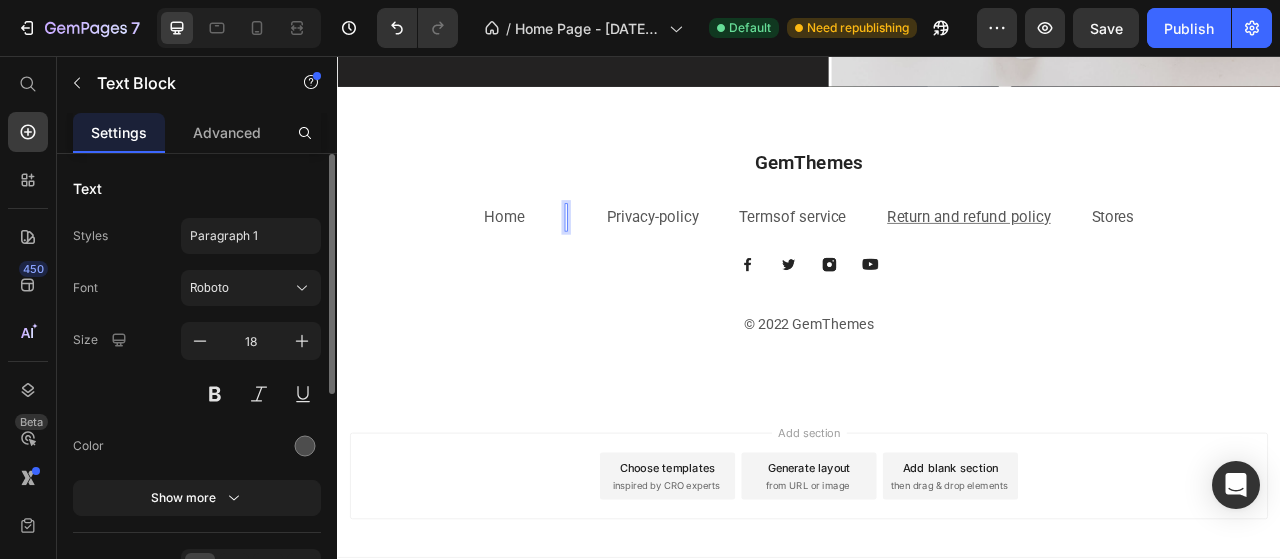 scroll, scrollTop: 3456, scrollLeft: 0, axis: vertical 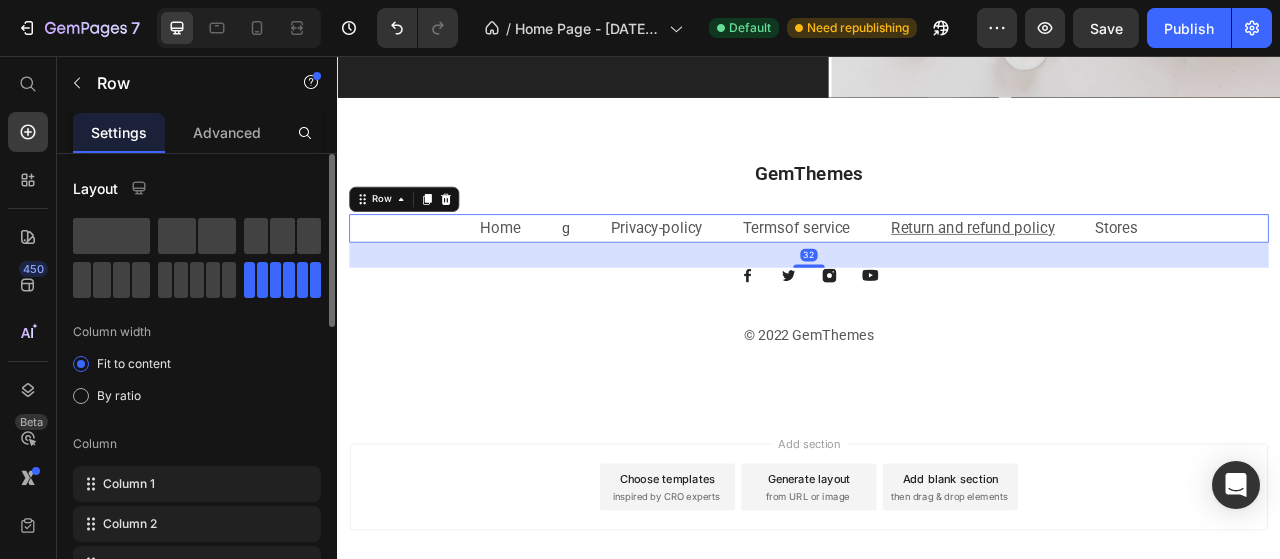 click on "Home Text block g Text Block Privacy-policy Text block Terms  of service Text block Return and refund policy Text block Stores Text block Row   32" at bounding box center (937, 276) 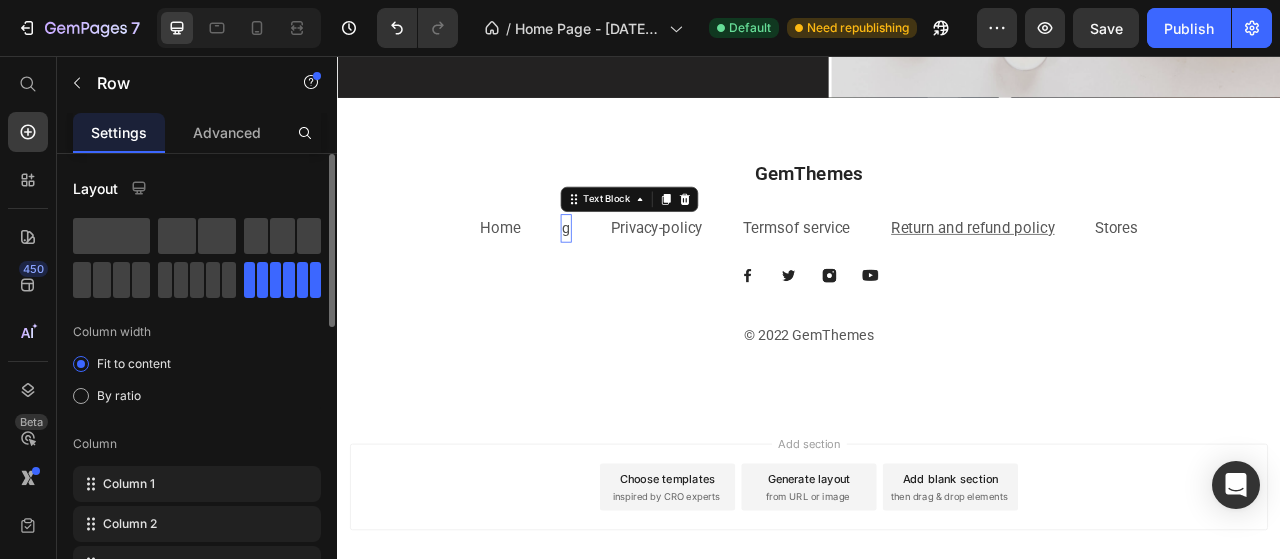 click on "g" at bounding box center (628, 276) 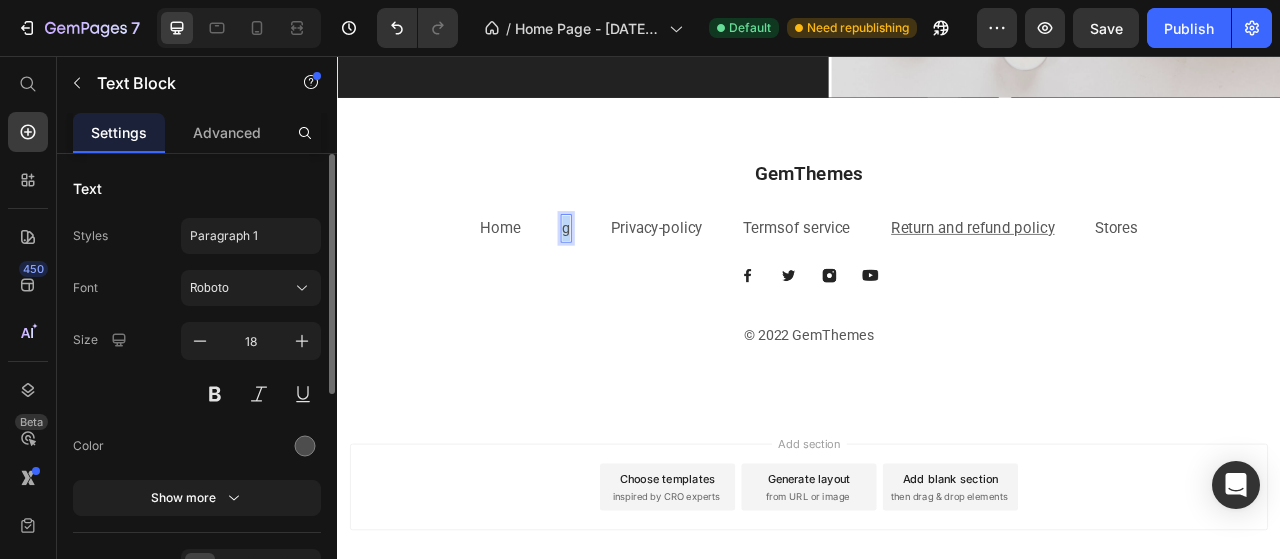 click on "g" at bounding box center (628, 276) 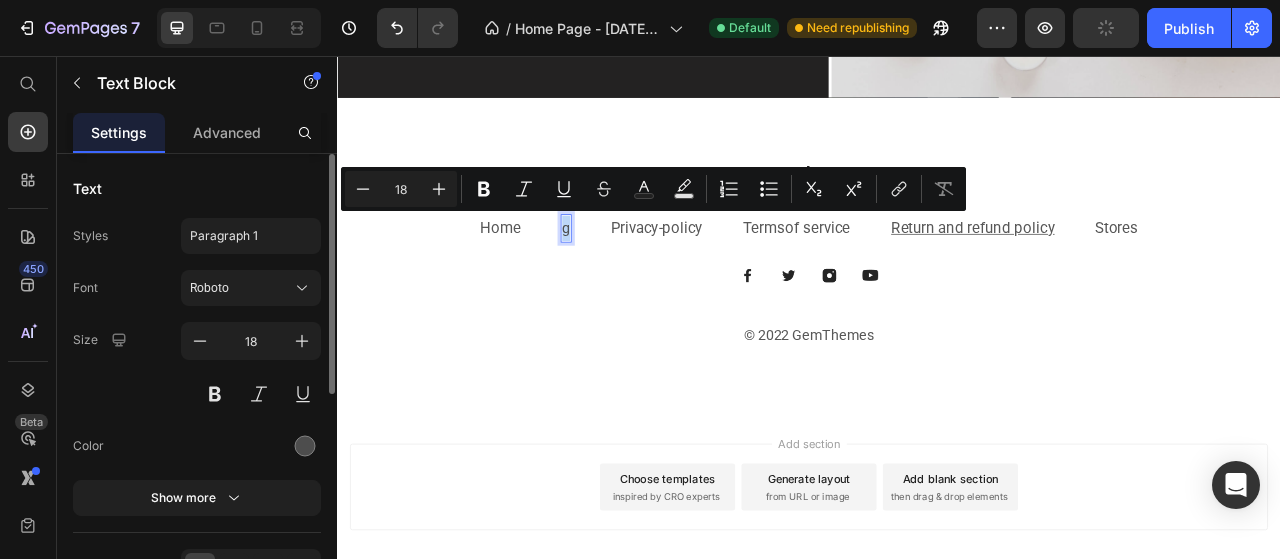 click on "g" at bounding box center [628, 276] 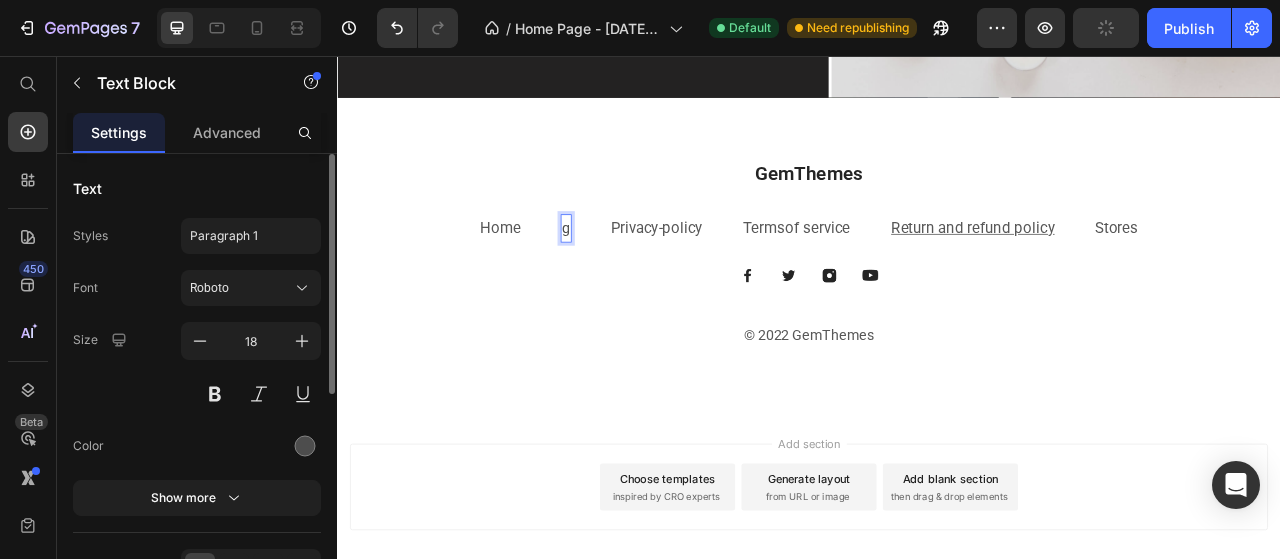 click on "g" at bounding box center (628, 276) 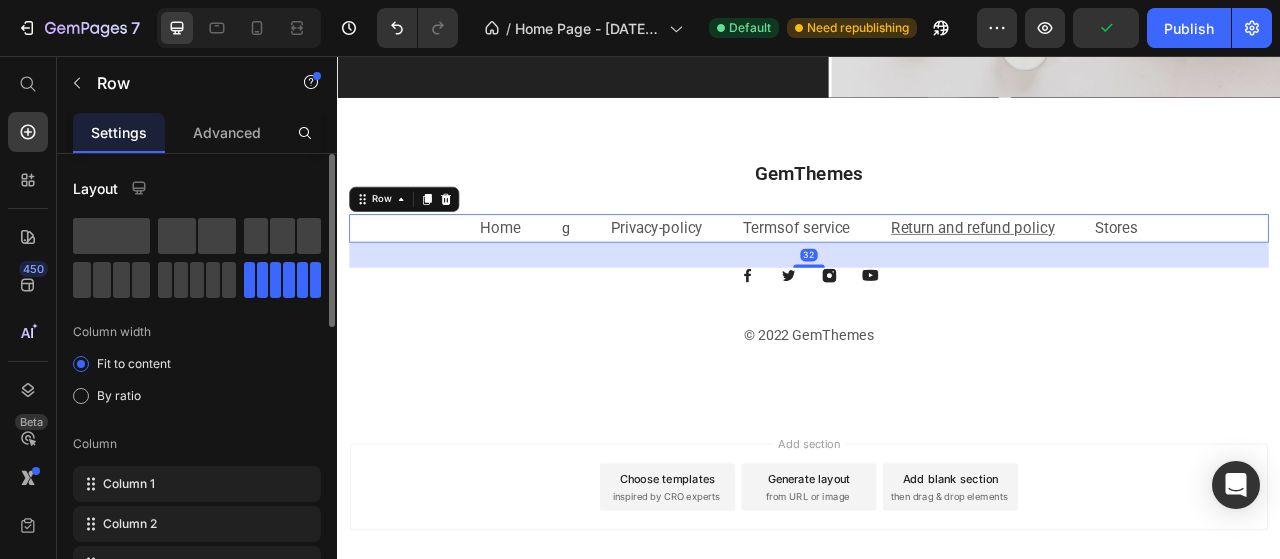 click on "Home Text block g Text Block Privacy-policy Text block Terms  of service Text block Return and refund policy Text block Stores Text block Row   32" at bounding box center [937, 276] 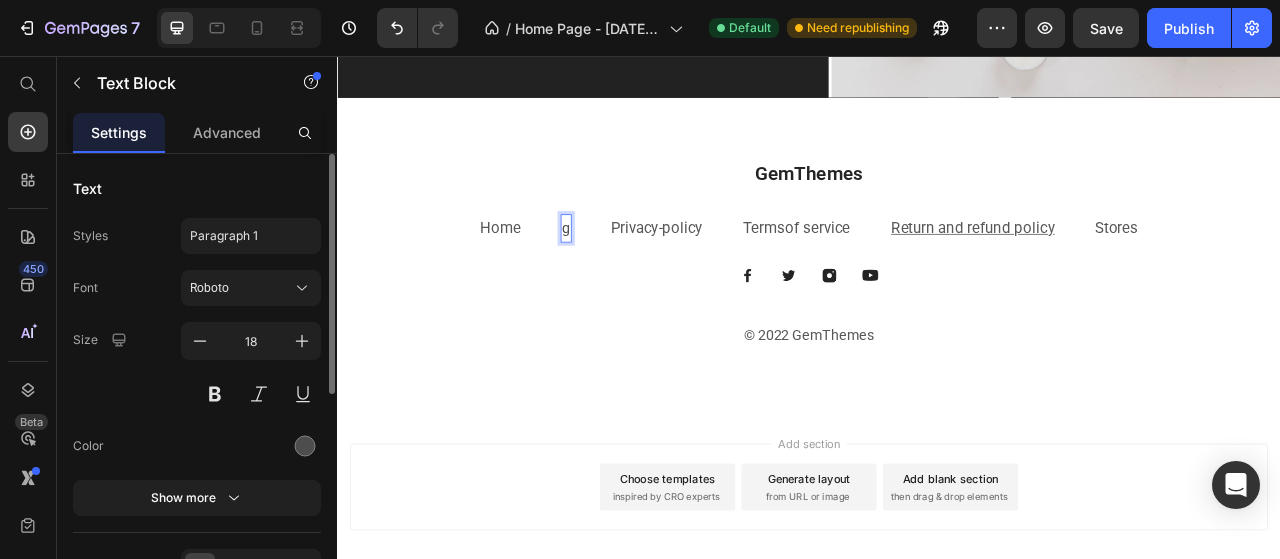 click on "g" at bounding box center [628, 276] 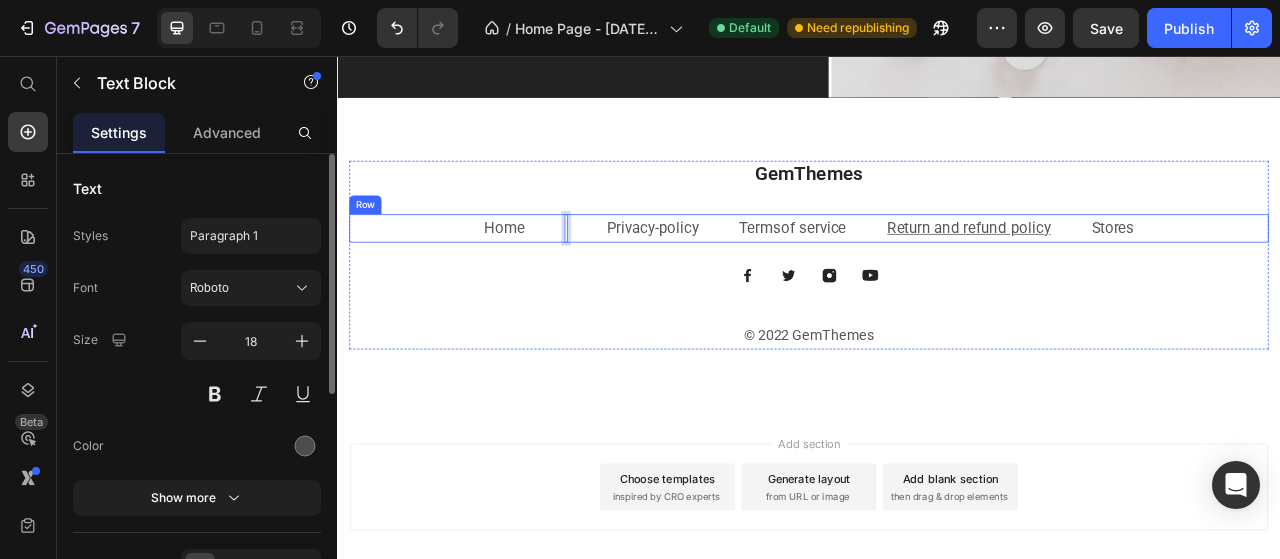 scroll, scrollTop: 3442, scrollLeft: 0, axis: vertical 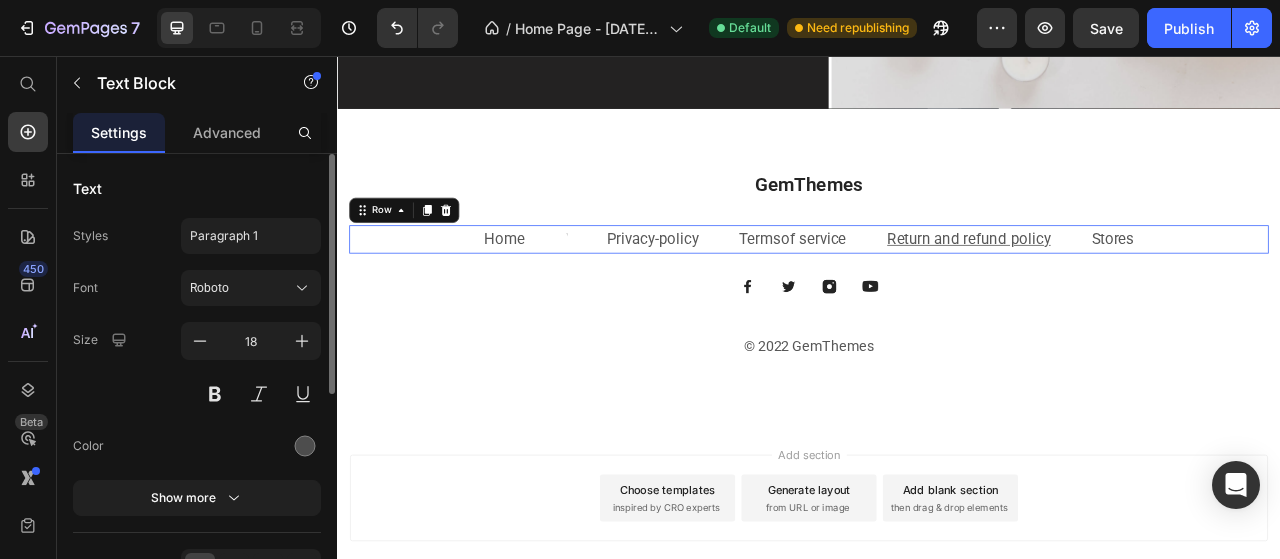 click on "Home Text block Text Block Privacy-policy Text block Terms  of service Text block Return and refund policy Text block Stores Text block Row   0" at bounding box center (937, 290) 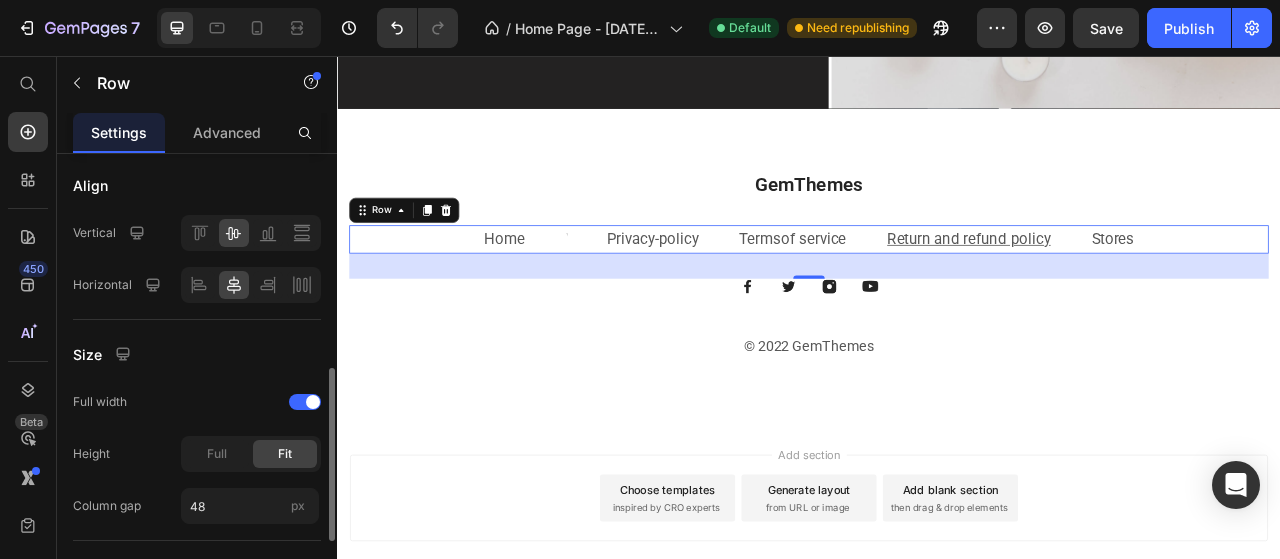 scroll, scrollTop: 372, scrollLeft: 0, axis: vertical 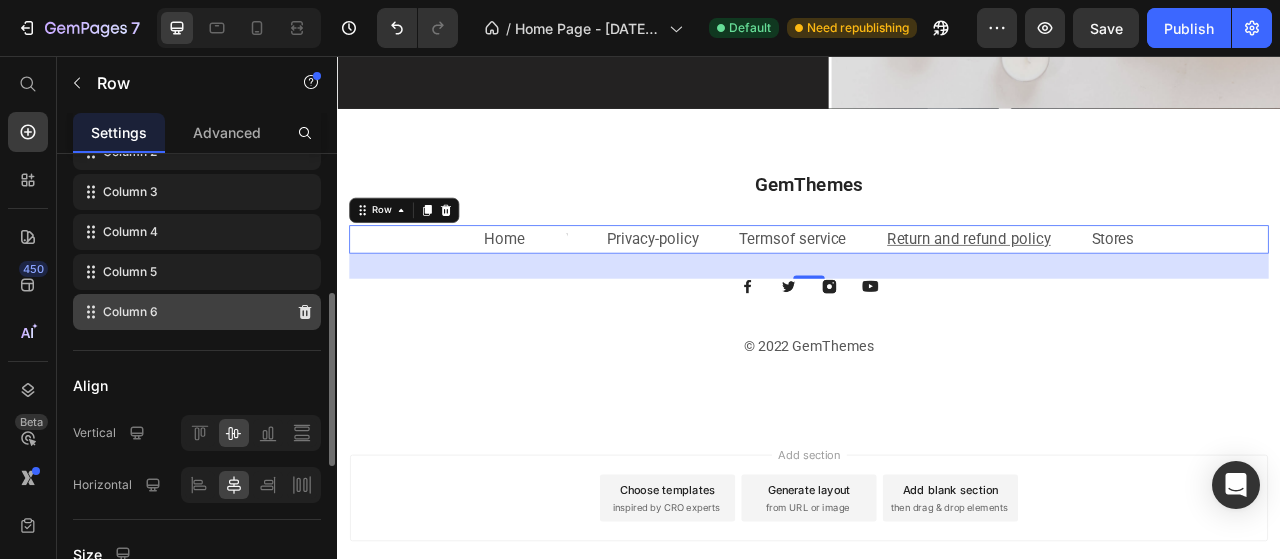 click on "Column 6" 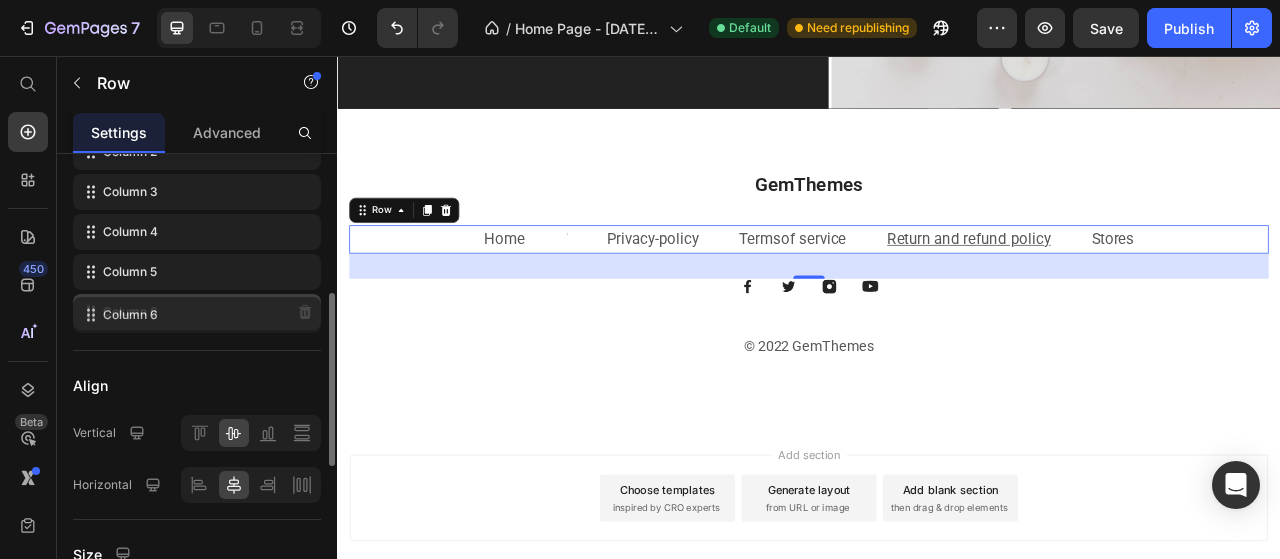 click on "Column 6" 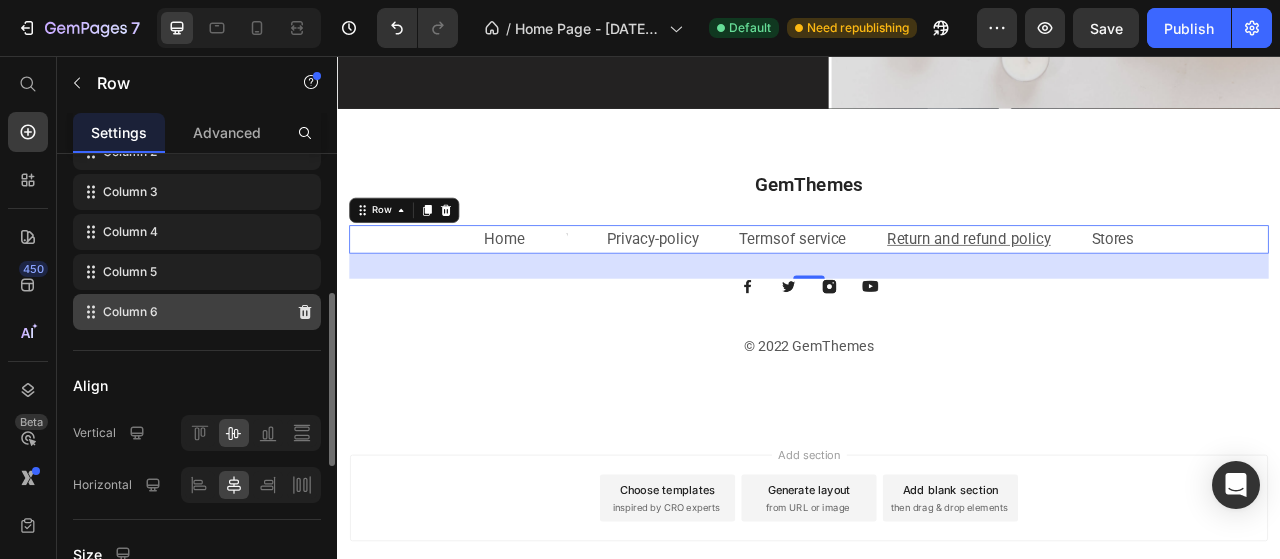 click 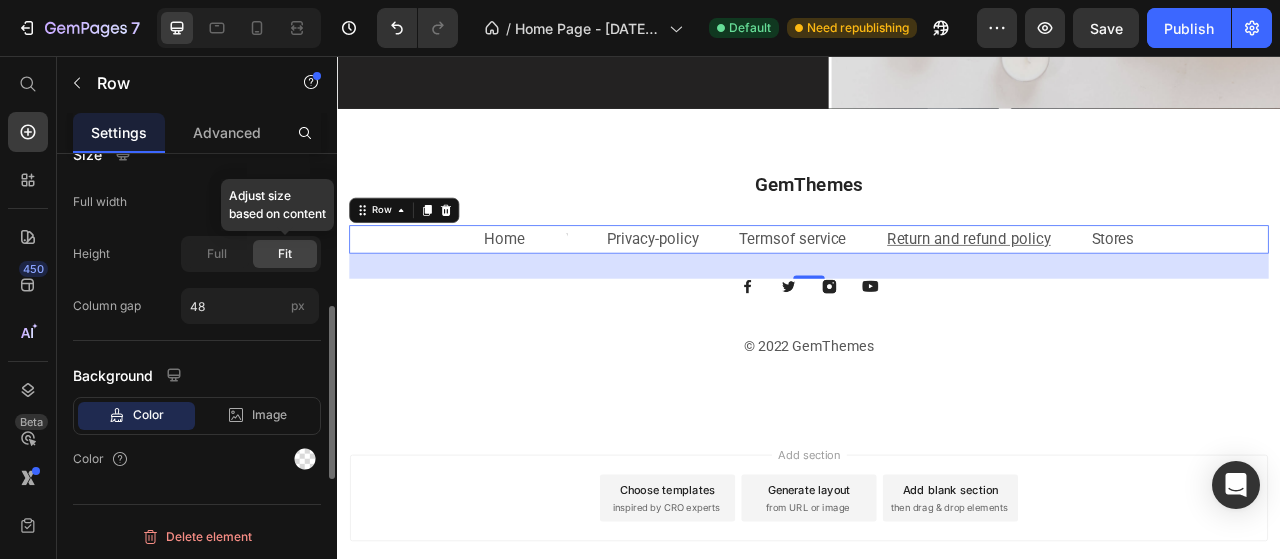 scroll, scrollTop: 572, scrollLeft: 0, axis: vertical 